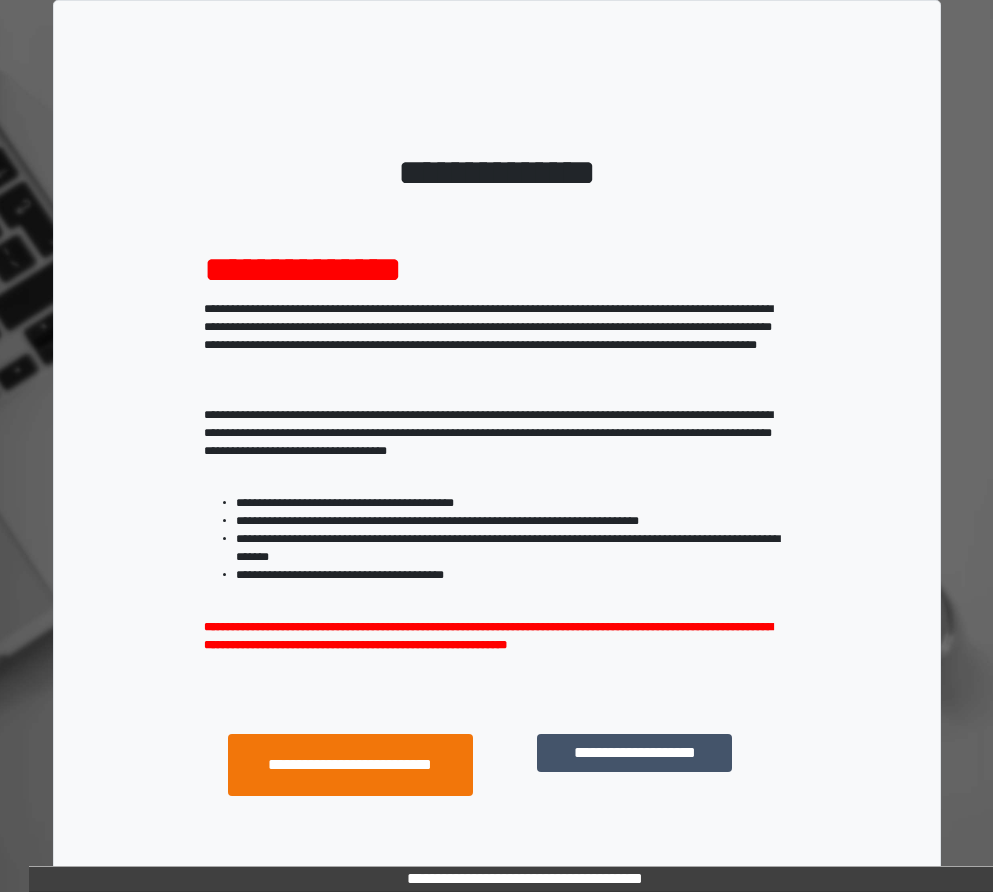 scroll, scrollTop: 0, scrollLeft: 0, axis: both 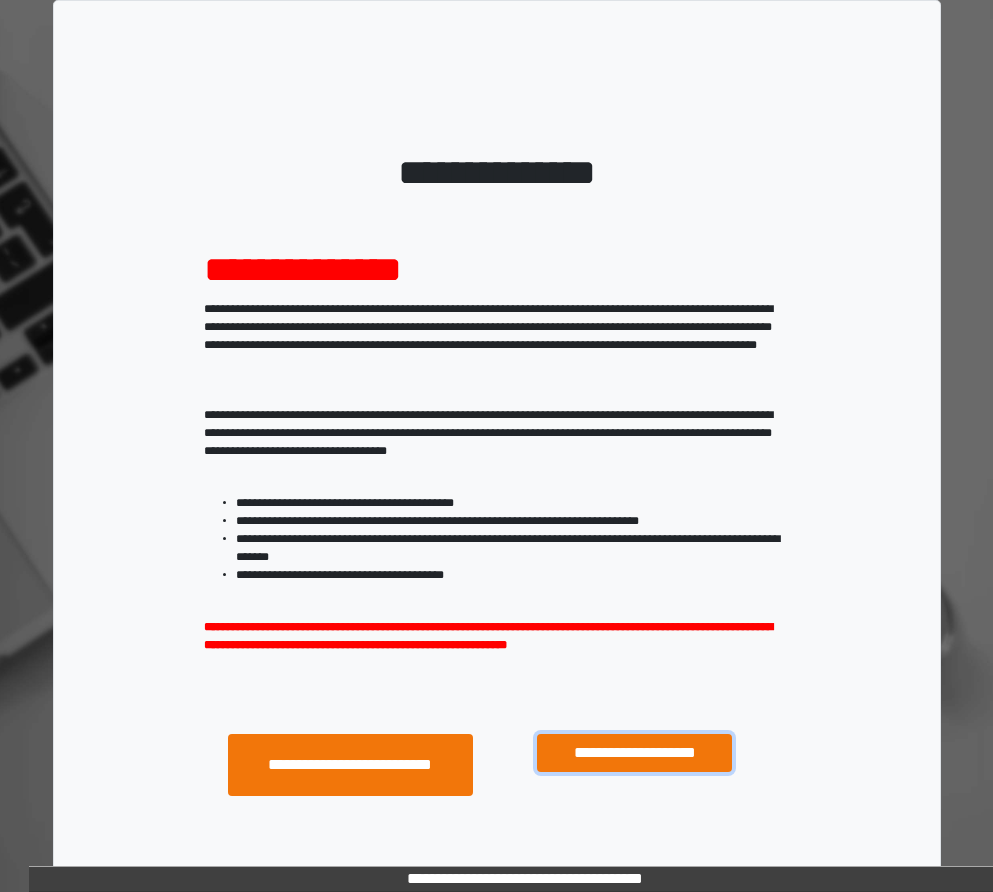 click on "**********" at bounding box center (634, 753) 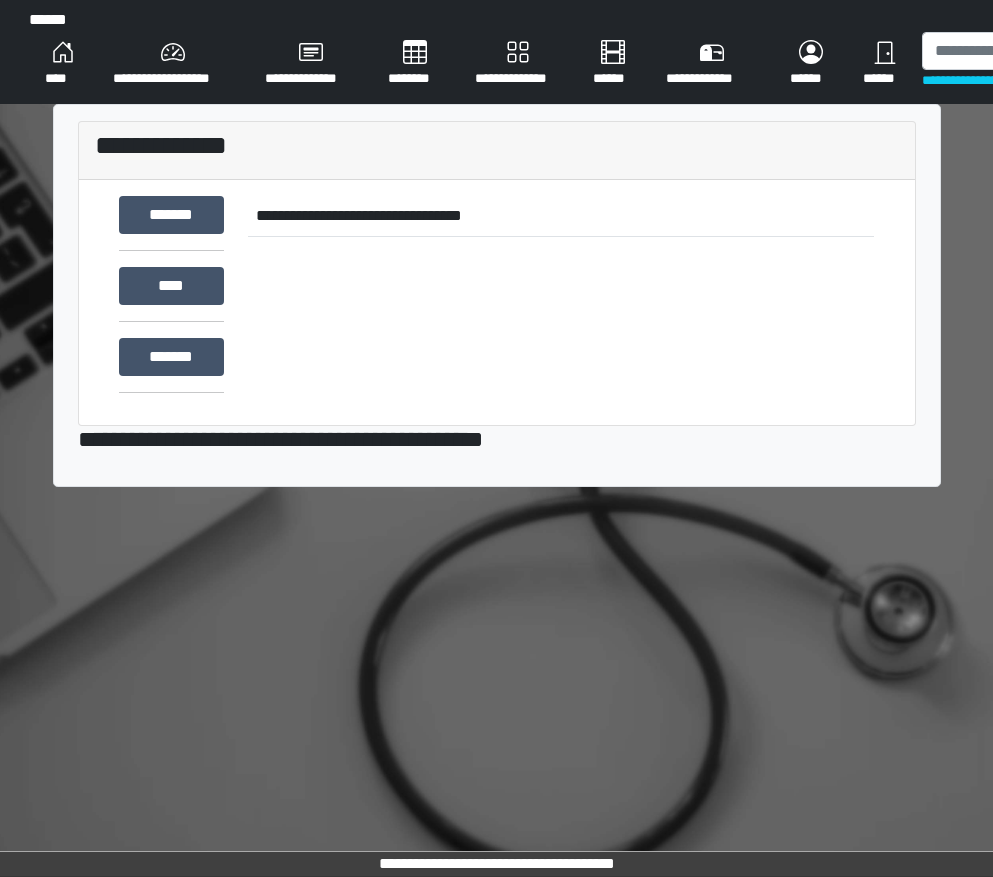 scroll, scrollTop: 0, scrollLeft: 0, axis: both 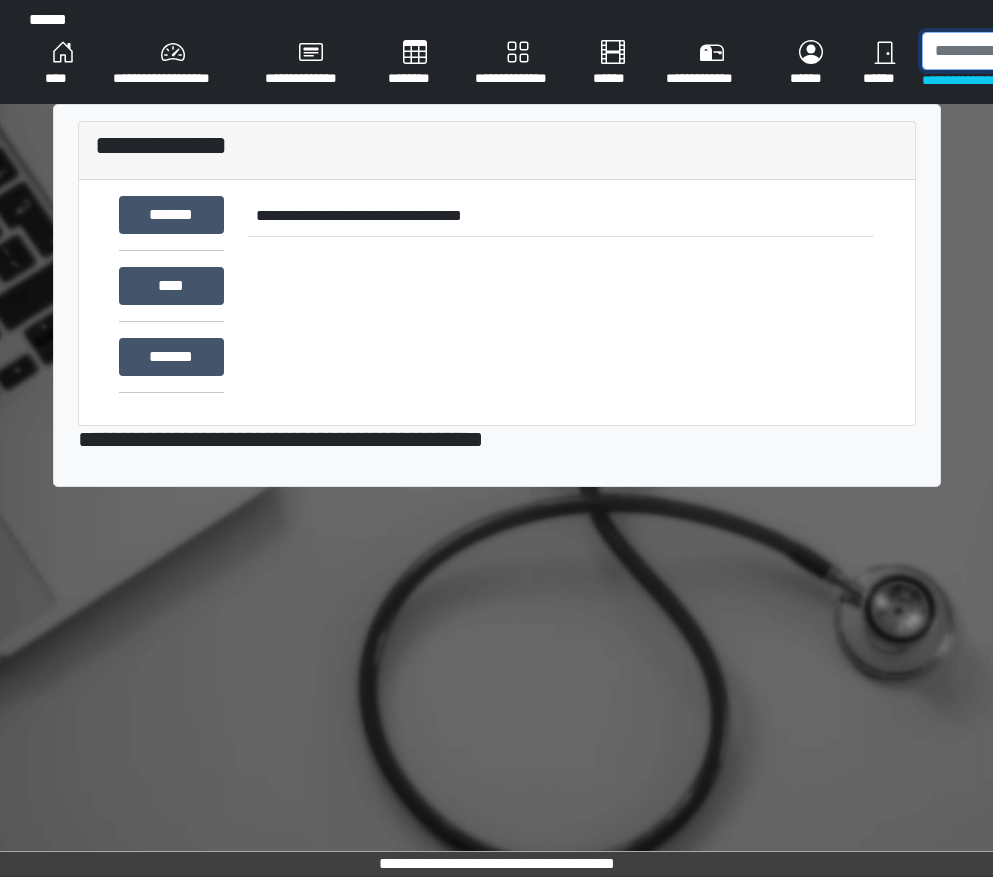 click at bounding box center (1025, 51) 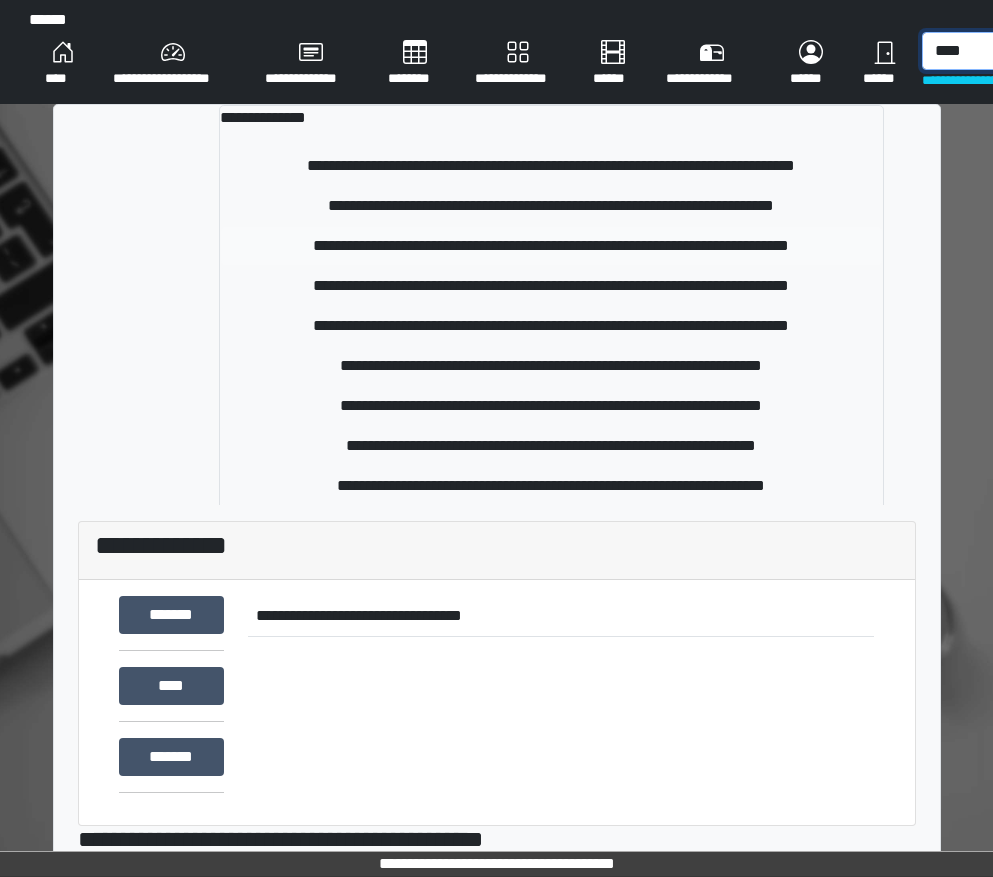 type on "****" 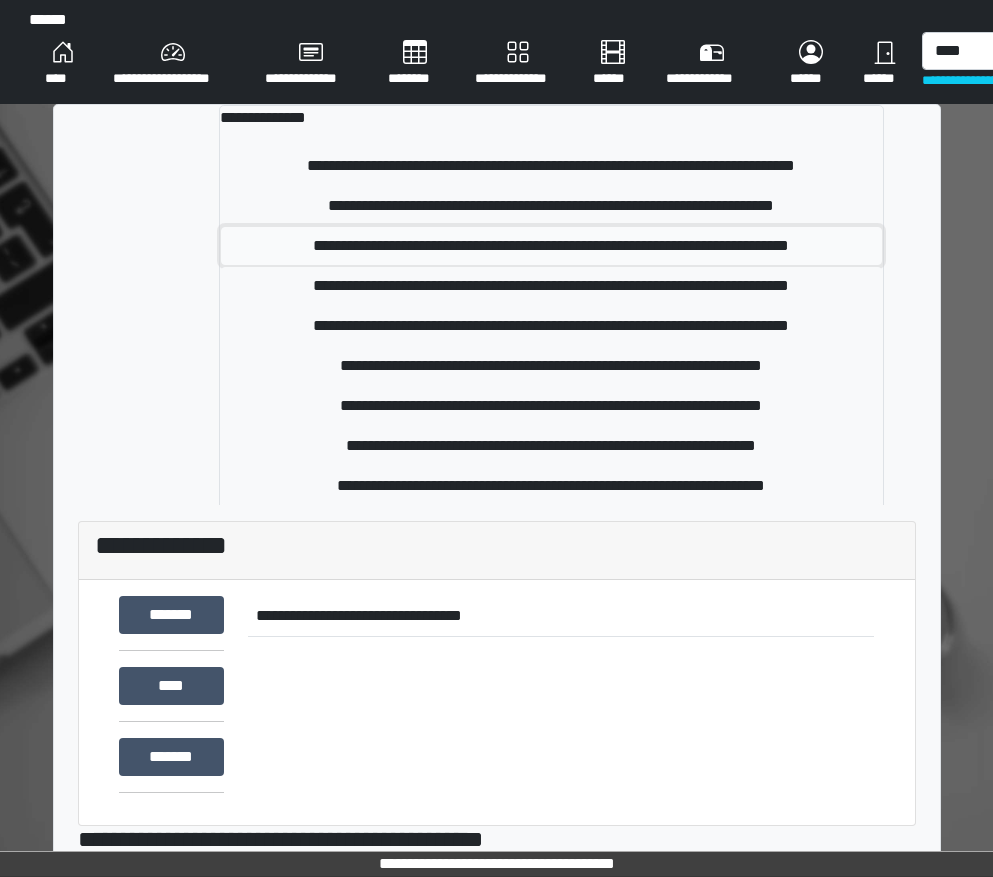click on "**********" at bounding box center [552, 246] 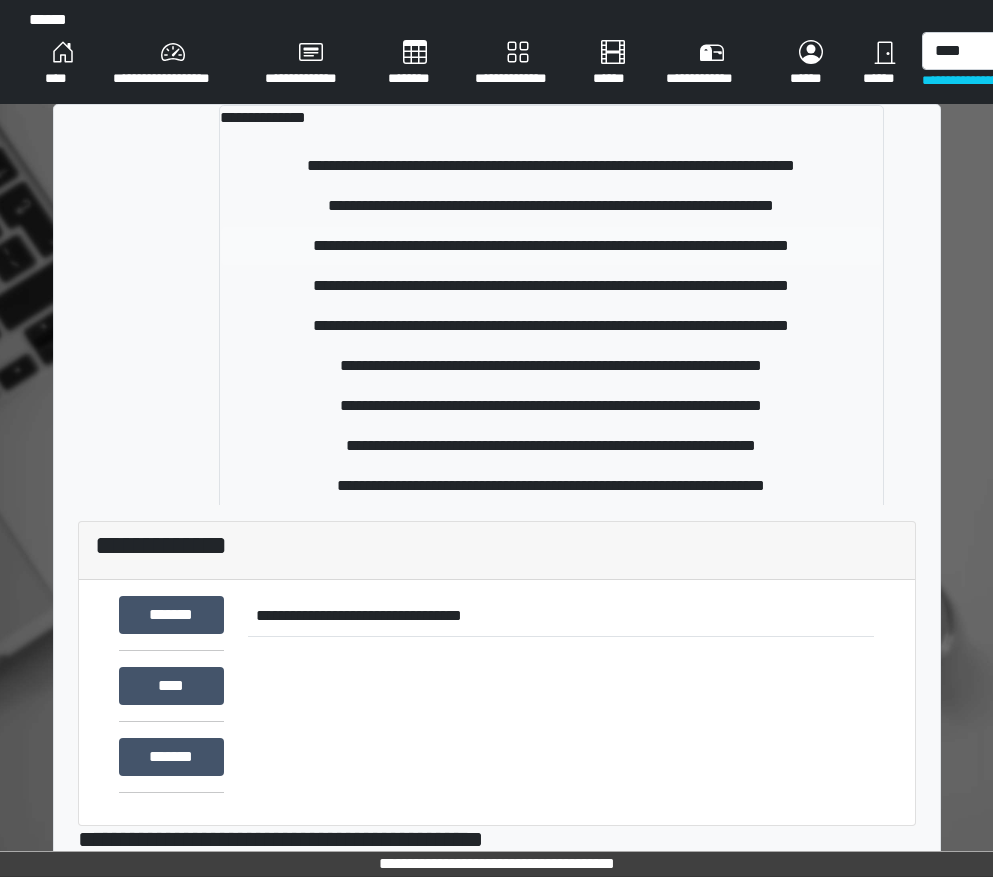type 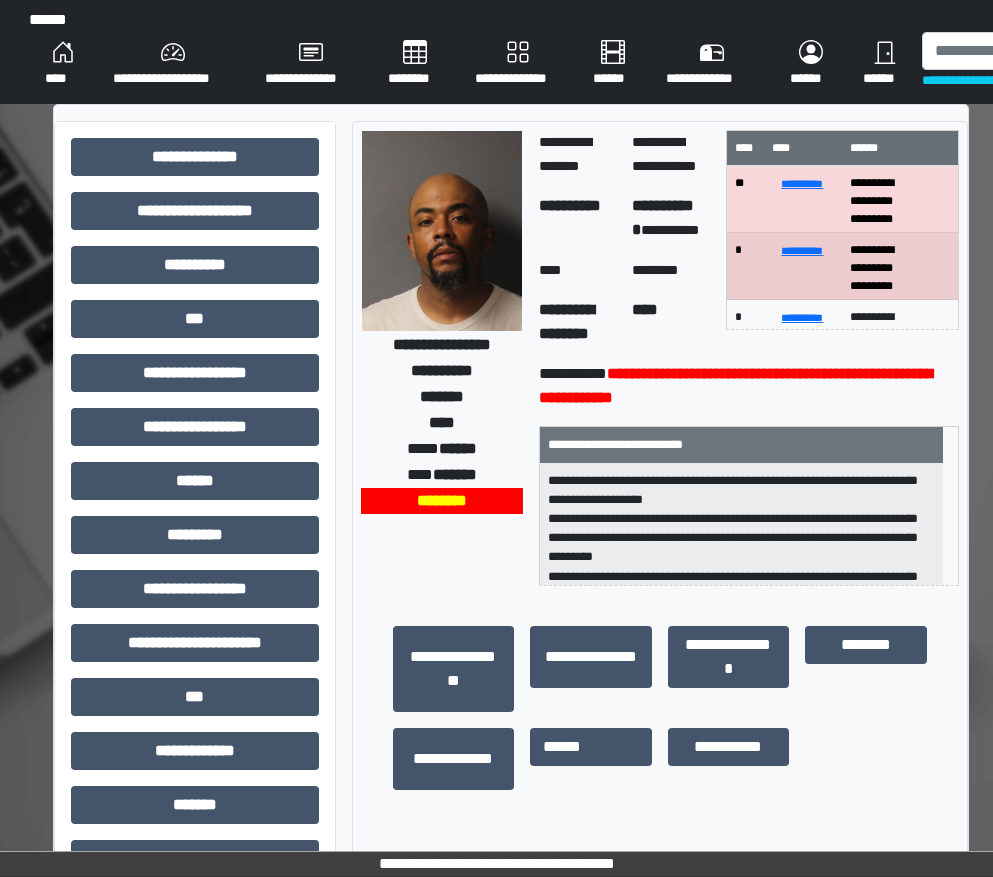 click on "****" at bounding box center [63, 64] 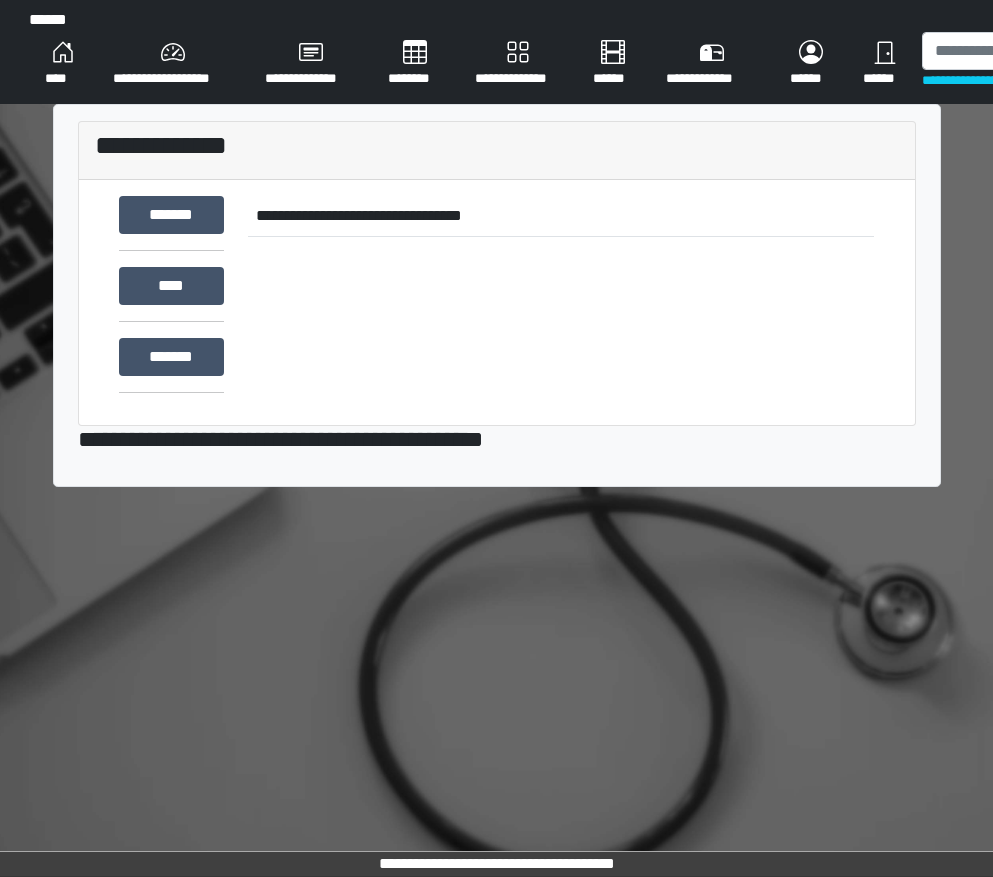 click on "**********" at bounding box center (518, 64) 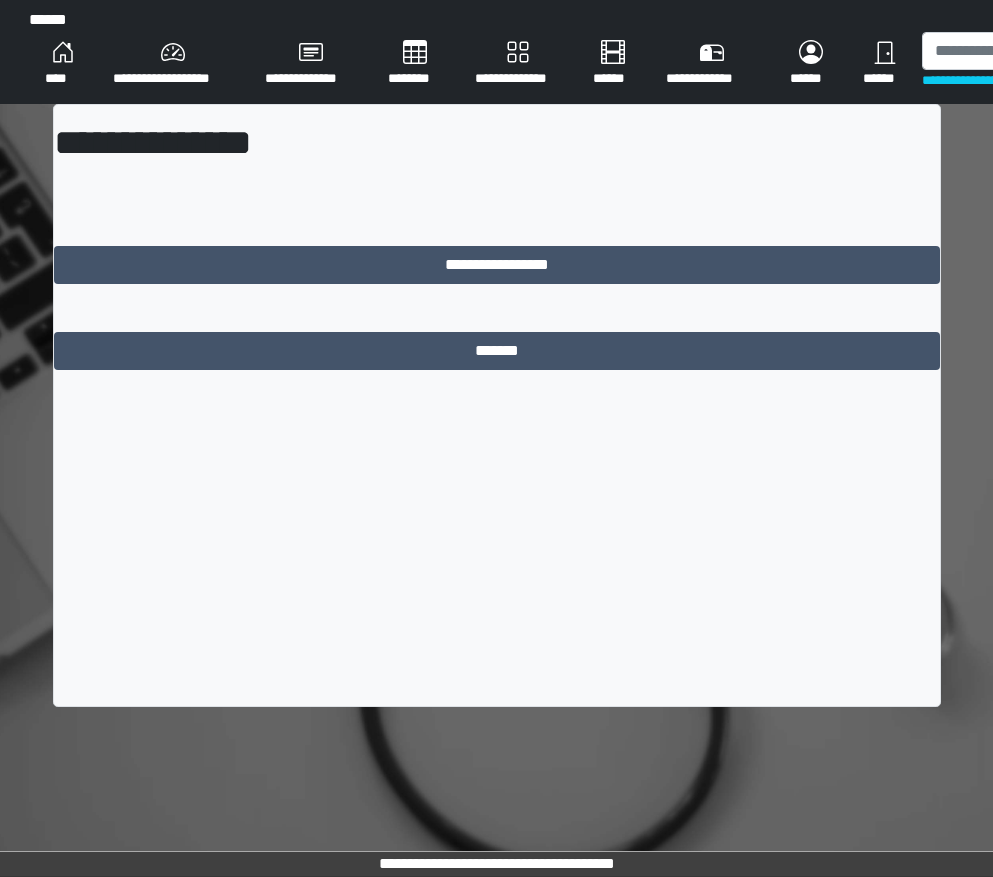 click on "**********" at bounding box center [310, 64] 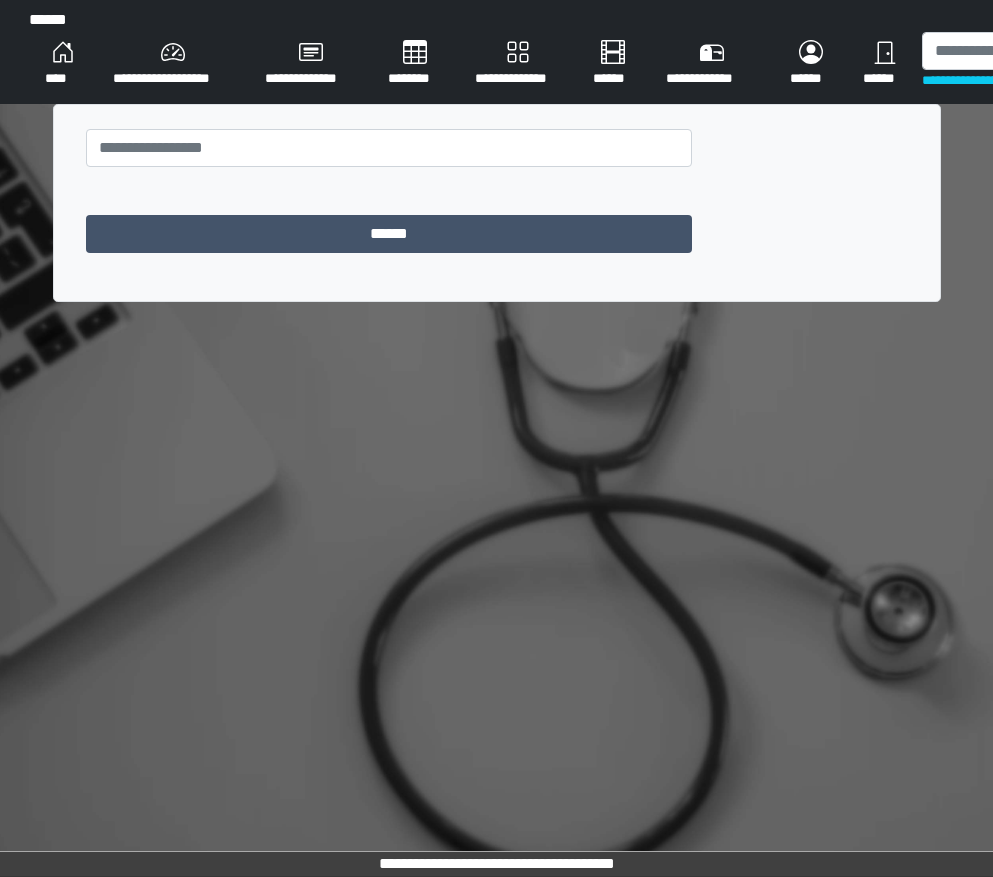 click on "********" at bounding box center (415, 64) 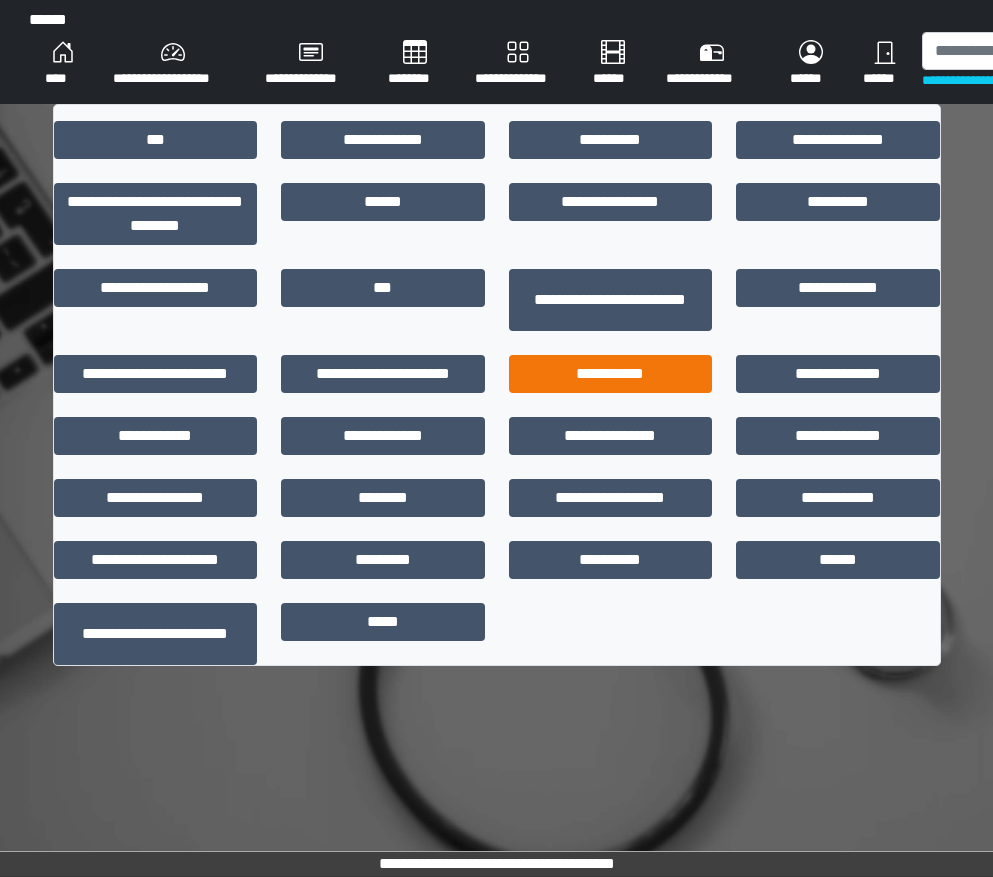drag, startPoint x: 594, startPoint y: 351, endPoint x: 597, endPoint y: 364, distance: 13.341664 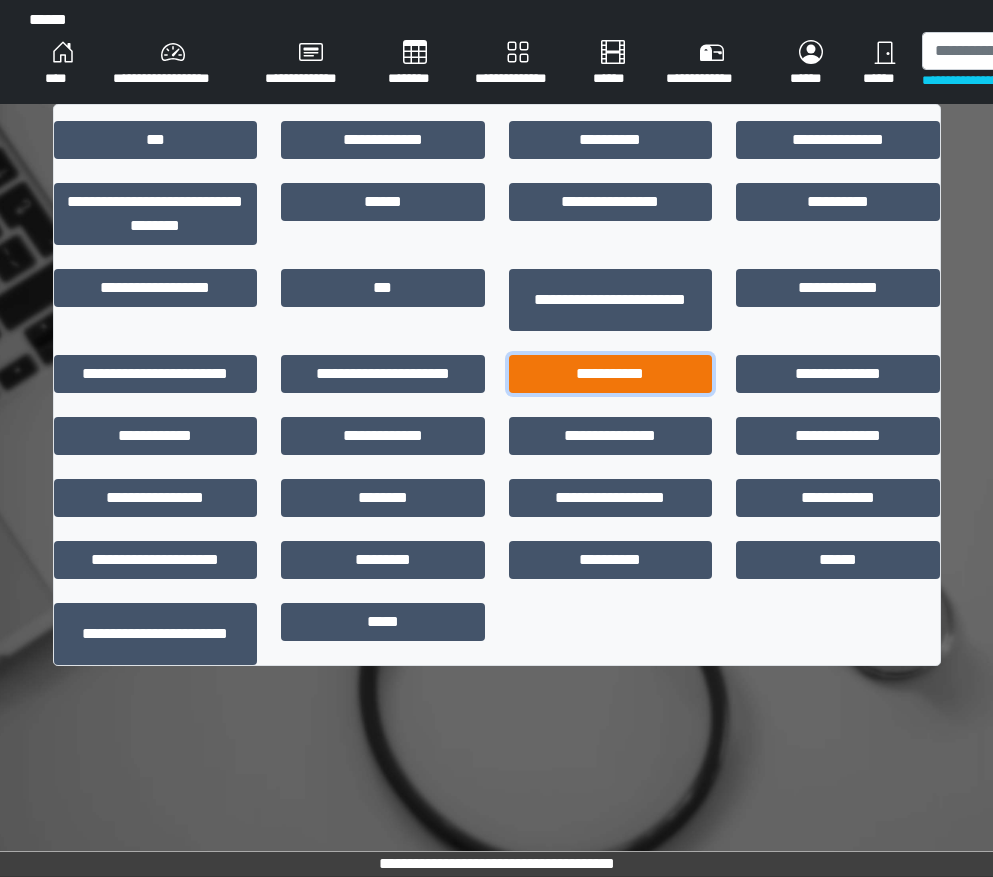 click on "**********" at bounding box center [611, 374] 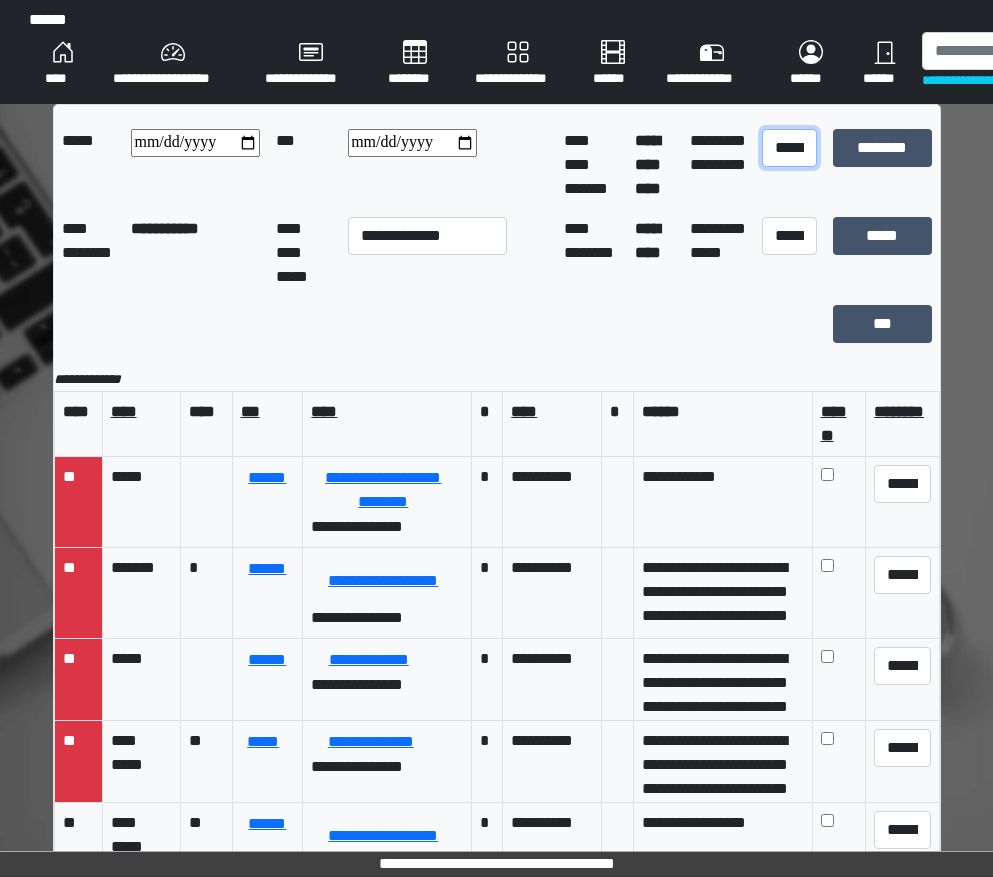 click on "**********" at bounding box center [789, 148] 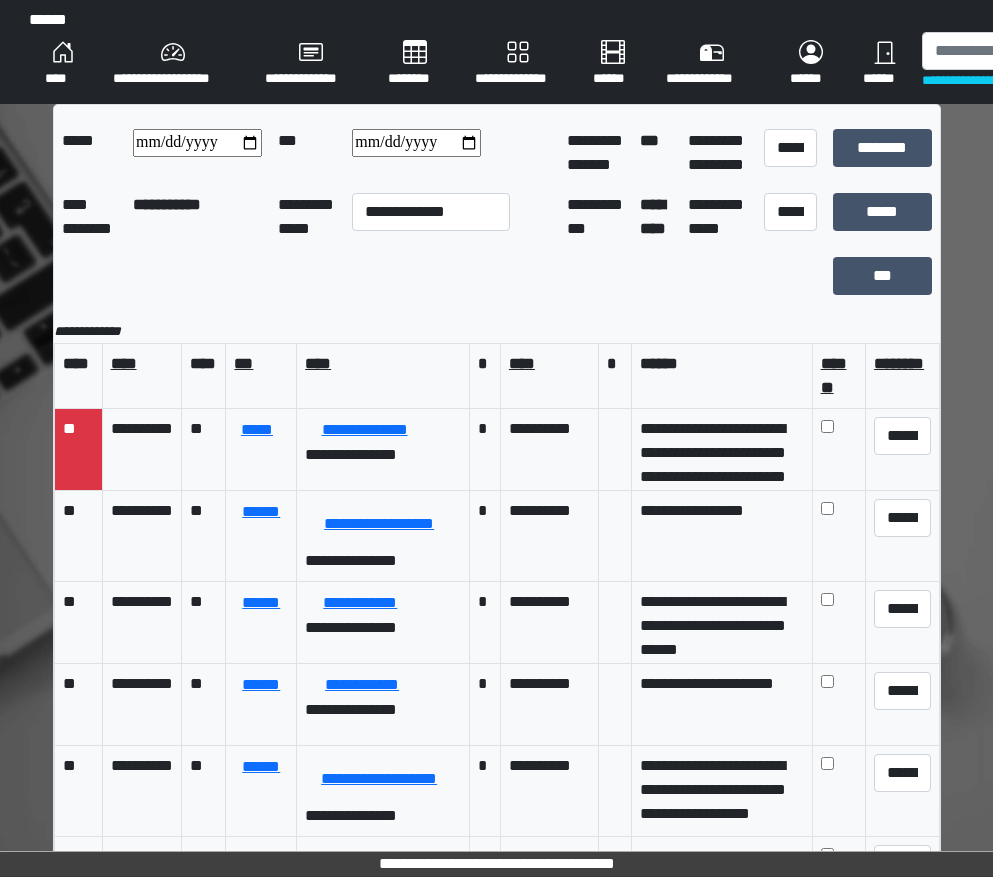 click at bounding box center (416, 143) 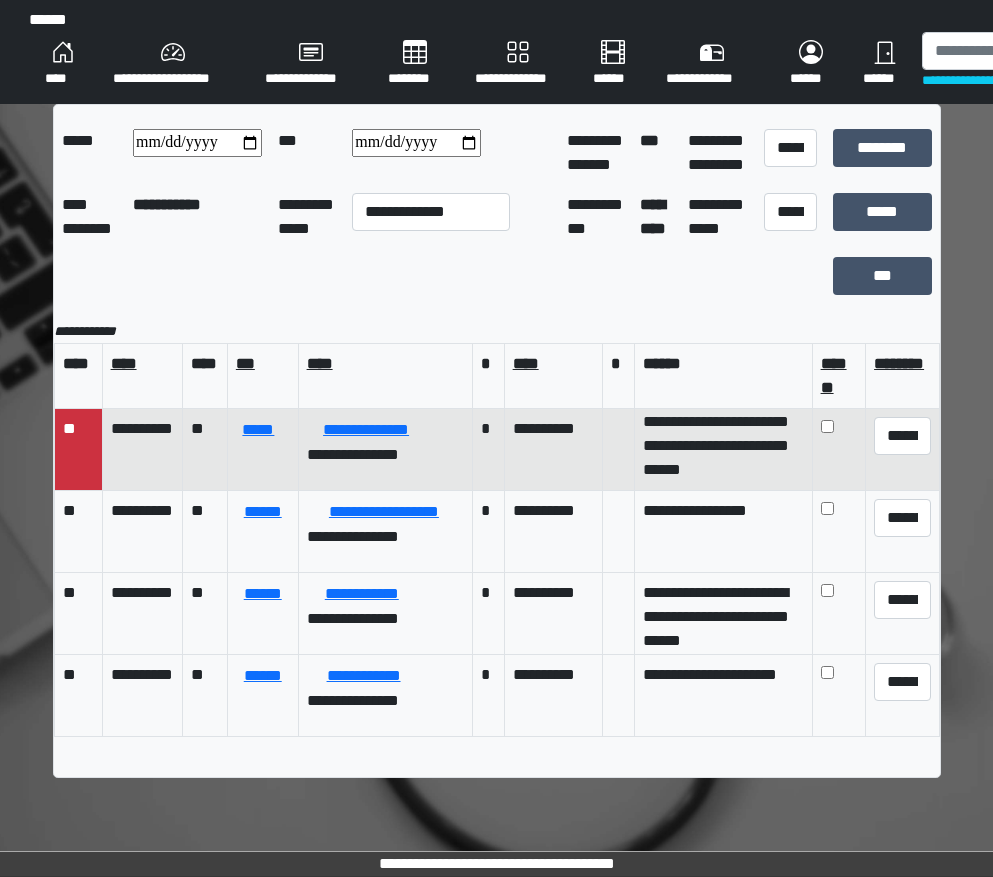 scroll, scrollTop: 127, scrollLeft: 0, axis: vertical 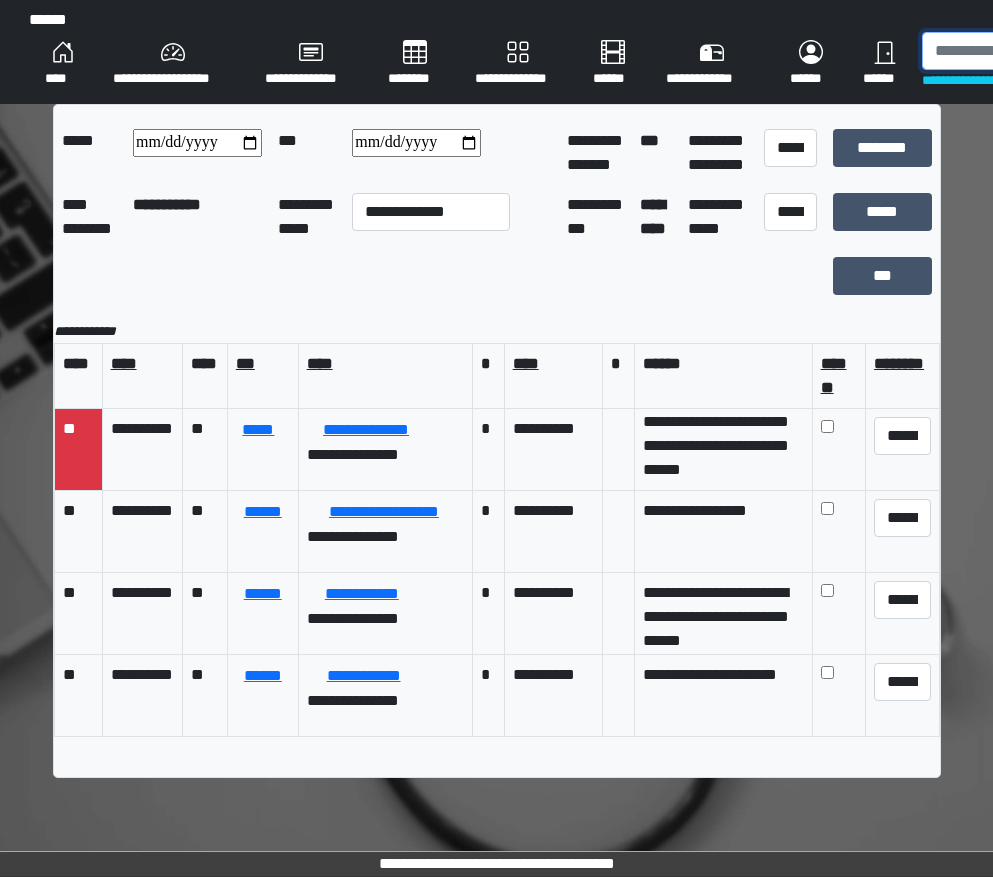 click at bounding box center (1025, 51) 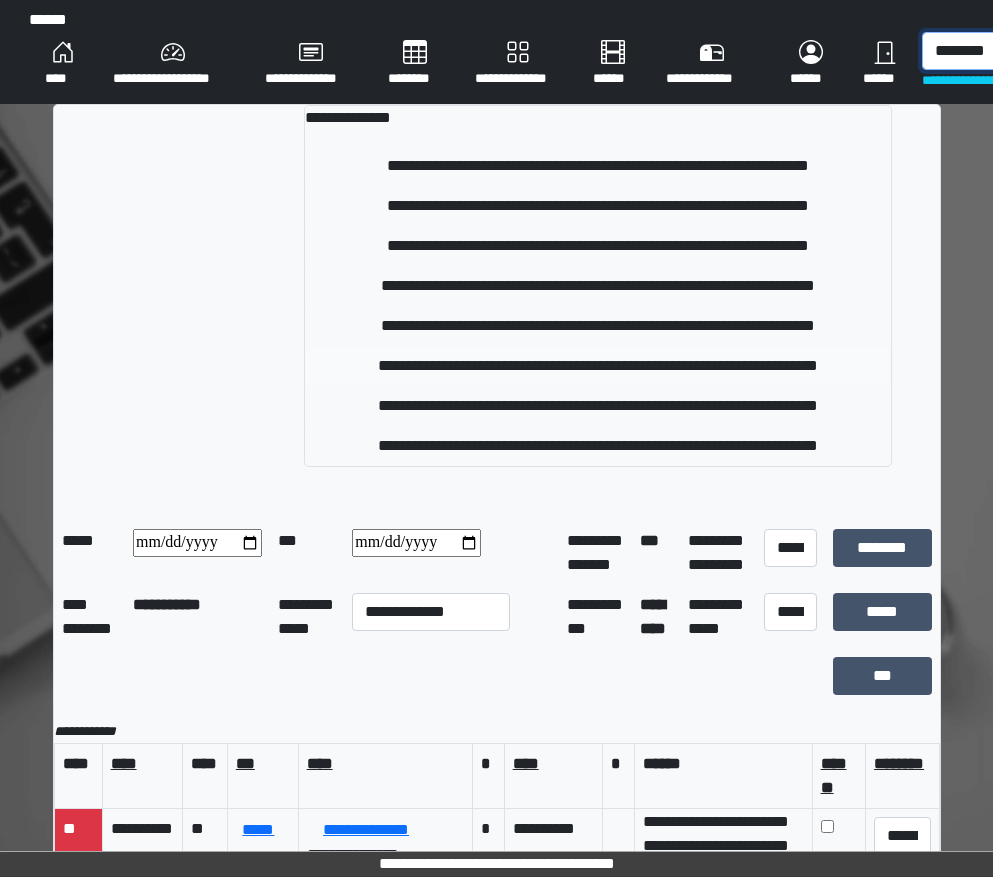 type on "********" 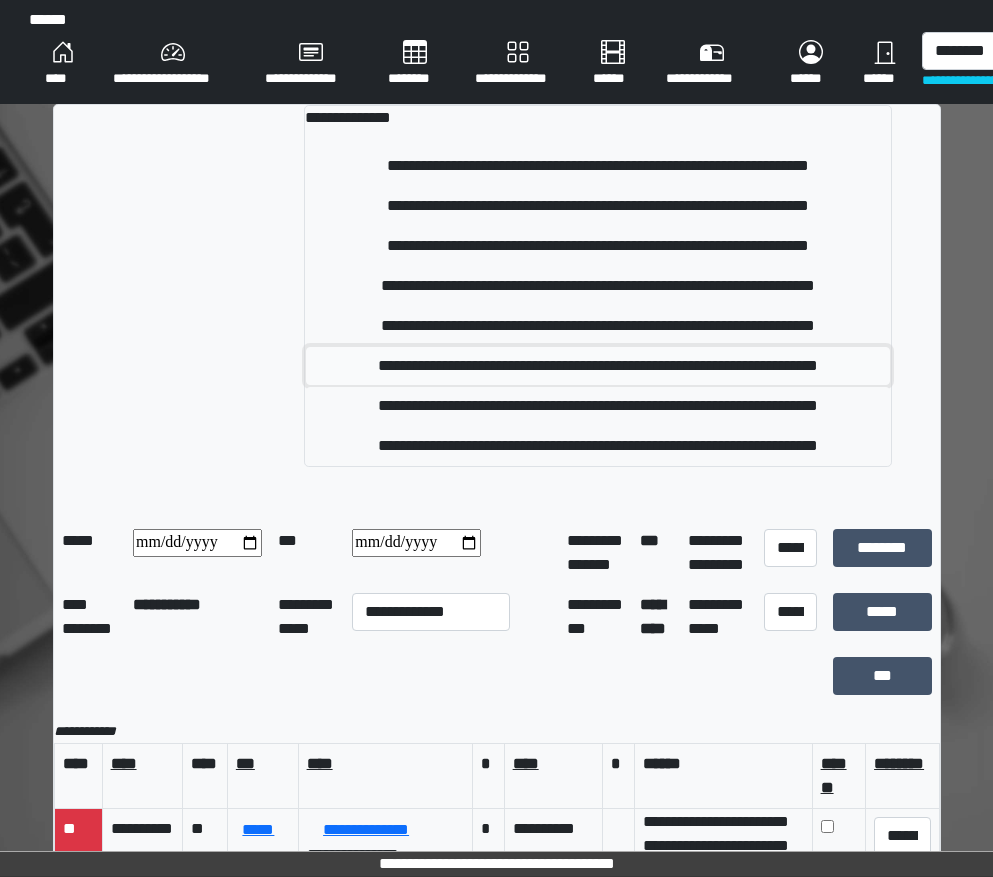 click on "**********" at bounding box center (598, 366) 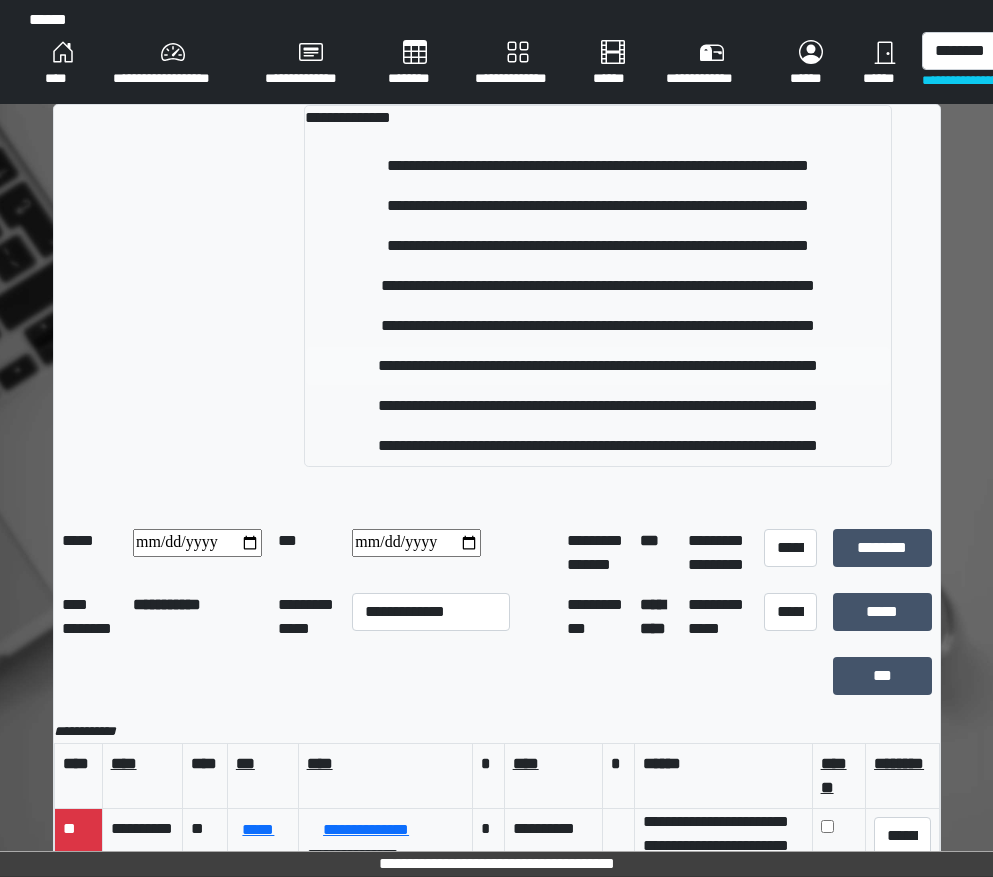 type 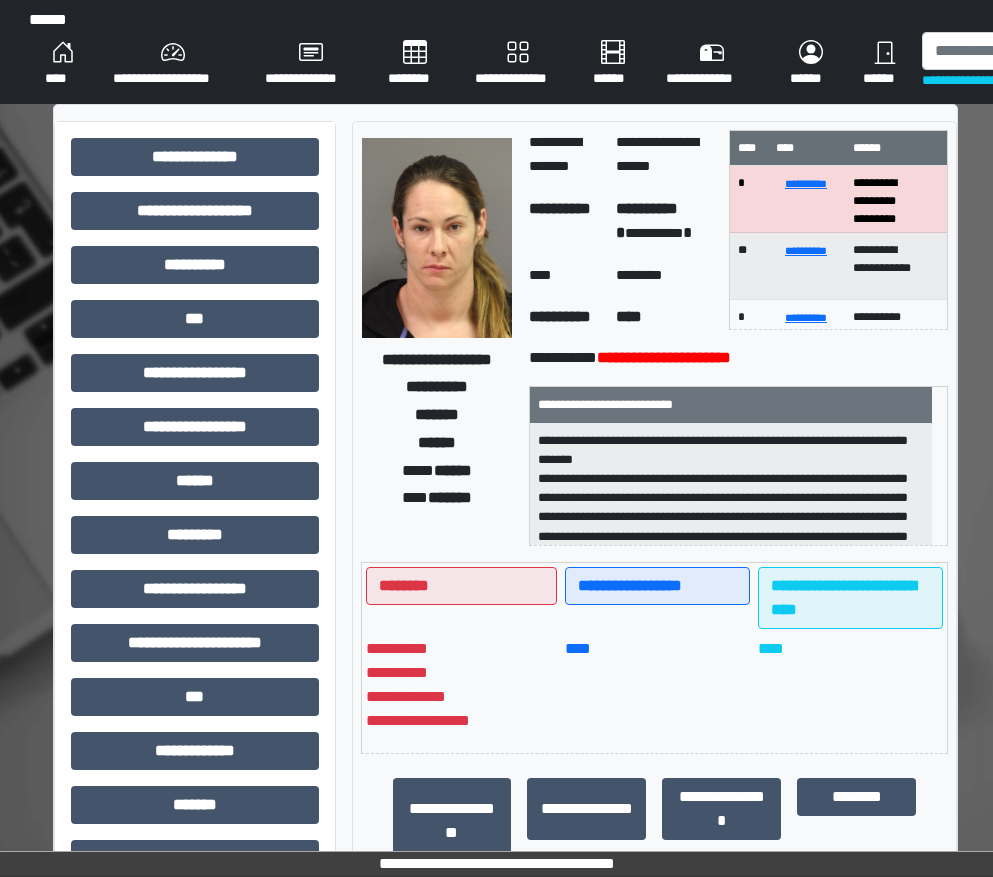 scroll, scrollTop: 100, scrollLeft: 0, axis: vertical 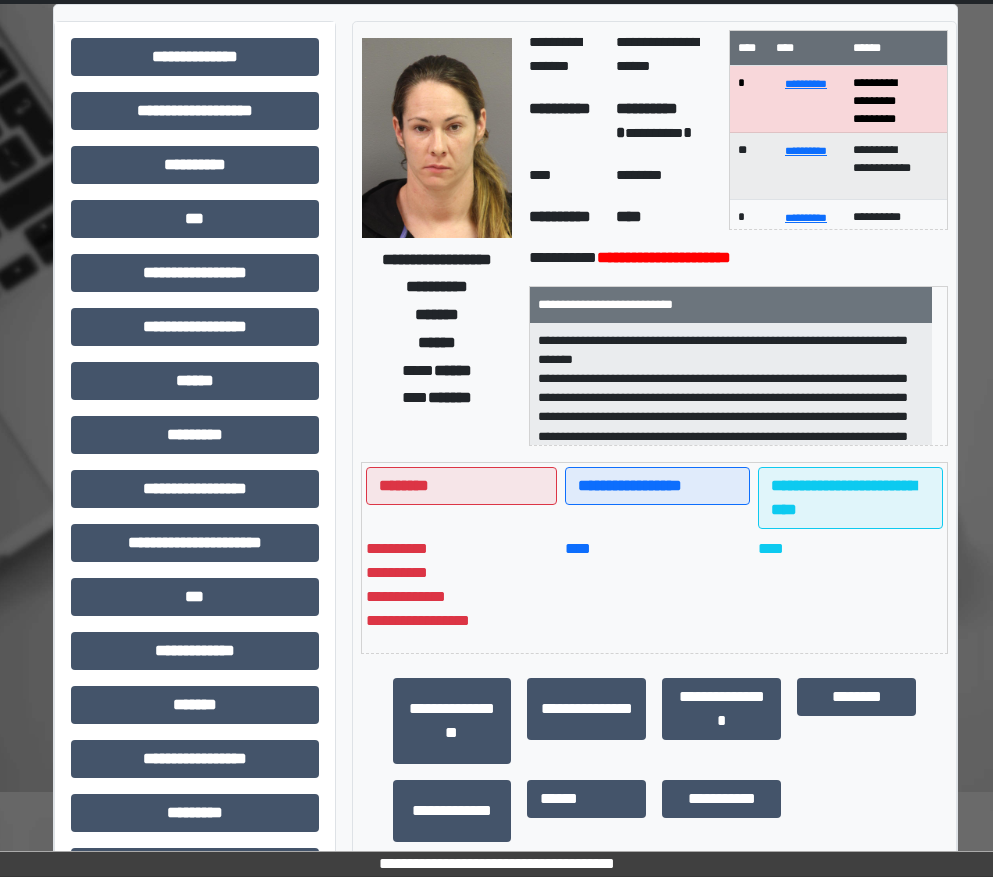 click on "**********" at bounding box center [195, 551] 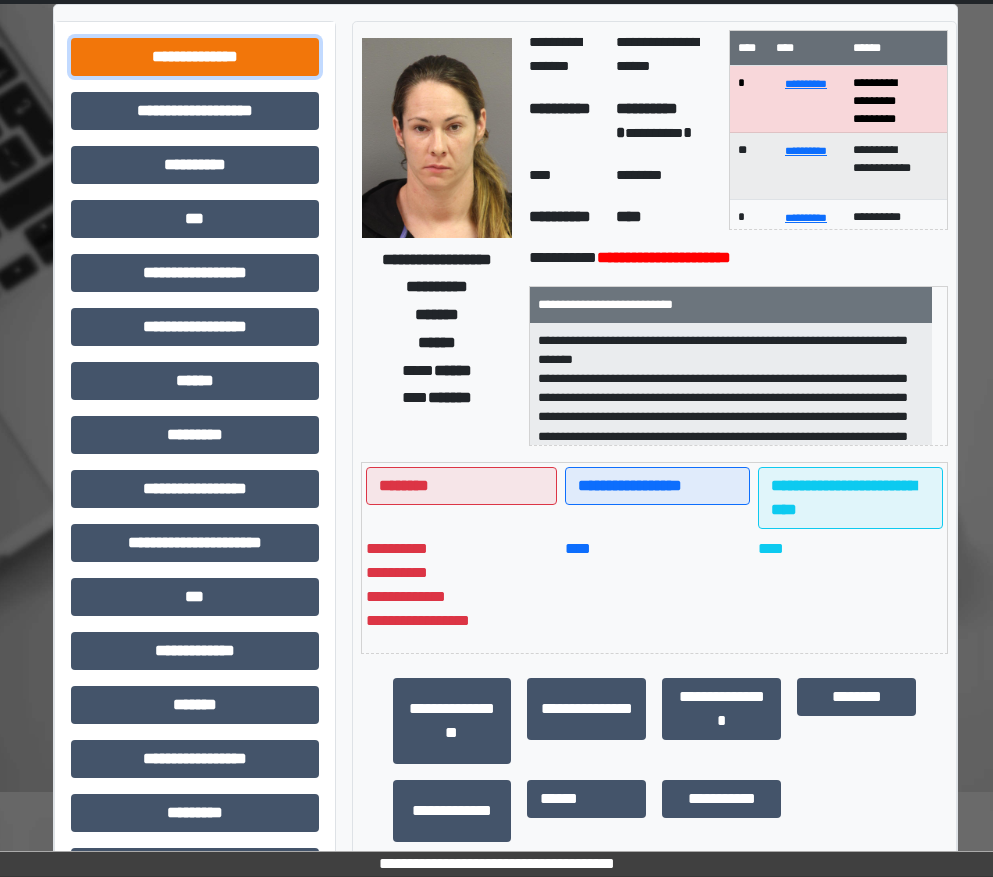 click on "**********" at bounding box center [195, 57] 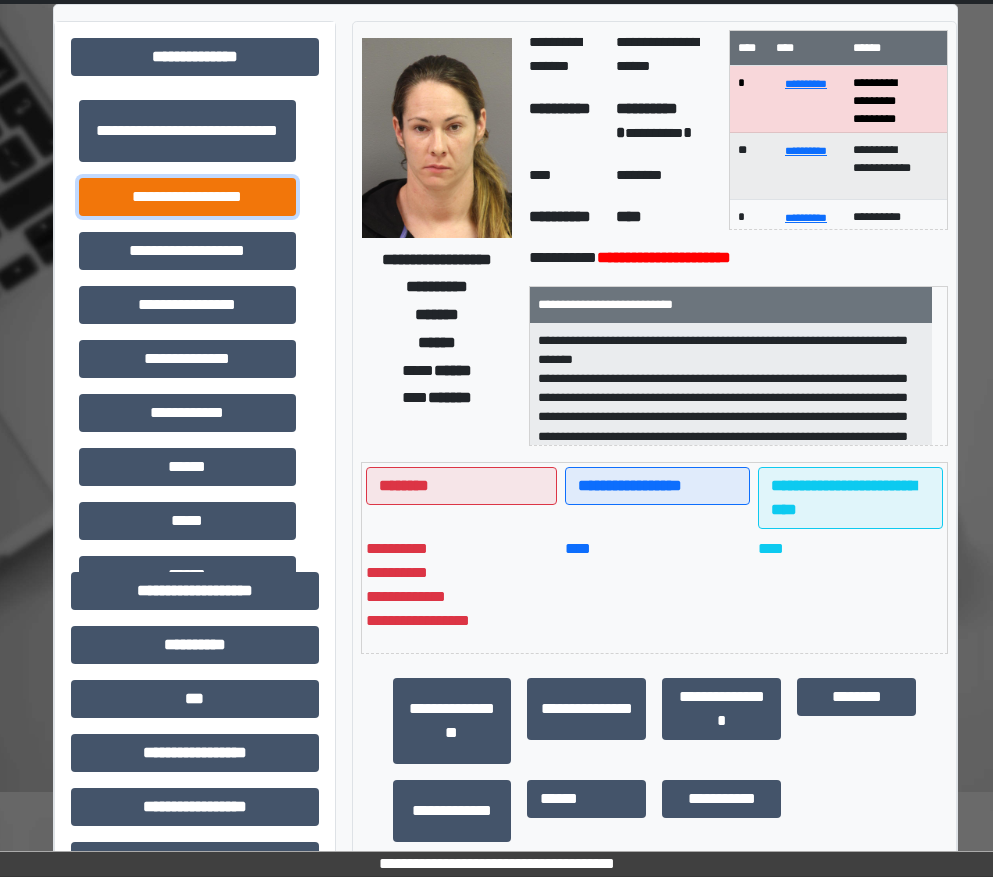 click on "**********" at bounding box center (187, 197) 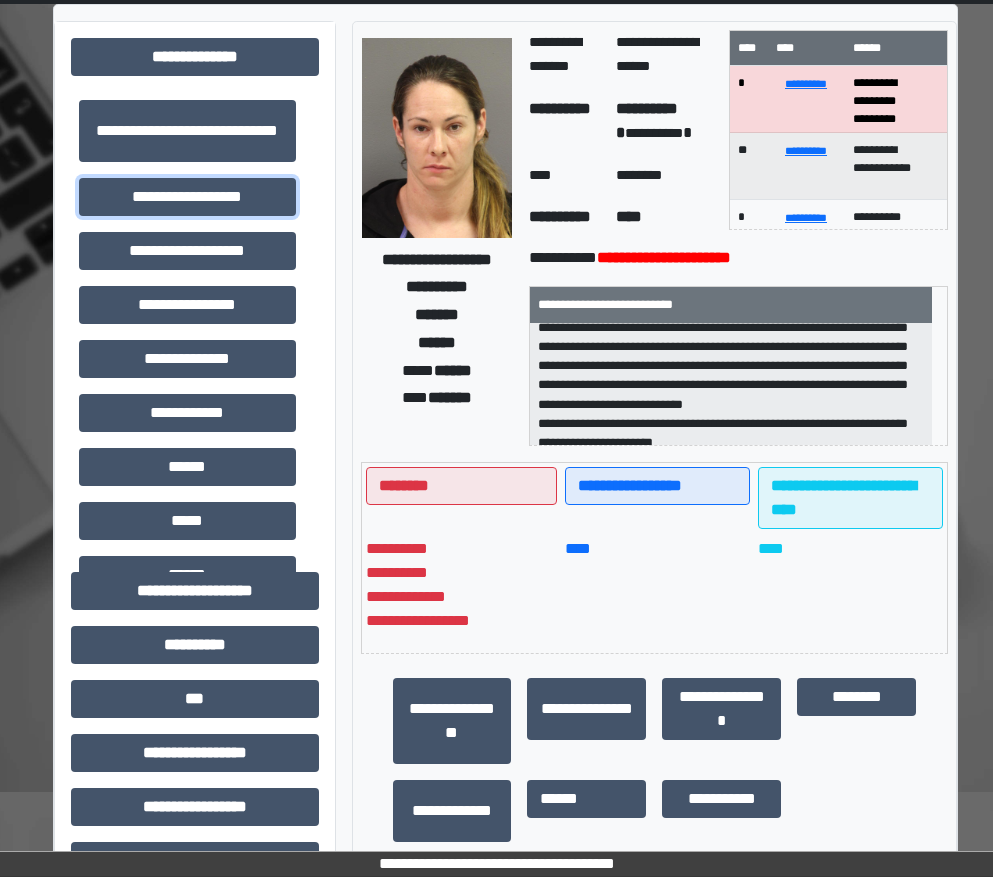 scroll, scrollTop: 332, scrollLeft: 0, axis: vertical 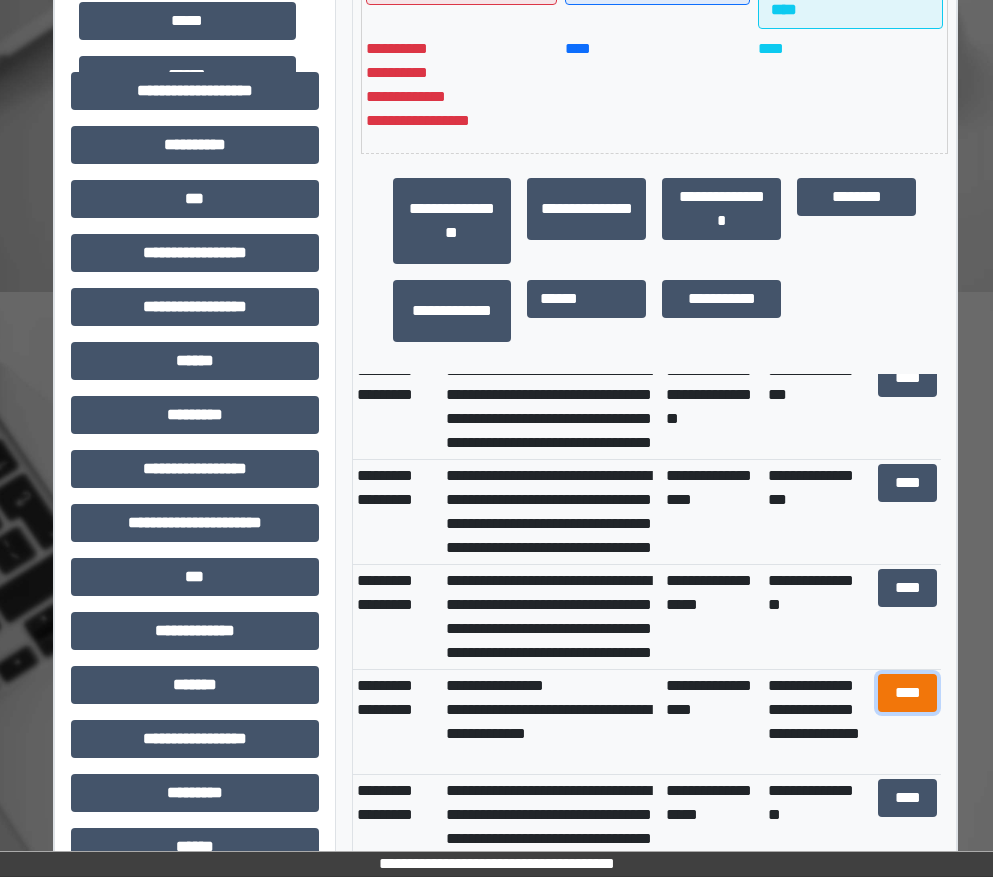 click on "****" at bounding box center [908, 693] 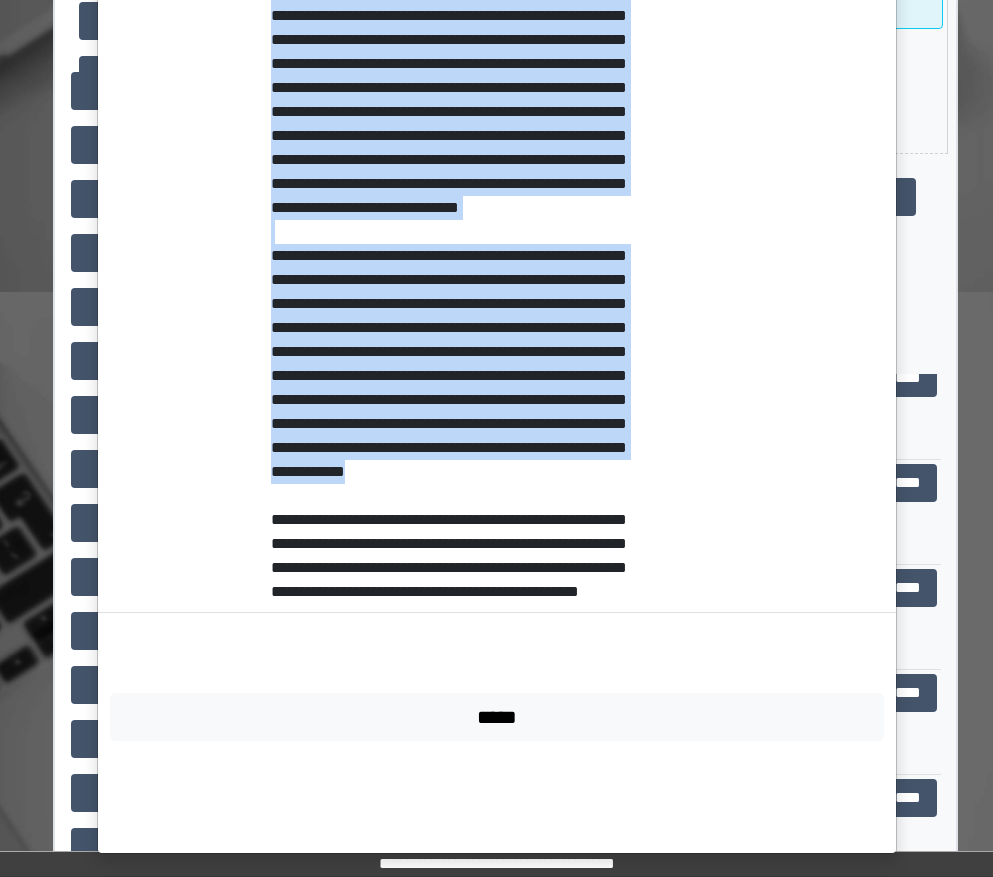 scroll, scrollTop: 699, scrollLeft: 0, axis: vertical 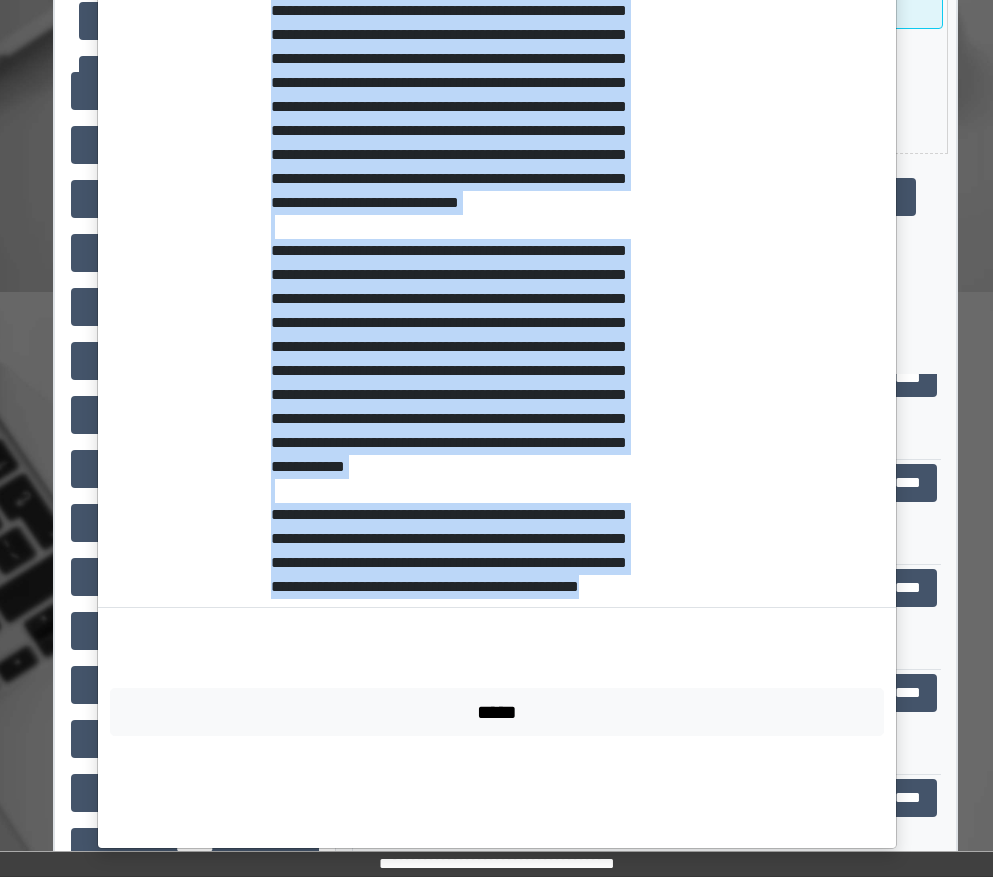 drag, startPoint x: 263, startPoint y: 472, endPoint x: 514, endPoint y: 686, distance: 329.8439 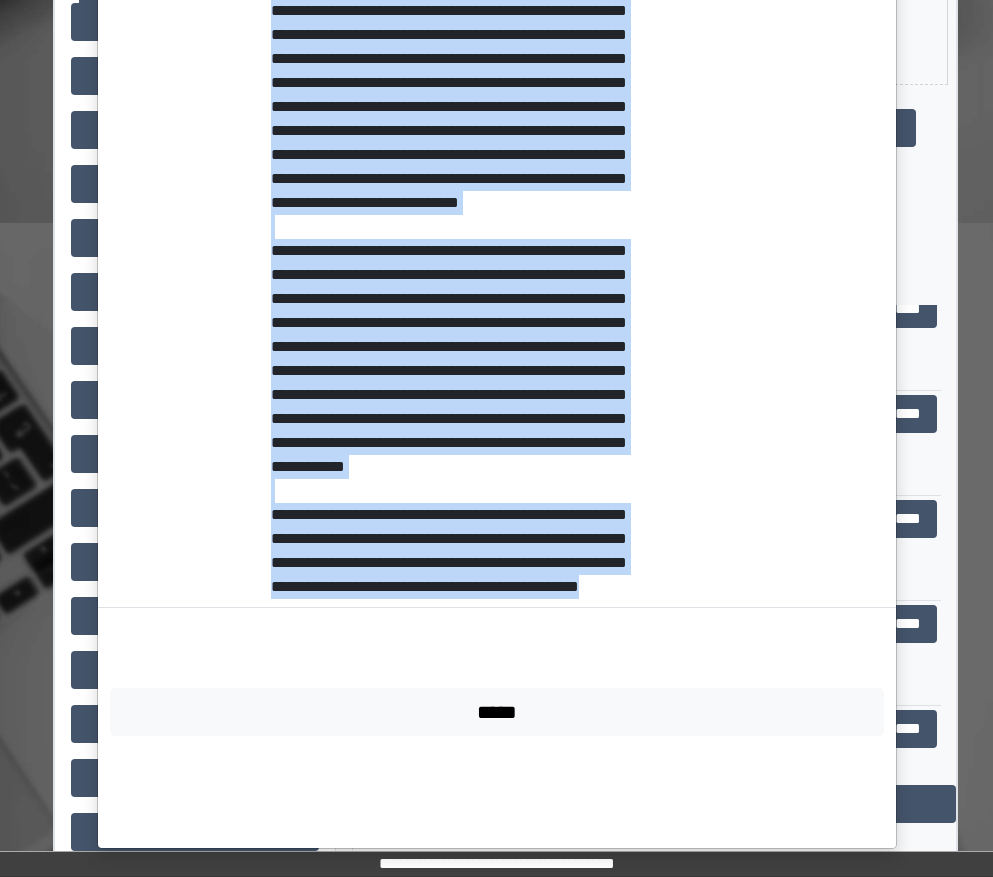 scroll, scrollTop: 700, scrollLeft: 0, axis: vertical 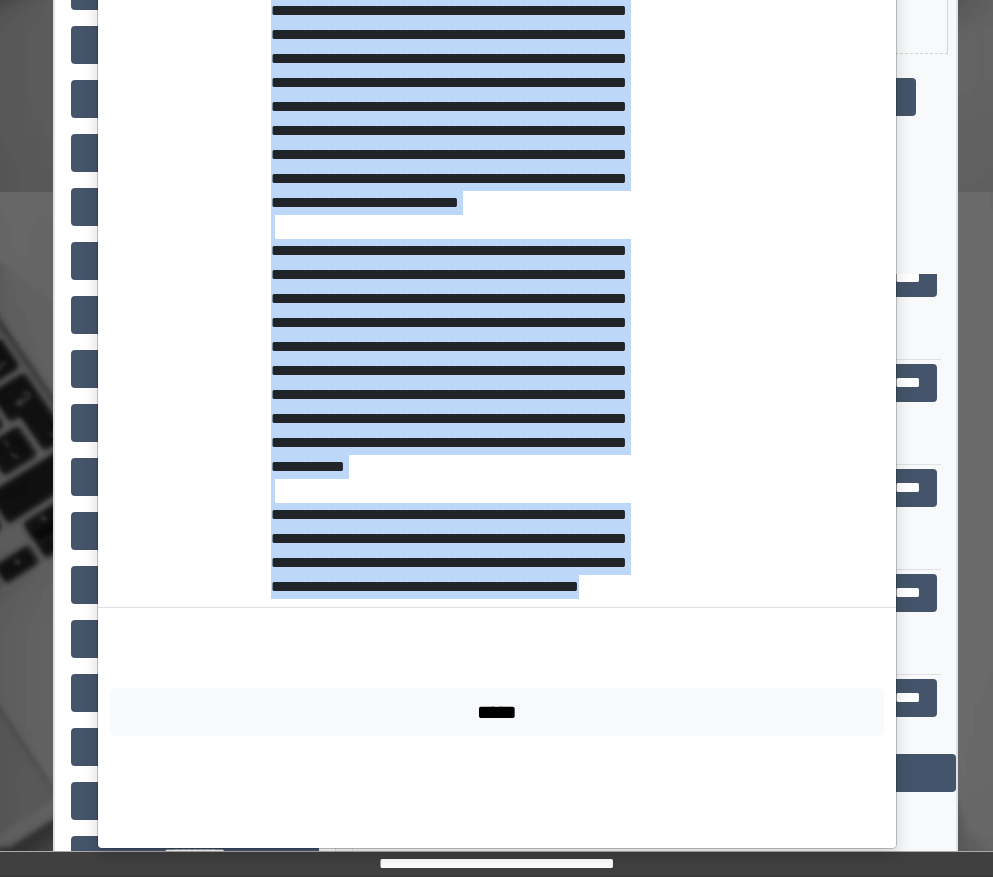 copy on "**********" 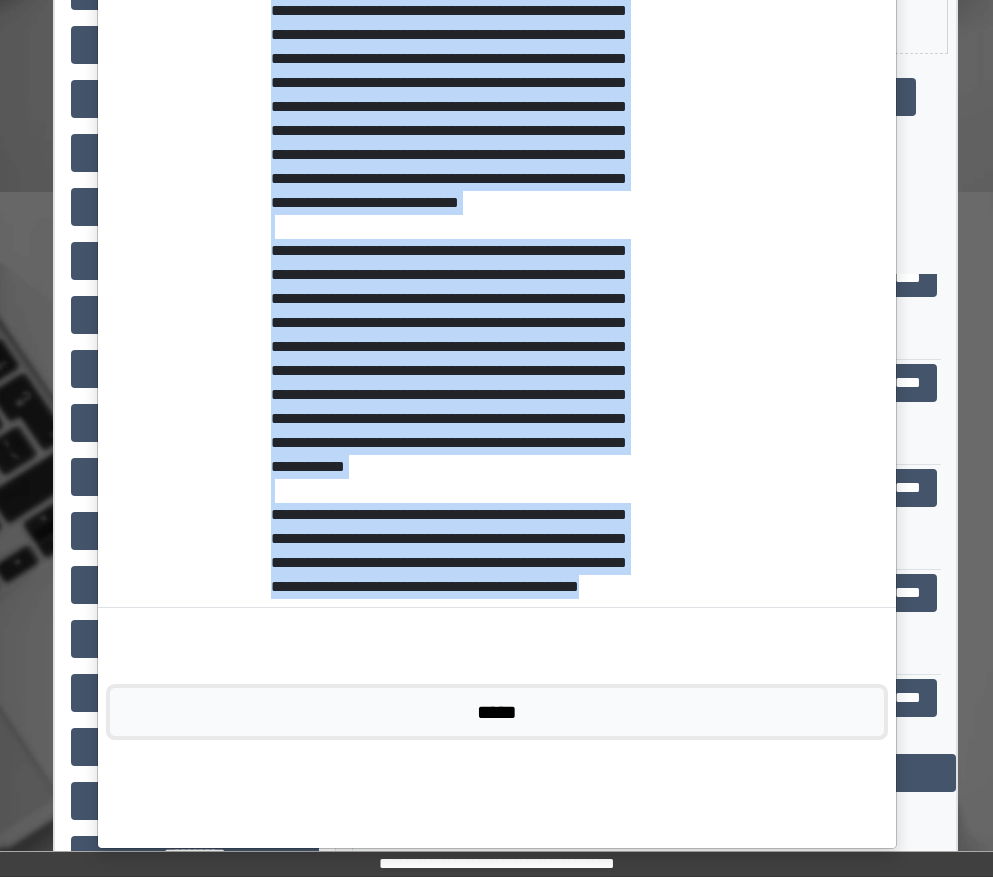 click on "*****" at bounding box center (497, 712) 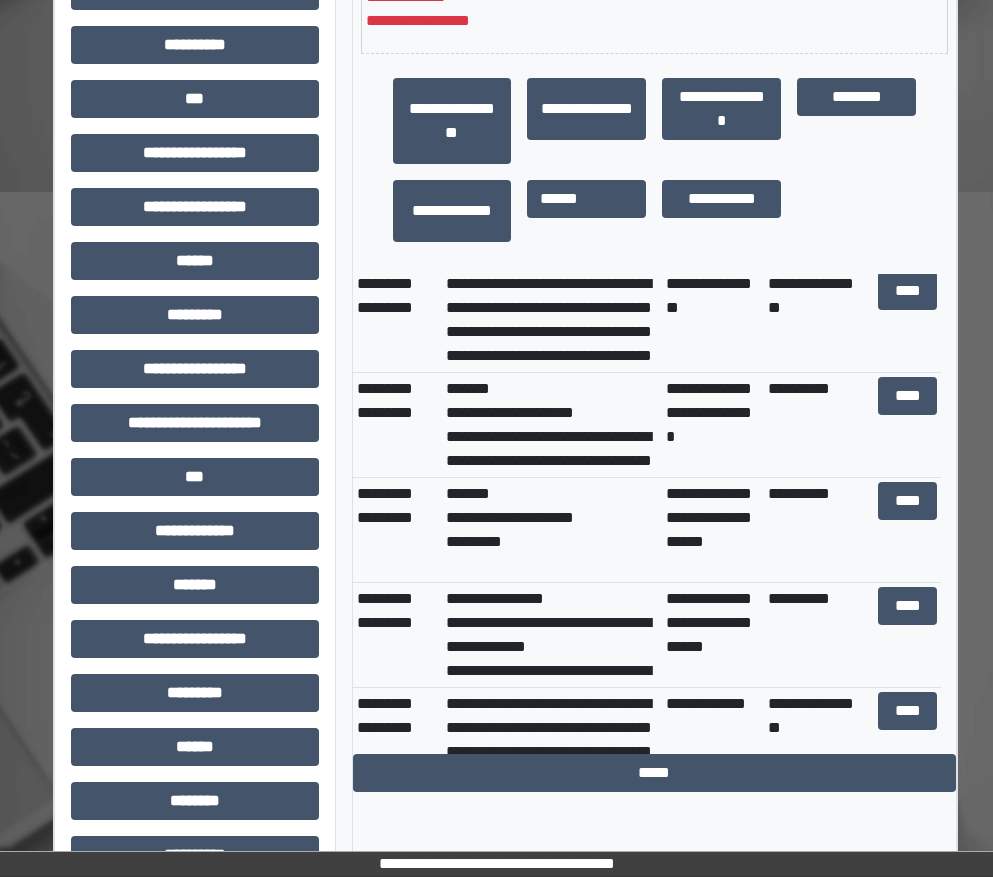 scroll, scrollTop: 0, scrollLeft: 0, axis: both 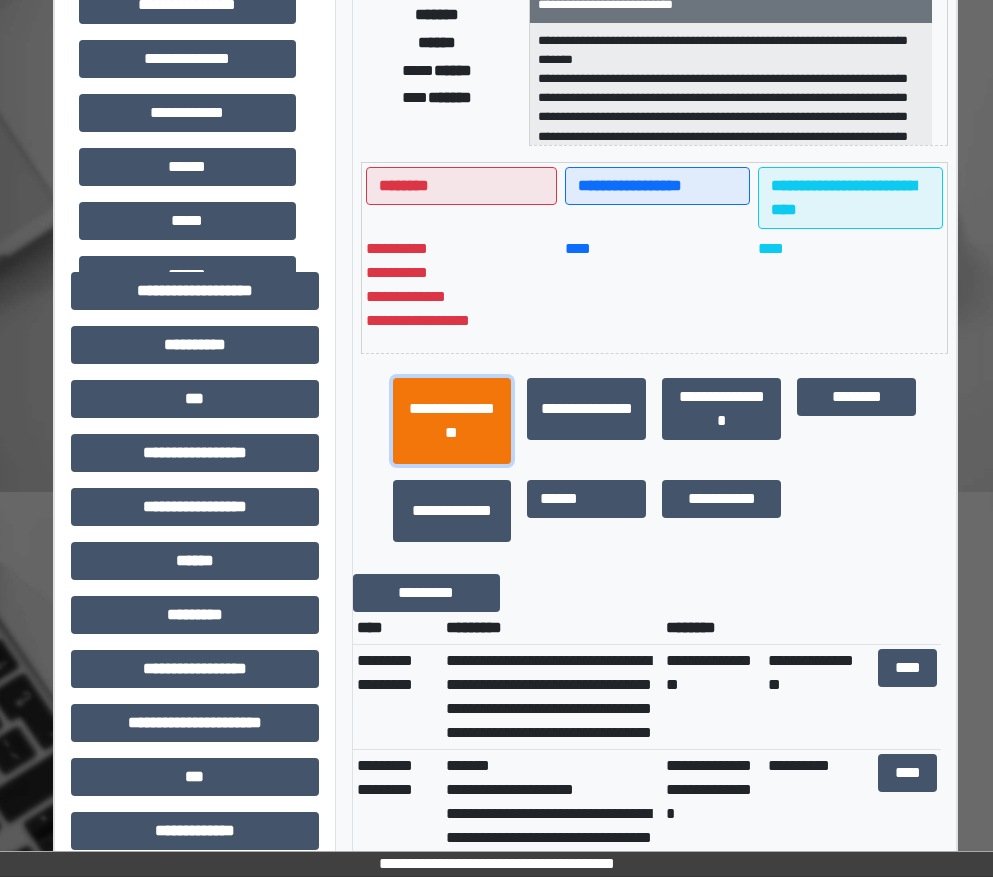 click on "**********" at bounding box center [452, 421] 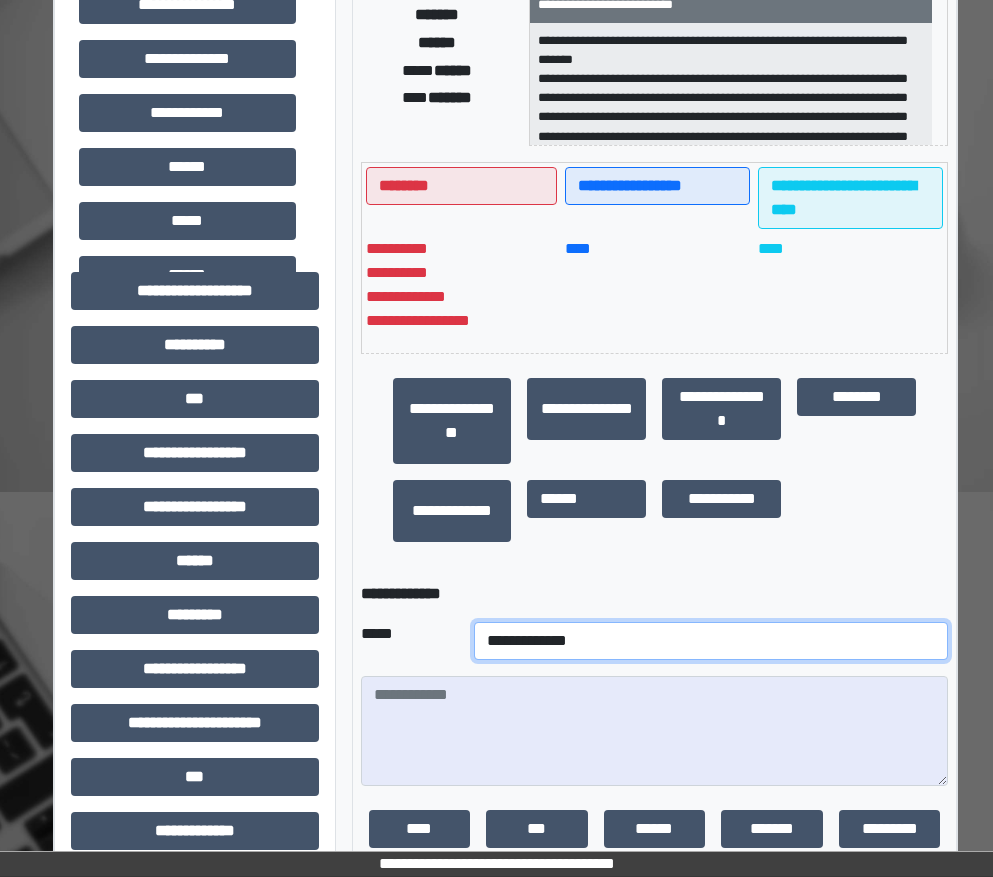 click on "**********" at bounding box center (711, 641) 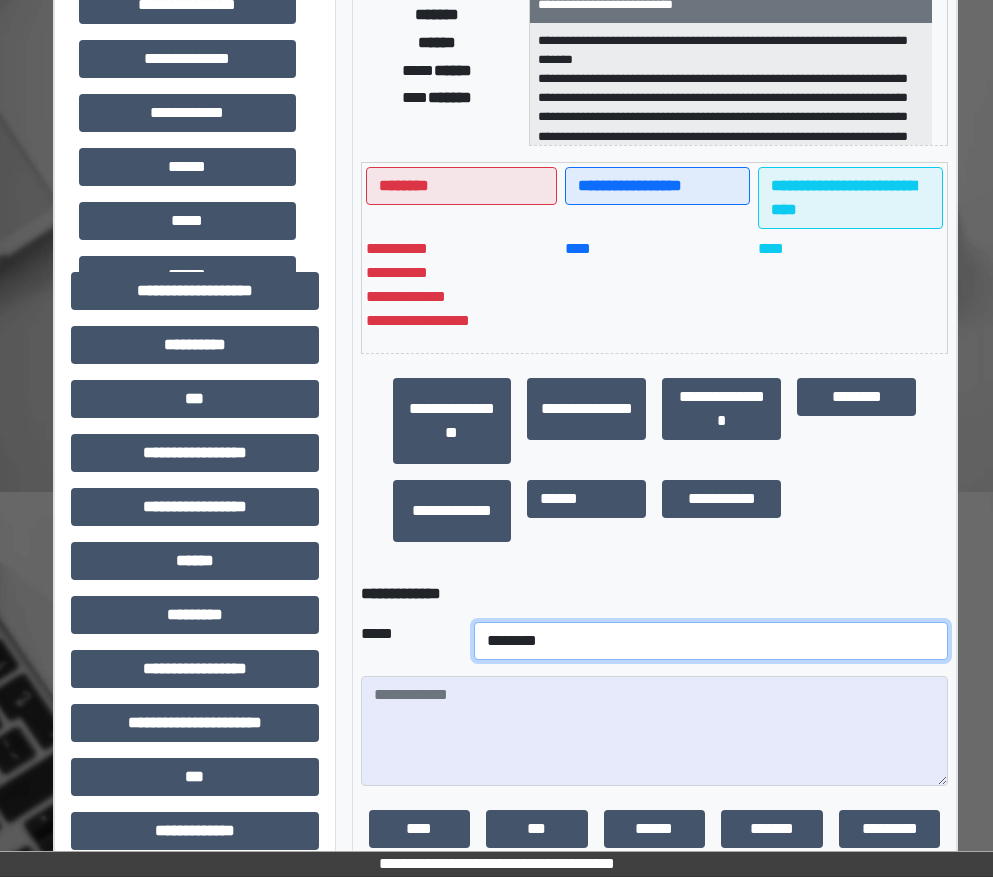 click on "**********" at bounding box center (711, 641) 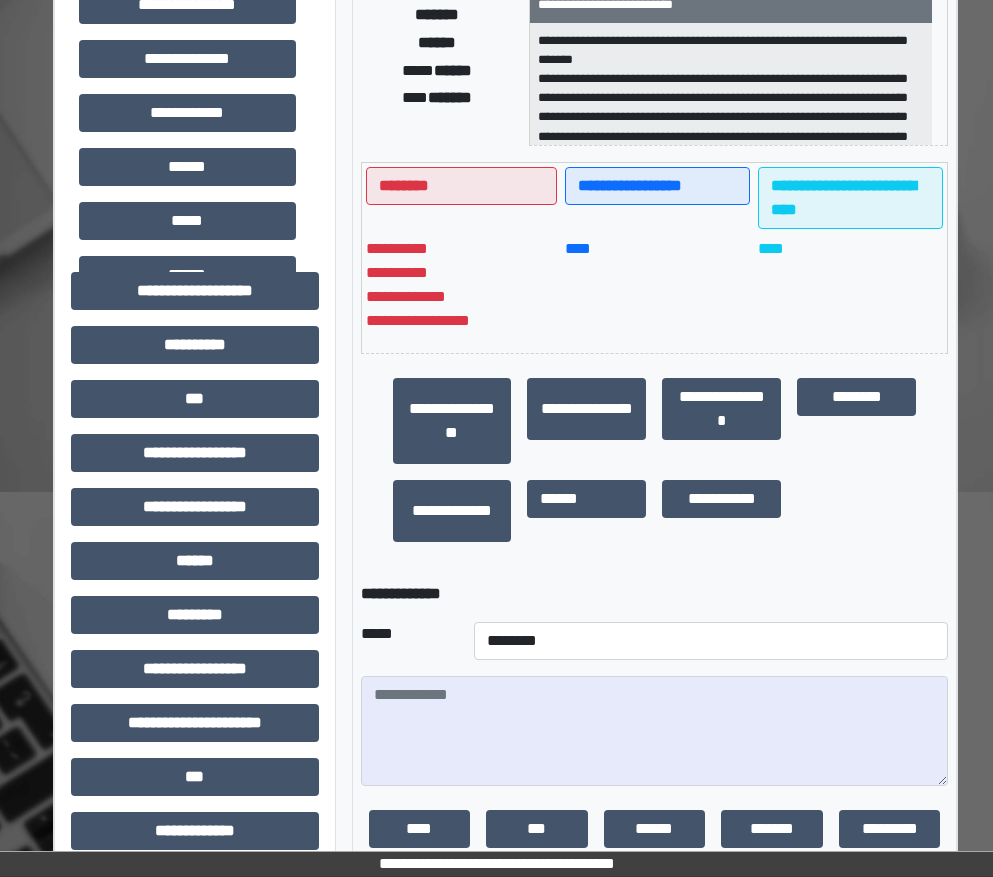 click on "**********" at bounding box center [655, 594] 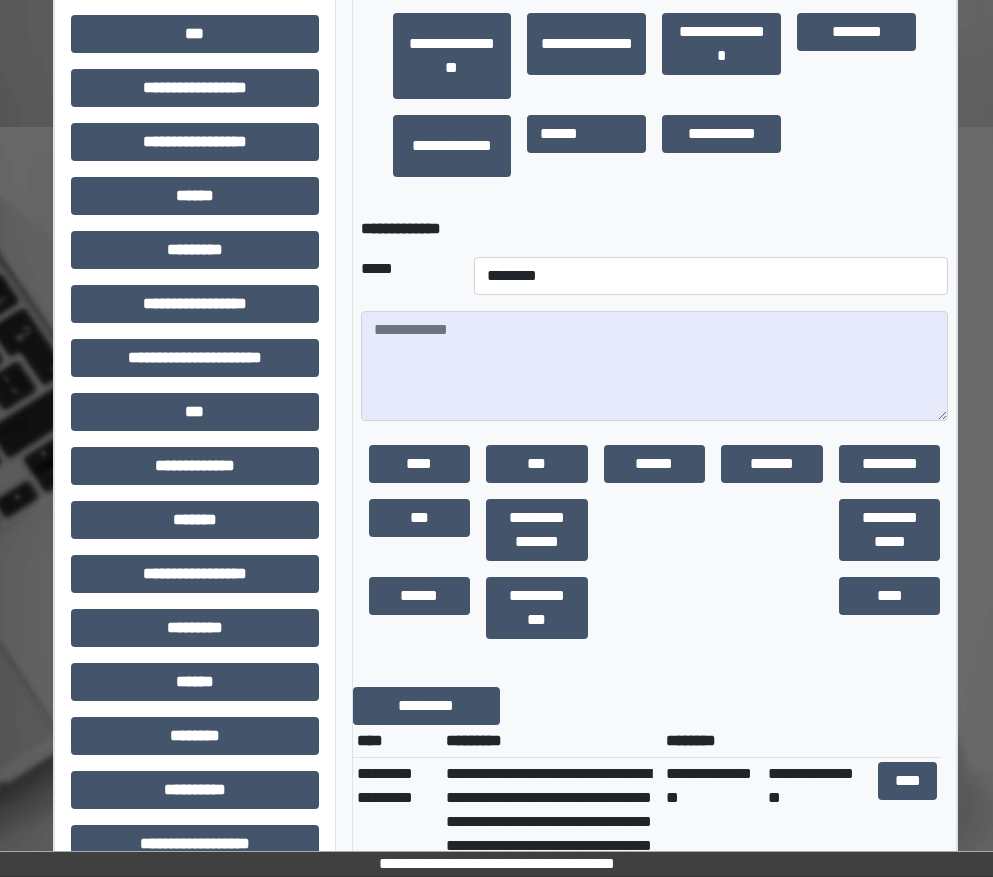 scroll, scrollTop: 800, scrollLeft: 0, axis: vertical 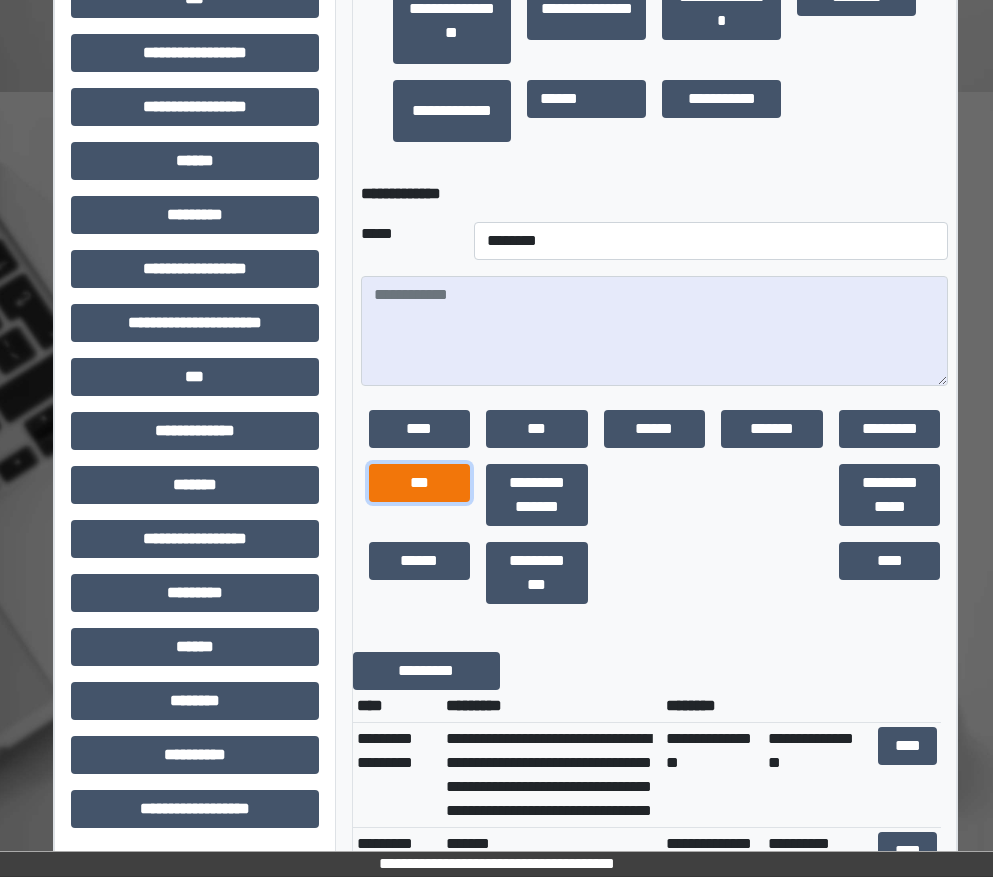 click on "***" at bounding box center [420, 483] 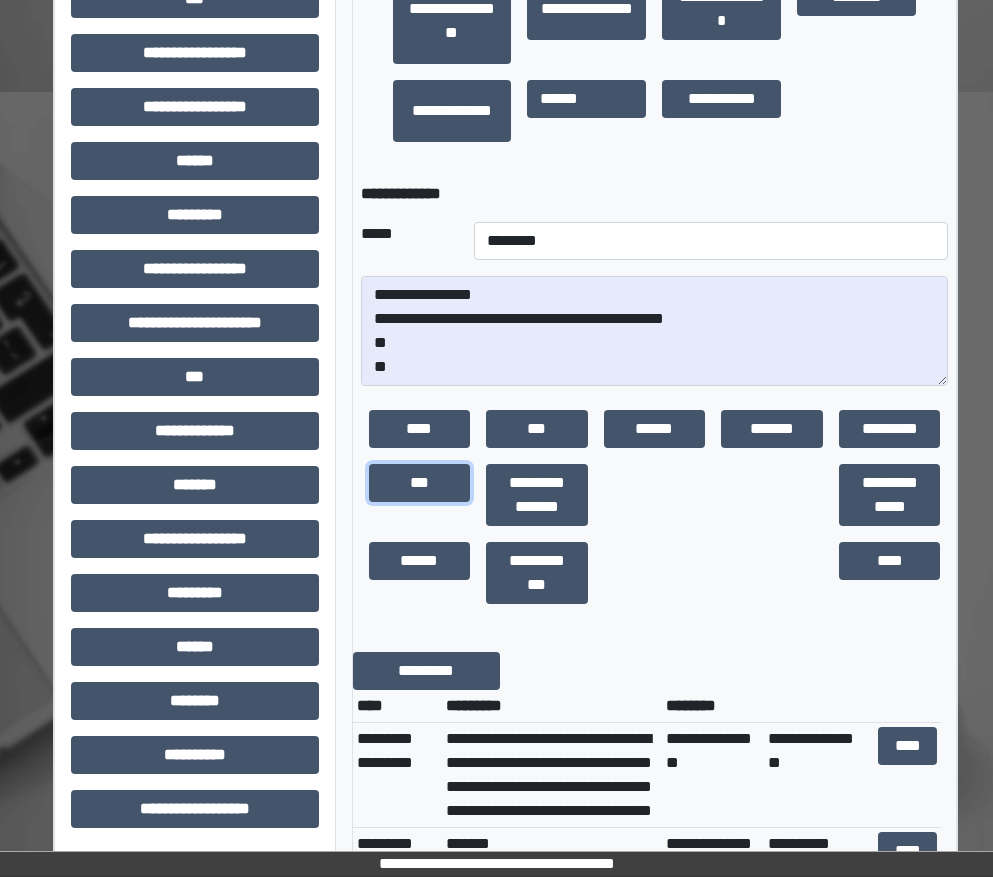 scroll, scrollTop: 24, scrollLeft: 0, axis: vertical 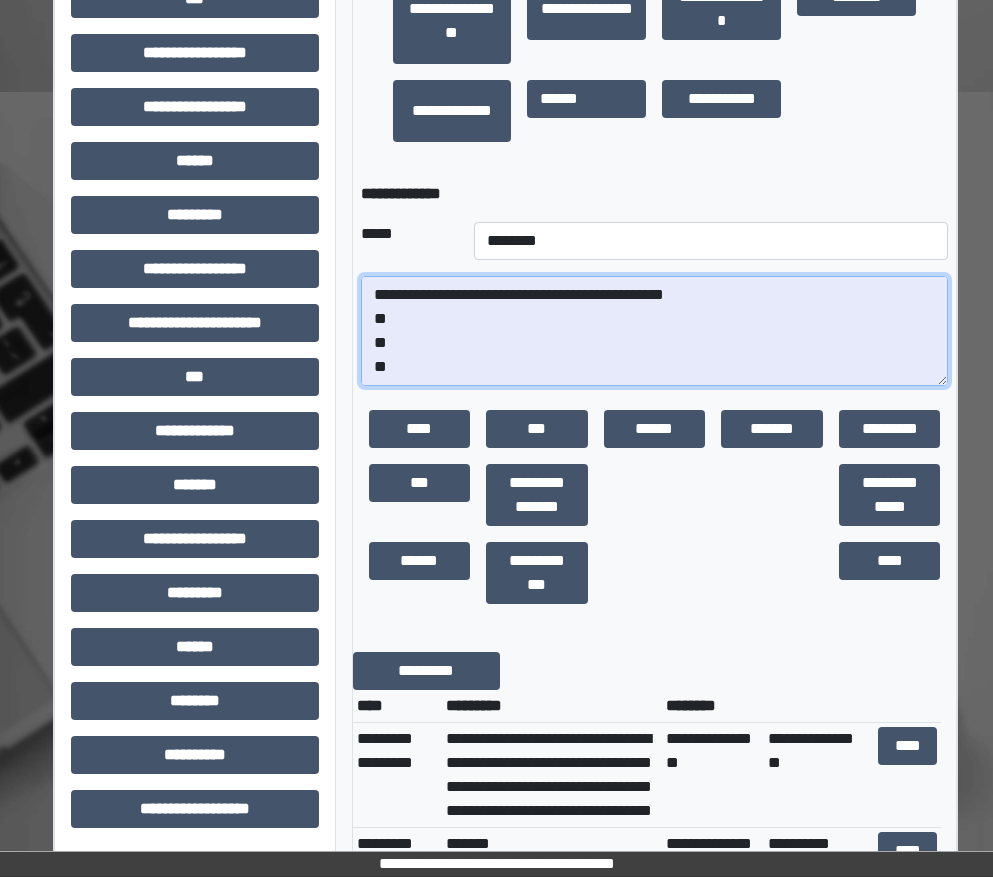 click on "**********" at bounding box center (655, 331) 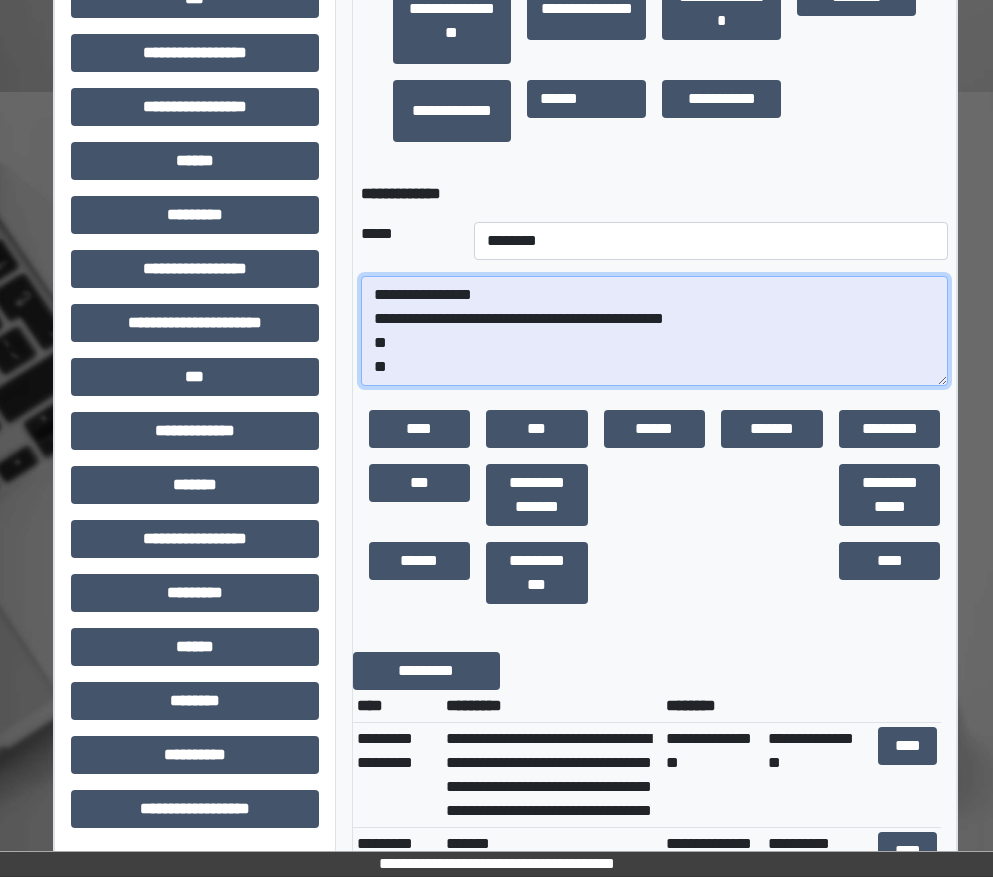 scroll, scrollTop: 0, scrollLeft: 0, axis: both 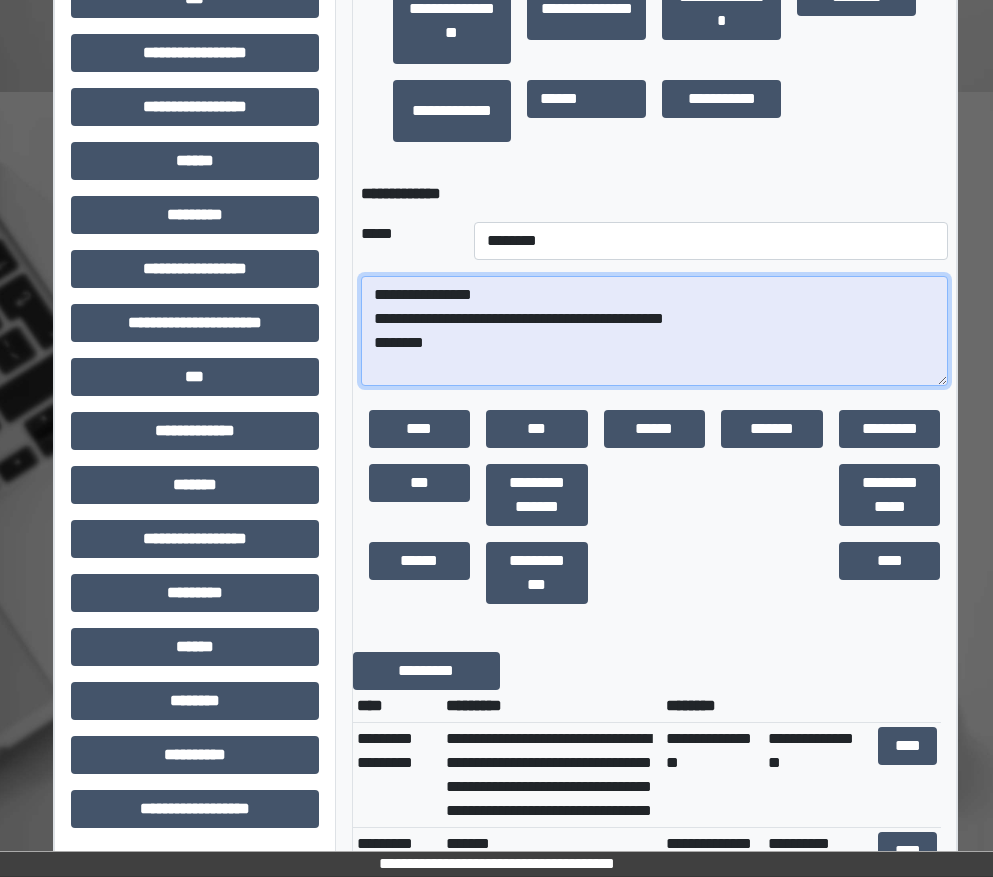 click on "**********" at bounding box center (655, 331) 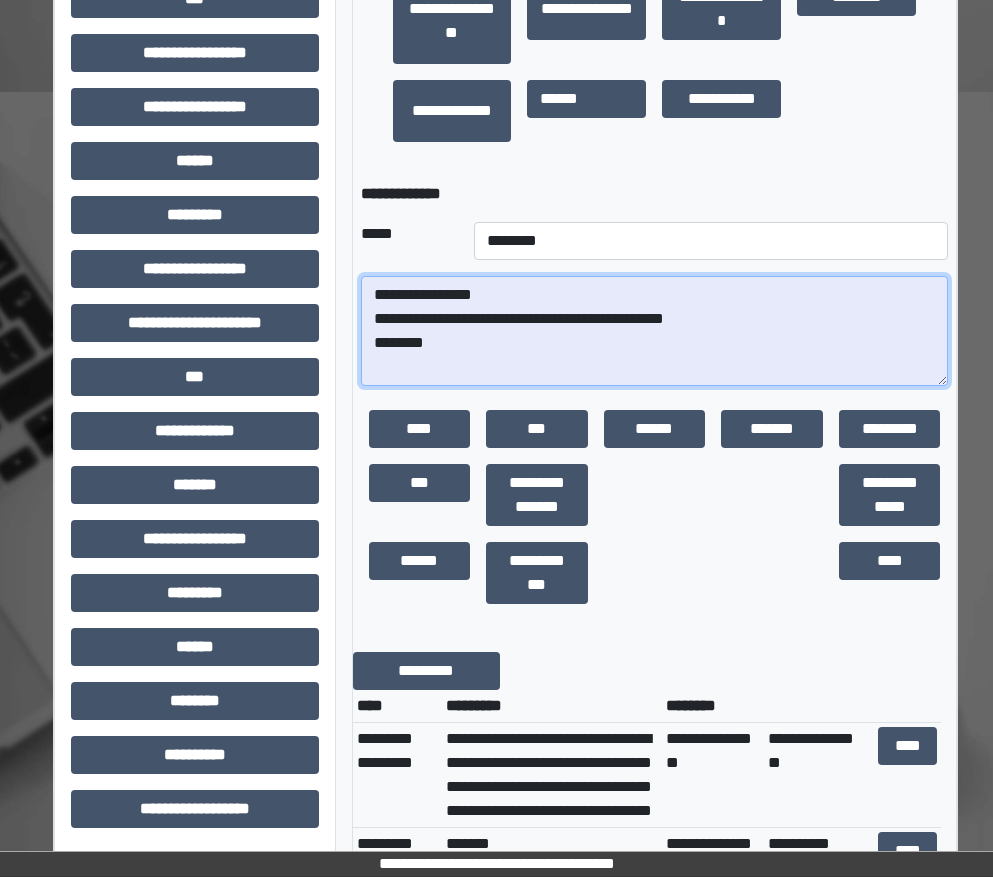 paste on "**********" 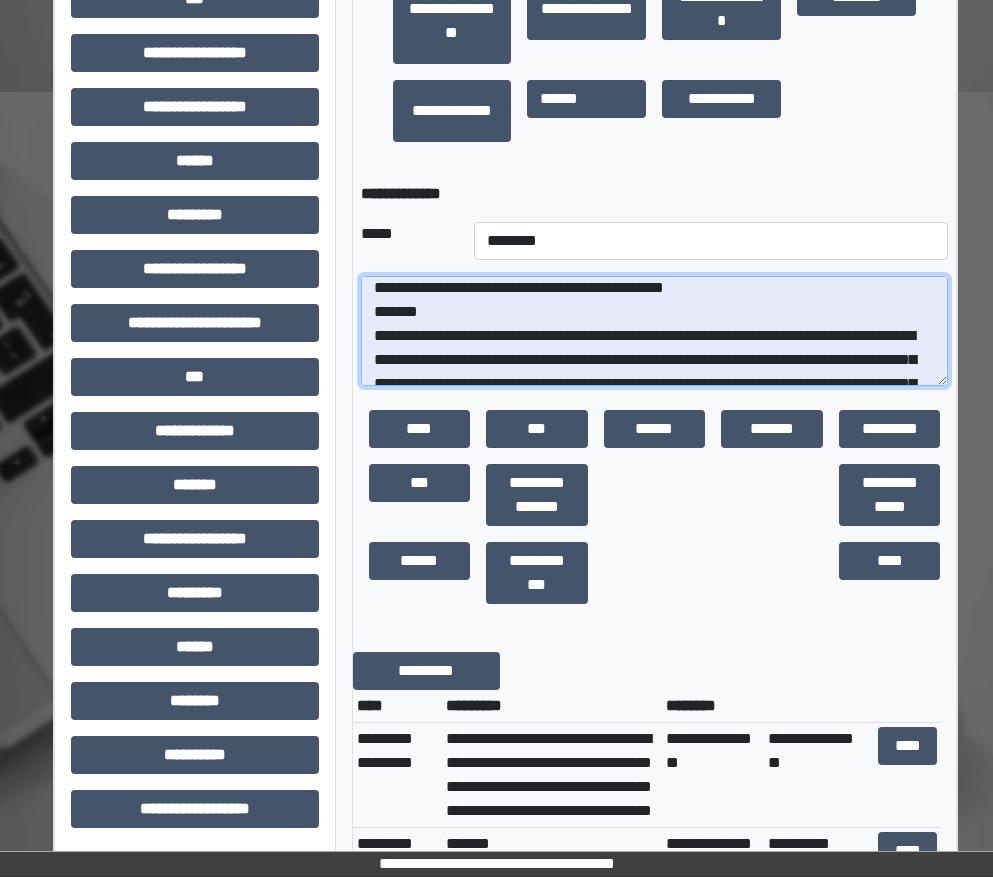 scroll, scrollTop: 7, scrollLeft: 0, axis: vertical 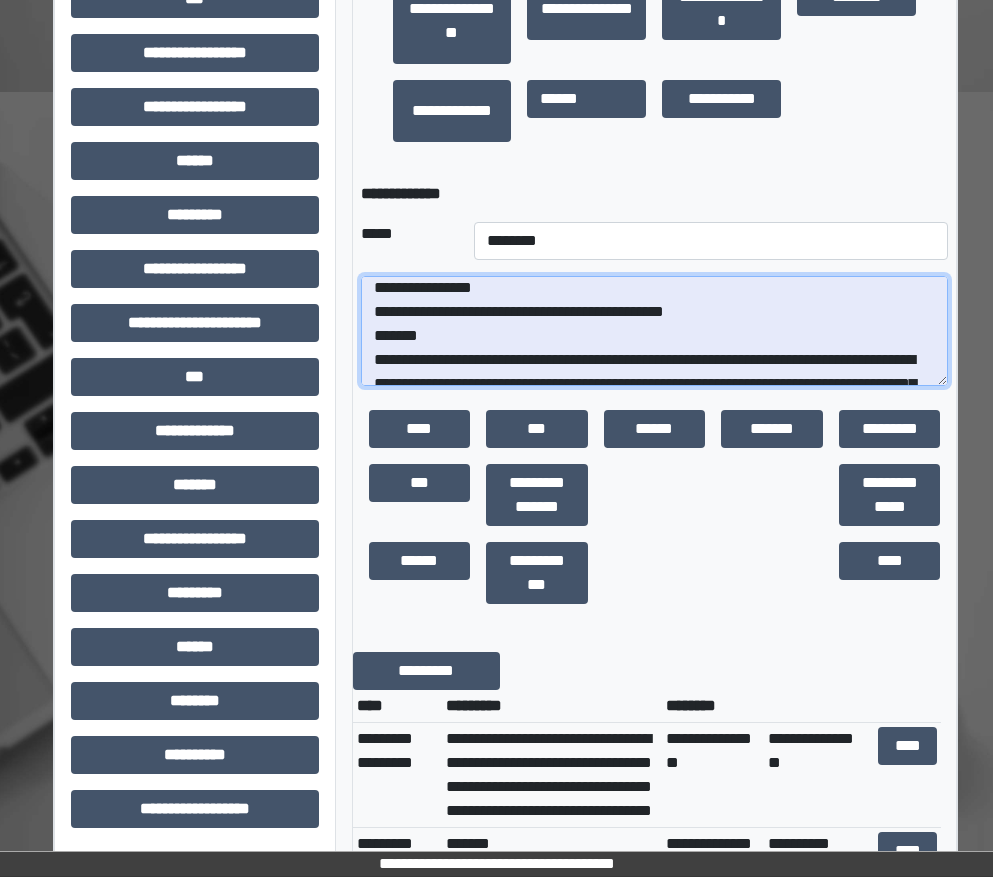 click at bounding box center [655, 331] 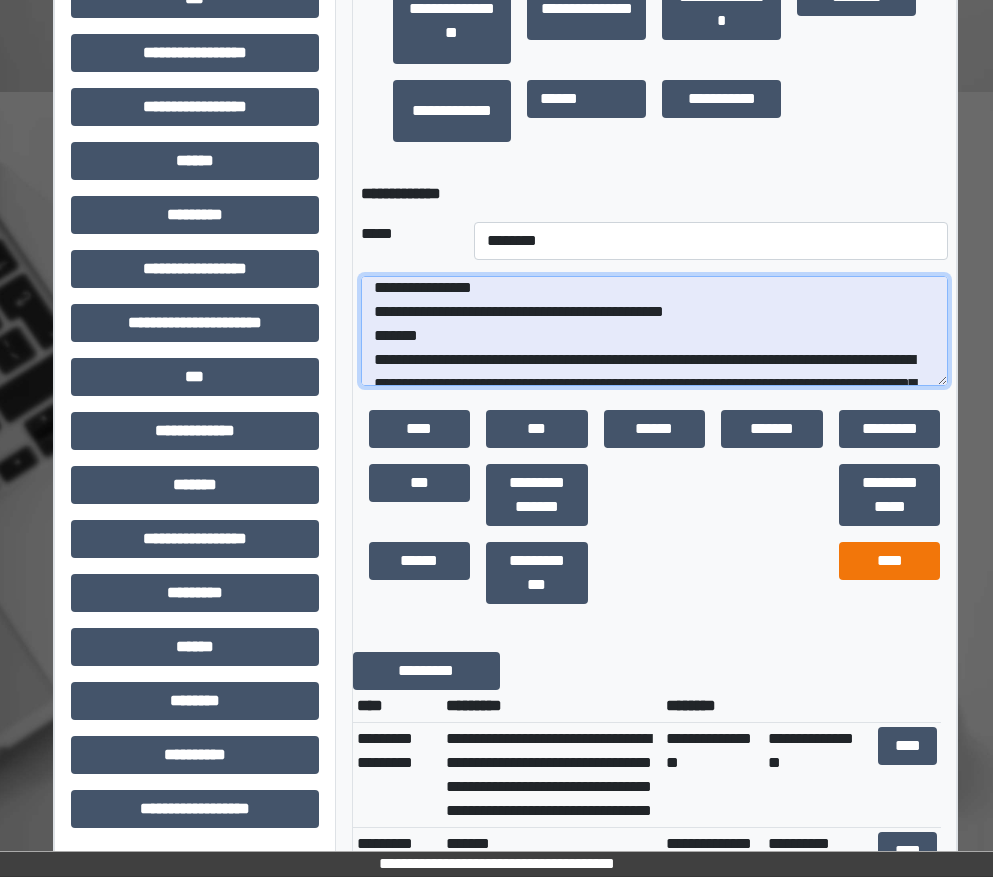 type on "**********" 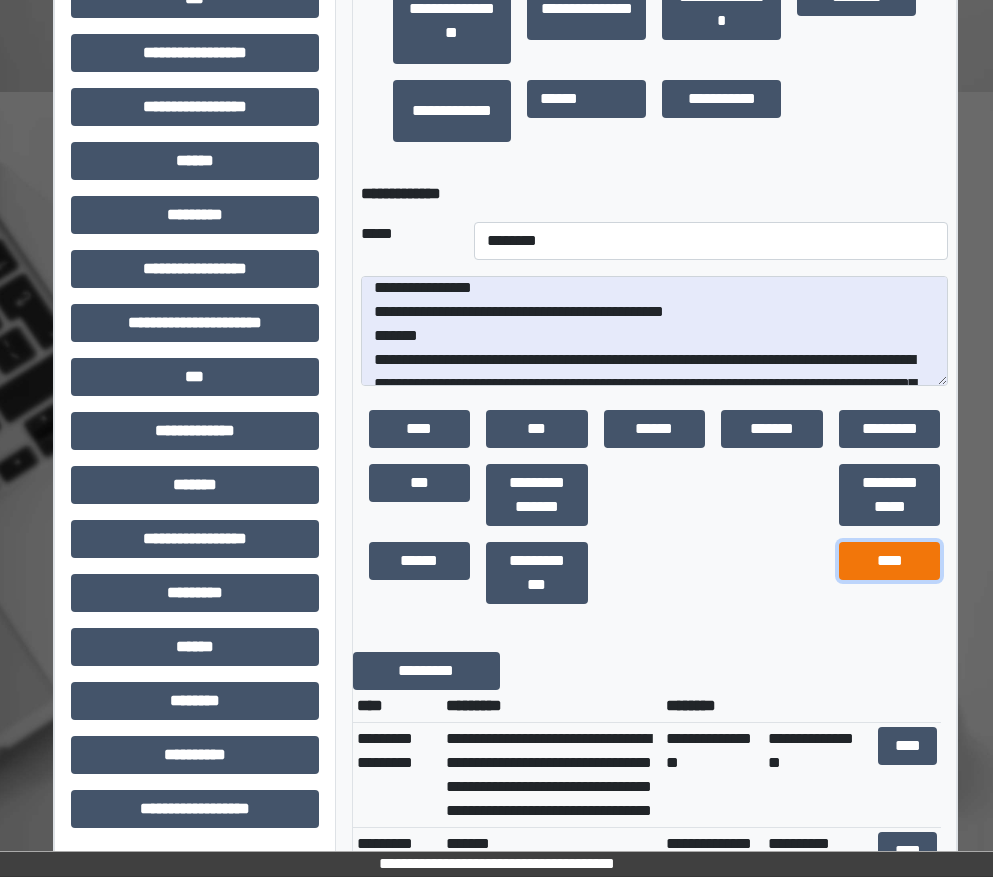 click on "****" at bounding box center (890, 561) 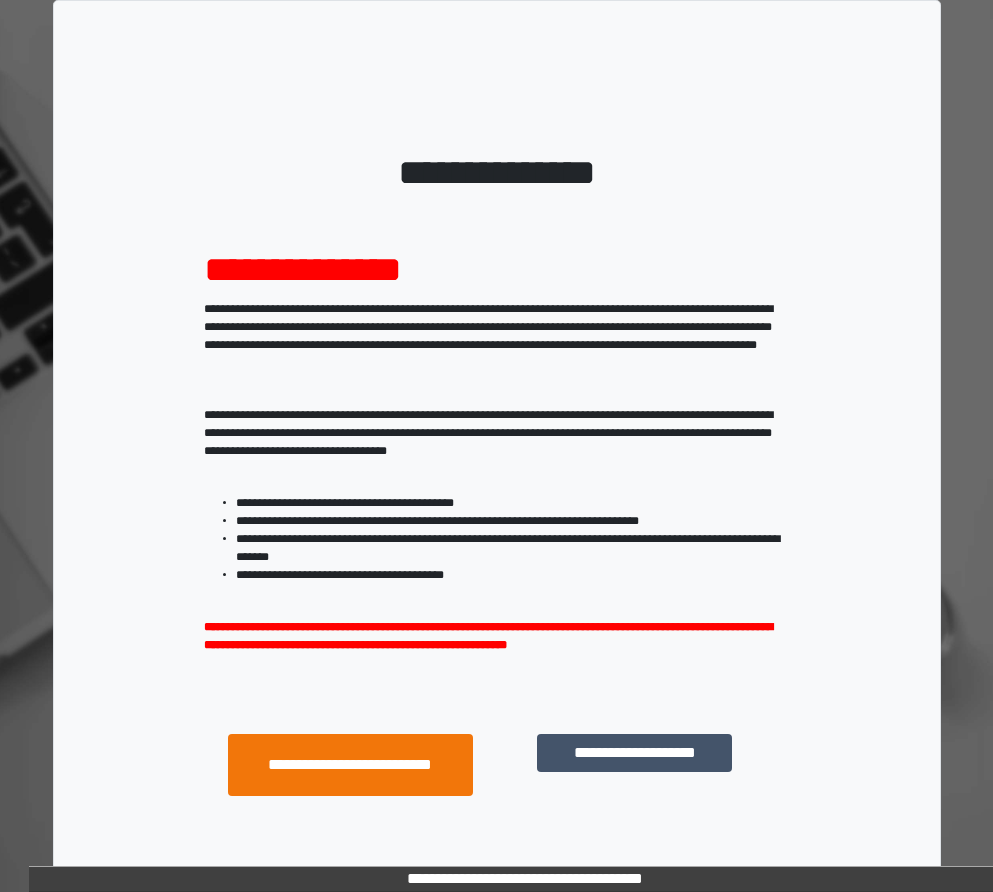 scroll, scrollTop: 0, scrollLeft: 0, axis: both 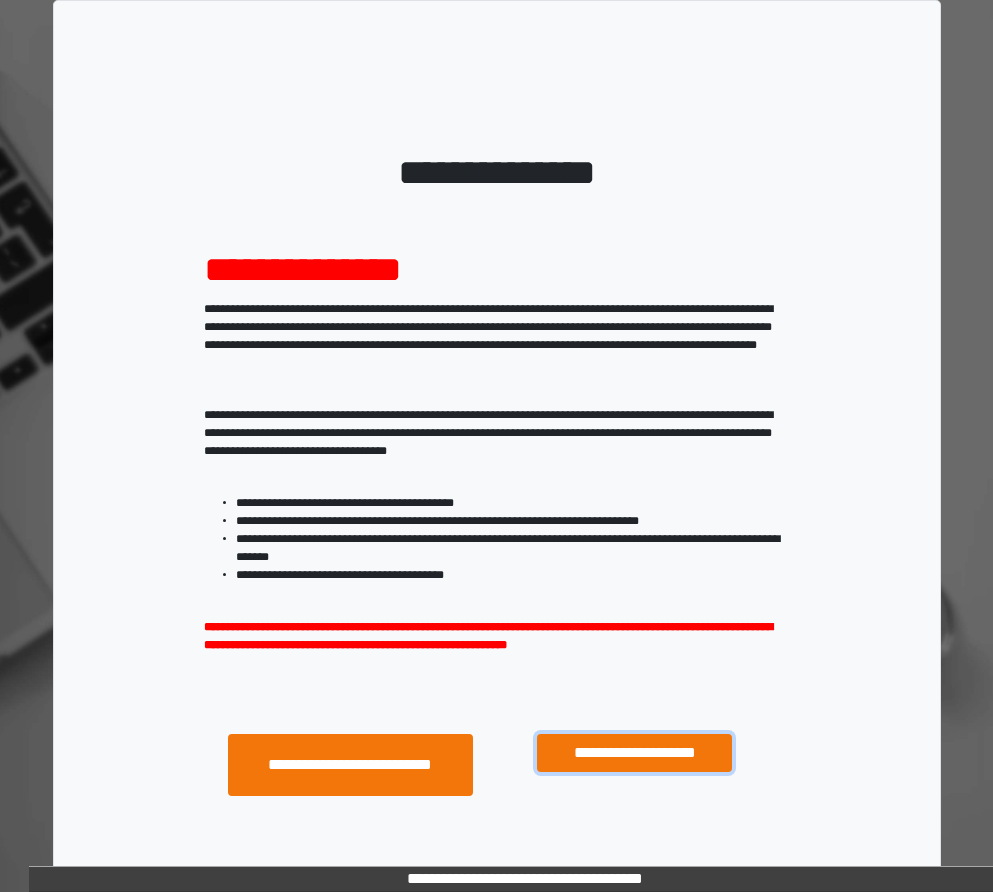 click on "**********" at bounding box center (634, 753) 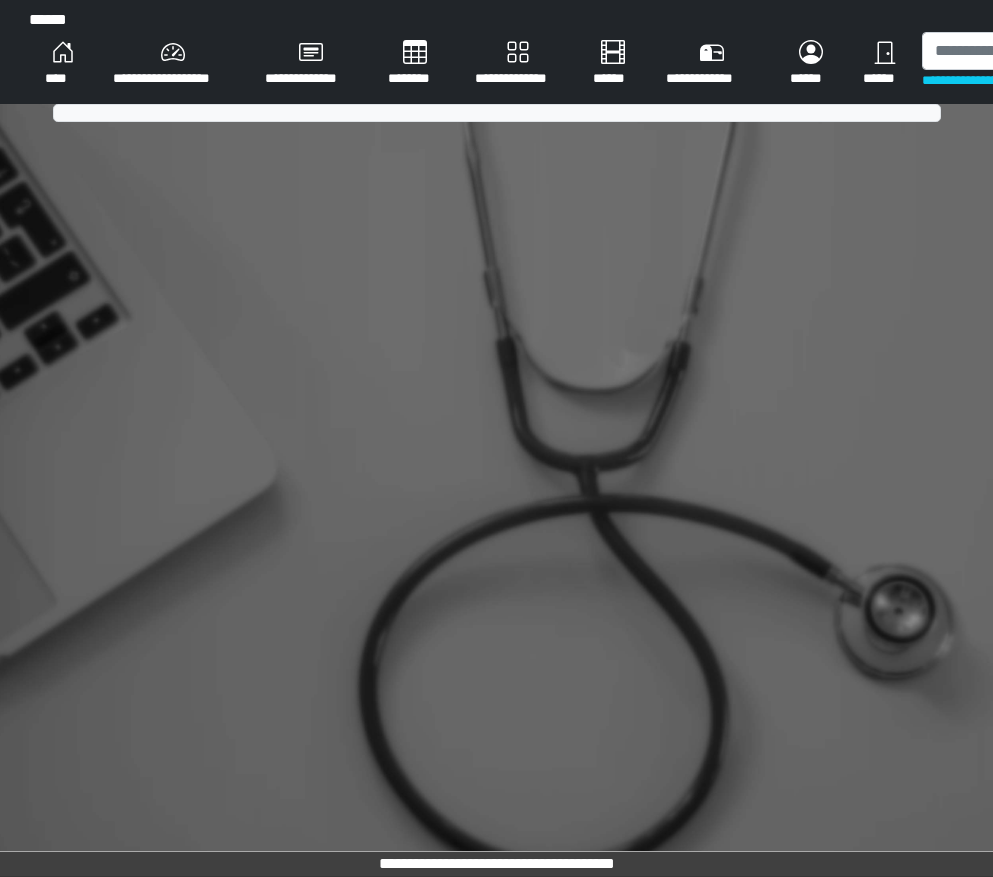 scroll, scrollTop: 0, scrollLeft: 0, axis: both 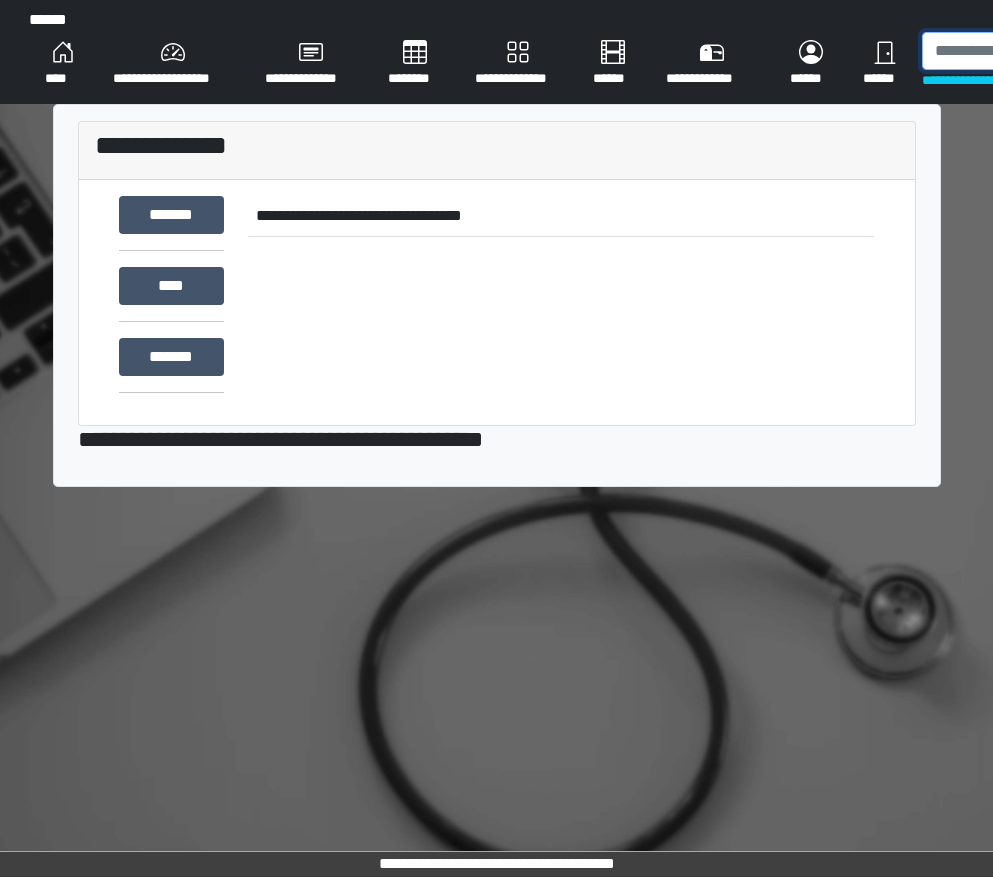 click at bounding box center [1025, 51] 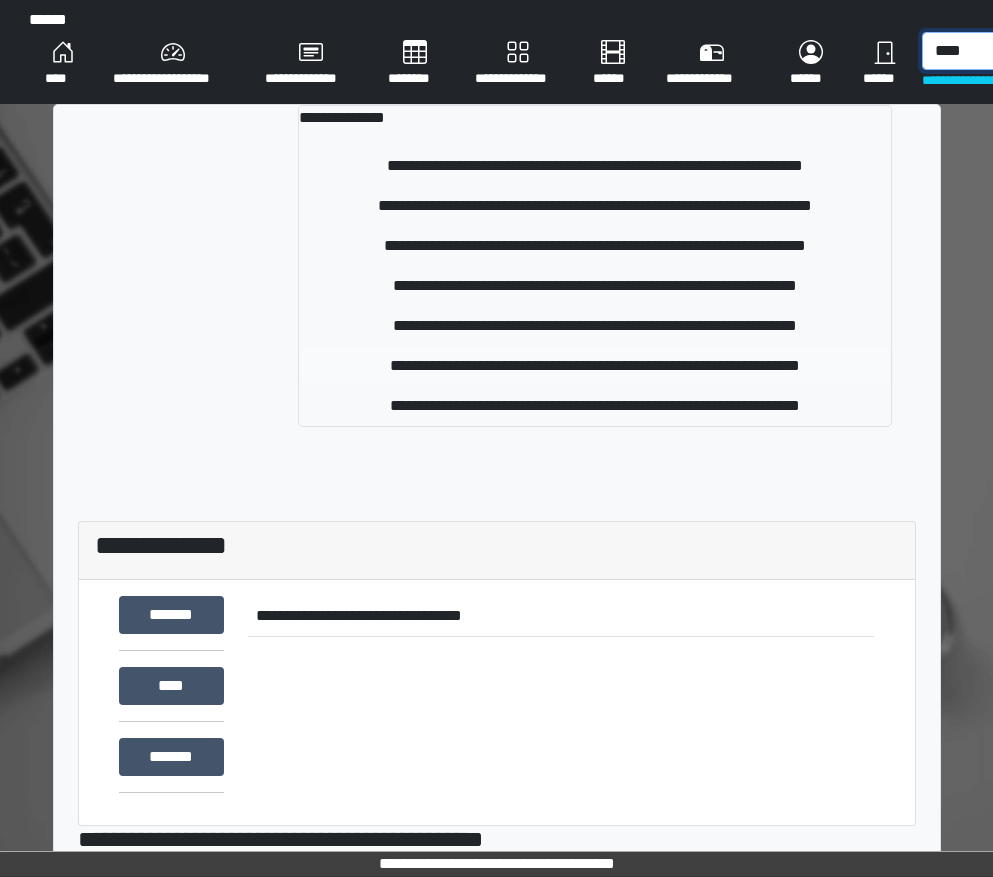 type on "****" 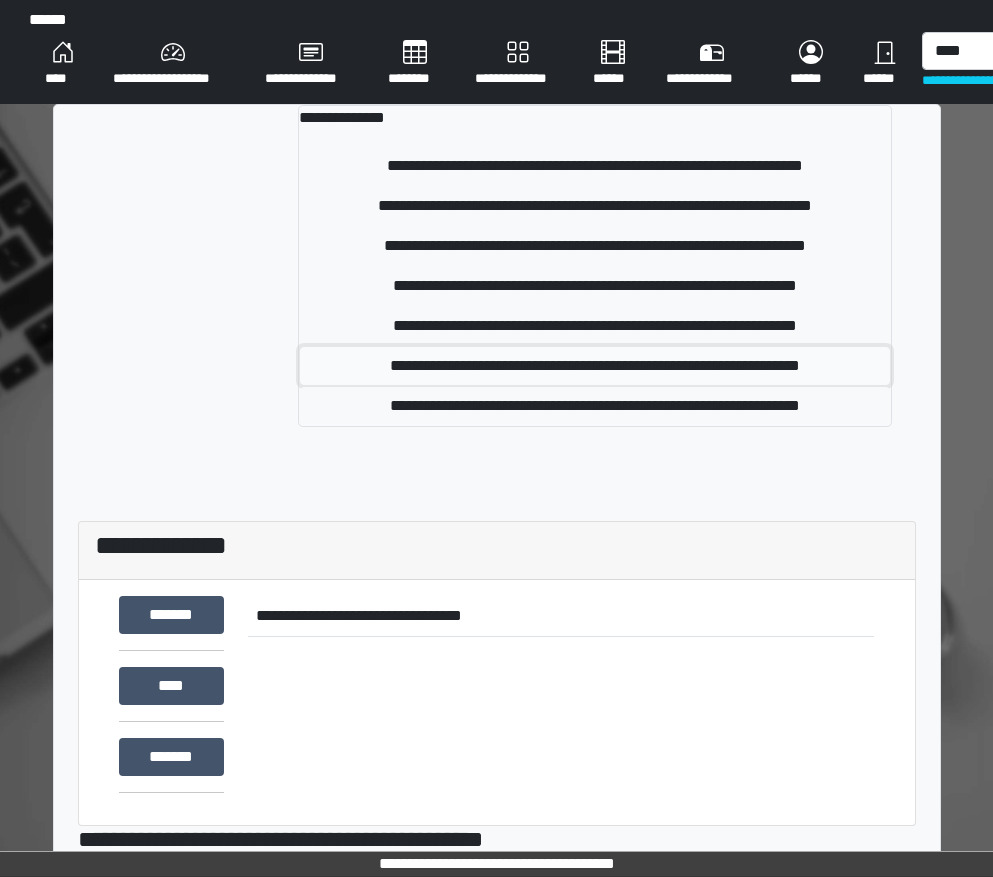 click on "**********" at bounding box center (594, 366) 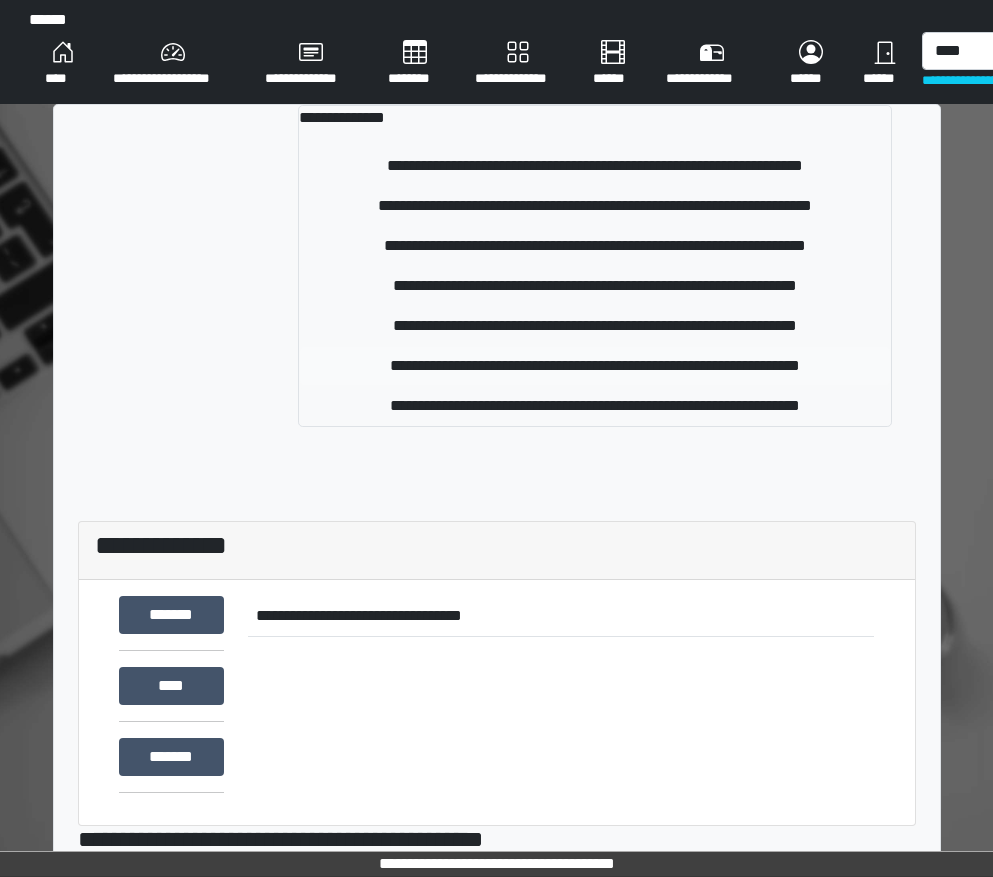 type 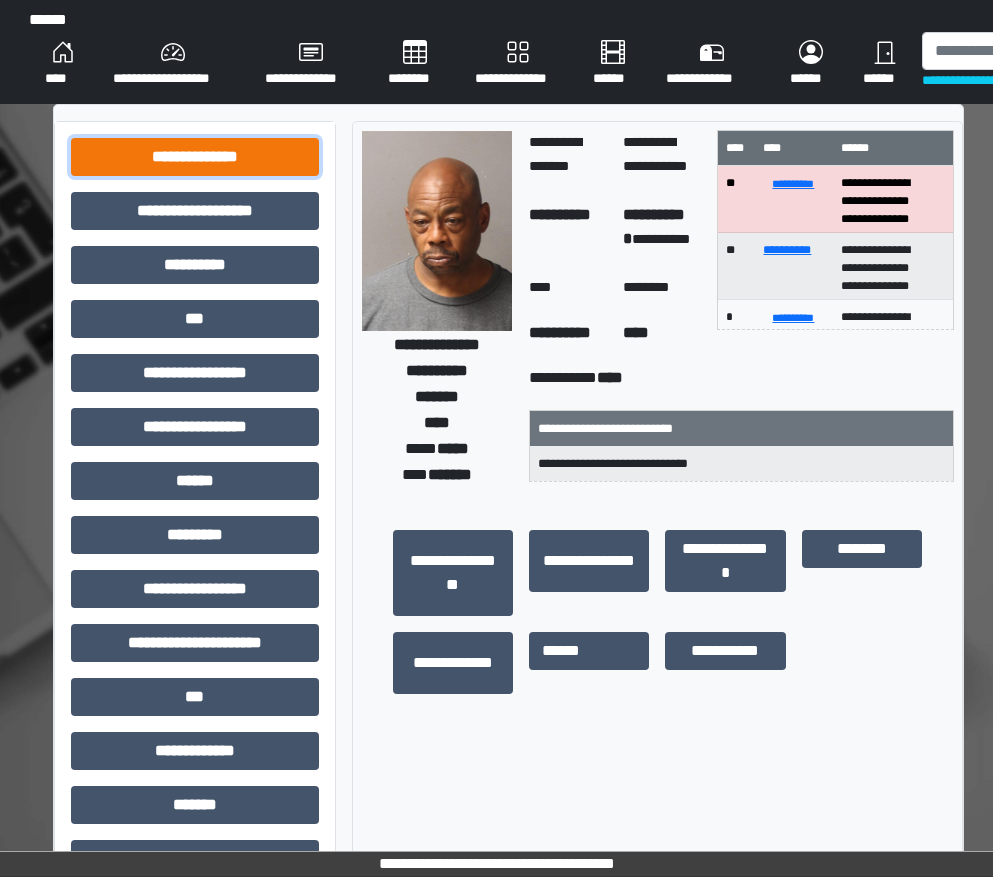 click on "**********" at bounding box center [195, 157] 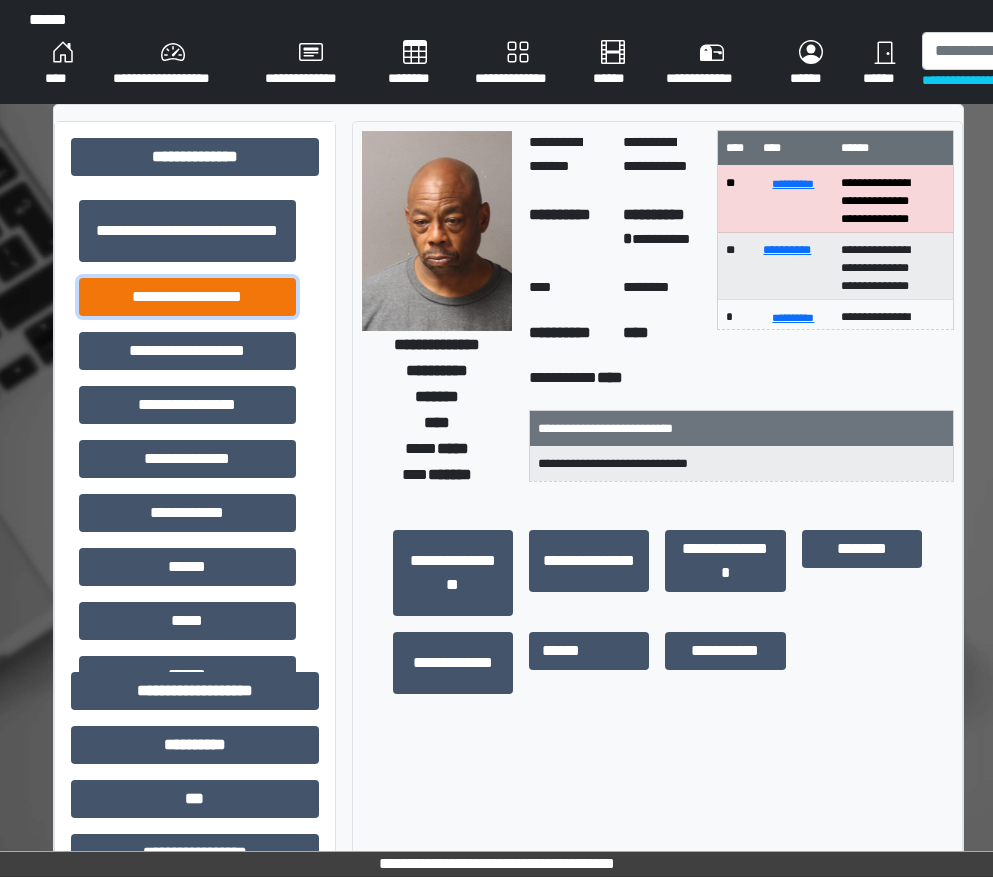 click on "**********" at bounding box center [187, 297] 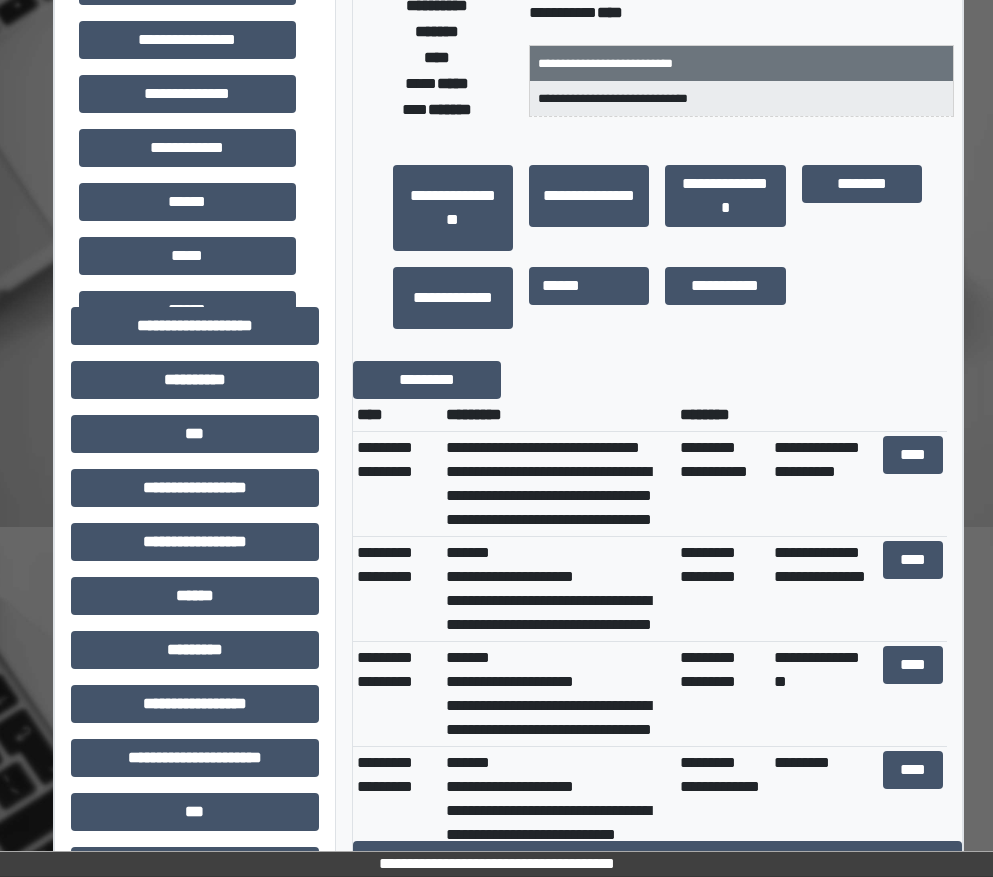 scroll, scrollTop: 400, scrollLeft: 0, axis: vertical 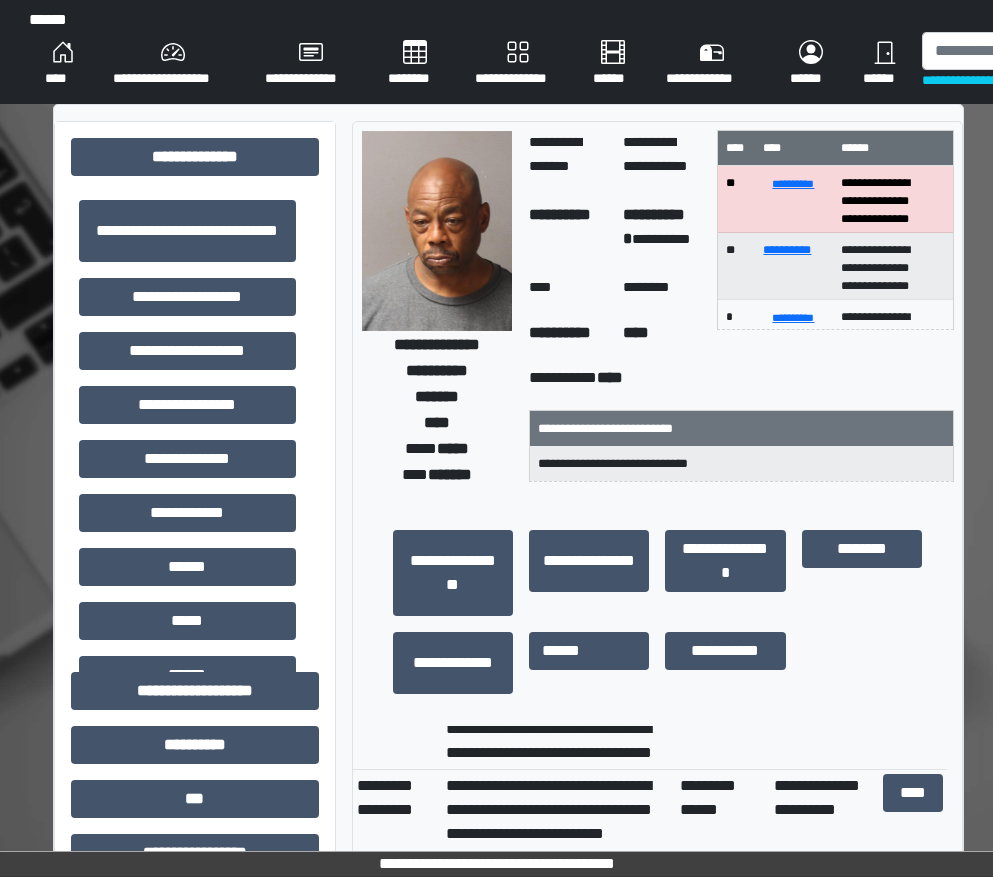 click on "****" at bounding box center (63, 64) 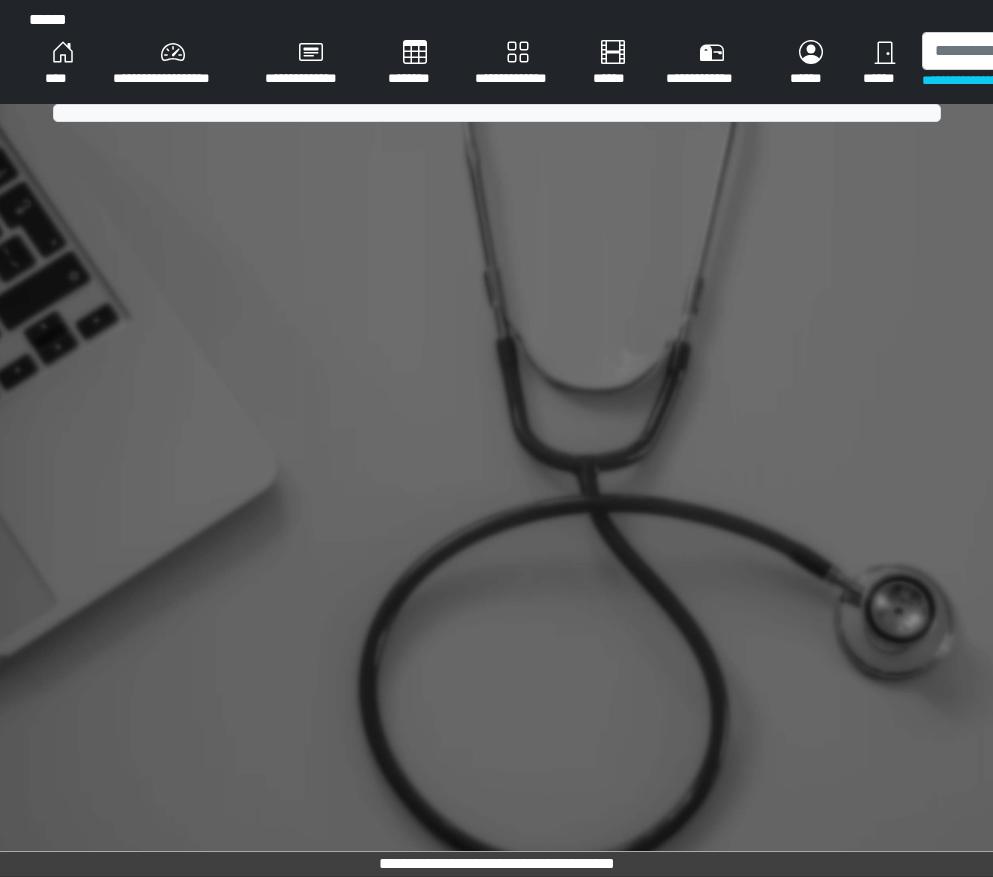 scroll, scrollTop: 0, scrollLeft: 0, axis: both 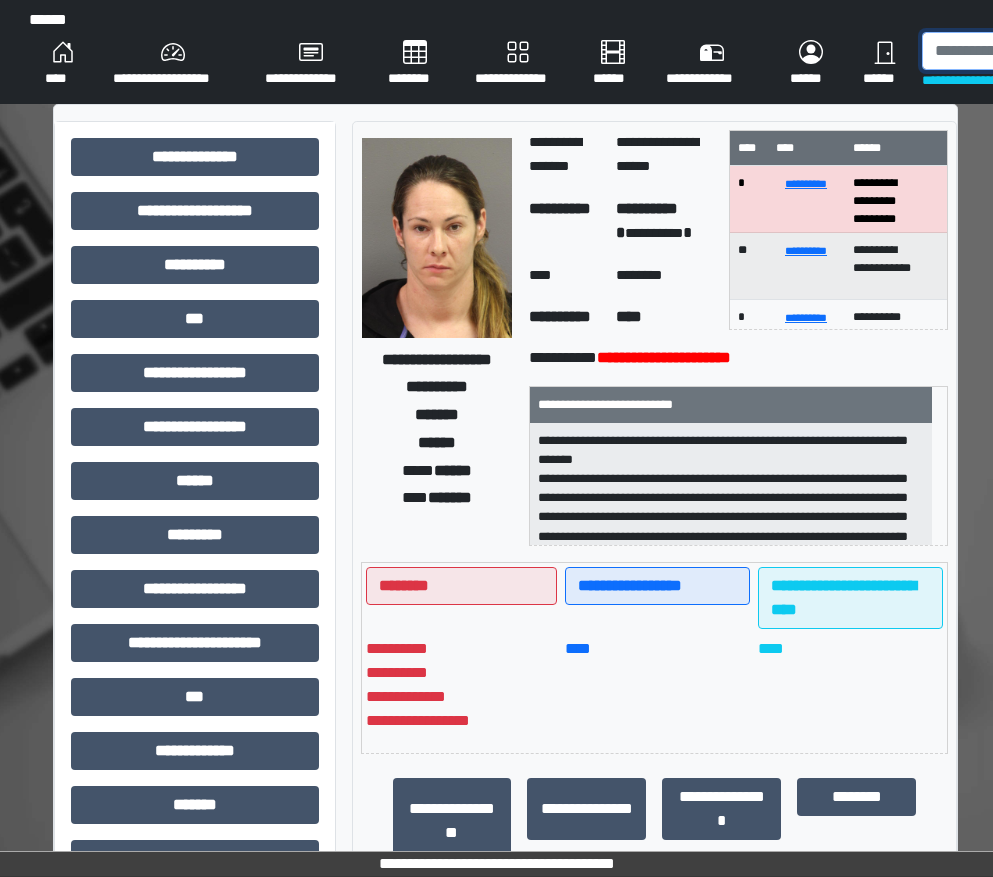 click at bounding box center [1025, 51] 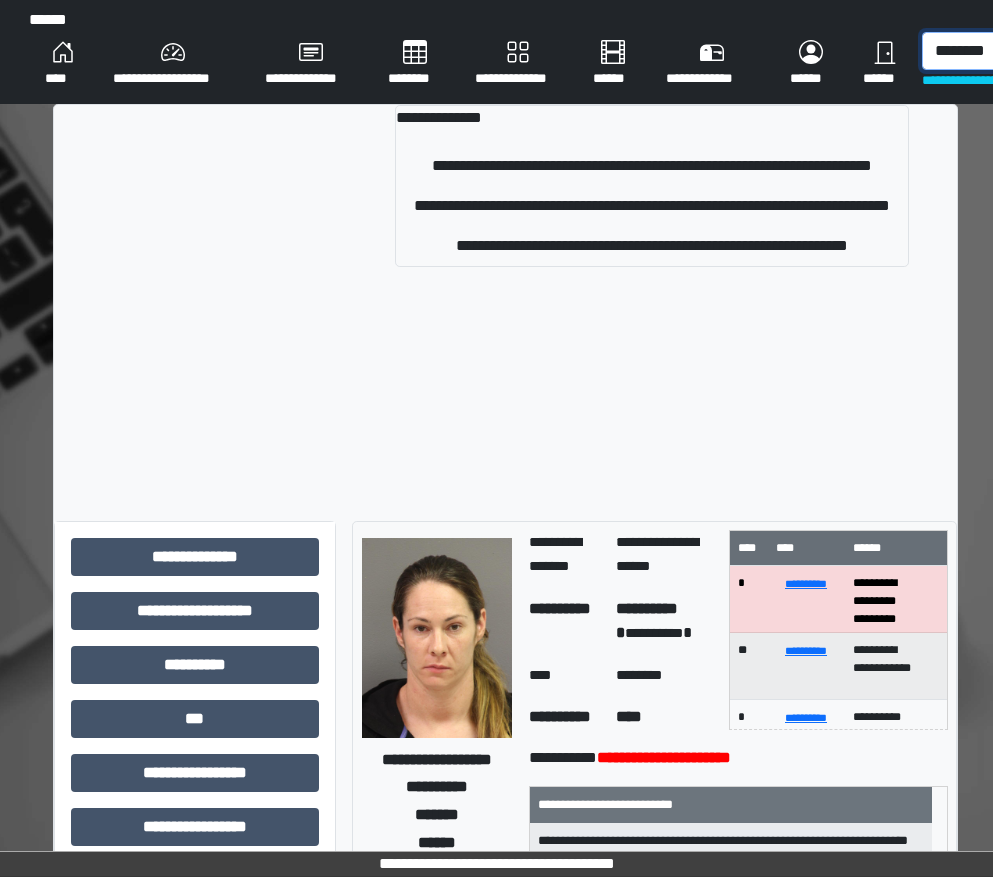 scroll, scrollTop: 0, scrollLeft: 1, axis: horizontal 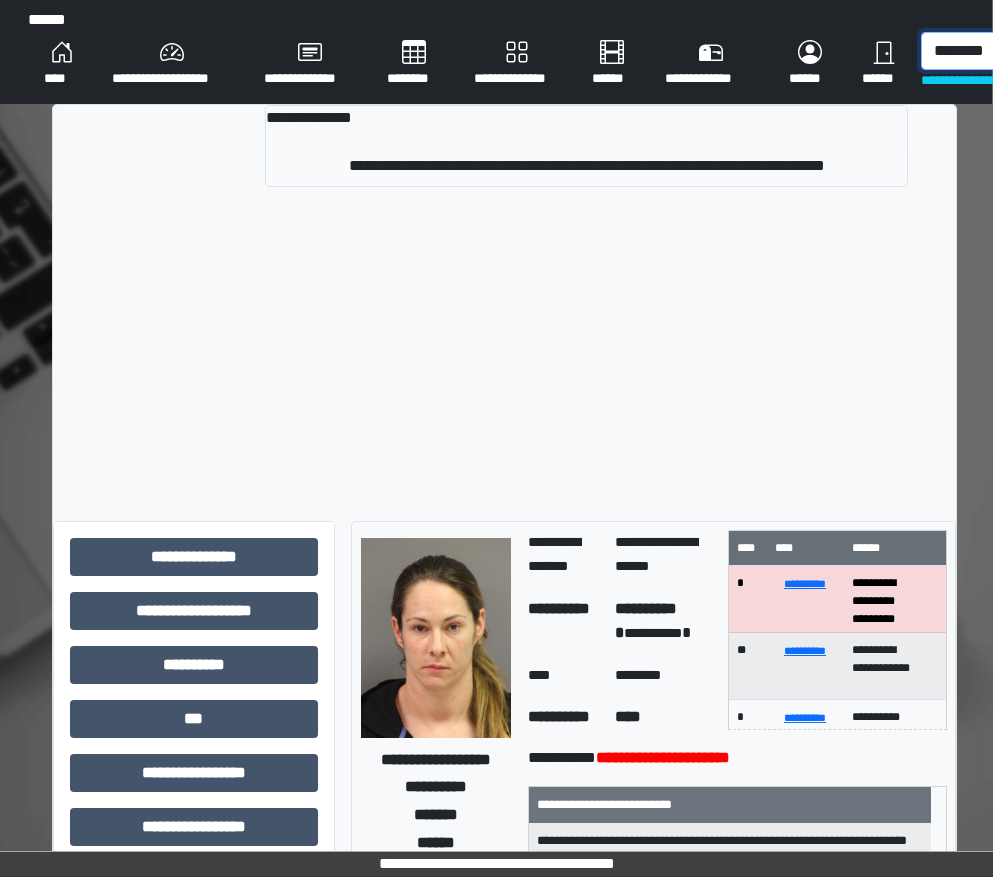 type on "********" 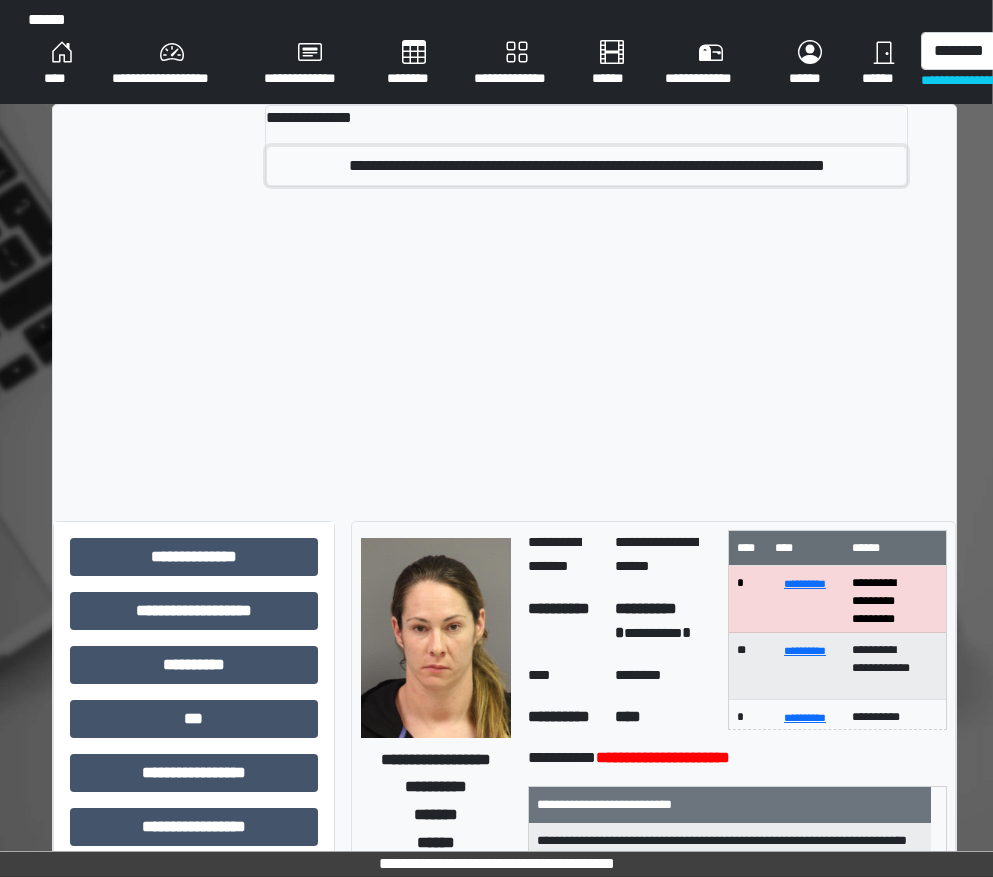 click on "**********" at bounding box center [586, 166] 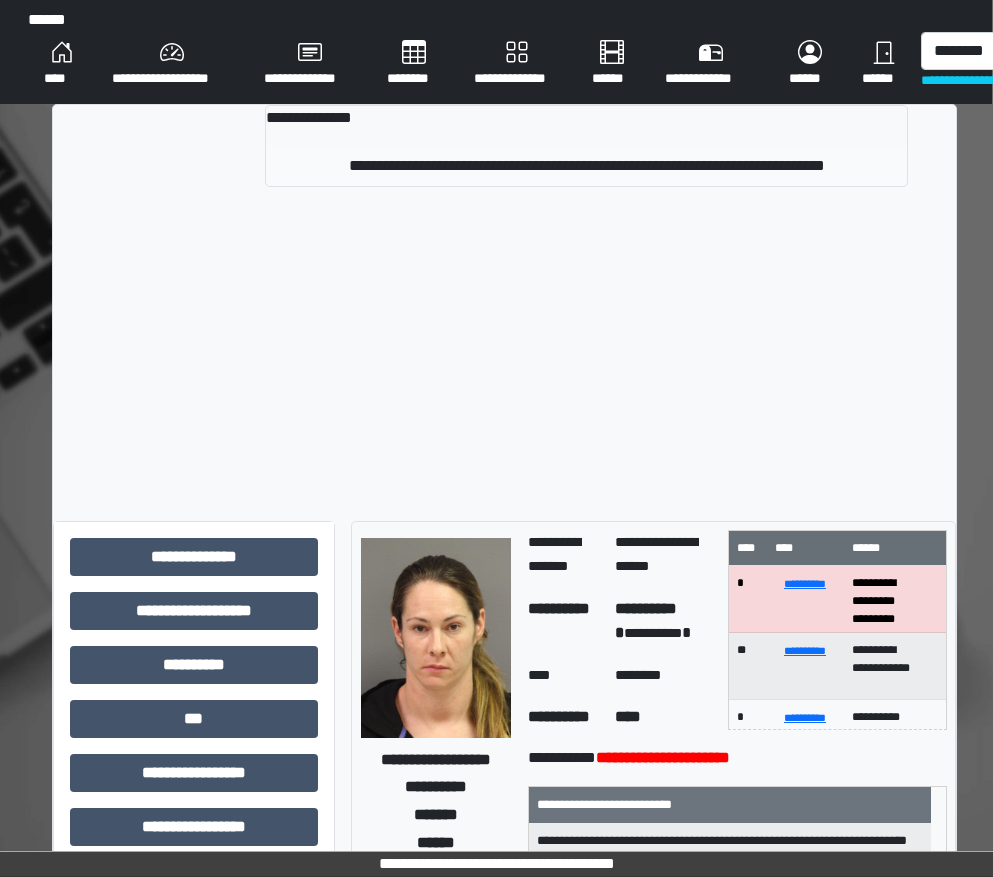 type 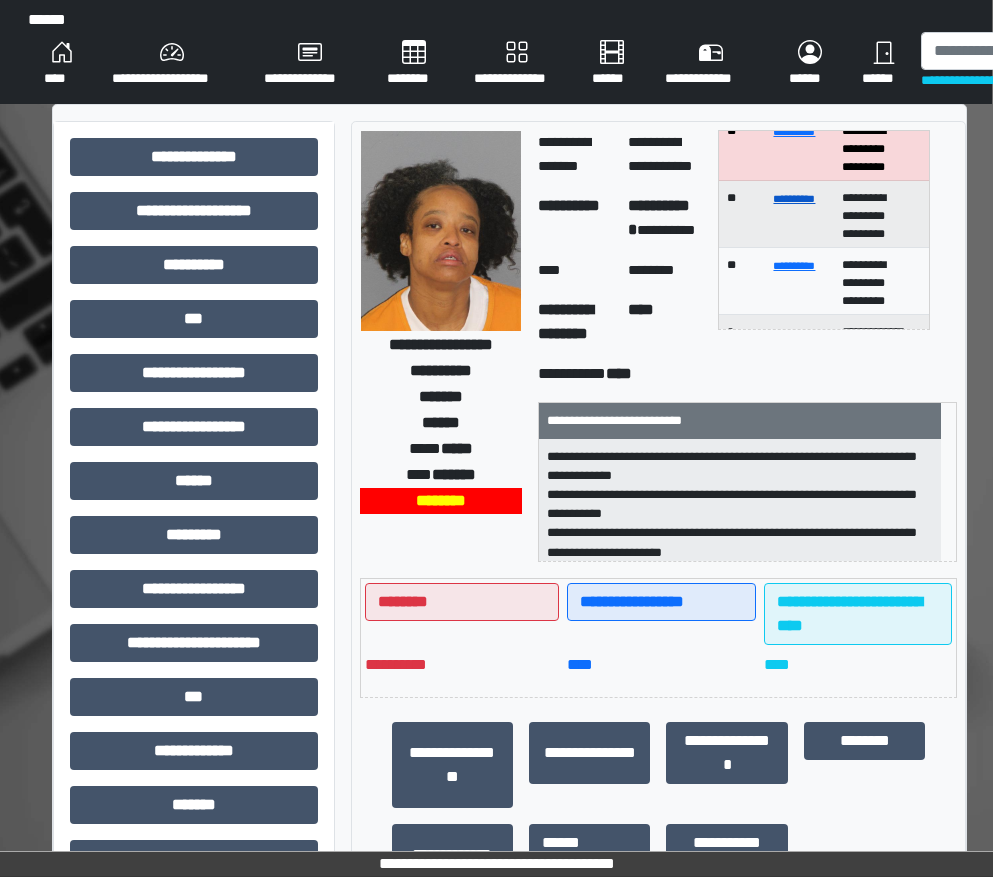 scroll, scrollTop: 100, scrollLeft: 0, axis: vertical 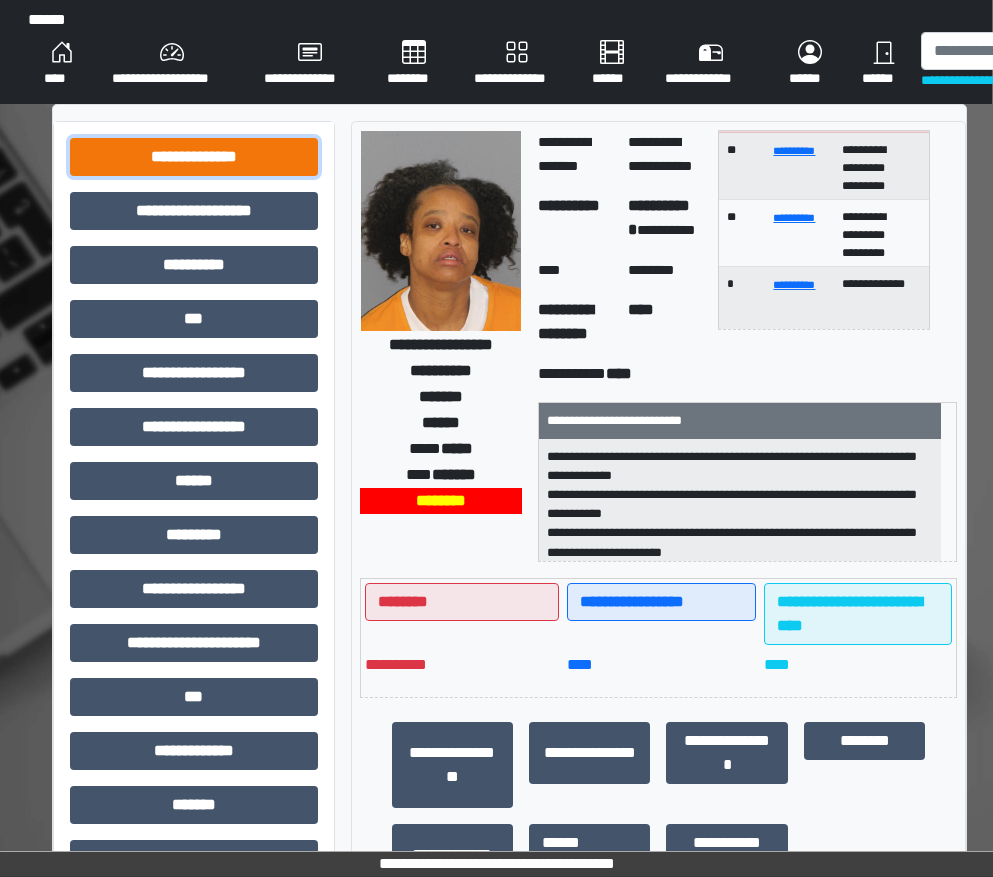 click on "**********" at bounding box center (194, 157) 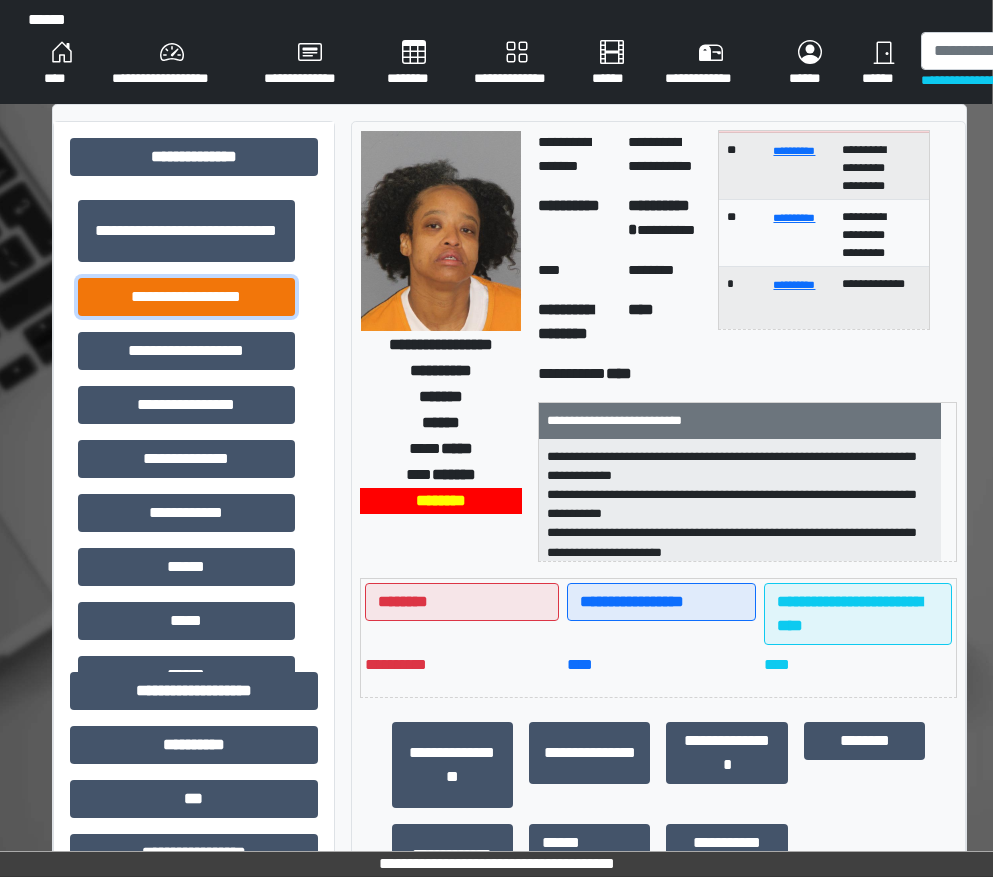 click on "**********" at bounding box center [186, 297] 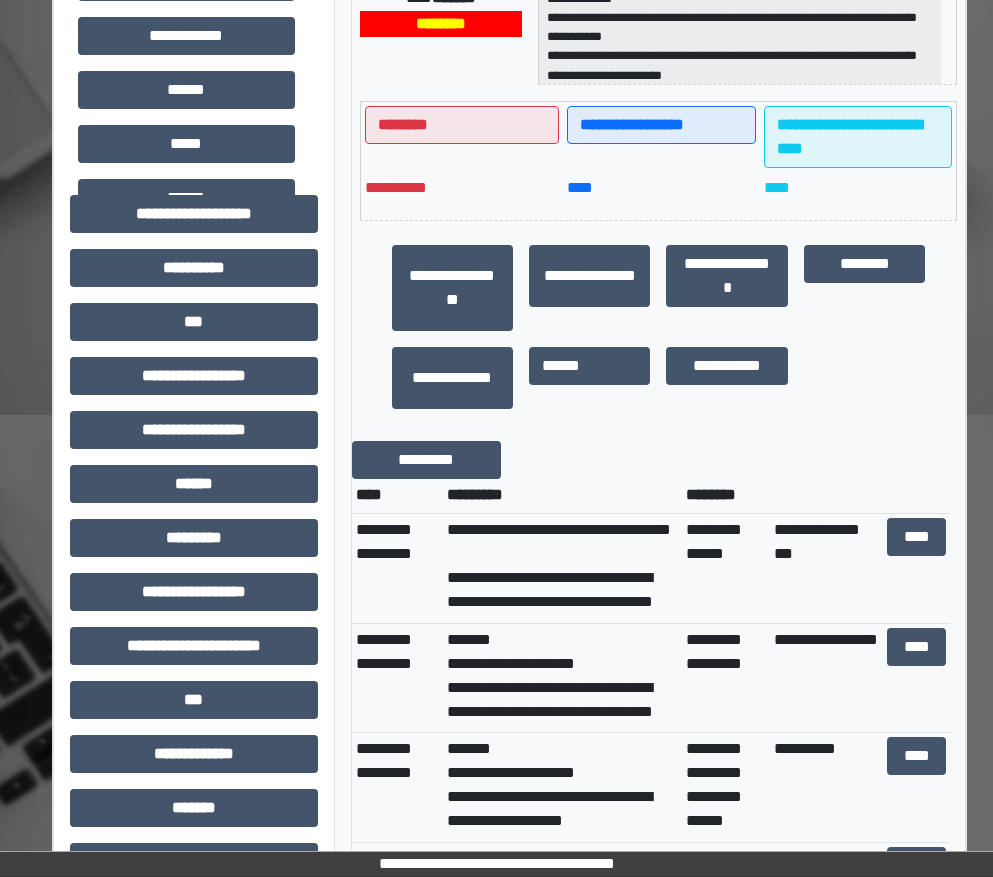 scroll, scrollTop: 500, scrollLeft: 1, axis: both 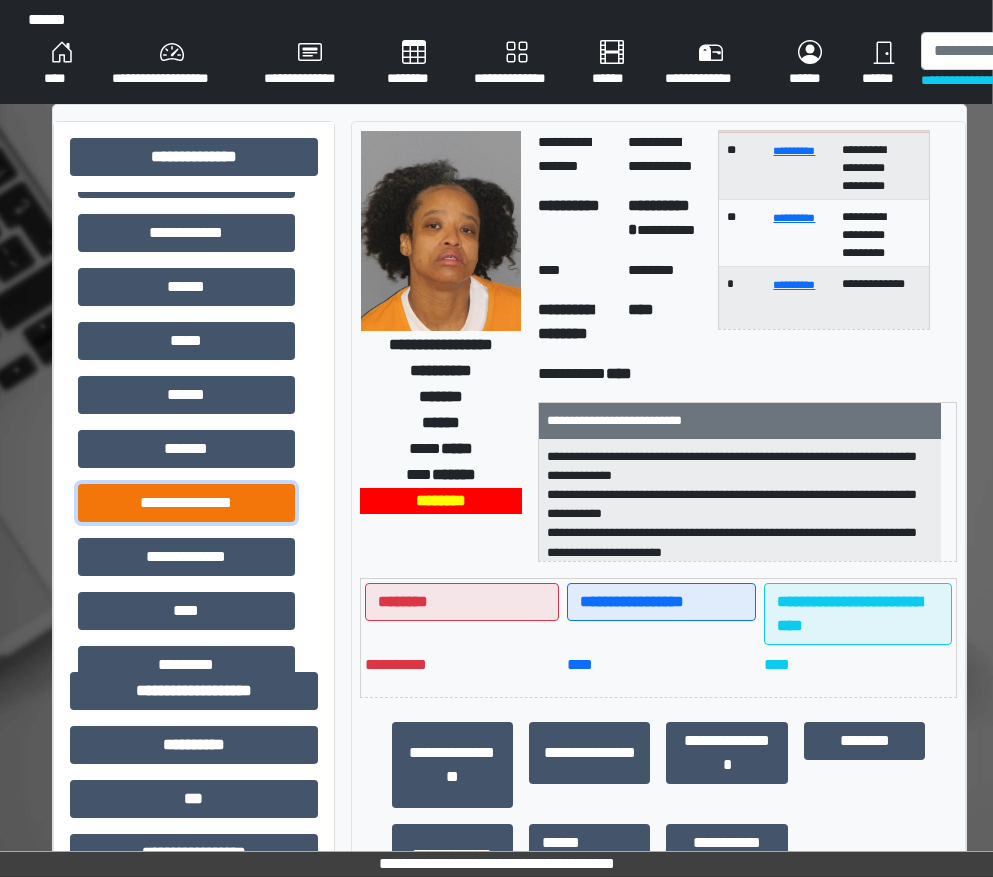 click on "**********" at bounding box center (186, 503) 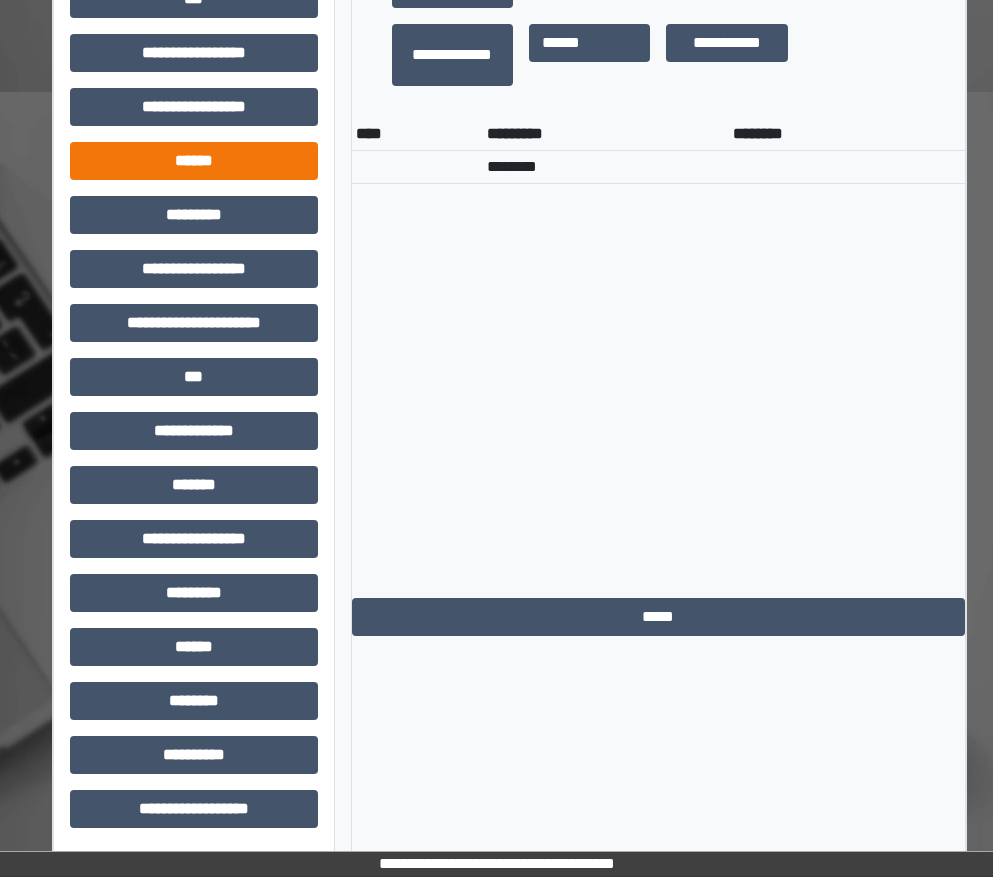 scroll, scrollTop: 801, scrollLeft: 1, axis: both 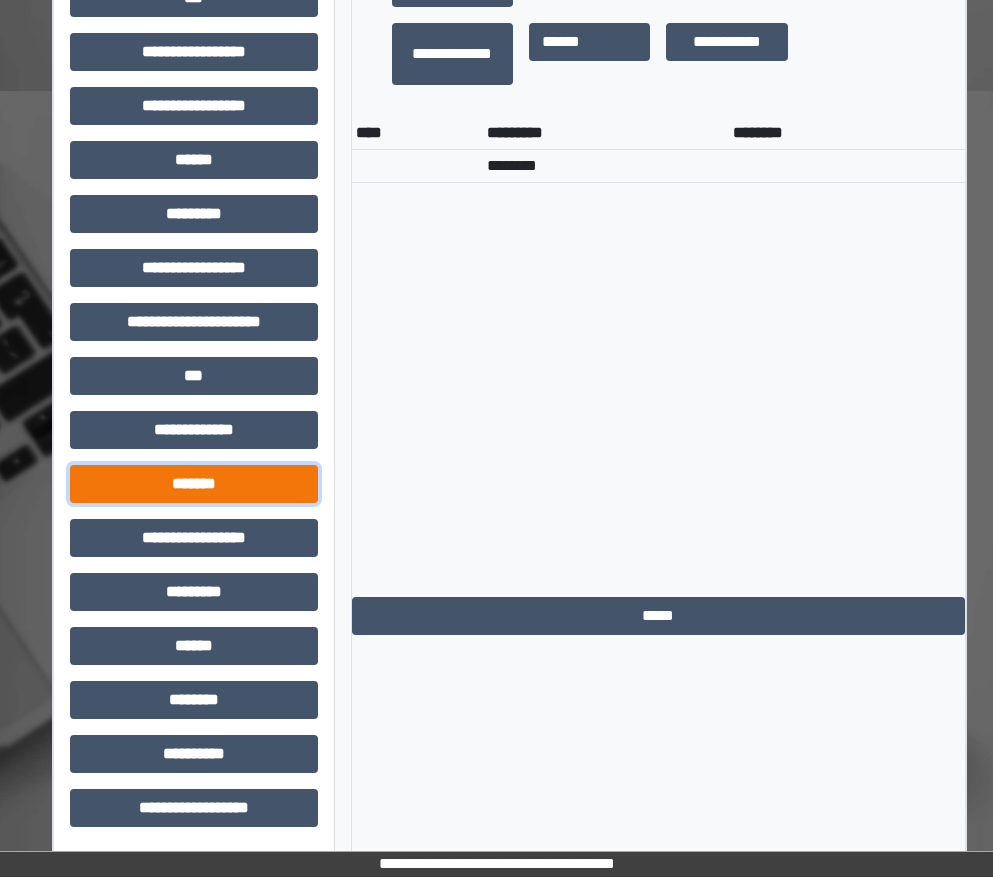 click on "*******" at bounding box center (194, 484) 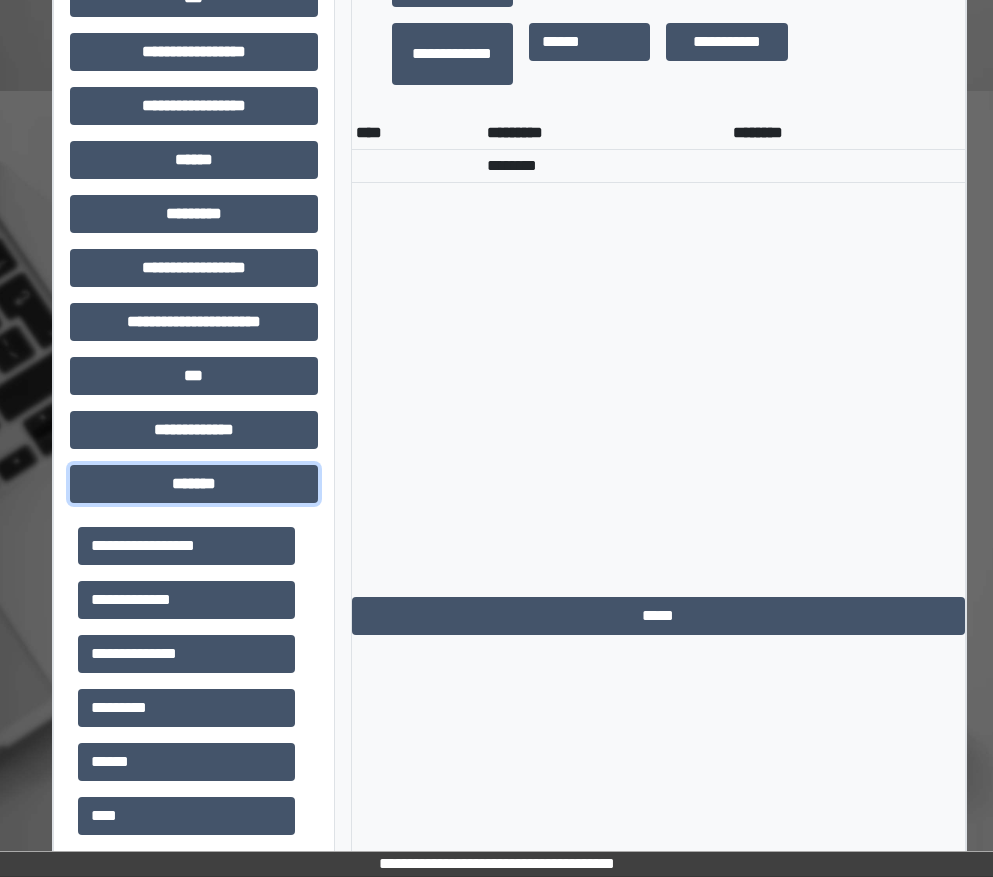 scroll, scrollTop: 901, scrollLeft: 1, axis: both 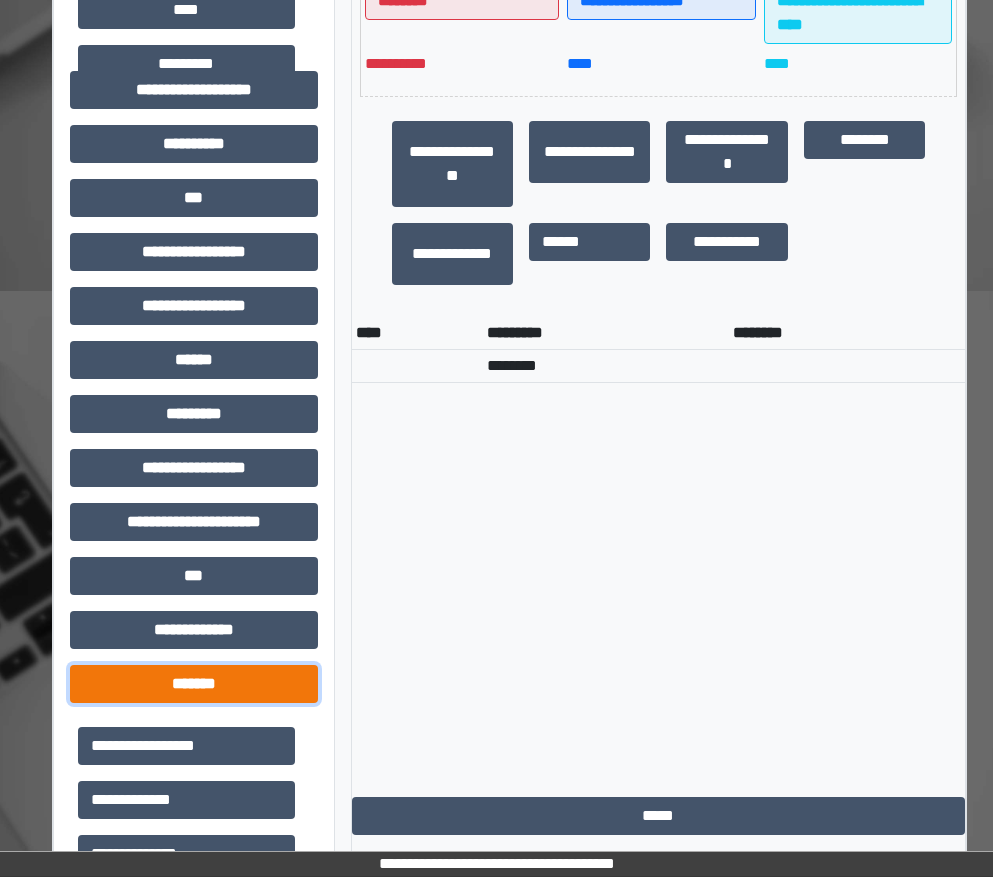 click on "*******" at bounding box center (194, 684) 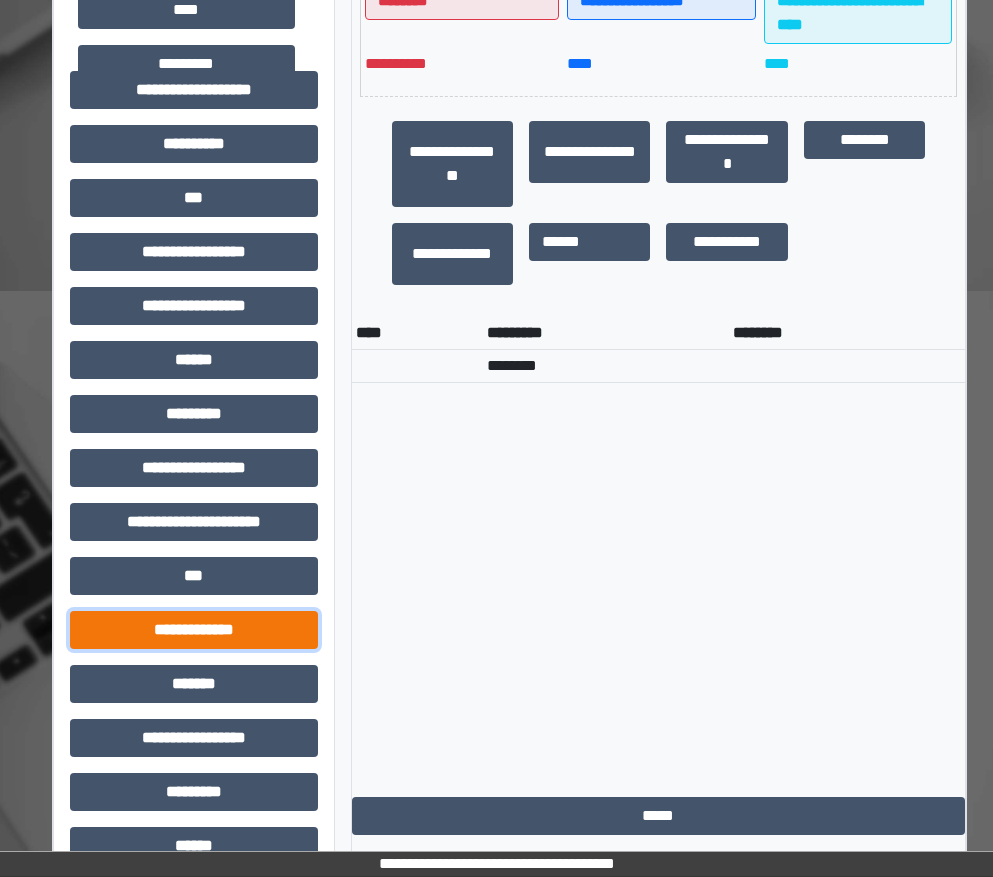 click on "**********" at bounding box center (194, 630) 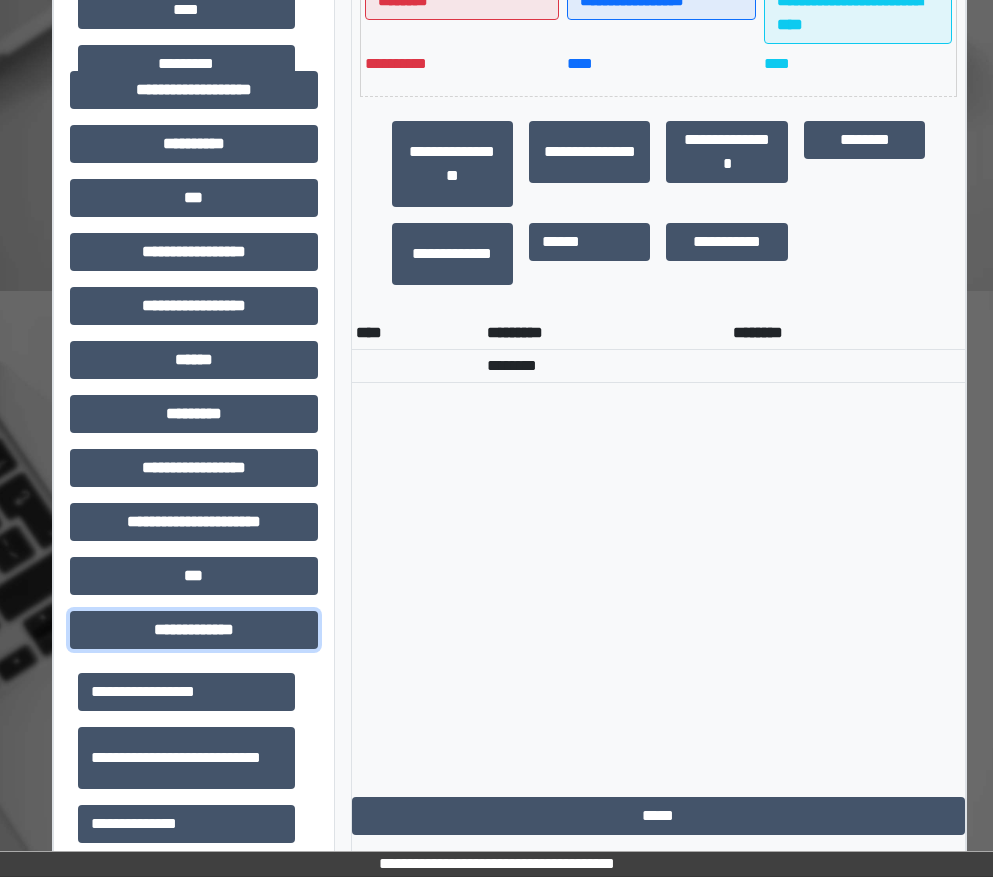 scroll, scrollTop: 801, scrollLeft: 1, axis: both 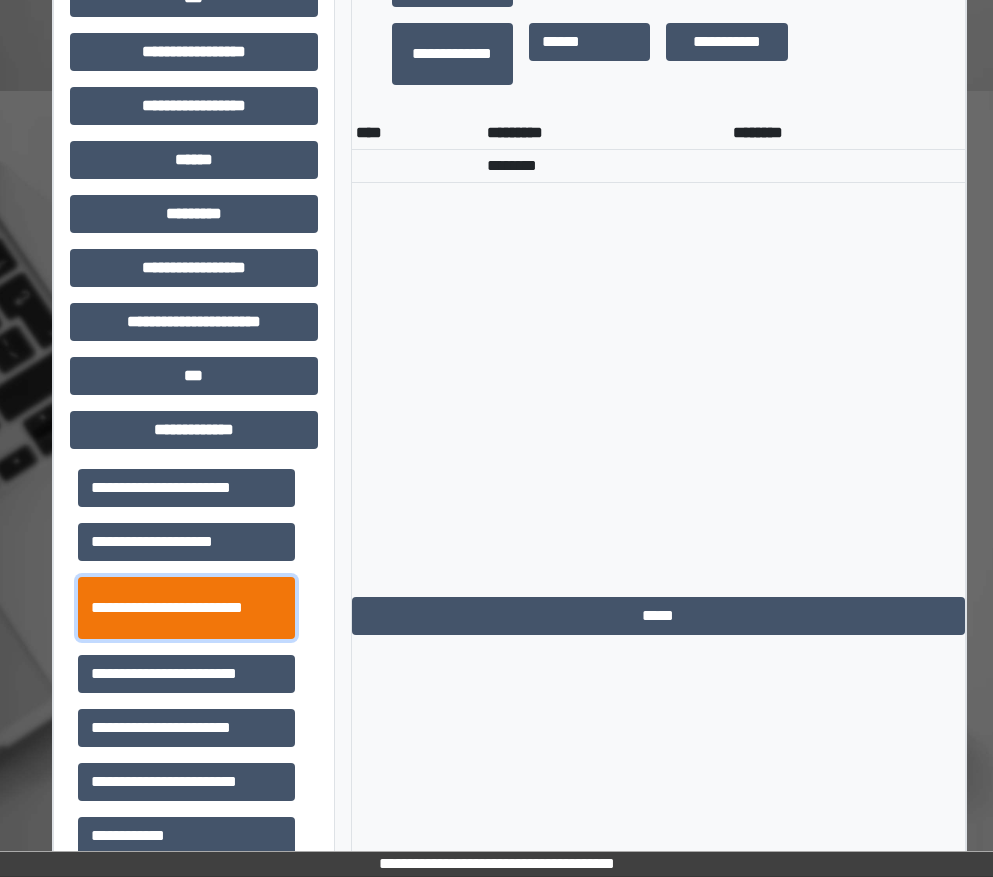click on "**********" at bounding box center [186, 608] 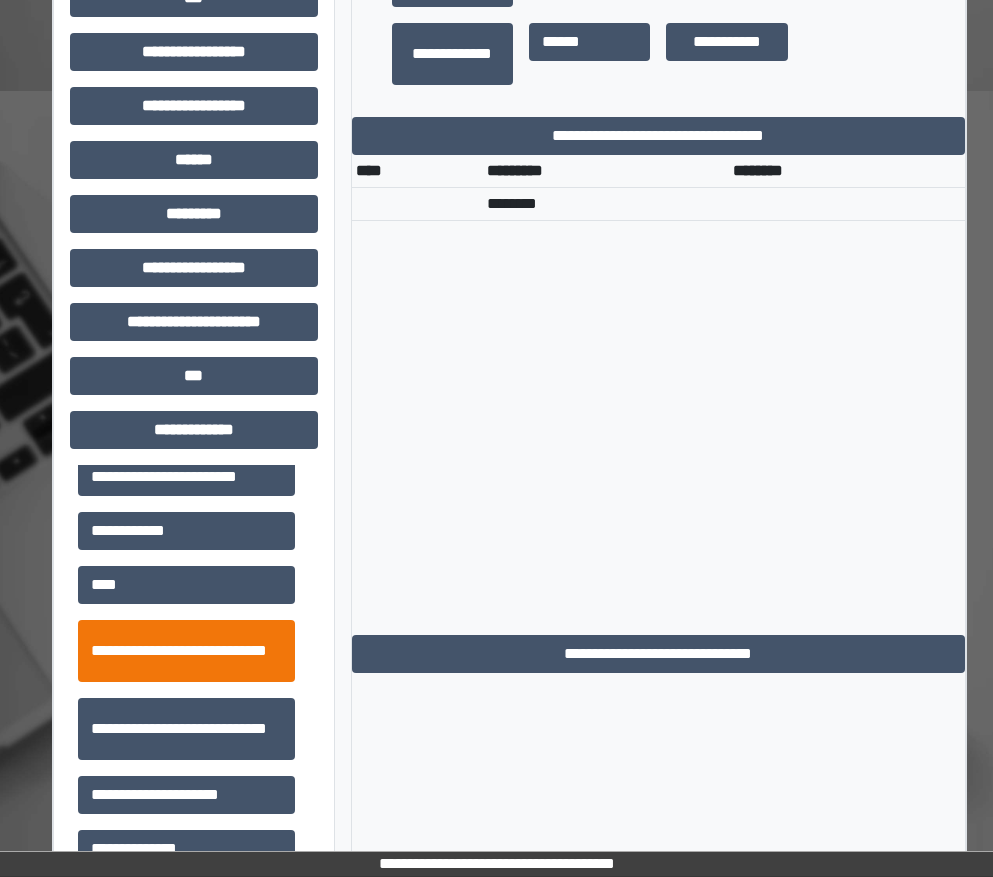 scroll, scrollTop: 706, scrollLeft: 0, axis: vertical 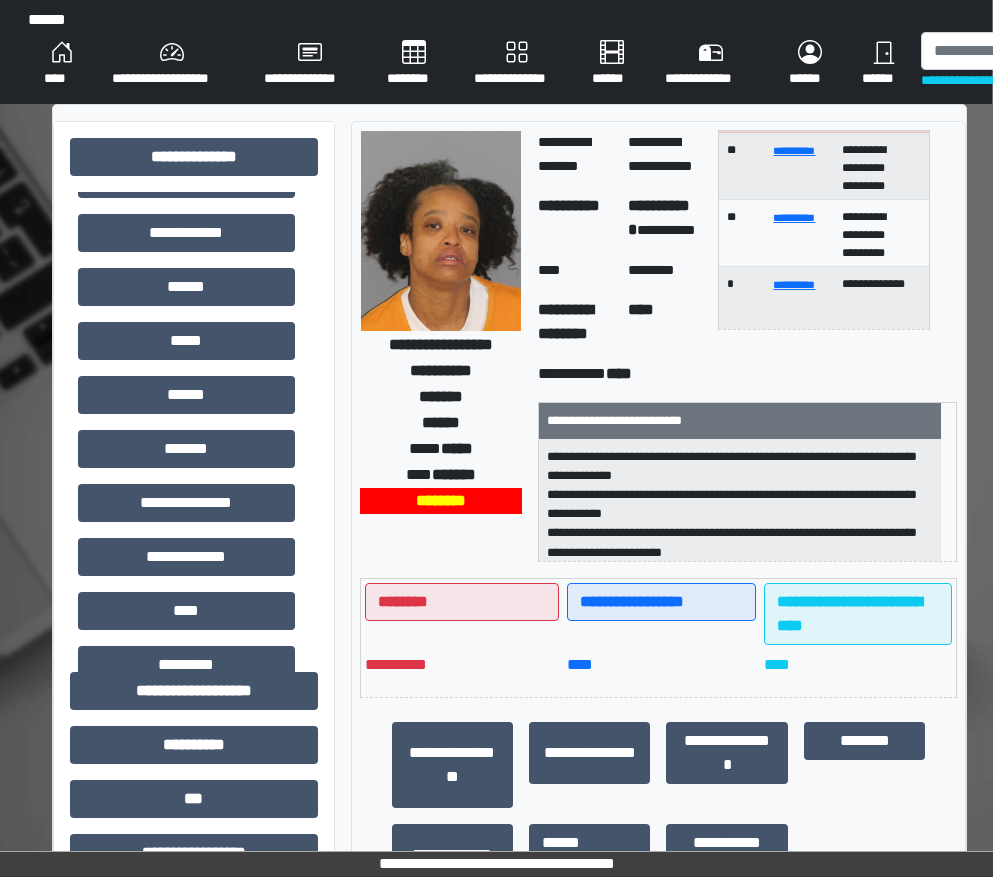 click on "****" at bounding box center [62, 64] 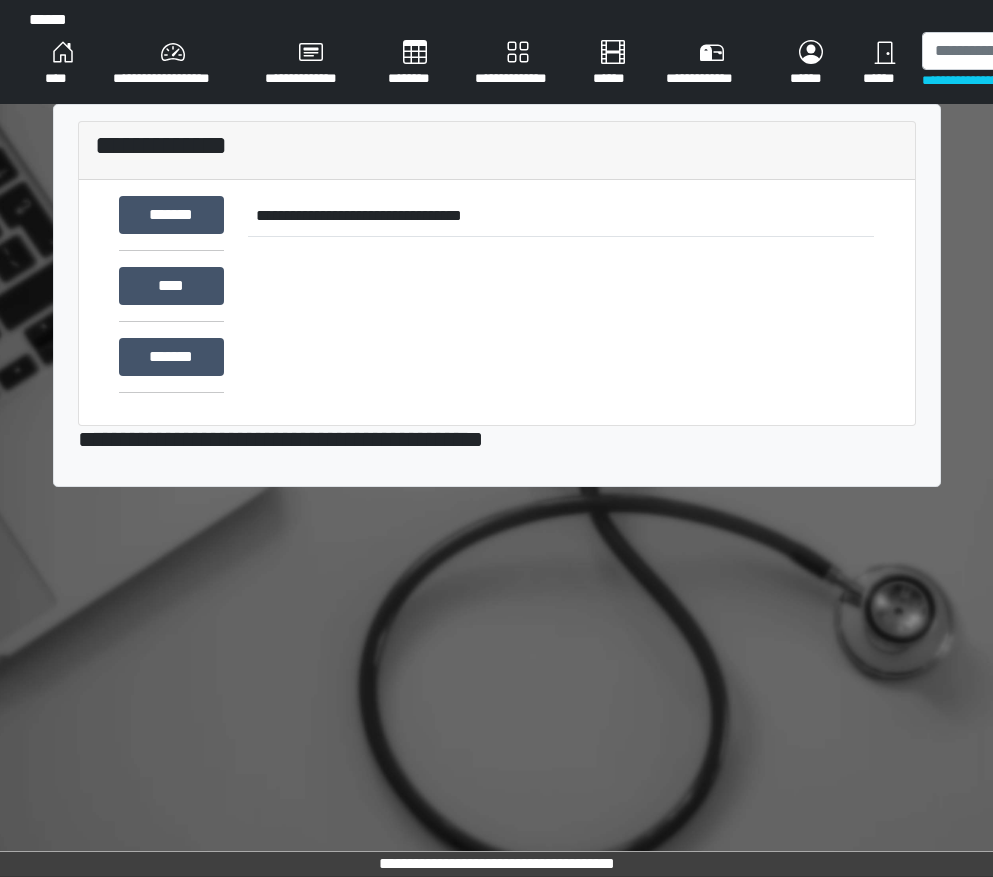 click on "**********" at bounding box center (518, 64) 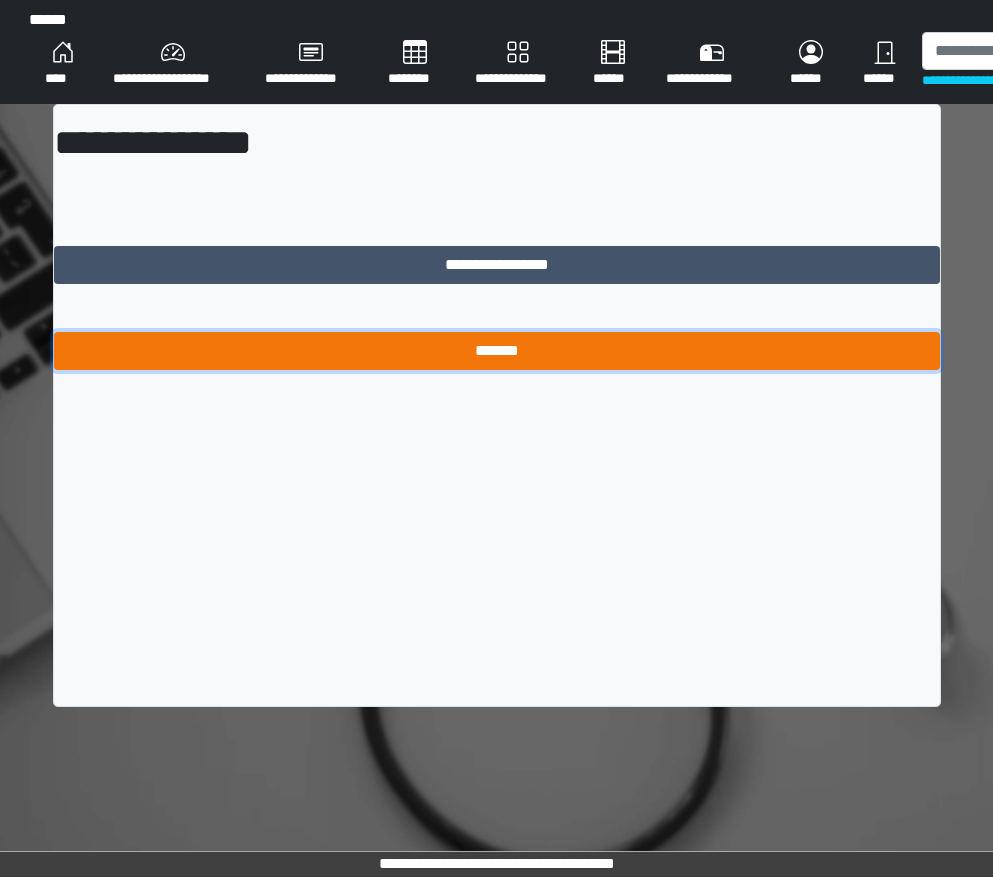 click on "*******" at bounding box center [497, 351] 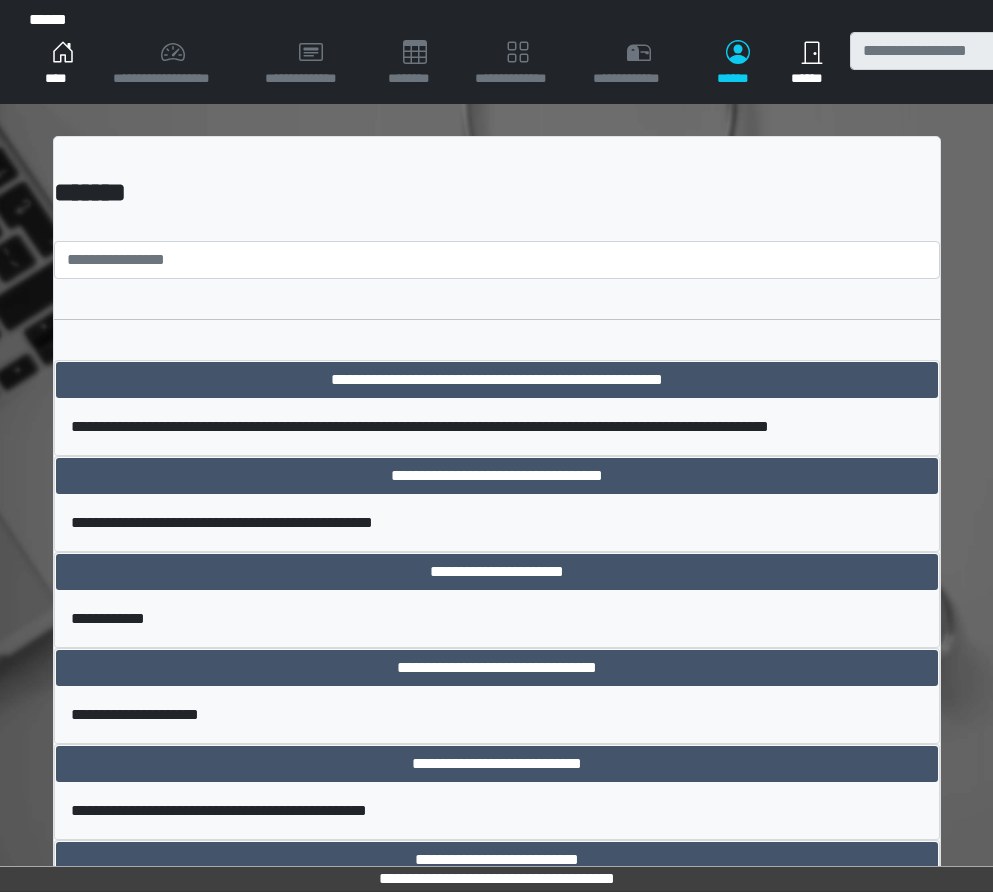 scroll, scrollTop: 0, scrollLeft: 0, axis: both 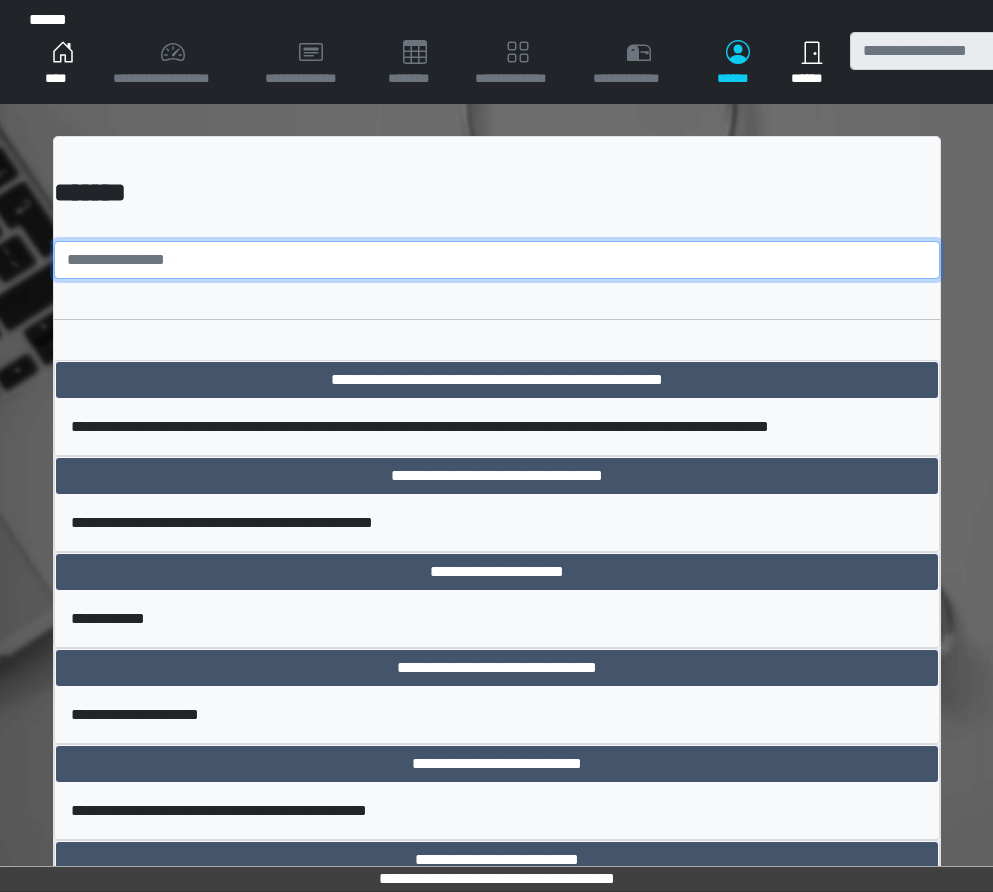click at bounding box center (497, 260) 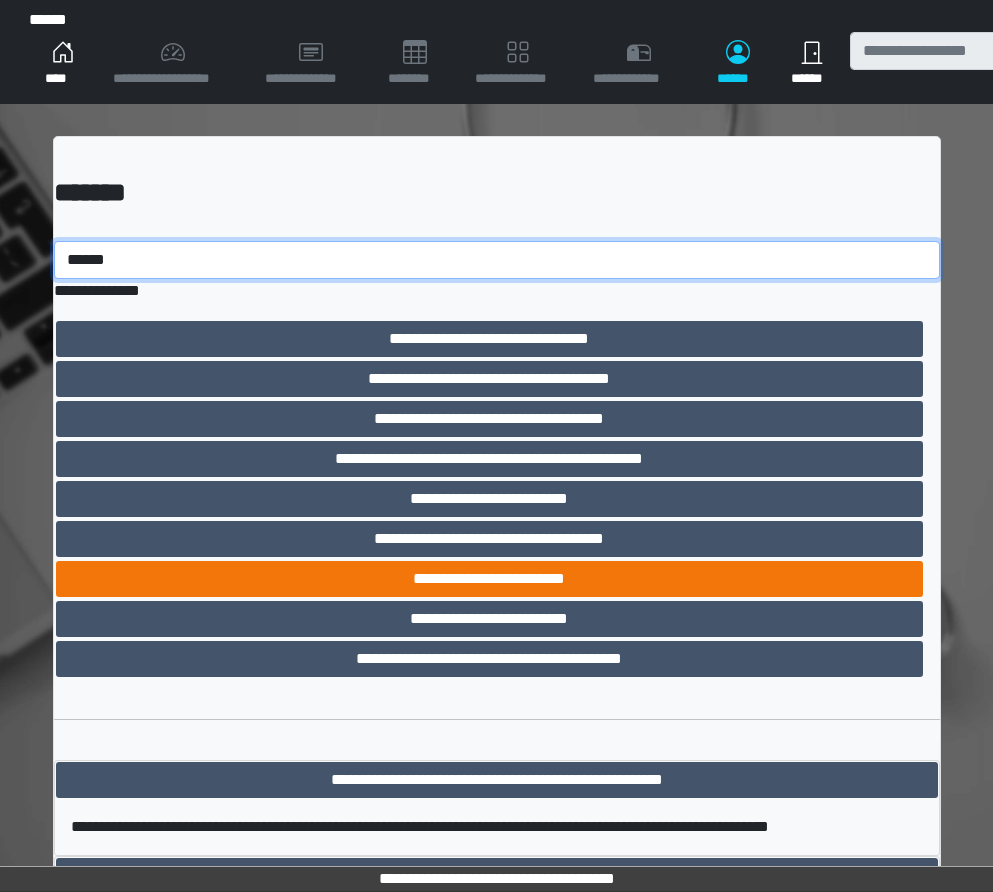 type on "******" 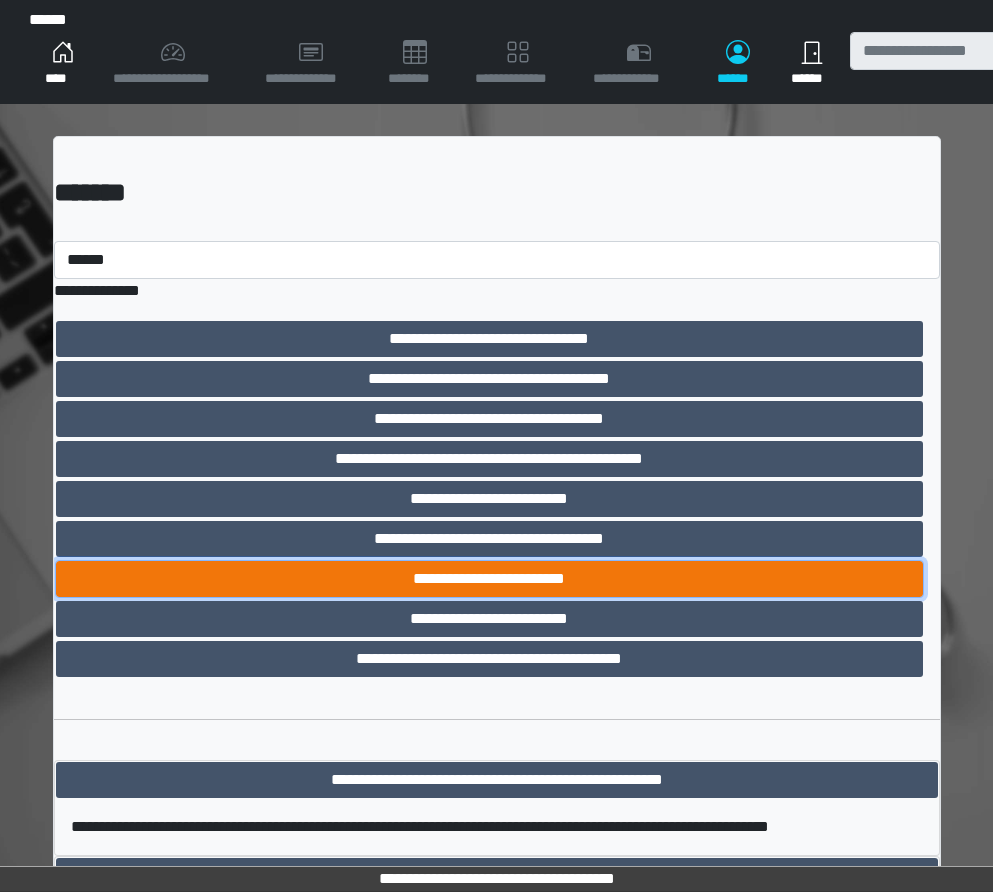 click on "**********" at bounding box center [489, 579] 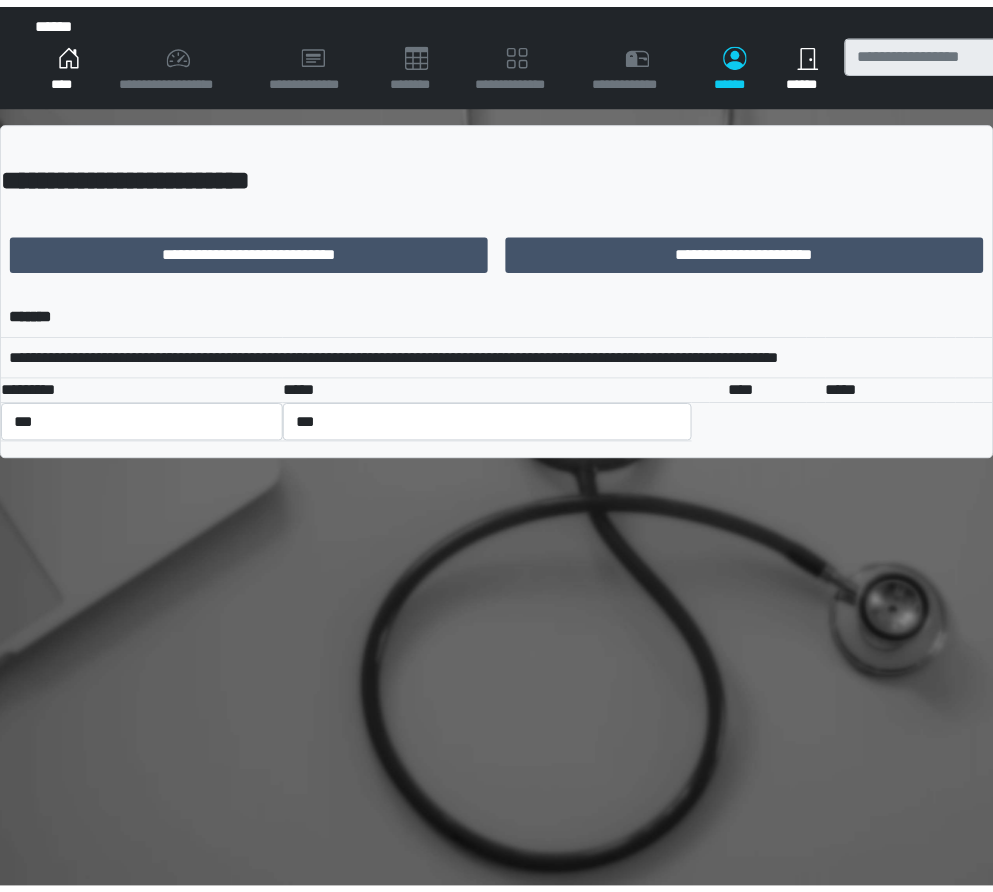 scroll, scrollTop: 0, scrollLeft: 0, axis: both 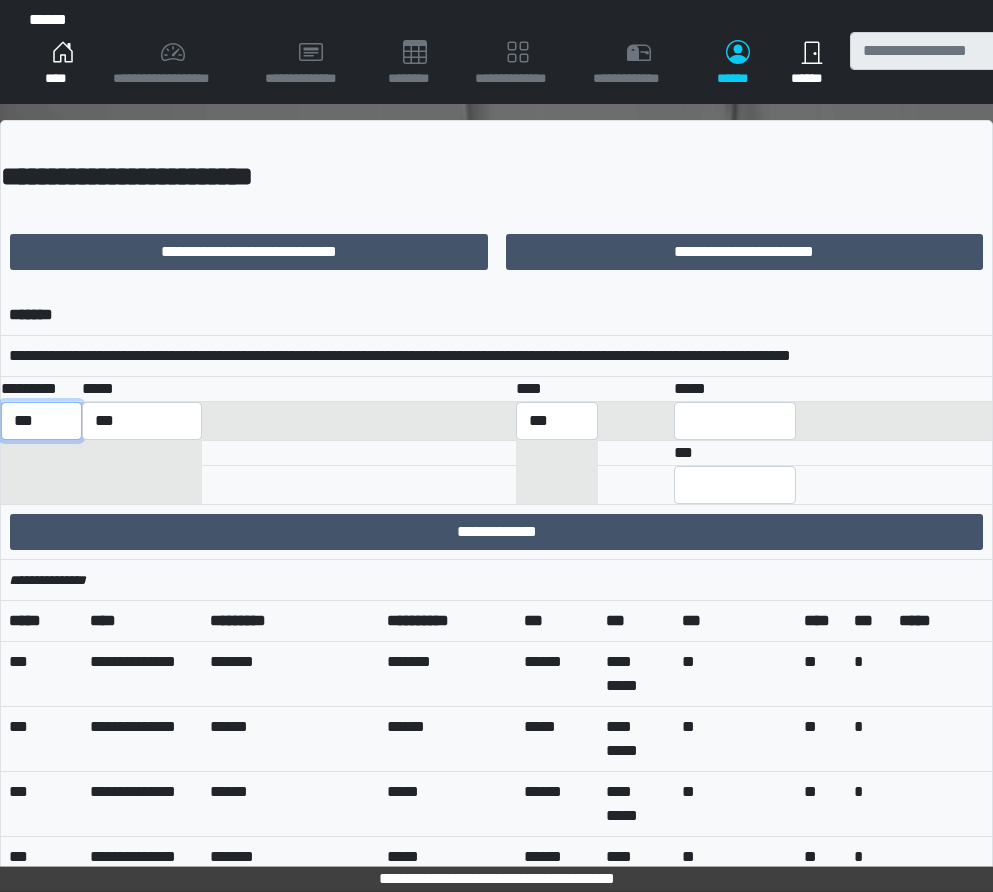 click on "*** *** ******** *** ******** ***** ***" at bounding box center [41, 421] 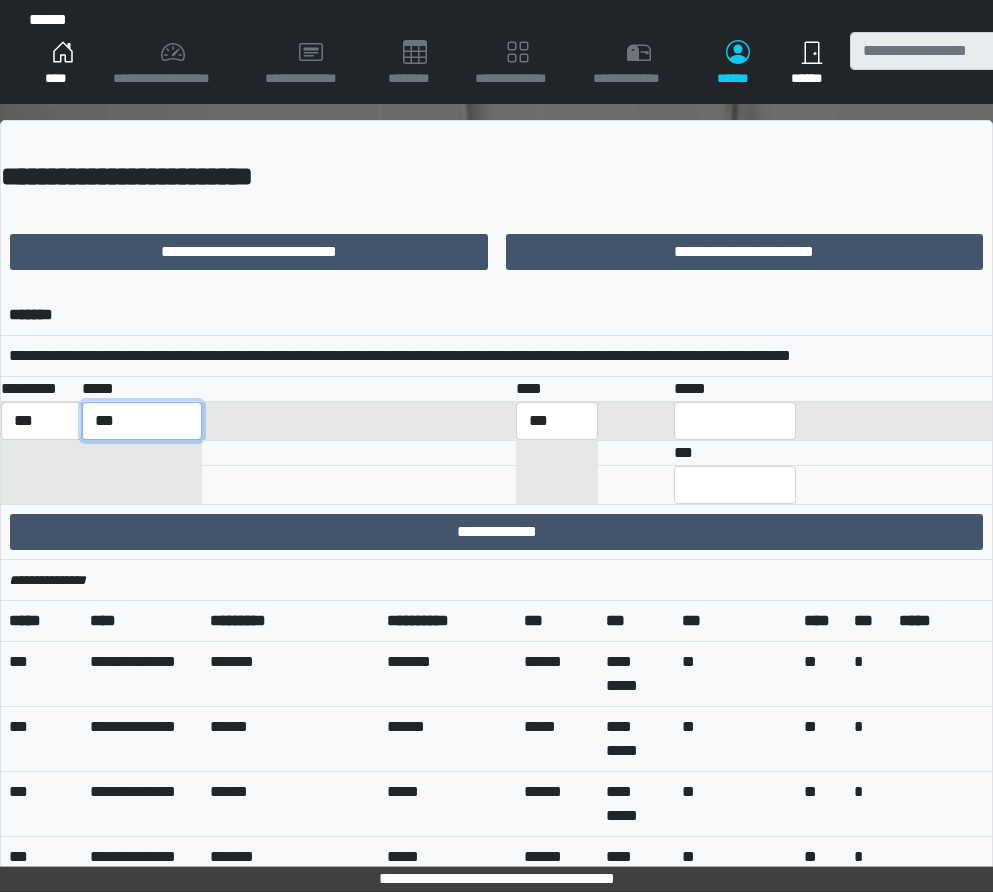 click on "**********" at bounding box center (142, 421) 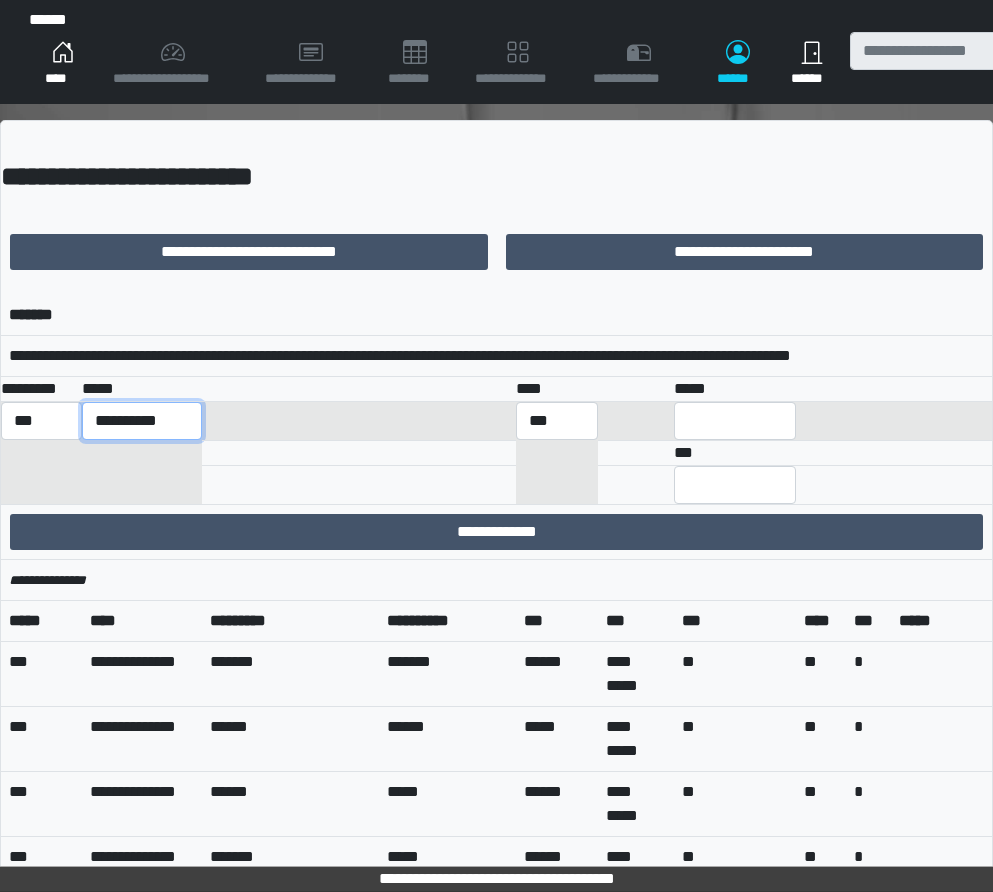 click on "**********" at bounding box center [142, 421] 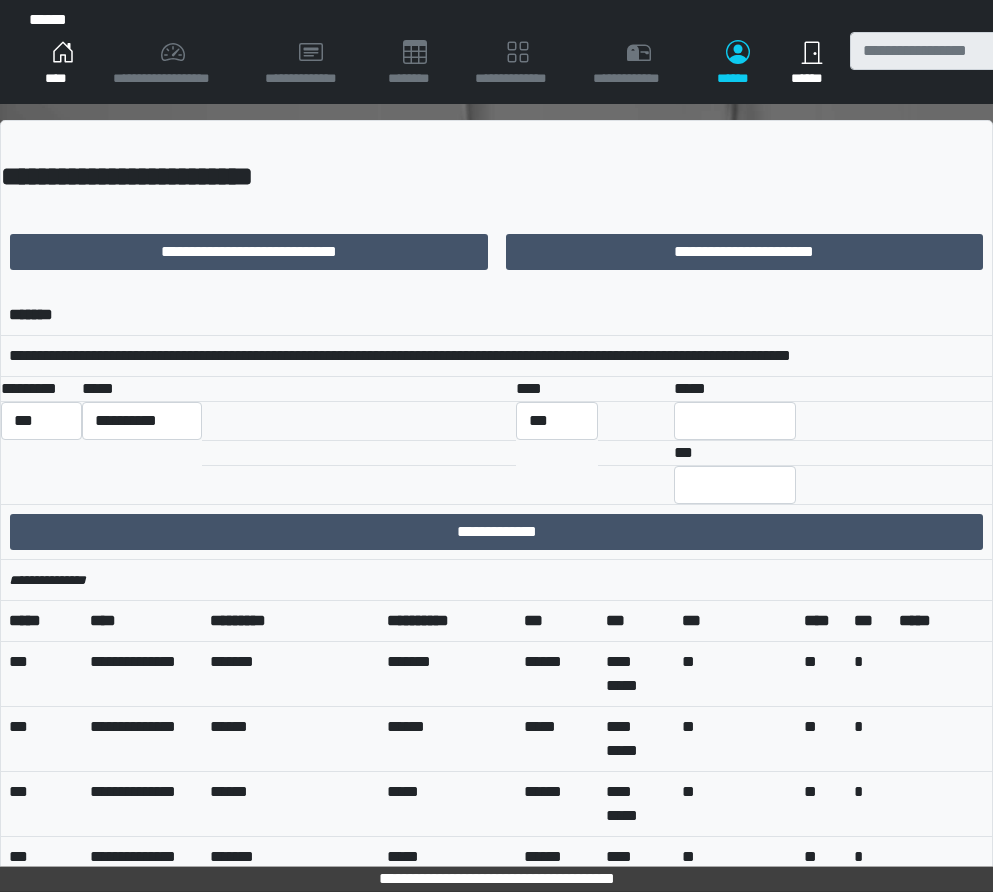 click on "****" at bounding box center (63, 64) 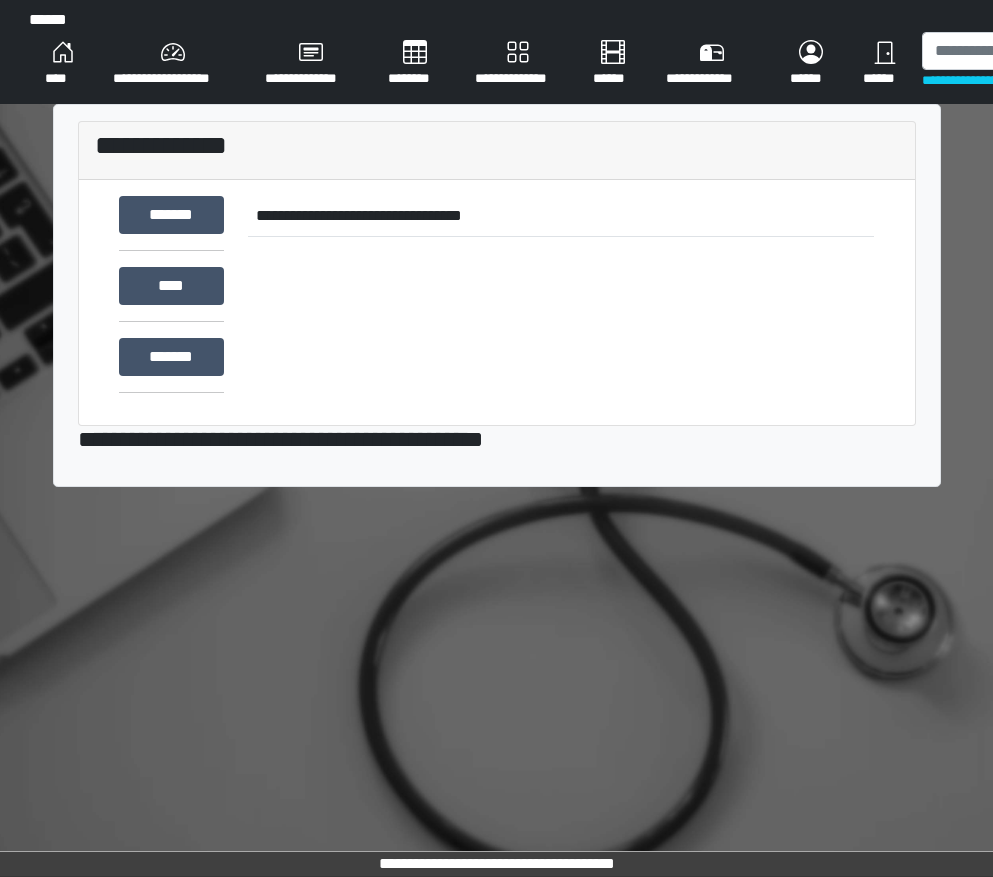 scroll, scrollTop: 0, scrollLeft: 0, axis: both 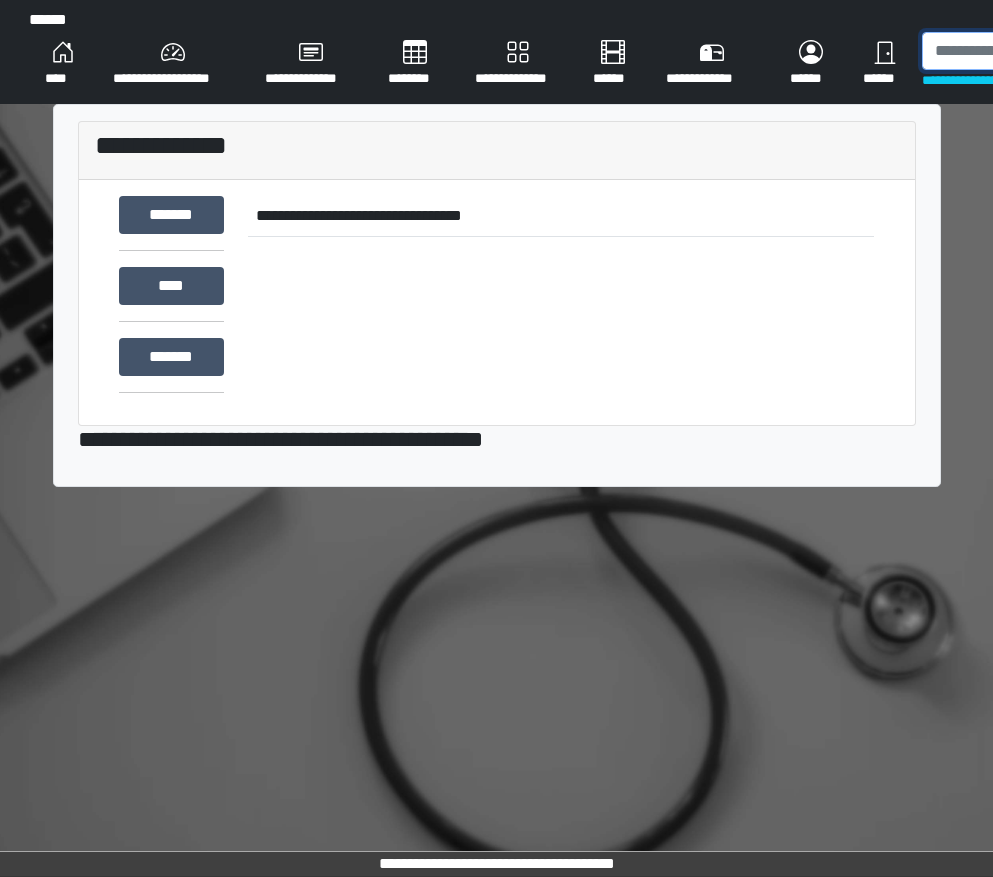 click at bounding box center (1025, 51) 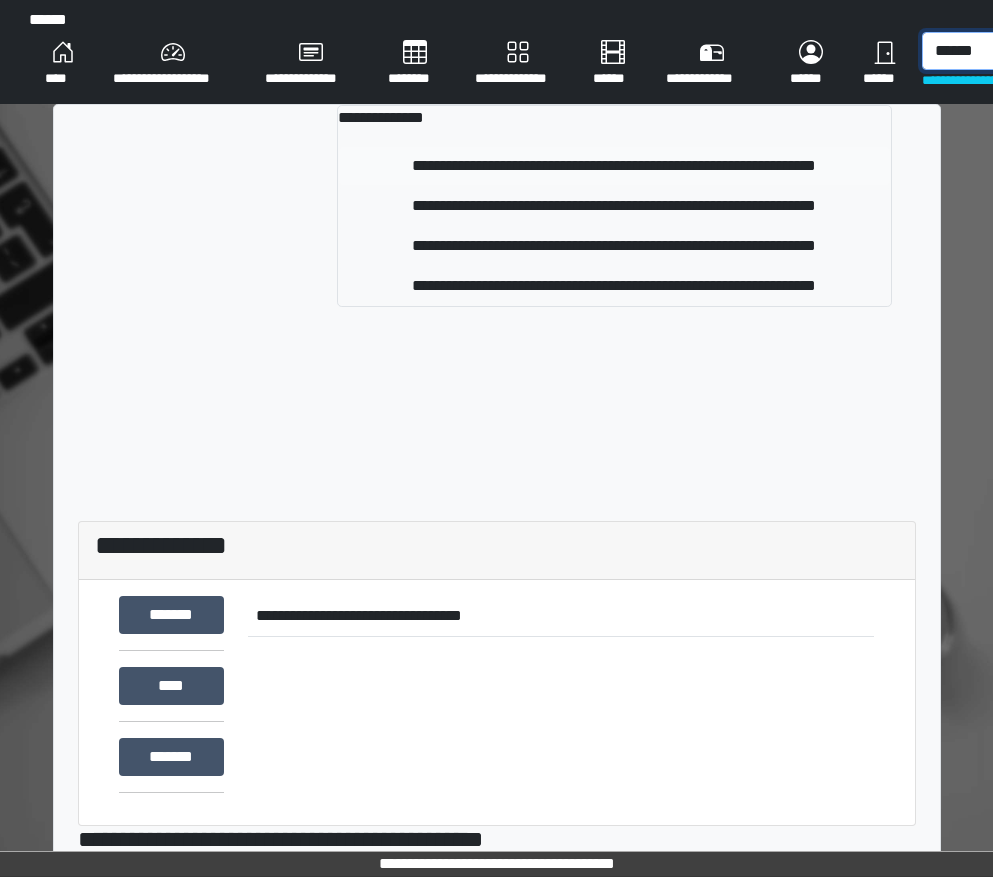 type on "******" 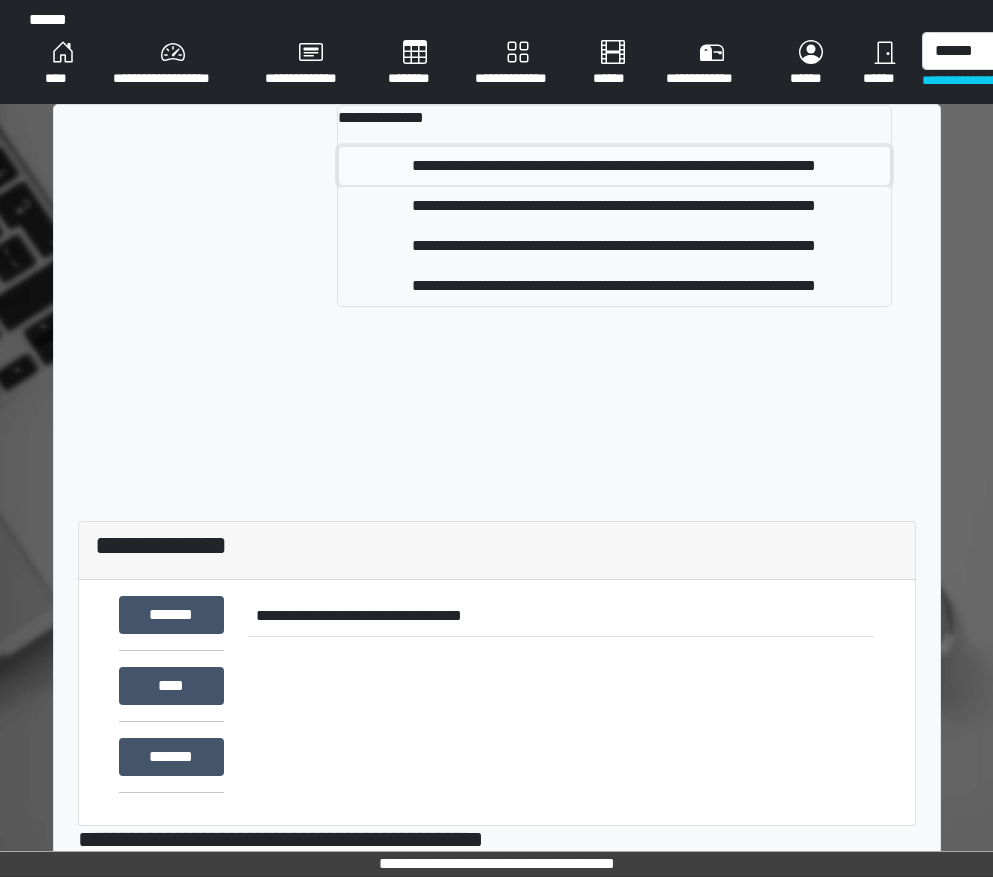 click on "**********" at bounding box center (614, 166) 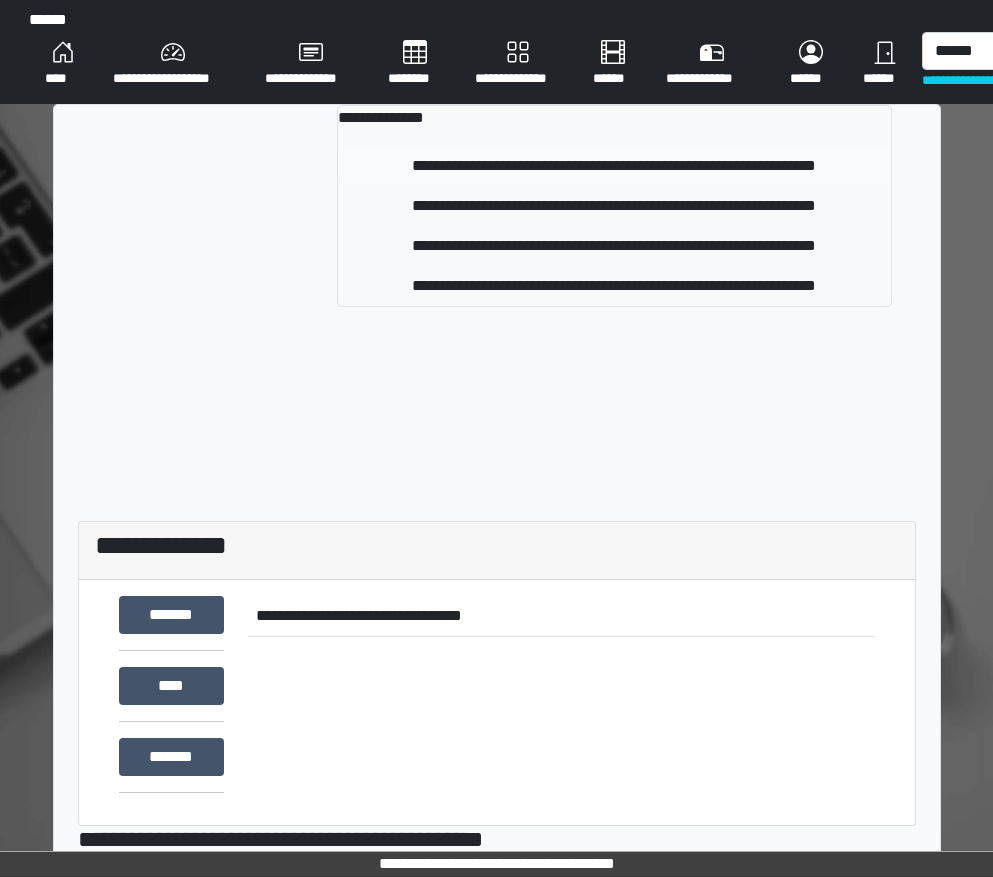 type 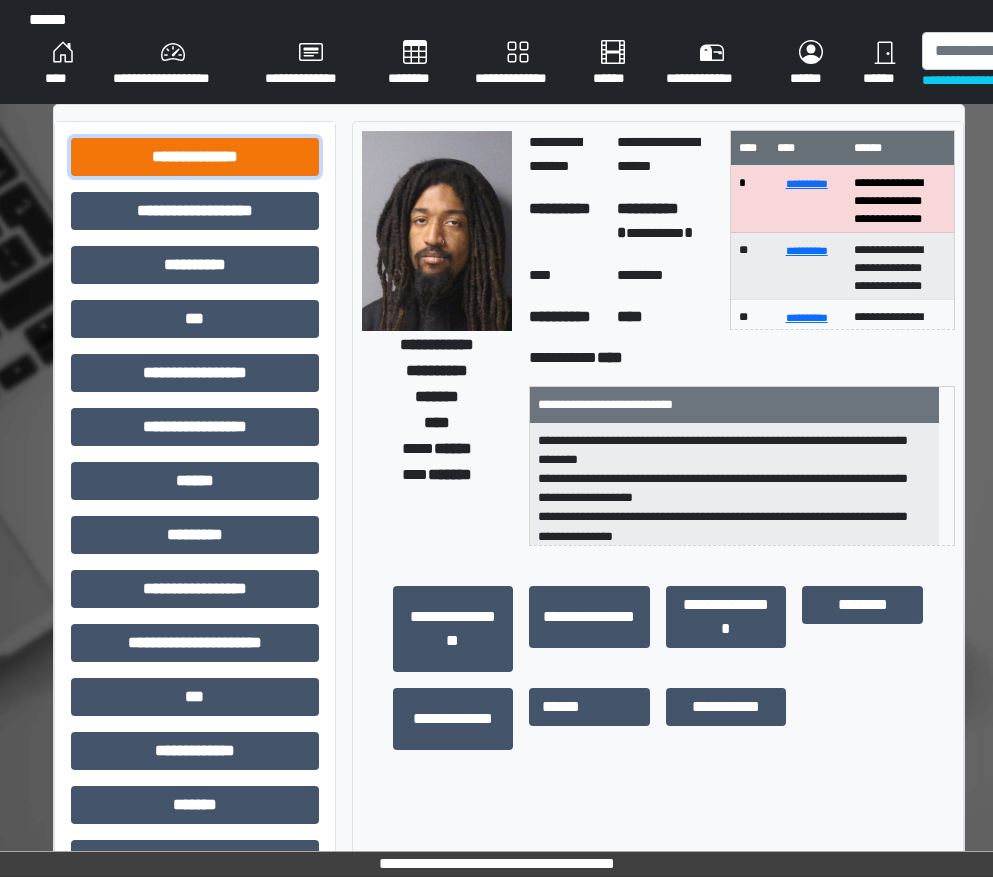 click on "**********" at bounding box center (195, 157) 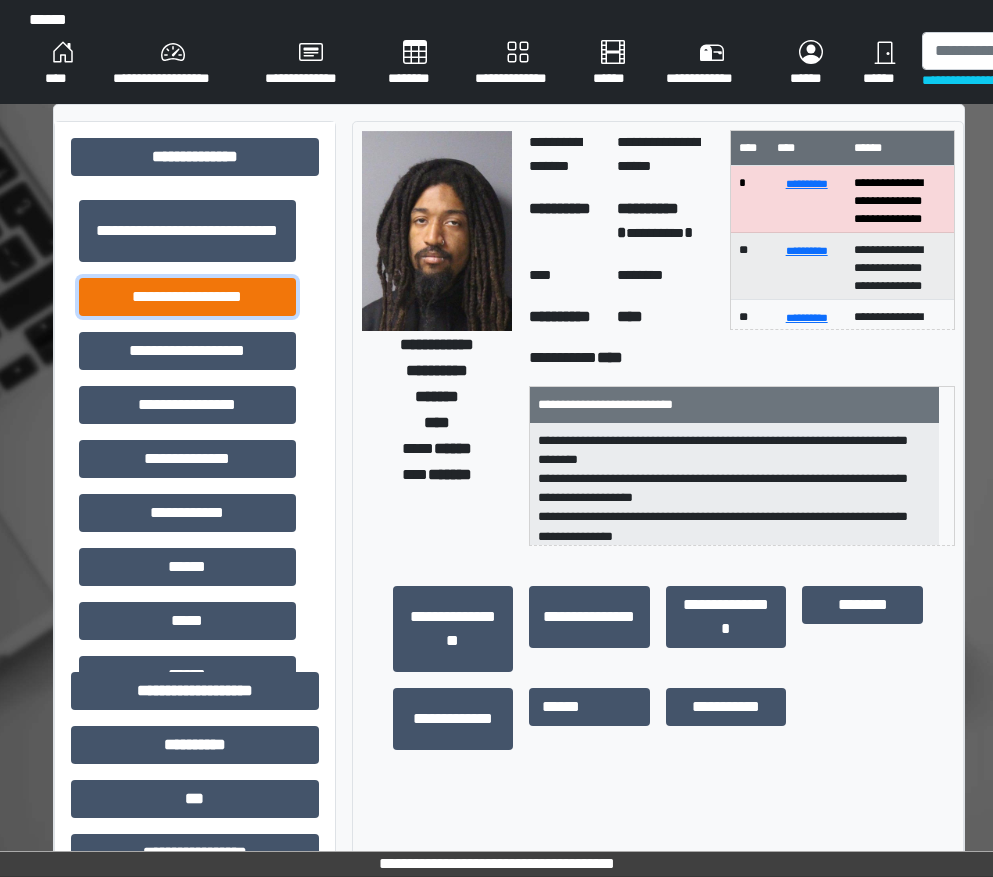 click on "**********" at bounding box center [187, 297] 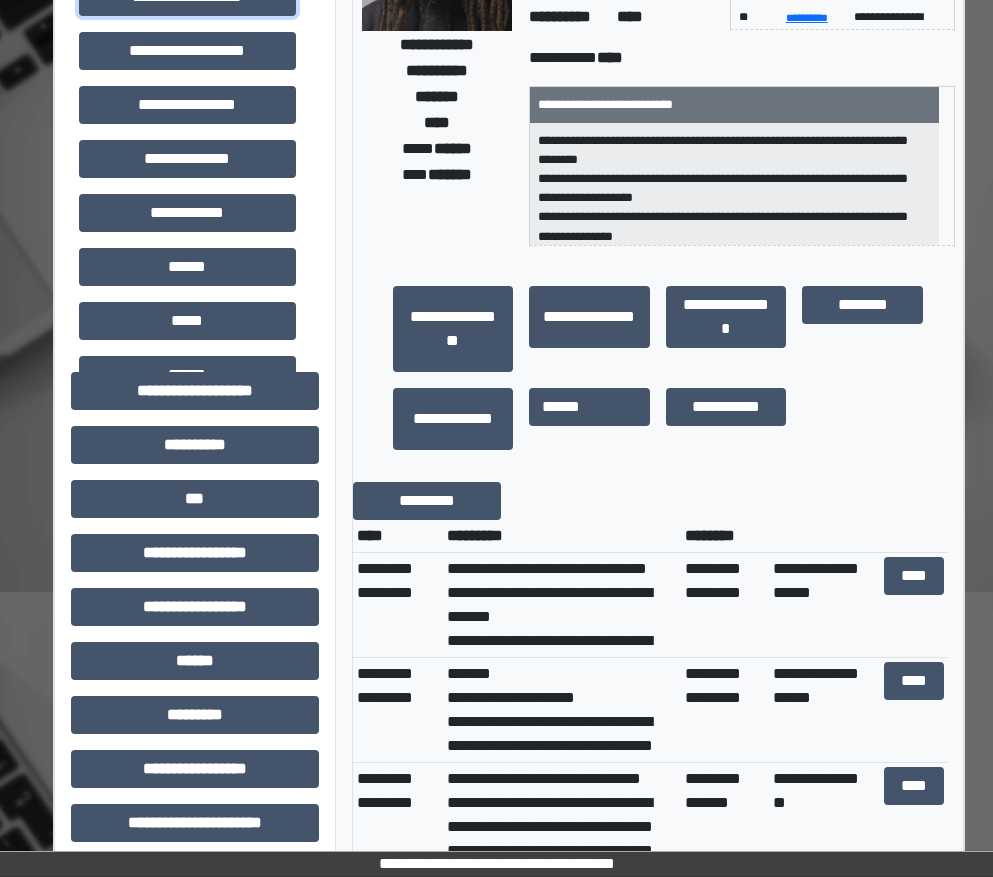 scroll, scrollTop: 400, scrollLeft: 0, axis: vertical 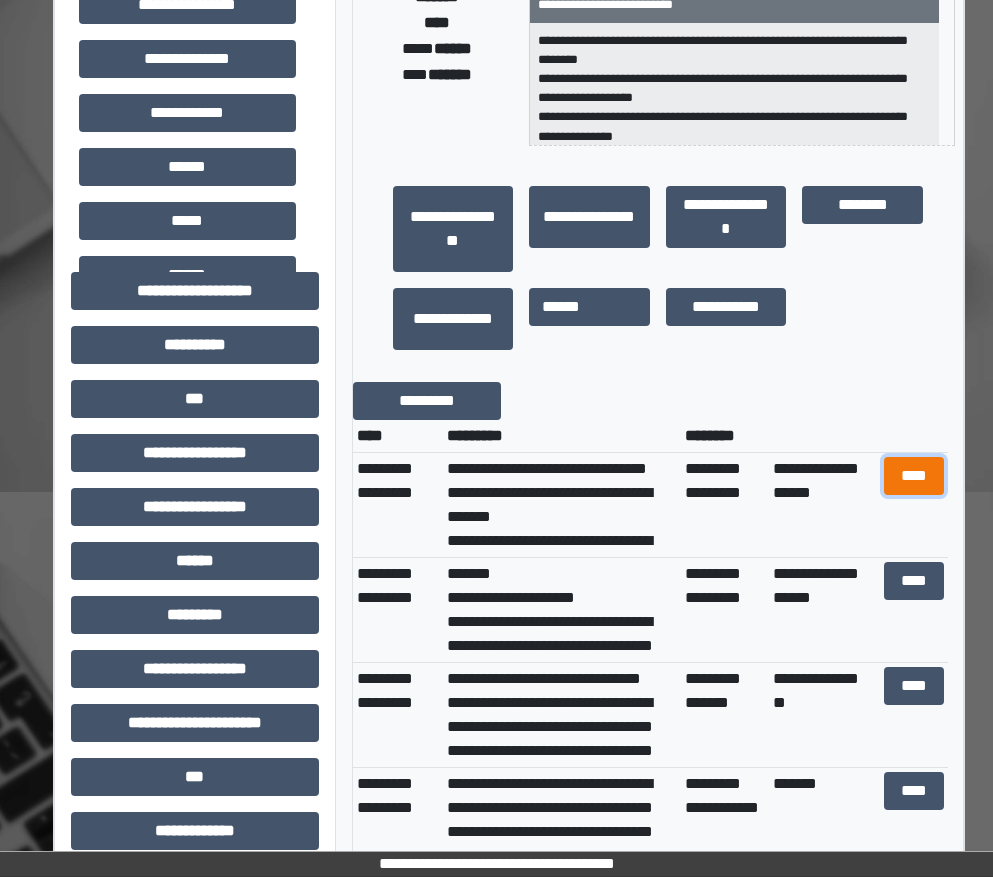 click on "****" at bounding box center [914, 476] 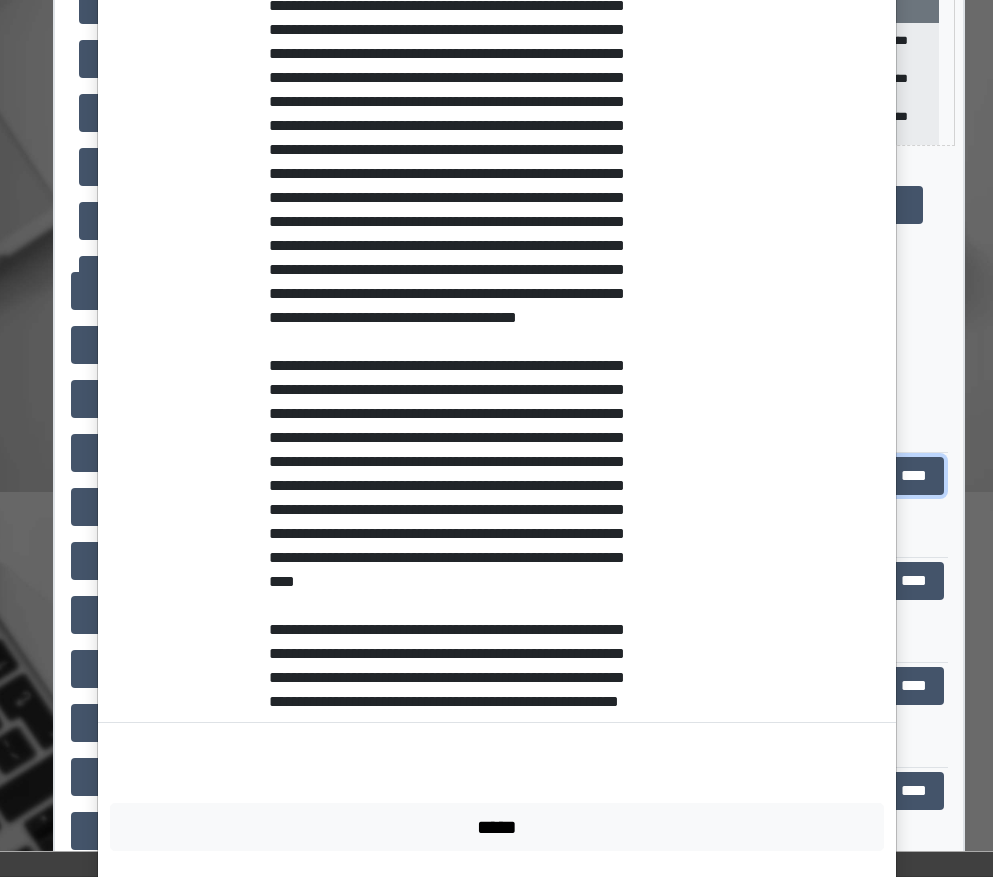 scroll, scrollTop: 987, scrollLeft: 0, axis: vertical 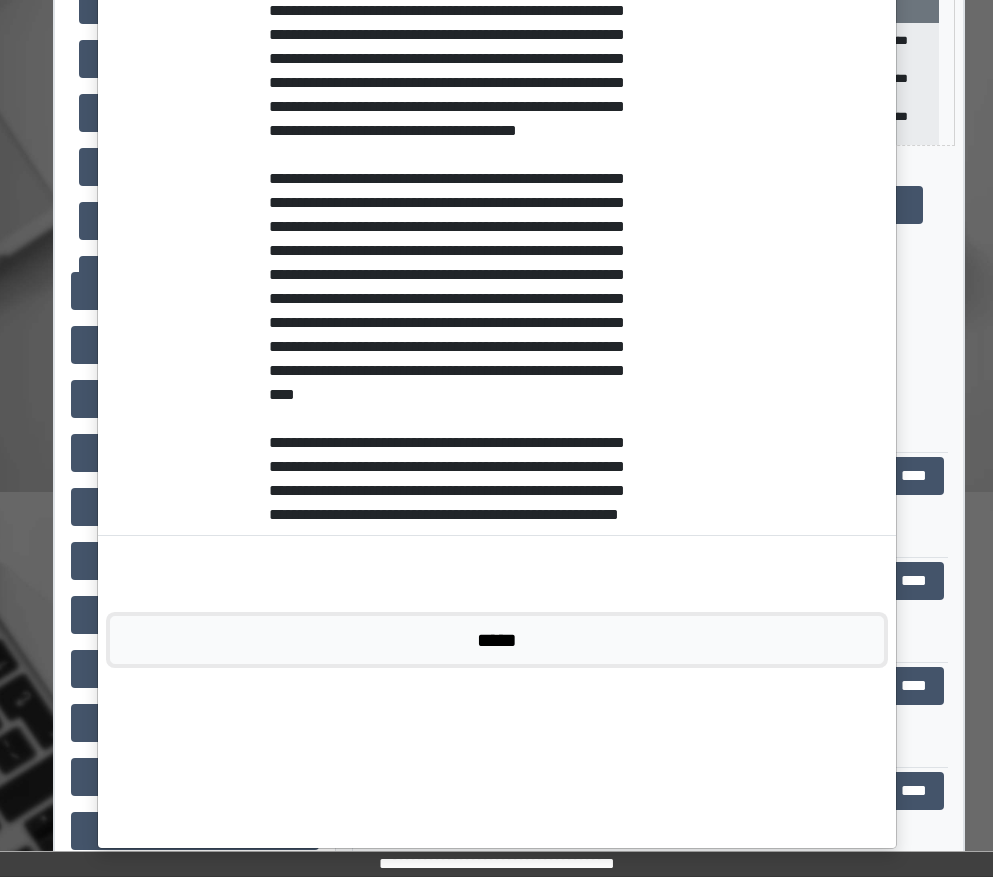 click on "*****" at bounding box center [497, 640] 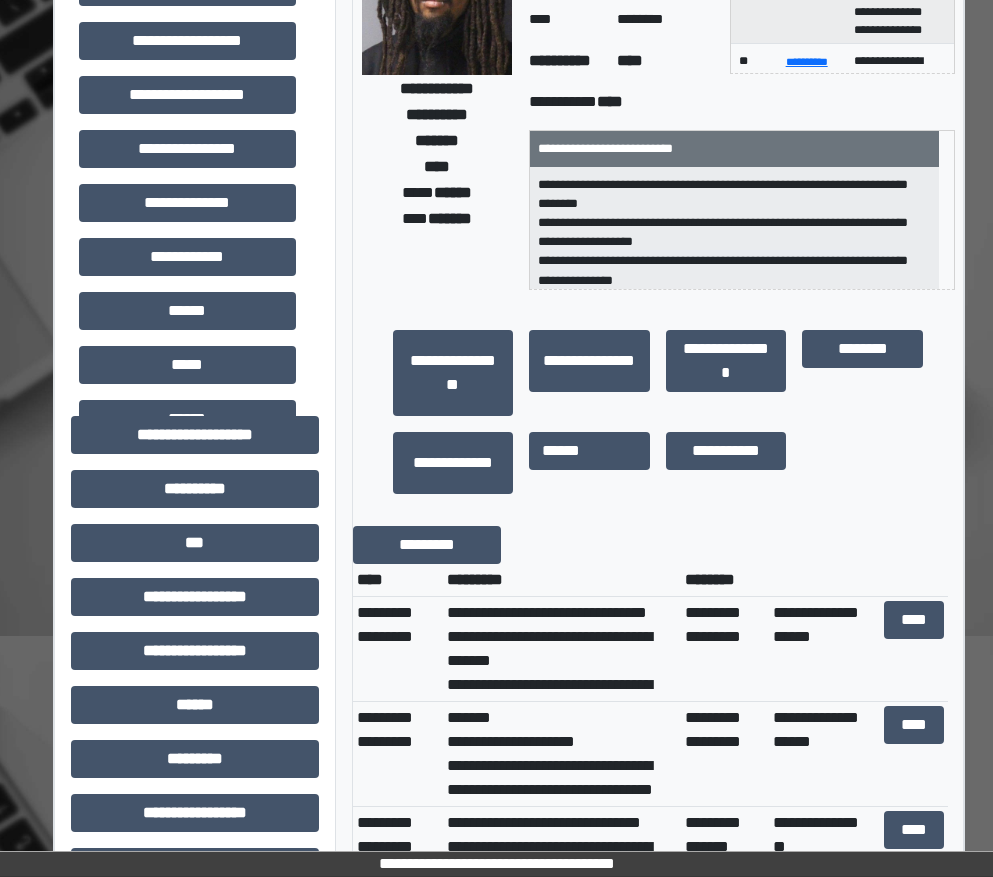 scroll, scrollTop: 0, scrollLeft: 0, axis: both 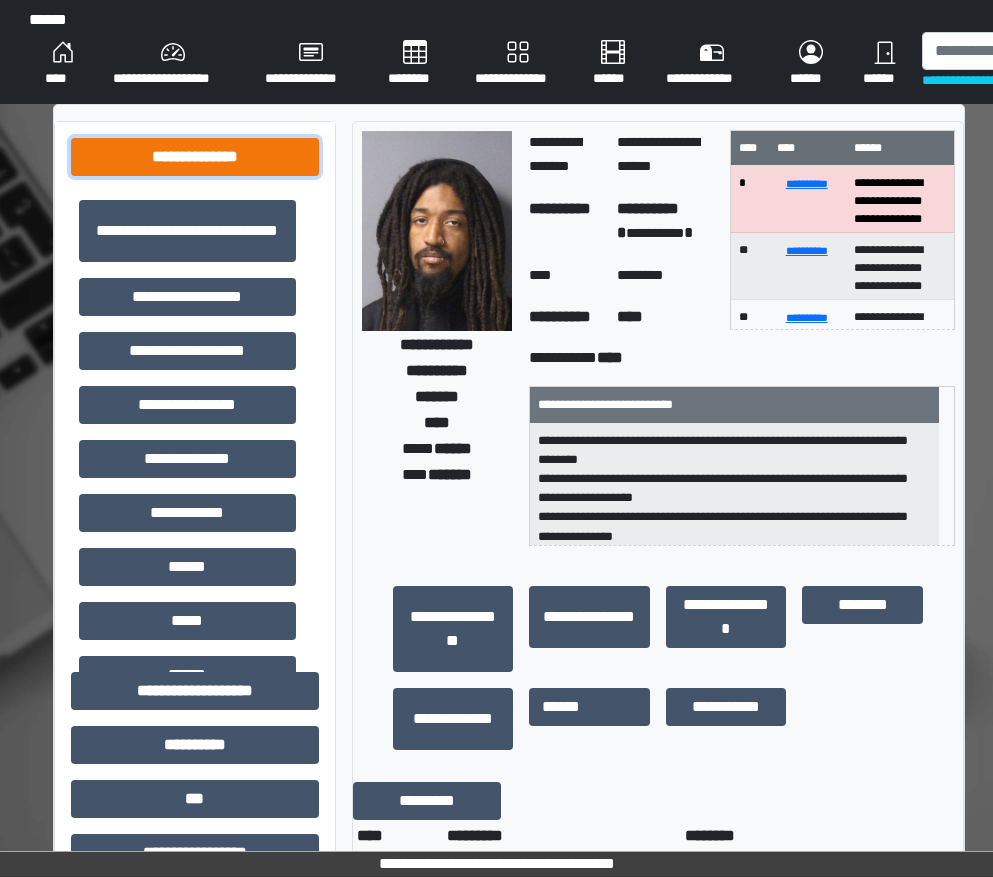 click on "**********" at bounding box center [195, 157] 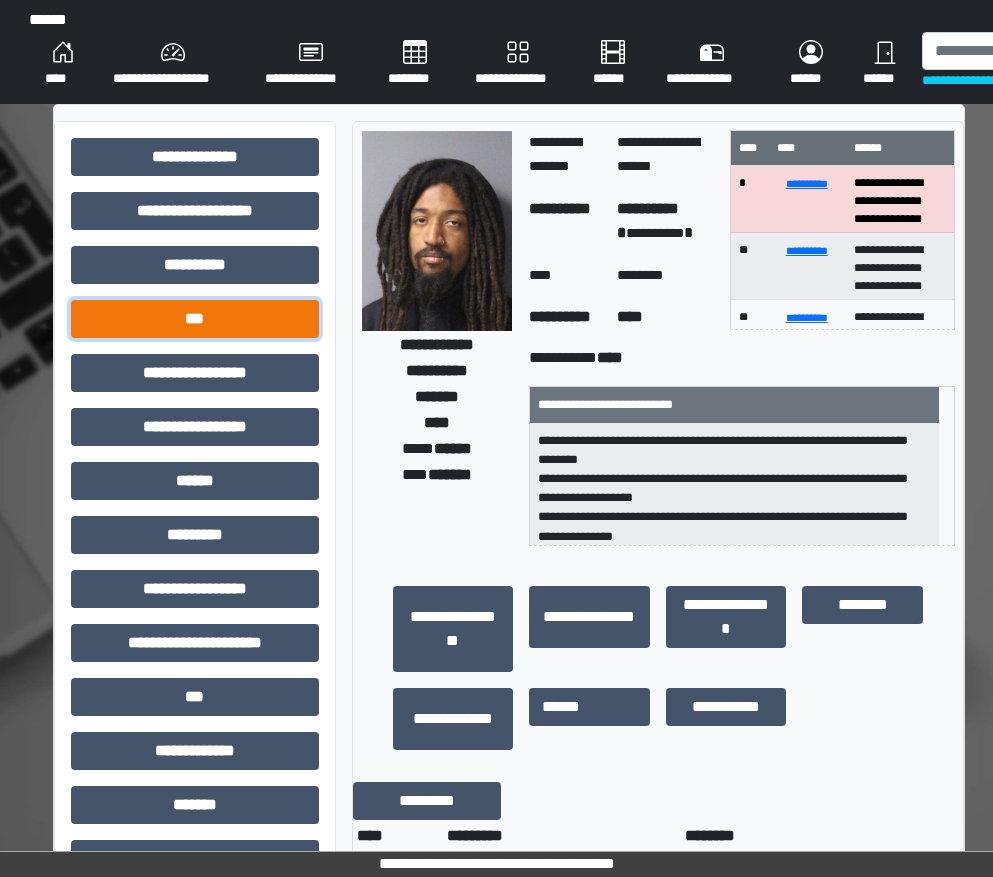 click on "***" at bounding box center [195, 319] 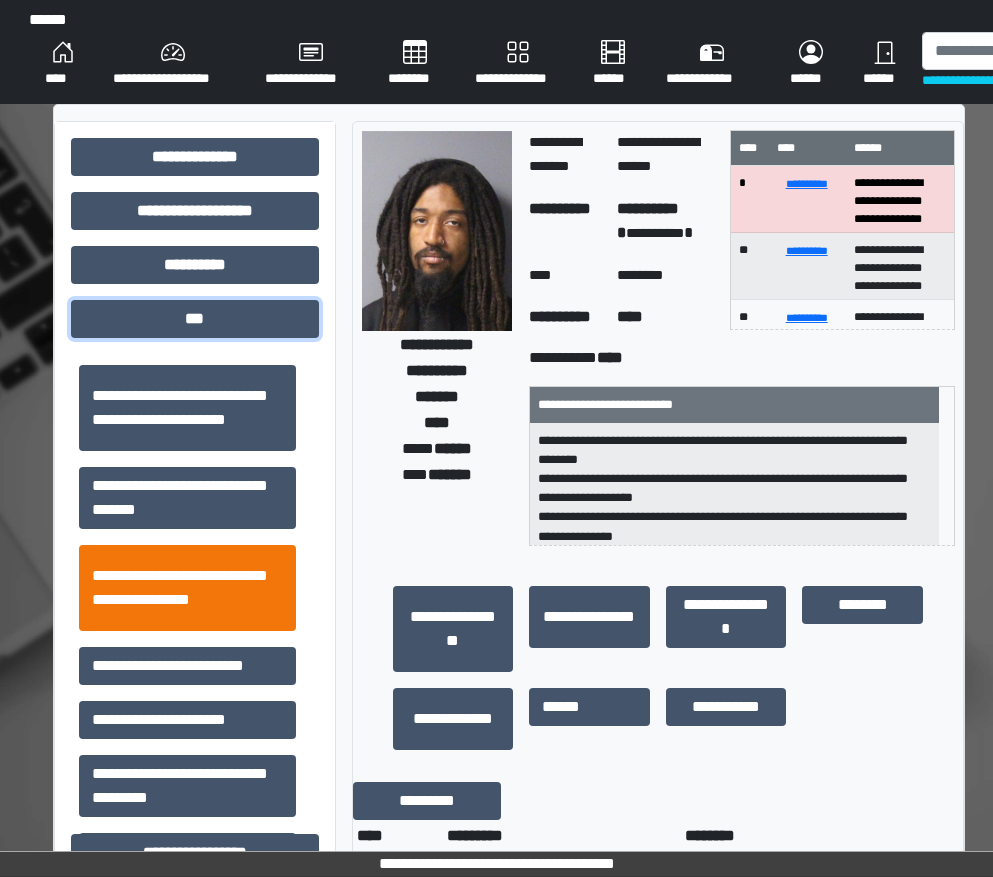 scroll, scrollTop: 100, scrollLeft: 0, axis: vertical 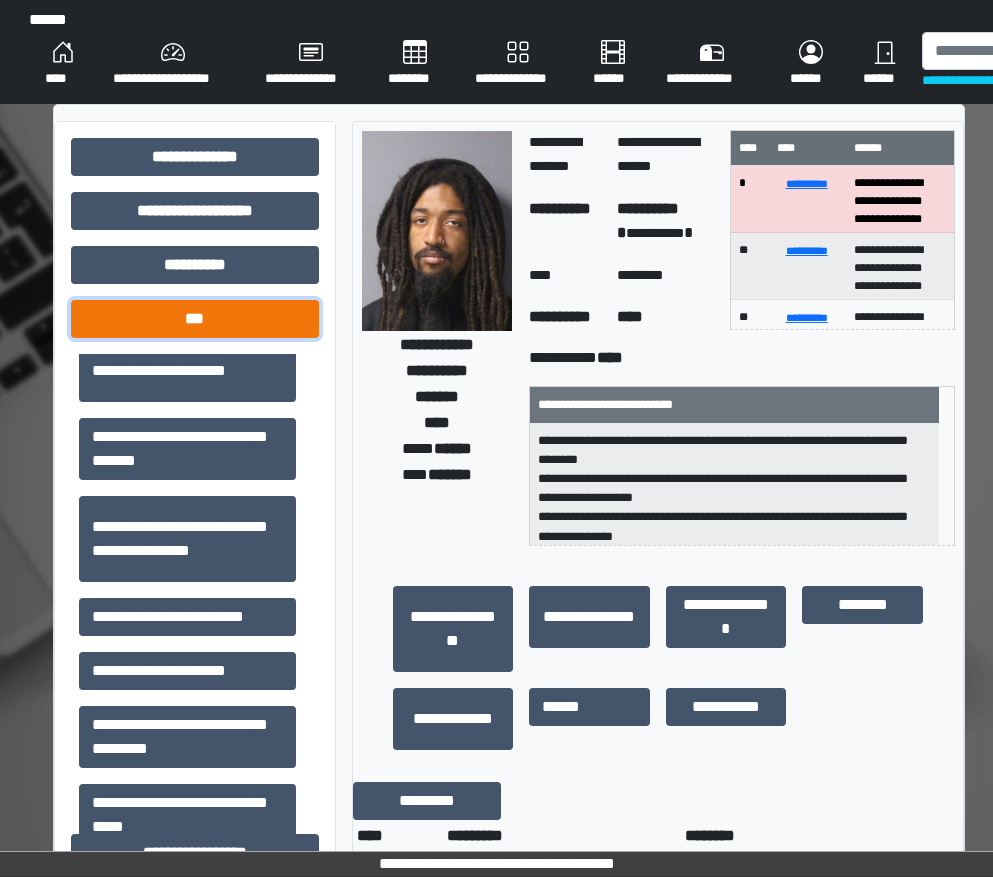 click on "***" at bounding box center [195, 319] 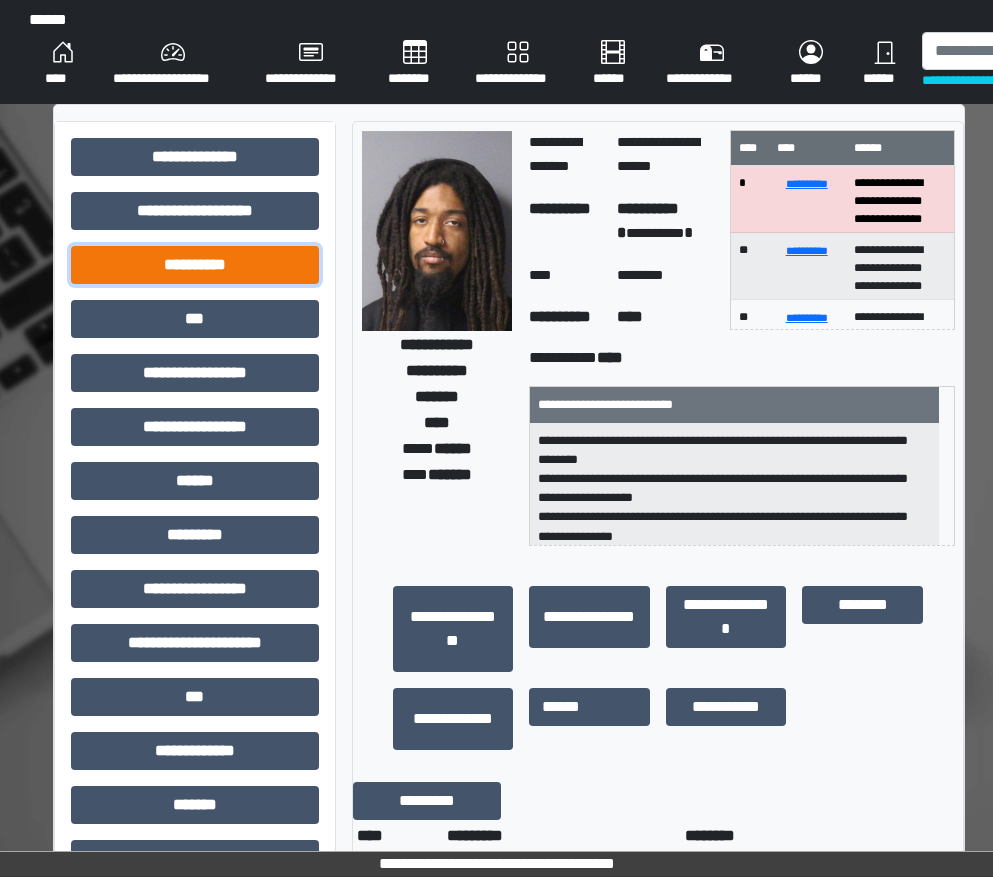 click on "**********" at bounding box center (195, 265) 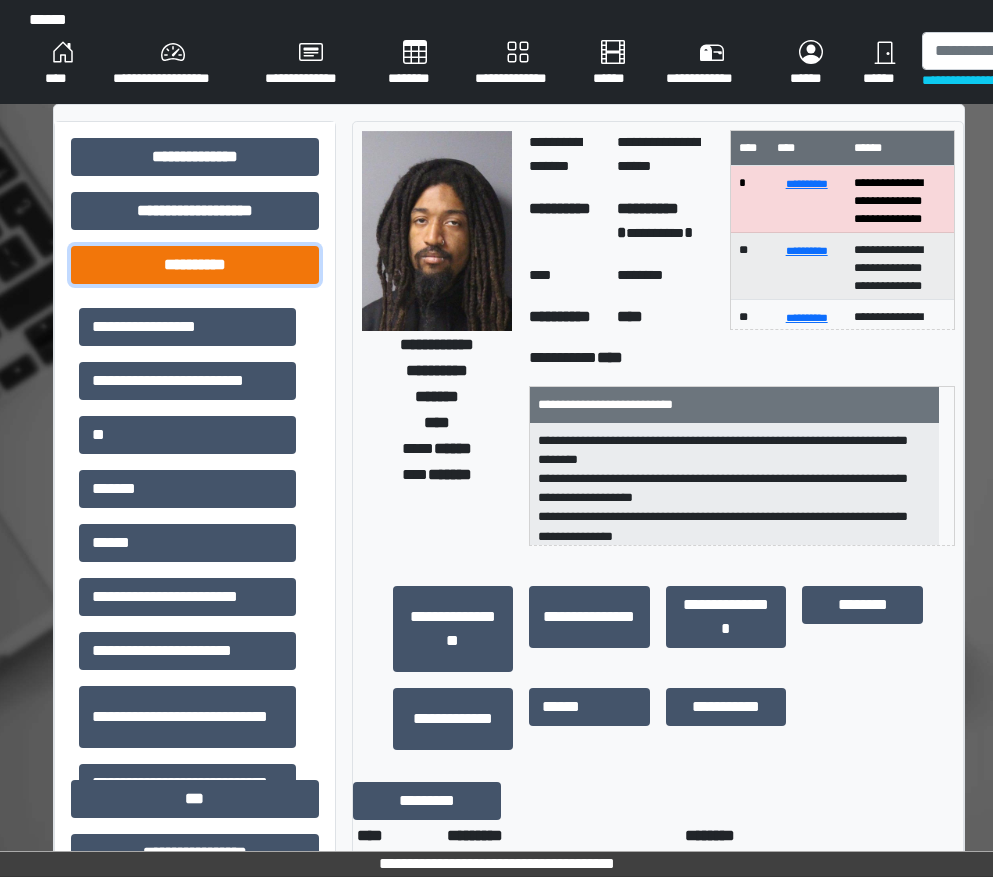 click on "**********" at bounding box center (195, 265) 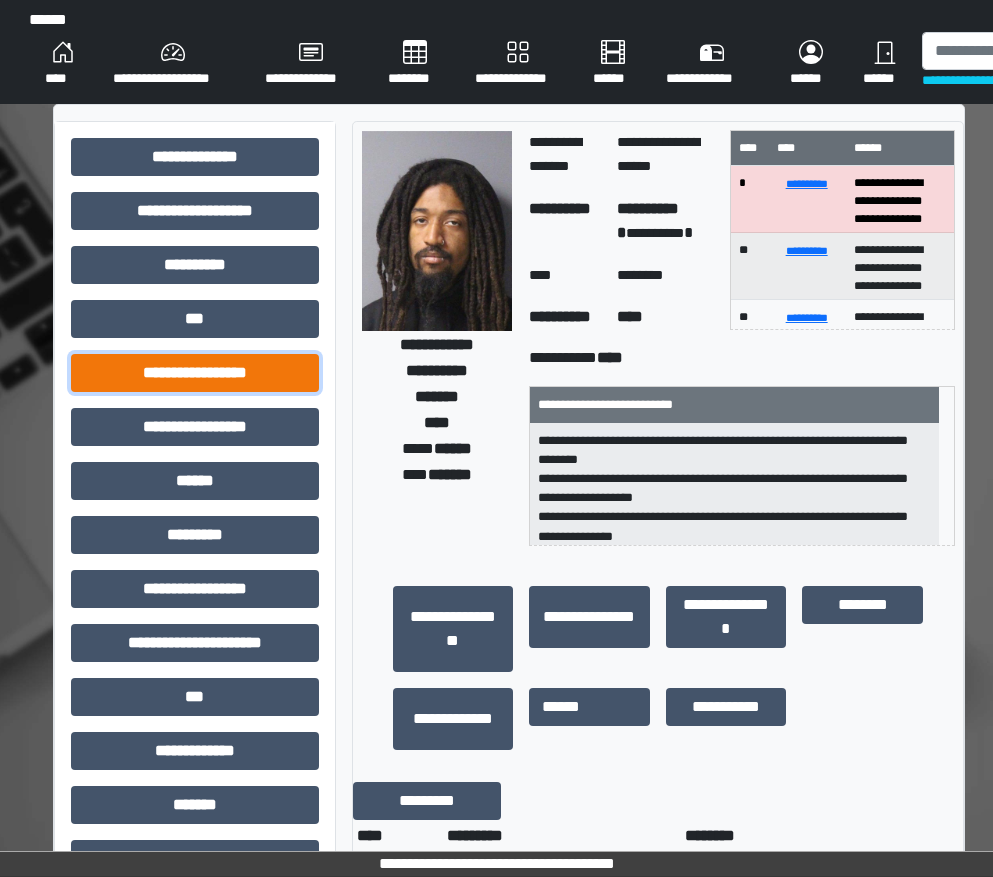 click on "**********" at bounding box center [195, 373] 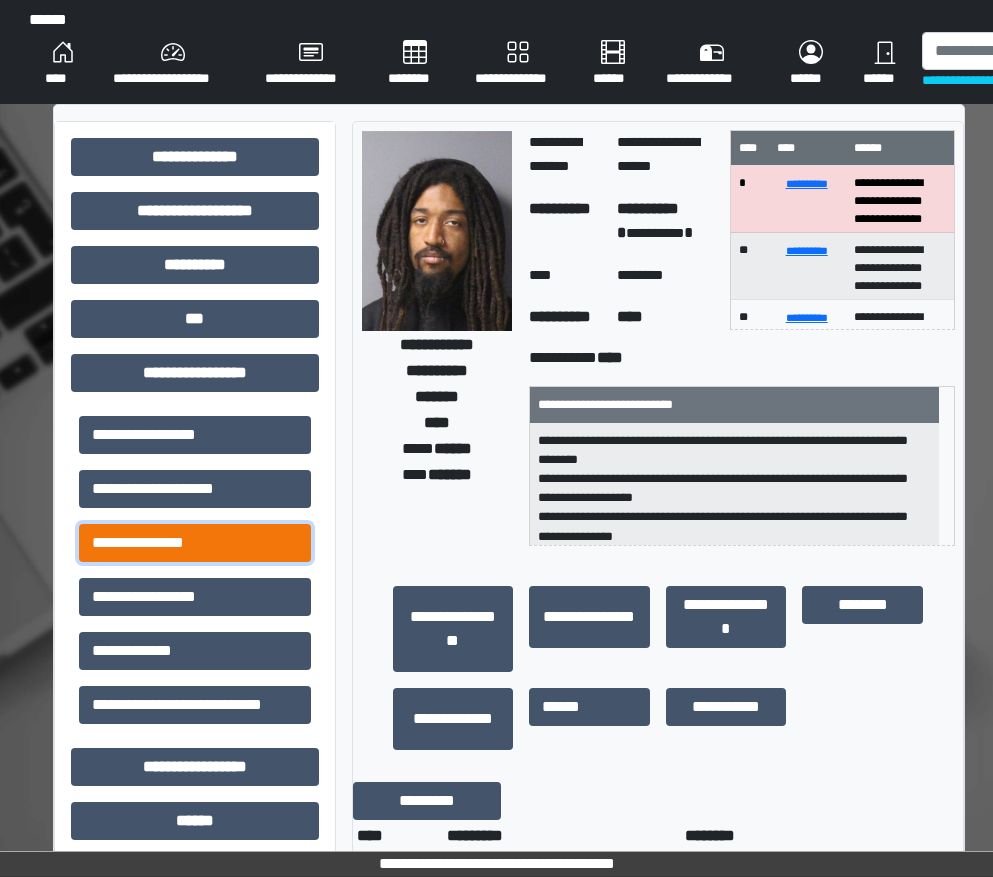 click on "**********" at bounding box center (195, 543) 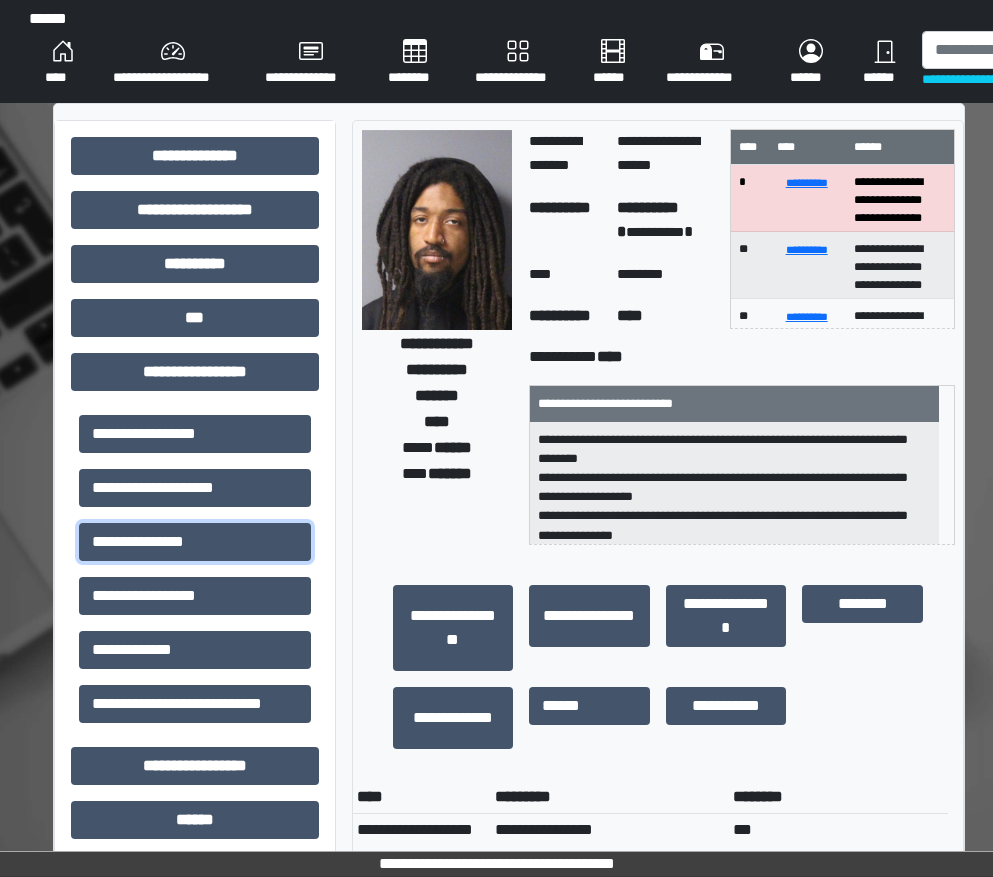 scroll, scrollTop: 0, scrollLeft: 0, axis: both 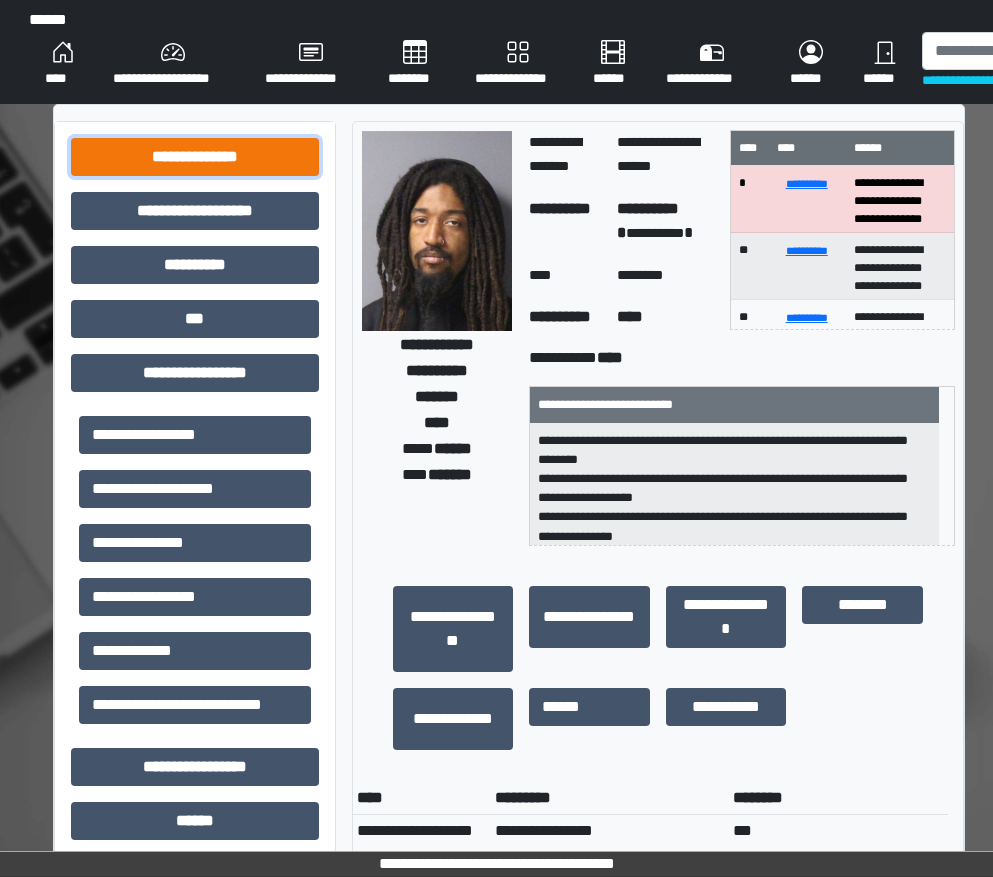 click on "**********" at bounding box center [195, 157] 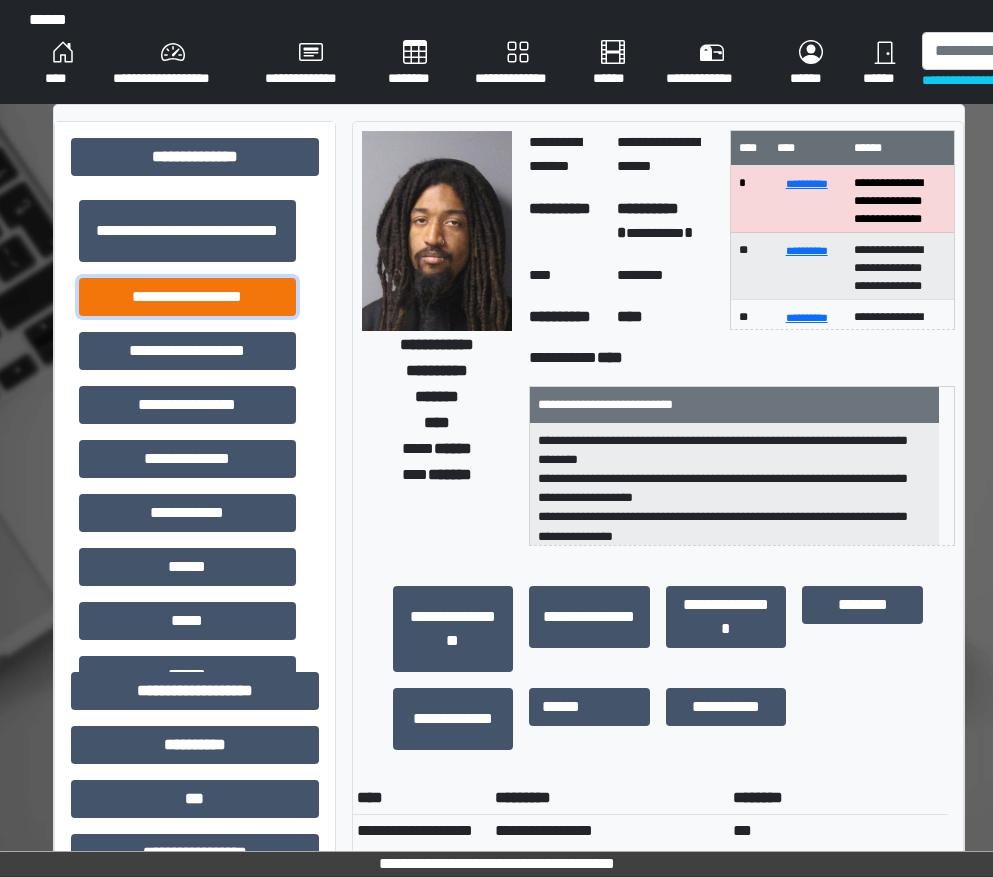 click on "**********" at bounding box center [187, 297] 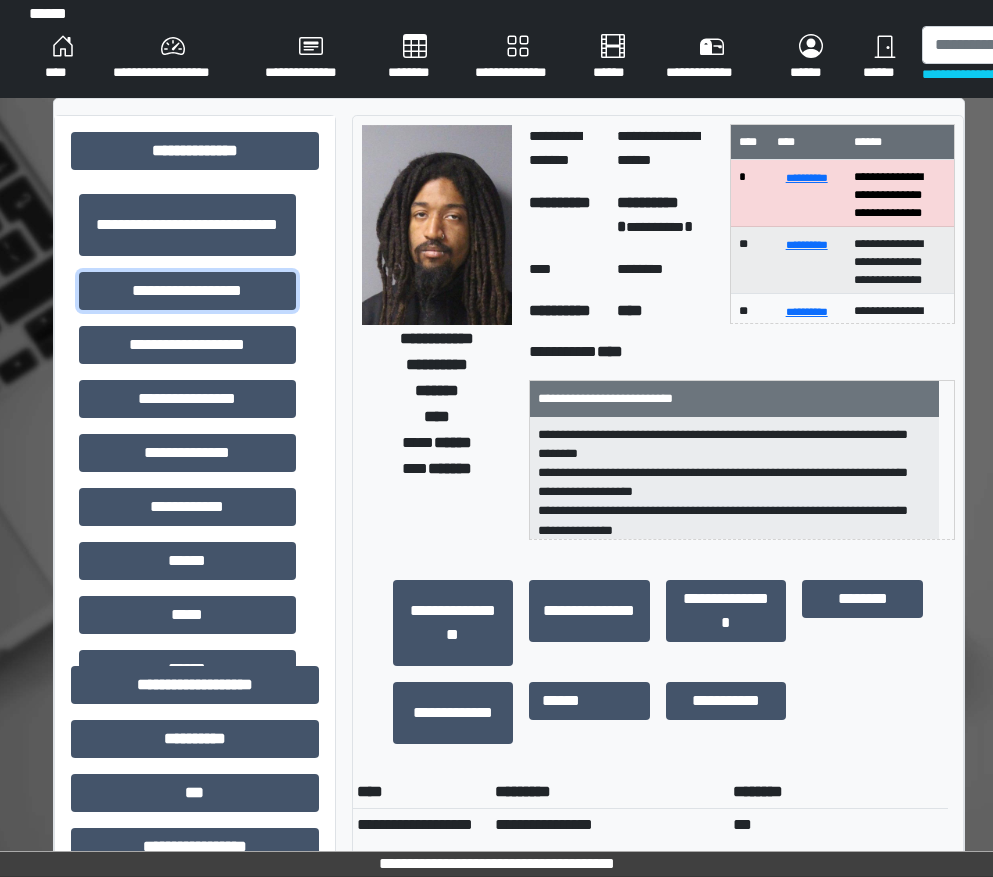 scroll, scrollTop: 300, scrollLeft: 0, axis: vertical 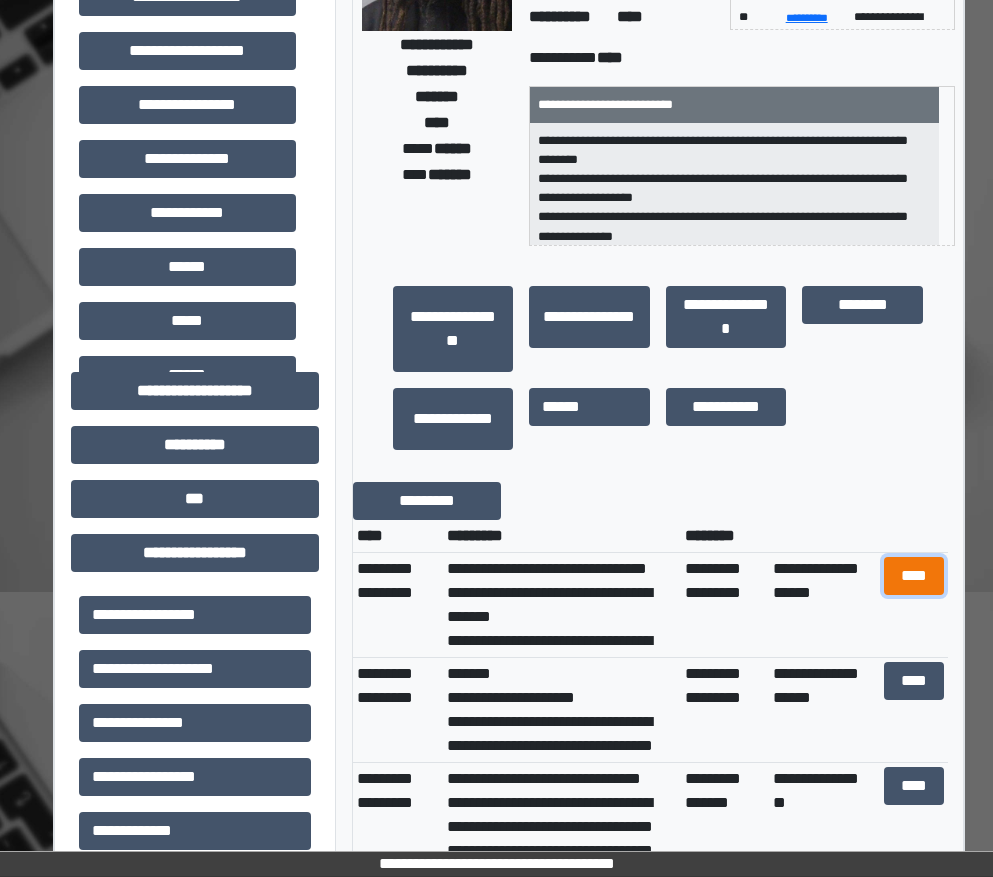 click on "****" at bounding box center [914, 576] 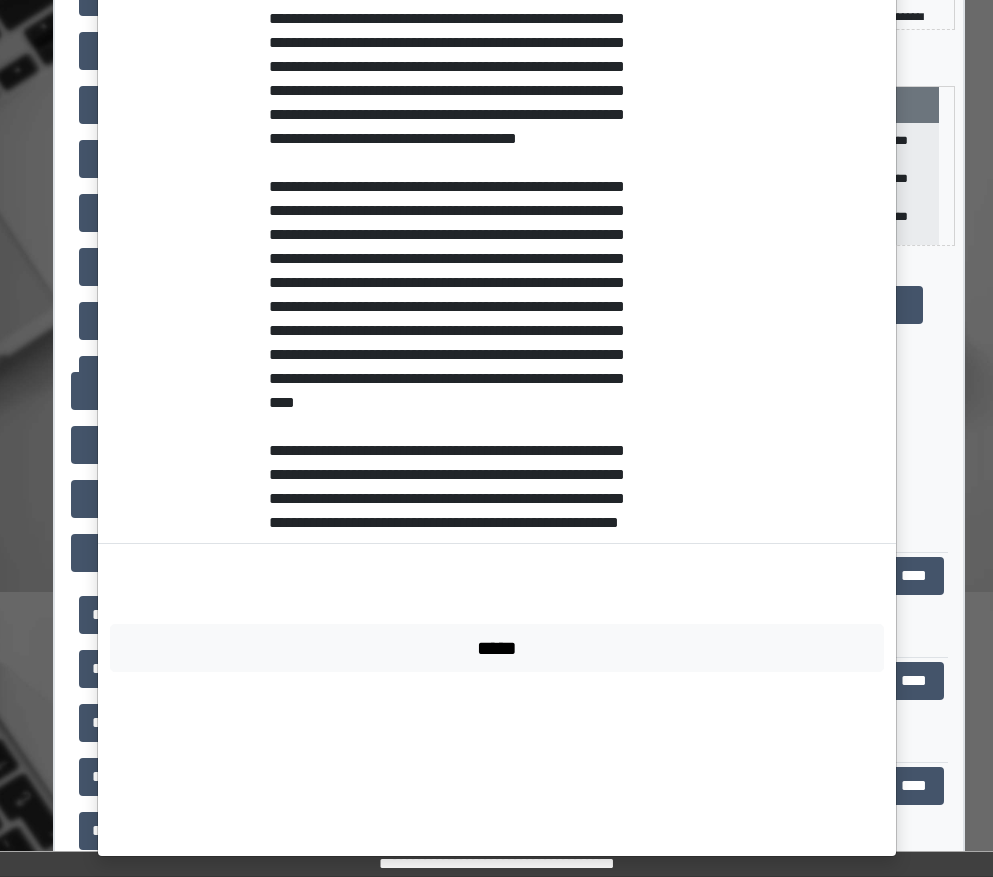 scroll, scrollTop: 987, scrollLeft: 0, axis: vertical 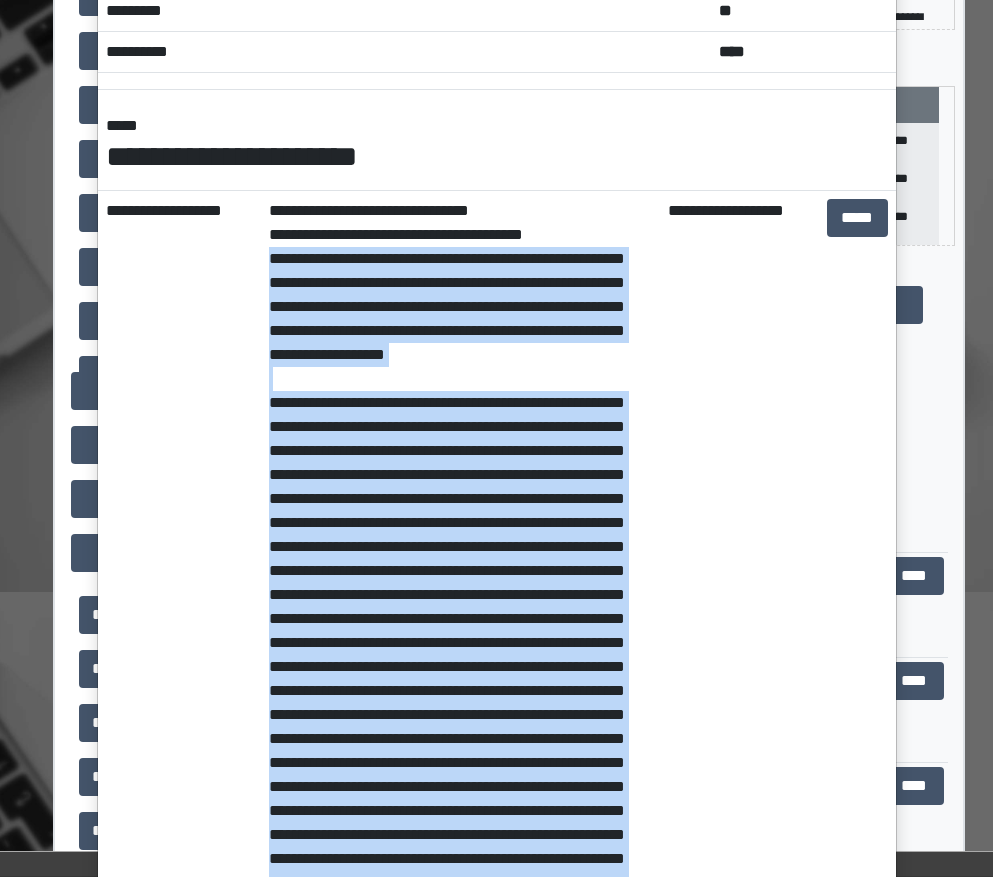 drag, startPoint x: 511, startPoint y: 688, endPoint x: 259, endPoint y: 251, distance: 504.45316 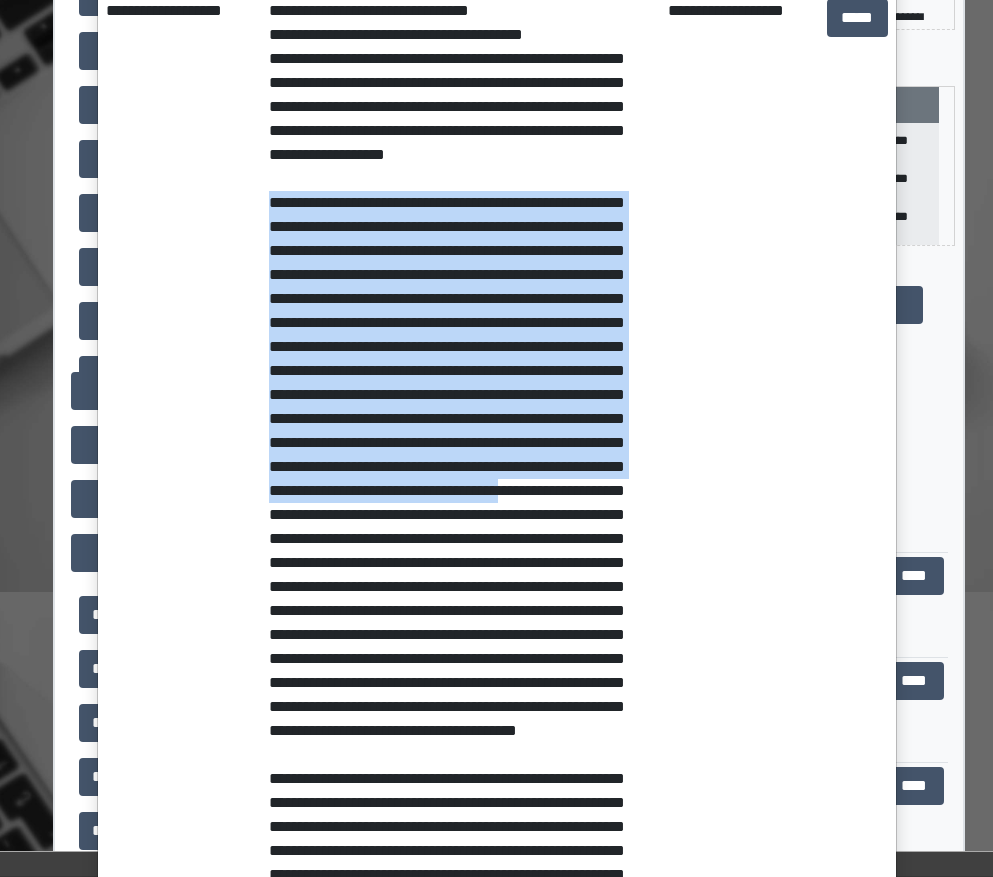 scroll, scrollTop: 887, scrollLeft: 0, axis: vertical 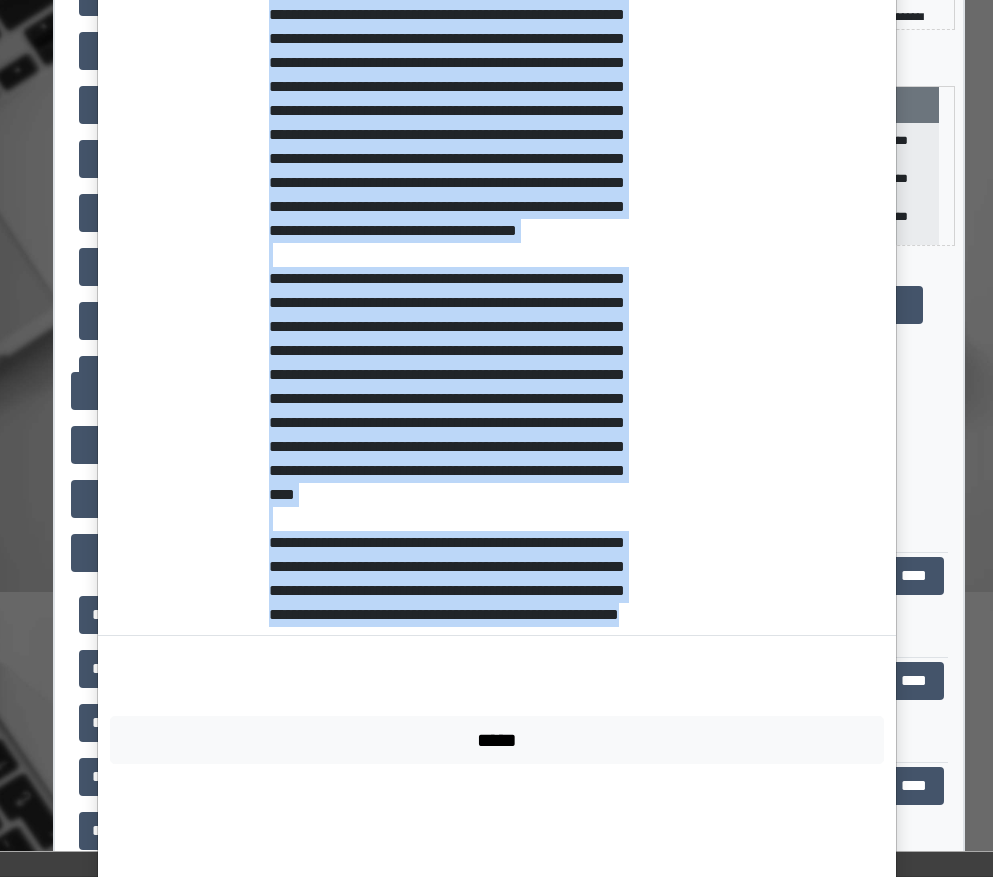 drag, startPoint x: 258, startPoint y: 424, endPoint x: 609, endPoint y: 791, distance: 507.8287 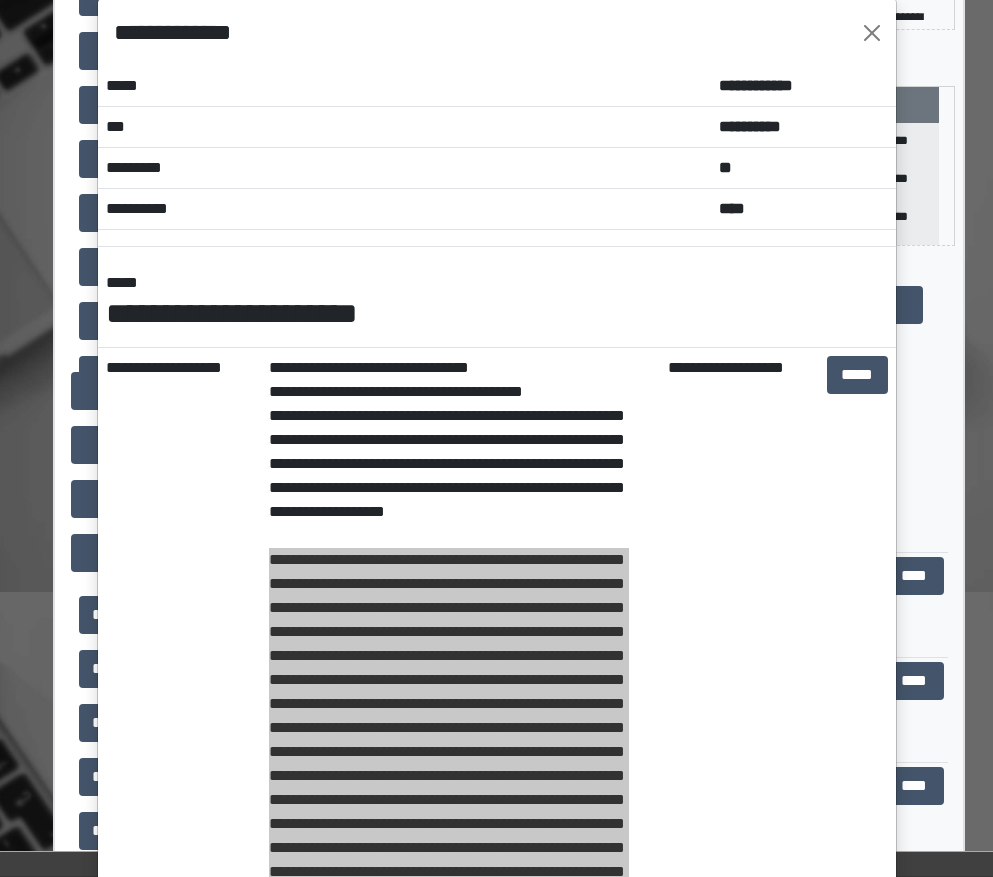 scroll, scrollTop: 0, scrollLeft: 0, axis: both 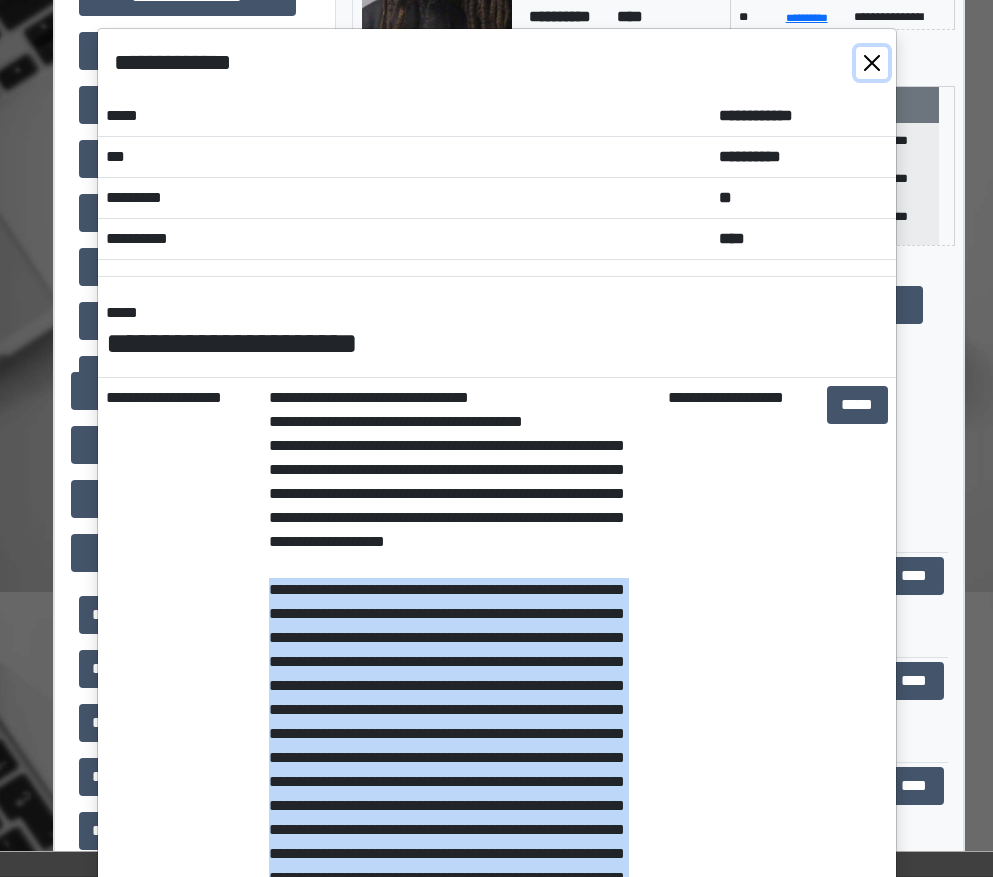 click at bounding box center (872, 63) 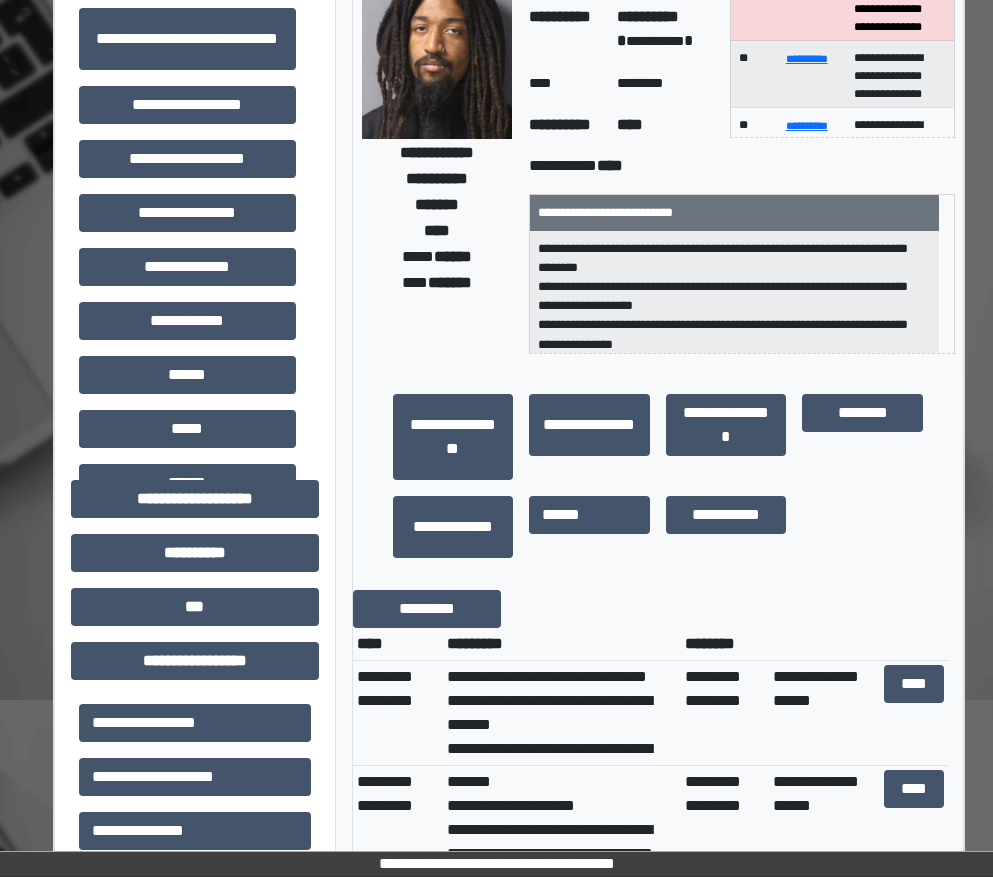 scroll, scrollTop: 0, scrollLeft: 0, axis: both 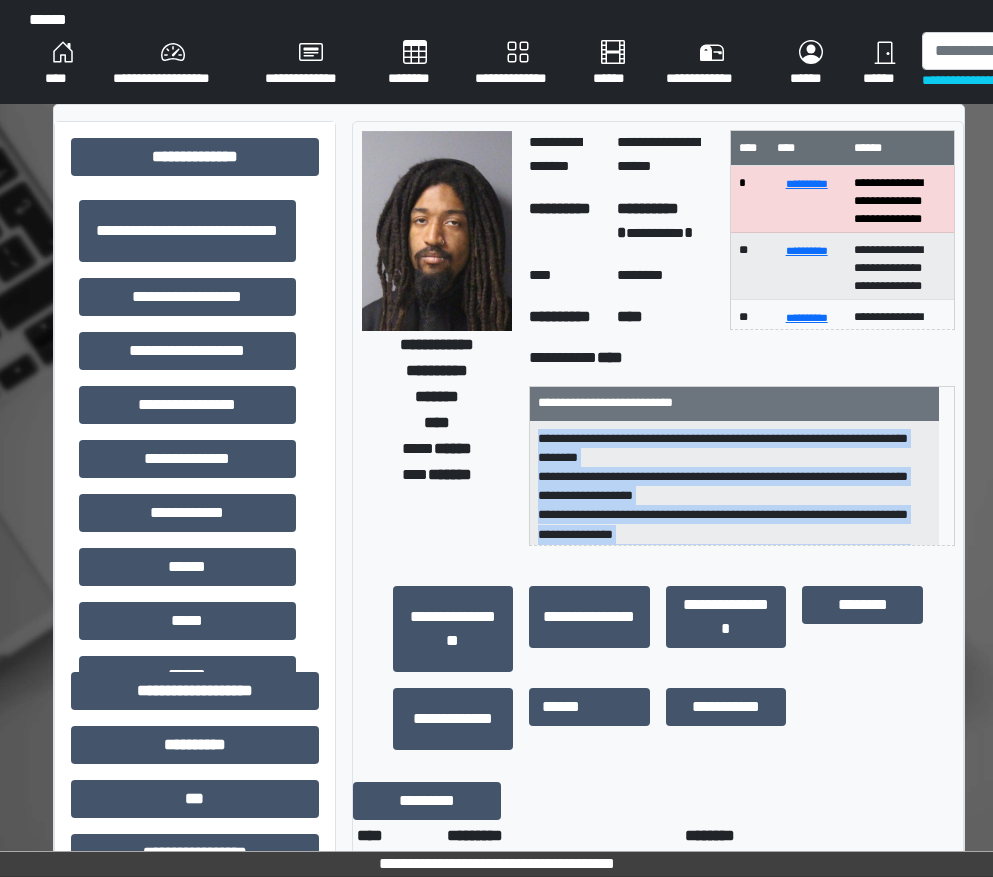 drag, startPoint x: 581, startPoint y: 502, endPoint x: 537, endPoint y: 440, distance: 76.02631 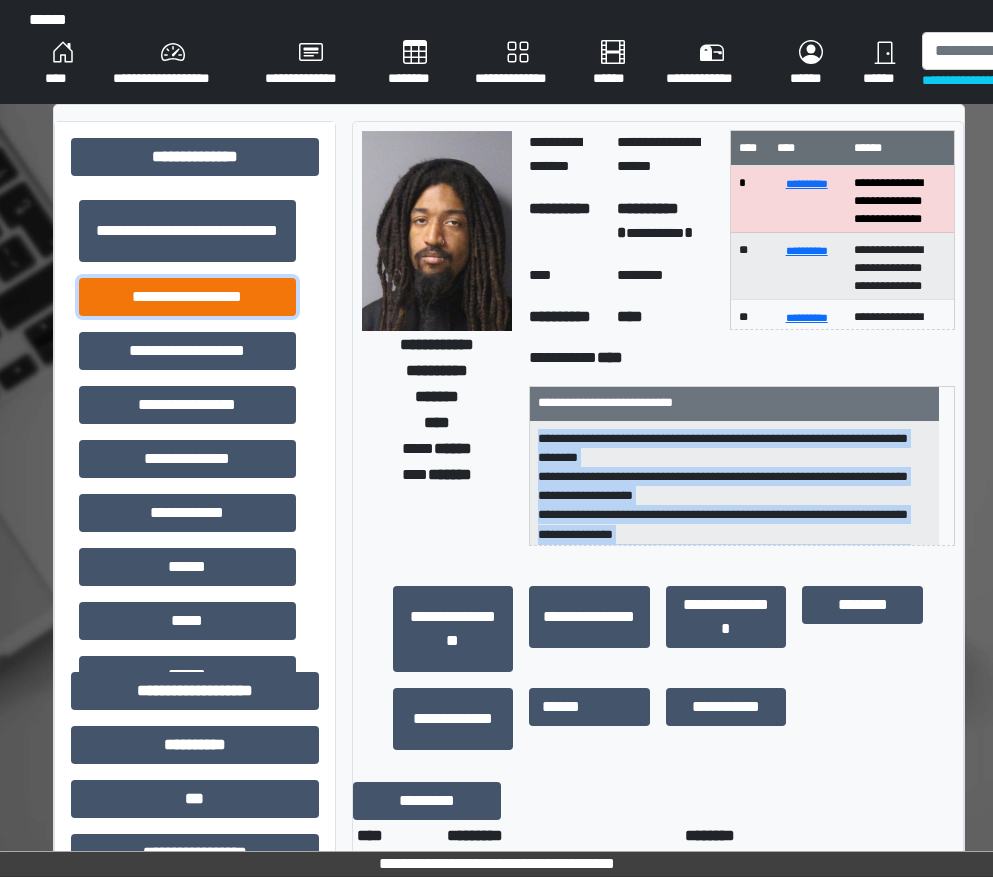 click on "**********" at bounding box center (187, 297) 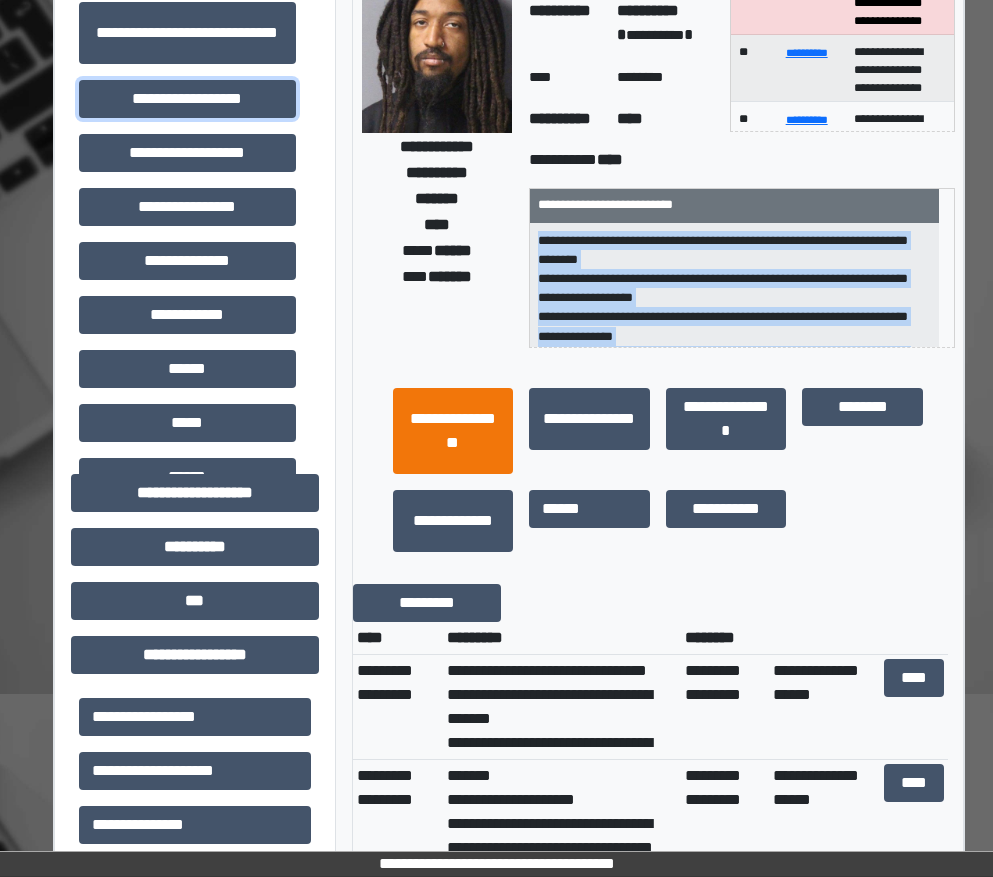 scroll, scrollTop: 200, scrollLeft: 0, axis: vertical 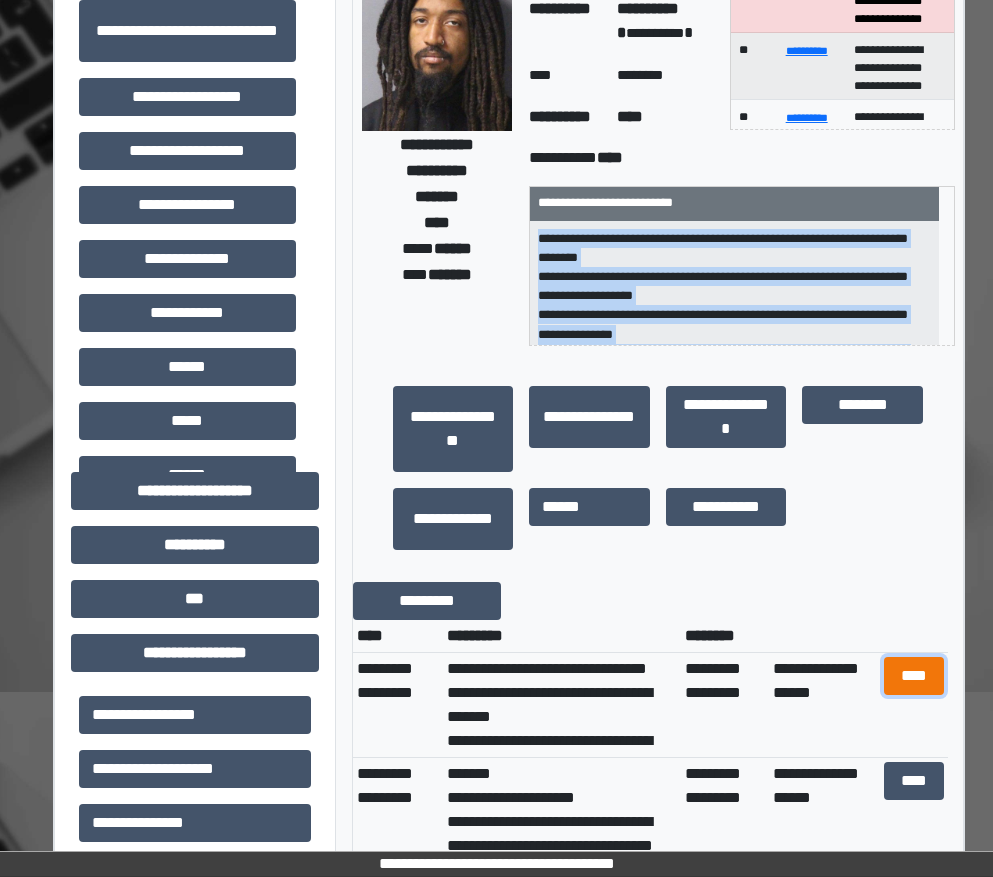 click on "****" at bounding box center [914, 676] 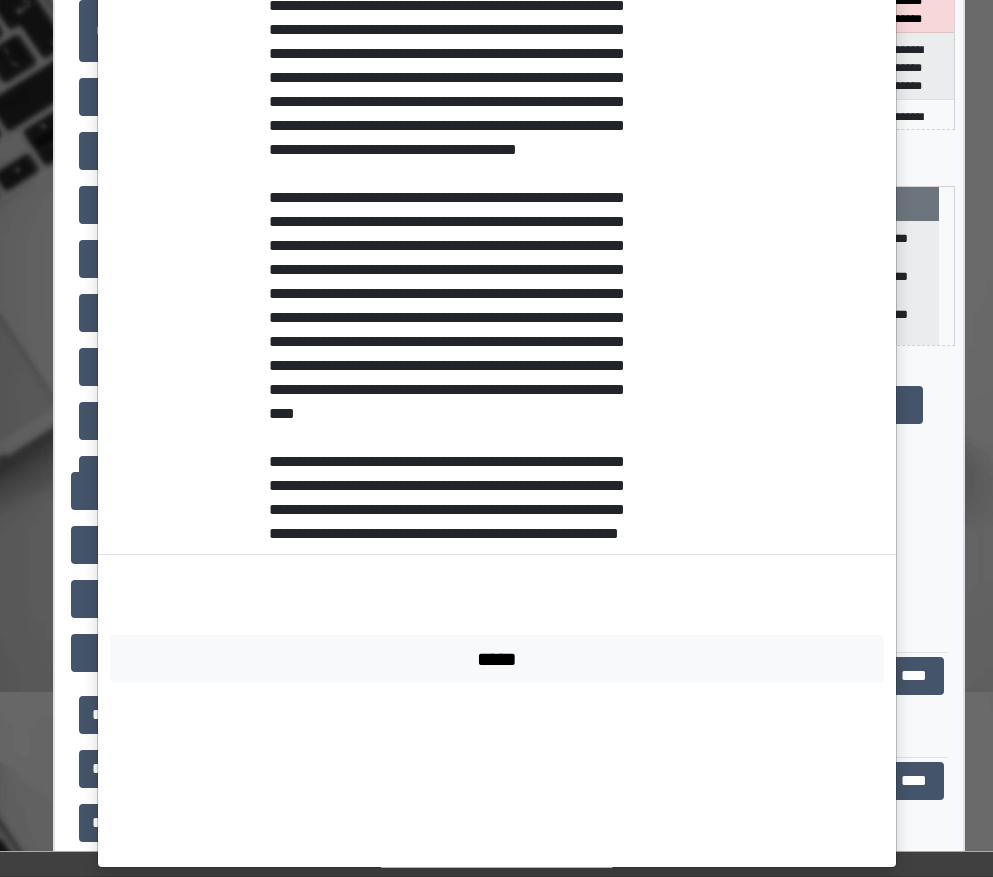scroll, scrollTop: 987, scrollLeft: 0, axis: vertical 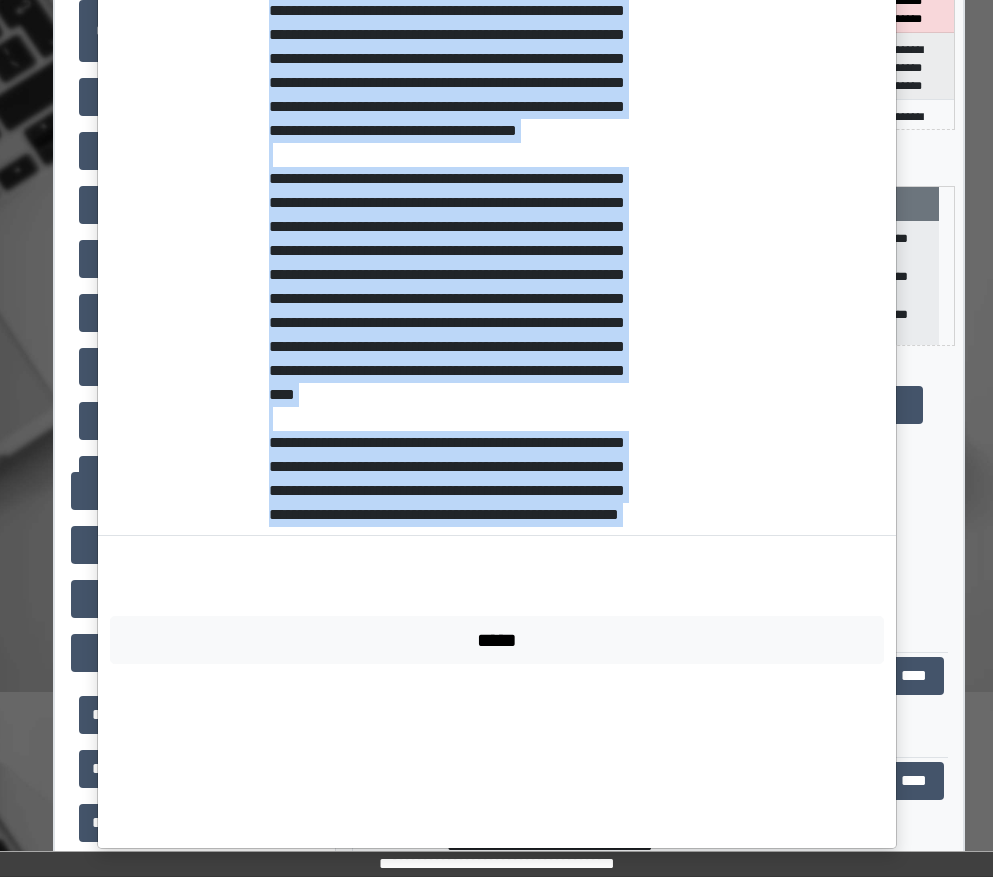 drag, startPoint x: 254, startPoint y: 611, endPoint x: 564, endPoint y: 744, distance: 337.32626 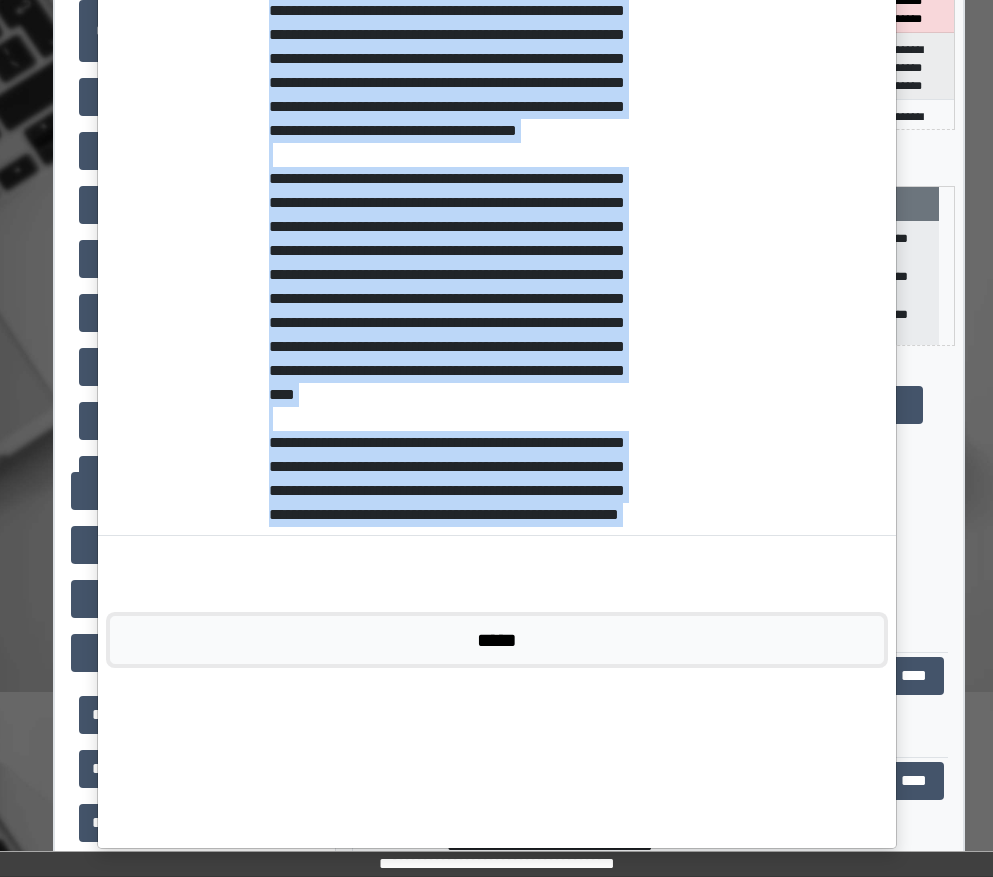 click on "*****" at bounding box center (497, 640) 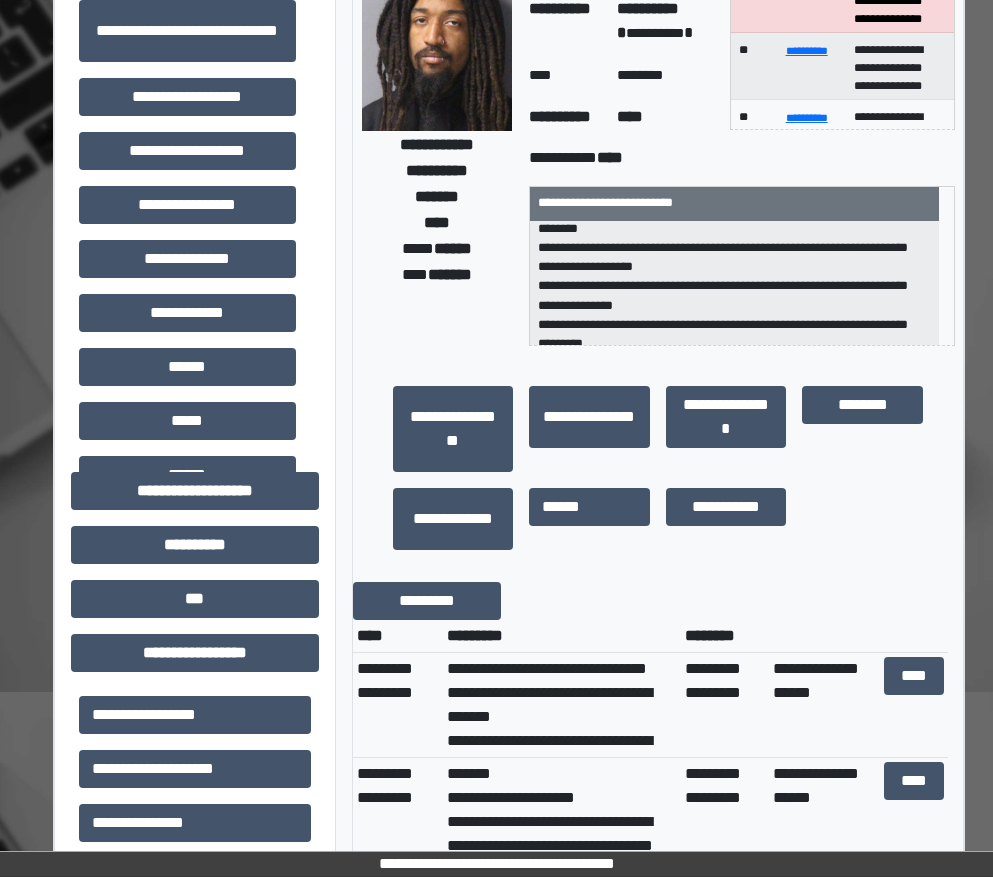 scroll, scrollTop: 44, scrollLeft: 0, axis: vertical 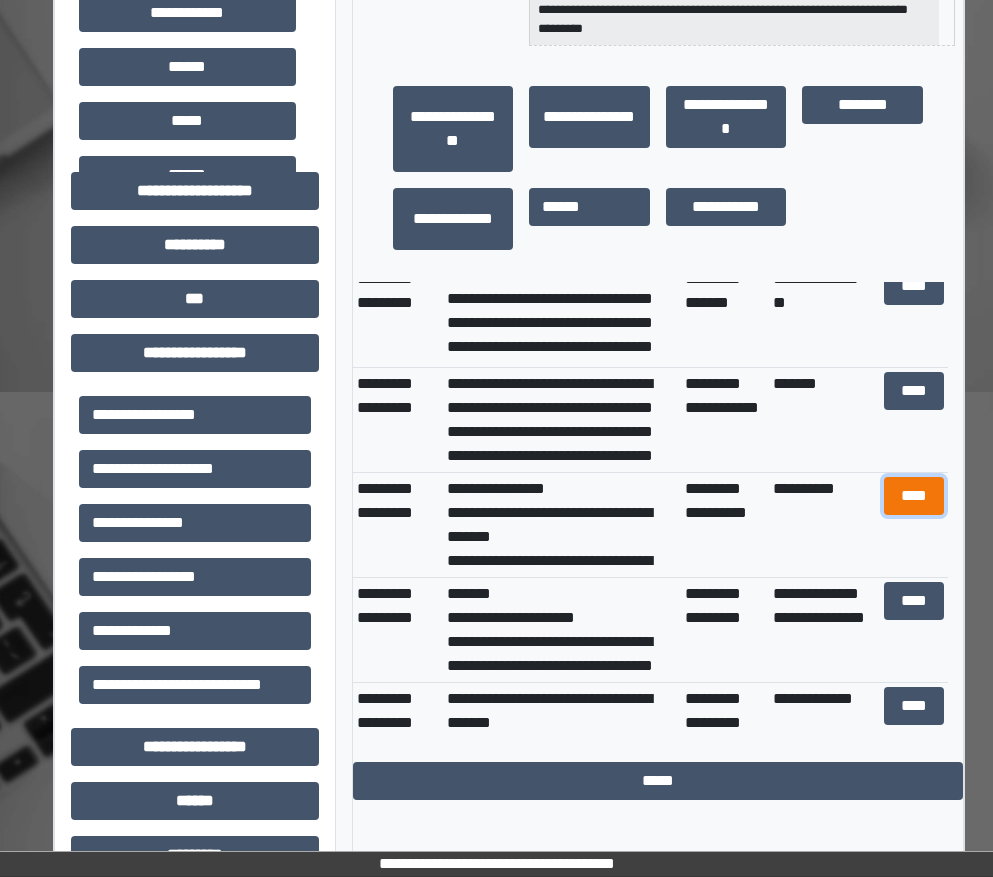 click on "****" at bounding box center [914, 496] 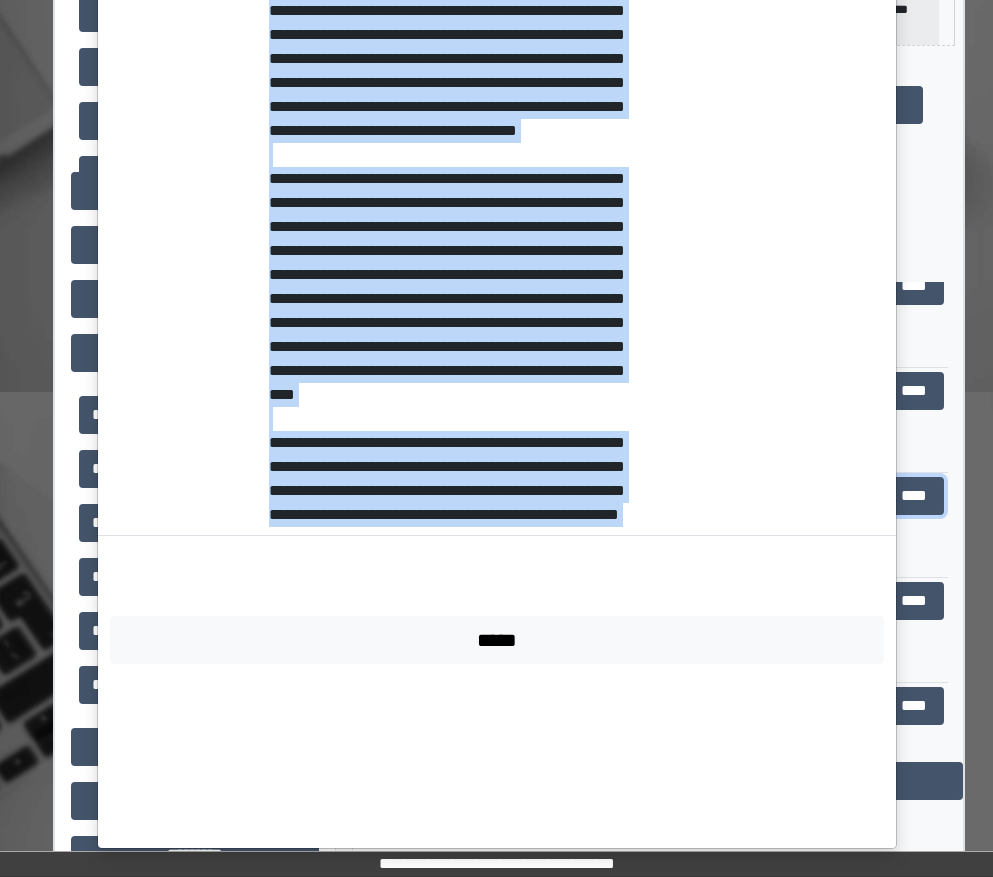scroll, scrollTop: 147, scrollLeft: 0, axis: vertical 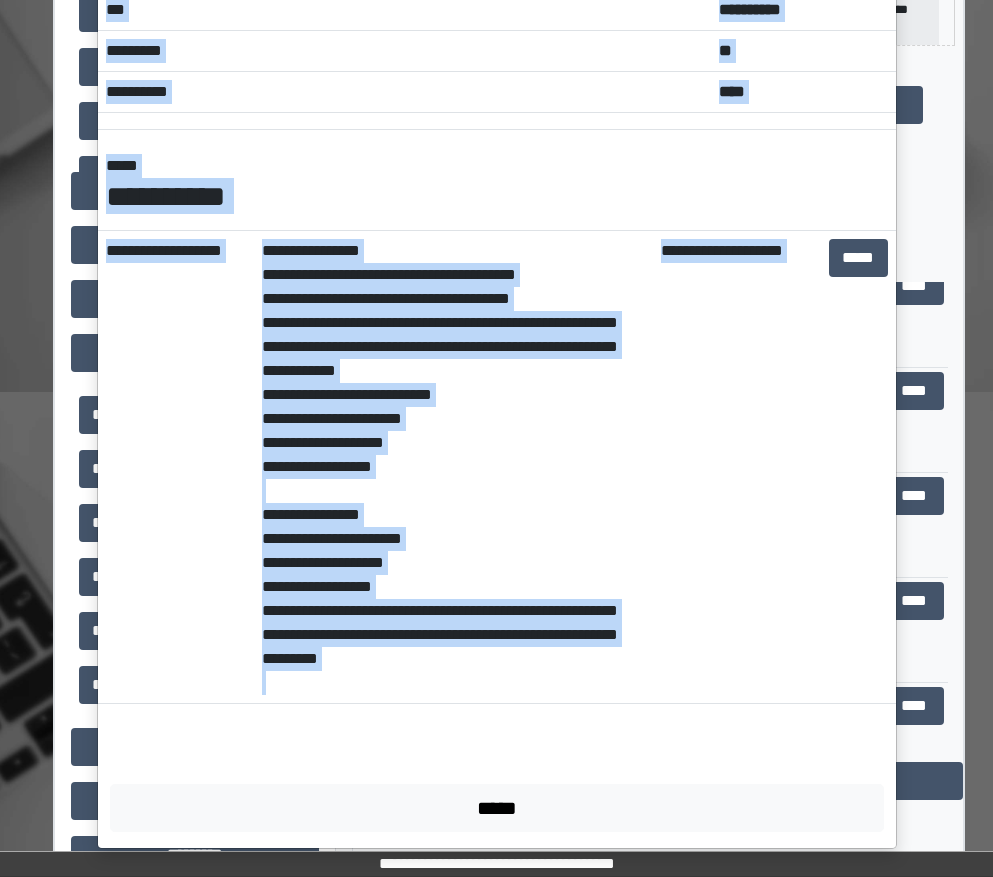 click on "**********" at bounding box center (453, 467) 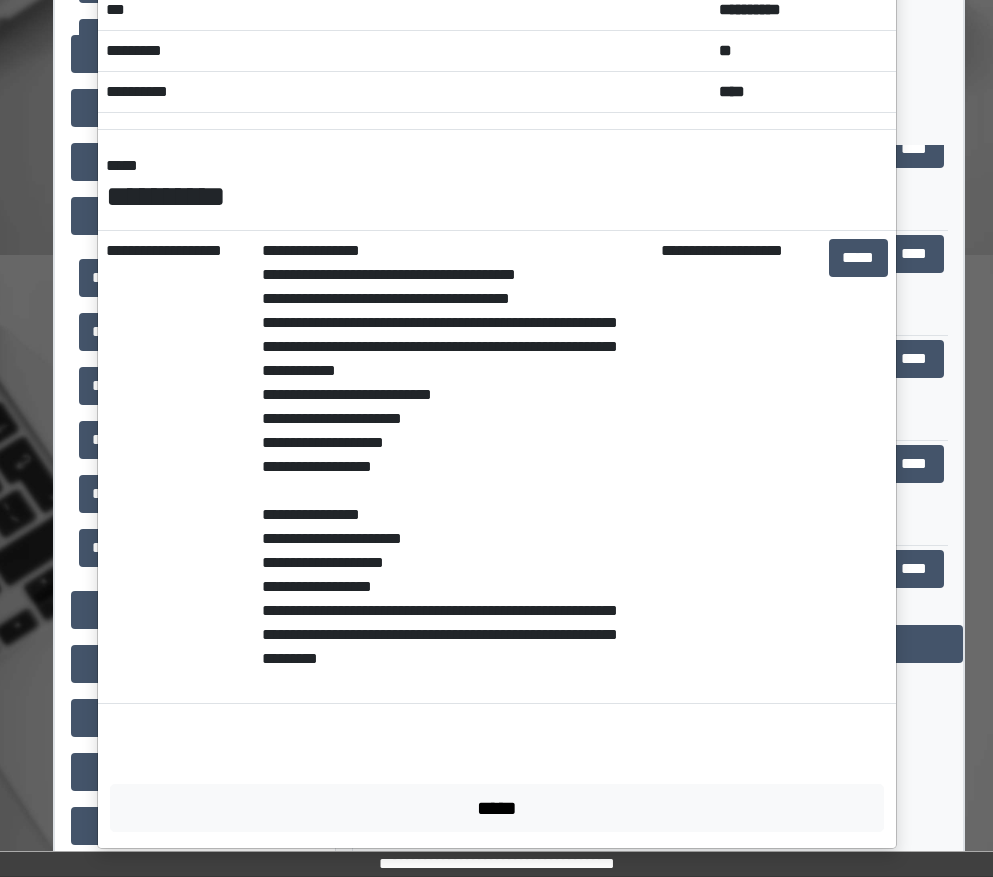 scroll, scrollTop: 700, scrollLeft: 0, axis: vertical 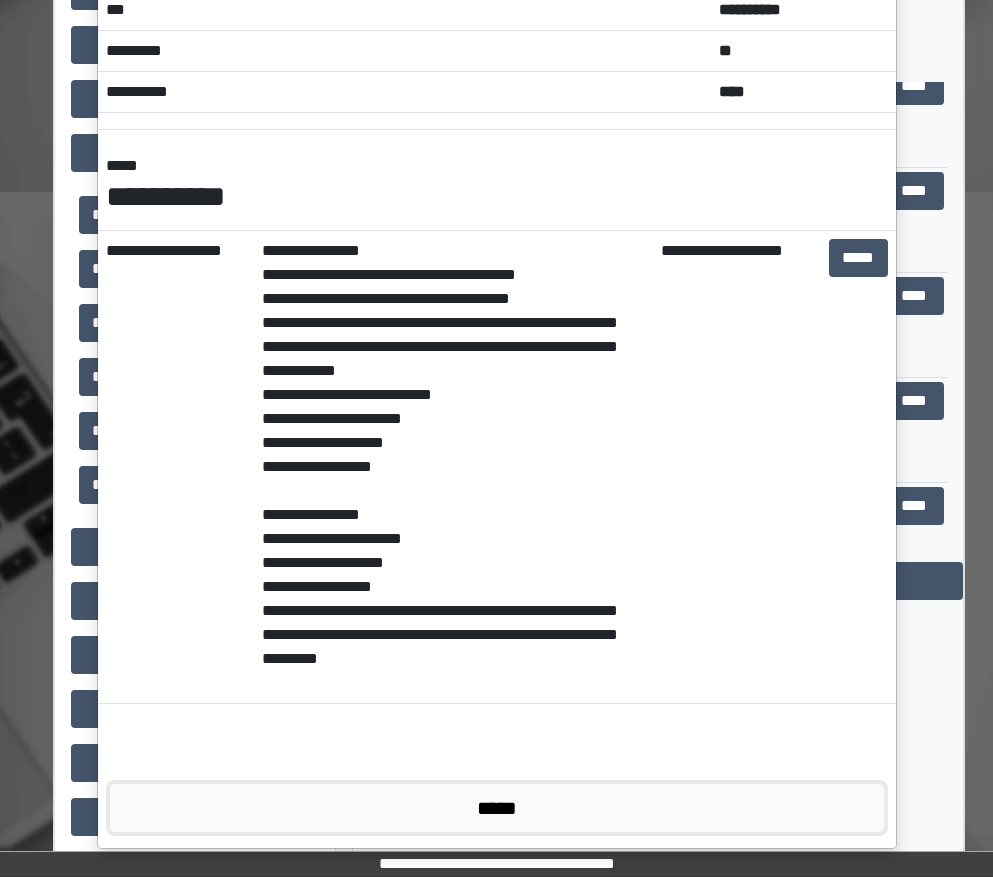 click on "*****" at bounding box center [497, 808] 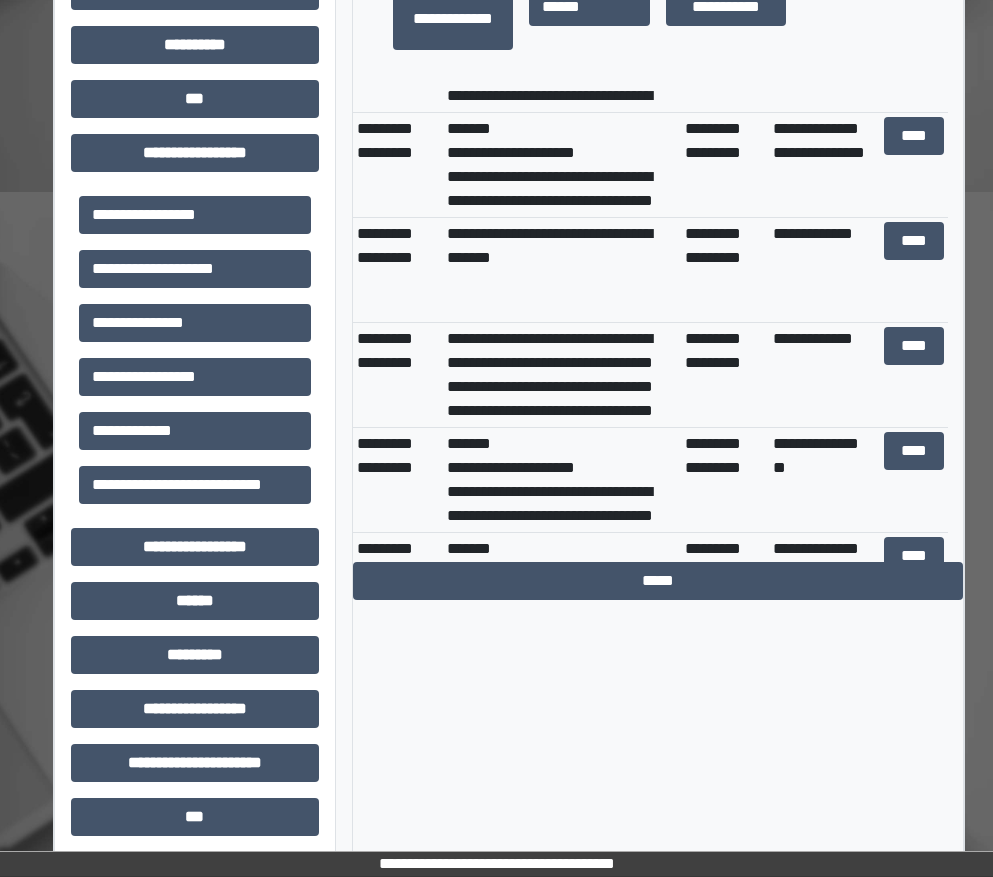 scroll, scrollTop: 600, scrollLeft: 0, axis: vertical 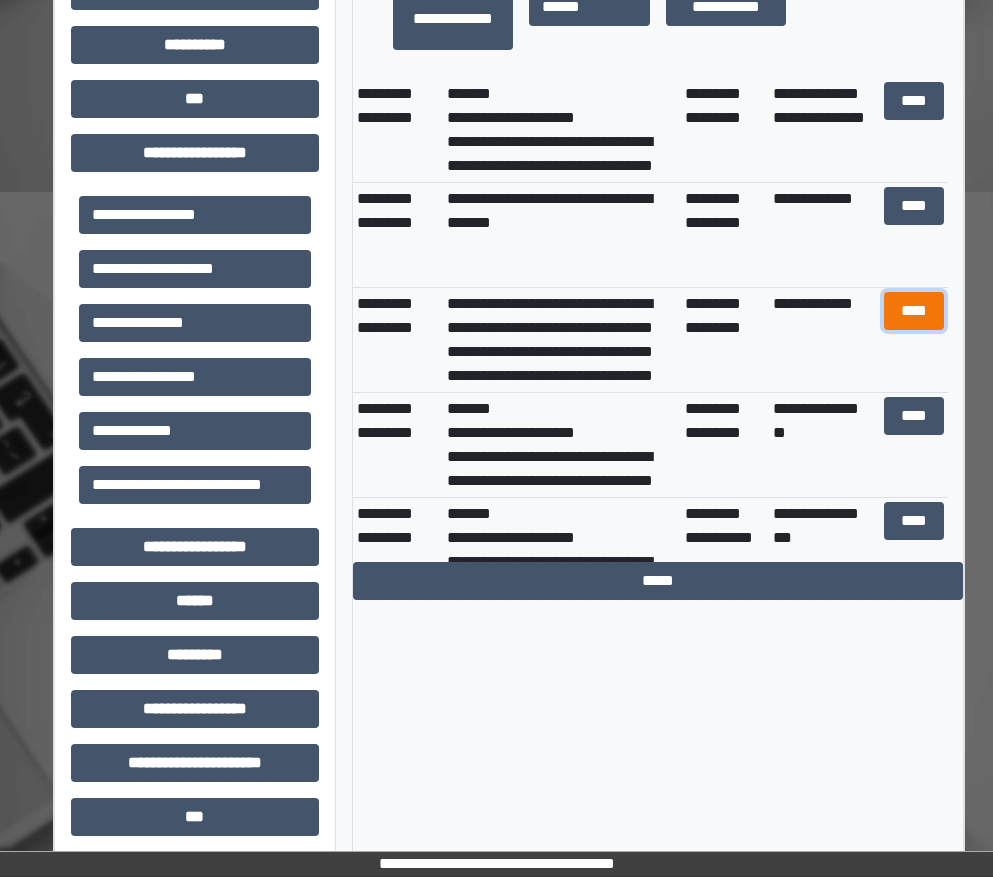 click on "****" at bounding box center (914, 311) 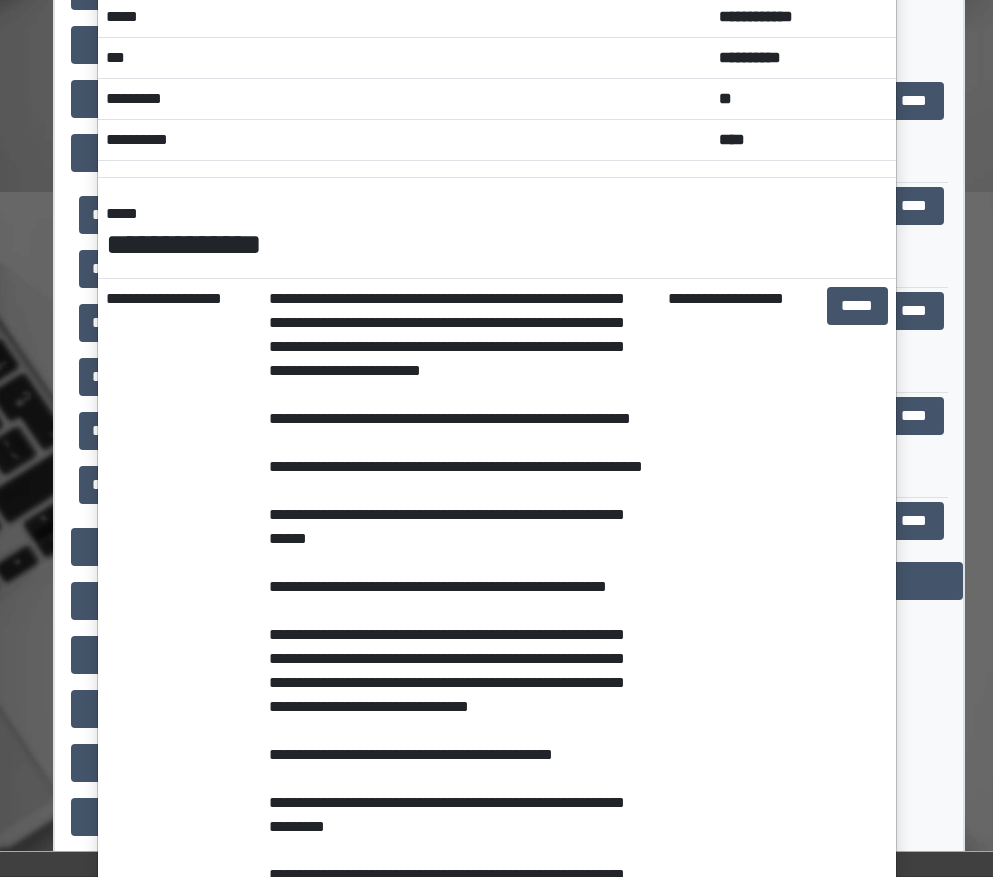 scroll, scrollTop: 0, scrollLeft: 0, axis: both 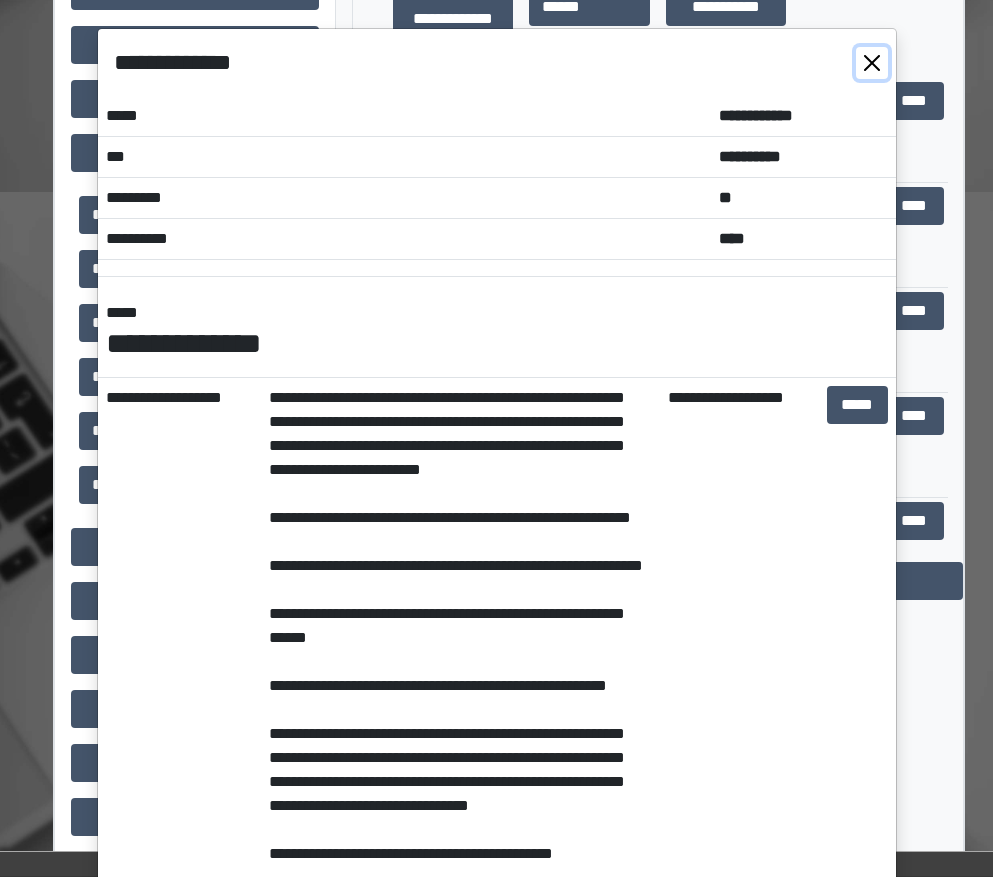 click at bounding box center (872, 63) 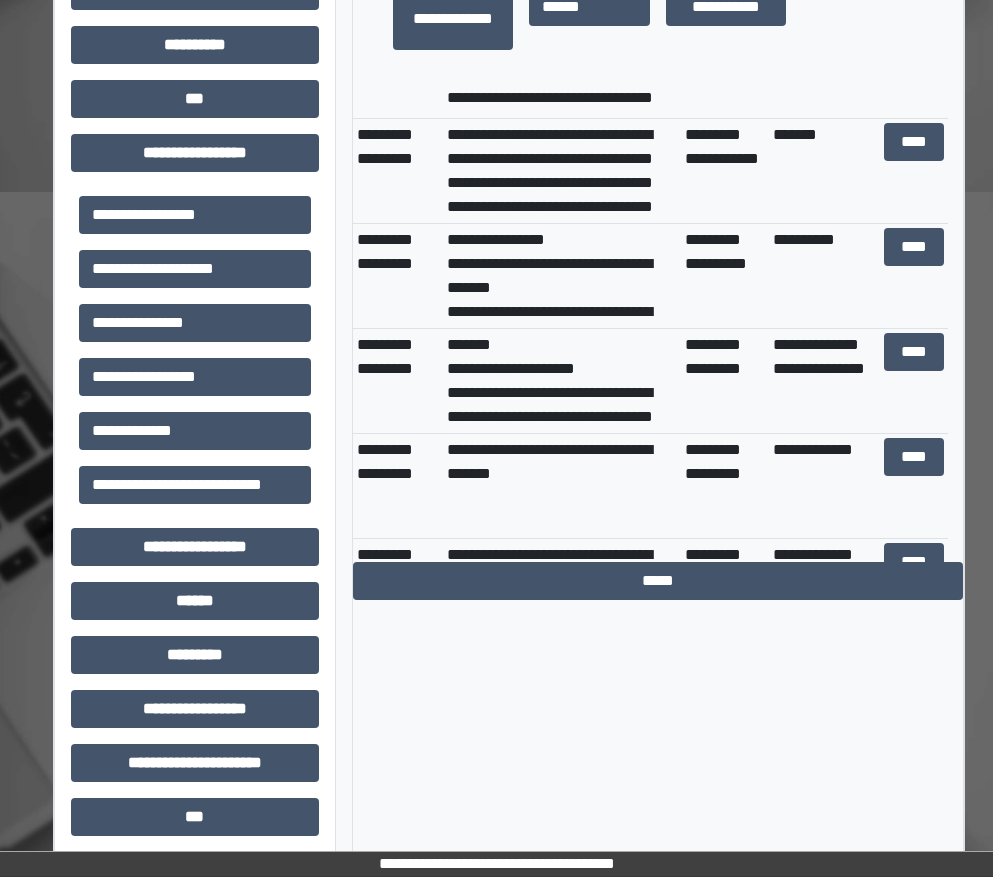 scroll, scrollTop: 100, scrollLeft: 0, axis: vertical 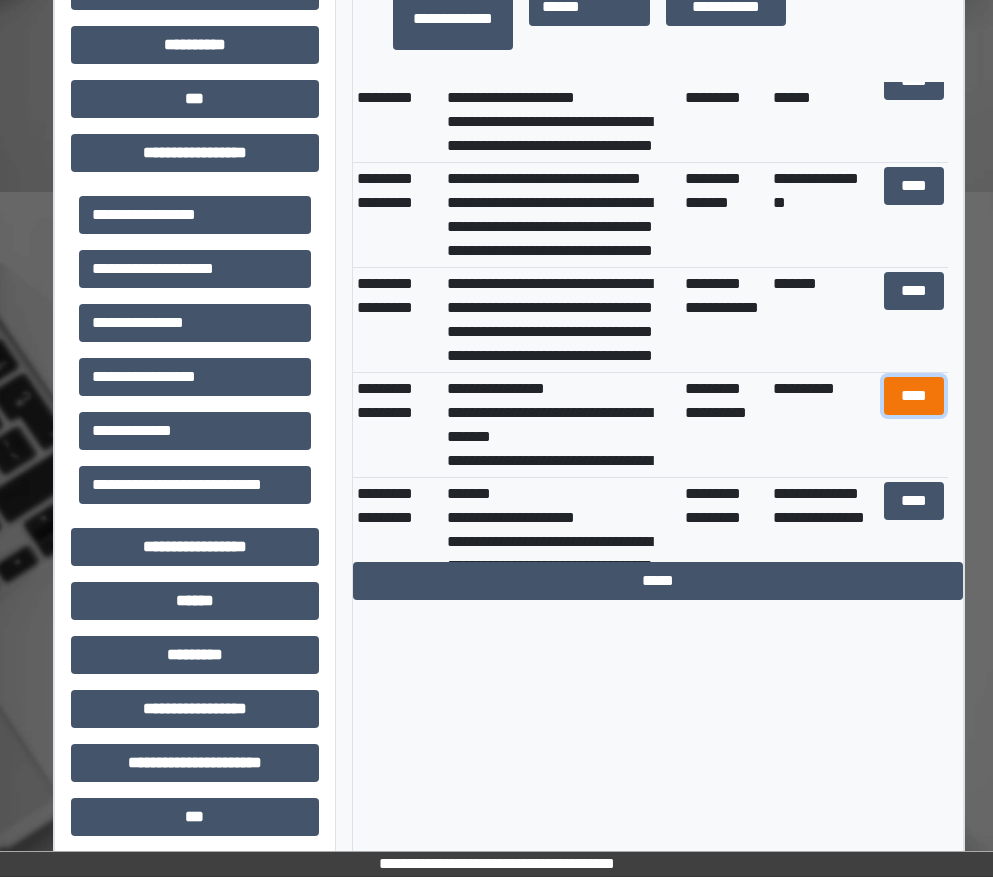 click on "****" at bounding box center [914, 396] 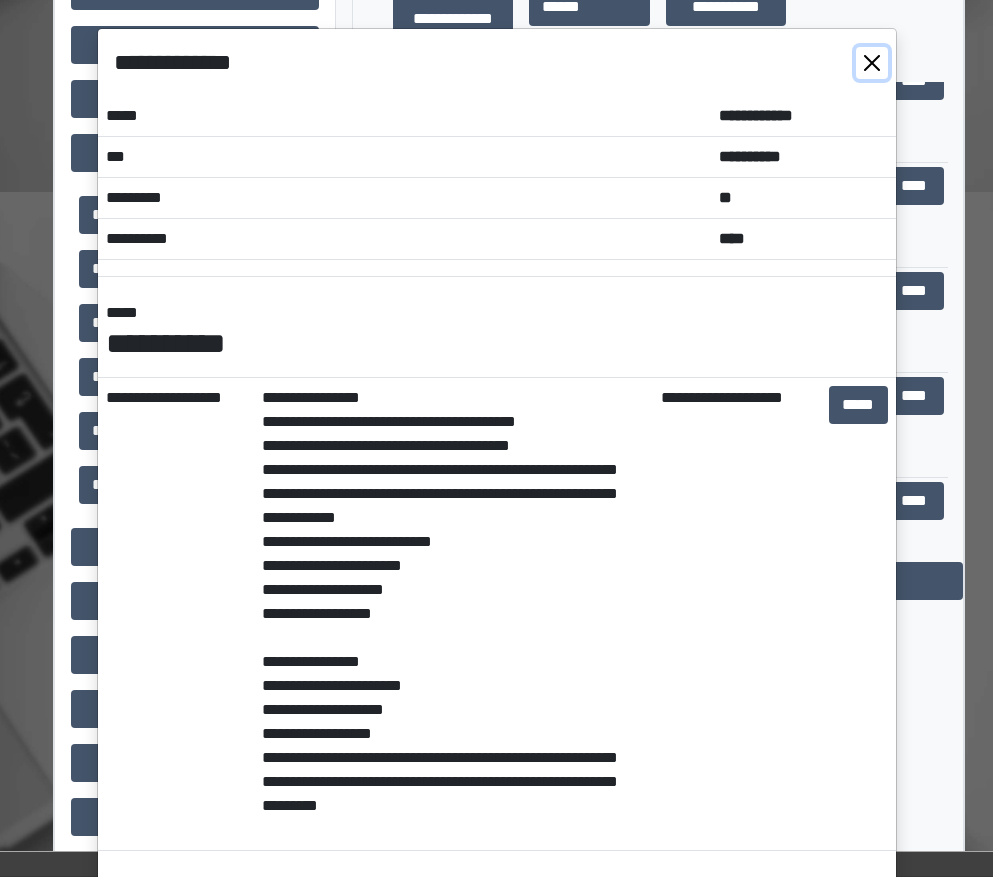 click at bounding box center [872, 63] 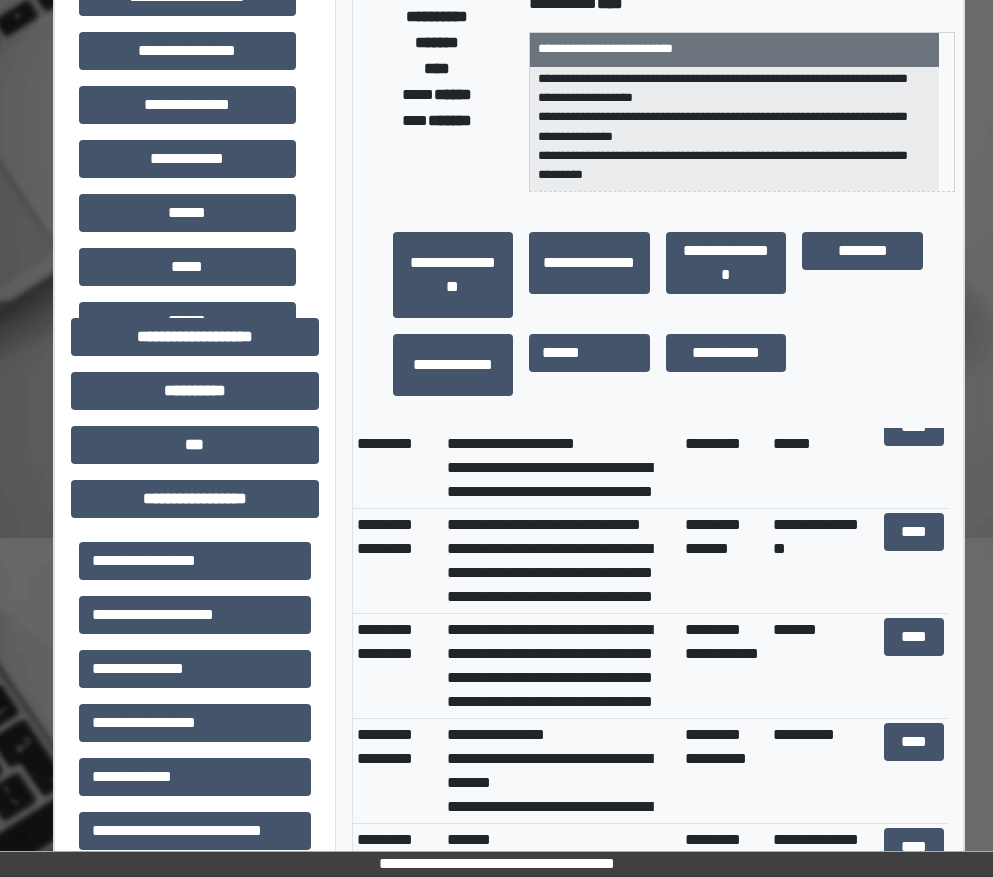 scroll, scrollTop: 200, scrollLeft: 0, axis: vertical 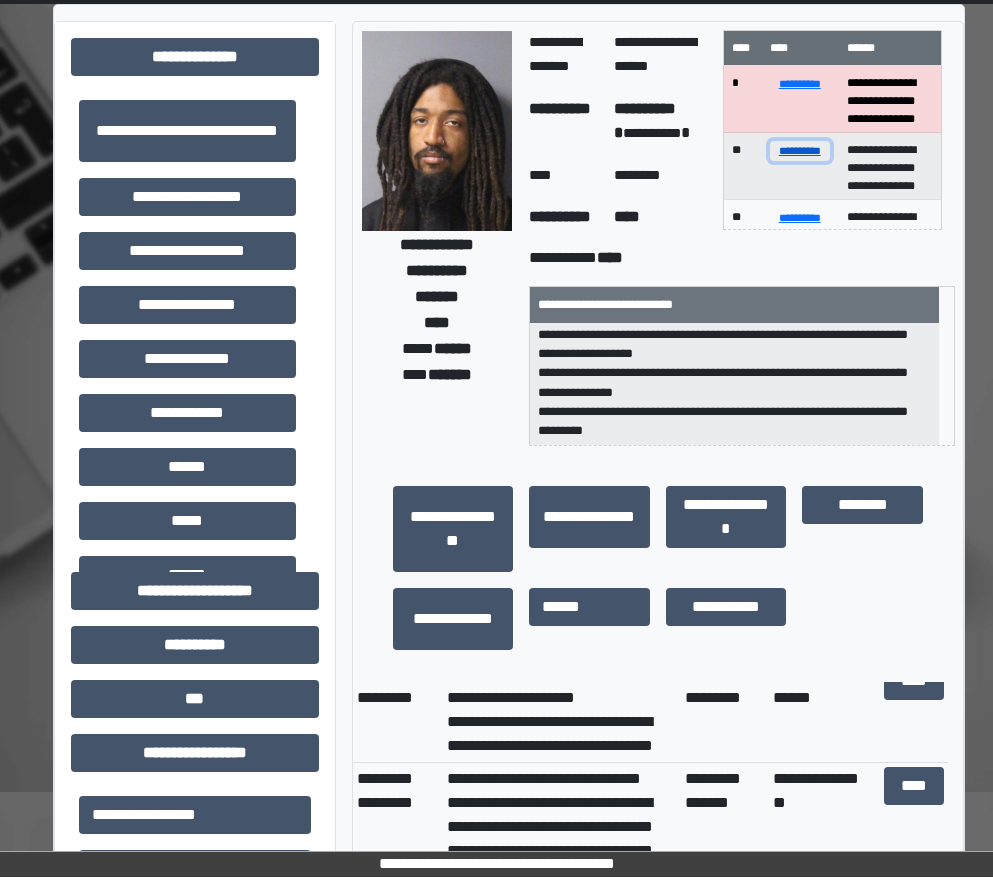 click on "**********" at bounding box center (800, 150) 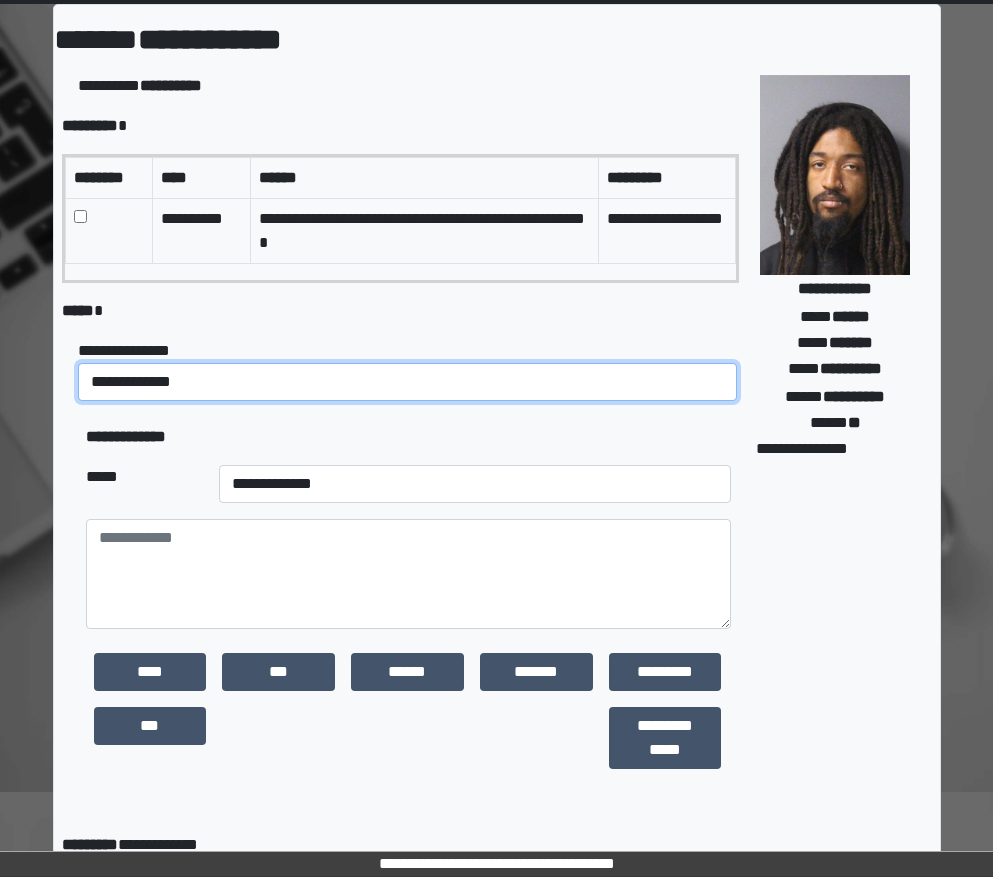 click on "**********" at bounding box center (408, 382) 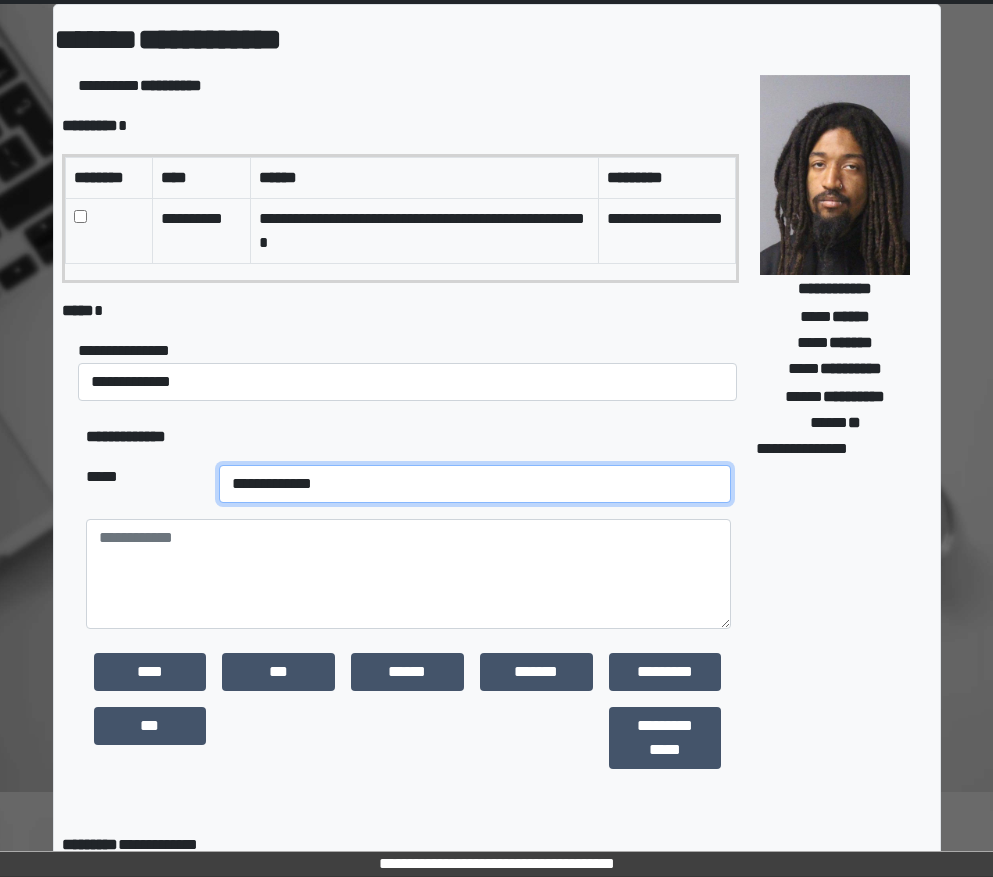click on "**********" at bounding box center [475, 484] 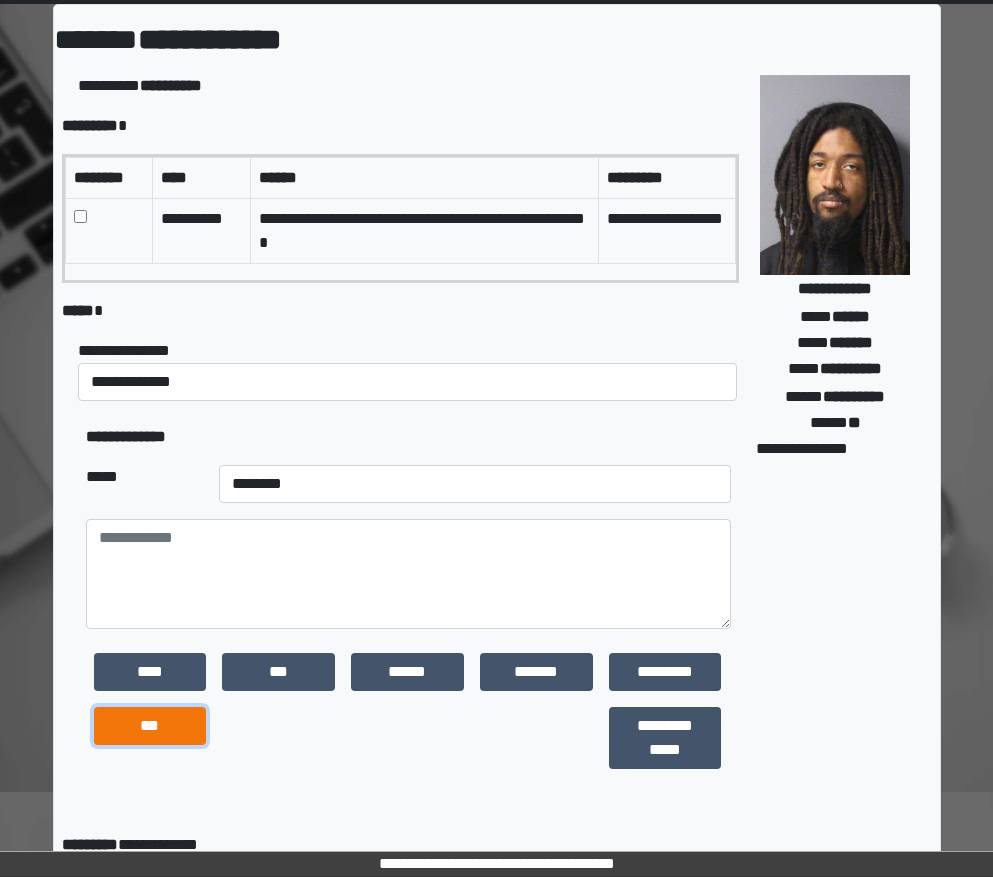 click on "***" at bounding box center (150, 726) 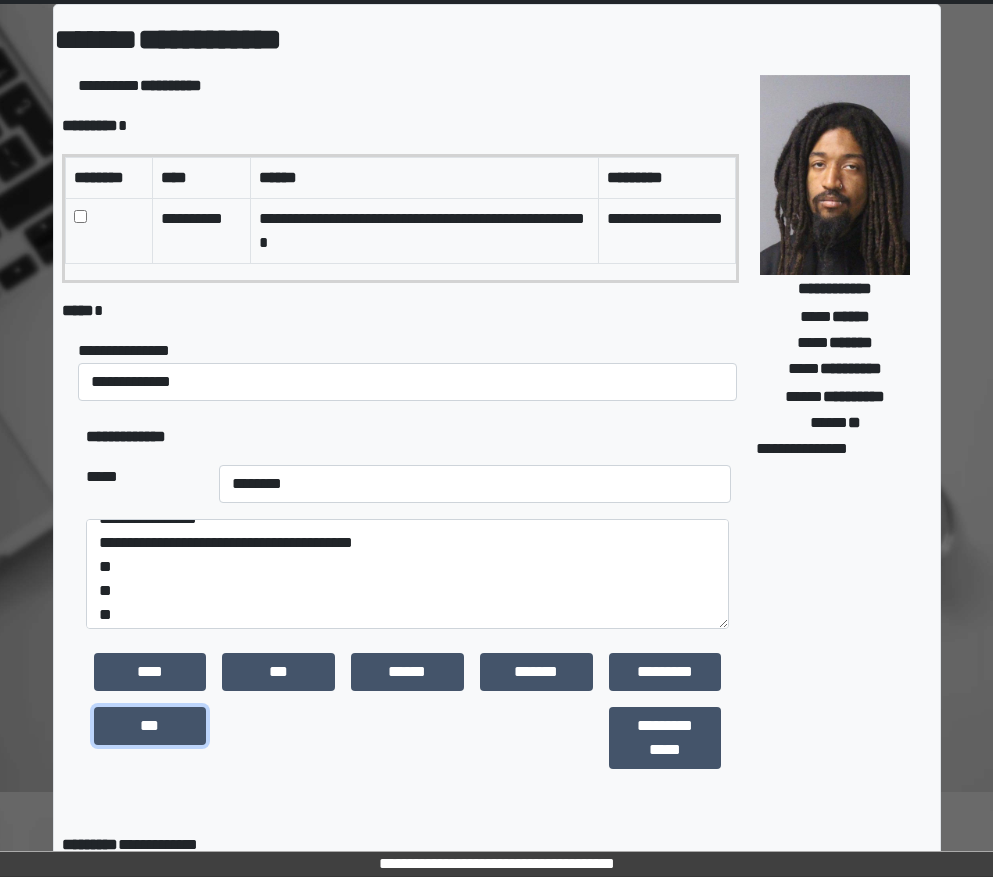 scroll, scrollTop: 24, scrollLeft: 0, axis: vertical 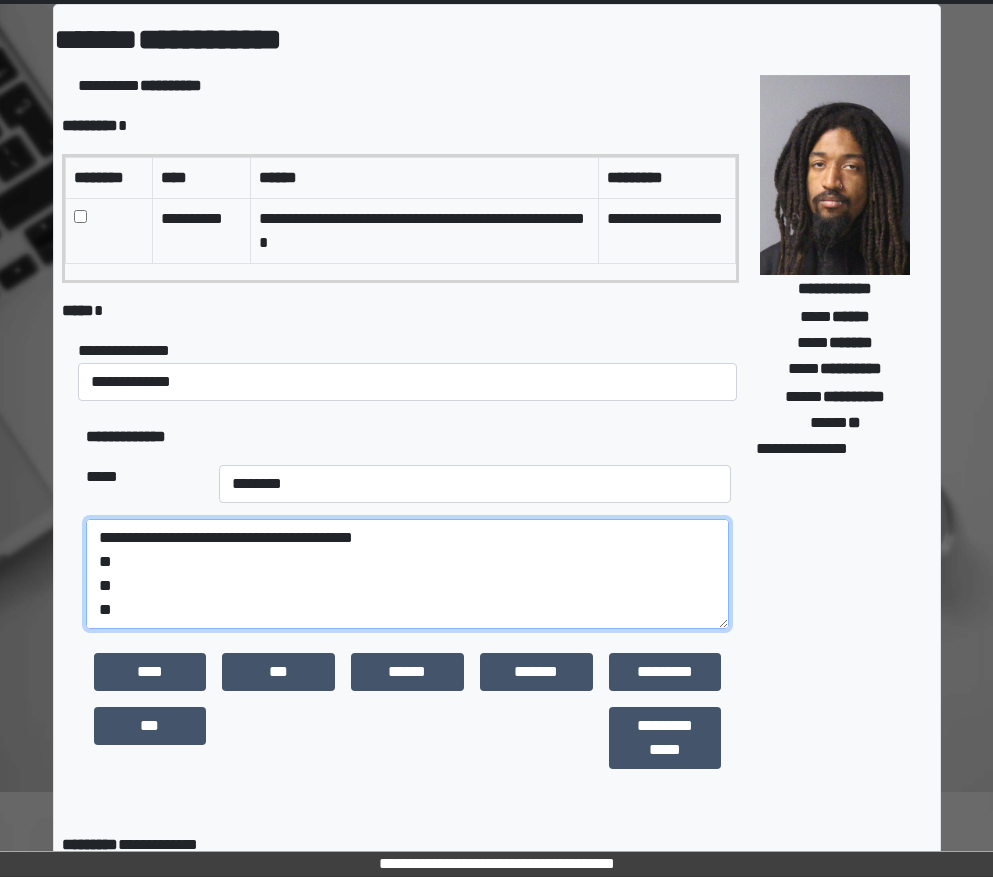 click on "**********" at bounding box center (408, 574) 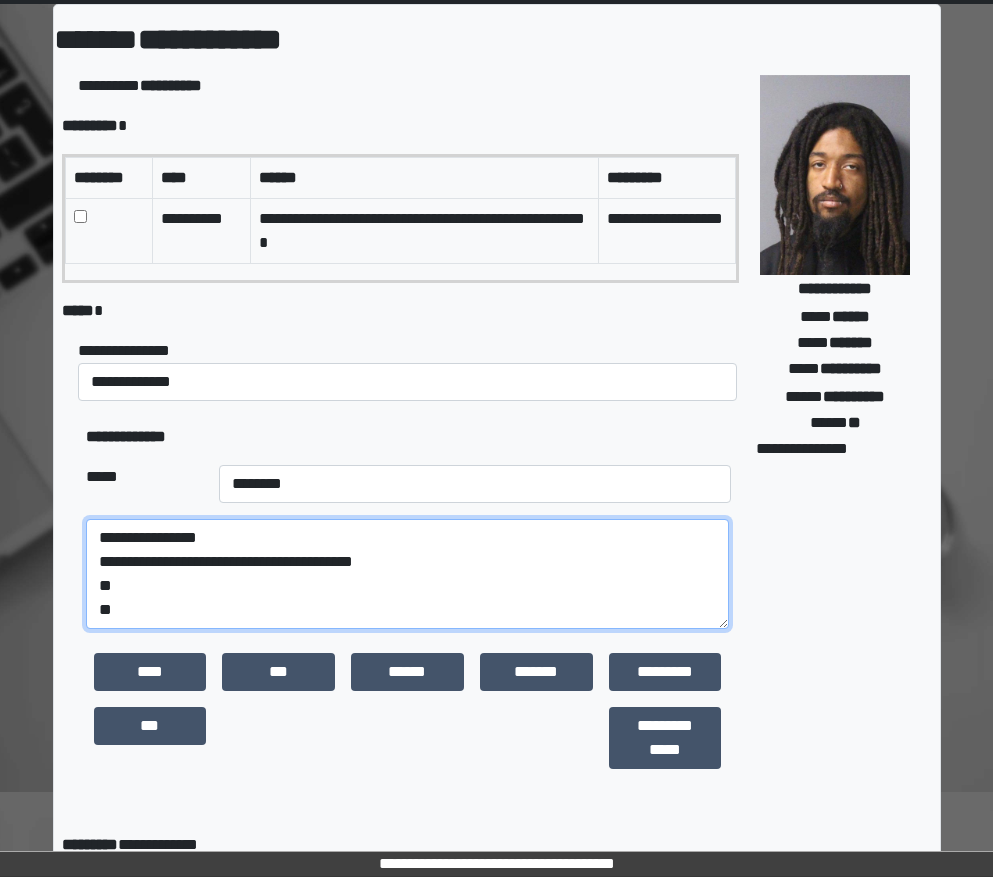 scroll, scrollTop: 0, scrollLeft: 0, axis: both 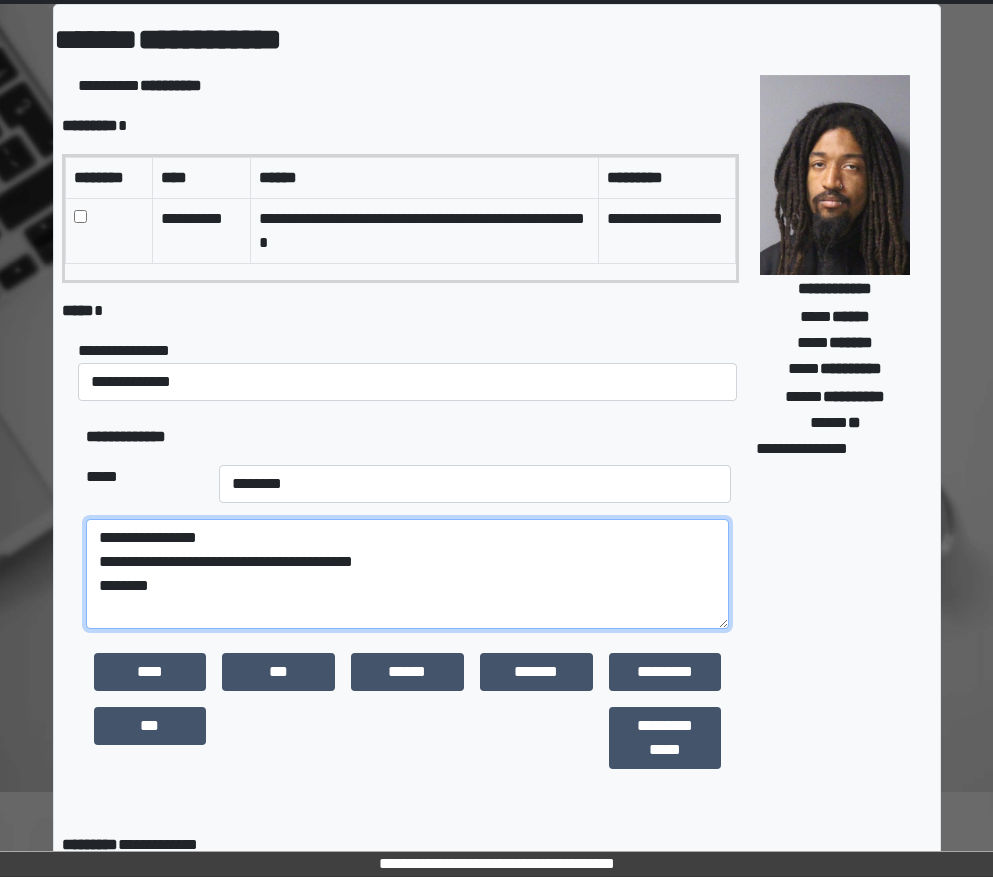 click on "**********" at bounding box center (408, 574) 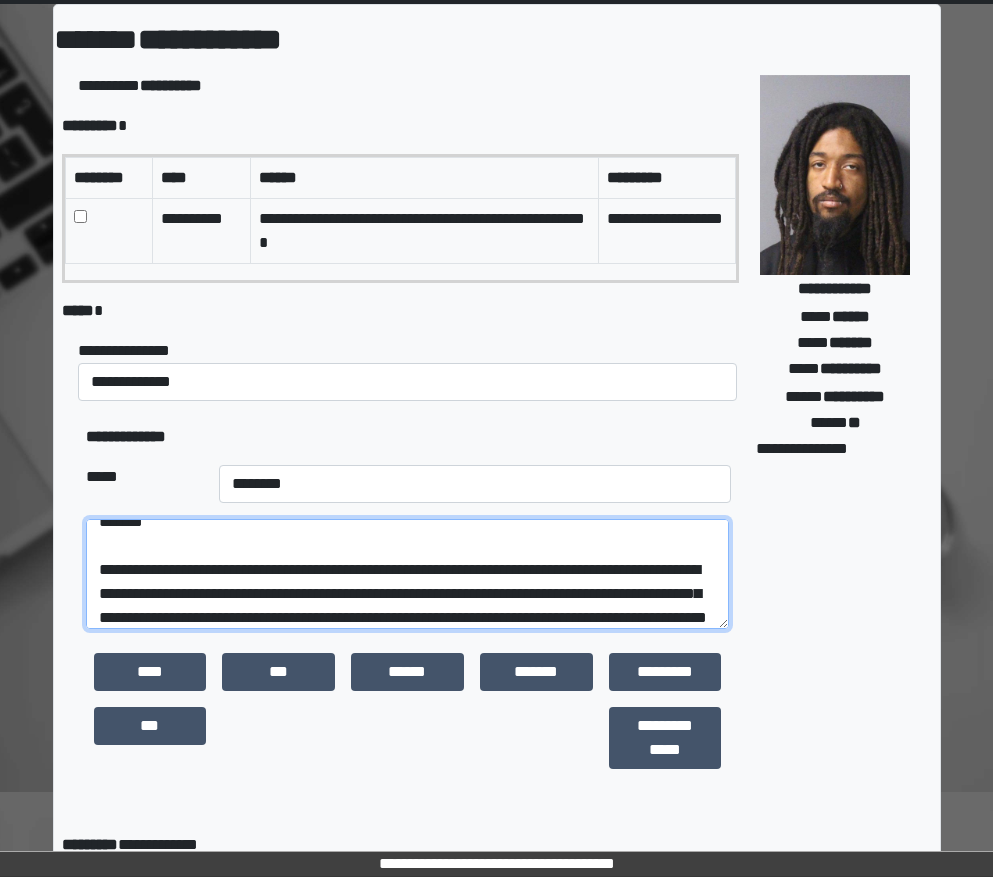 scroll, scrollTop: 280, scrollLeft: 0, axis: vertical 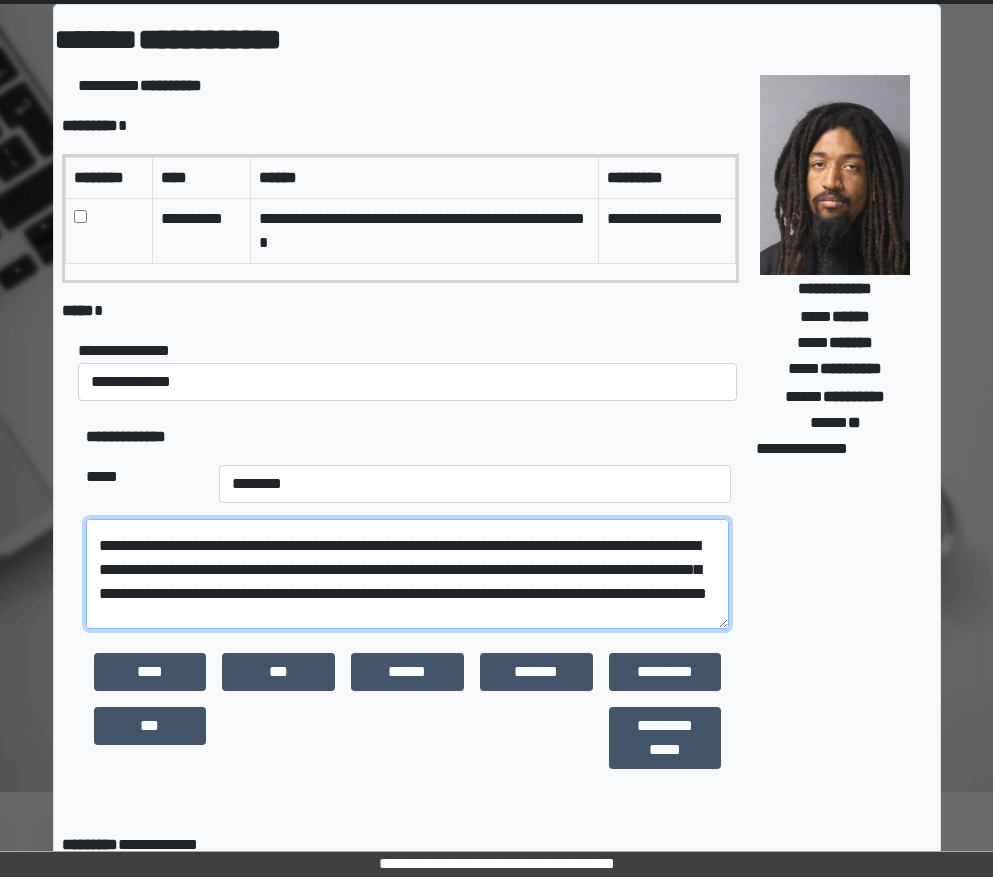 drag, startPoint x: 183, startPoint y: 595, endPoint x: 103, endPoint y: 572, distance: 83.240616 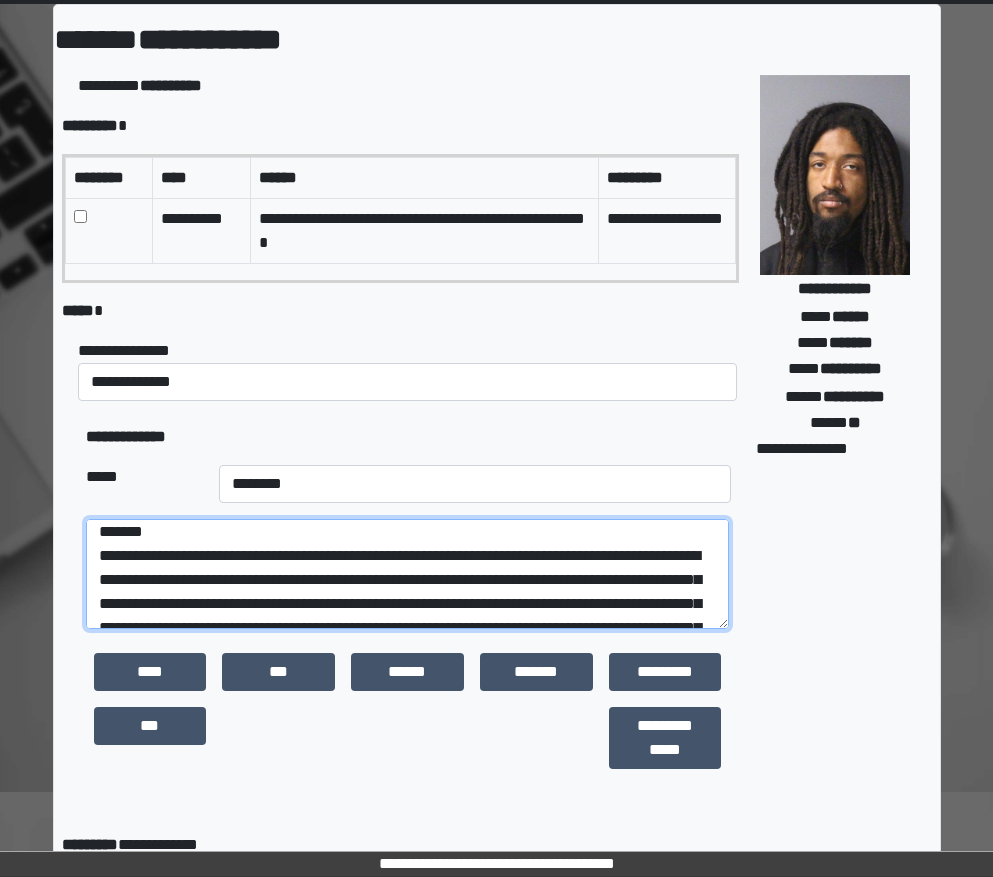 scroll, scrollTop: 0, scrollLeft: 0, axis: both 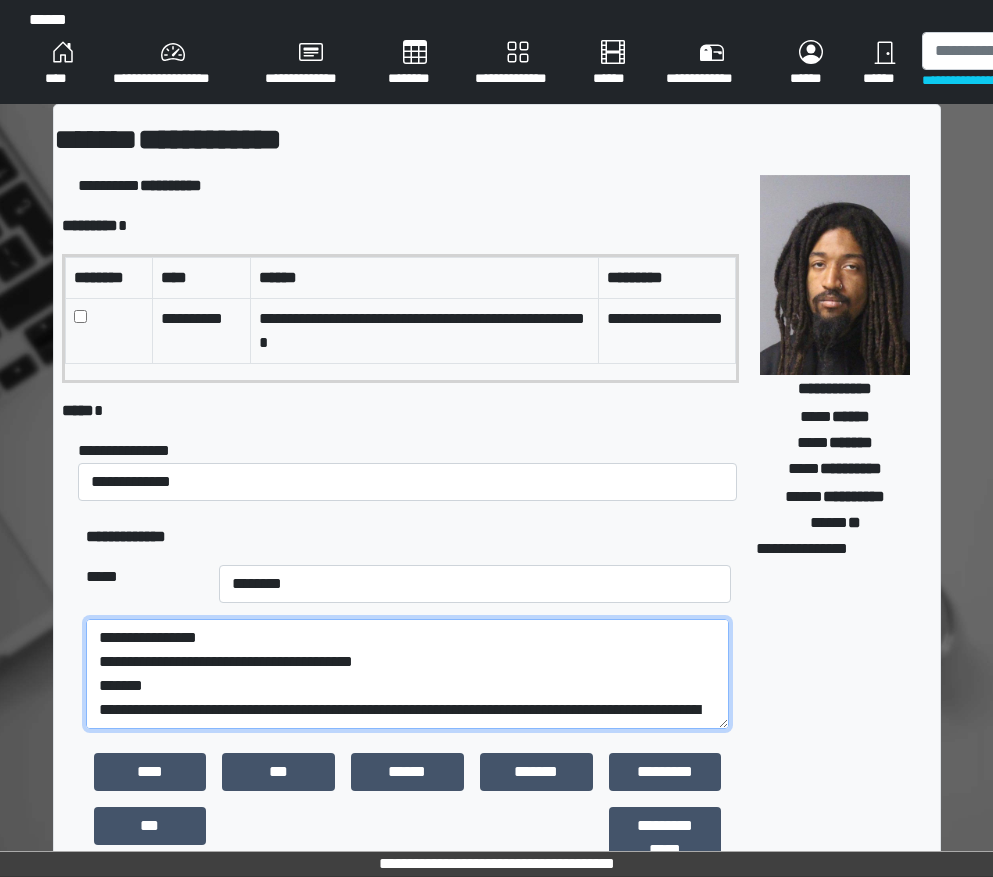 type on "**********" 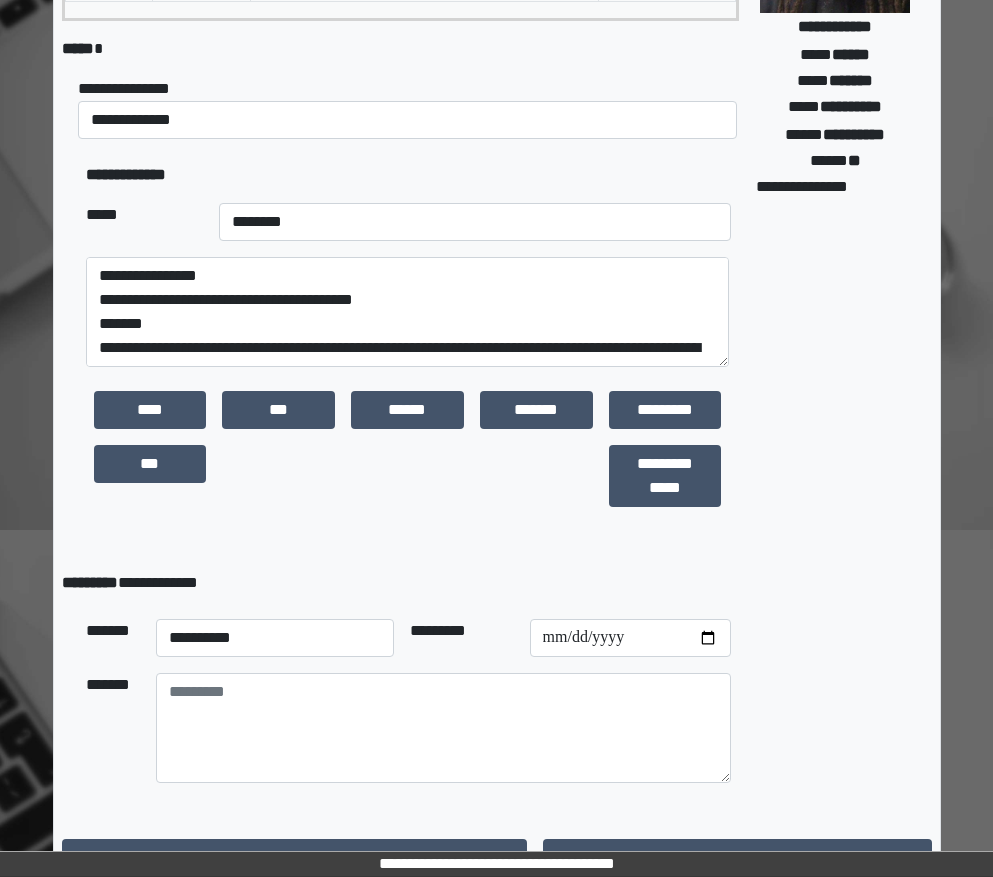 scroll, scrollTop: 403, scrollLeft: 0, axis: vertical 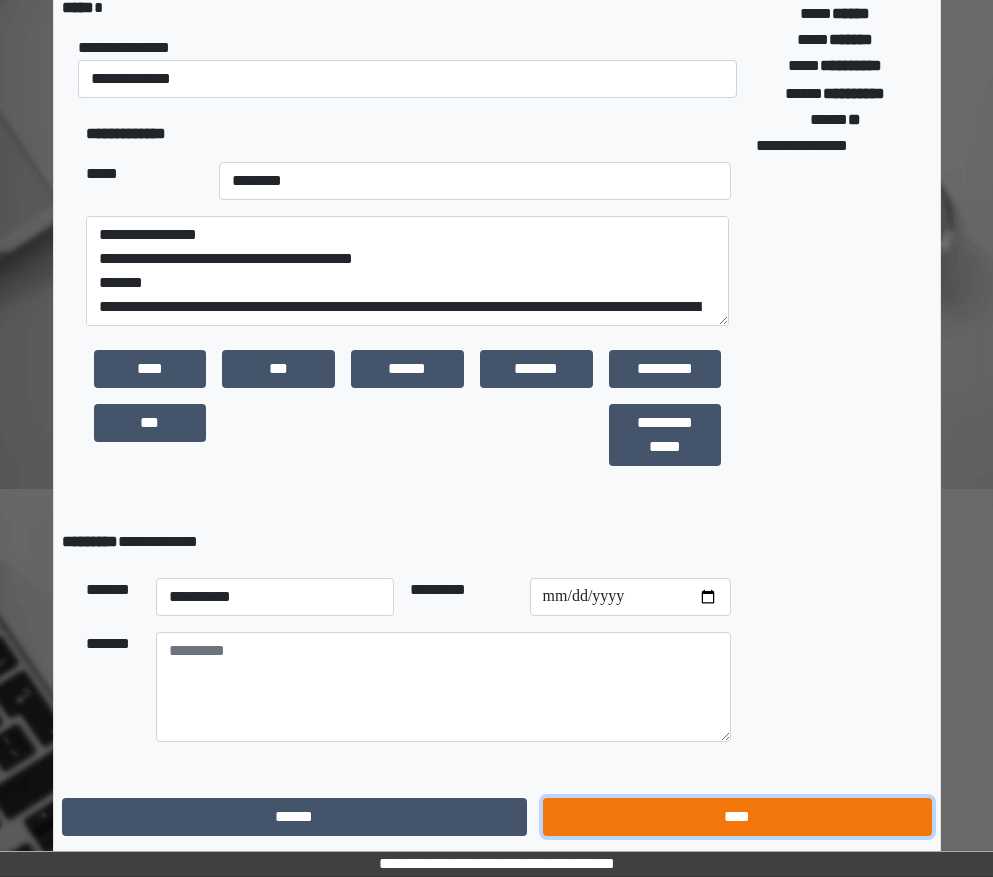 click on "****" at bounding box center [737, 817] 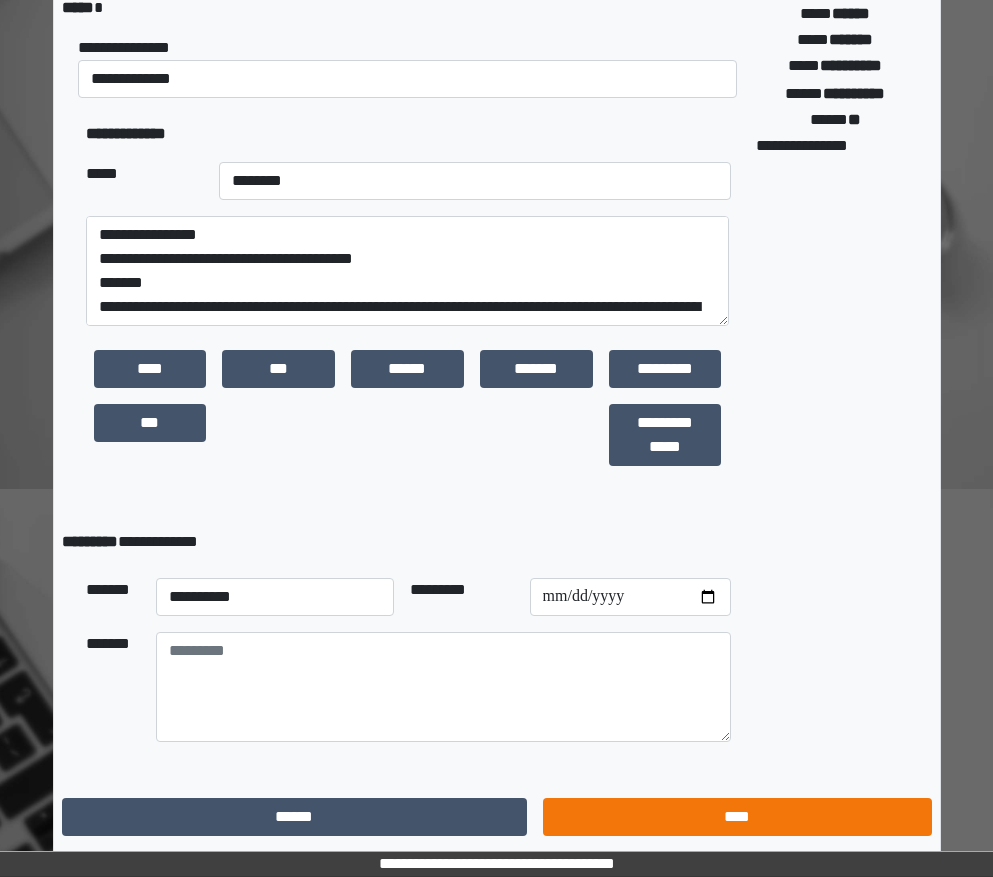 scroll, scrollTop: 15, scrollLeft: 0, axis: vertical 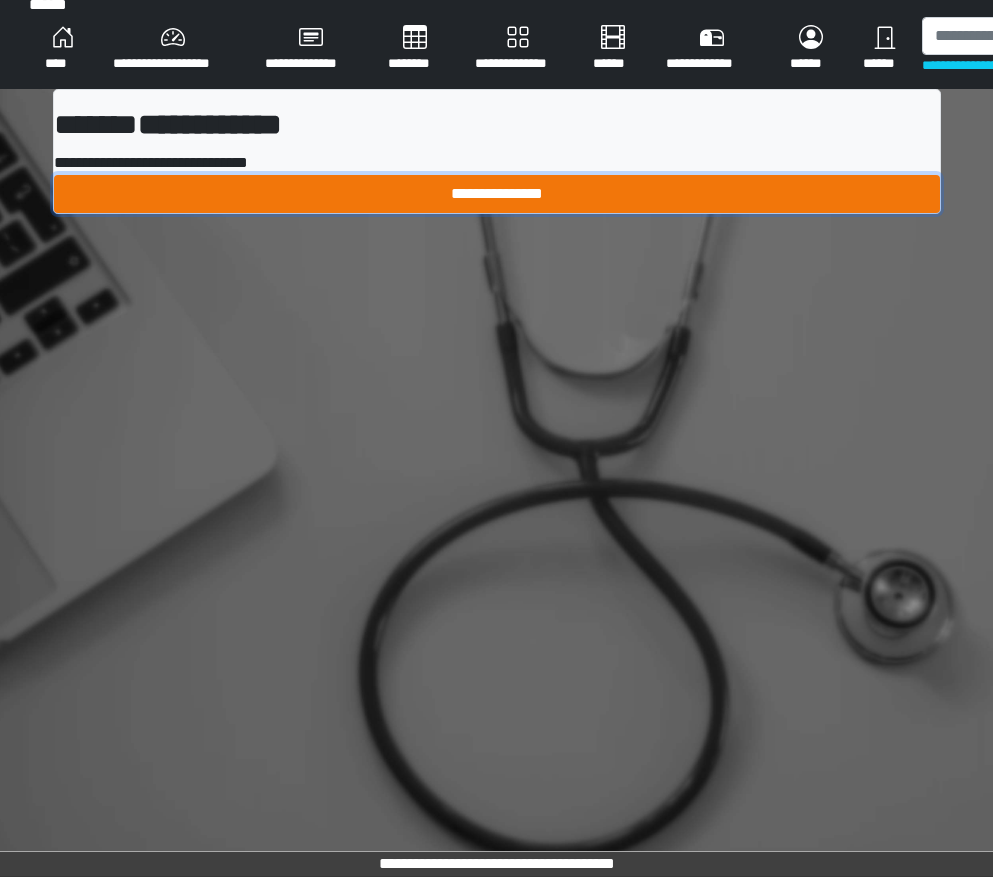 click on "**********" at bounding box center [497, 194] 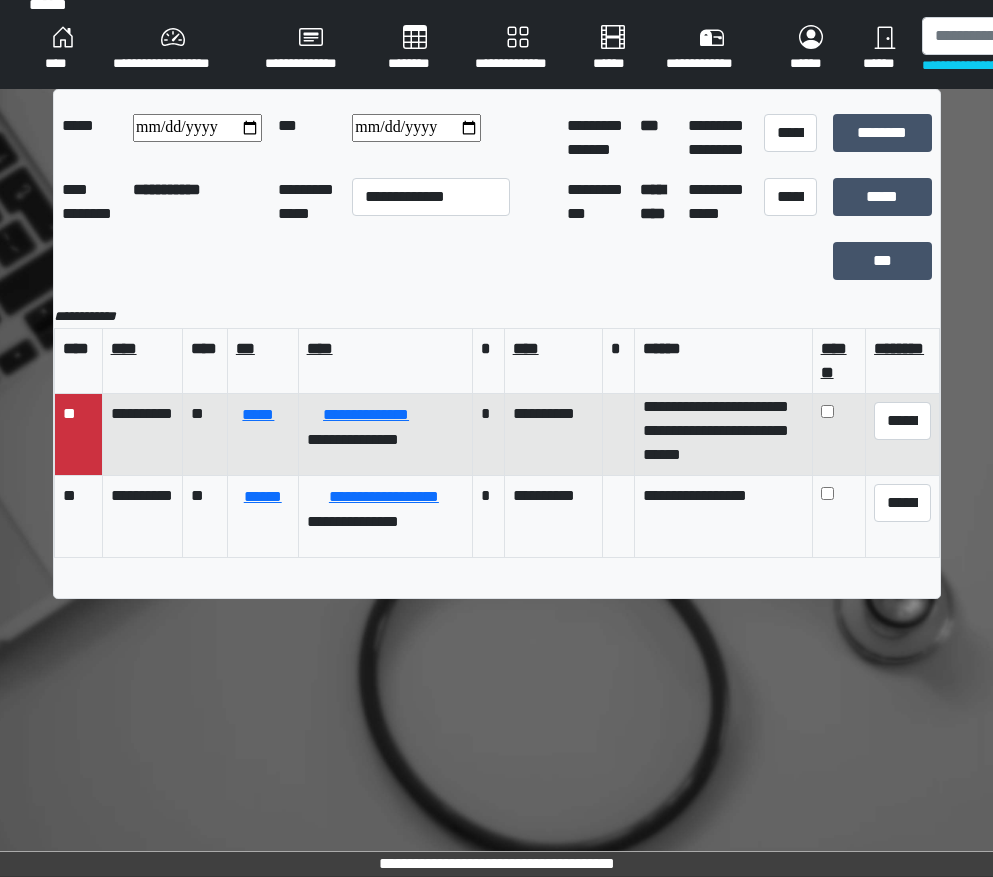 scroll, scrollTop: 127, scrollLeft: 0, axis: vertical 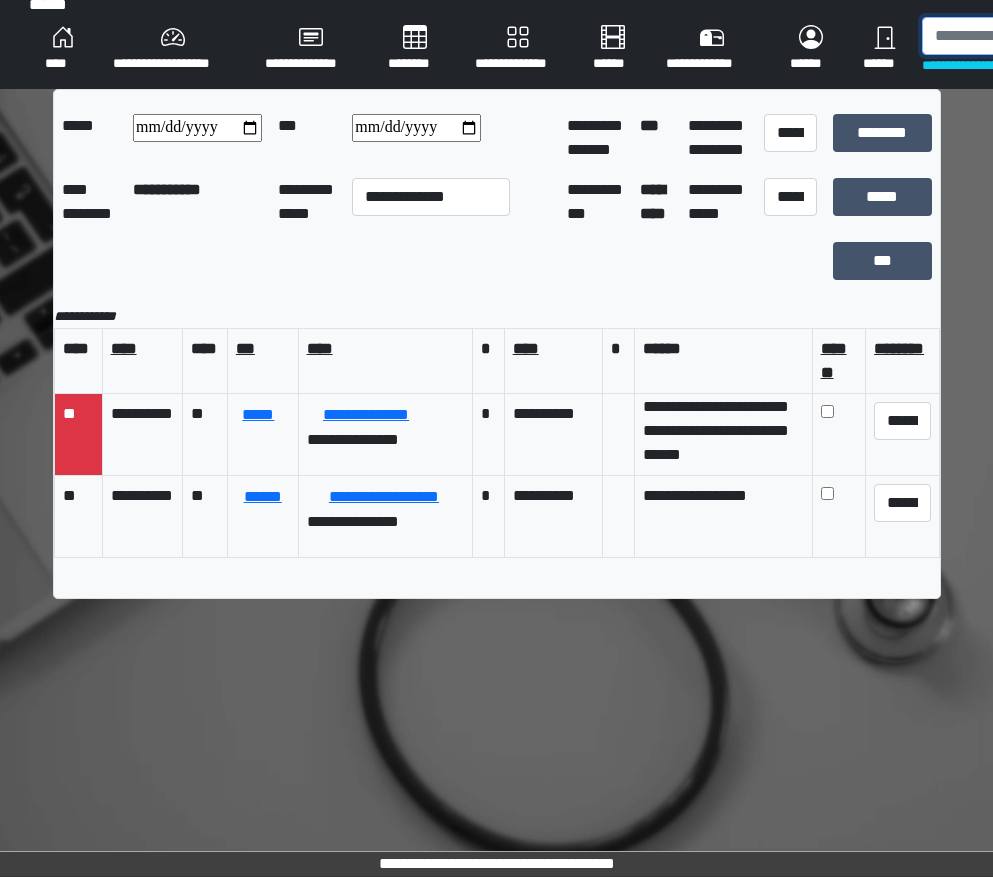 click at bounding box center [1025, 36] 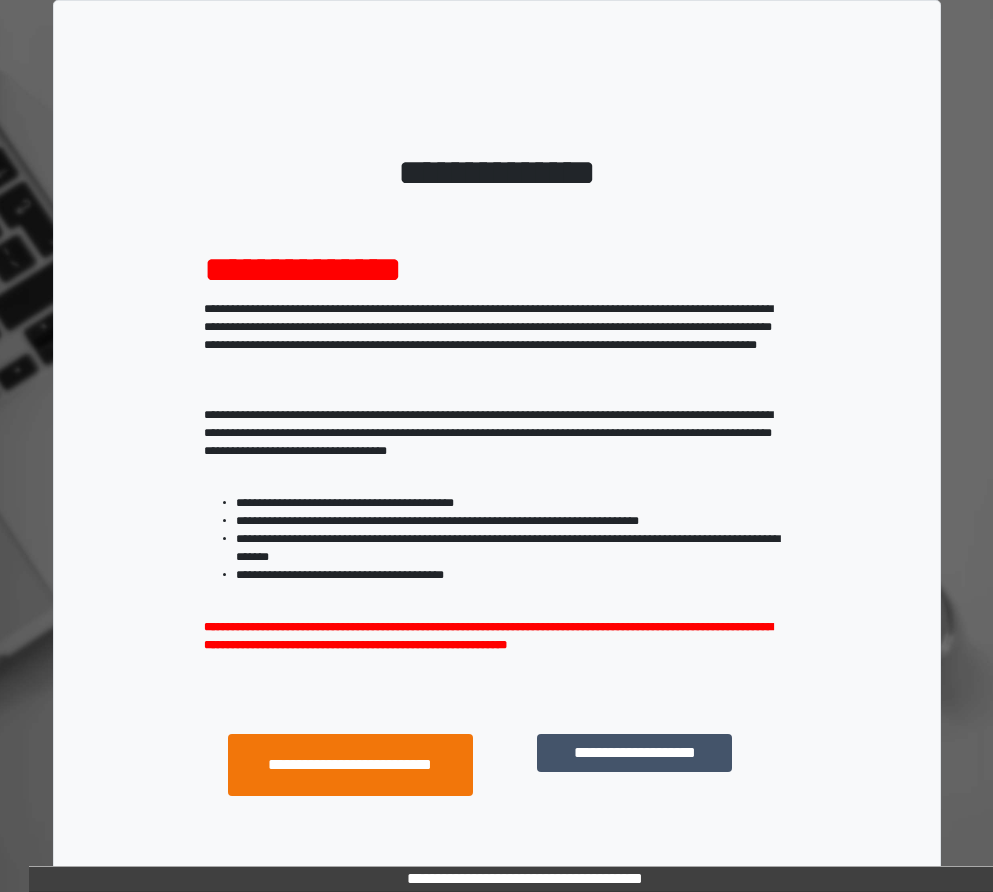 scroll, scrollTop: 0, scrollLeft: 0, axis: both 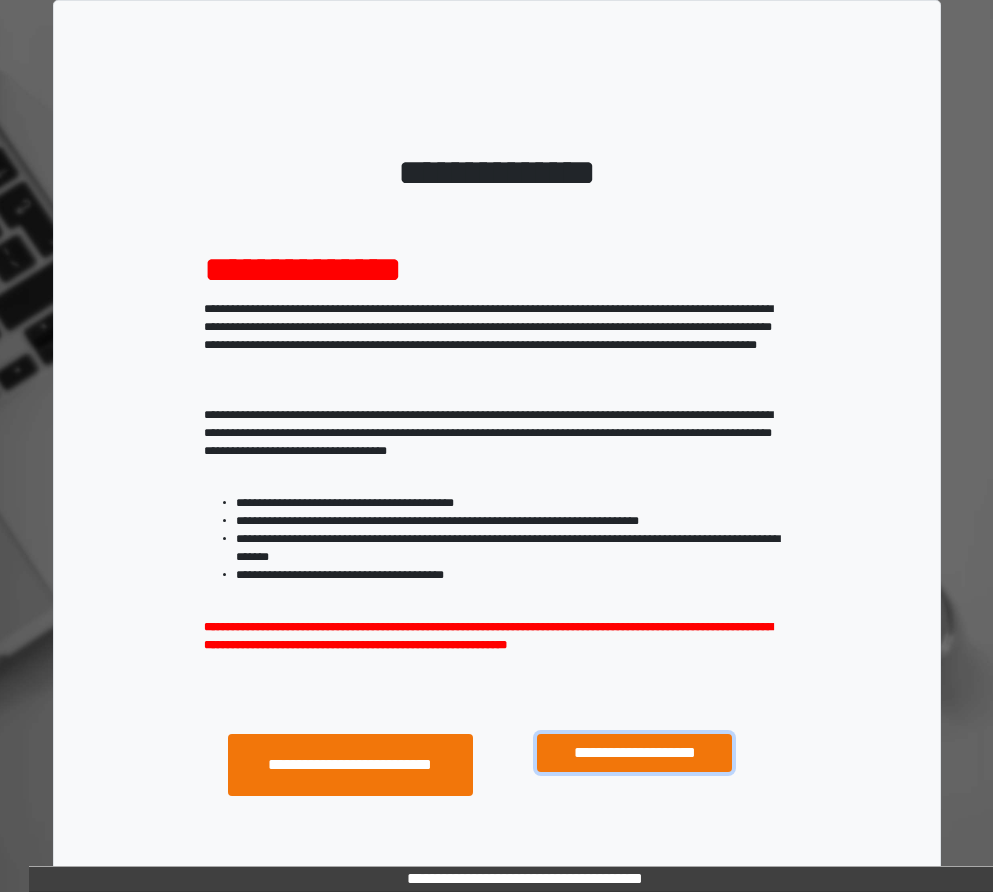 click on "**********" at bounding box center [634, 753] 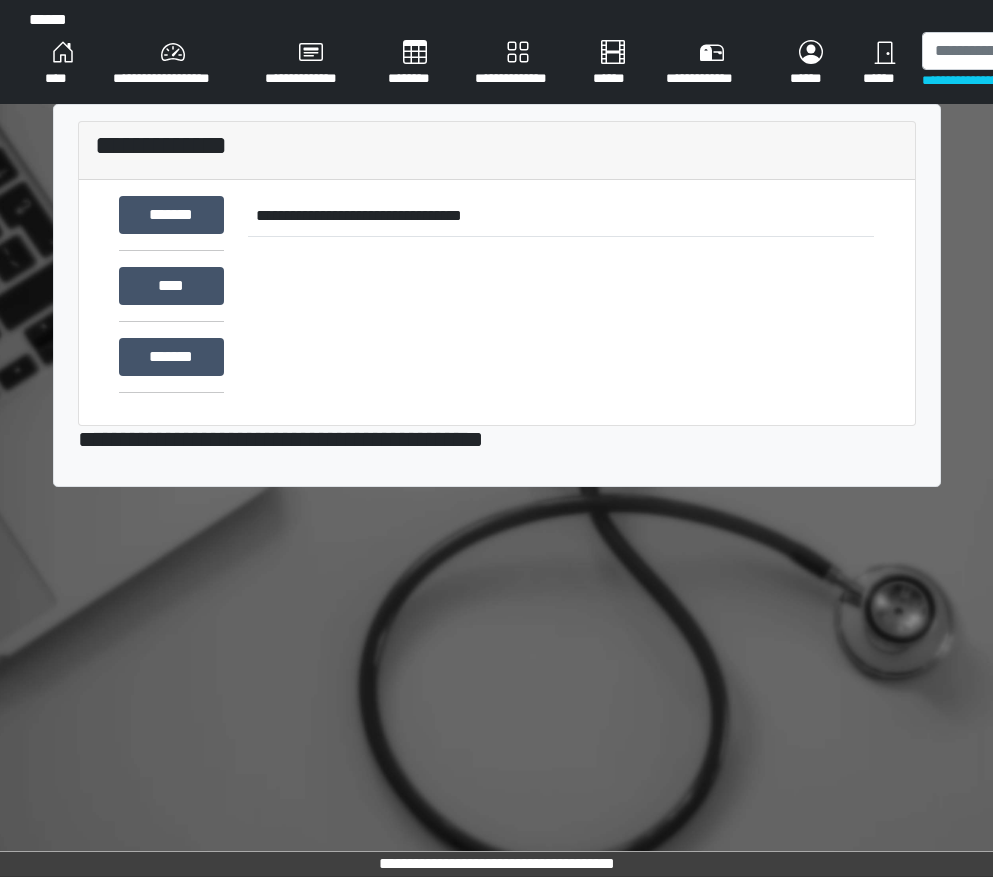 scroll, scrollTop: 0, scrollLeft: 0, axis: both 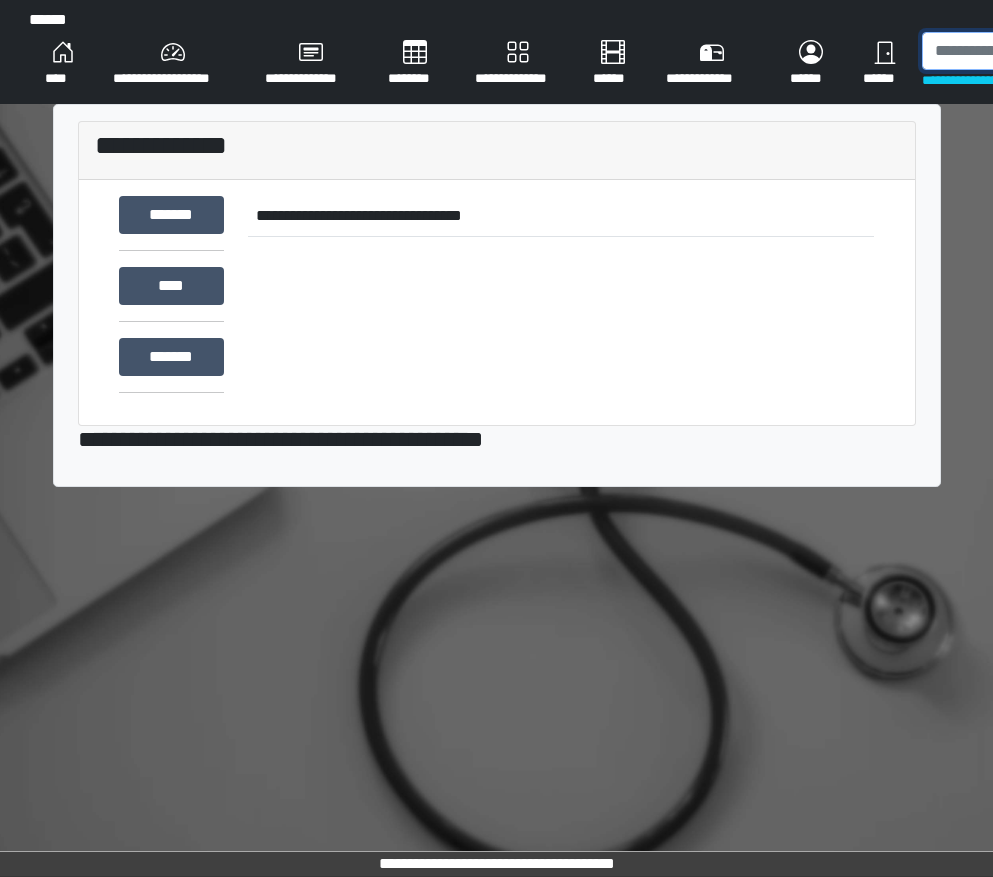 click at bounding box center [1025, 51] 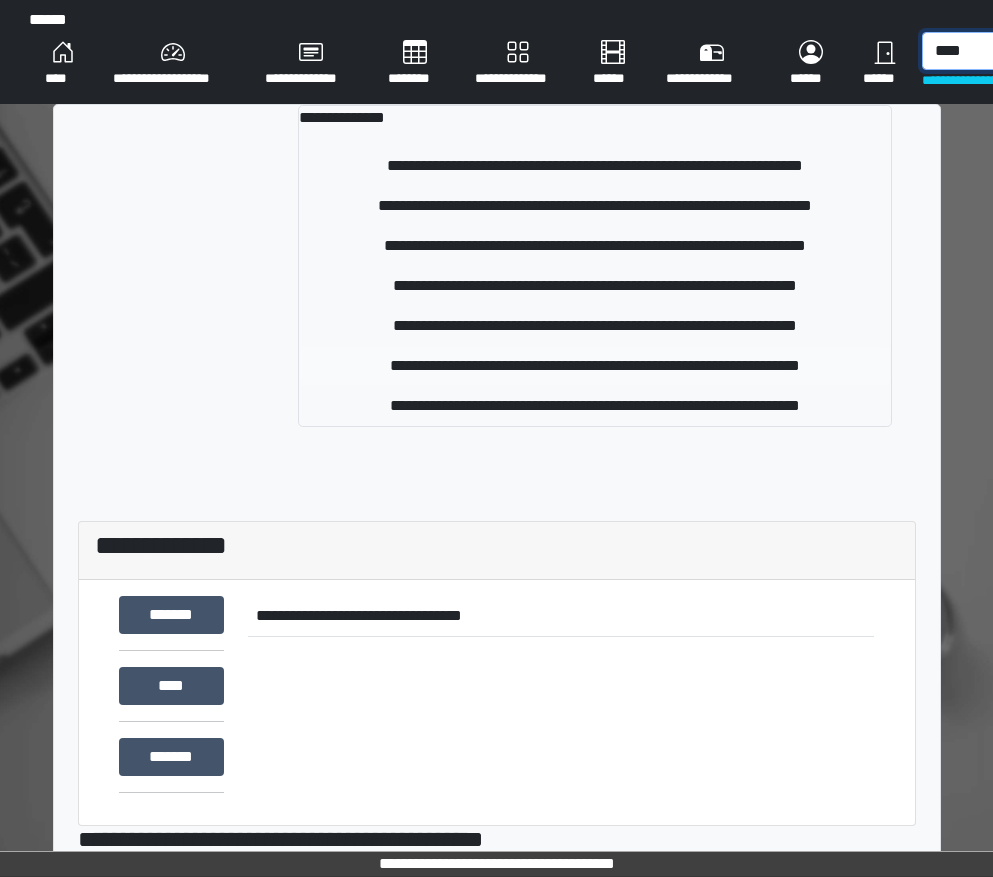 type on "****" 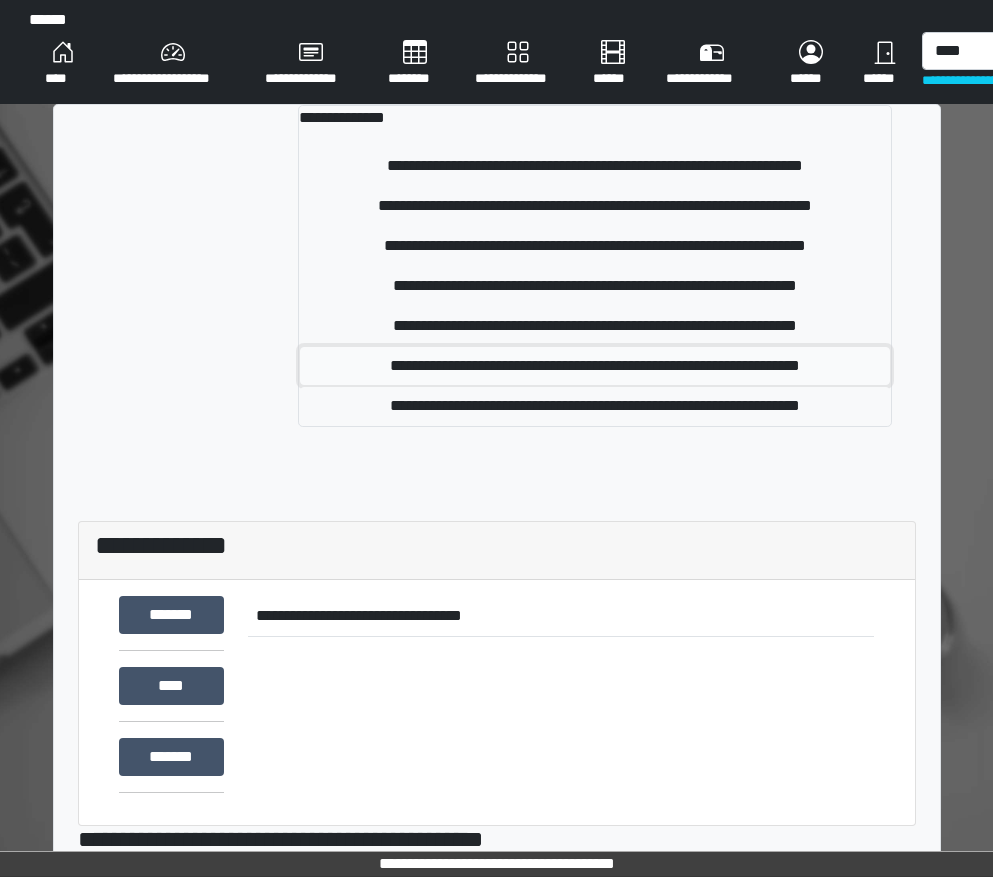 click on "**********" at bounding box center (594, 366) 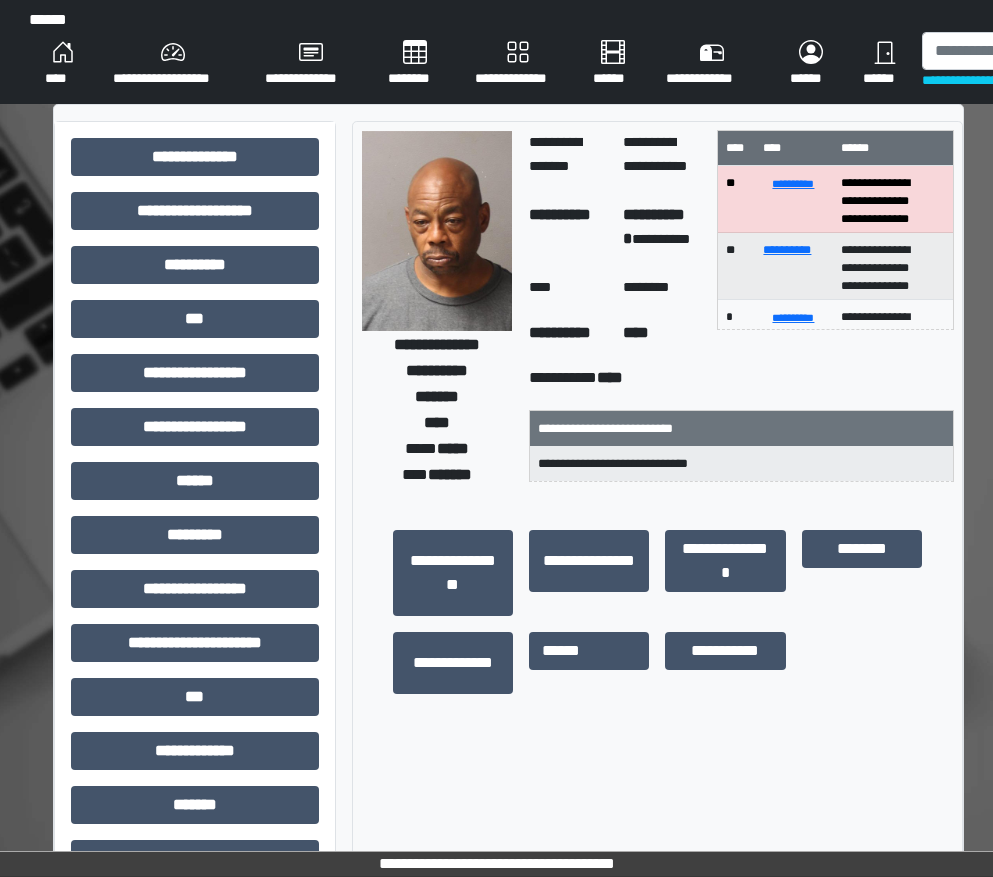 click on "**********" at bounding box center (195, 651) 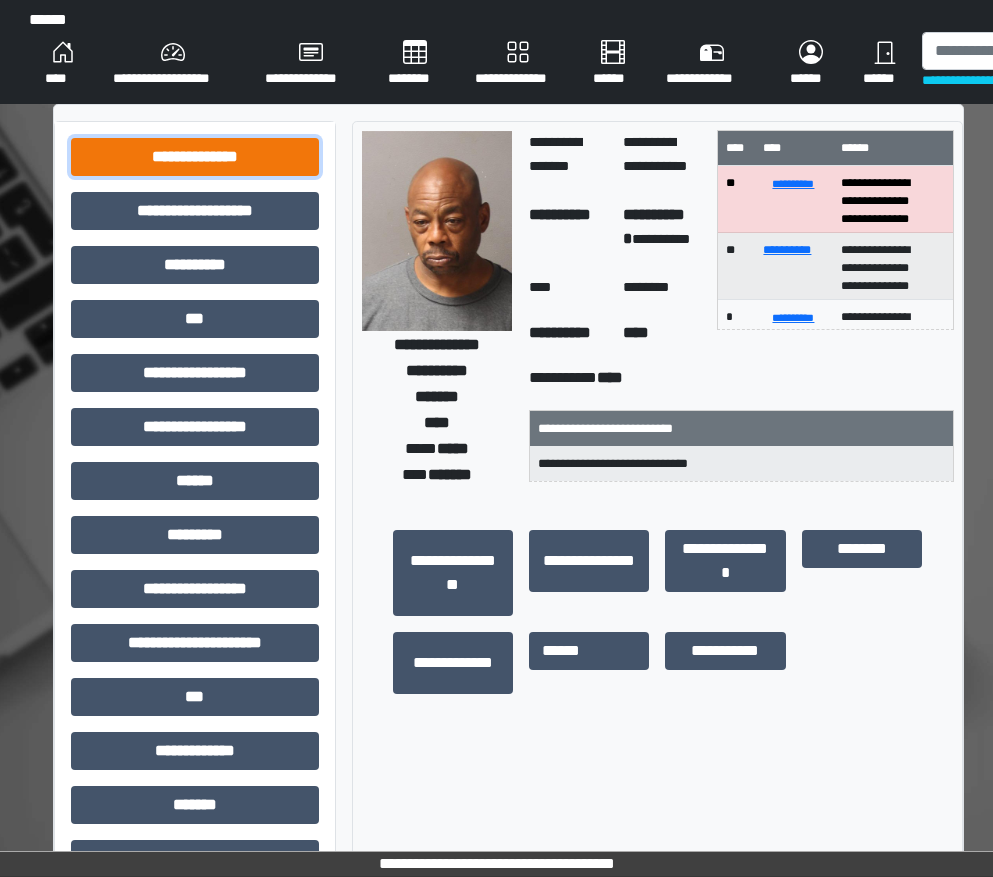 click on "**********" at bounding box center [195, 157] 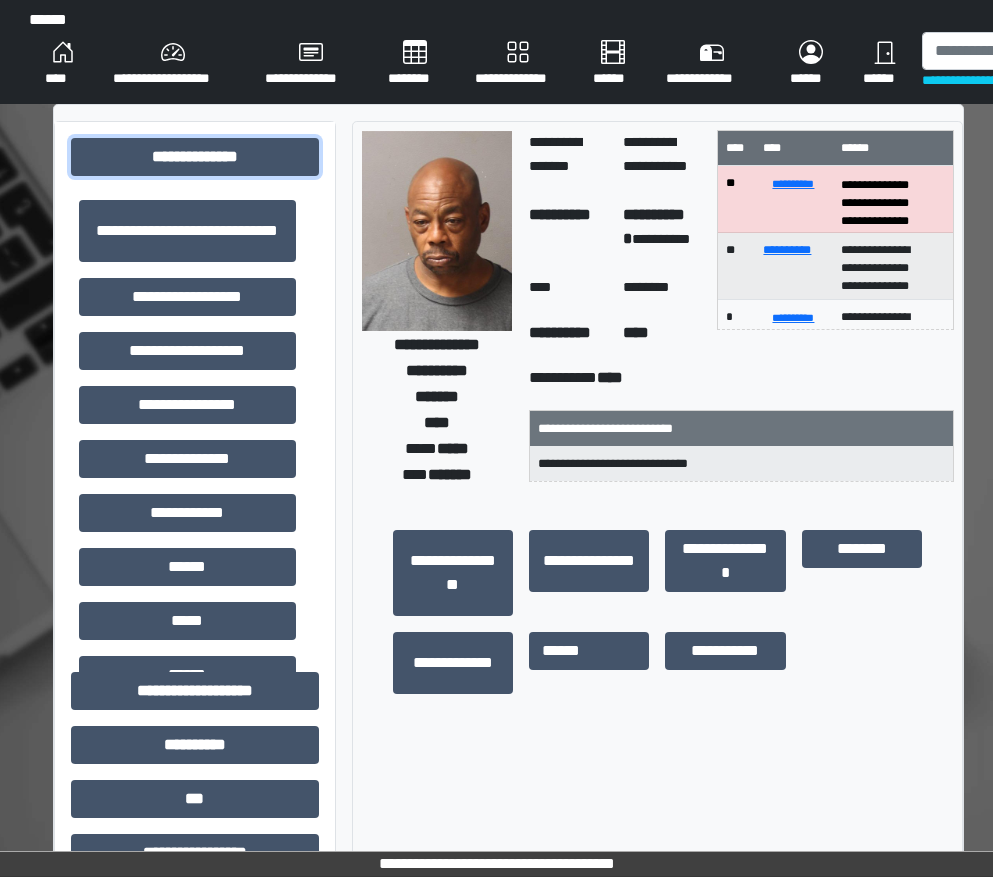 scroll, scrollTop: 35, scrollLeft: 0, axis: vertical 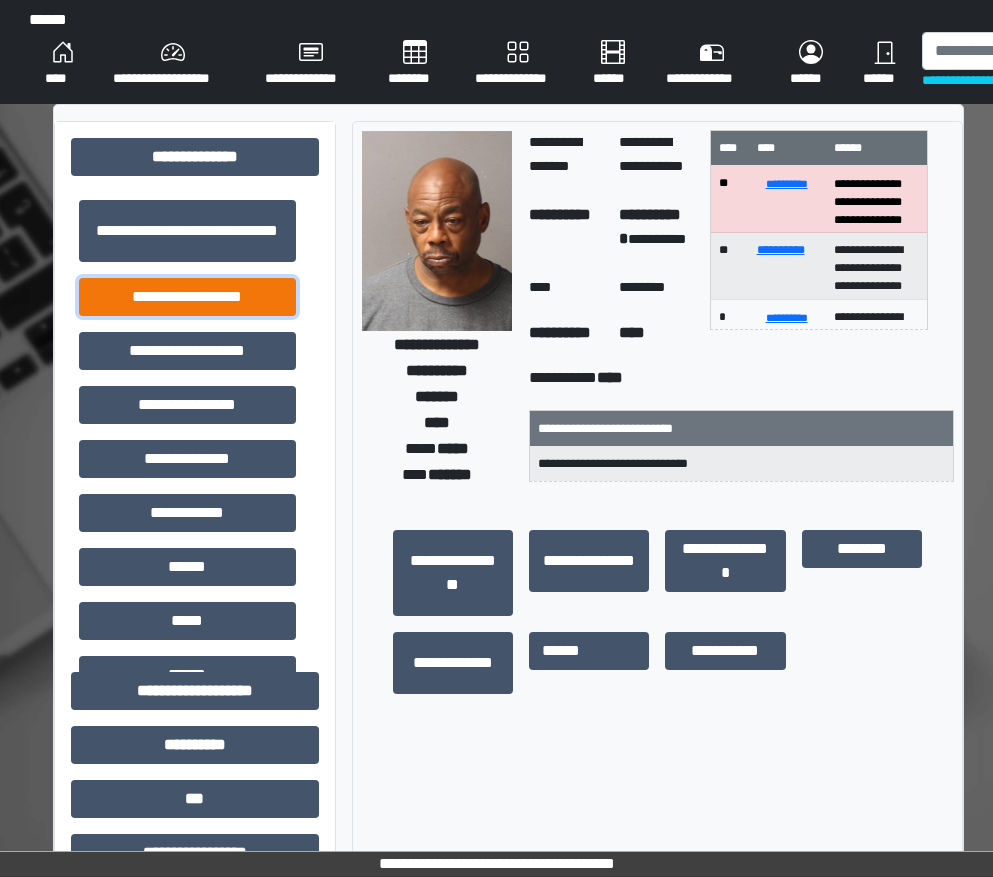 click on "**********" at bounding box center [187, 297] 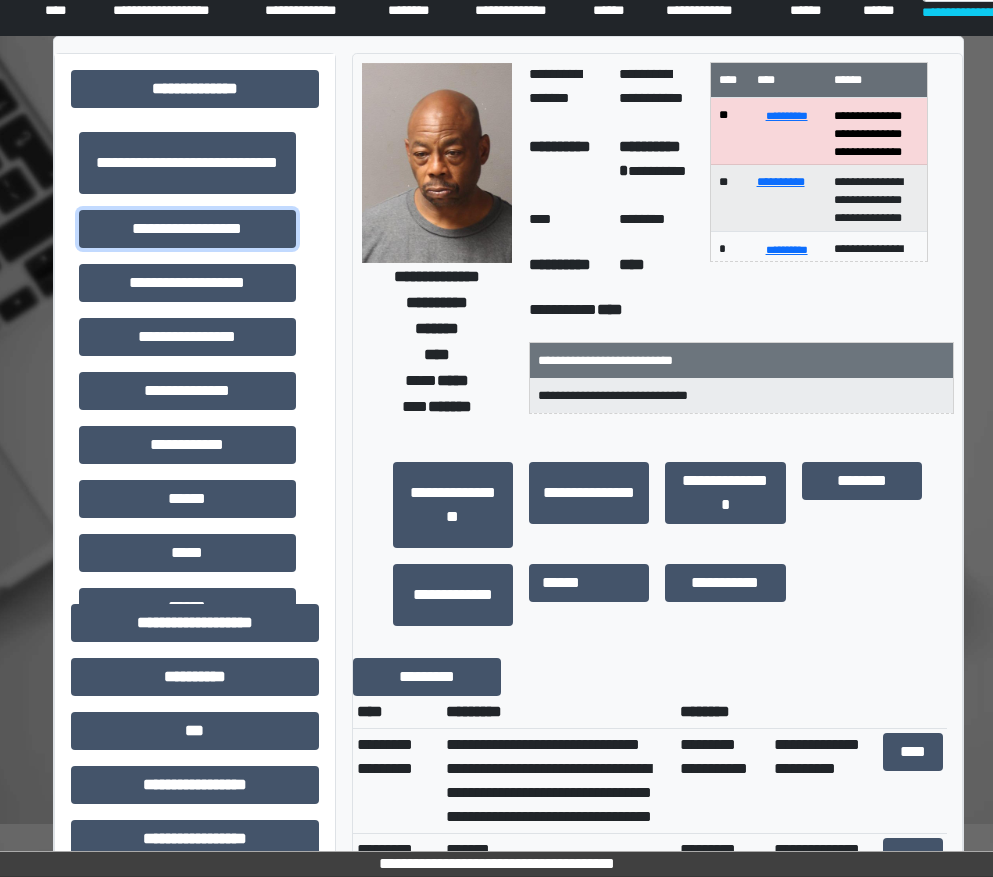 scroll, scrollTop: 200, scrollLeft: 0, axis: vertical 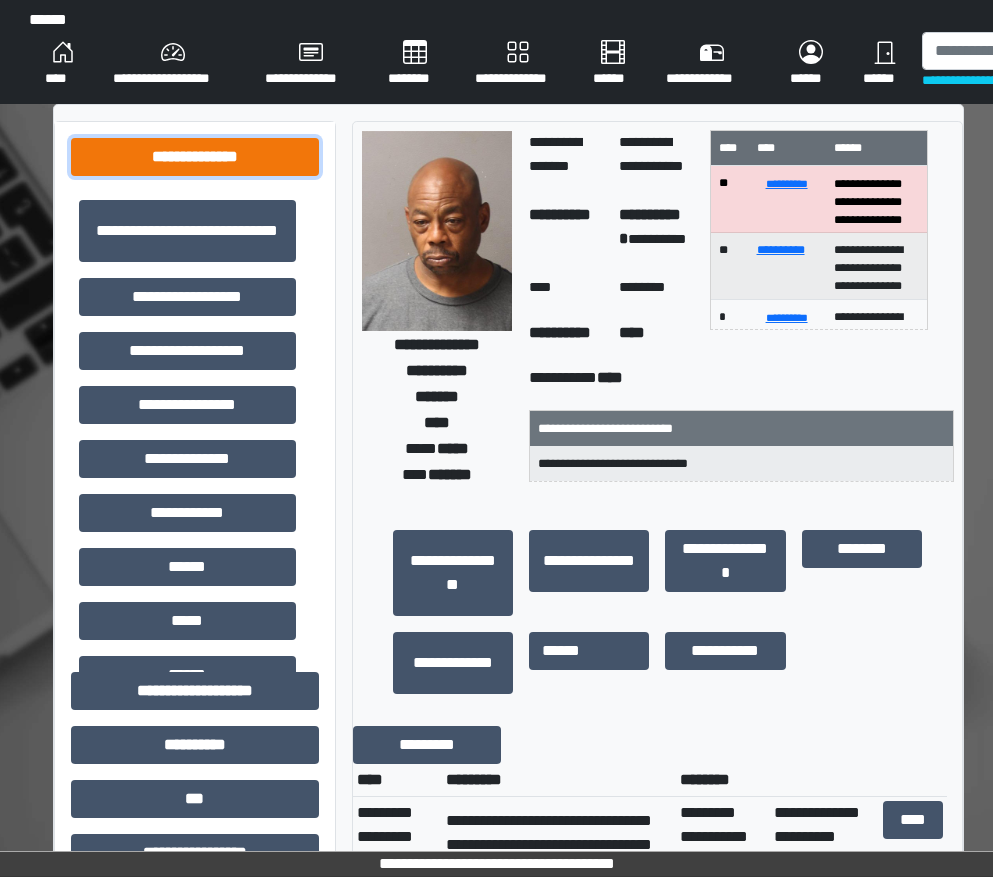 click on "**********" at bounding box center [195, 157] 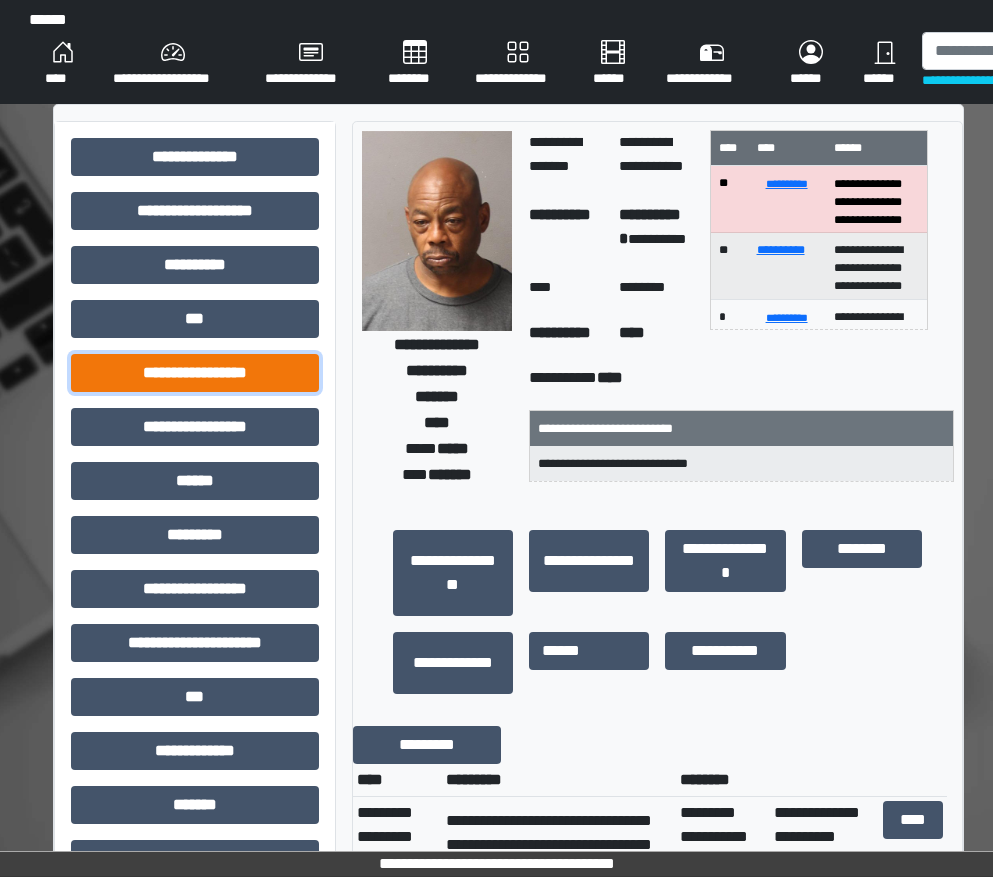 click on "**********" at bounding box center [195, 373] 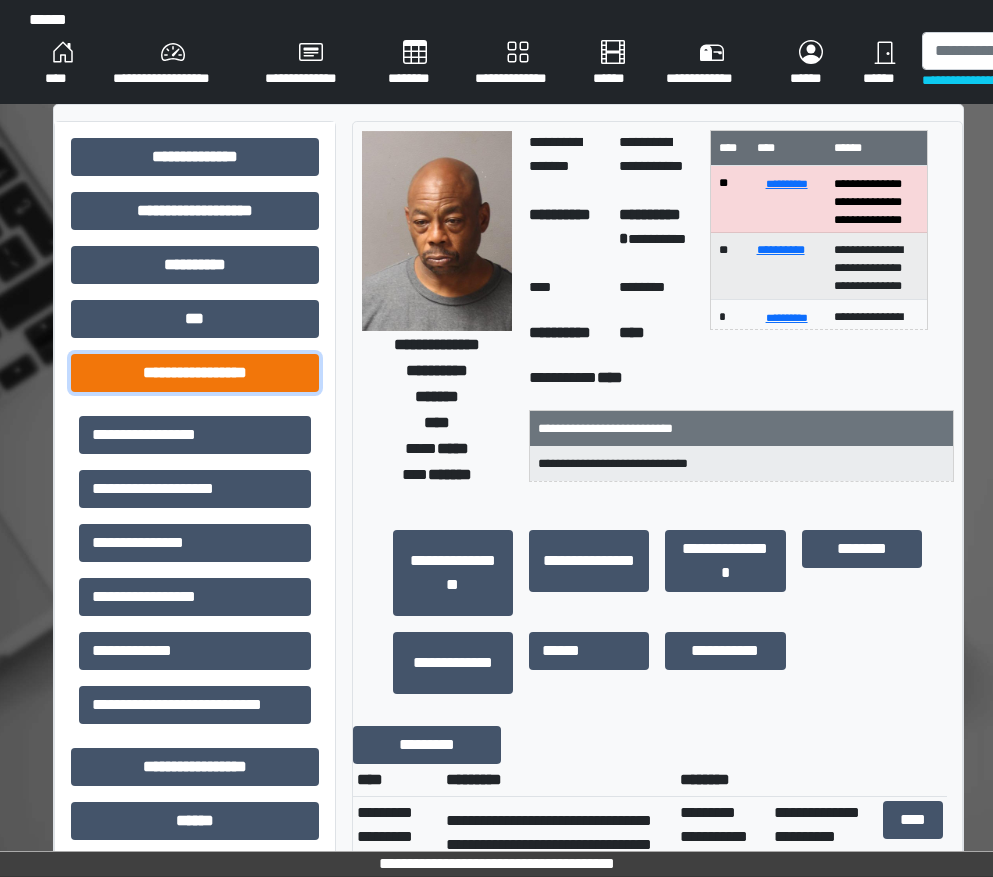 click on "**********" at bounding box center [195, 373] 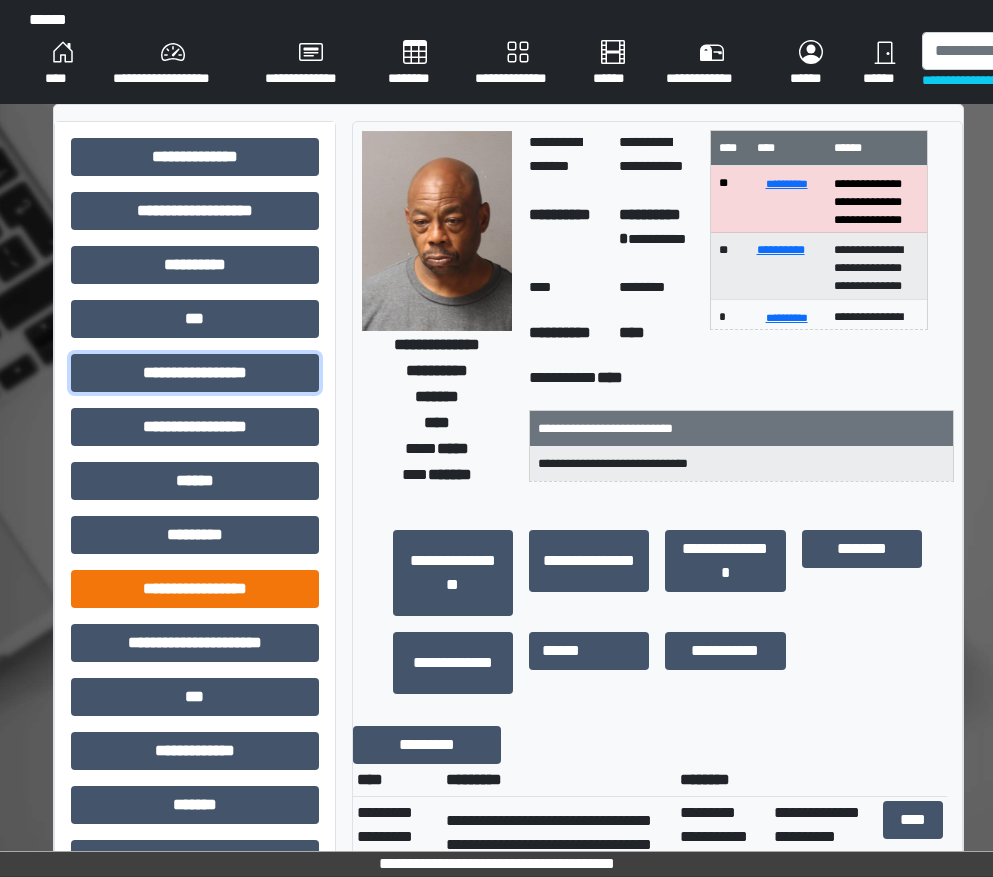 scroll, scrollTop: 100, scrollLeft: 0, axis: vertical 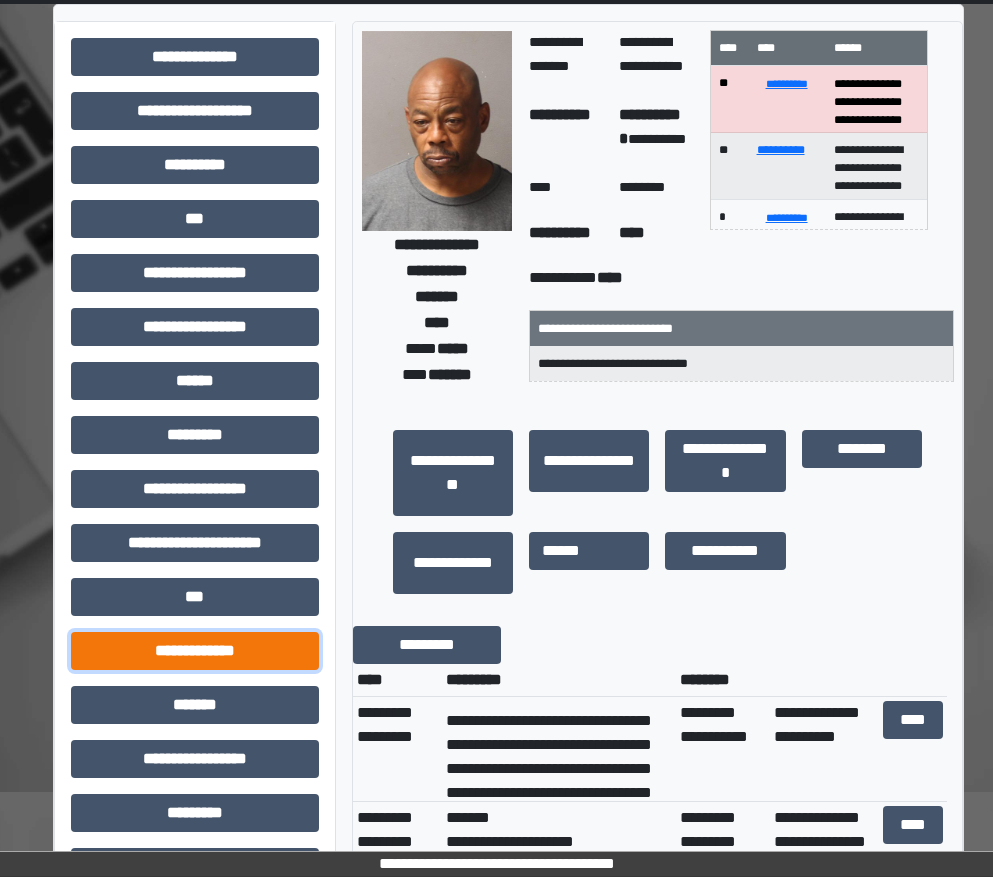 drag, startPoint x: 214, startPoint y: 654, endPoint x: 179, endPoint y: 657, distance: 35.128338 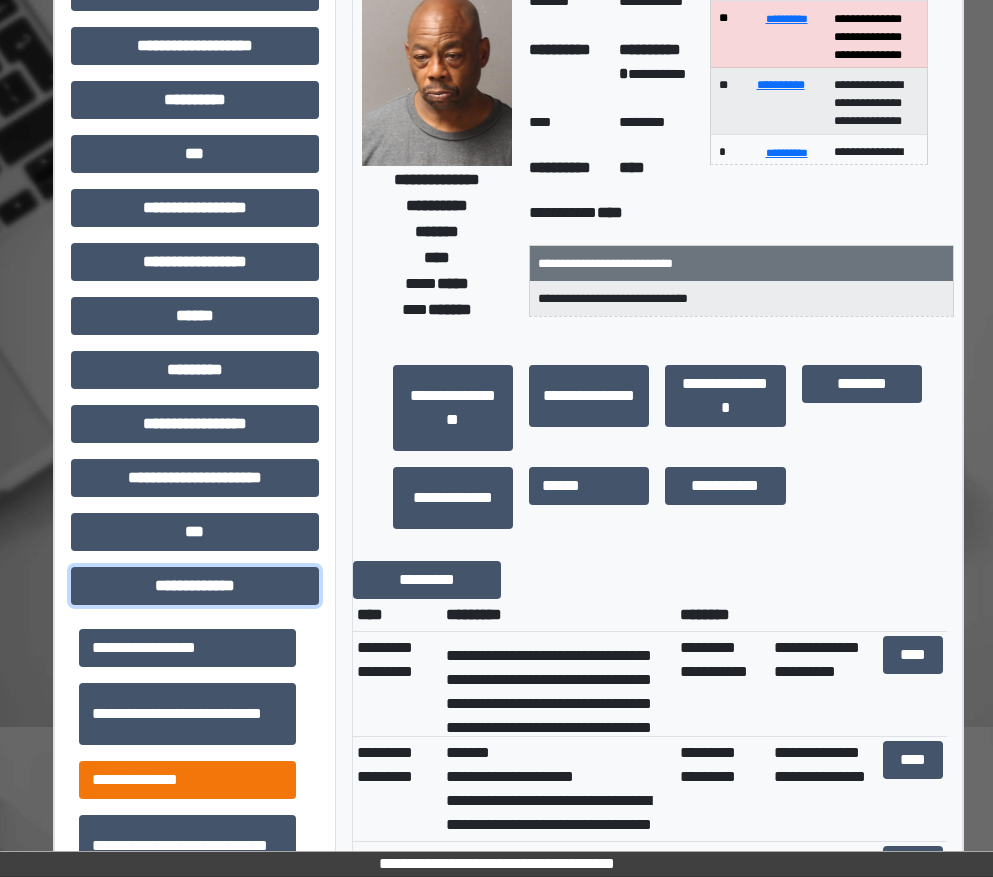 scroll, scrollTop: 200, scrollLeft: 0, axis: vertical 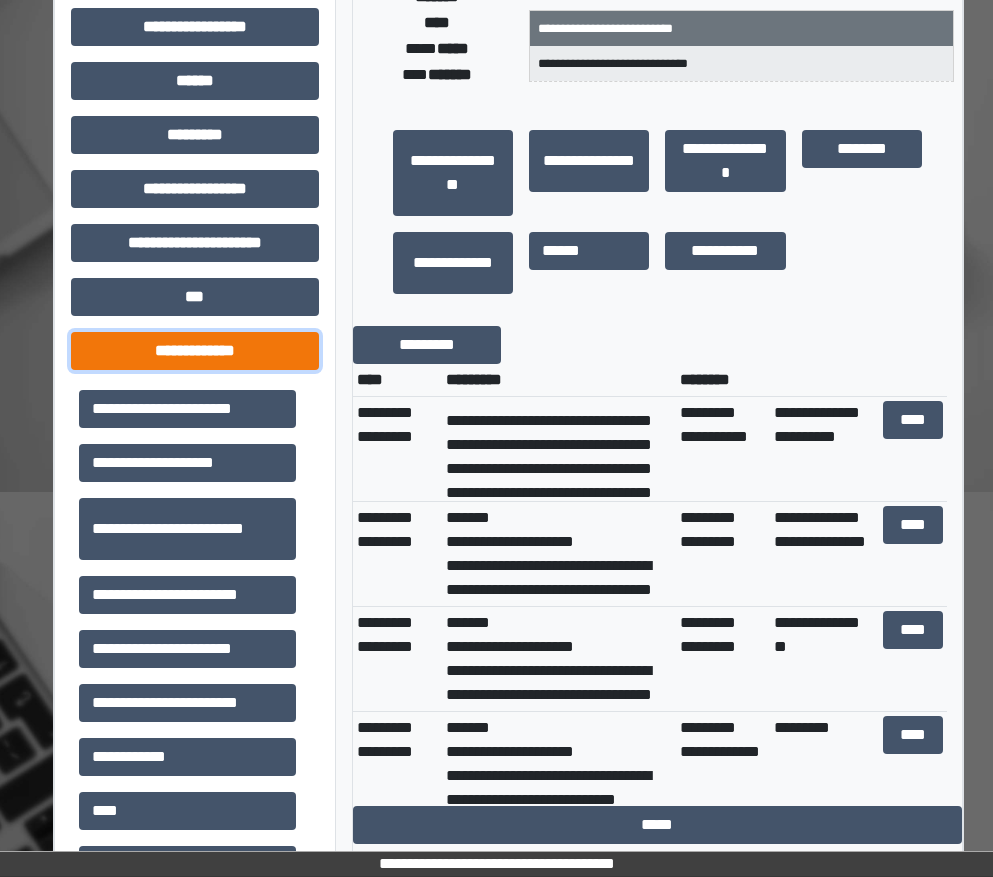 click on "**********" at bounding box center (195, 351) 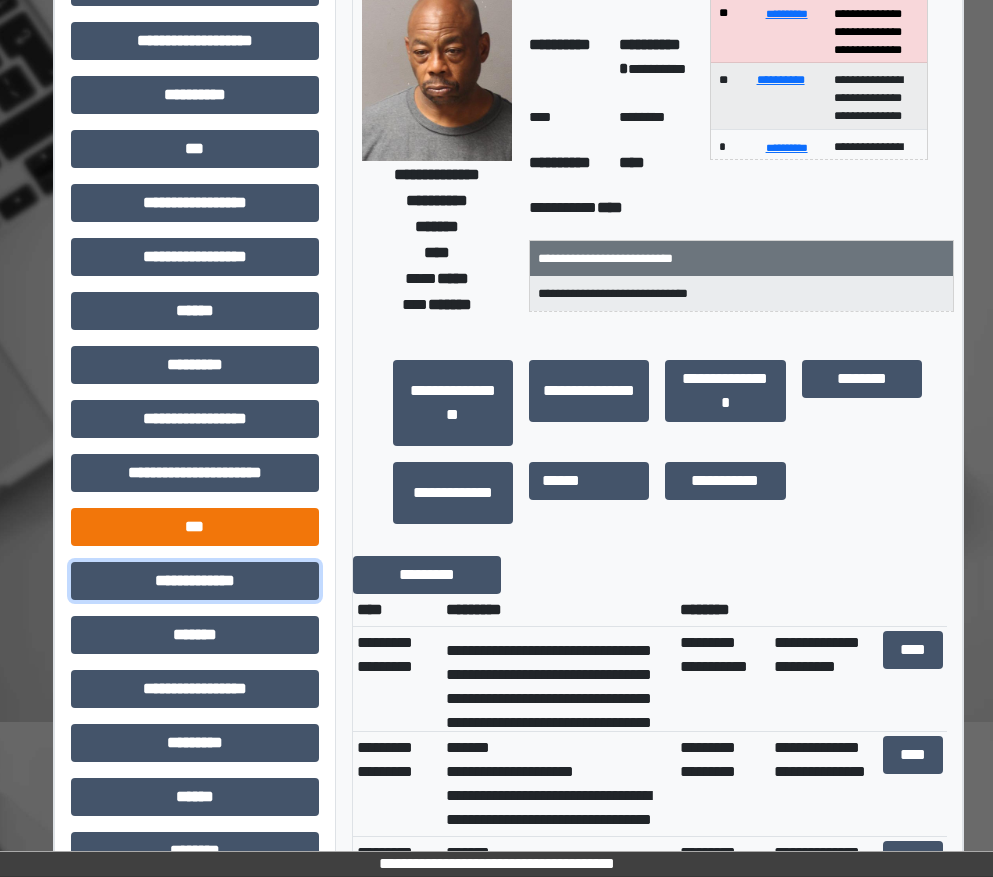 scroll, scrollTop: 0, scrollLeft: 0, axis: both 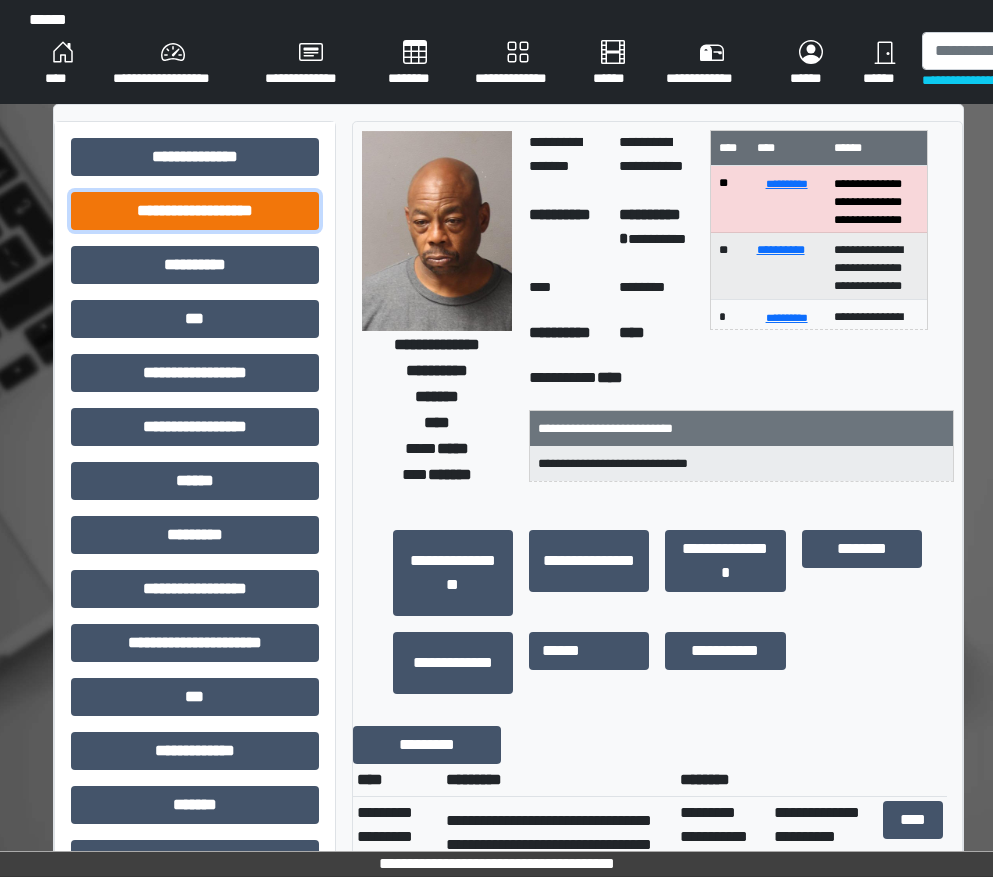 click on "**********" at bounding box center [195, 211] 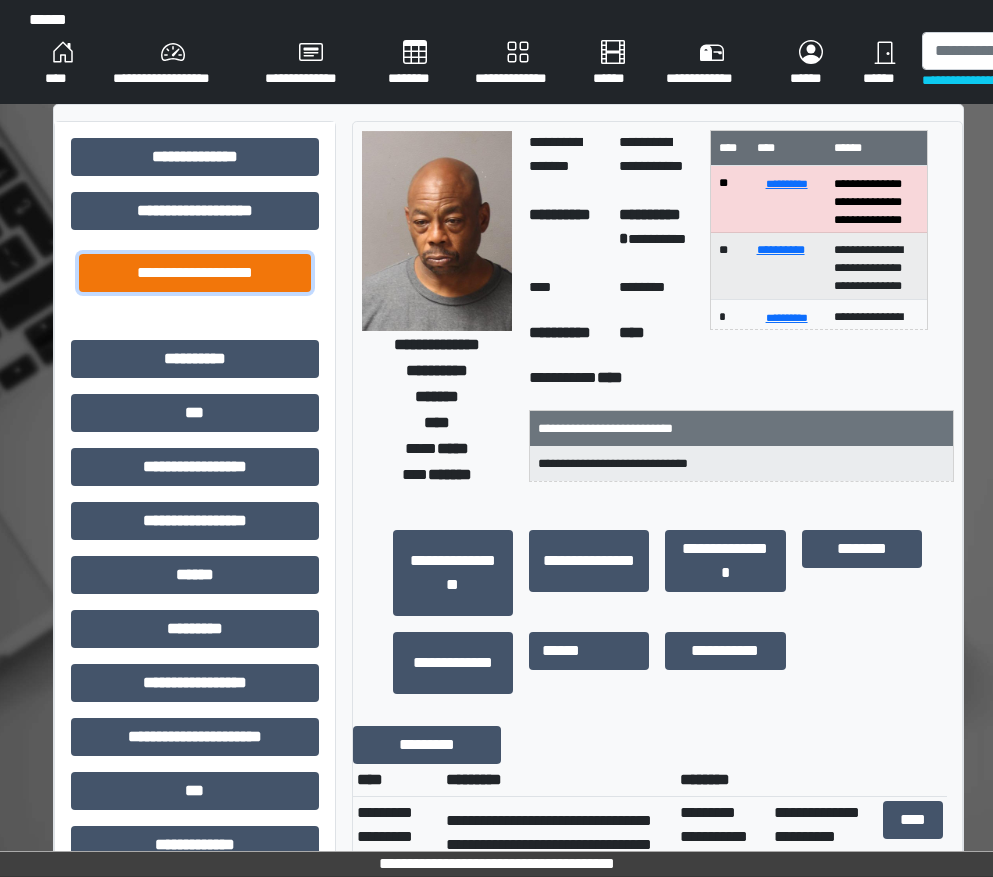 click on "**********" at bounding box center [195, 273] 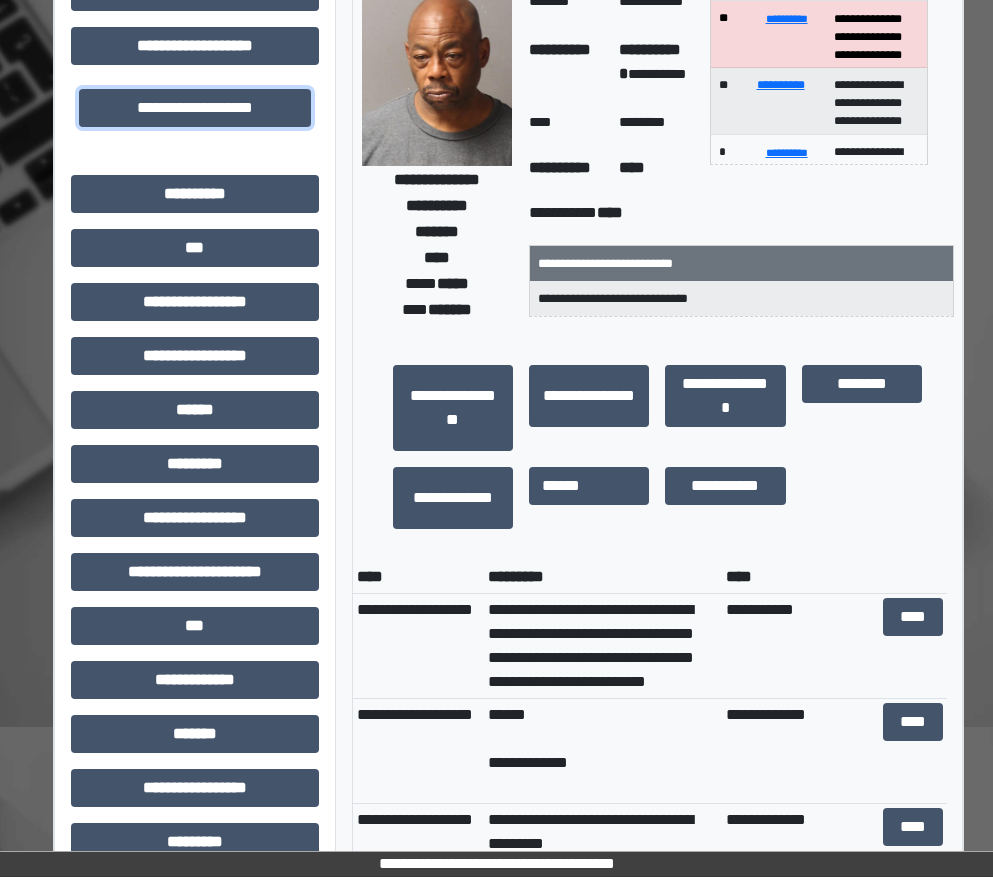 scroll, scrollTop: 200, scrollLeft: 0, axis: vertical 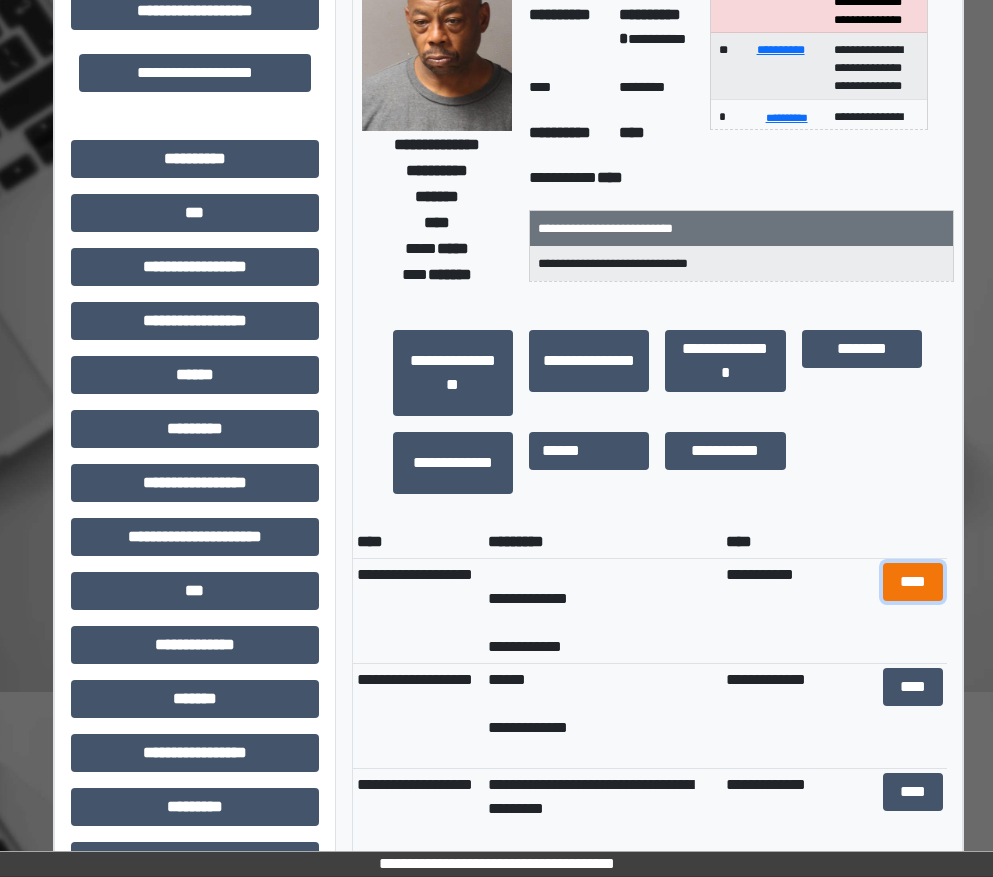 click on "****" at bounding box center (913, 582) 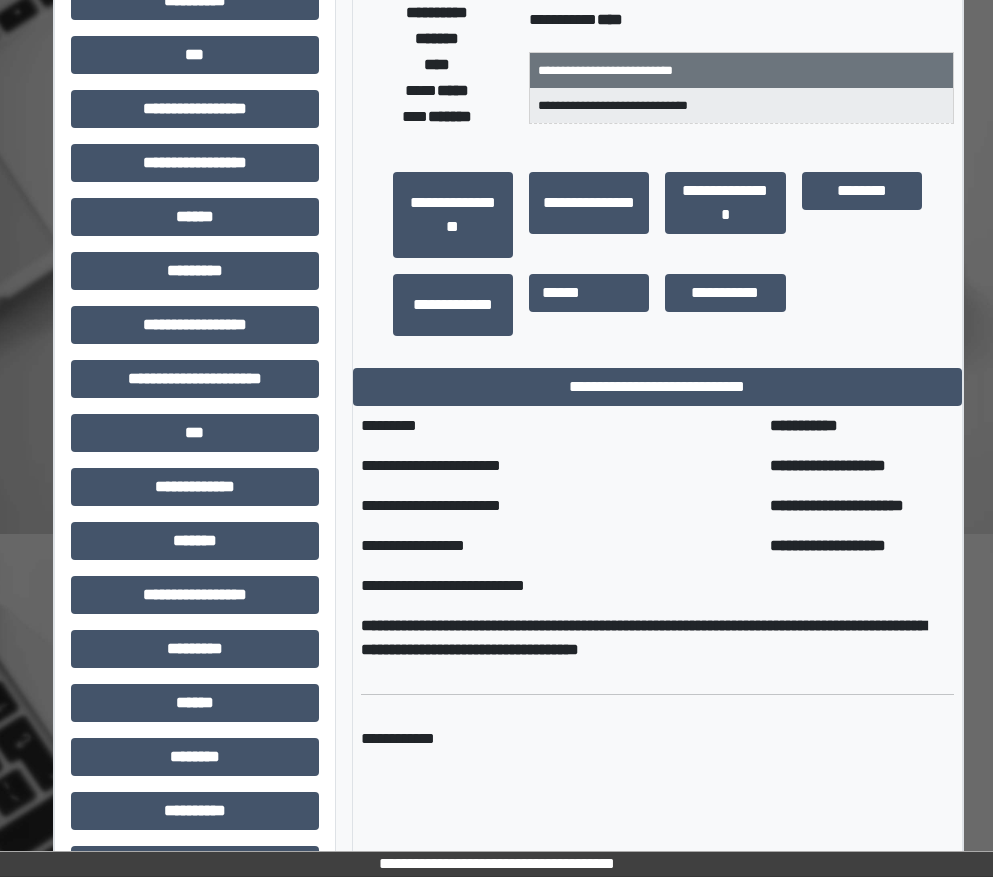 scroll, scrollTop: 415, scrollLeft: 0, axis: vertical 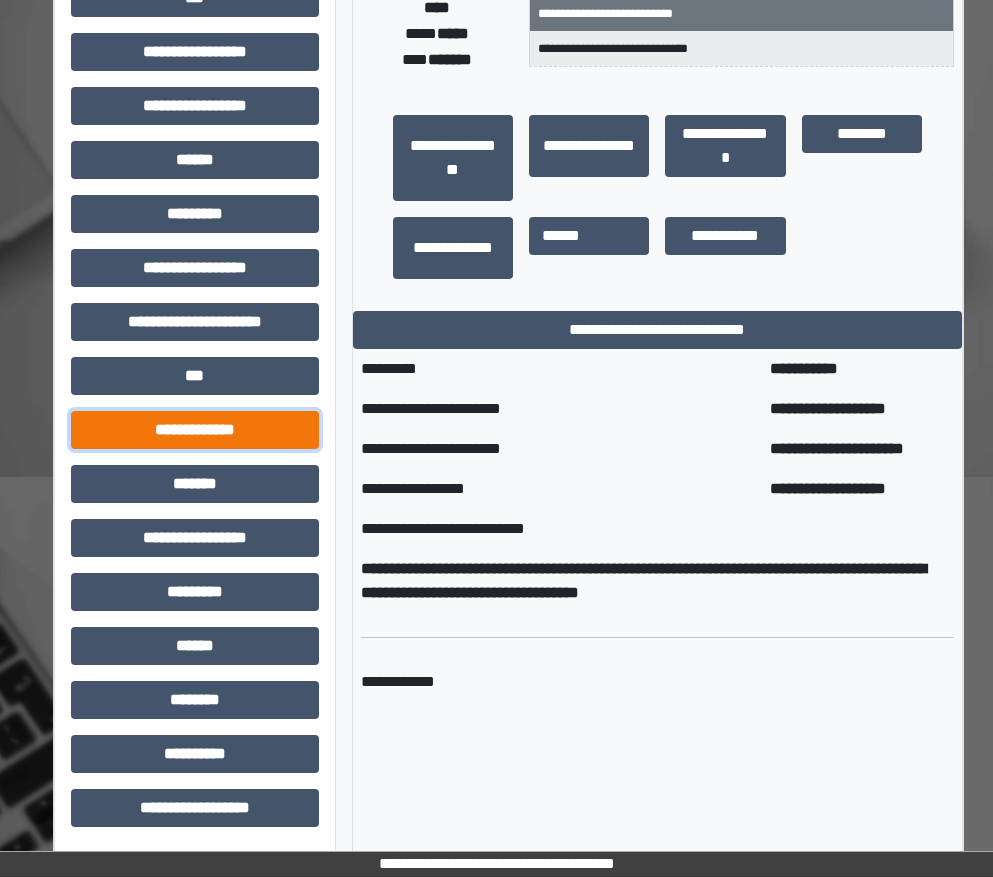 click on "**********" at bounding box center (195, 430) 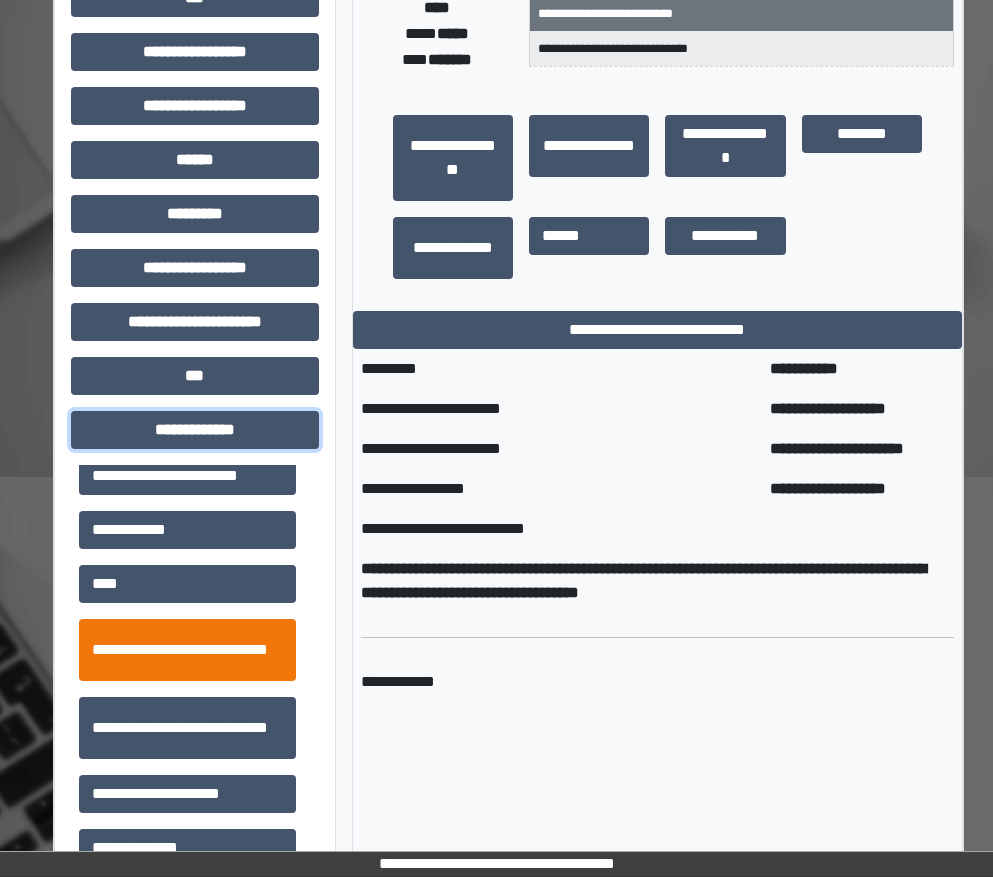 scroll, scrollTop: 406, scrollLeft: 0, axis: vertical 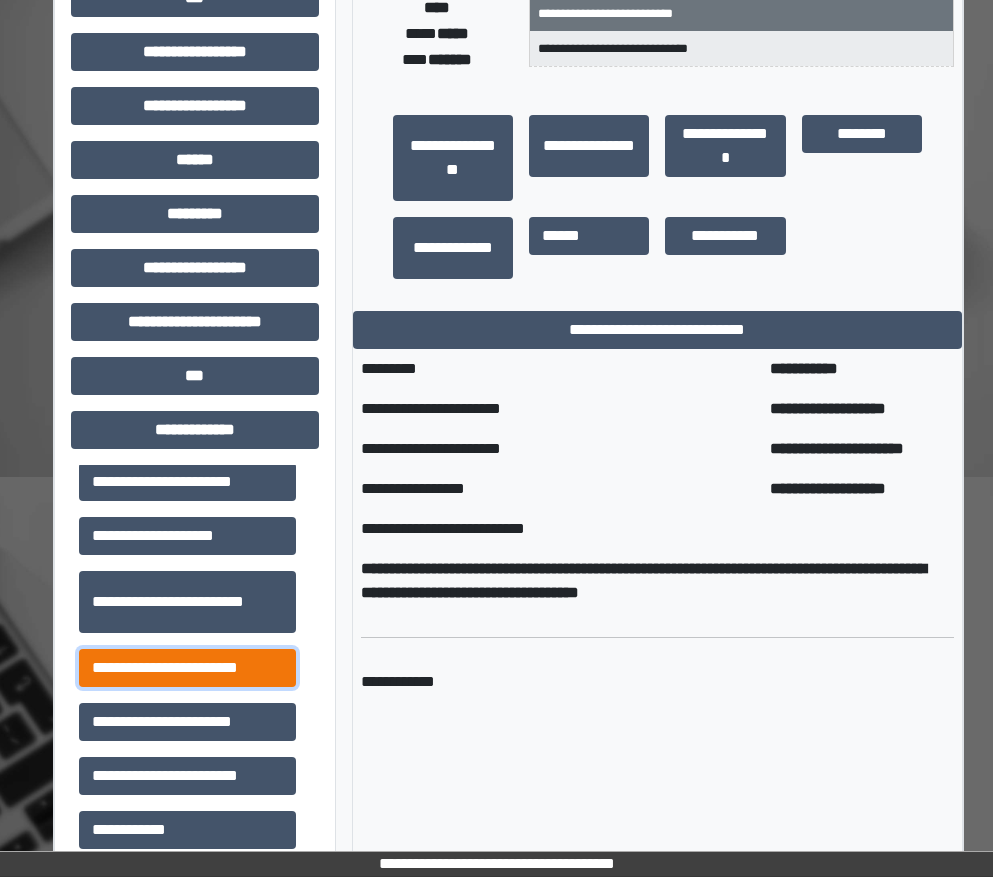 click on "**********" at bounding box center [187, 668] 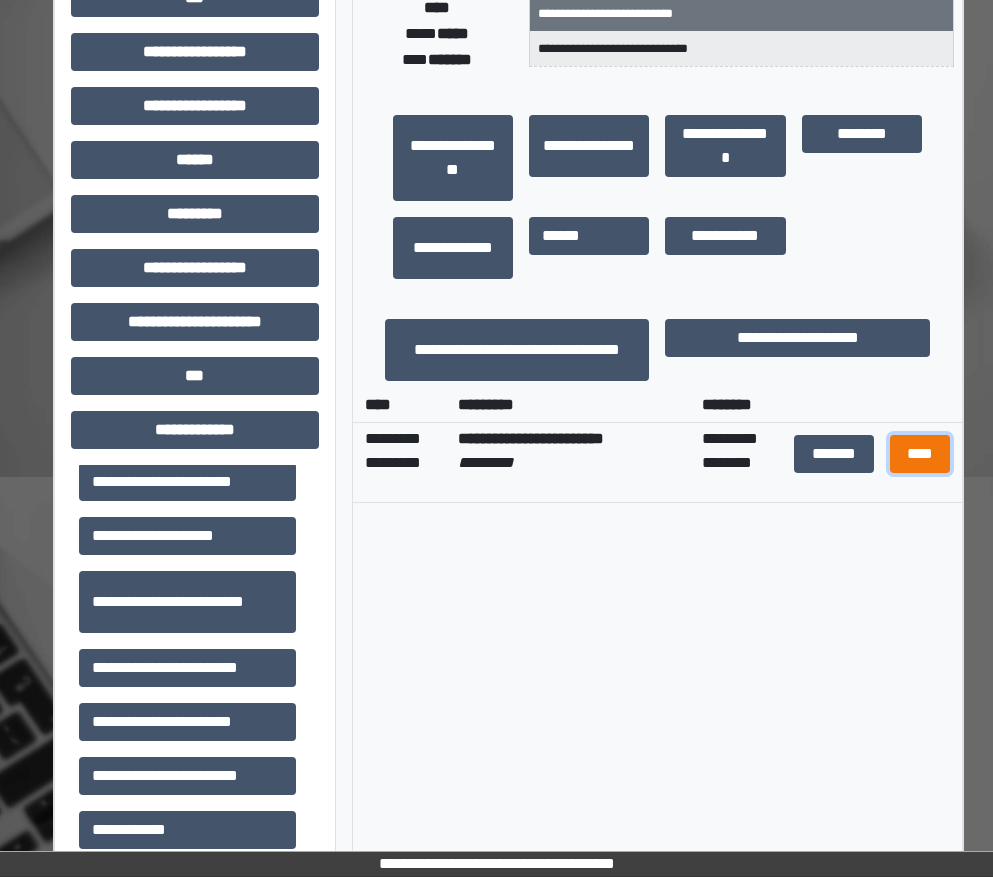 click on "****" at bounding box center (920, 454) 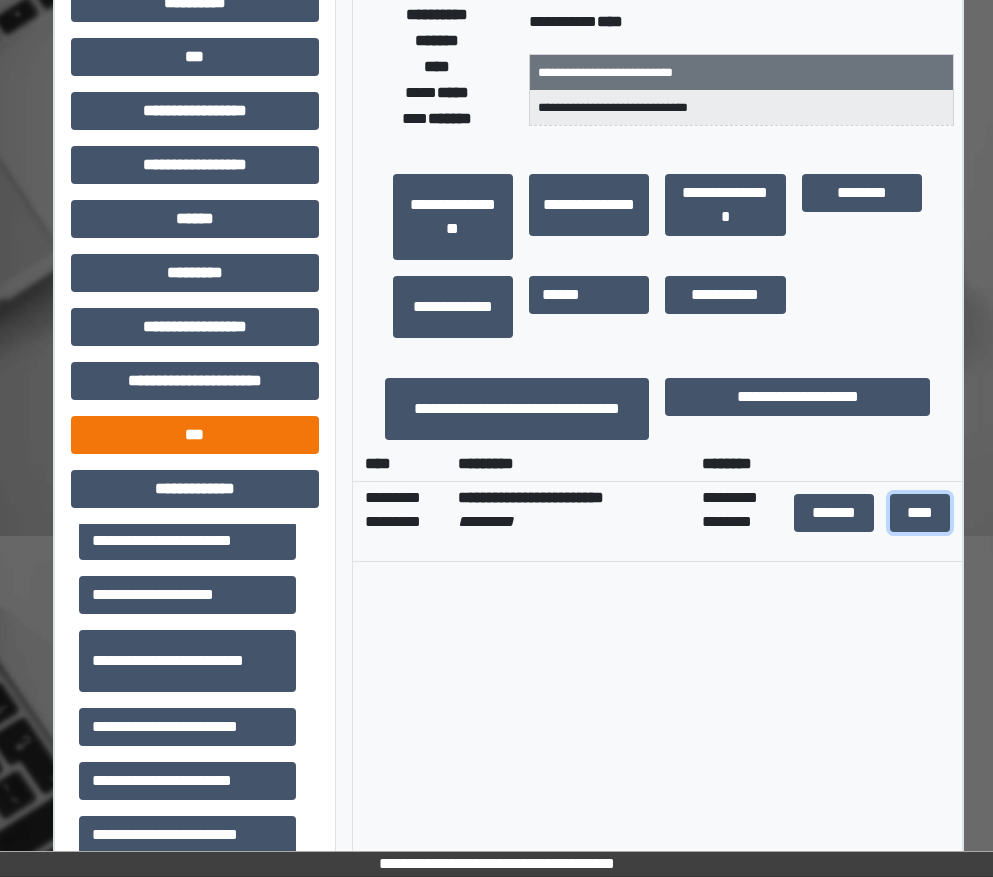 scroll, scrollTop: 0, scrollLeft: 0, axis: both 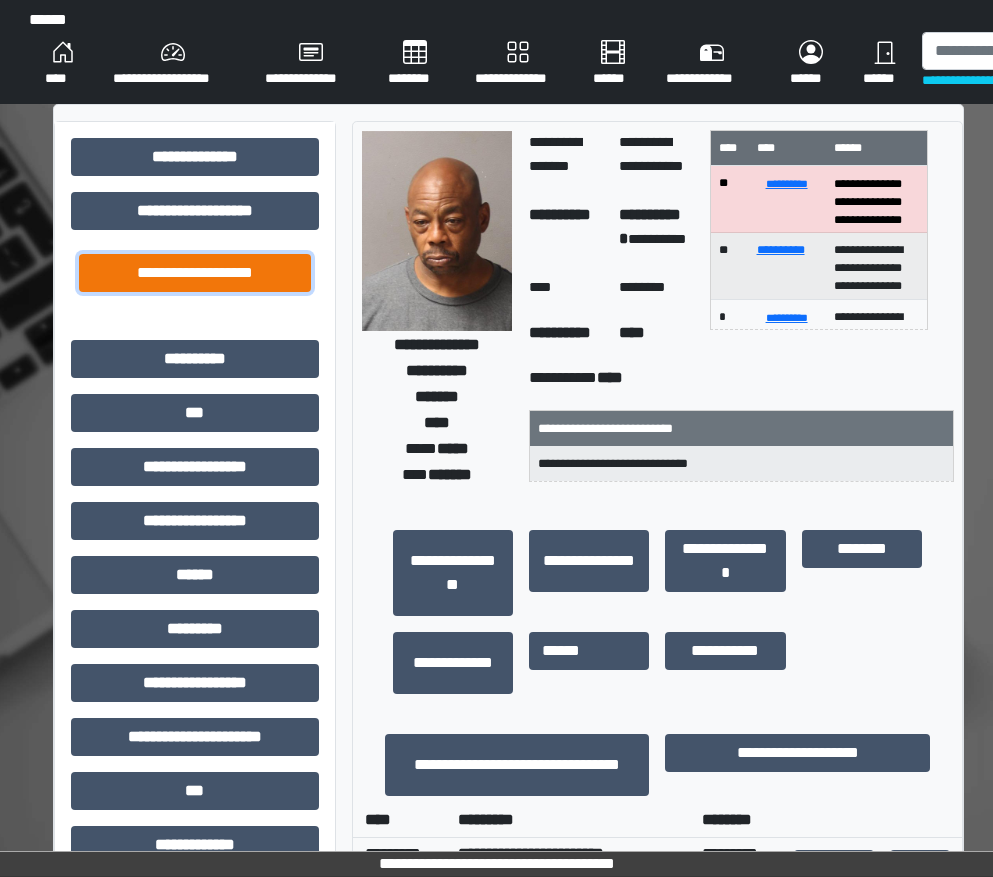 click on "**********" at bounding box center (195, 273) 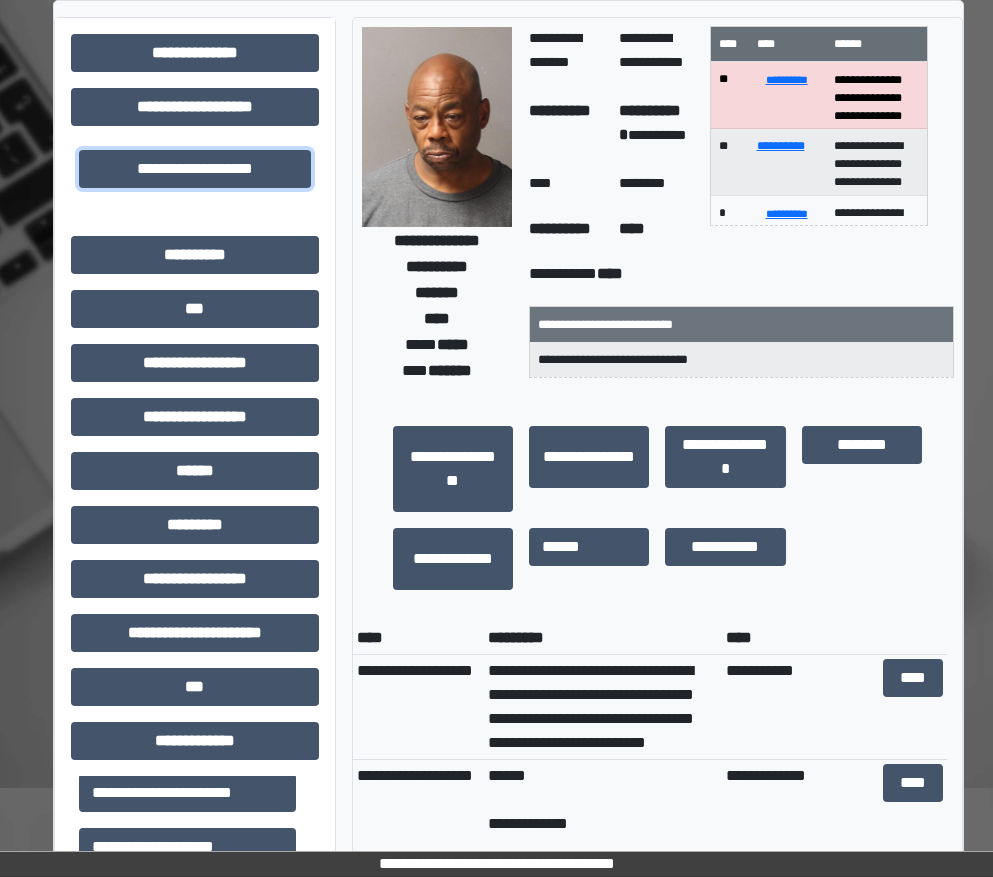 scroll, scrollTop: 200, scrollLeft: 0, axis: vertical 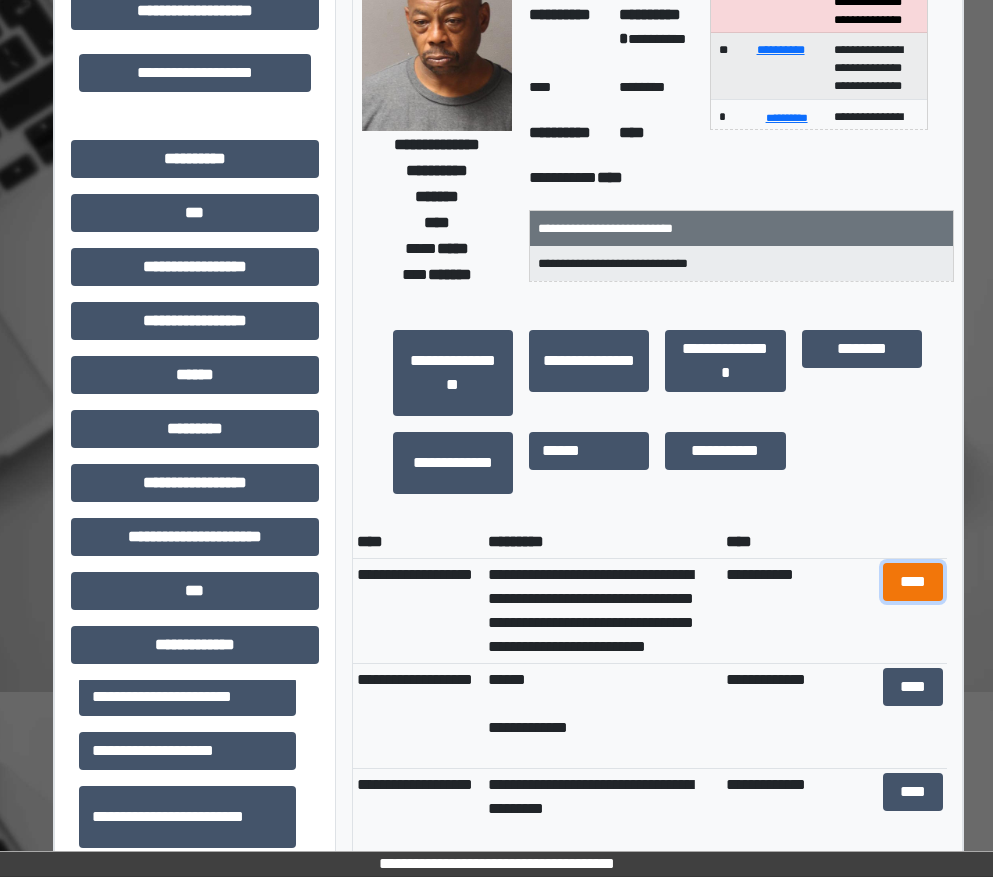 click on "****" at bounding box center (913, 582) 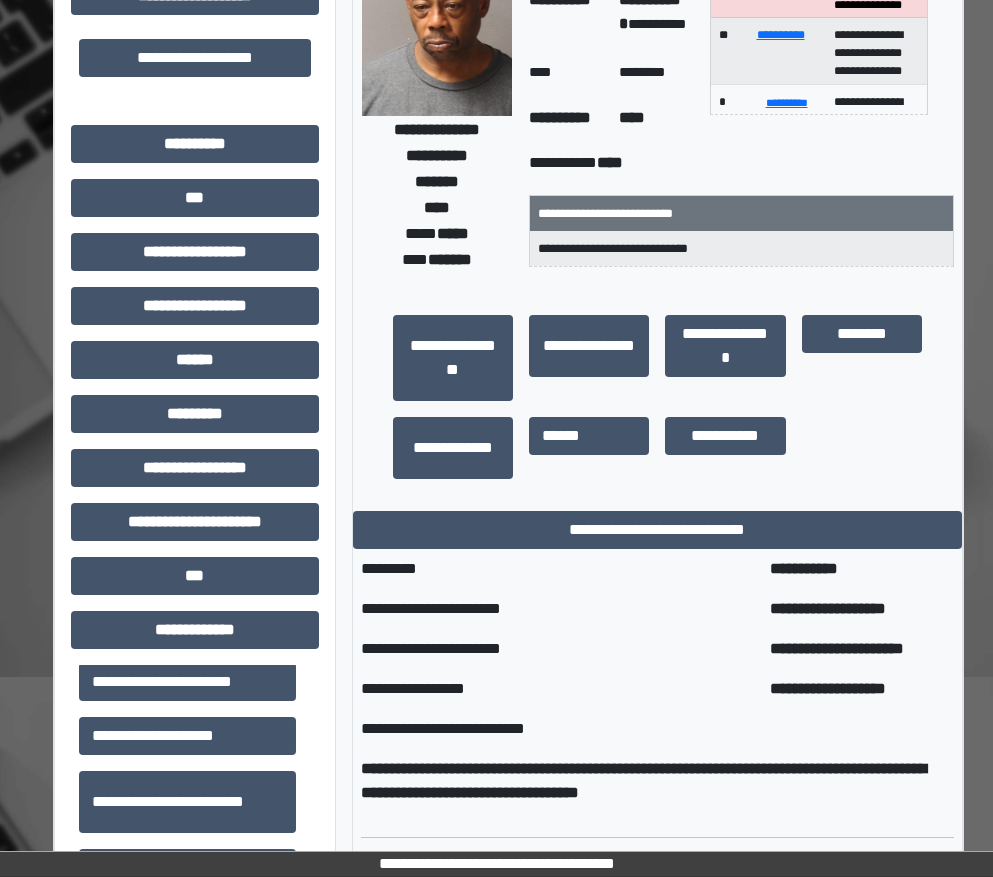 scroll, scrollTop: 0, scrollLeft: 0, axis: both 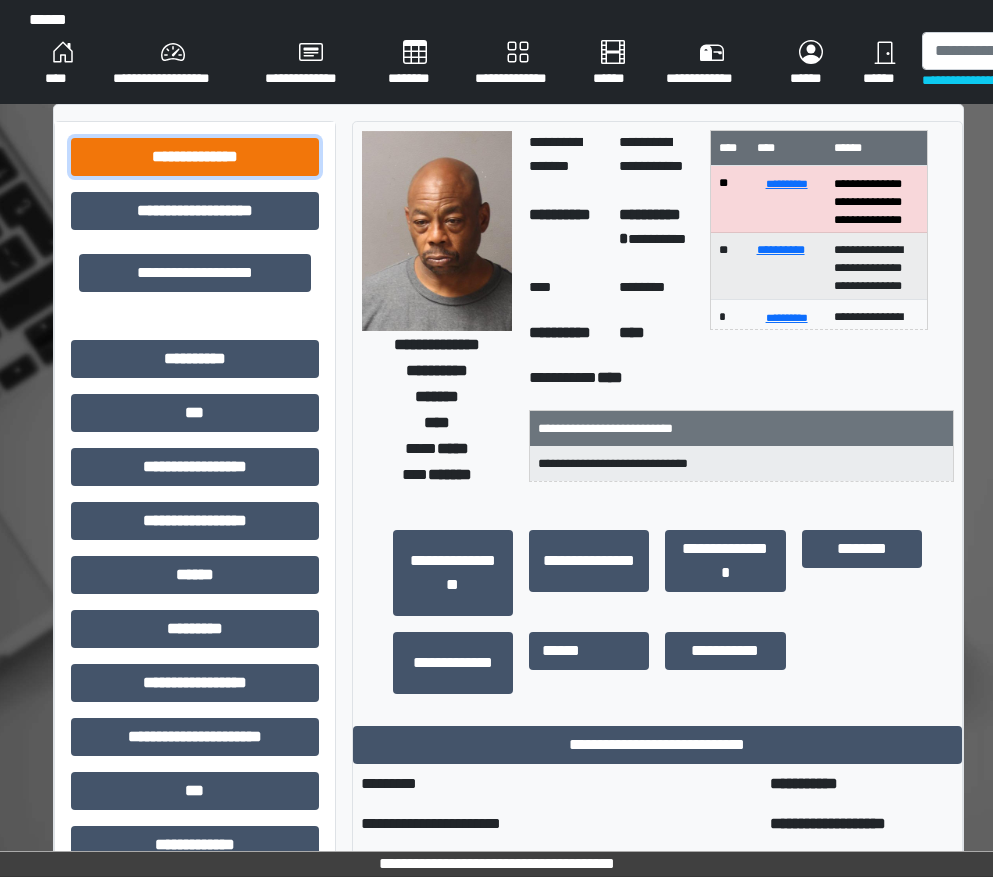 click on "**********" at bounding box center [195, 157] 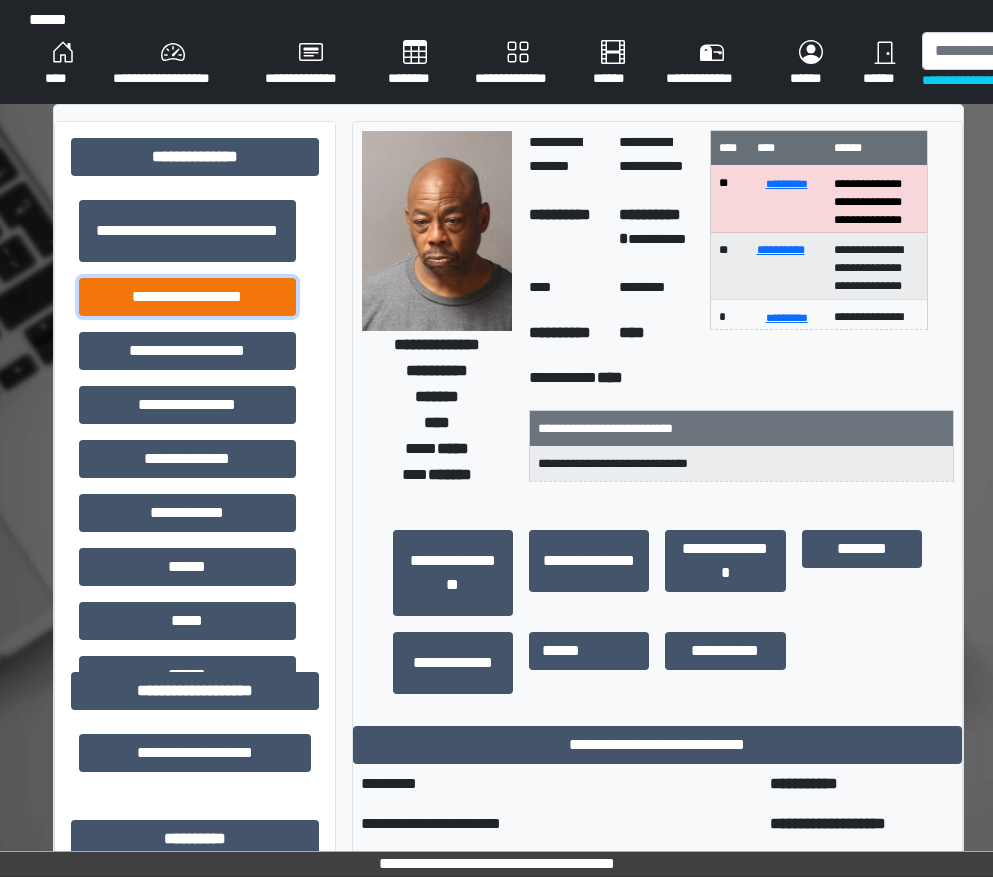 click on "**********" at bounding box center (187, 297) 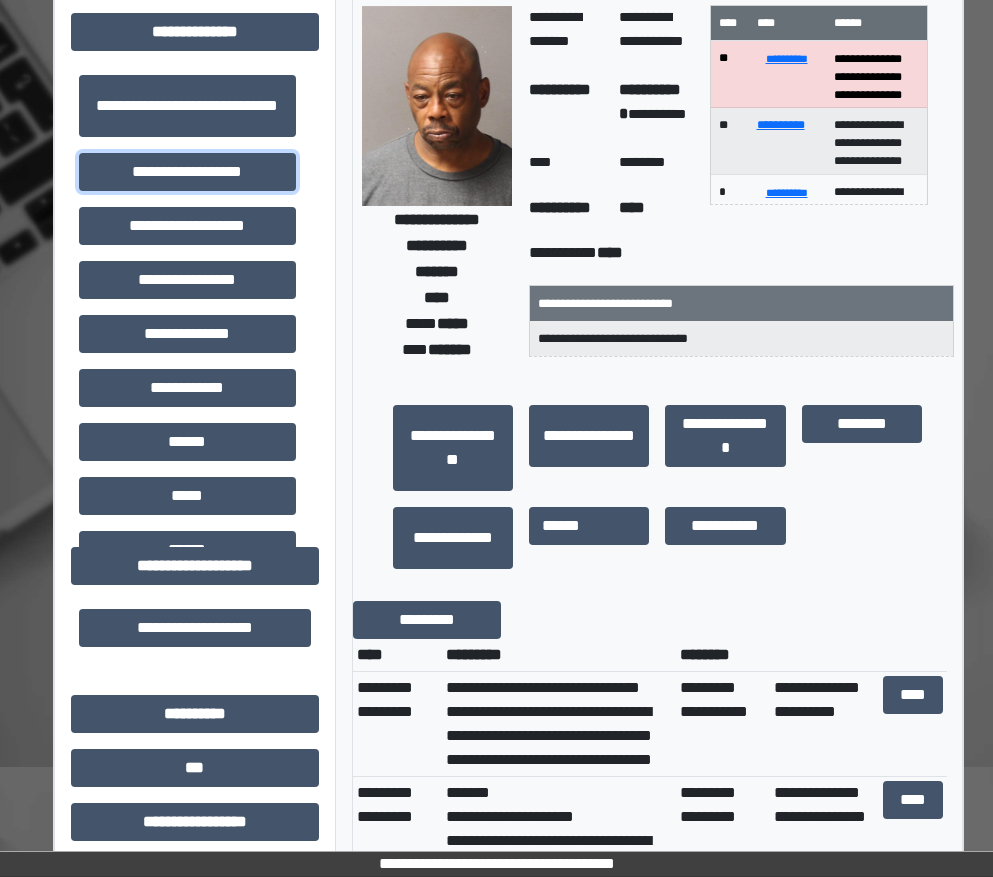 scroll, scrollTop: 300, scrollLeft: 0, axis: vertical 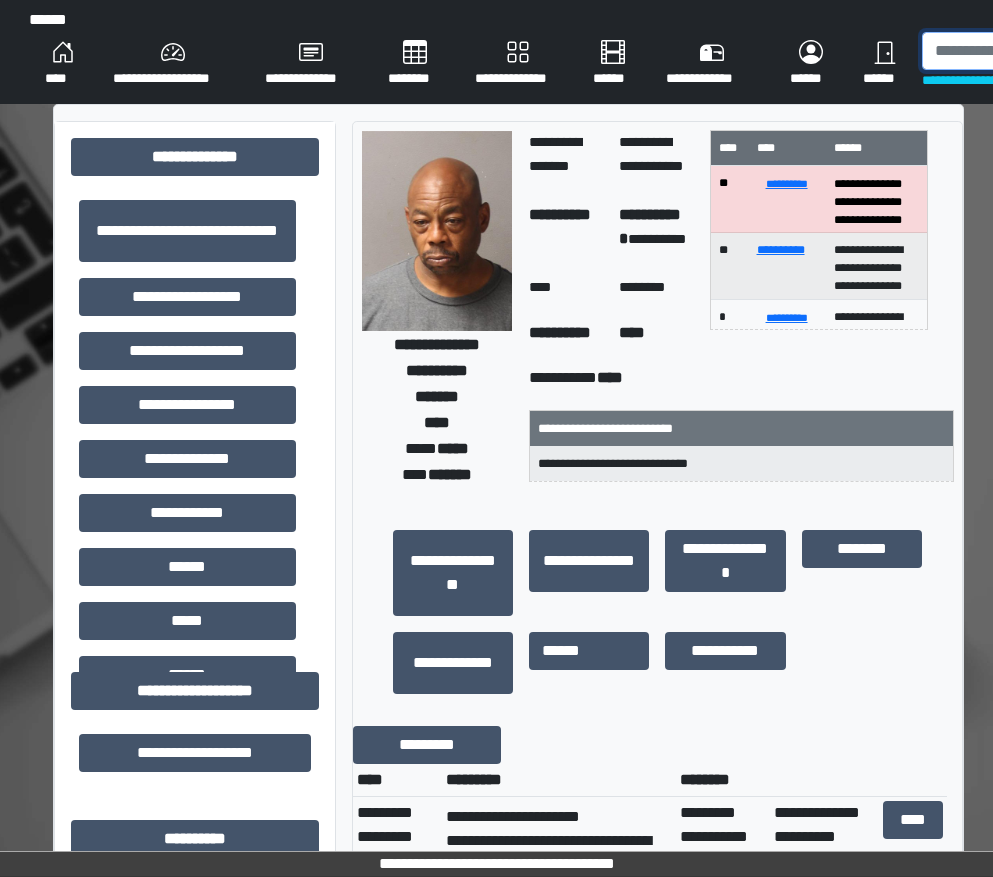 click at bounding box center (1025, 51) 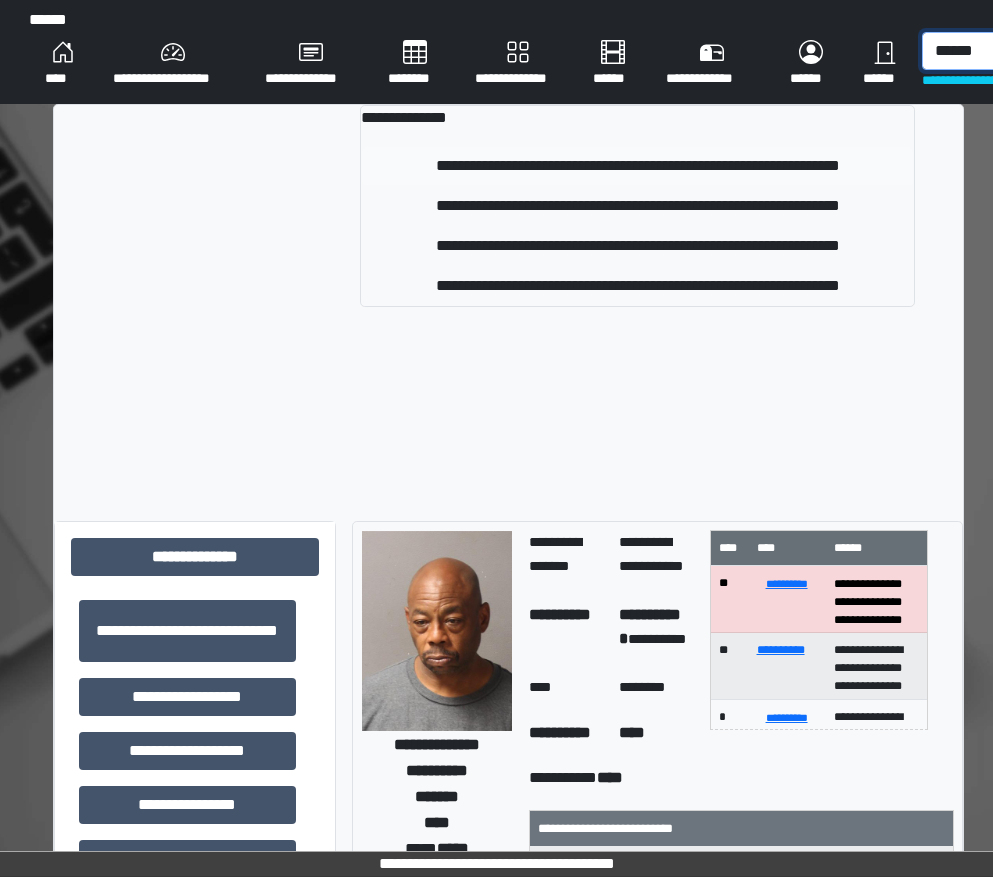 type on "******" 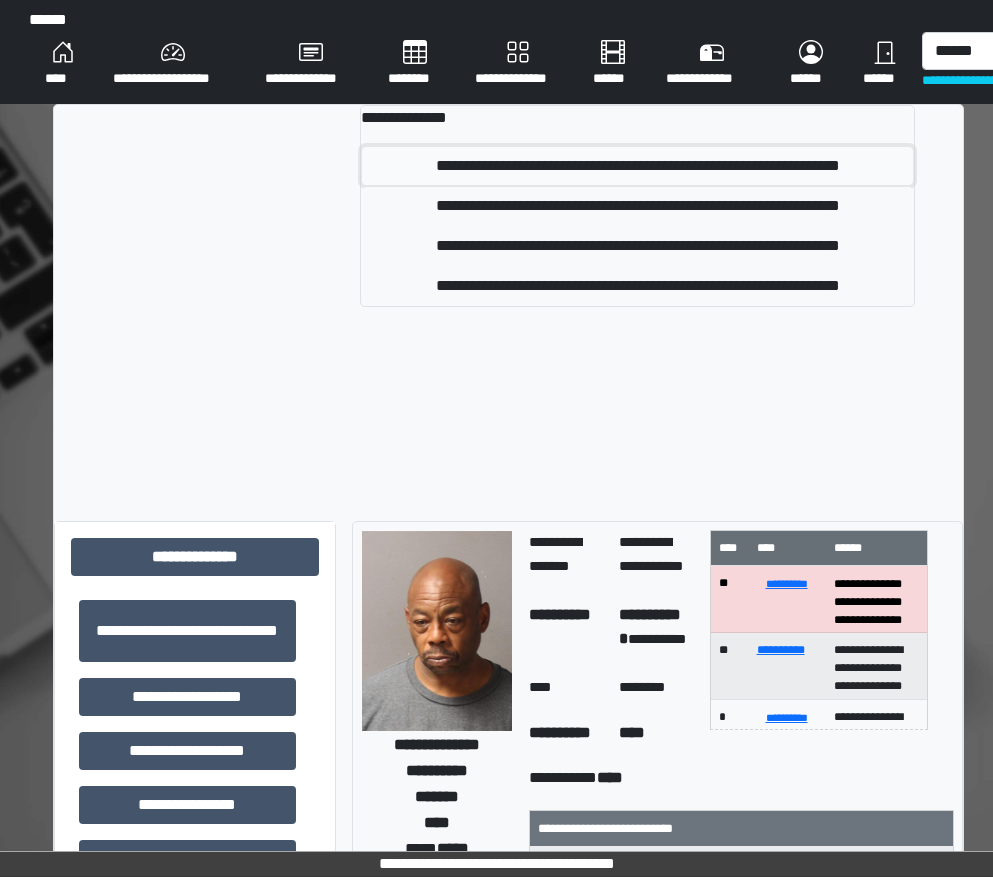 click on "**********" at bounding box center (637, 166) 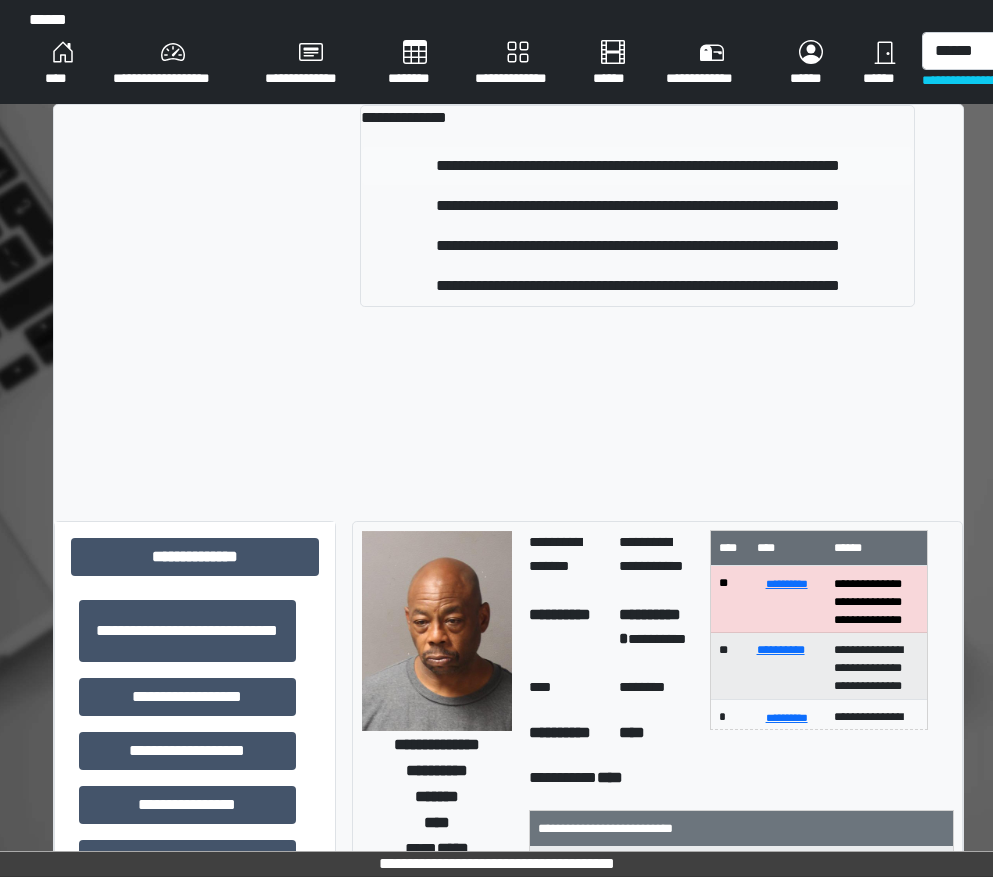 type 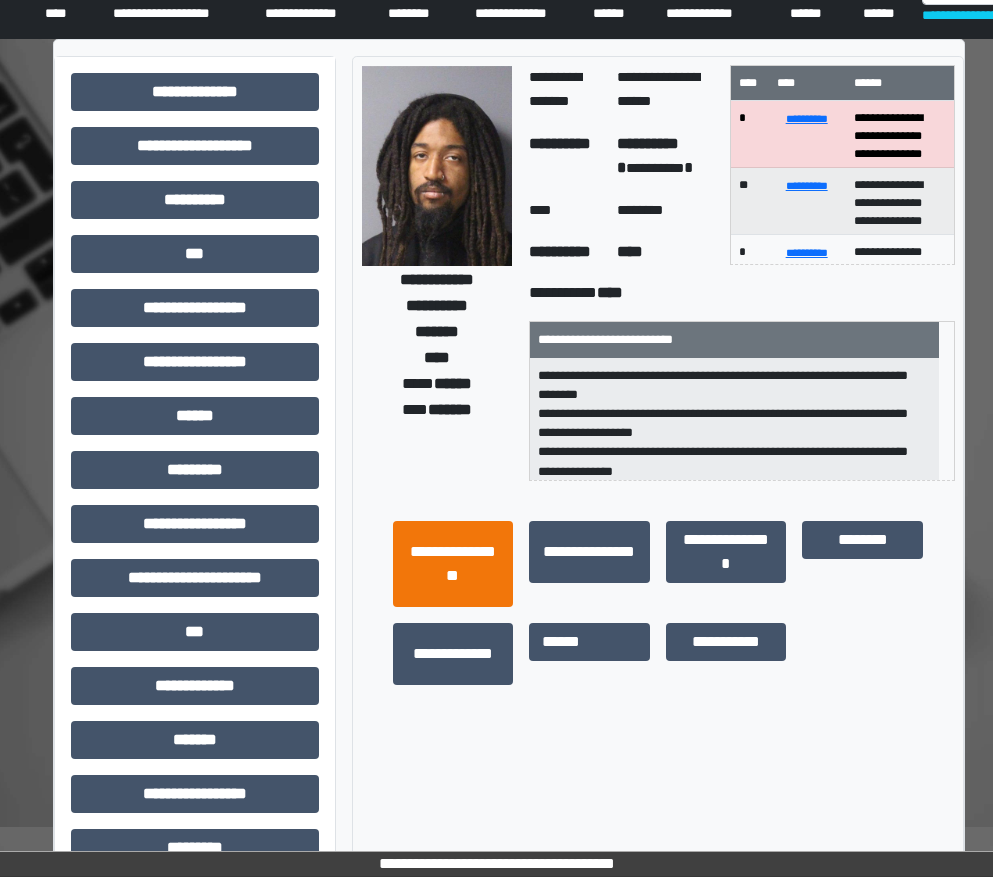 scroll, scrollTop: 100, scrollLeft: 0, axis: vertical 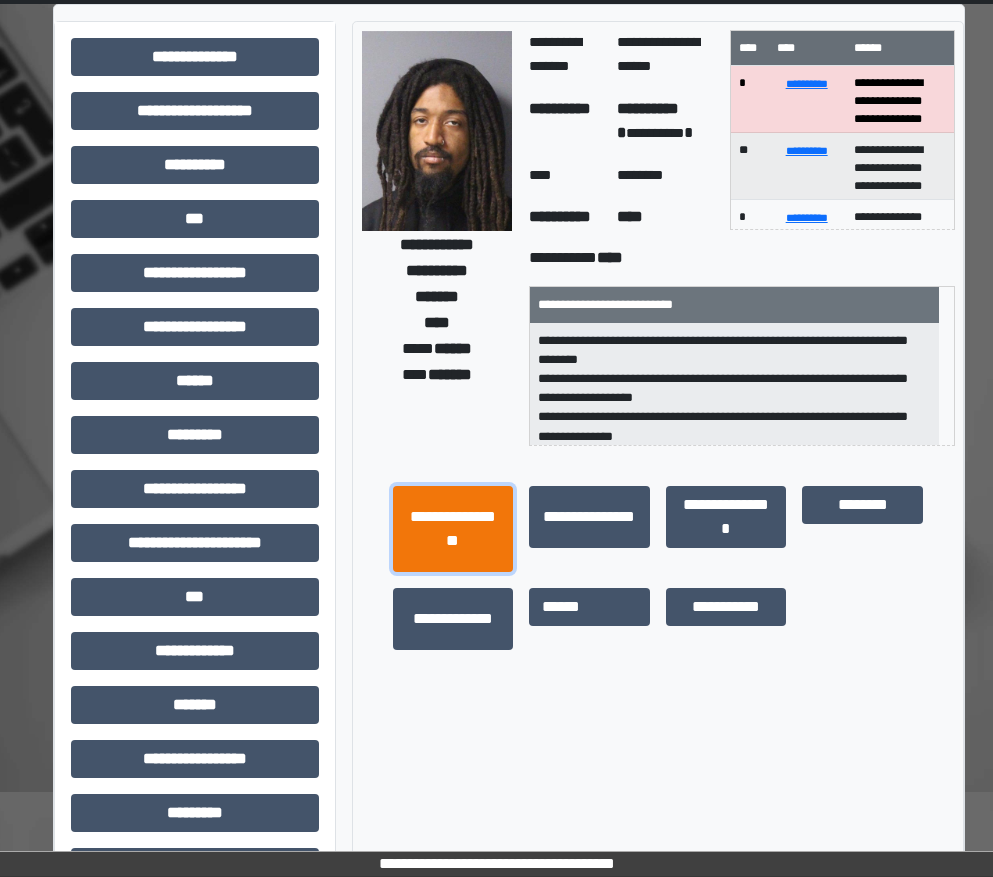click on "**********" at bounding box center (453, 529) 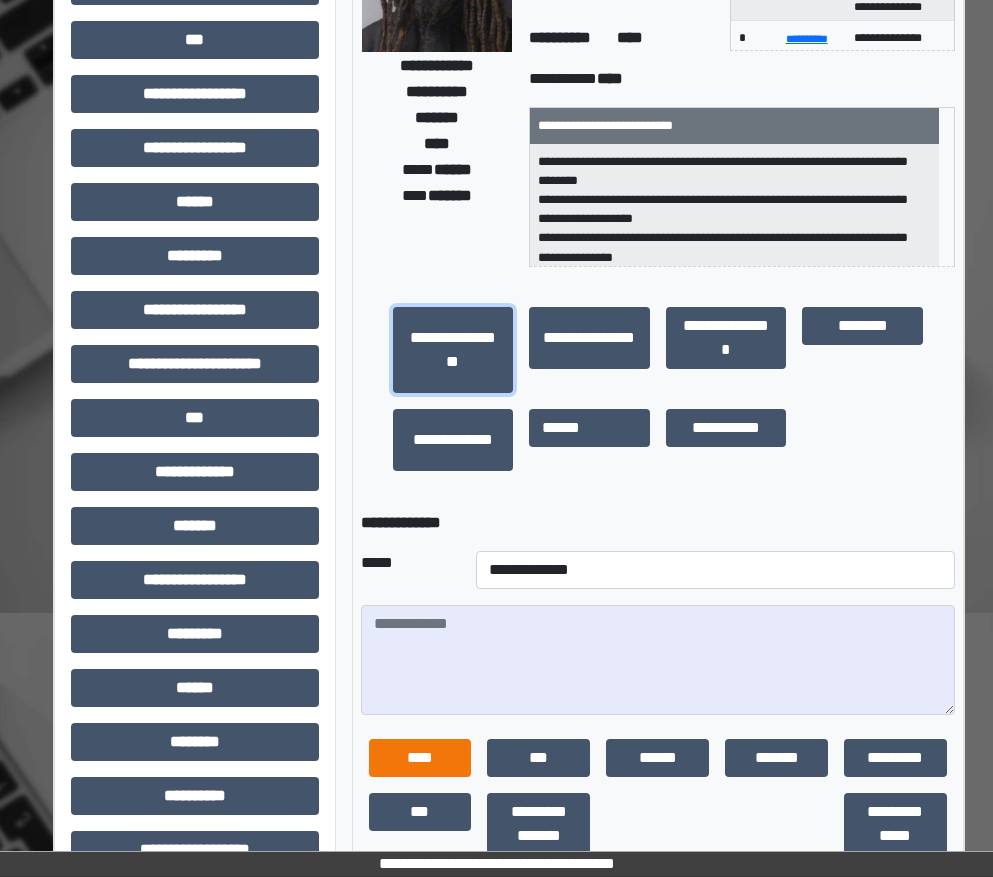 scroll, scrollTop: 400, scrollLeft: 0, axis: vertical 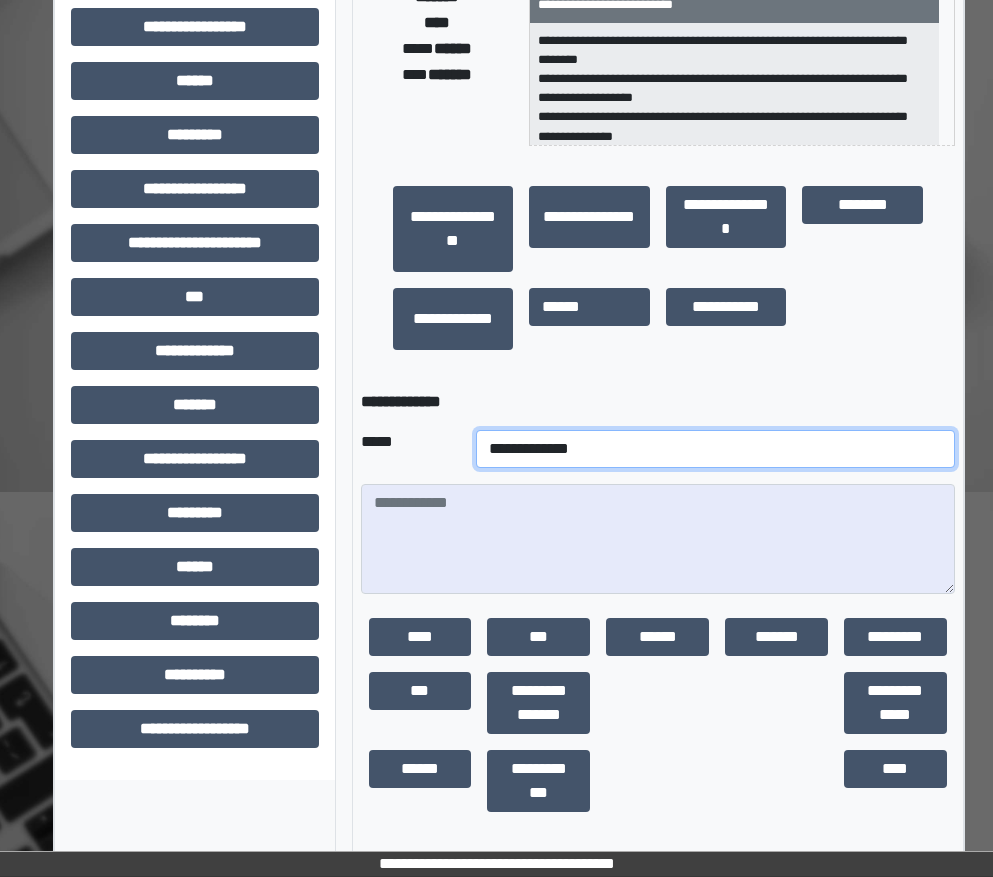 click on "**********" at bounding box center [715, 449] 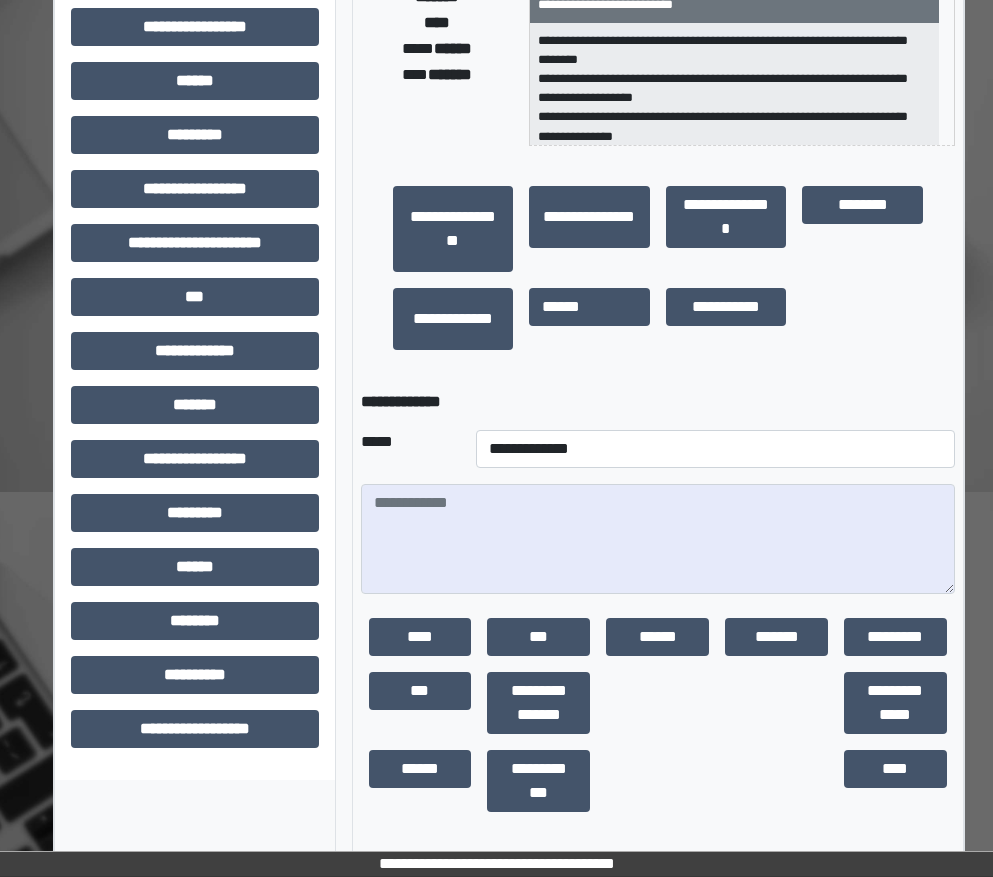 click on "**********" at bounding box center [658, 268] 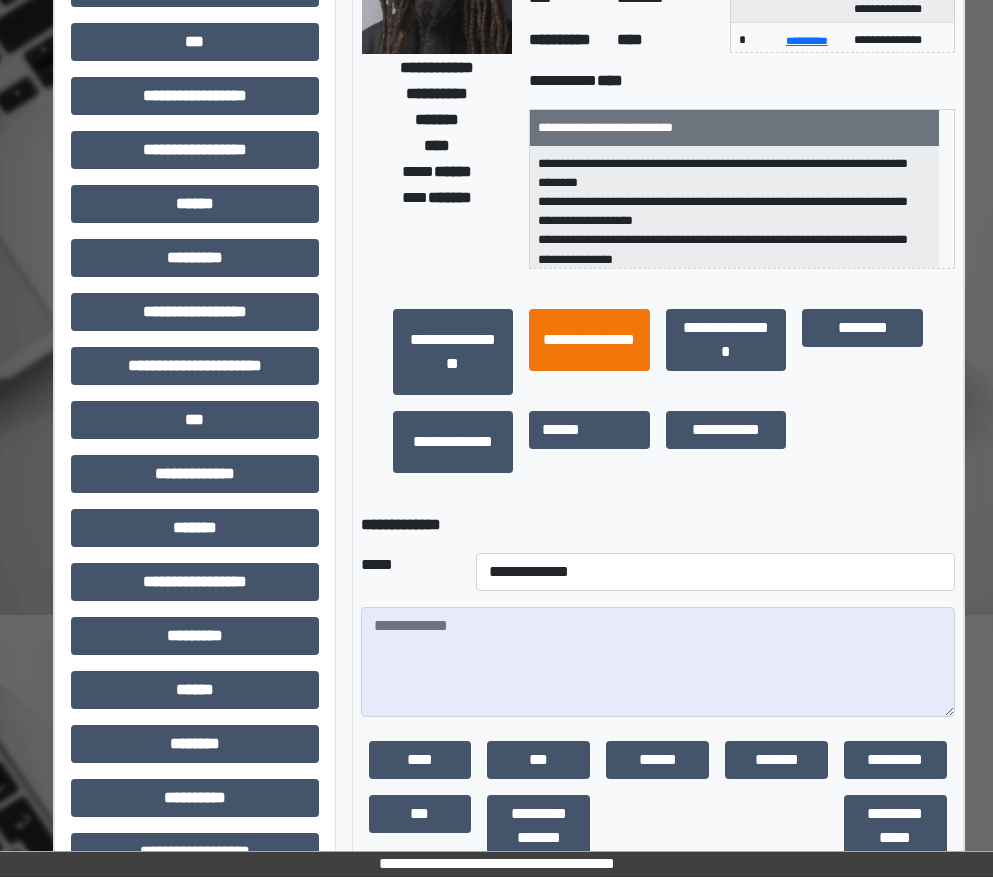 scroll, scrollTop: 0, scrollLeft: 0, axis: both 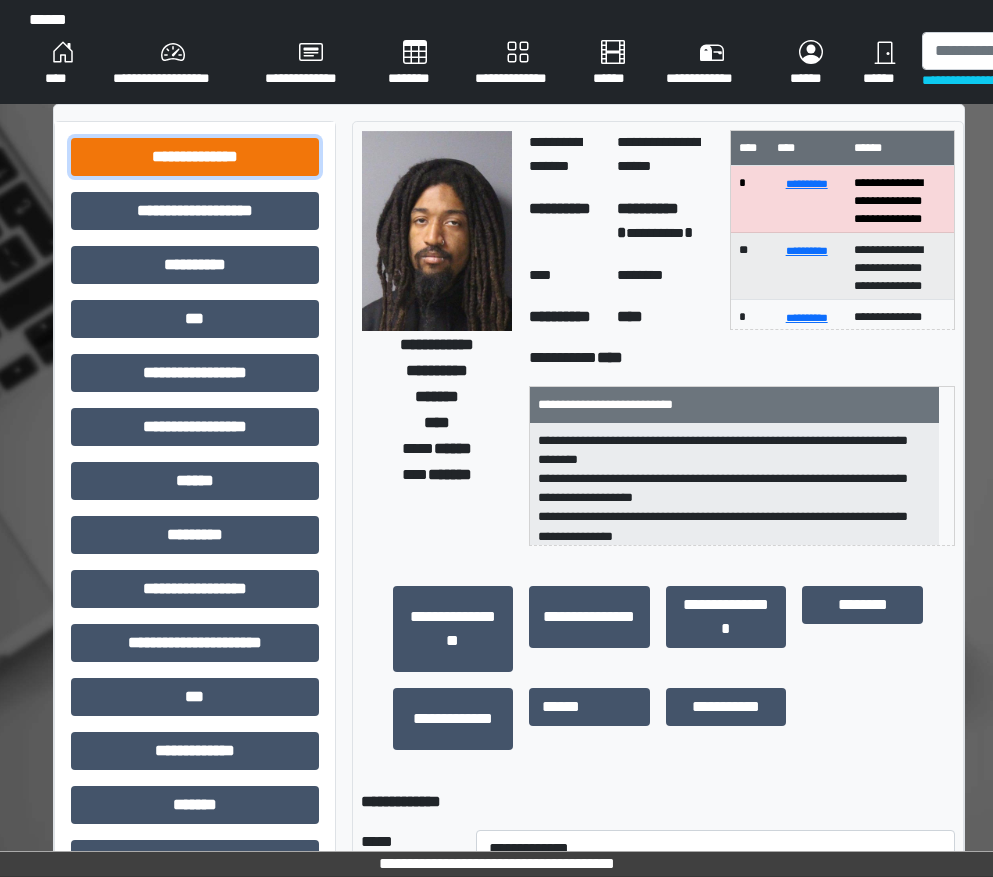 click on "**********" at bounding box center [195, 157] 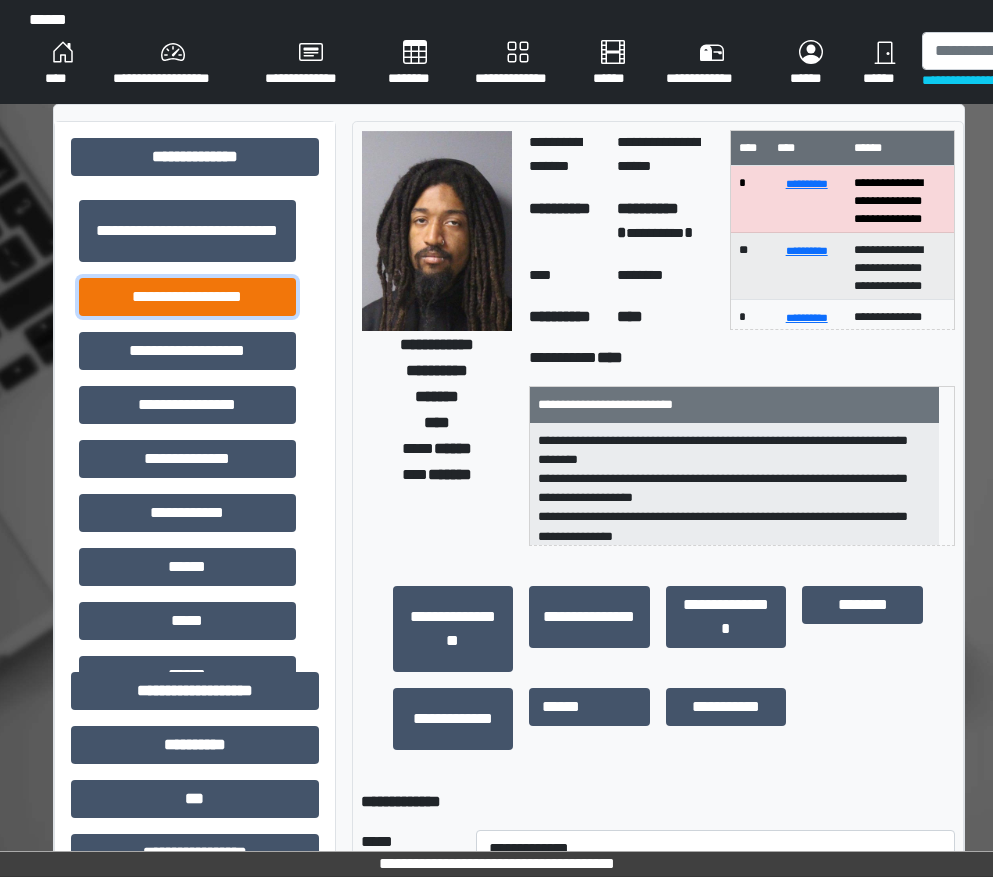click on "**********" at bounding box center (187, 297) 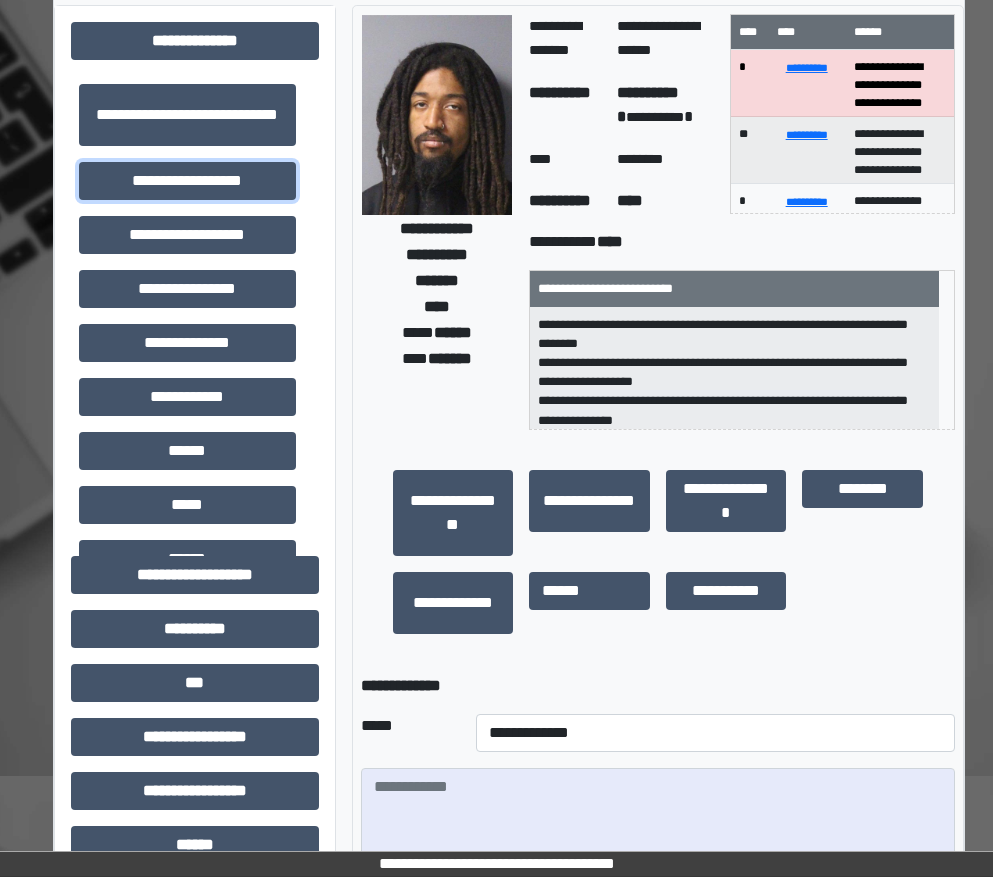 scroll, scrollTop: 0, scrollLeft: 0, axis: both 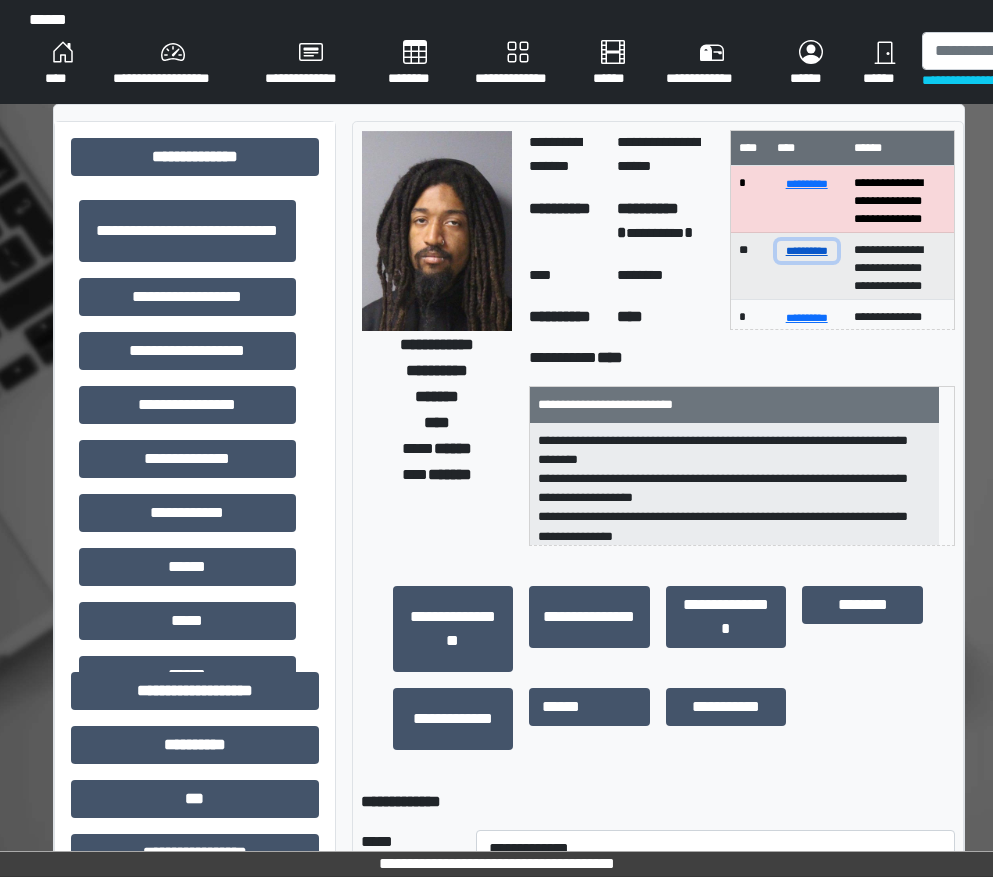 click on "**********" at bounding box center (807, 250) 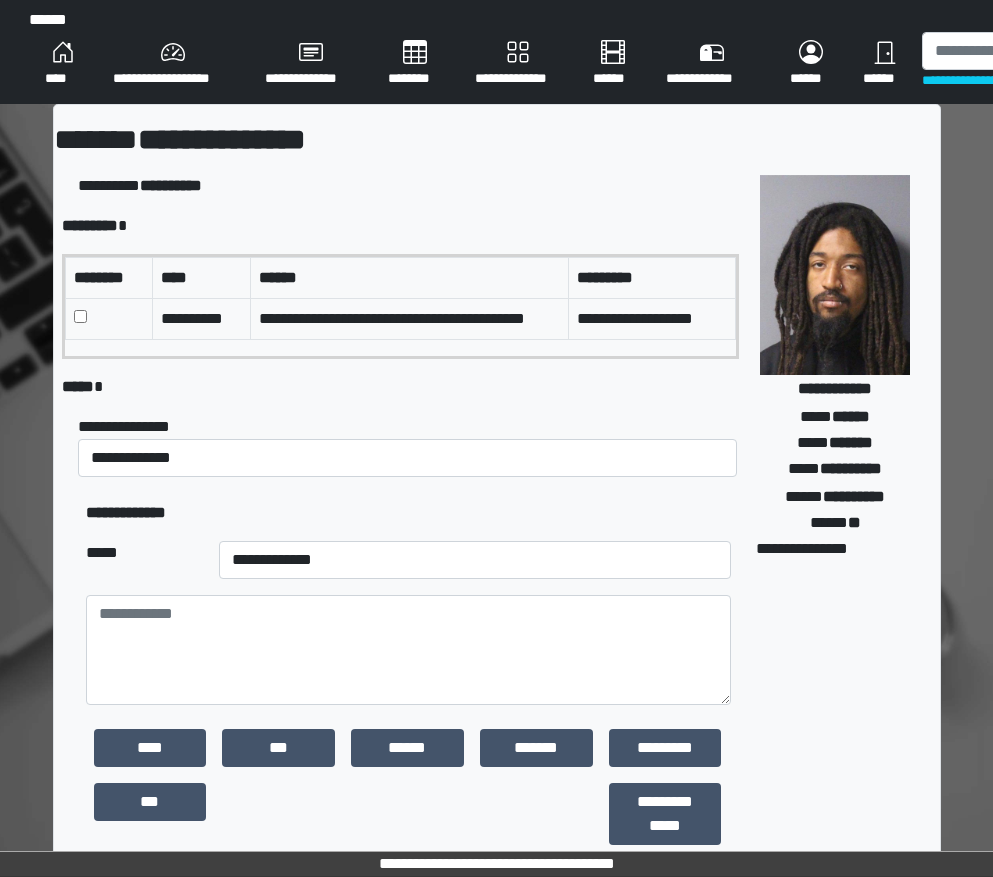 click at bounding box center [108, 318] 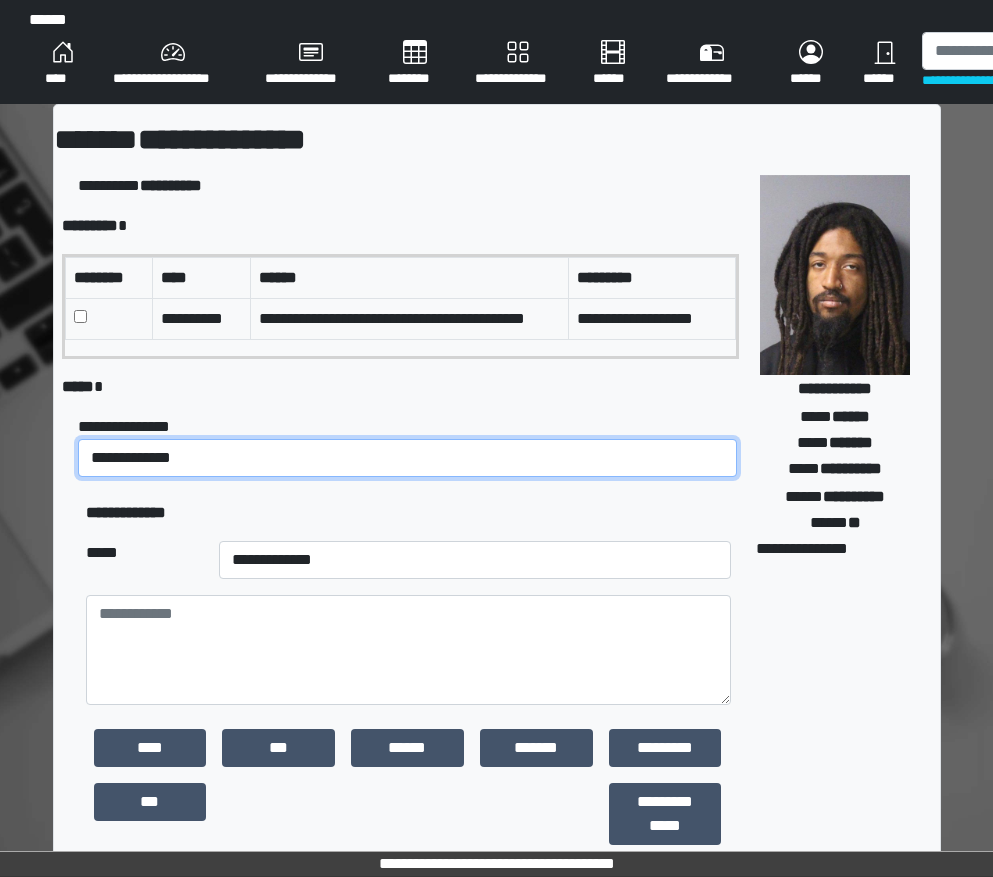 click on "**********" at bounding box center [408, 458] 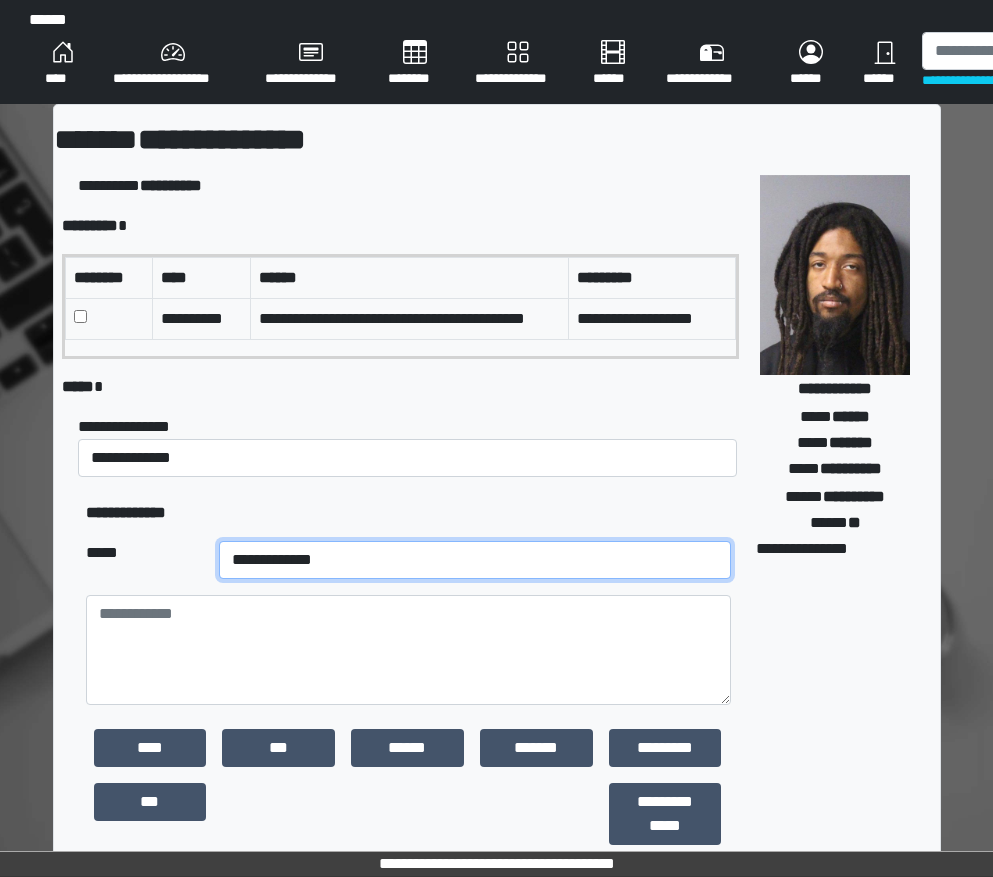 click on "**********" at bounding box center (475, 560) 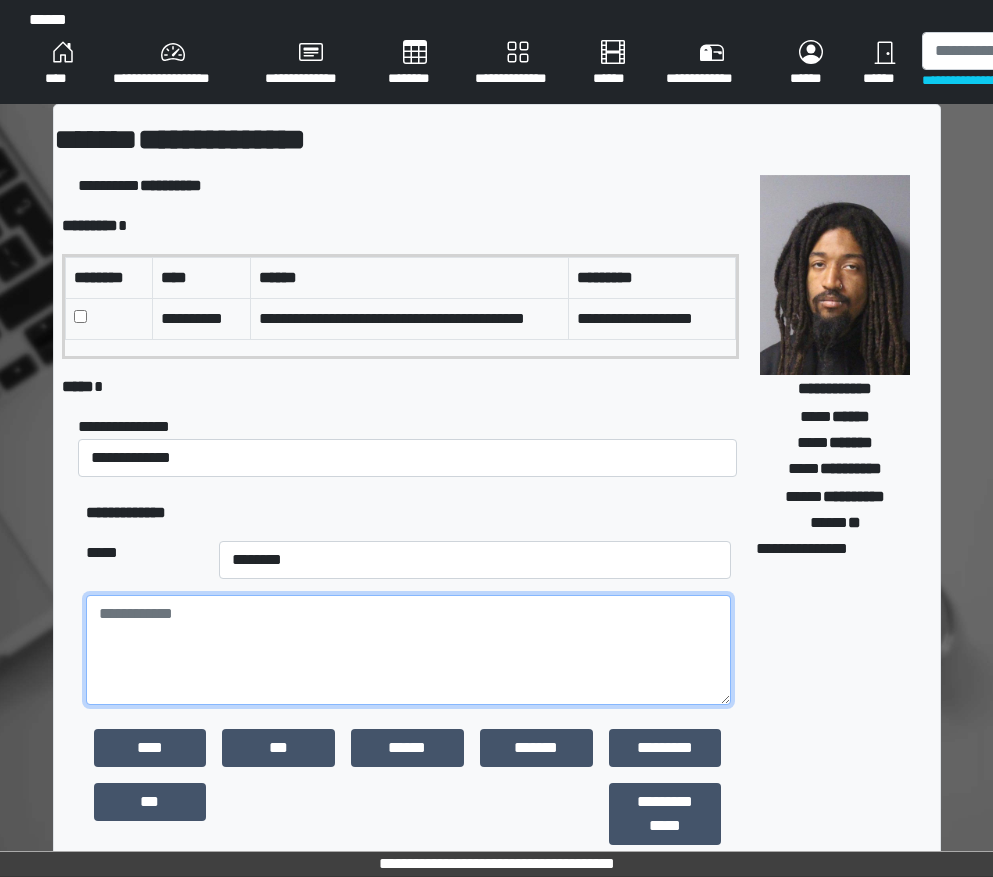 click at bounding box center [408, 650] 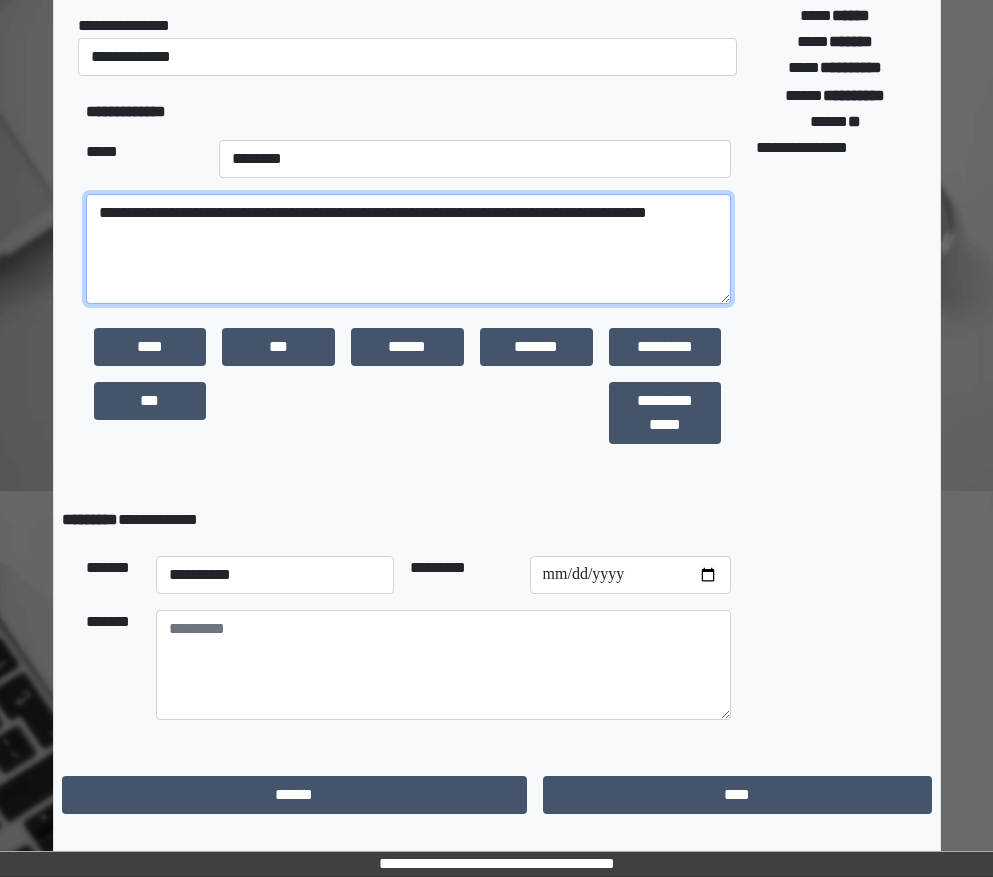 scroll, scrollTop: 403, scrollLeft: 0, axis: vertical 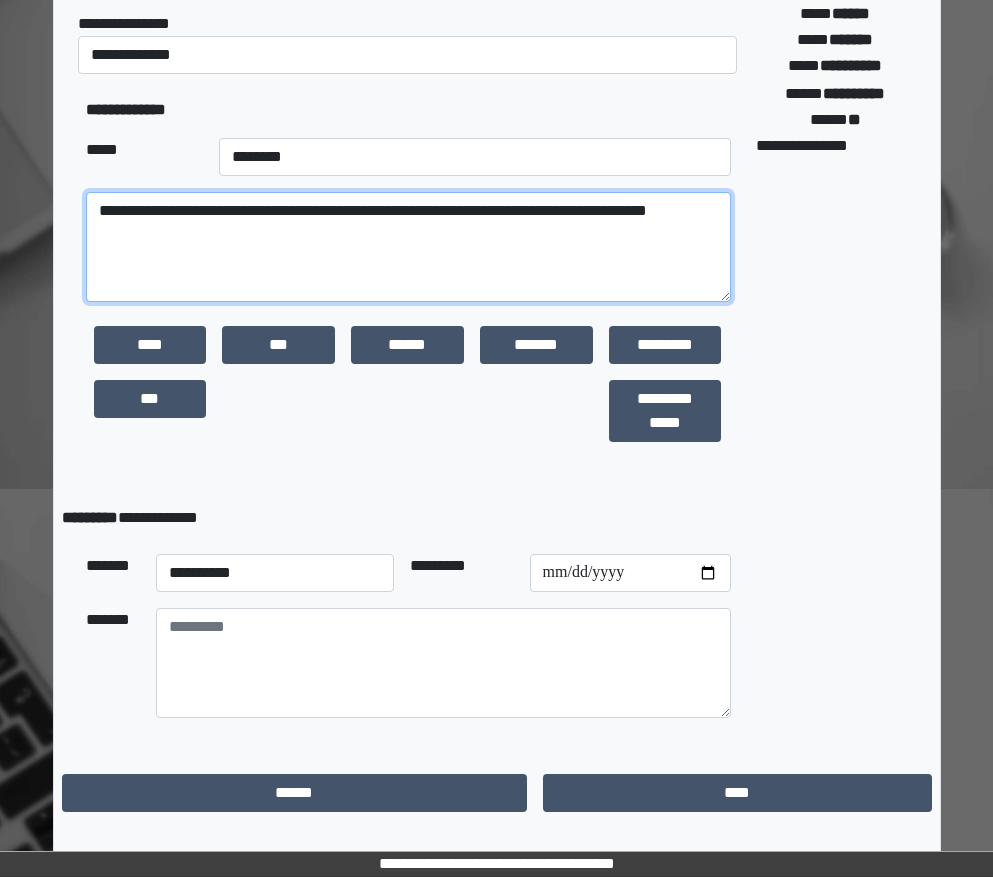 type on "**********" 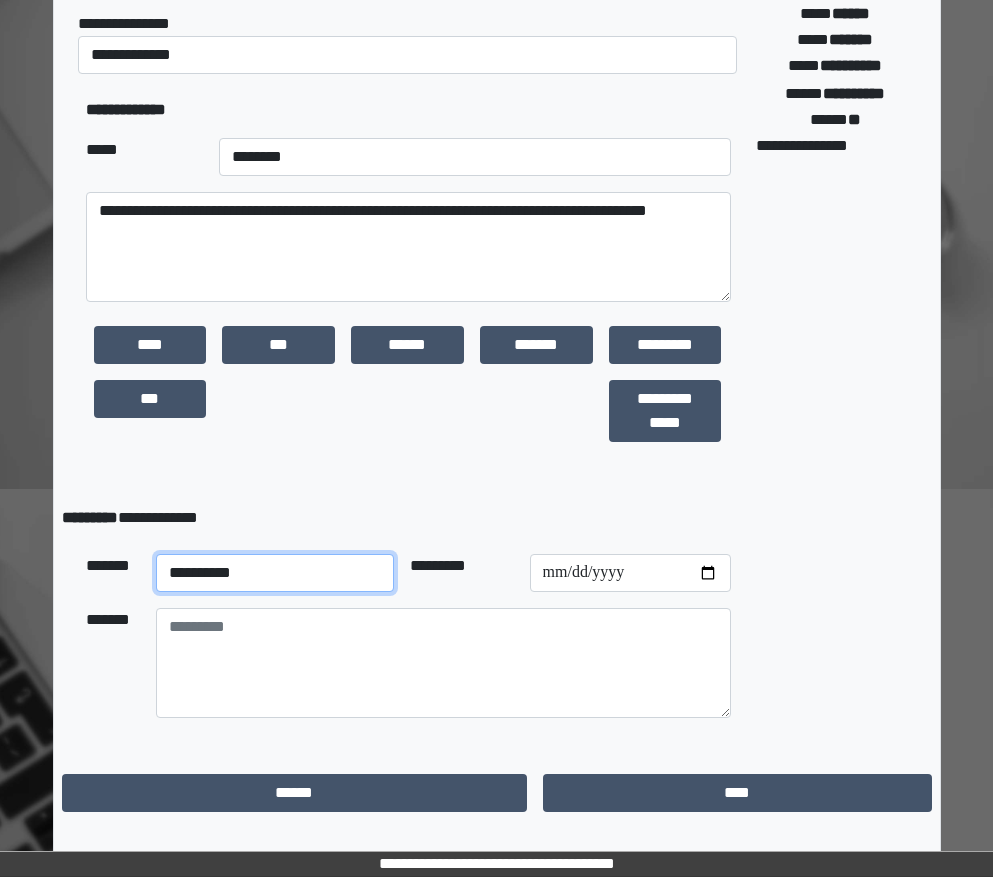 click on "**********" at bounding box center [275, 573] 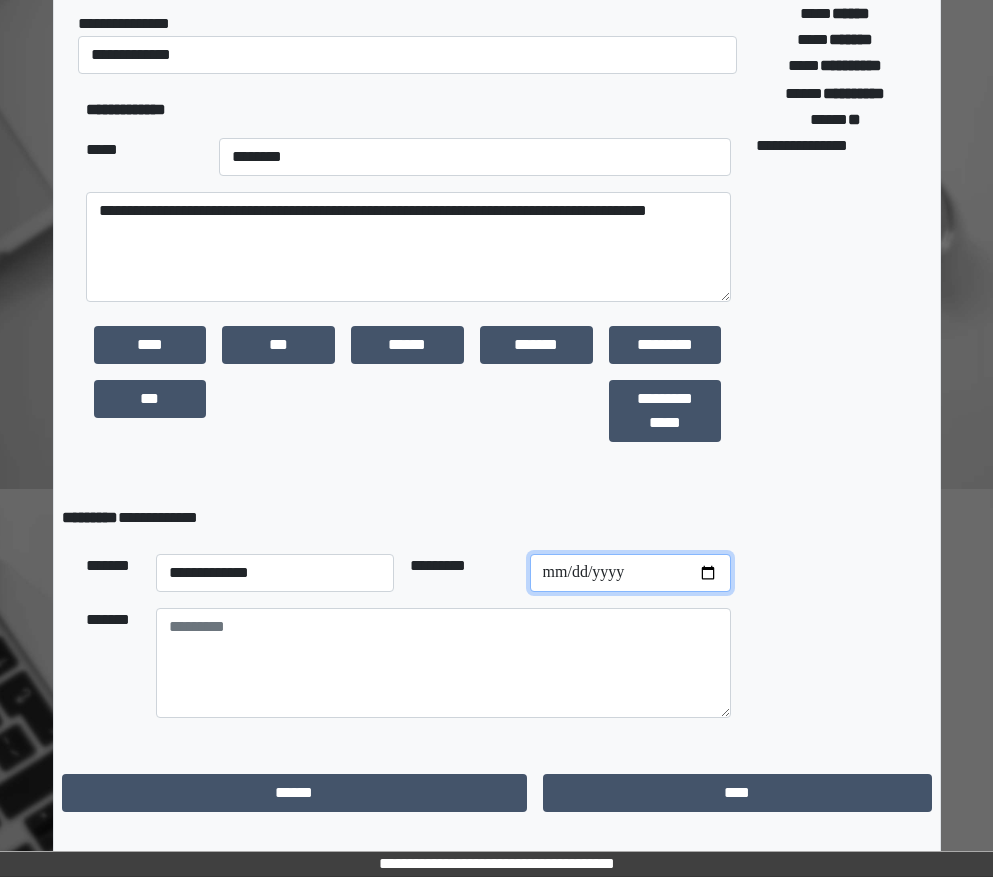 click at bounding box center (630, 573) 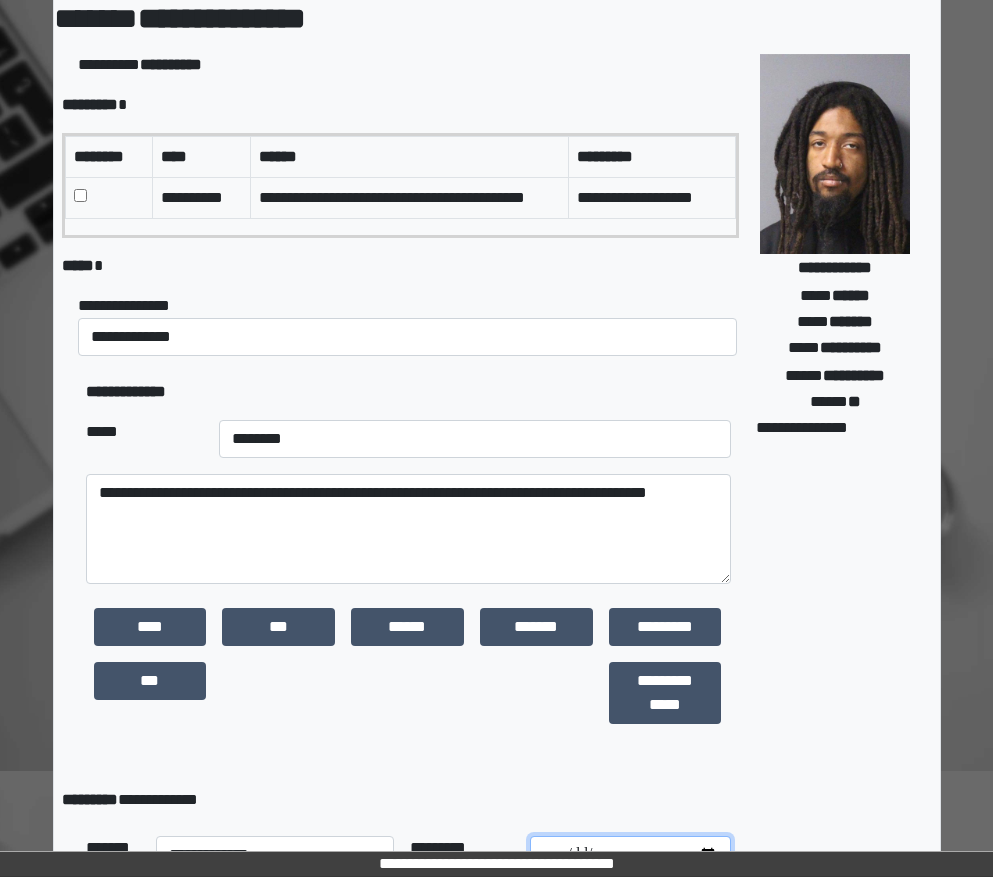 scroll, scrollTop: 3, scrollLeft: 0, axis: vertical 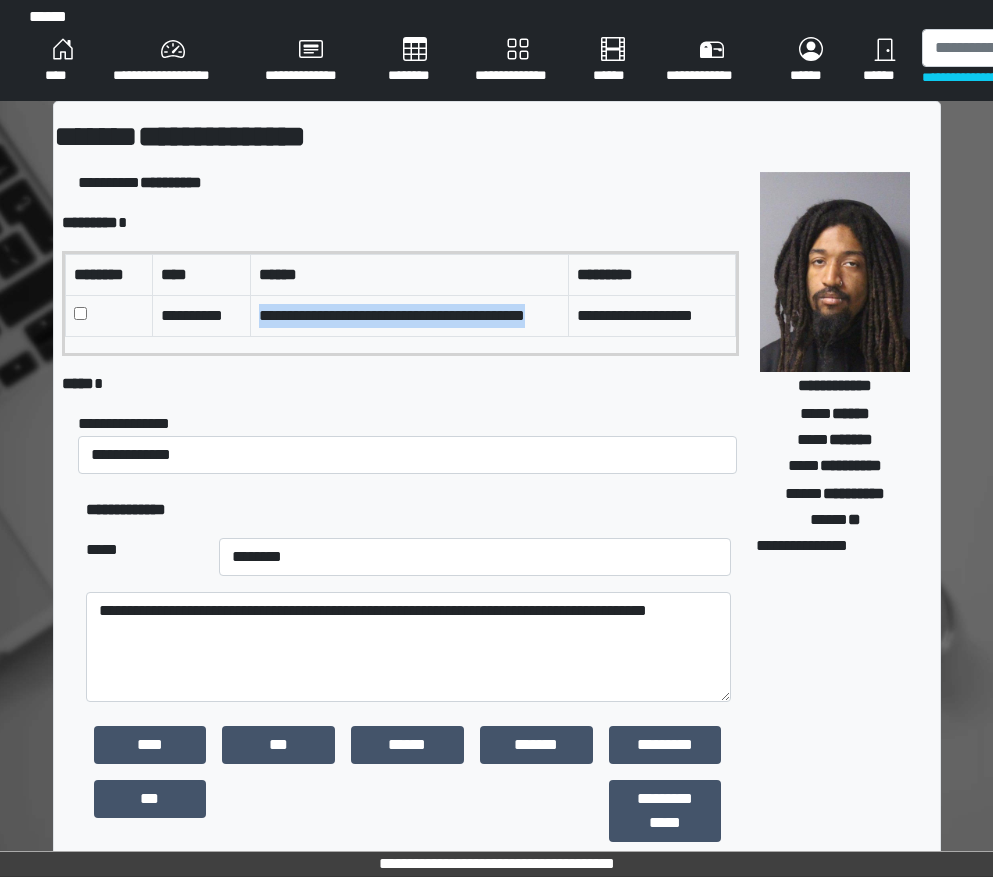 drag, startPoint x: 337, startPoint y: 345, endPoint x: 261, endPoint y: 314, distance: 82.07923 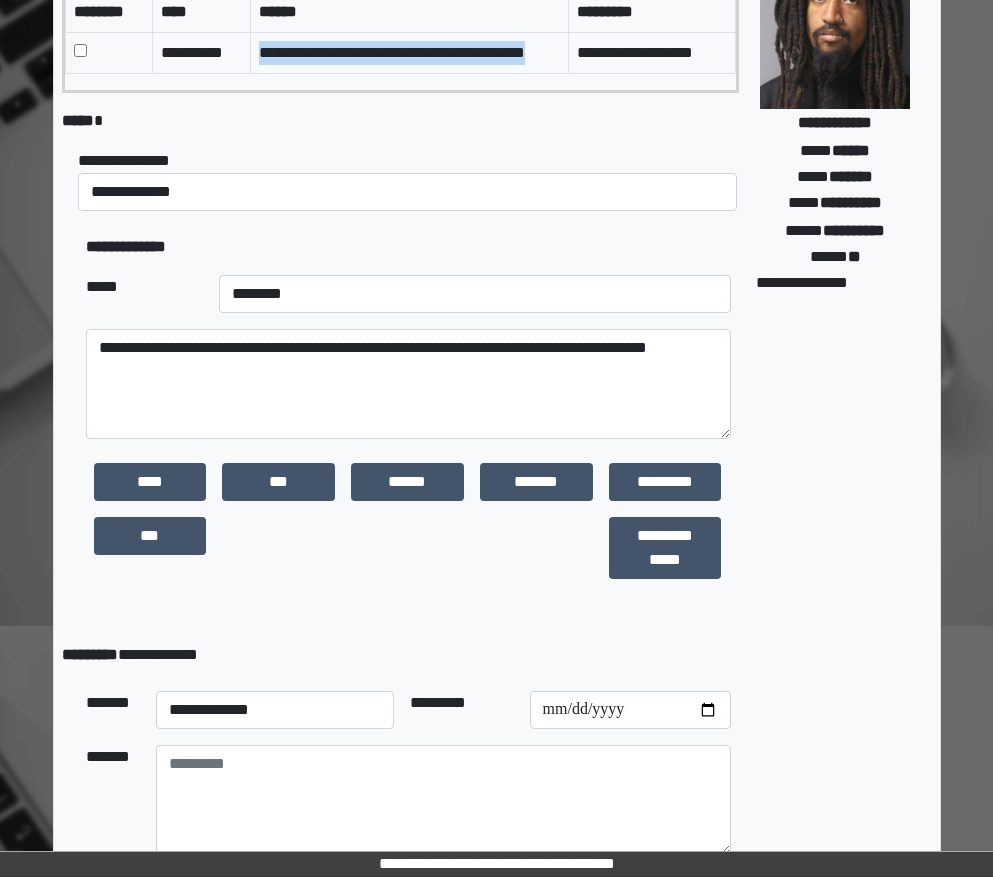scroll, scrollTop: 403, scrollLeft: 0, axis: vertical 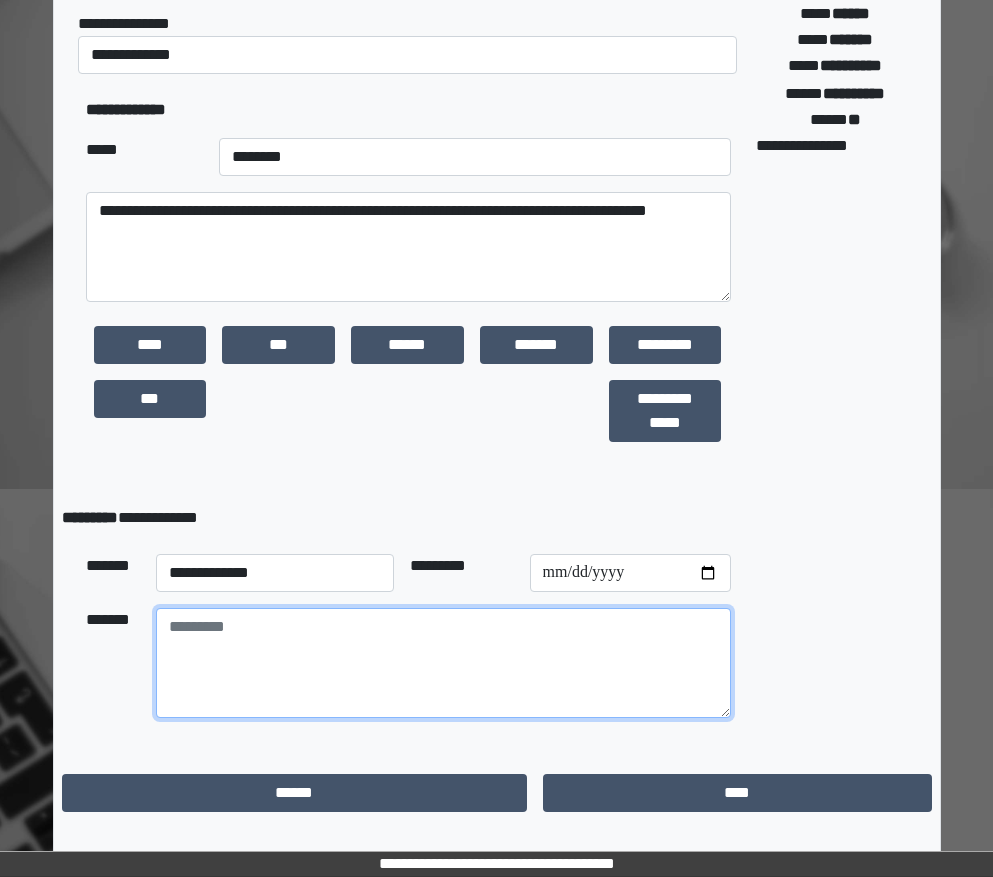 paste on "**********" 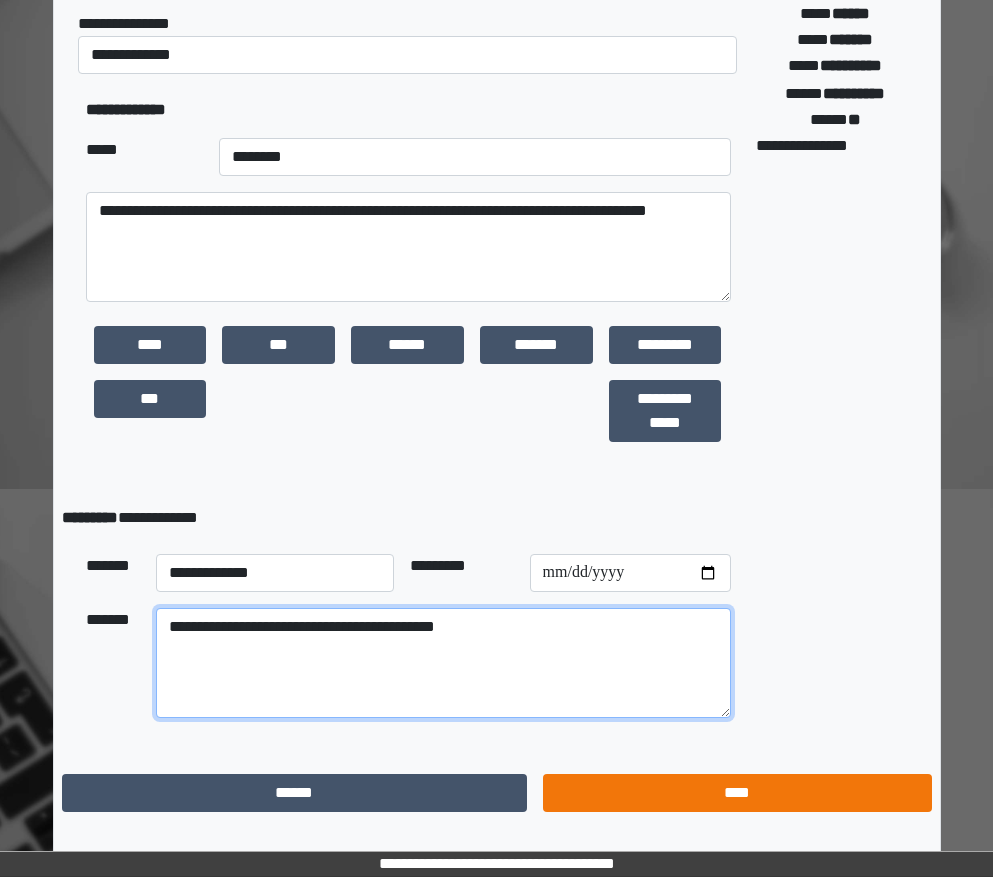 type on "**********" 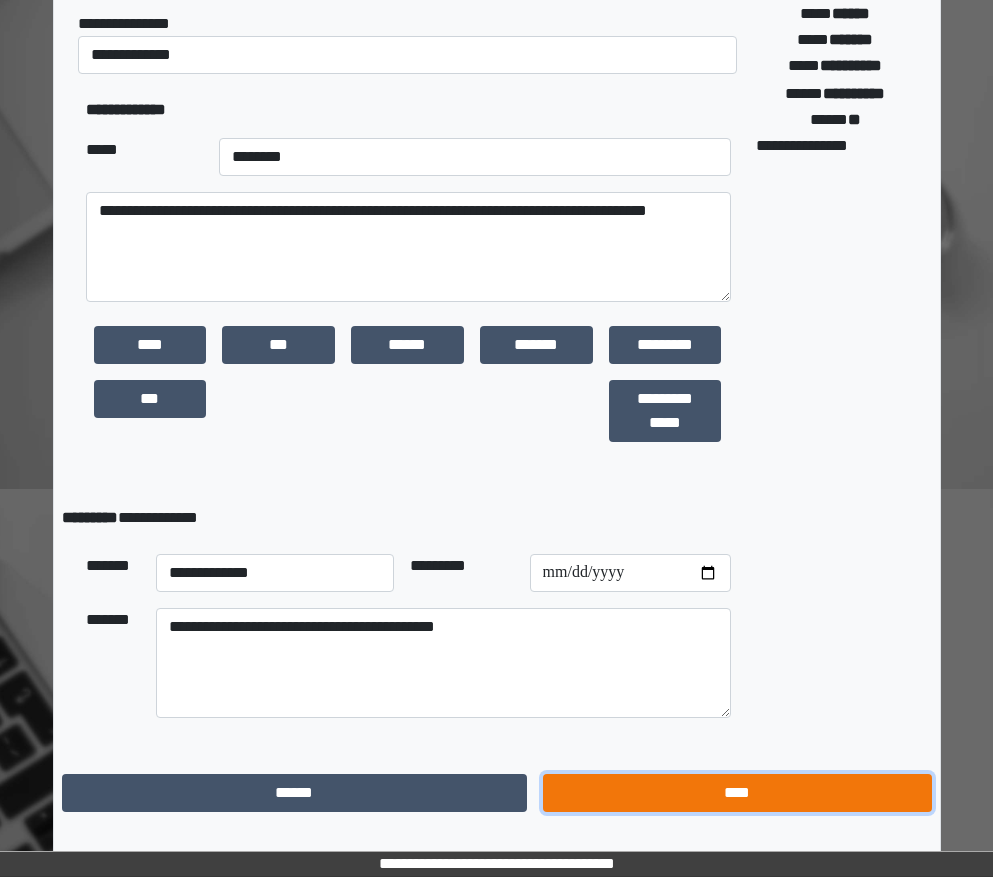 click on "****" at bounding box center (737, 793) 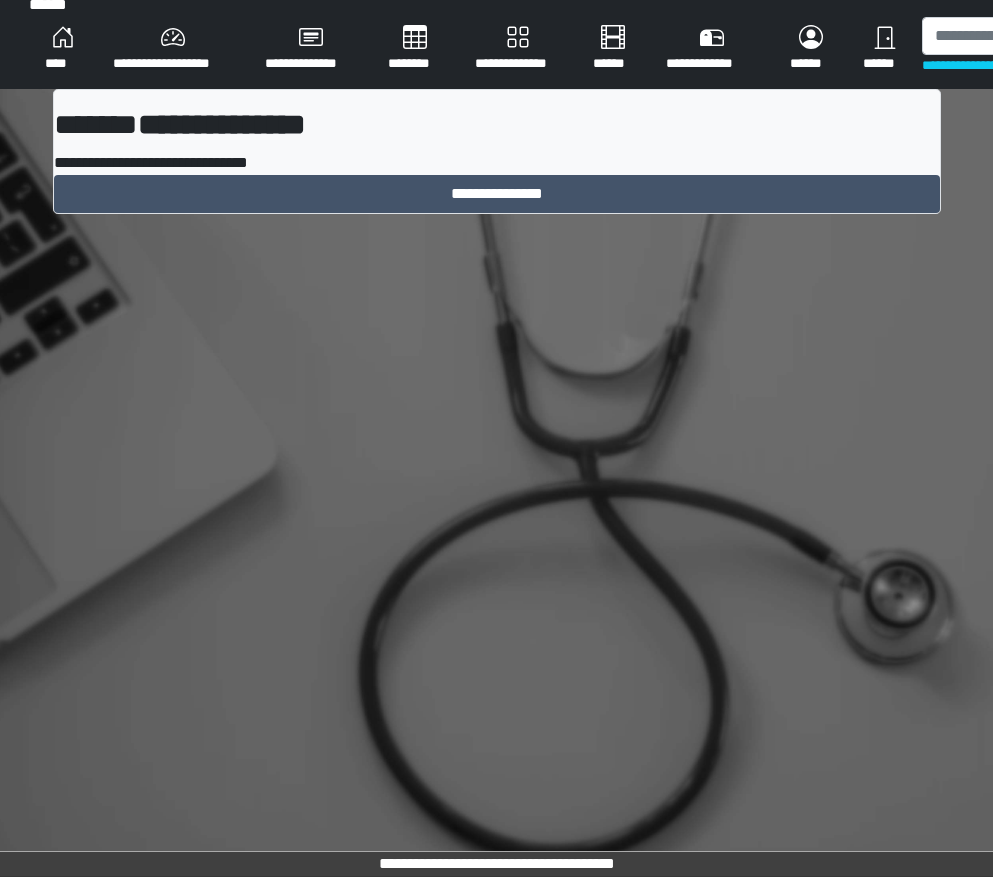 scroll, scrollTop: 15, scrollLeft: 0, axis: vertical 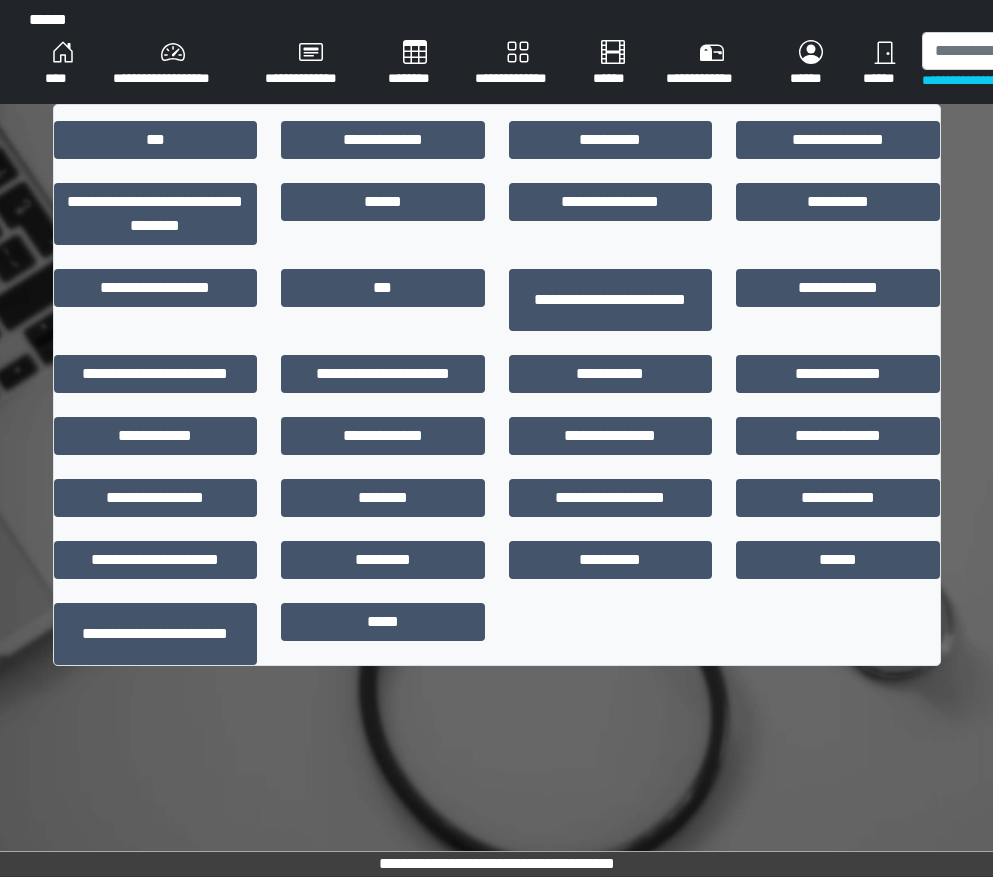 click on "**********" at bounding box center [518, 64] 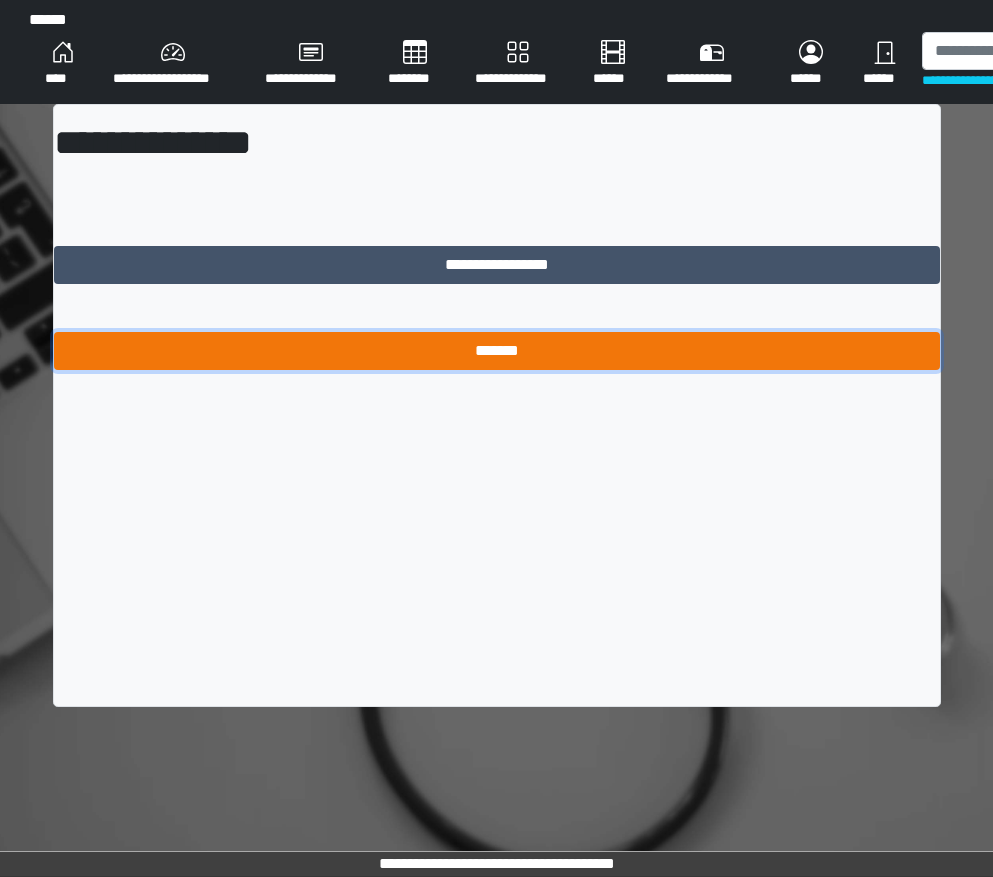 click on "*******" at bounding box center (497, 351) 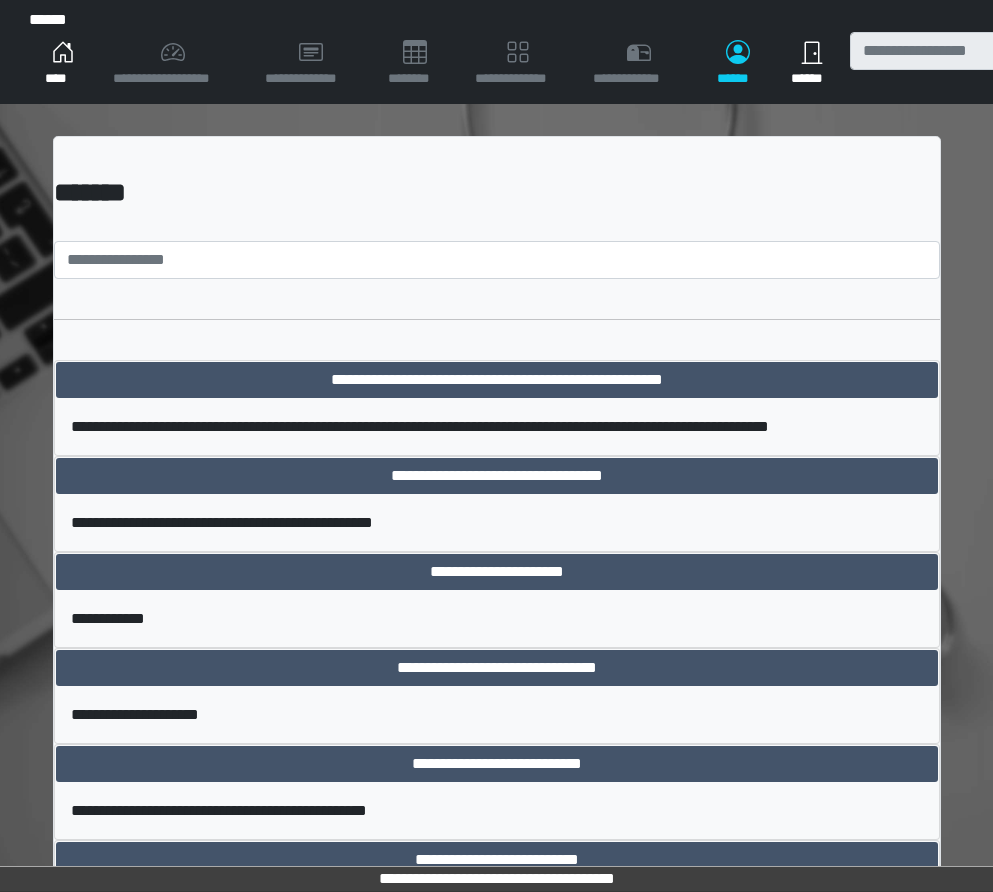 scroll, scrollTop: 0, scrollLeft: 0, axis: both 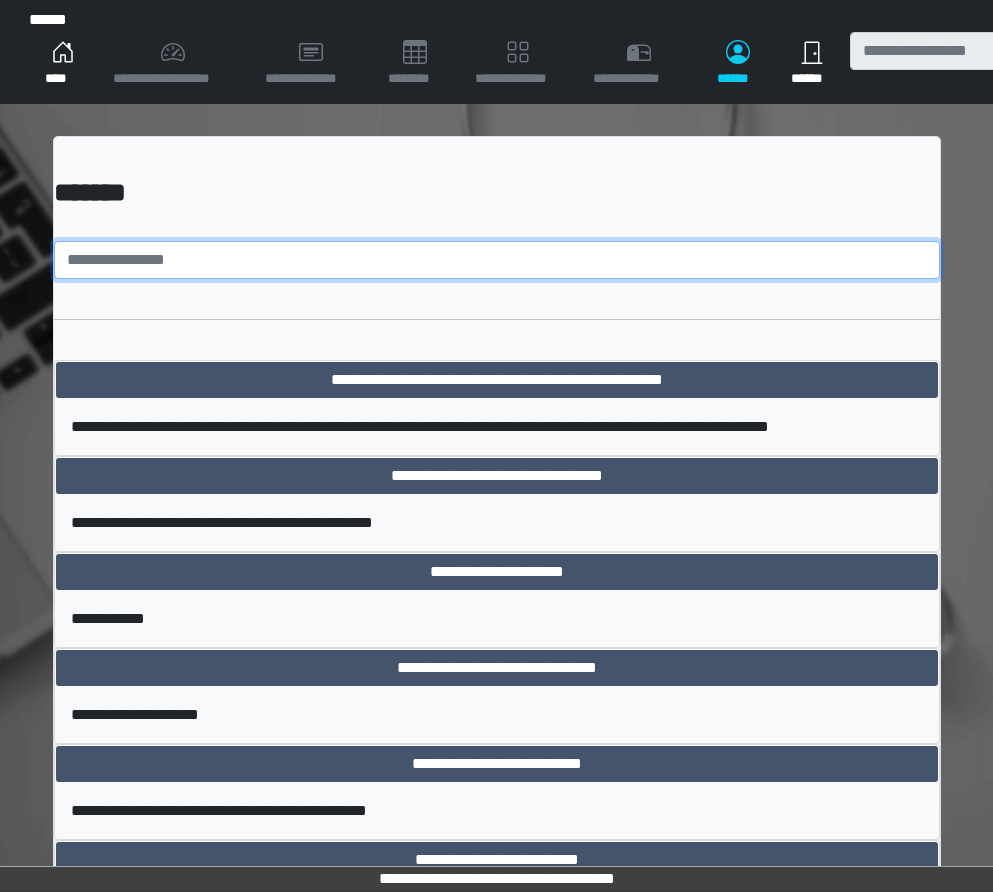 click at bounding box center (497, 260) 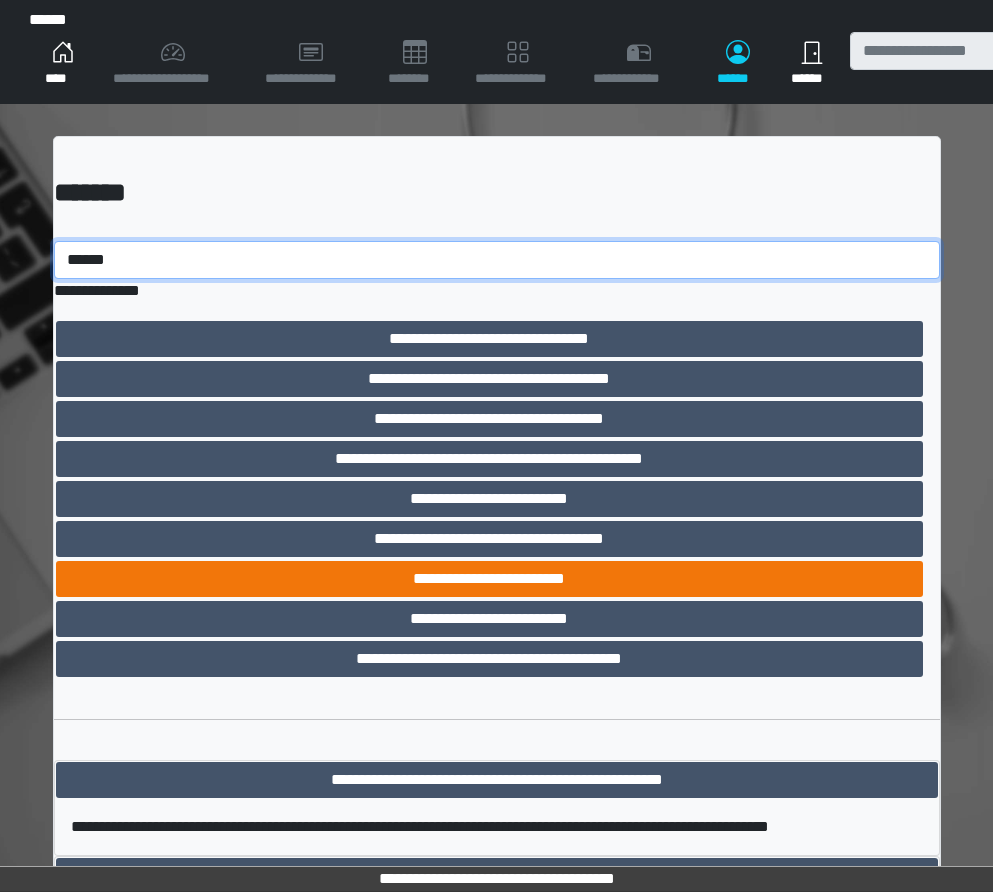 type on "******" 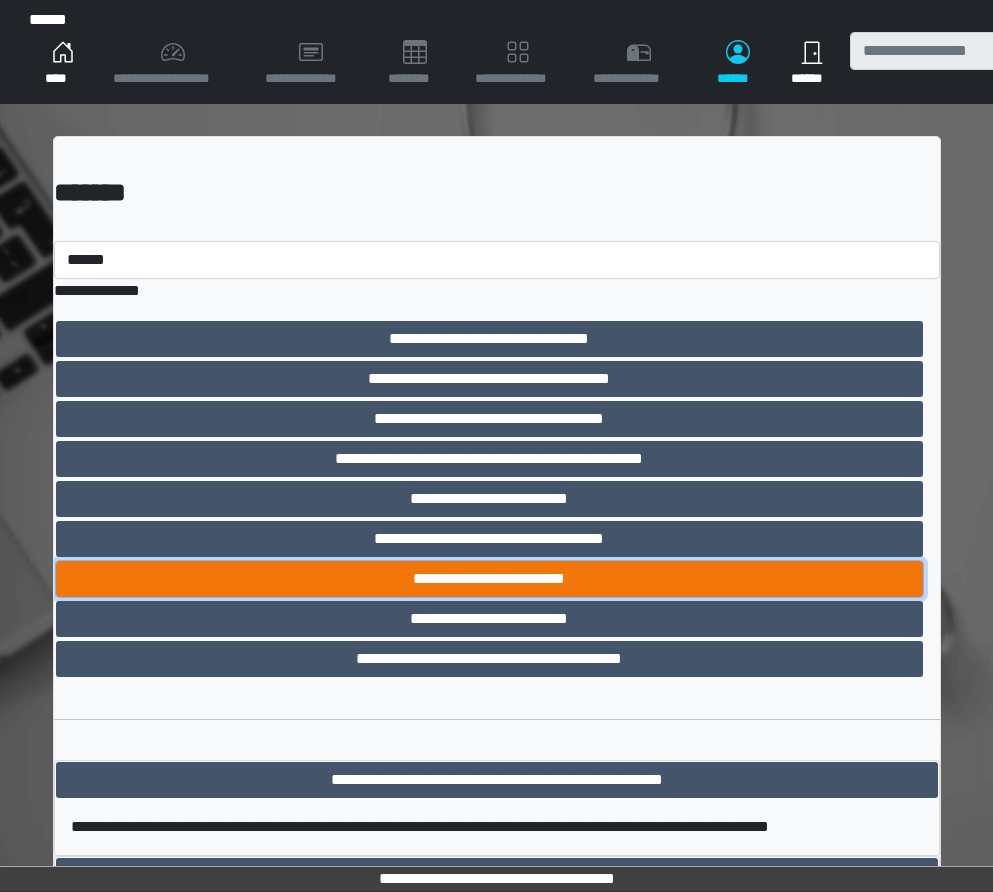 click on "**********" at bounding box center (489, 579) 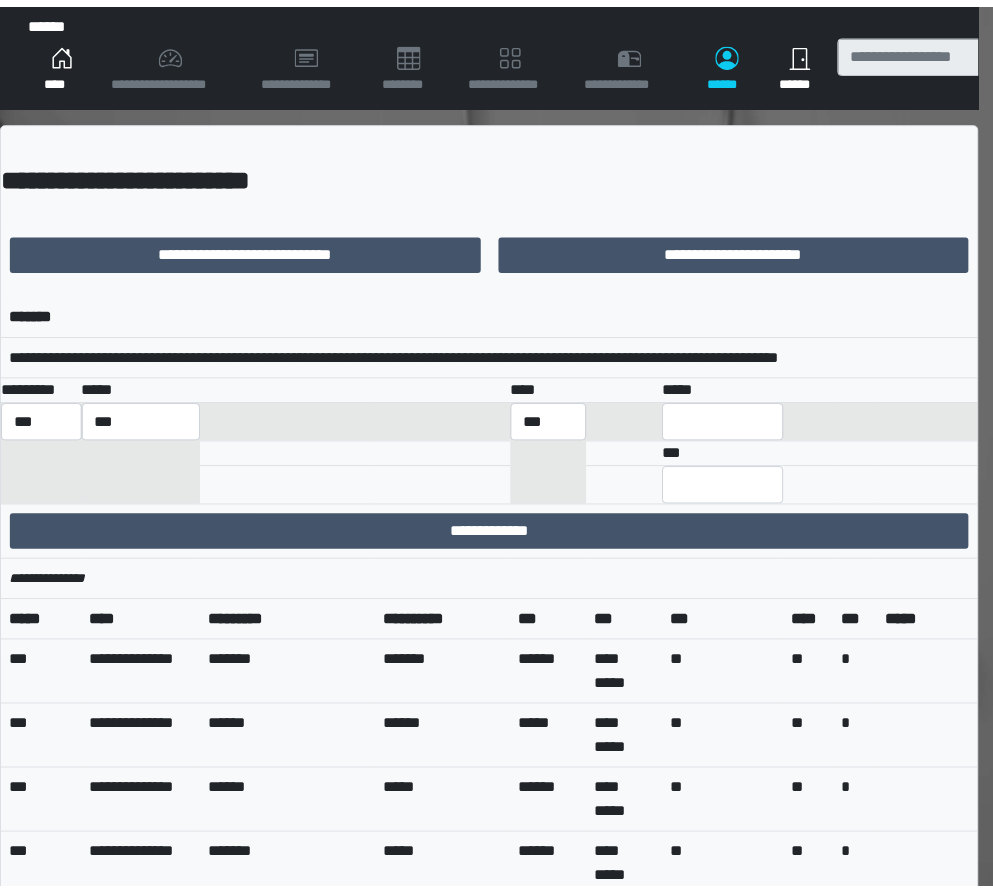 scroll, scrollTop: 0, scrollLeft: 0, axis: both 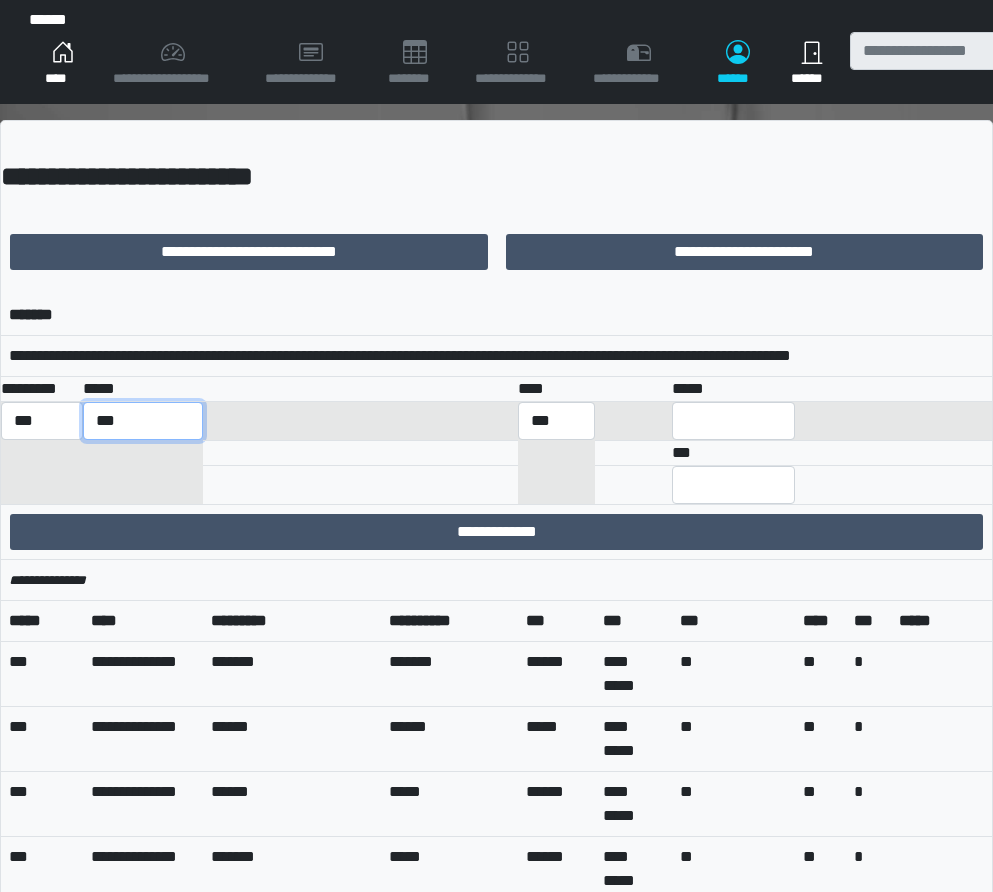click on "**********" at bounding box center (143, 421) 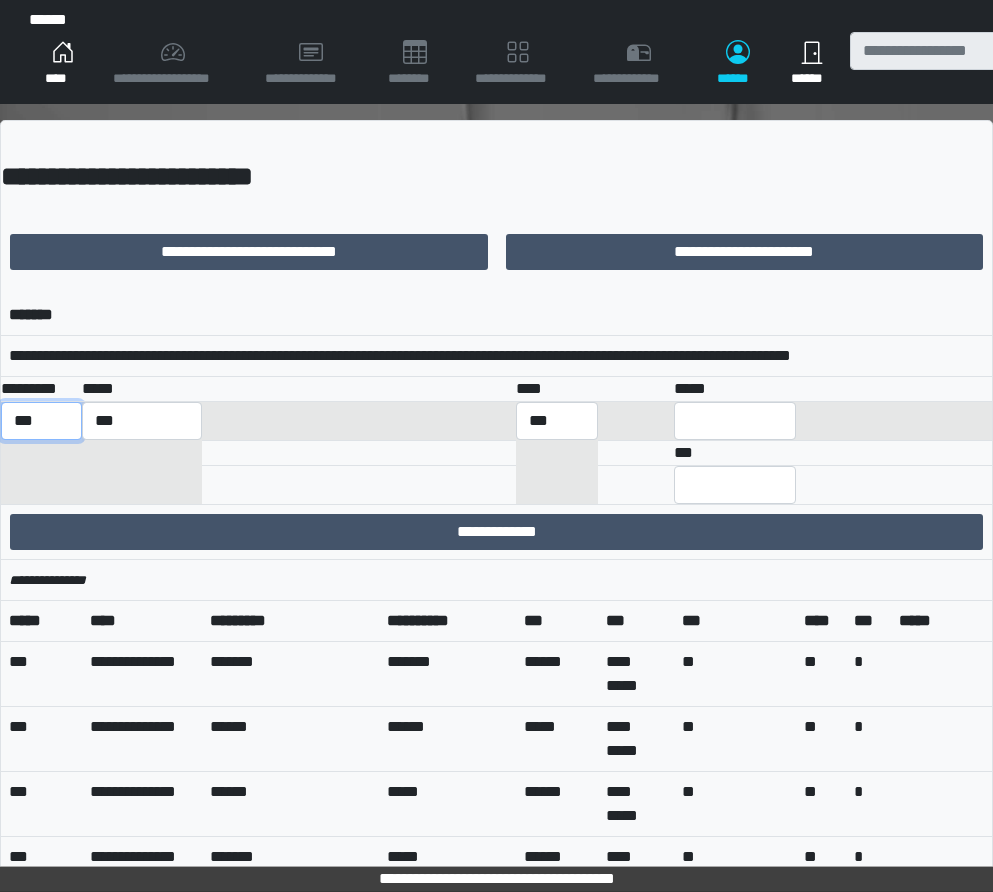 click on "*** *** ******** *** ******** ***** ***" at bounding box center [41, 421] 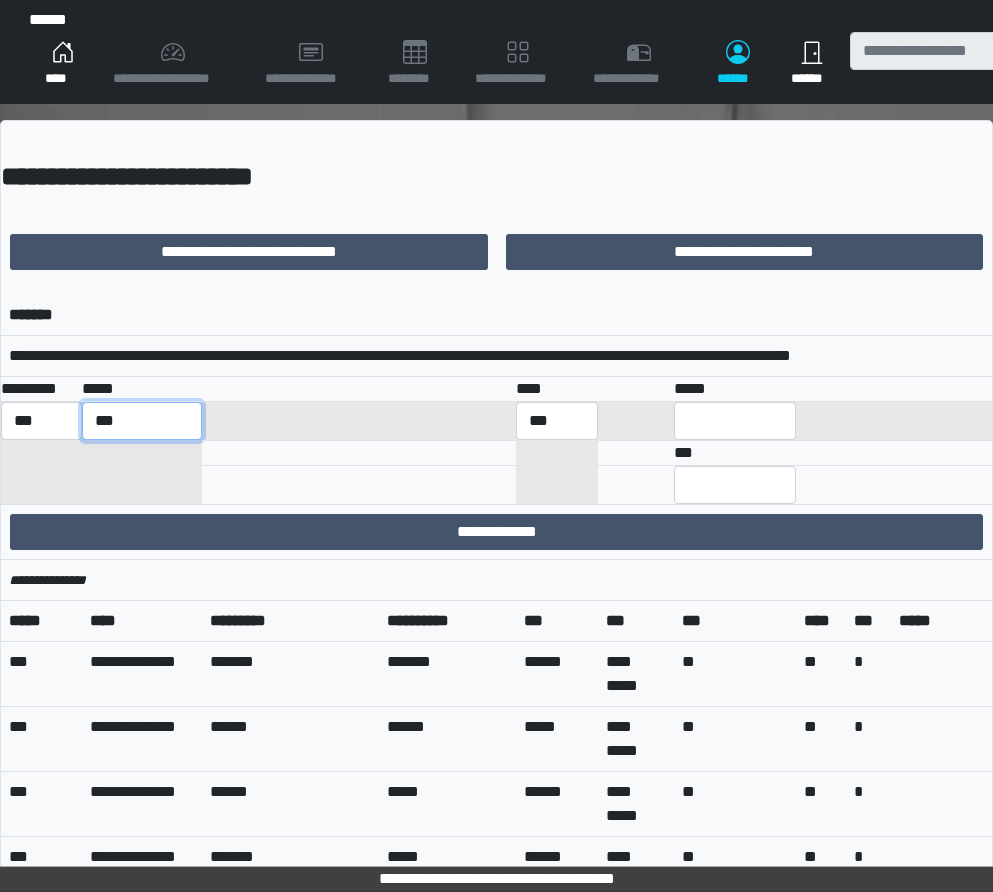 click on "**********" at bounding box center [142, 421] 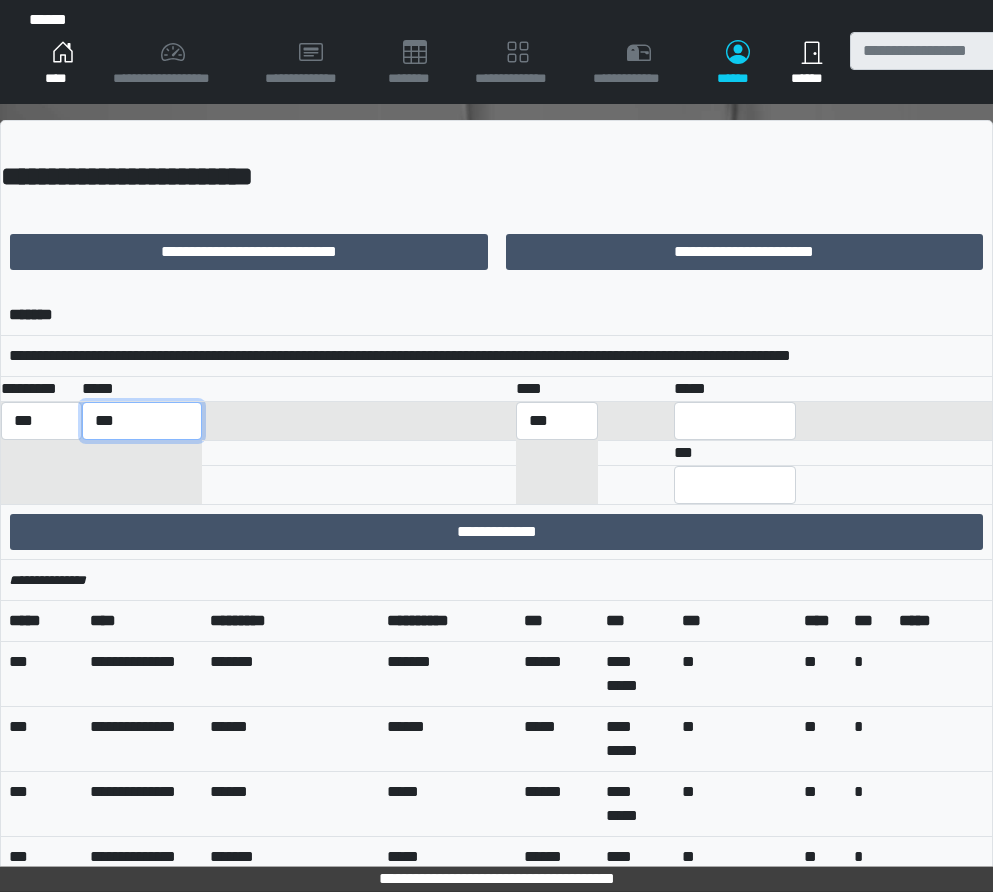 select on "**********" 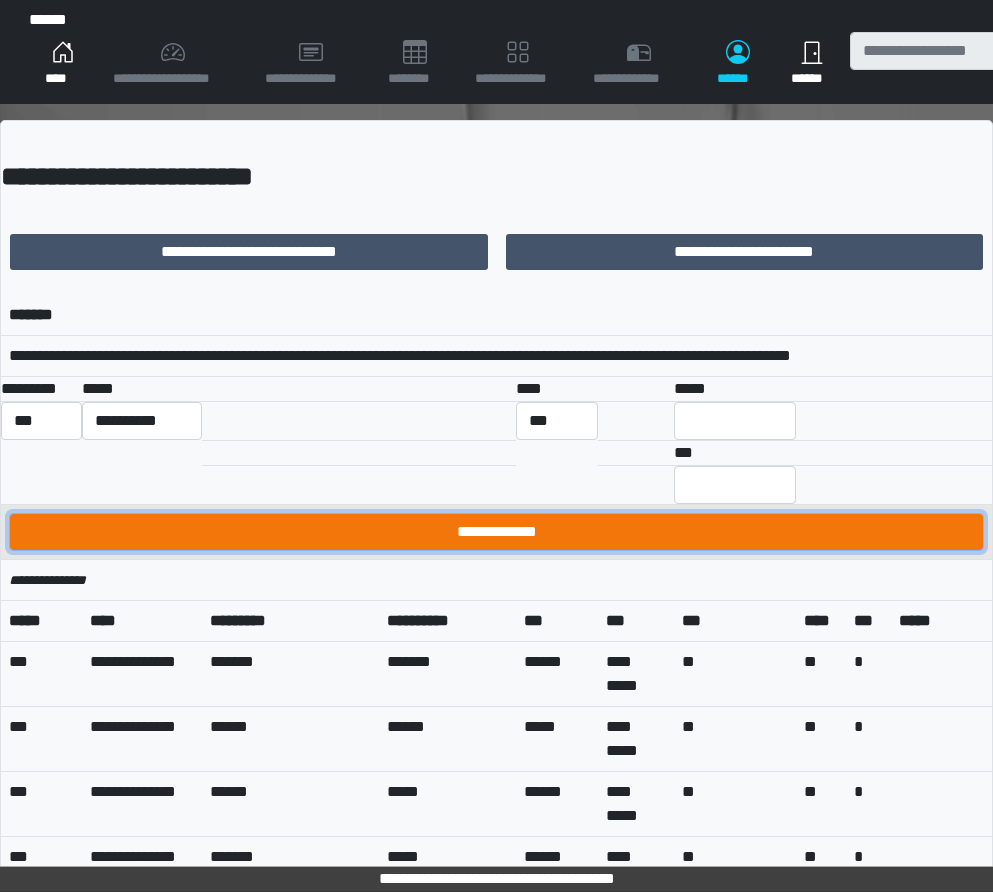 click on "**********" at bounding box center (496, 532) 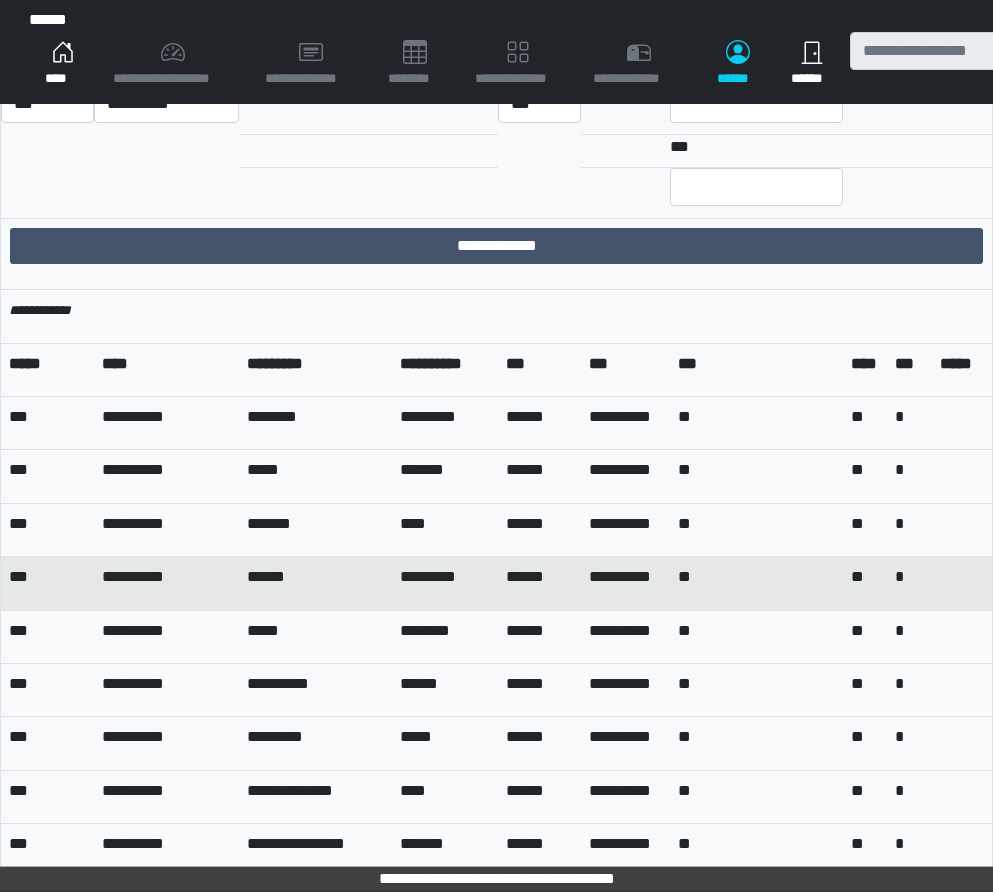 scroll, scrollTop: 0, scrollLeft: 0, axis: both 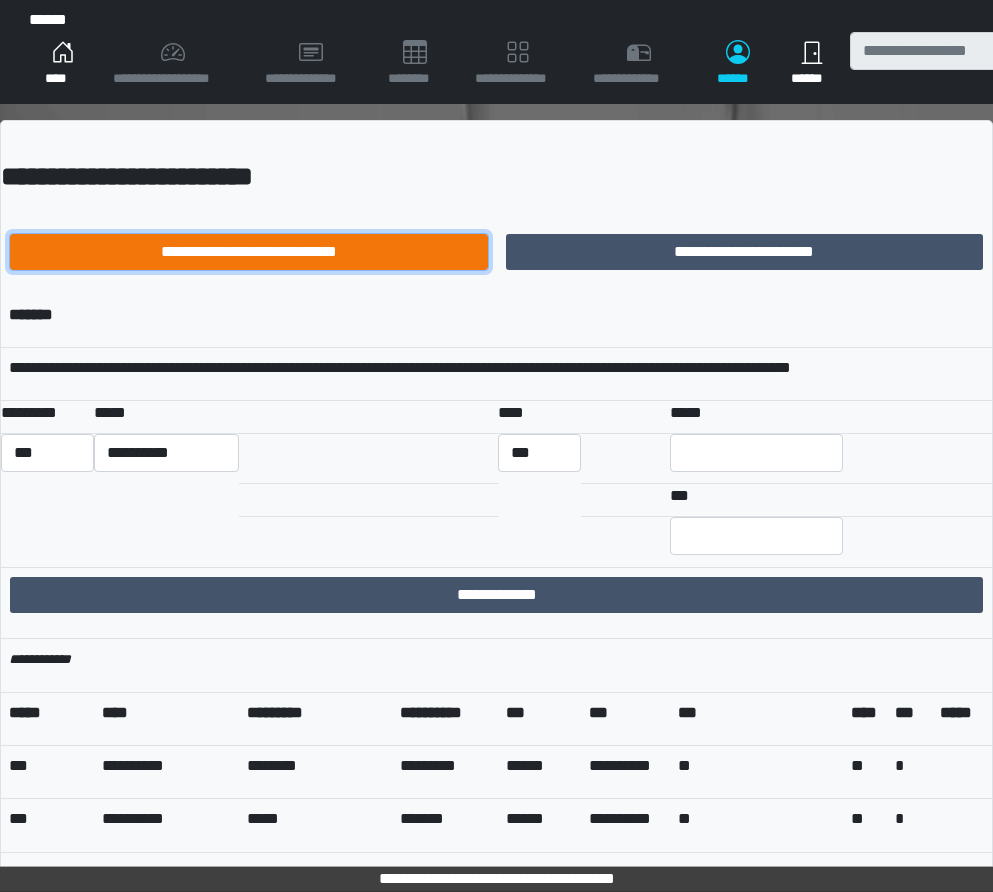 click on "**********" at bounding box center (249, 252) 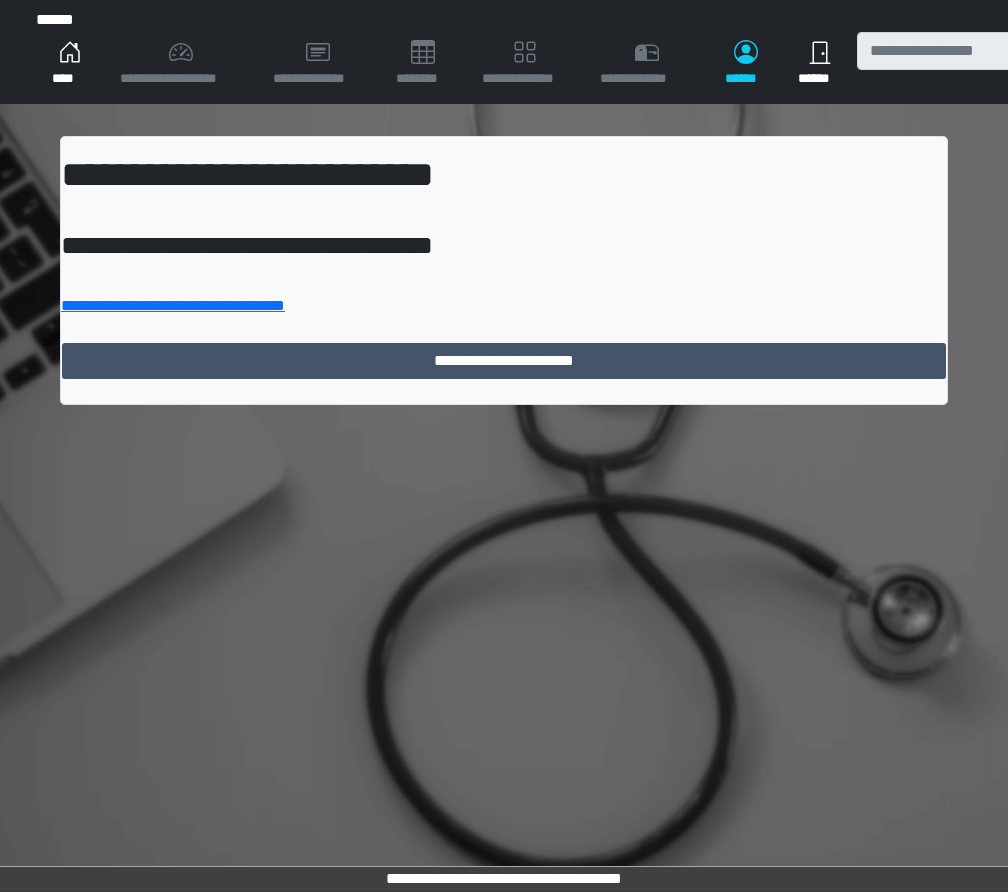 scroll, scrollTop: 0, scrollLeft: 0, axis: both 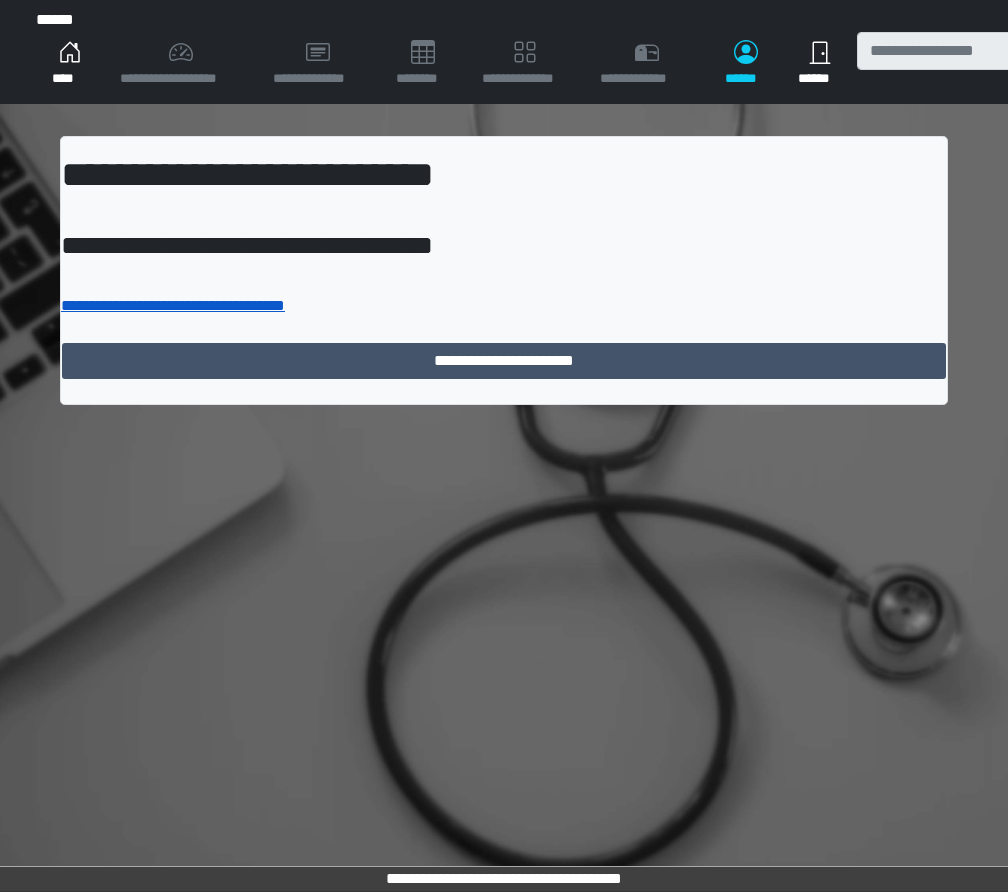 click on "**********" at bounding box center [173, 305] 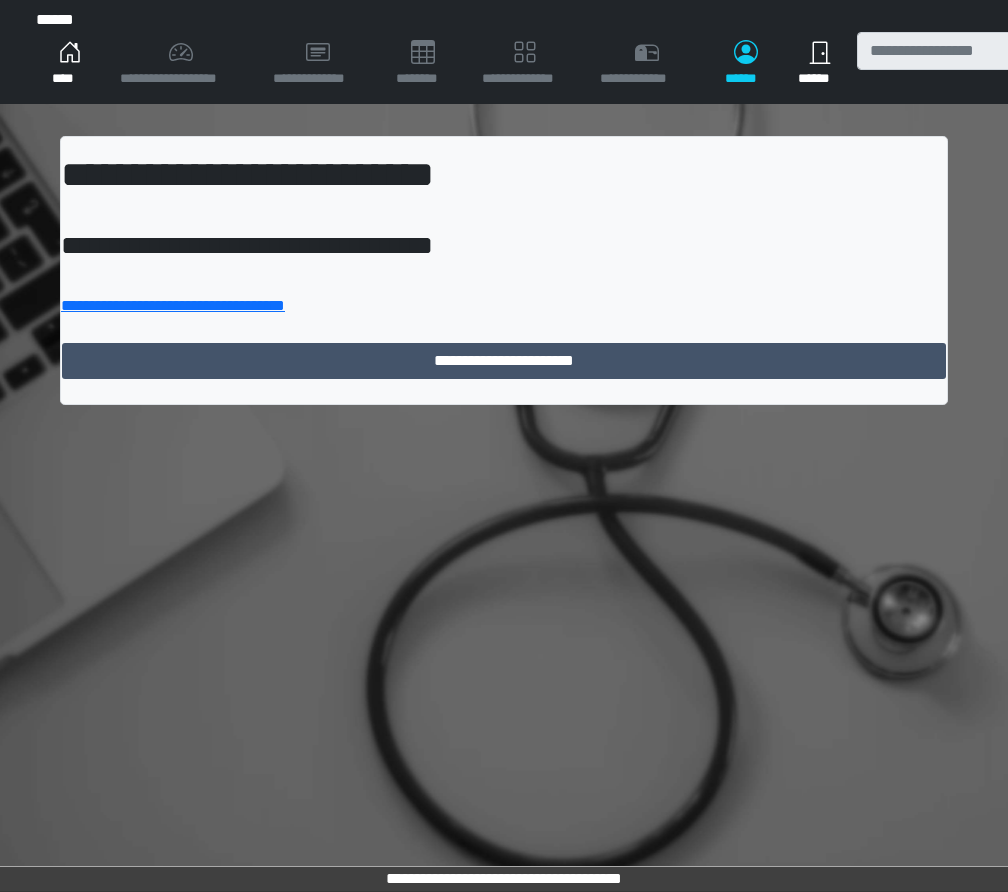 click on "**********" at bounding box center (504, 52) 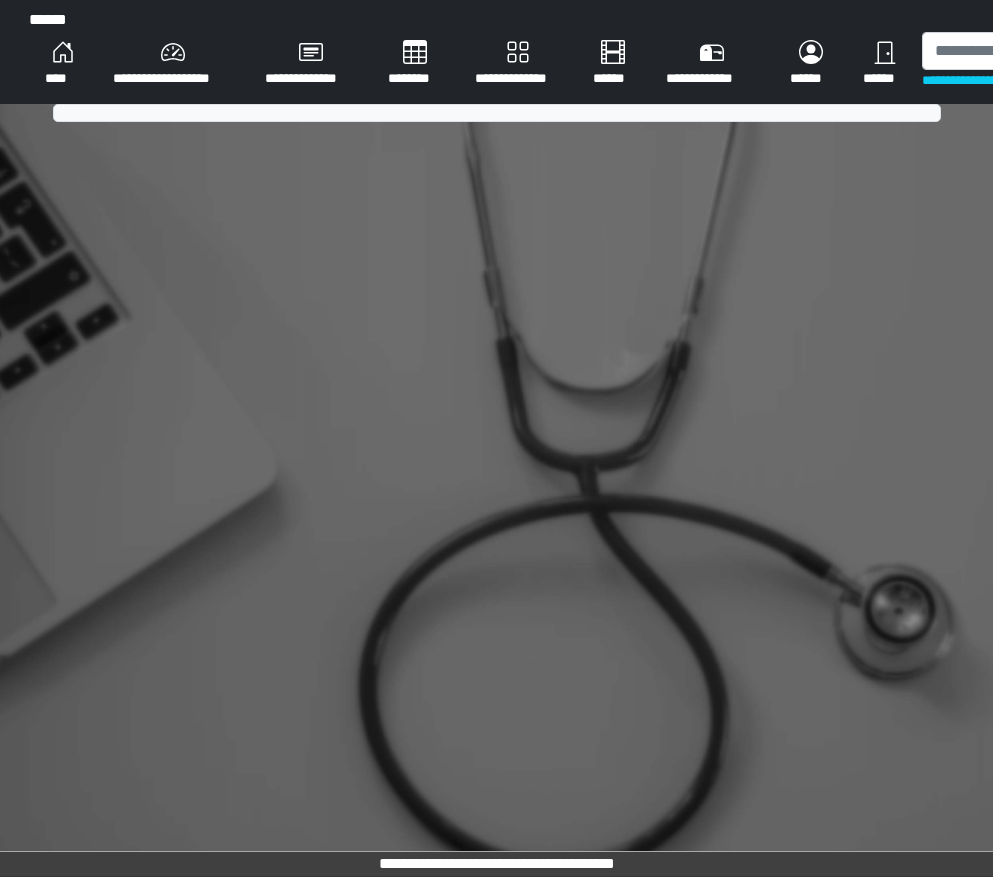scroll, scrollTop: 0, scrollLeft: 0, axis: both 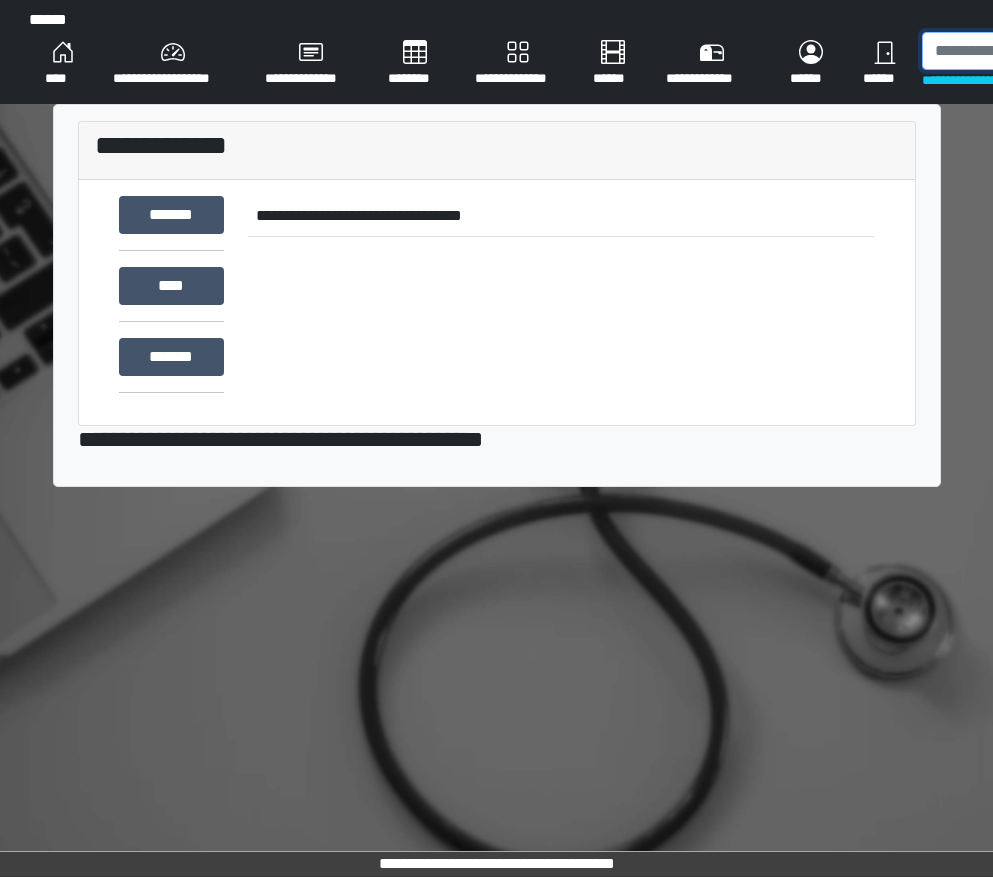 click at bounding box center (1025, 51) 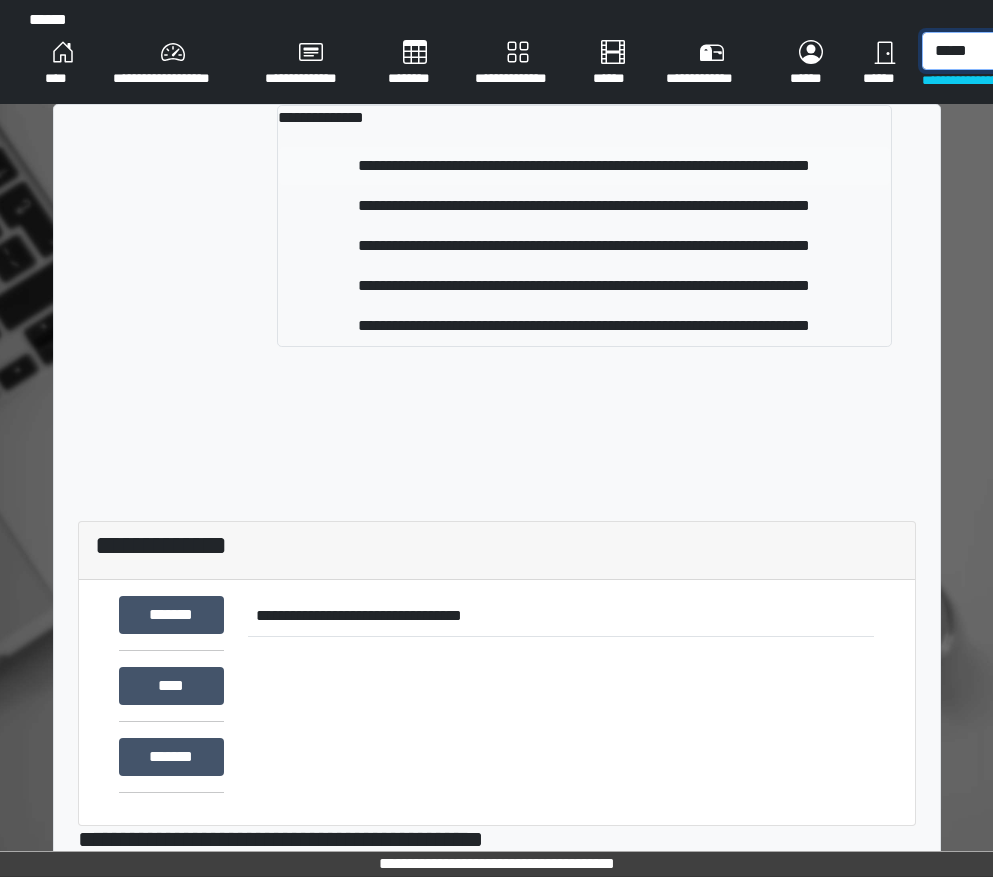 type on "*****" 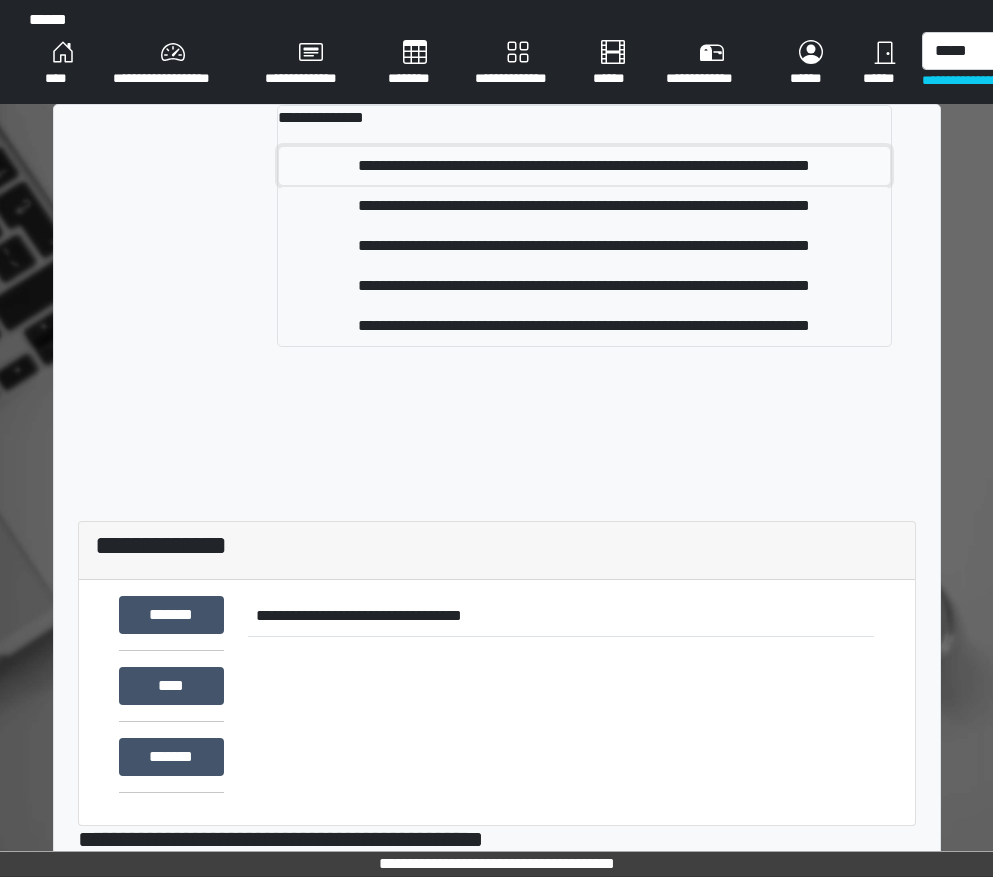 click on "**********" at bounding box center (584, 166) 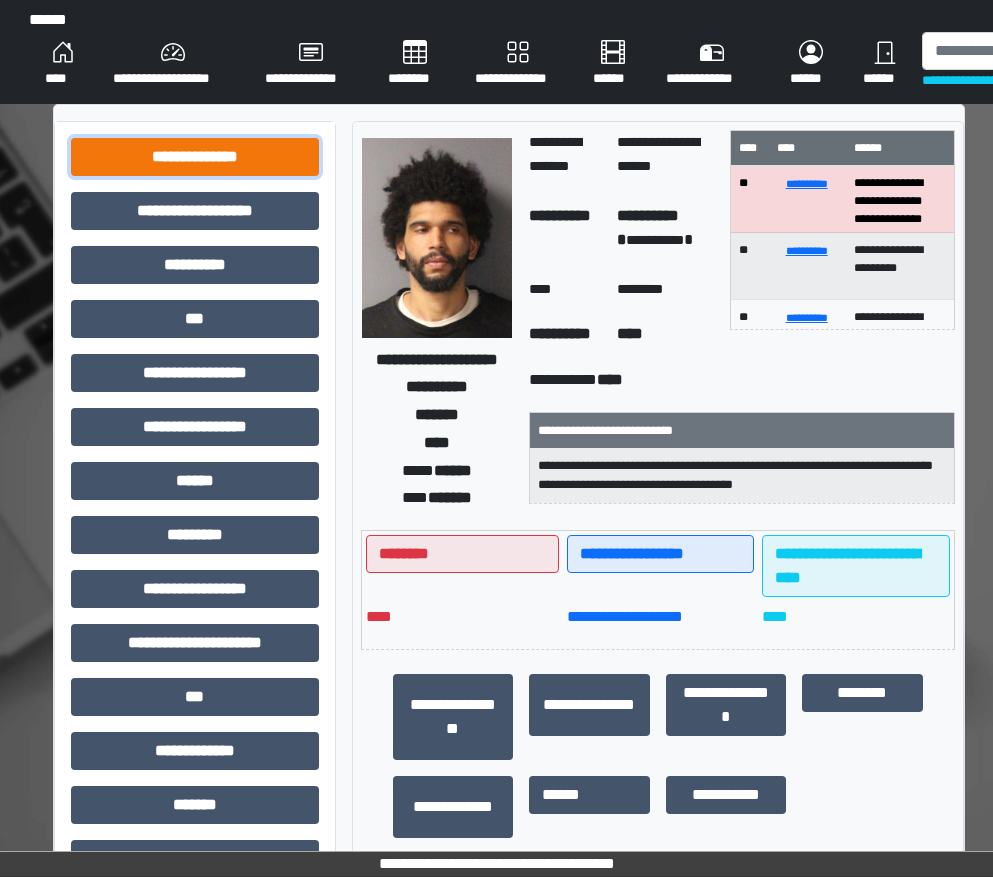 click on "**********" at bounding box center (195, 157) 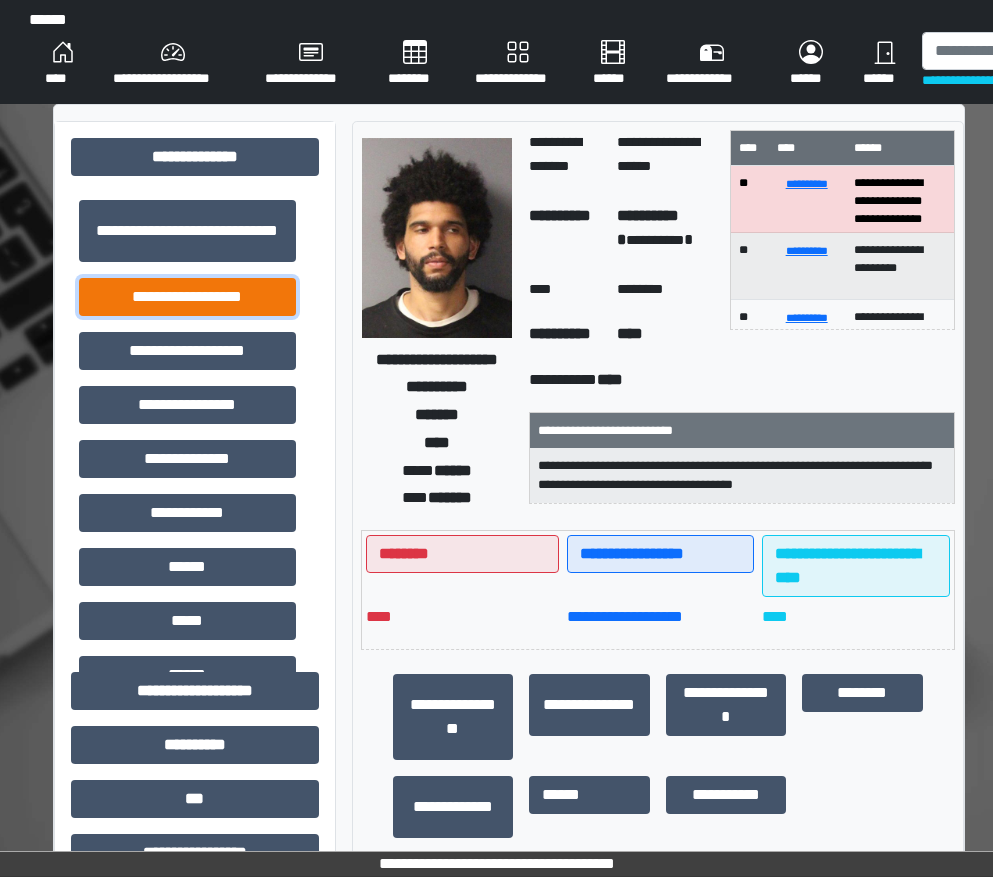 click on "**********" at bounding box center [187, 297] 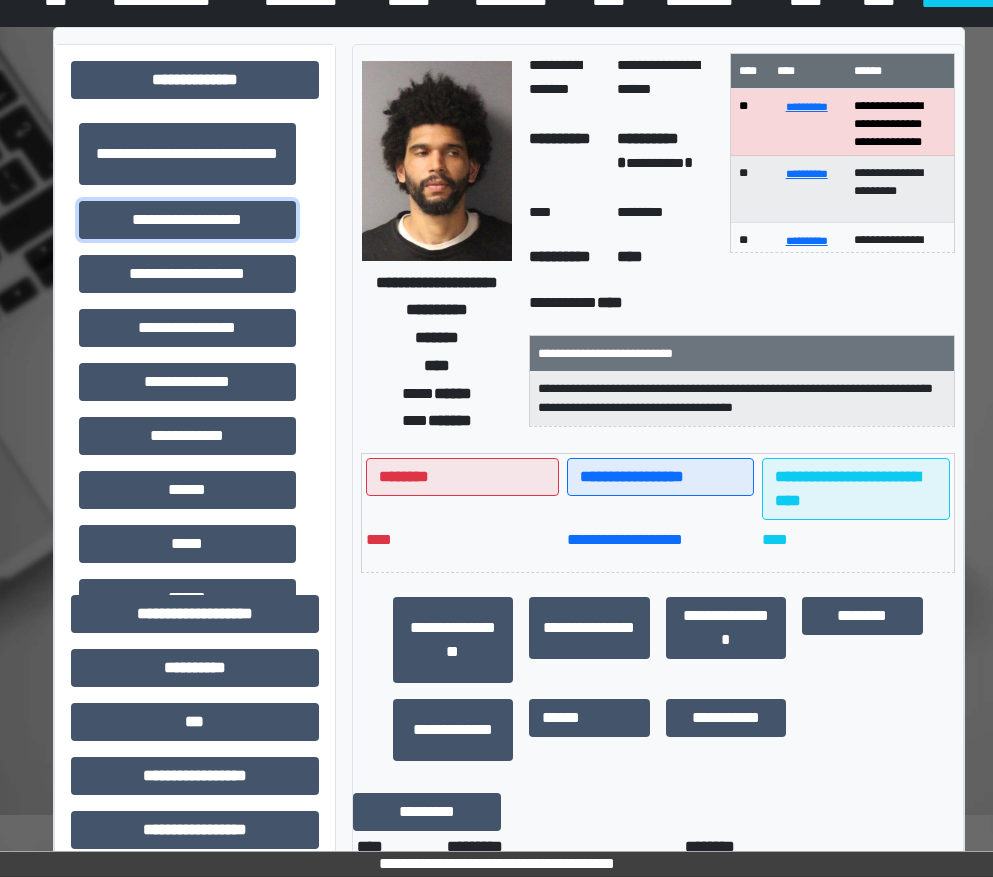 scroll, scrollTop: 0, scrollLeft: 0, axis: both 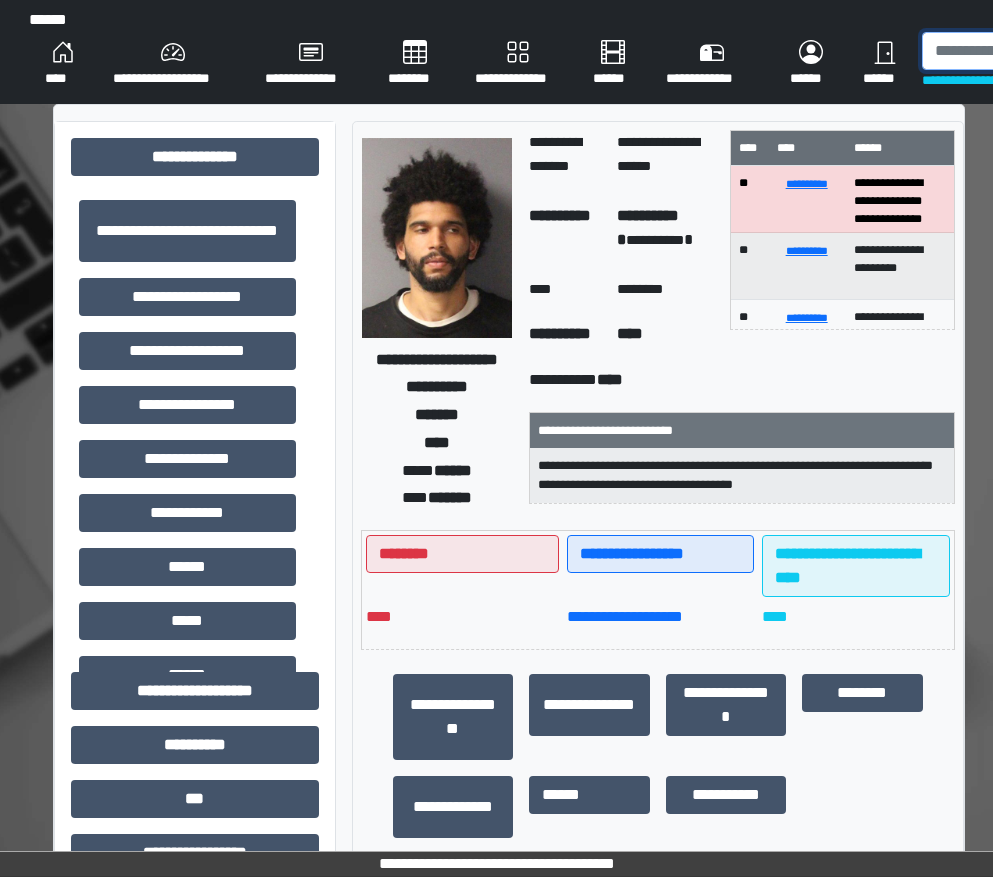 click at bounding box center [1025, 51] 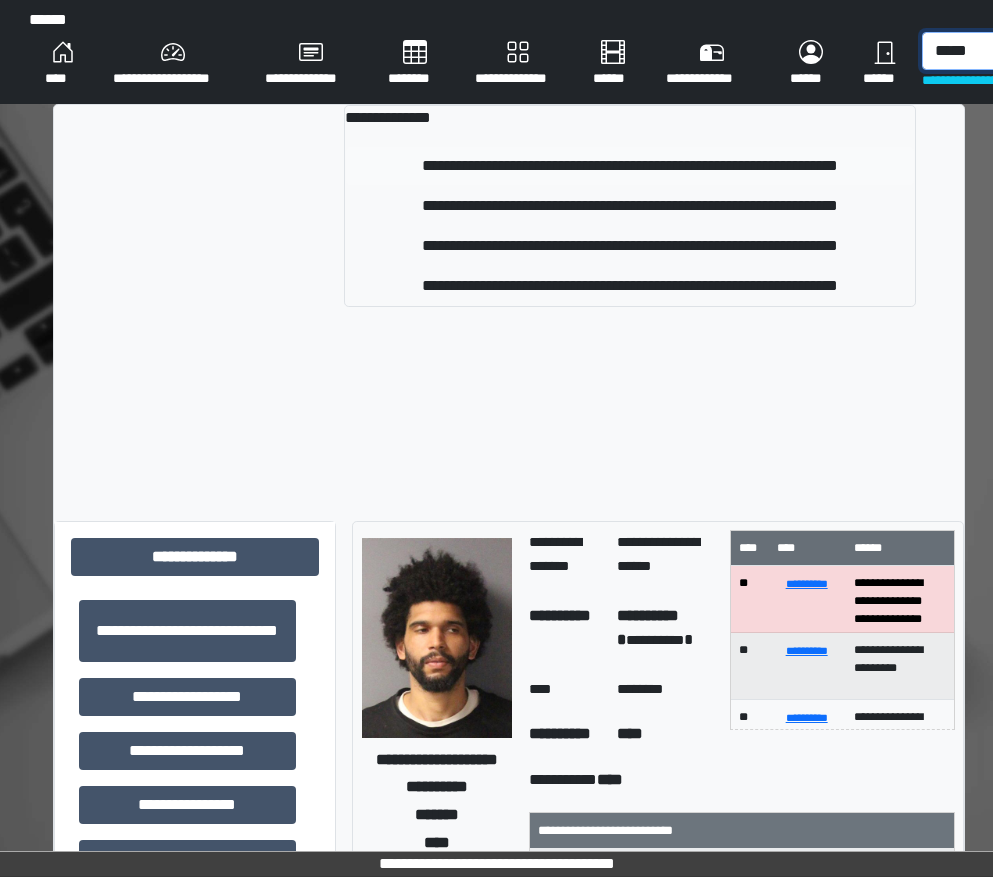type on "*****" 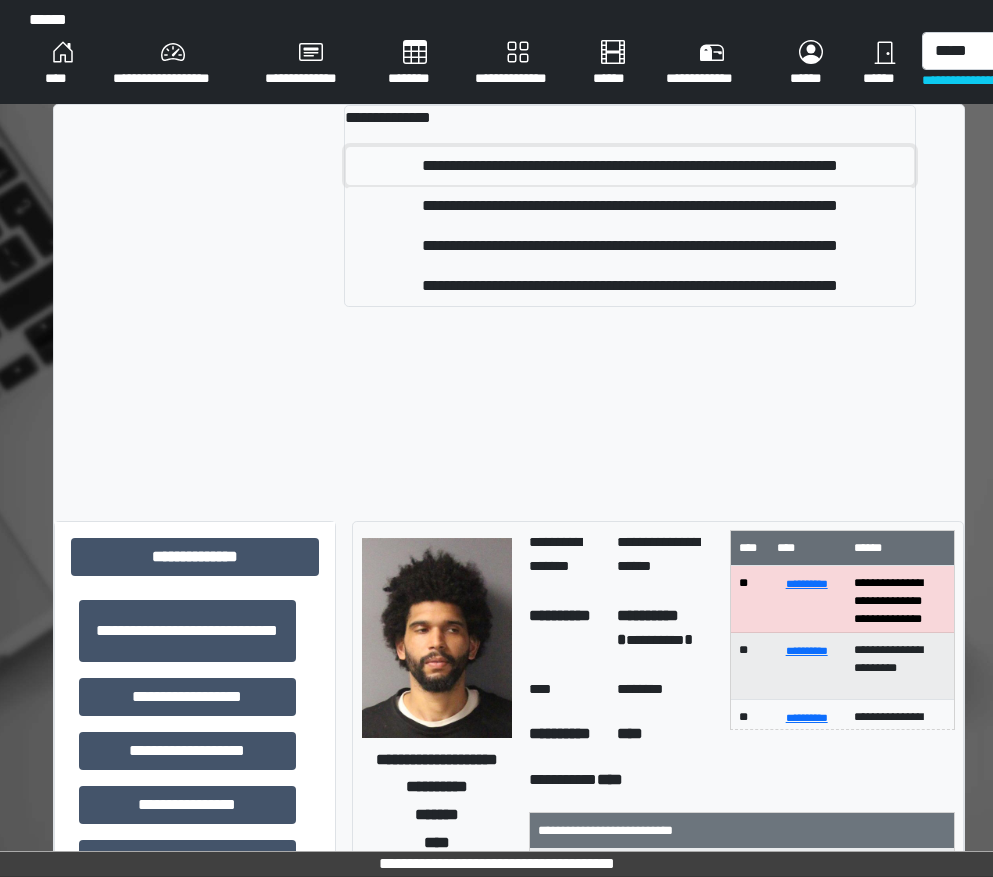 click on "**********" at bounding box center [630, 166] 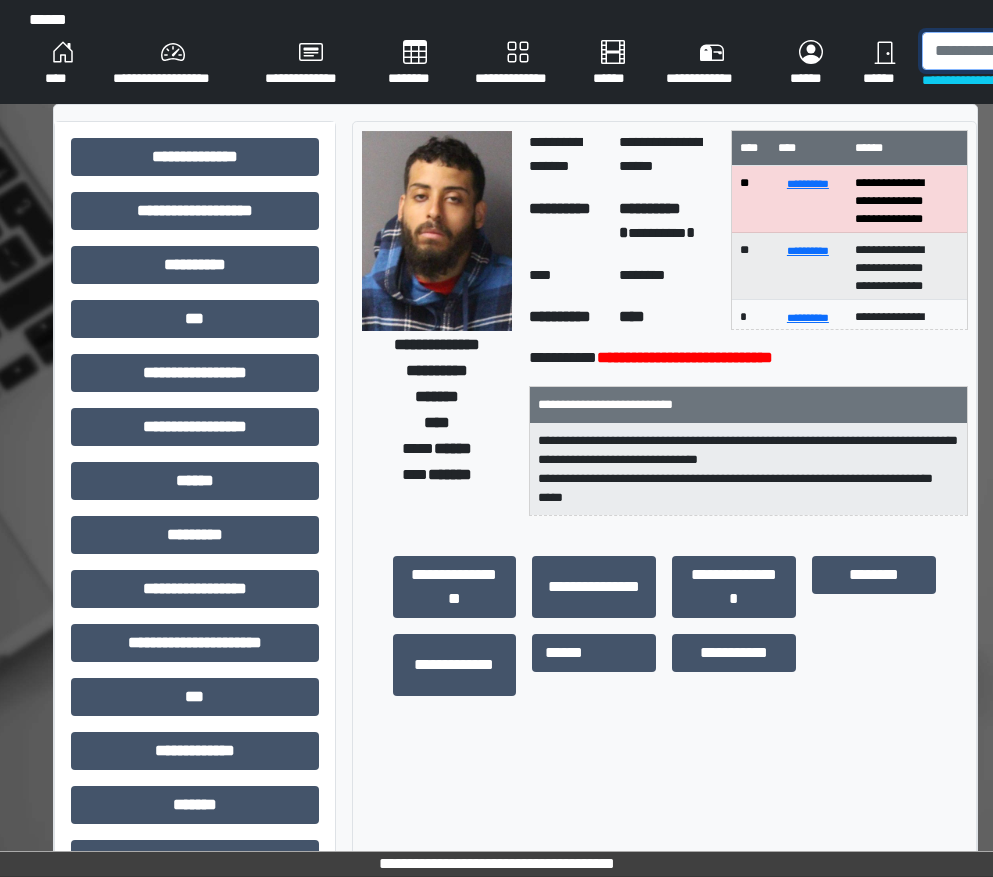 click at bounding box center [1025, 51] 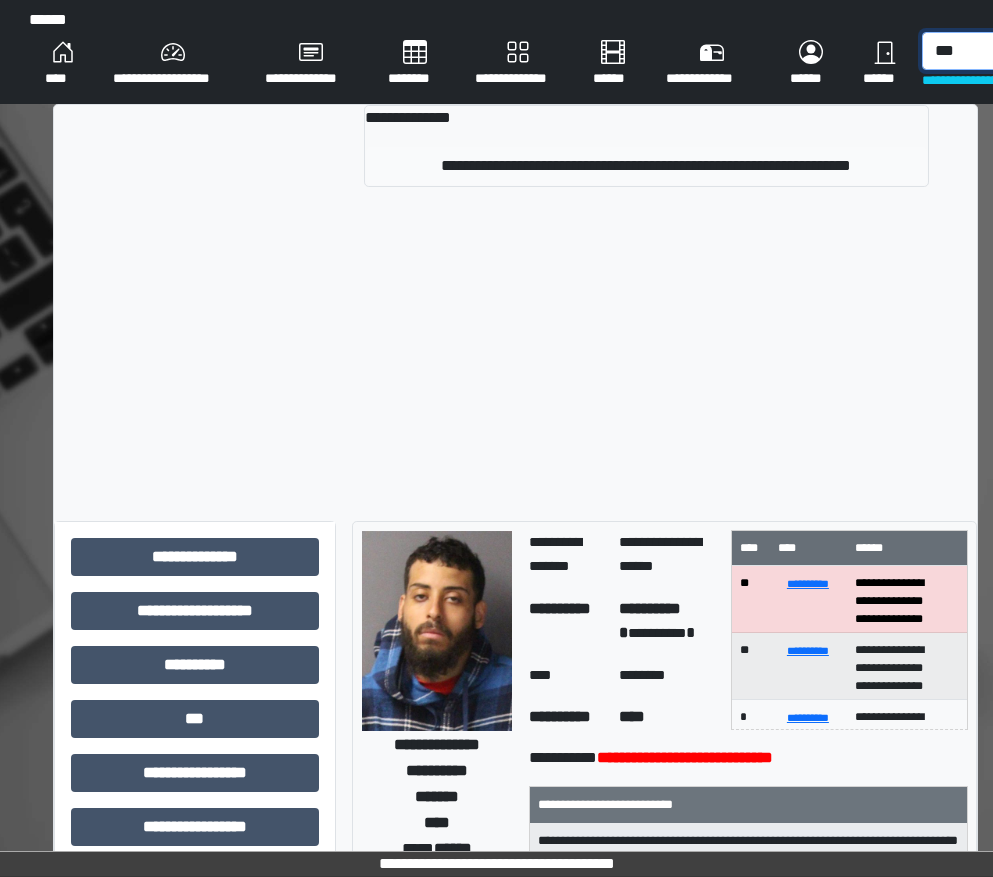 type on "***" 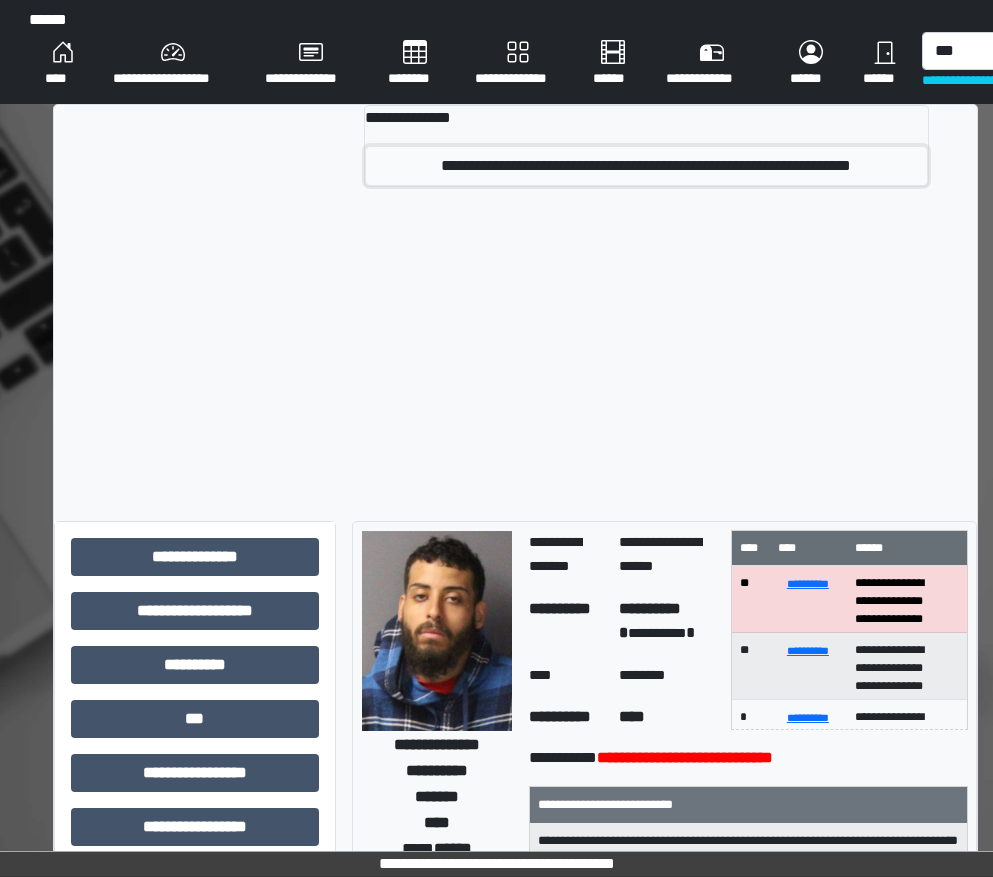 click on "**********" at bounding box center [646, 166] 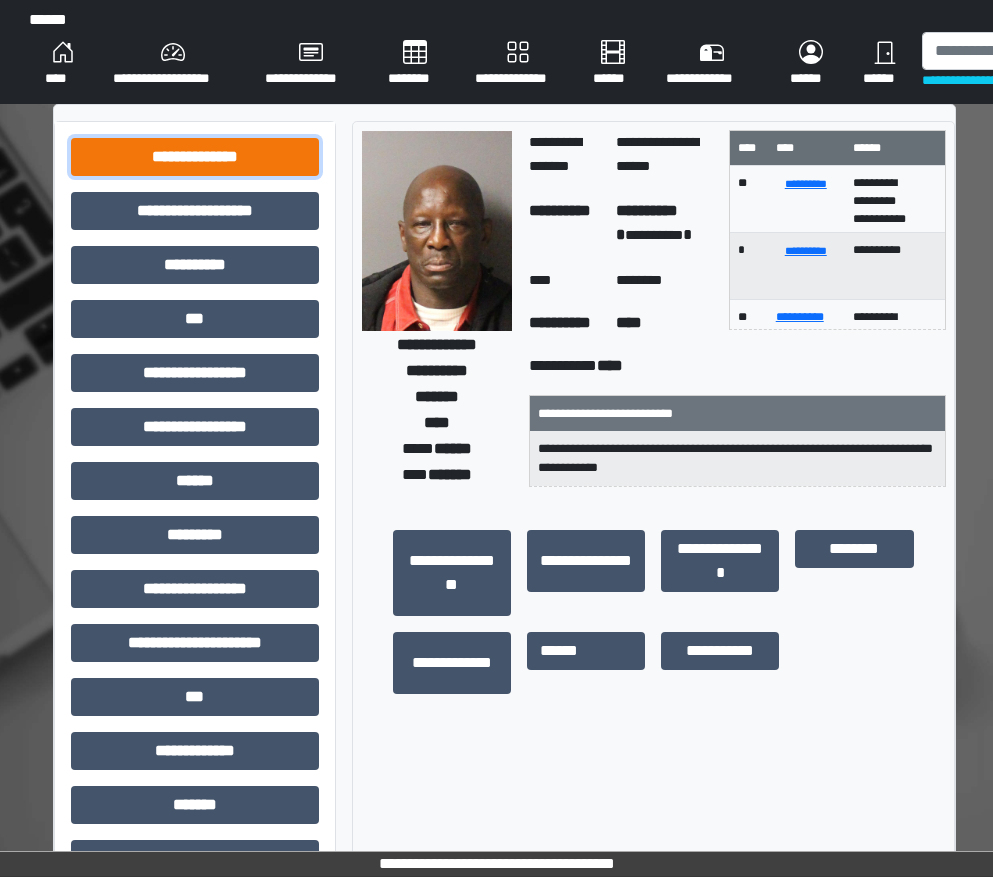 click on "**********" at bounding box center [195, 157] 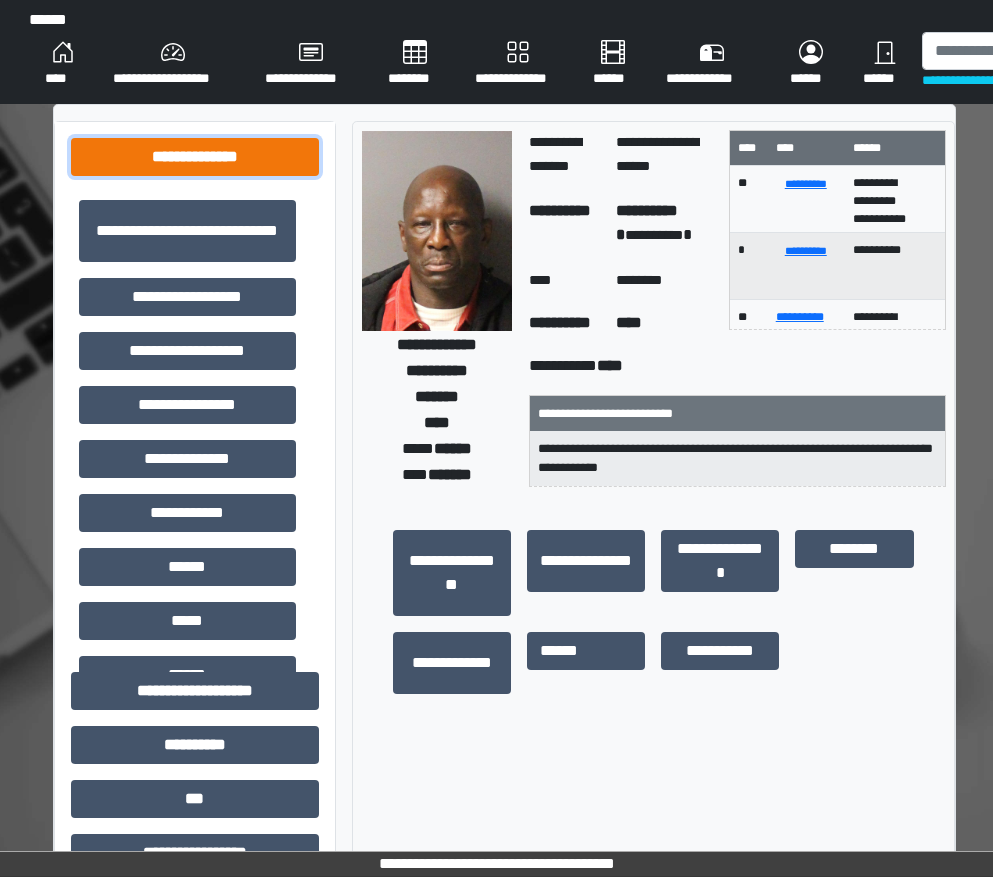 click on "**********" at bounding box center [195, 157] 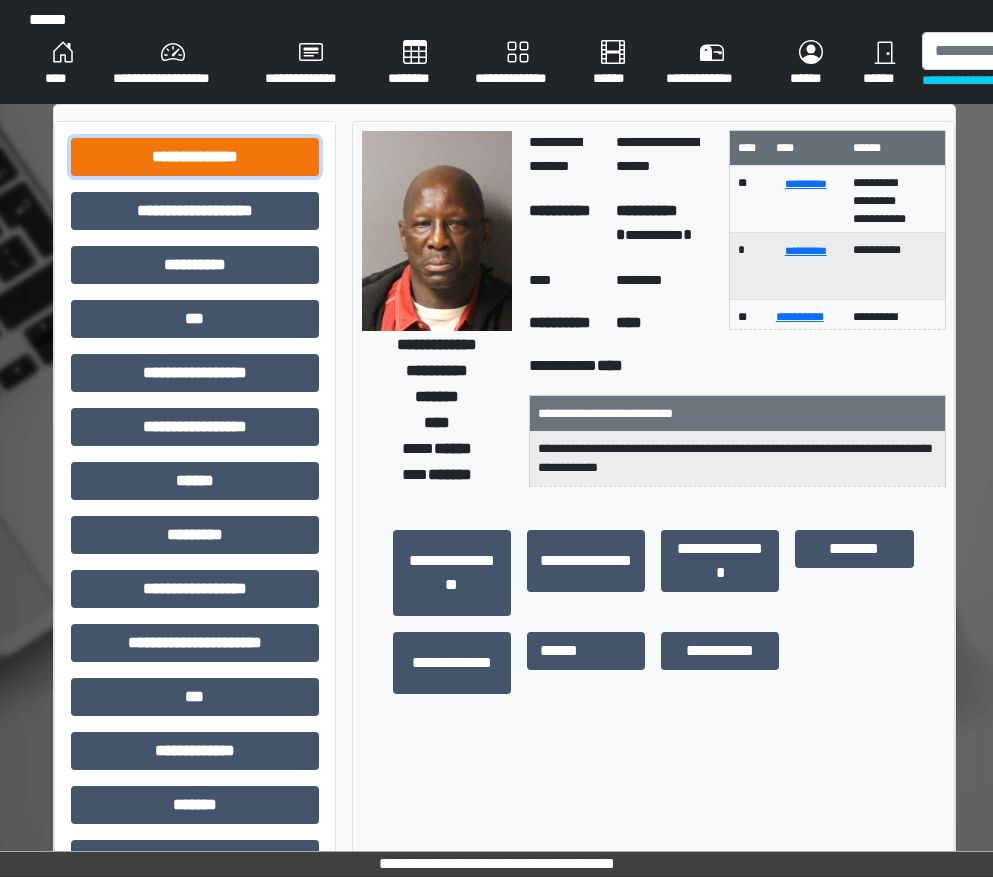 click on "**********" at bounding box center [195, 157] 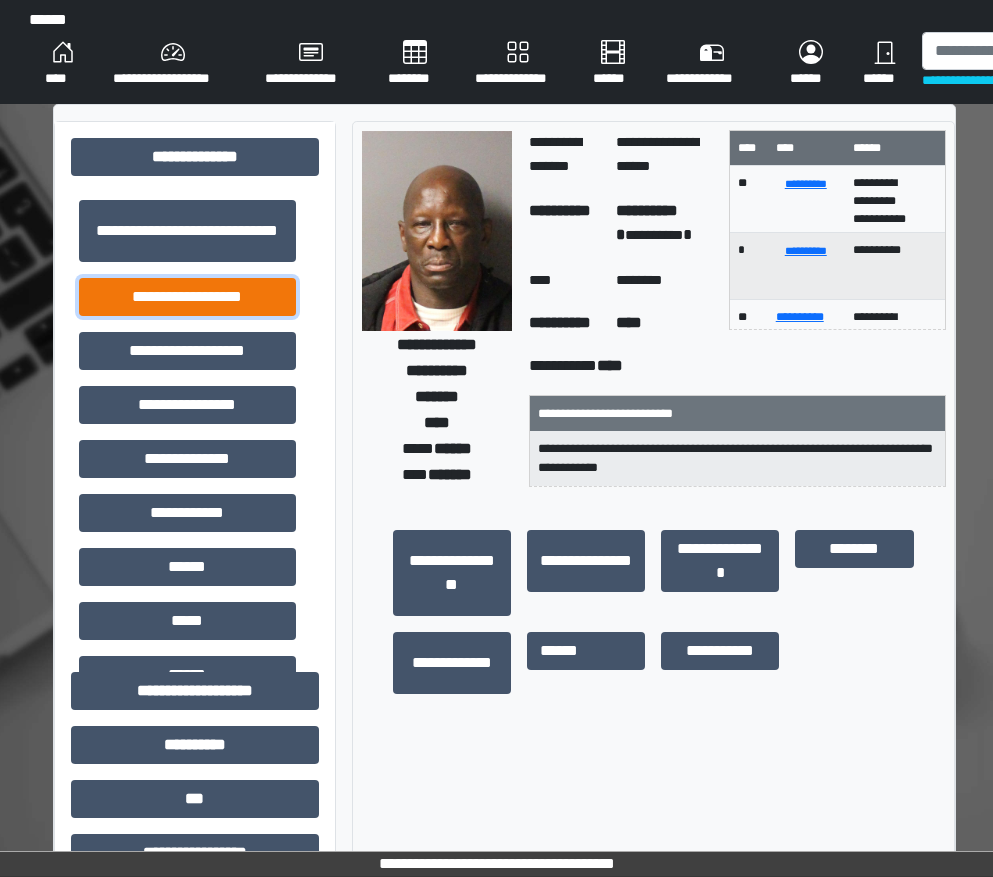 click on "**********" at bounding box center (187, 297) 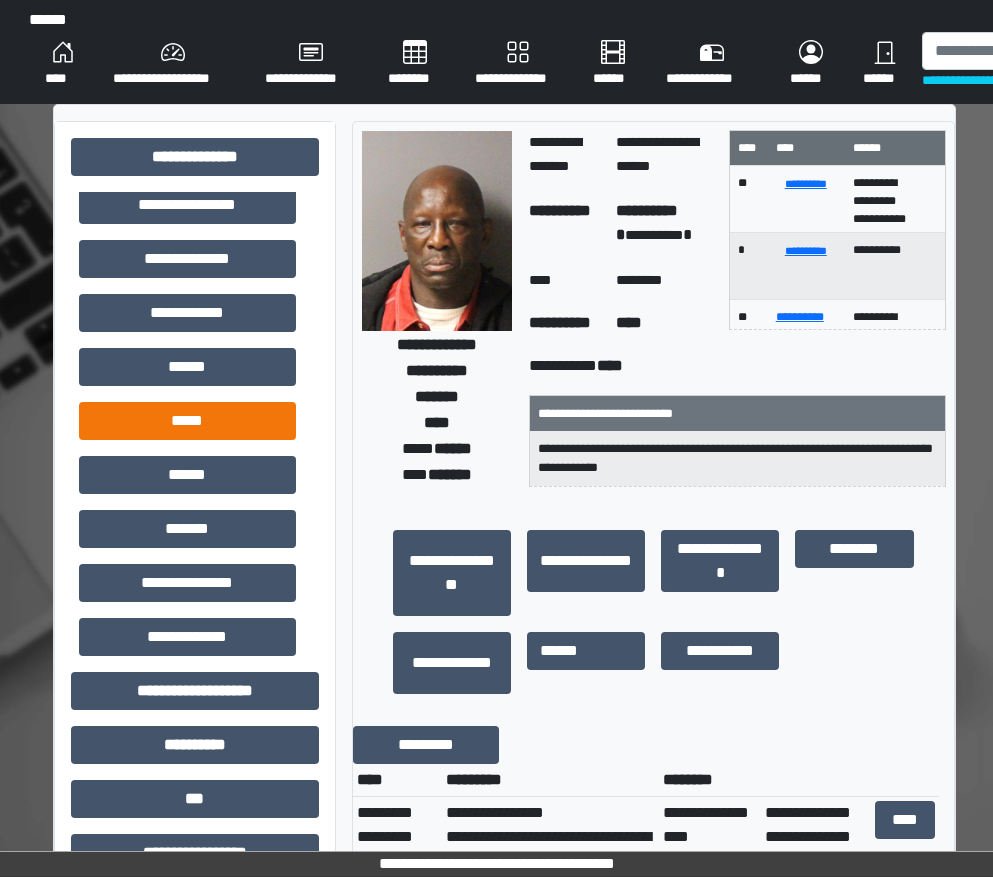 scroll, scrollTop: 0, scrollLeft: 0, axis: both 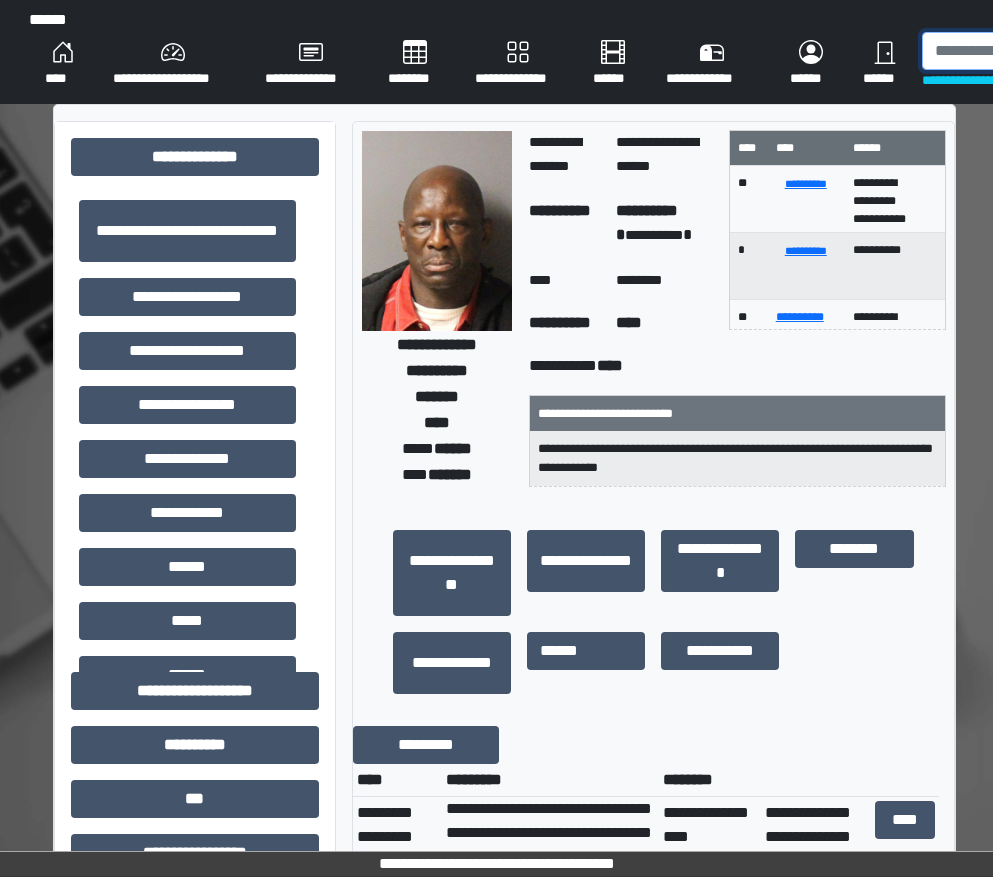 click at bounding box center [1025, 51] 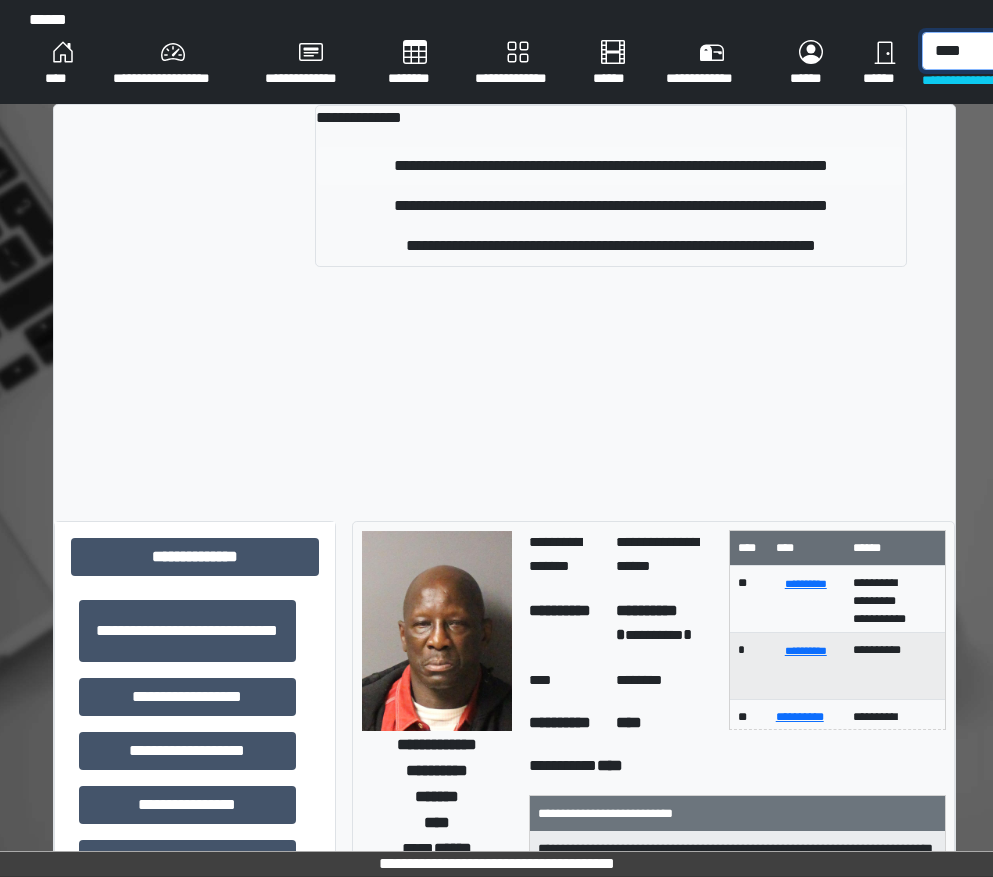 type on "****" 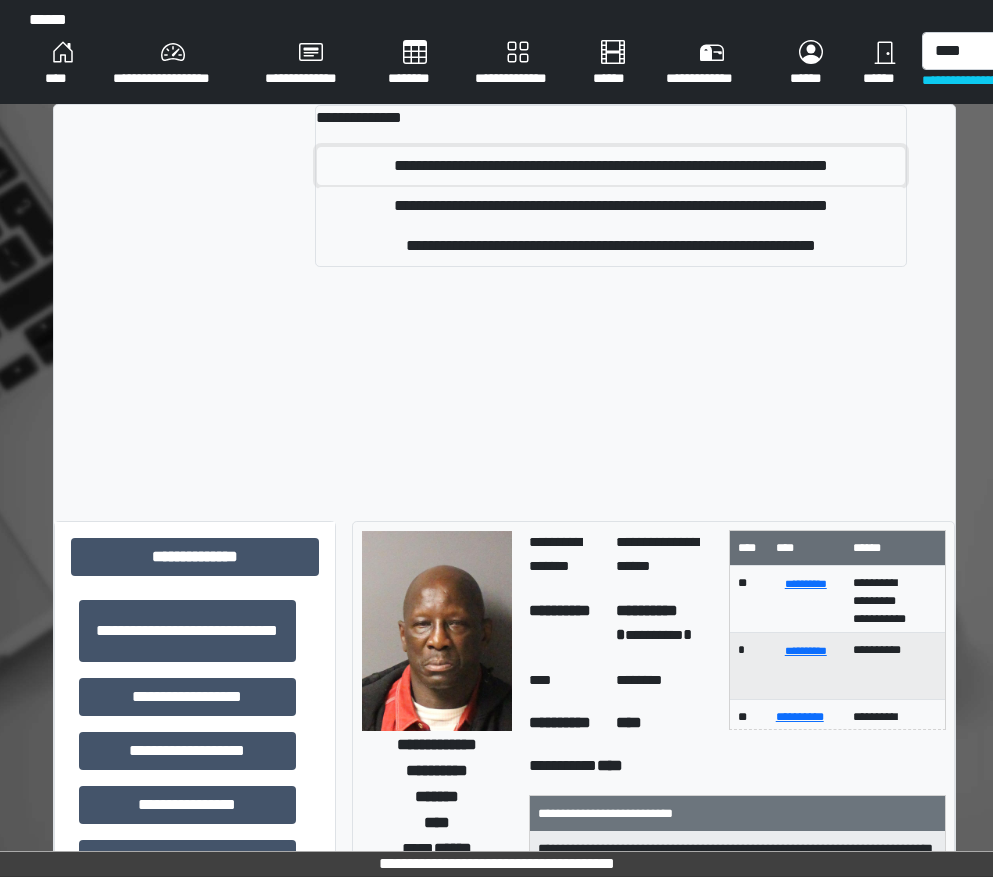 click on "**********" at bounding box center (611, 166) 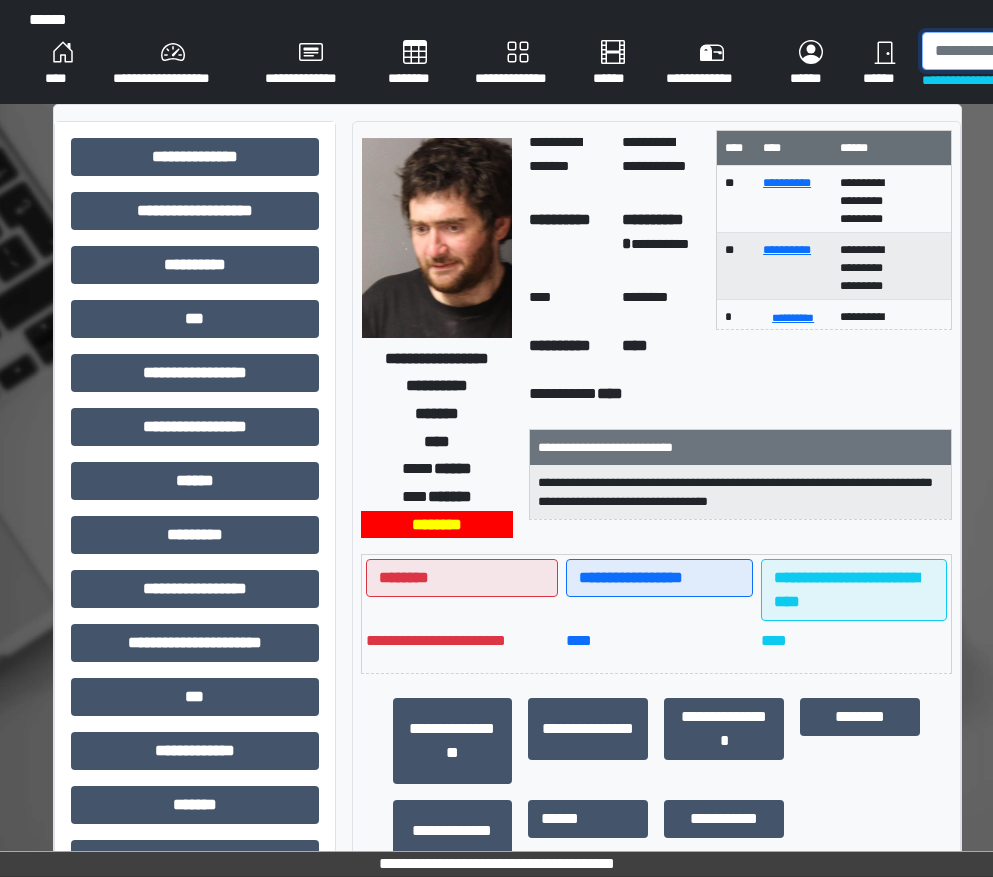 click at bounding box center [1025, 51] 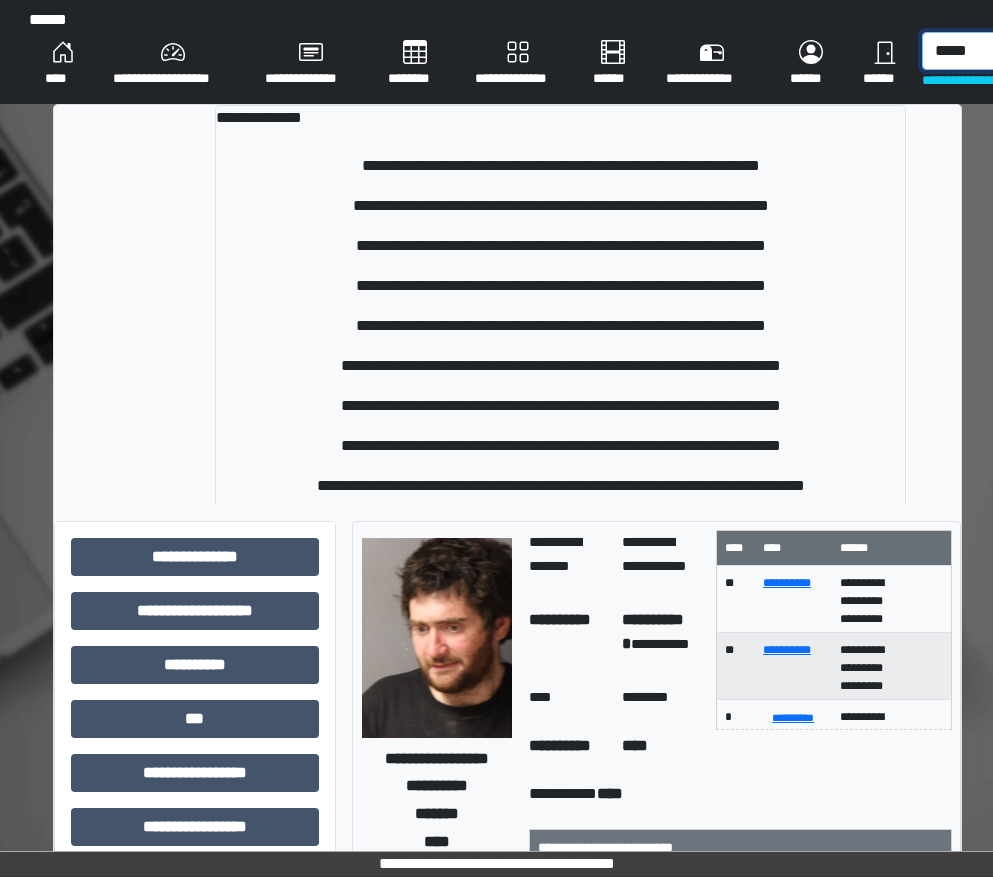 type on "*****" 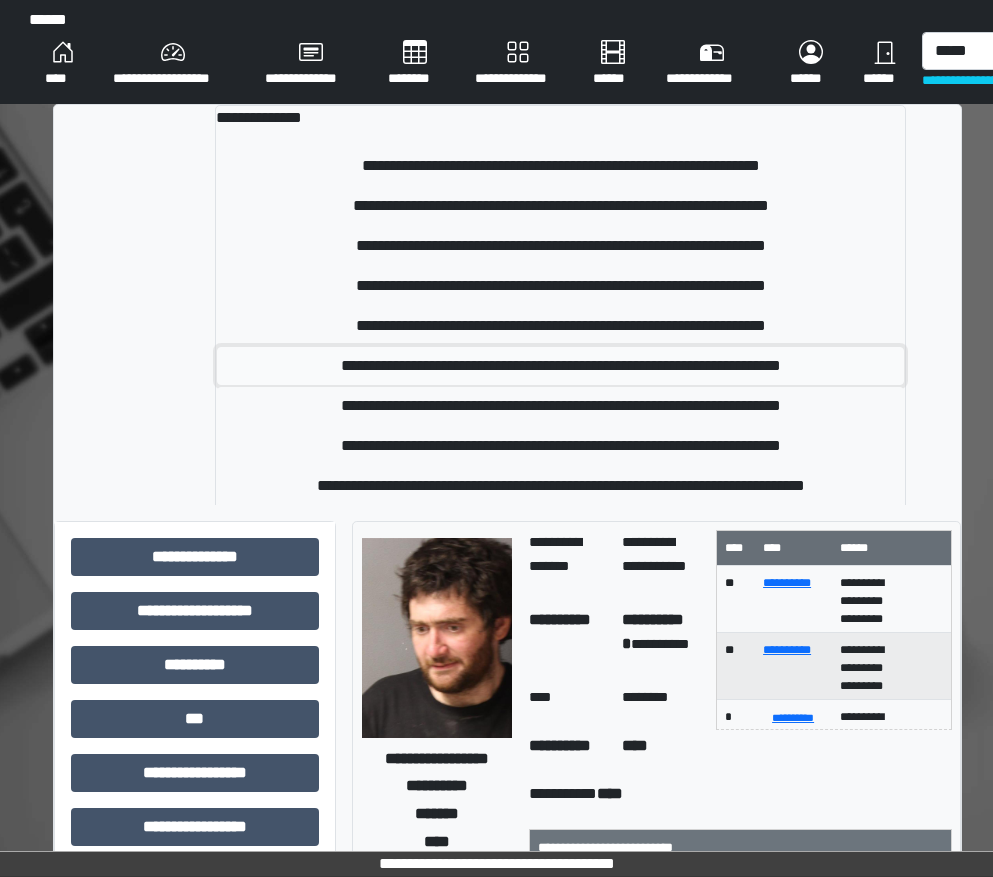 click on "**********" at bounding box center [560, 366] 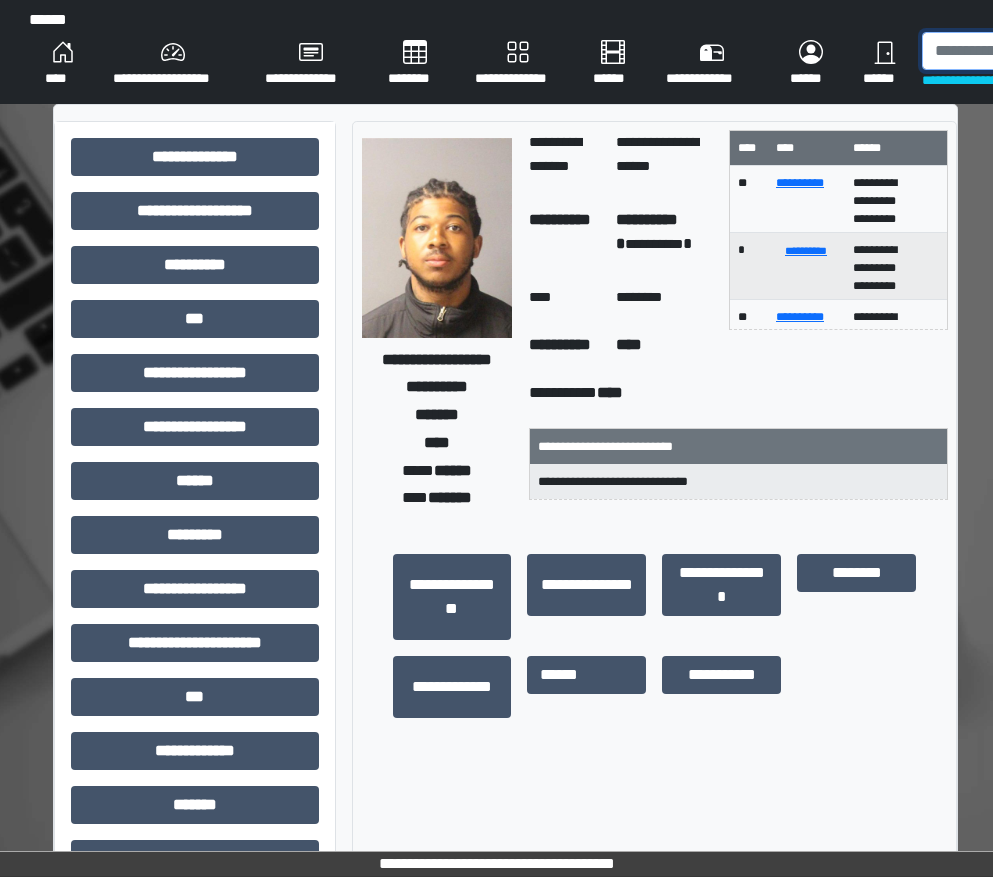 click at bounding box center (1025, 51) 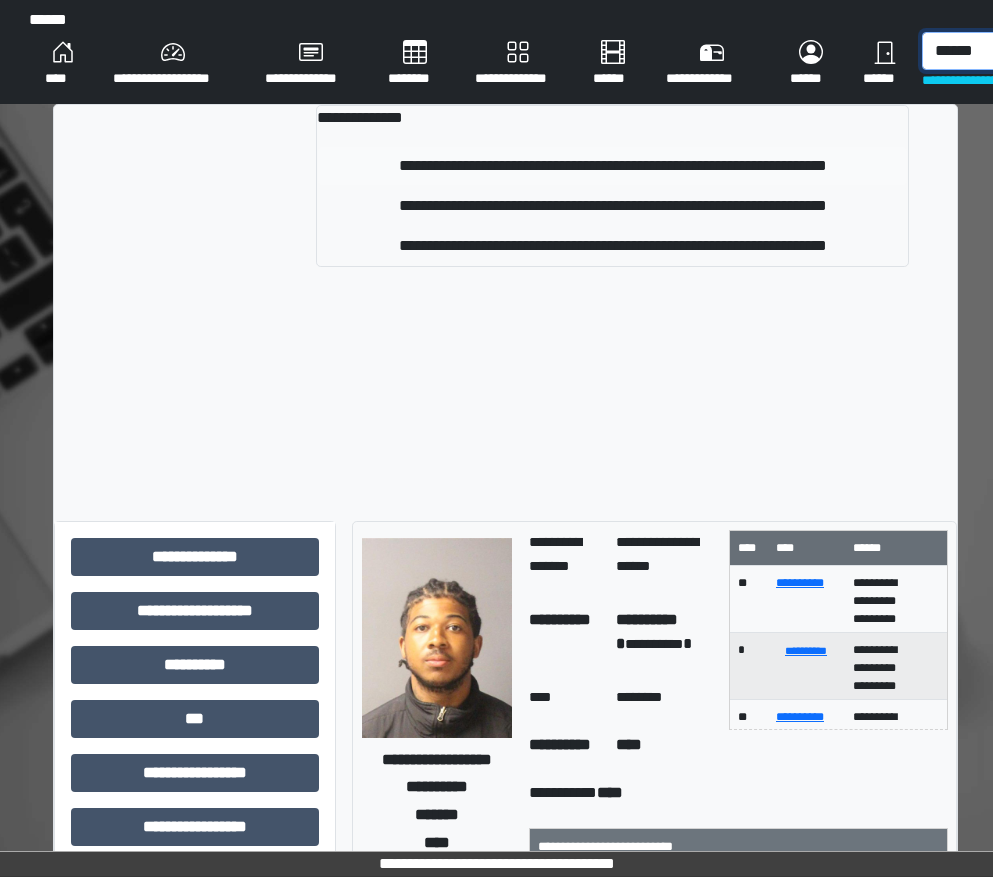 type on "******" 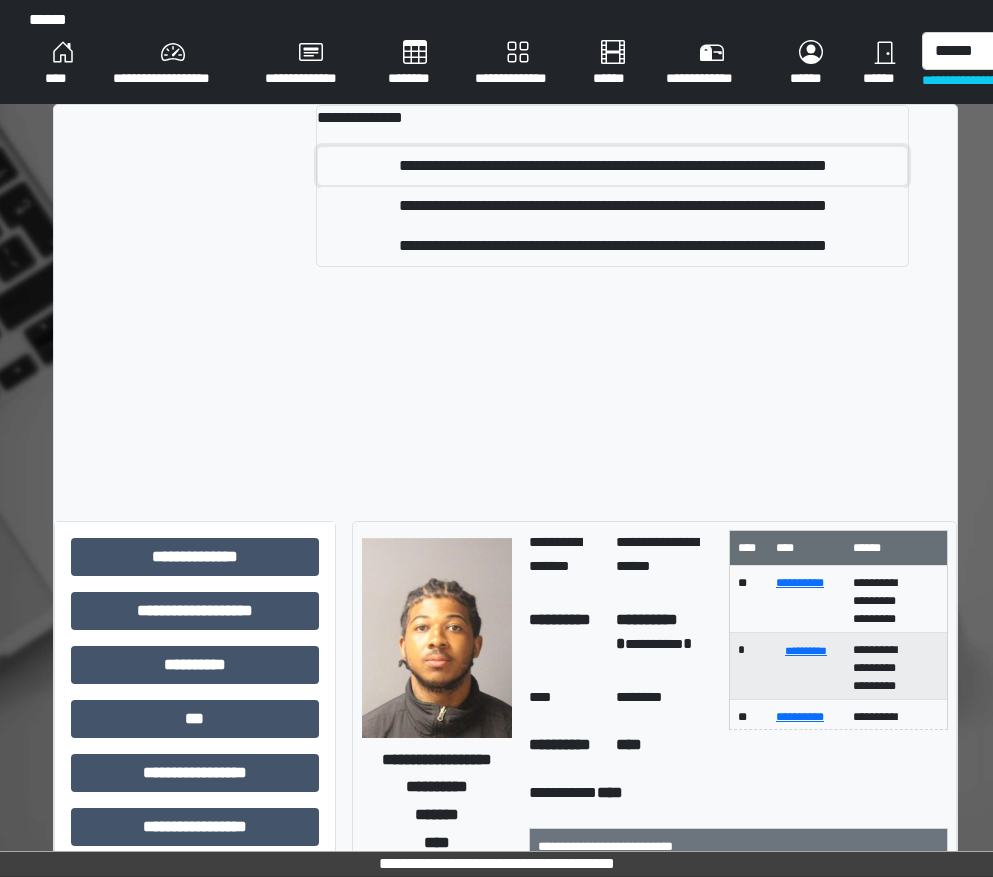 click on "**********" at bounding box center [612, 166] 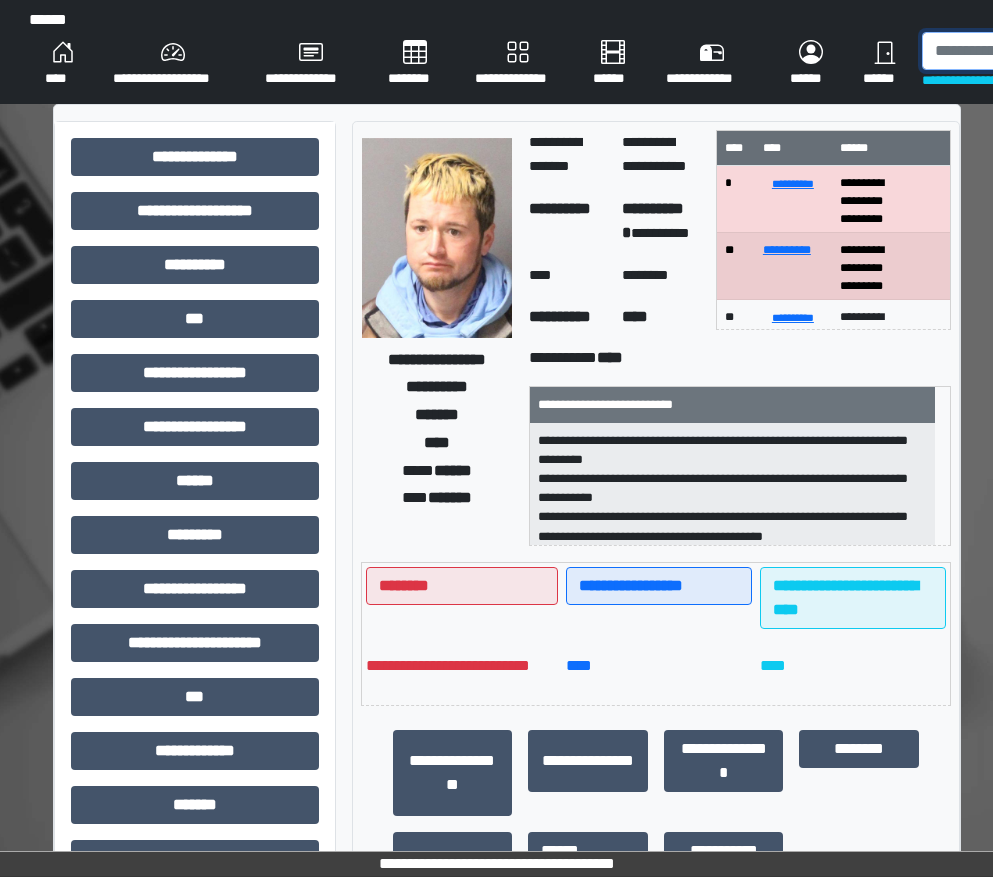 click at bounding box center (1025, 51) 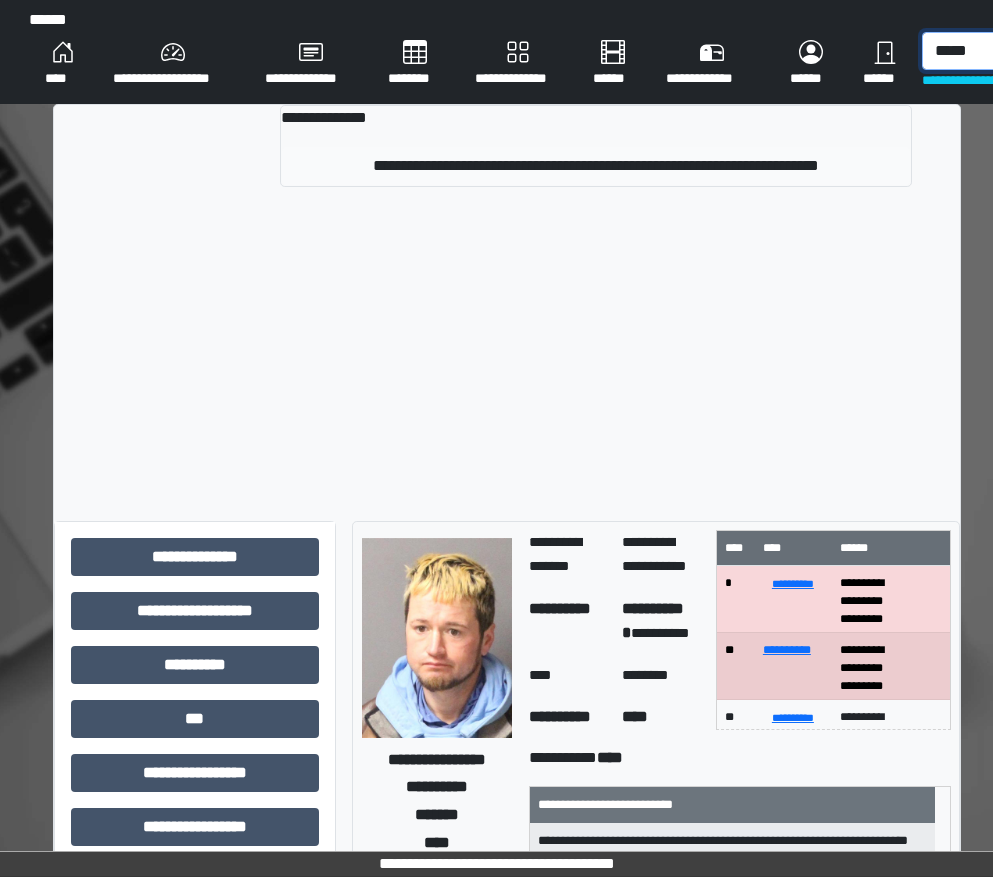 type on "*****" 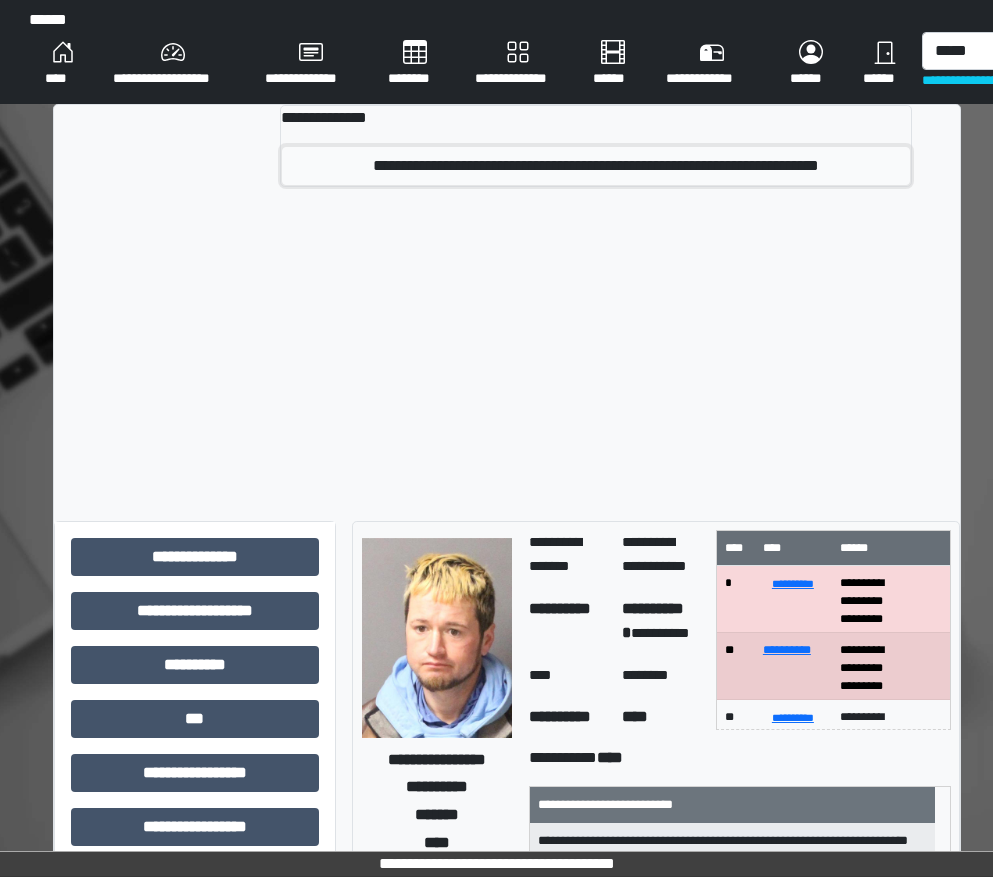 click on "**********" at bounding box center [596, 166] 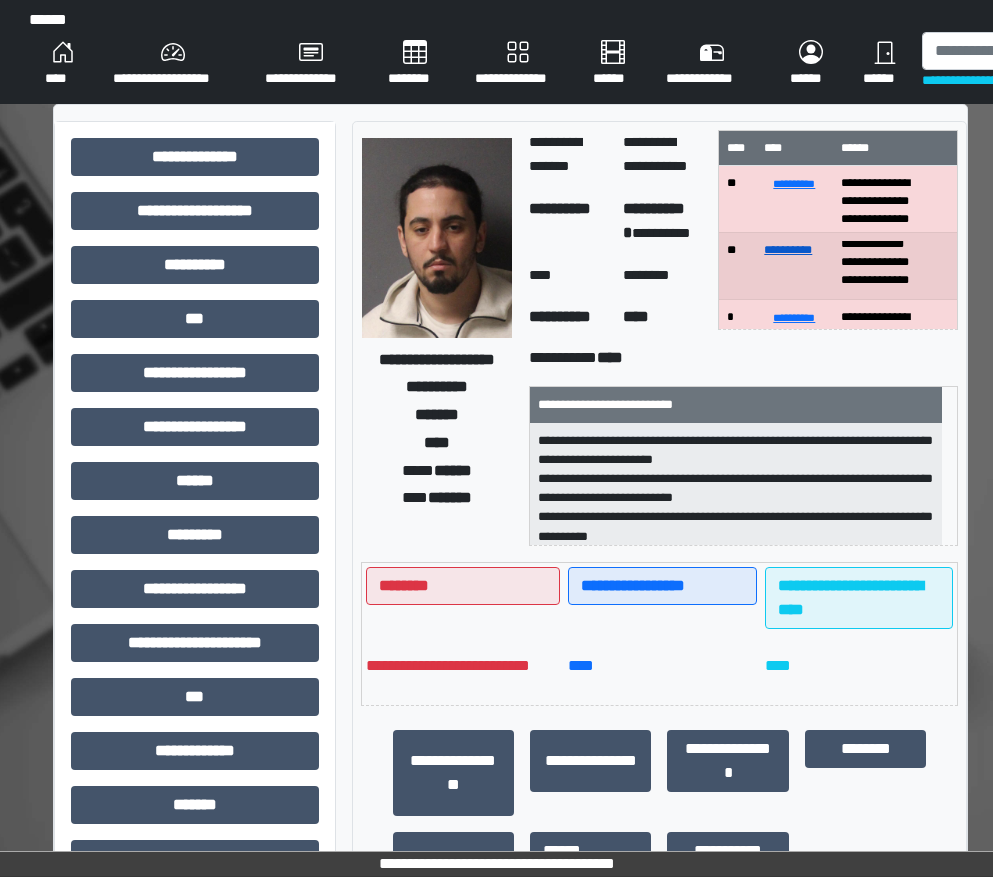 scroll, scrollTop: 200, scrollLeft: 0, axis: vertical 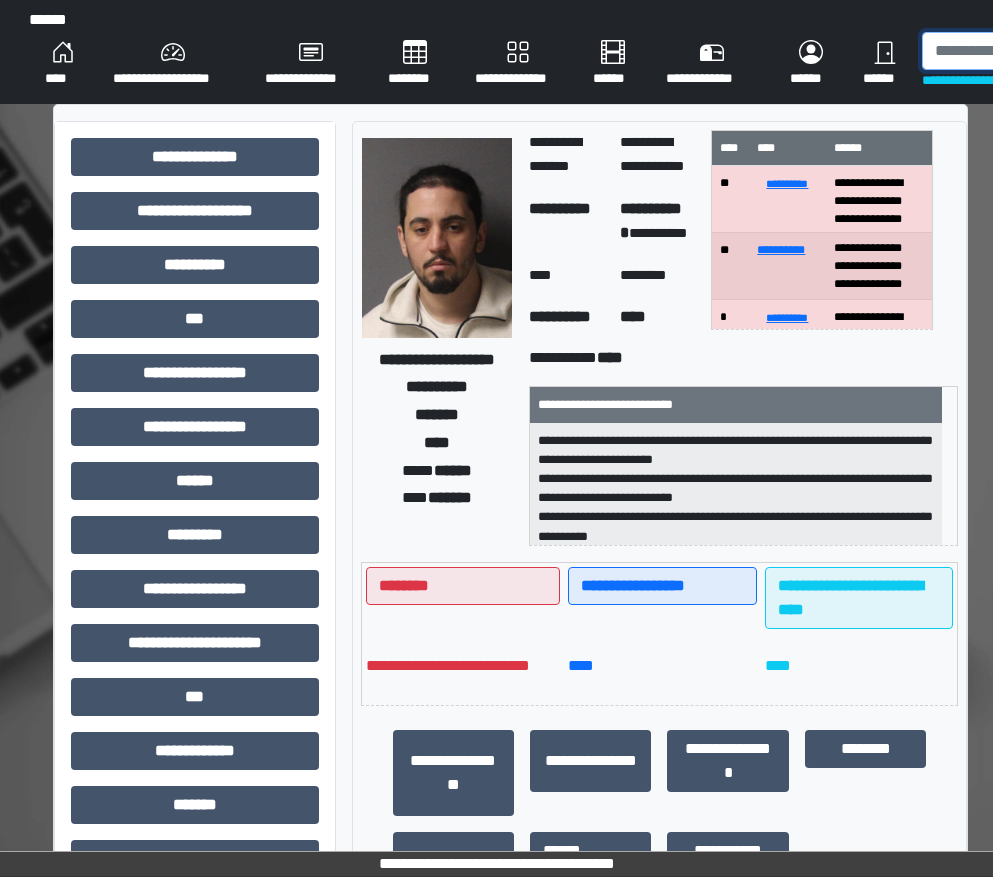 click at bounding box center [1025, 51] 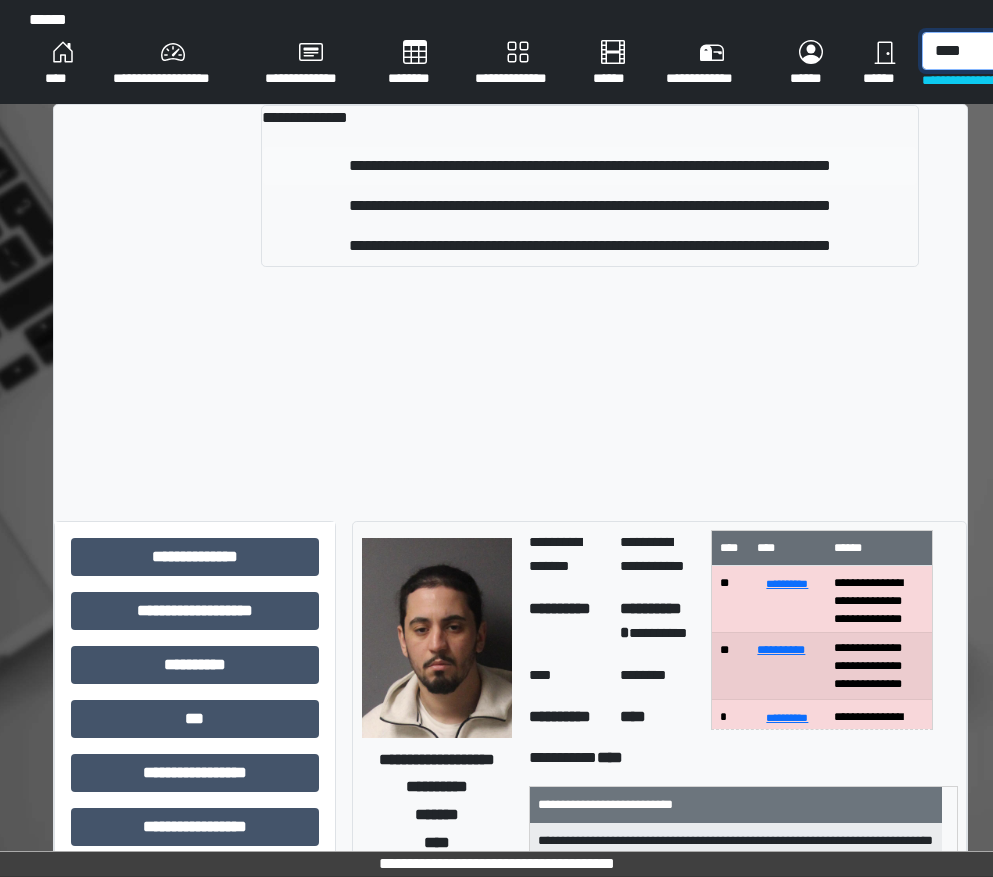 type on "****" 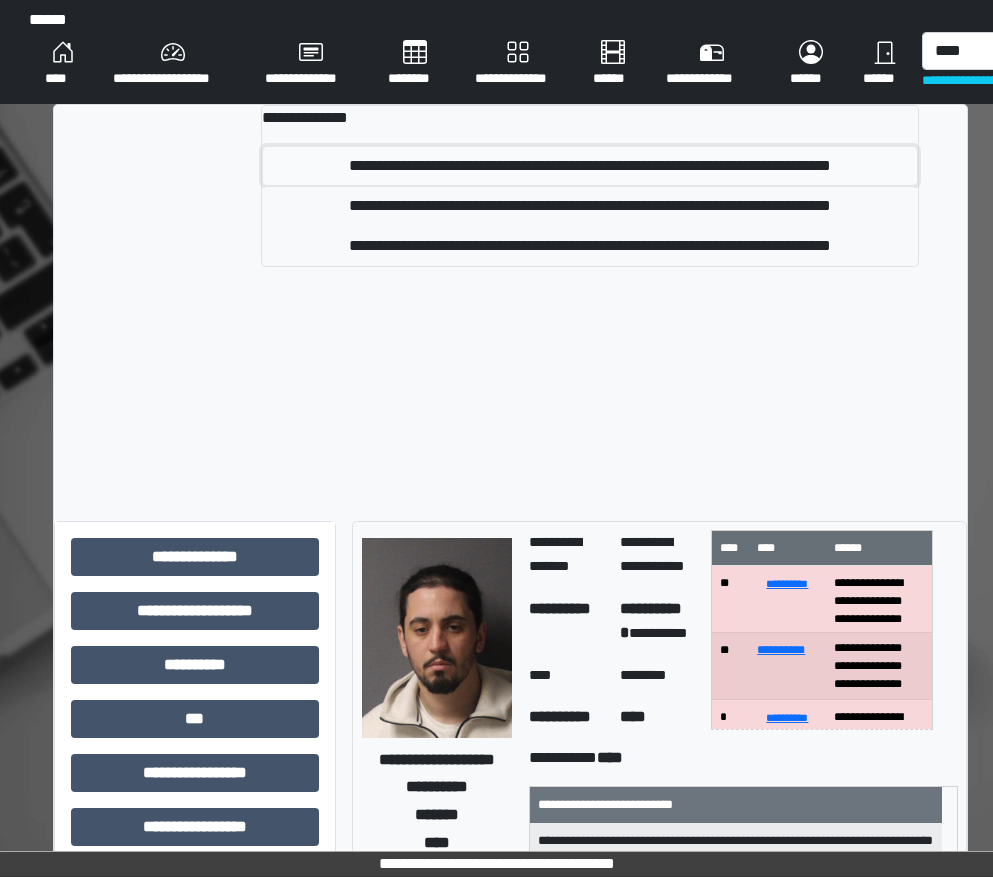 click on "**********" at bounding box center (590, 166) 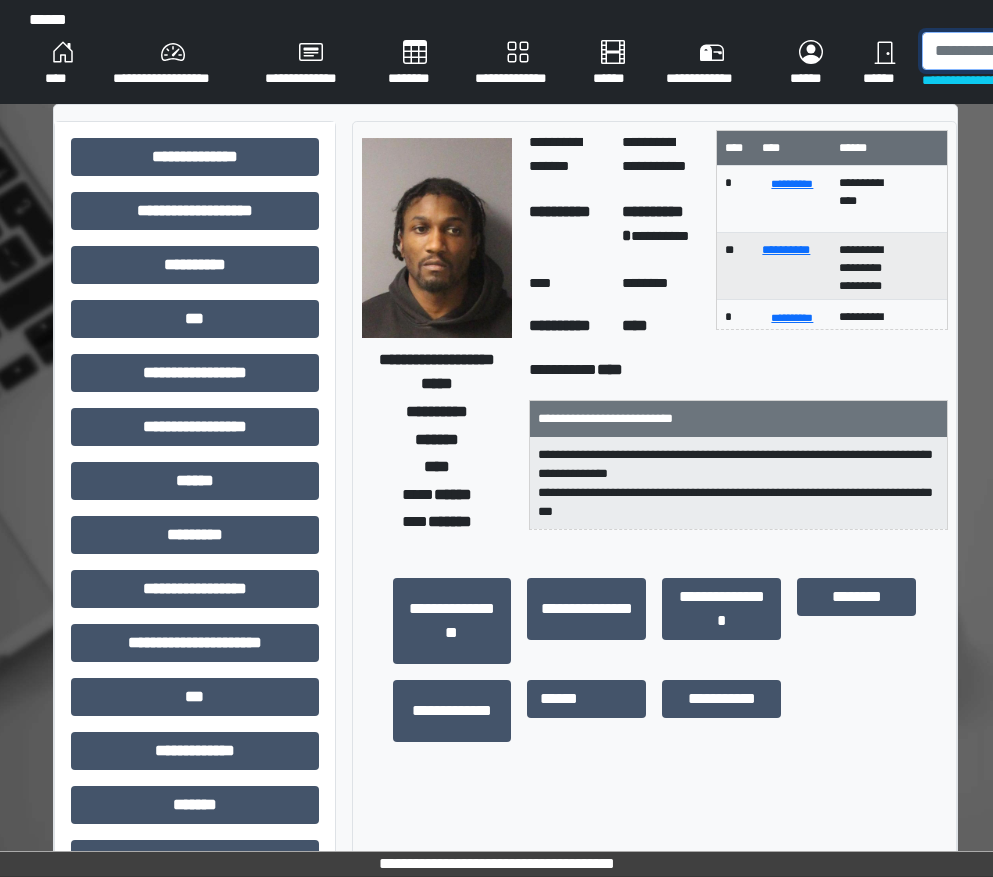 click at bounding box center (1025, 51) 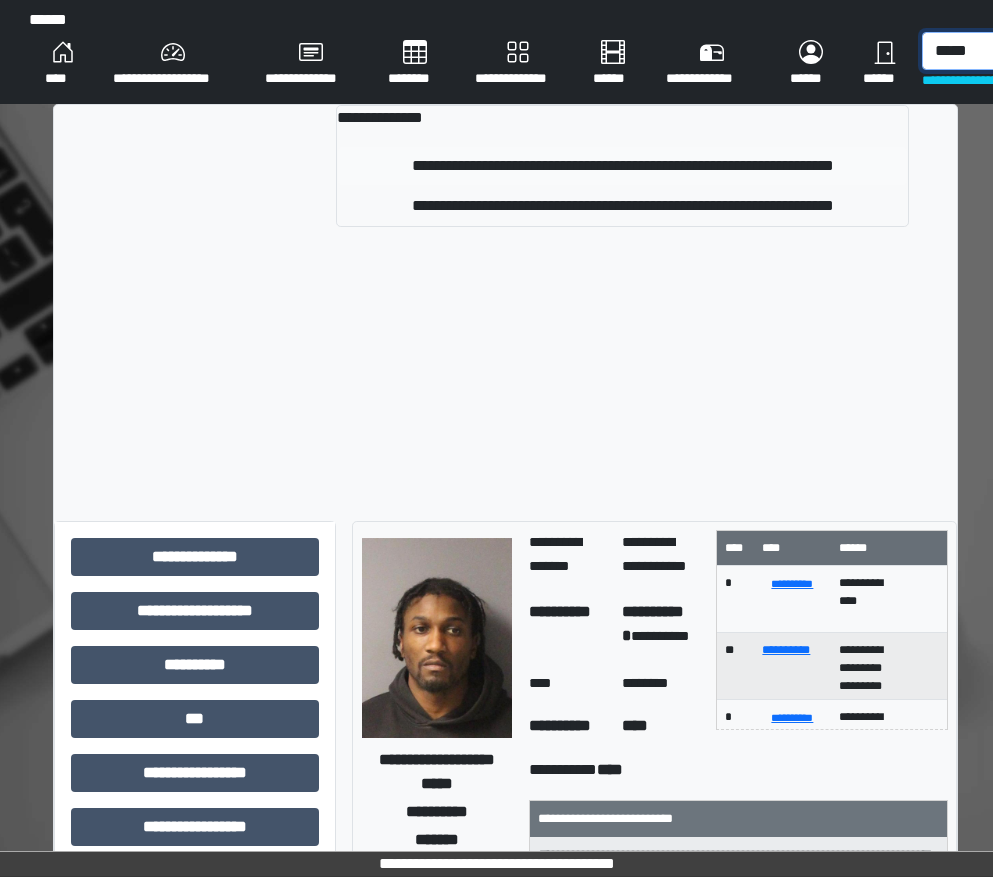 type on "*****" 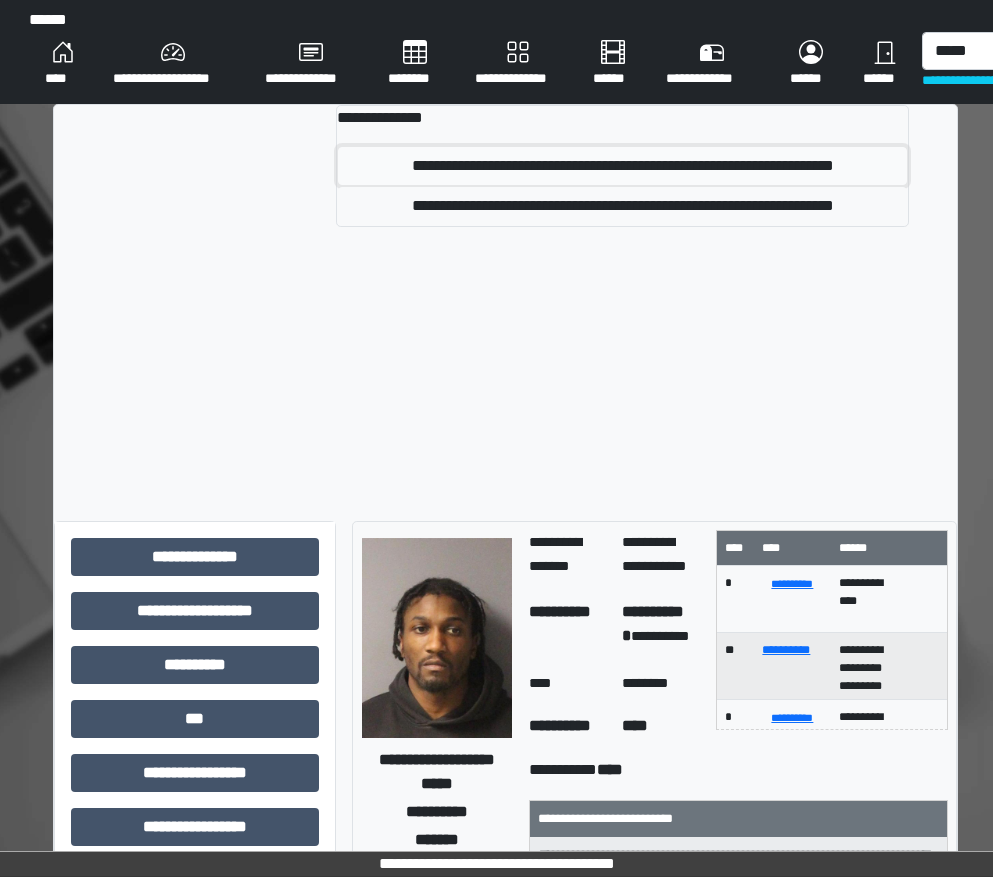 click on "**********" at bounding box center [623, 166] 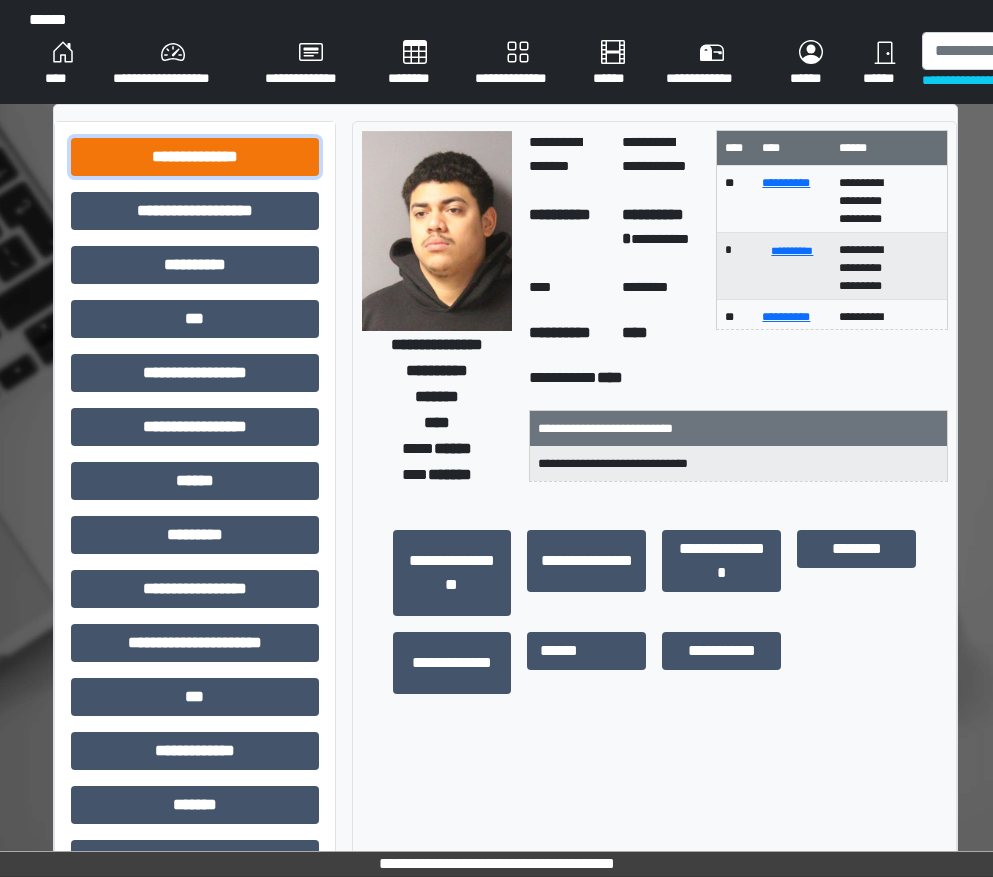 click on "**********" at bounding box center (195, 157) 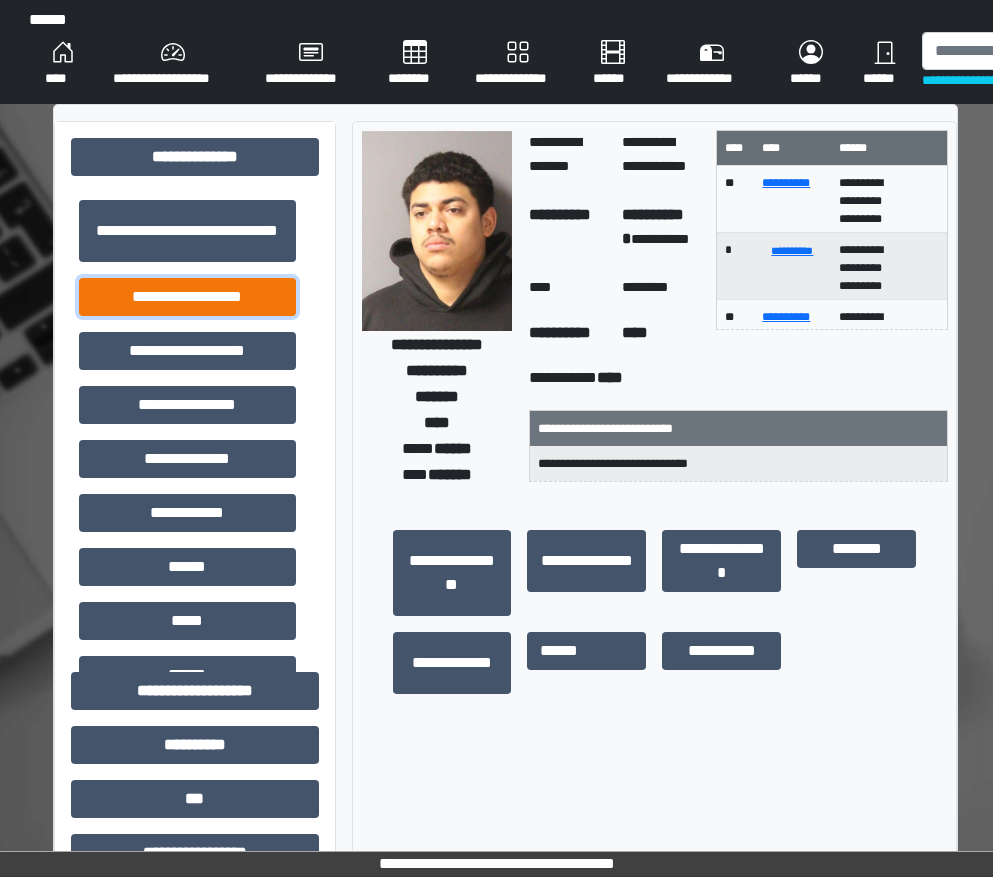click on "**********" at bounding box center (187, 297) 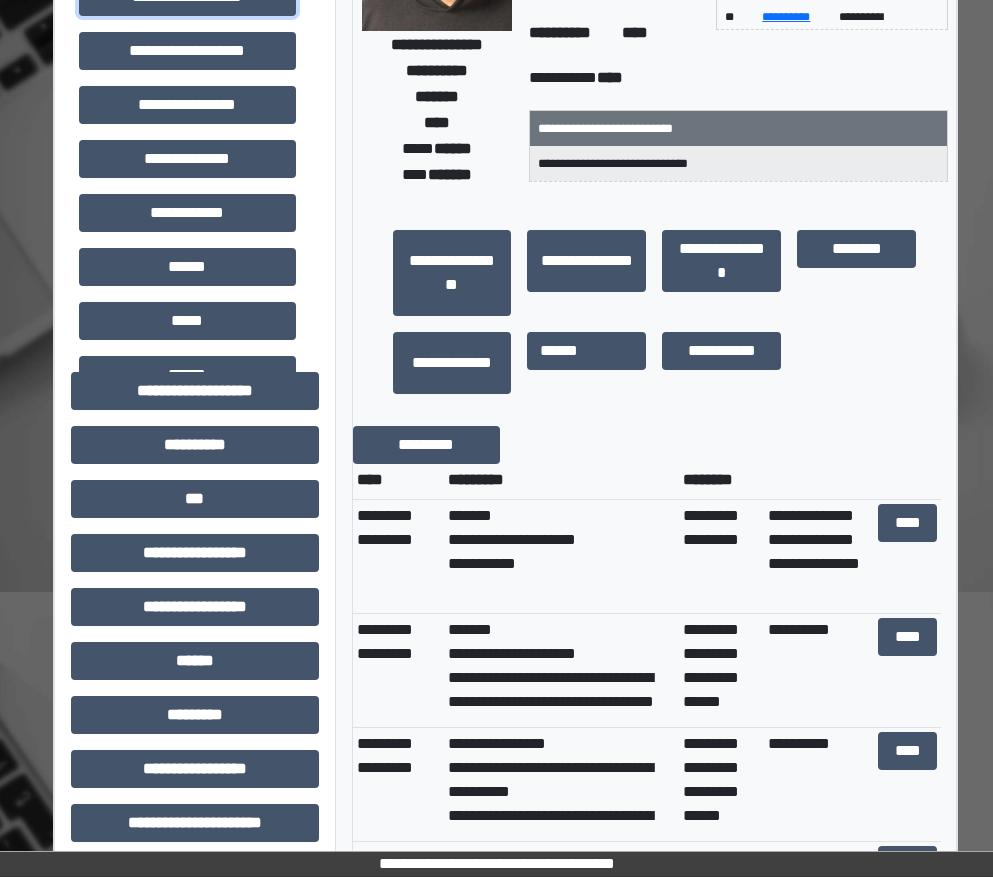 scroll, scrollTop: 0, scrollLeft: 0, axis: both 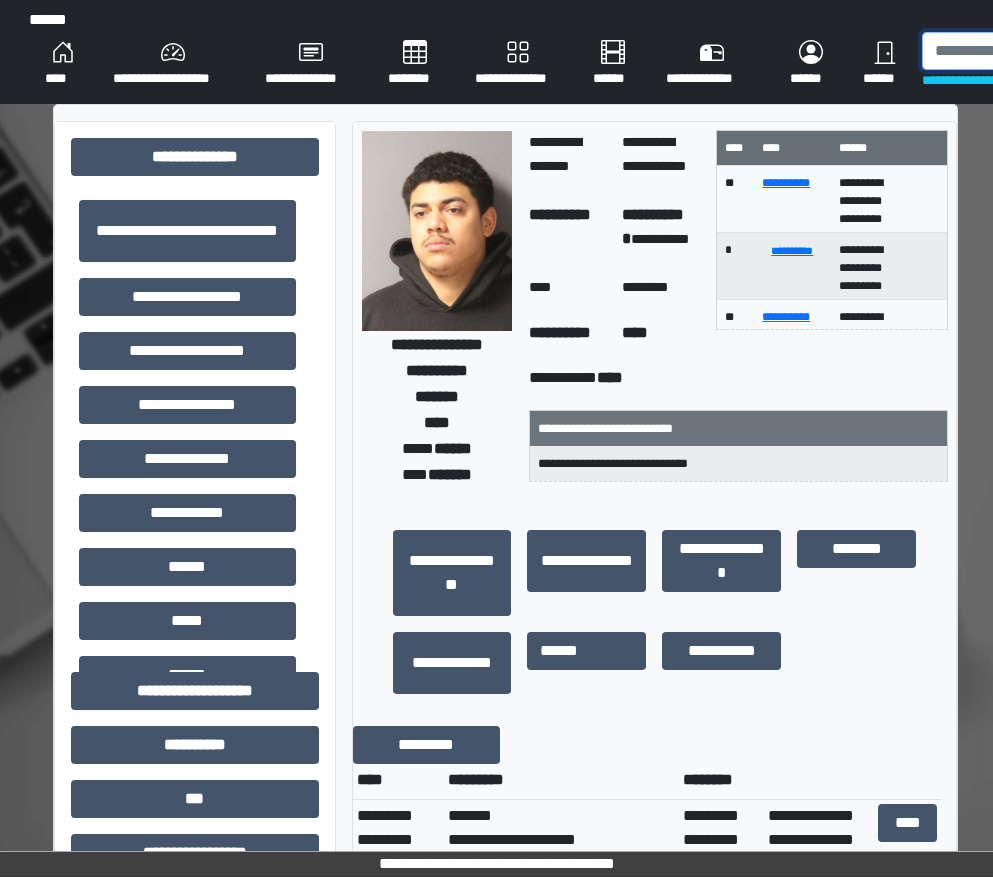 click at bounding box center (1025, 51) 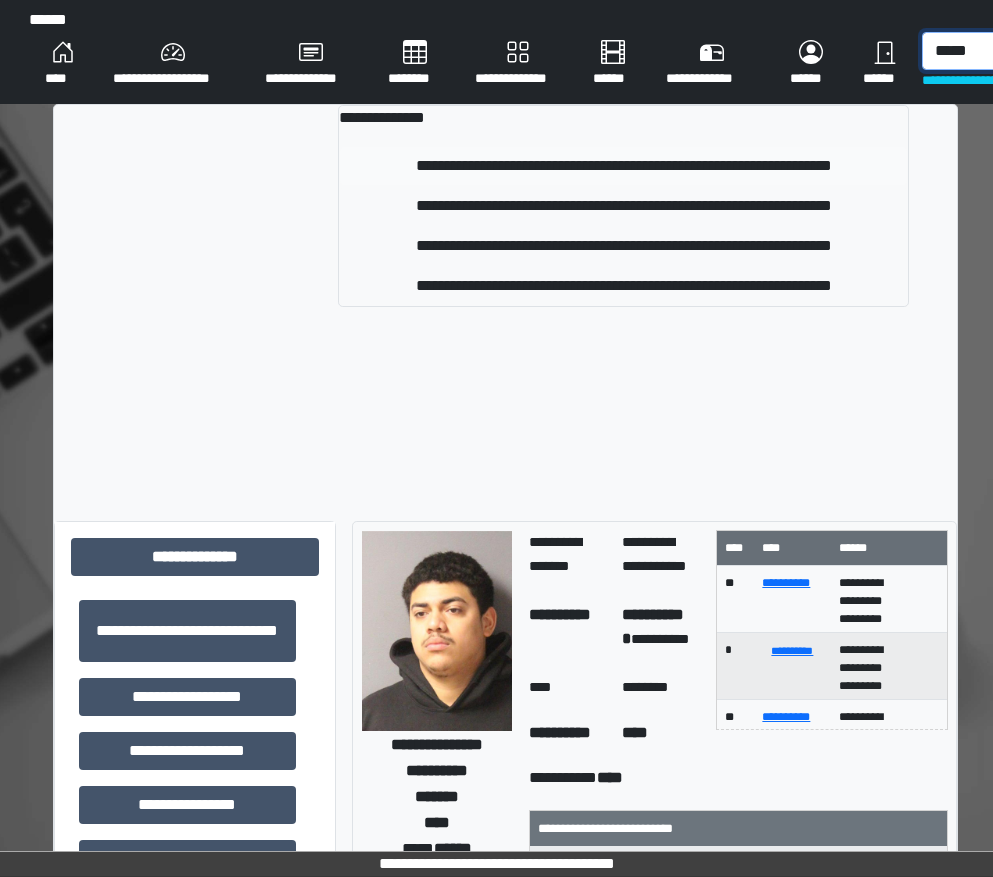 type on "*****" 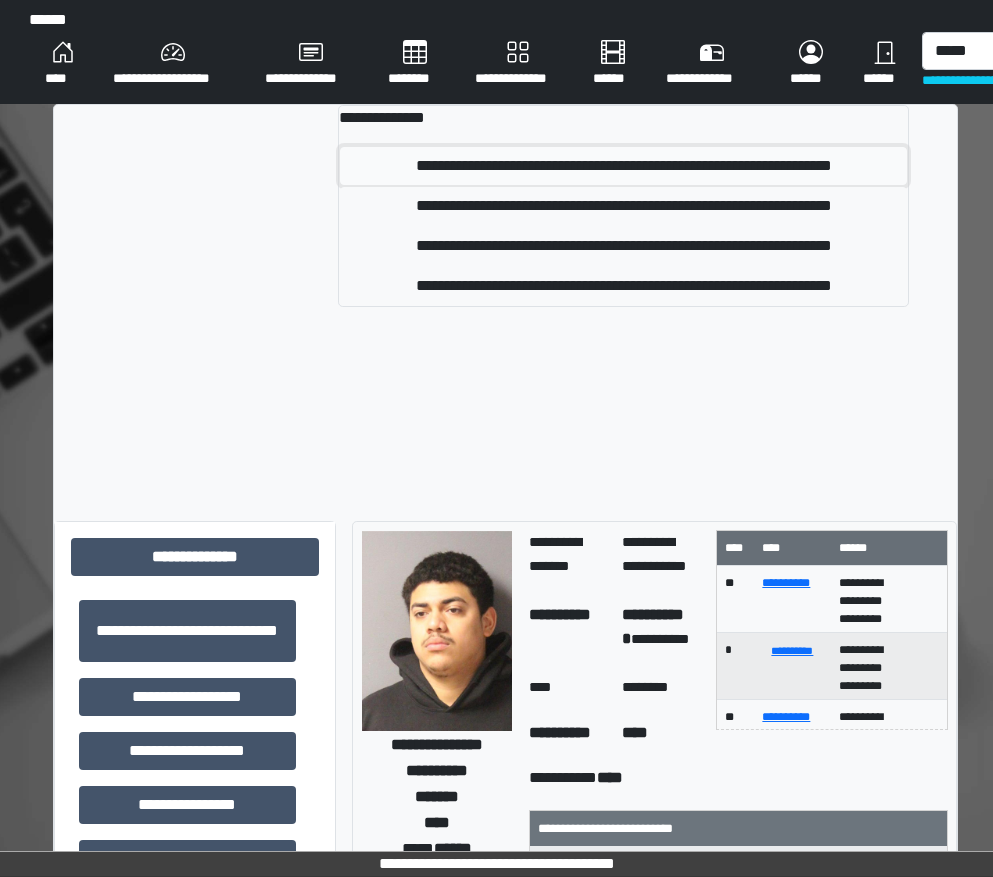 click on "**********" at bounding box center [624, 166] 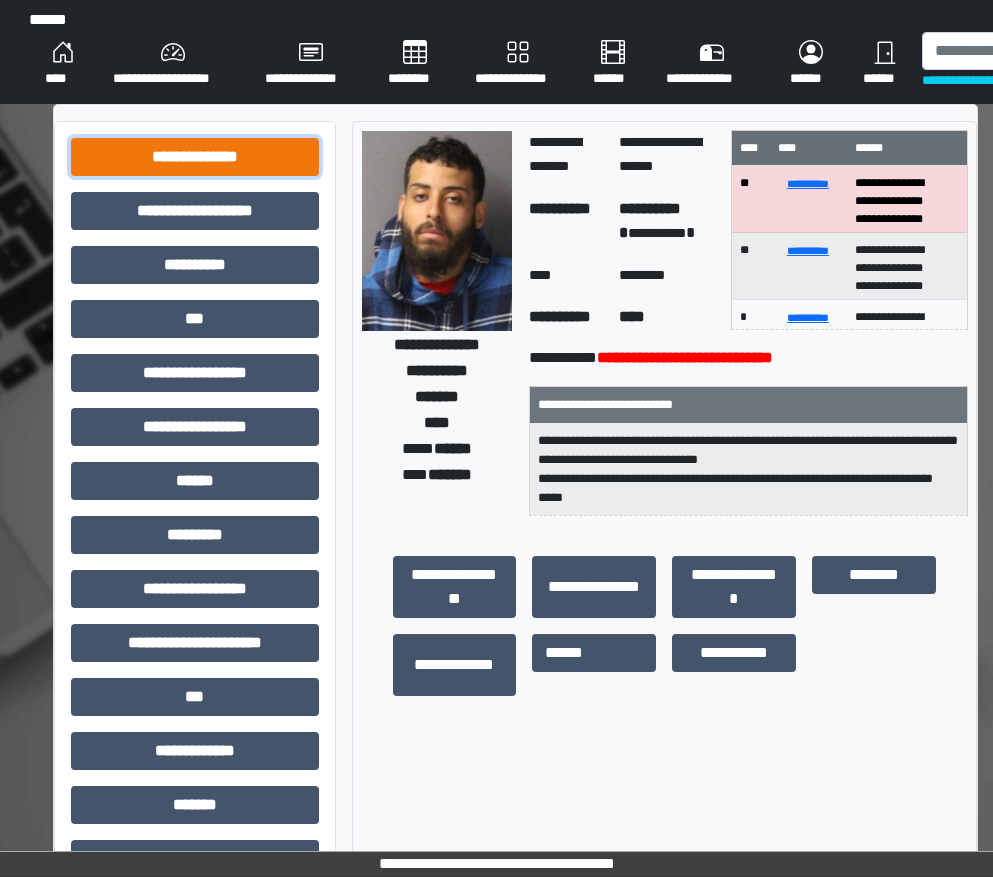 click on "**********" at bounding box center (195, 157) 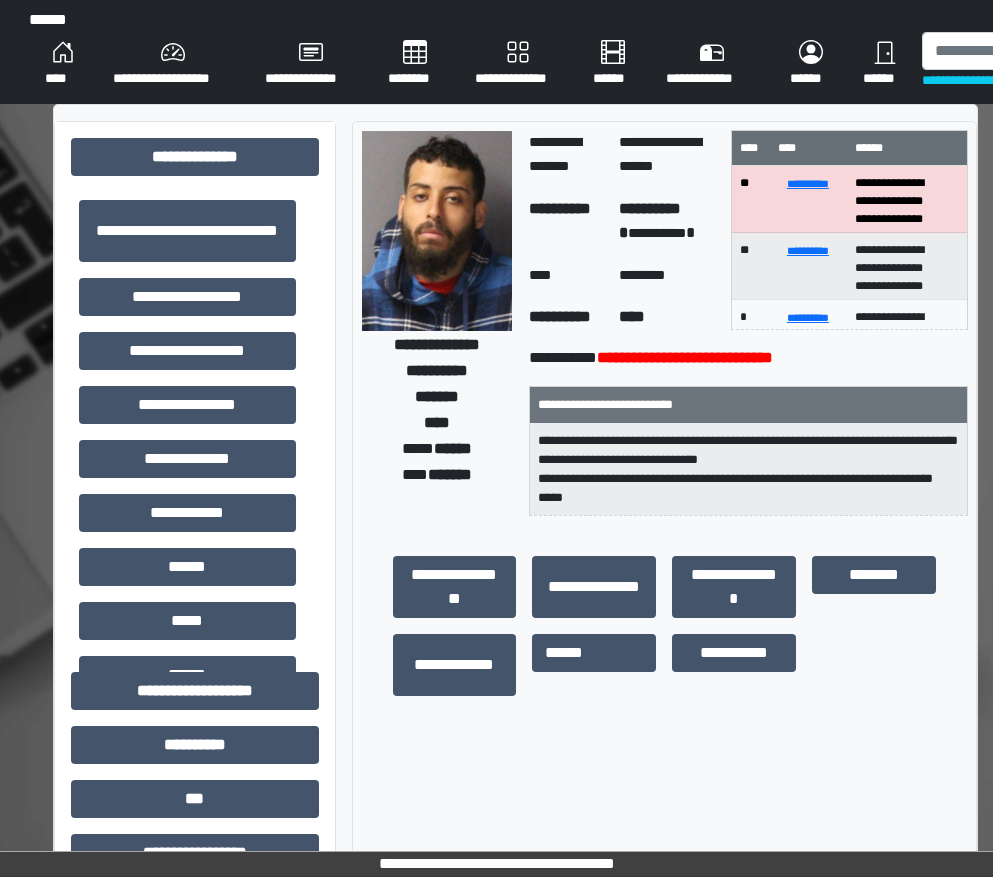 click on "**********" at bounding box center [187, 297] 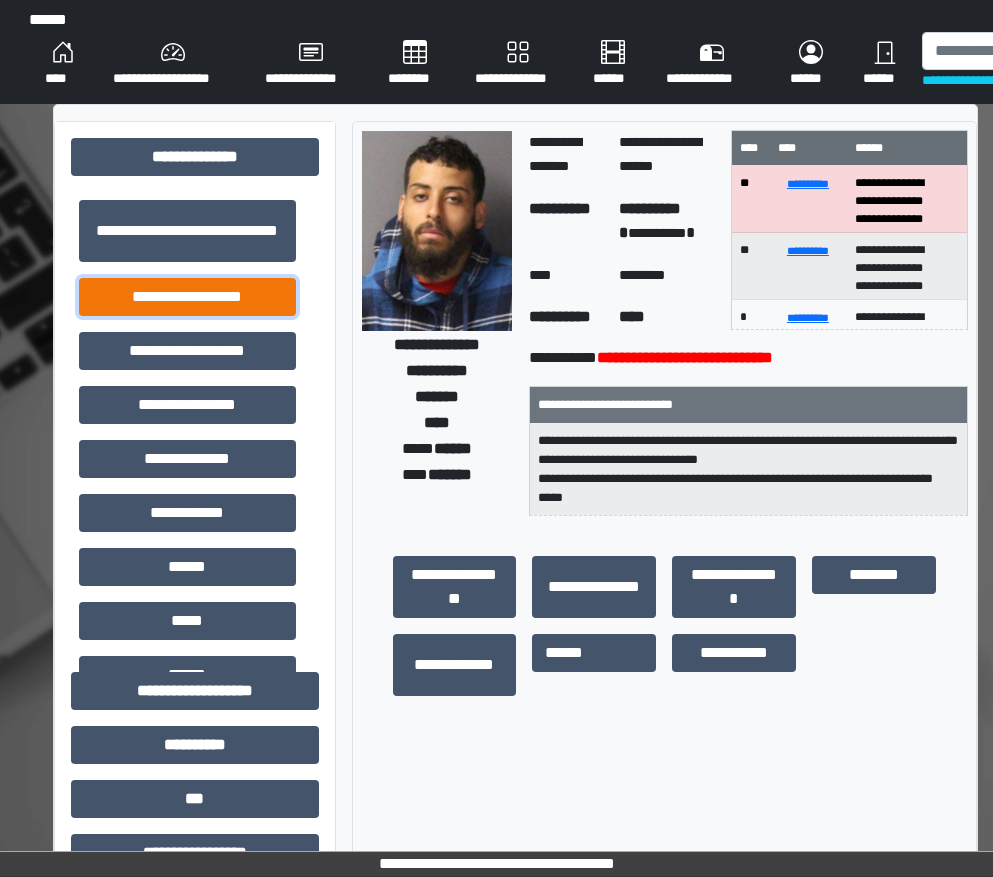 click on "**********" at bounding box center [187, 297] 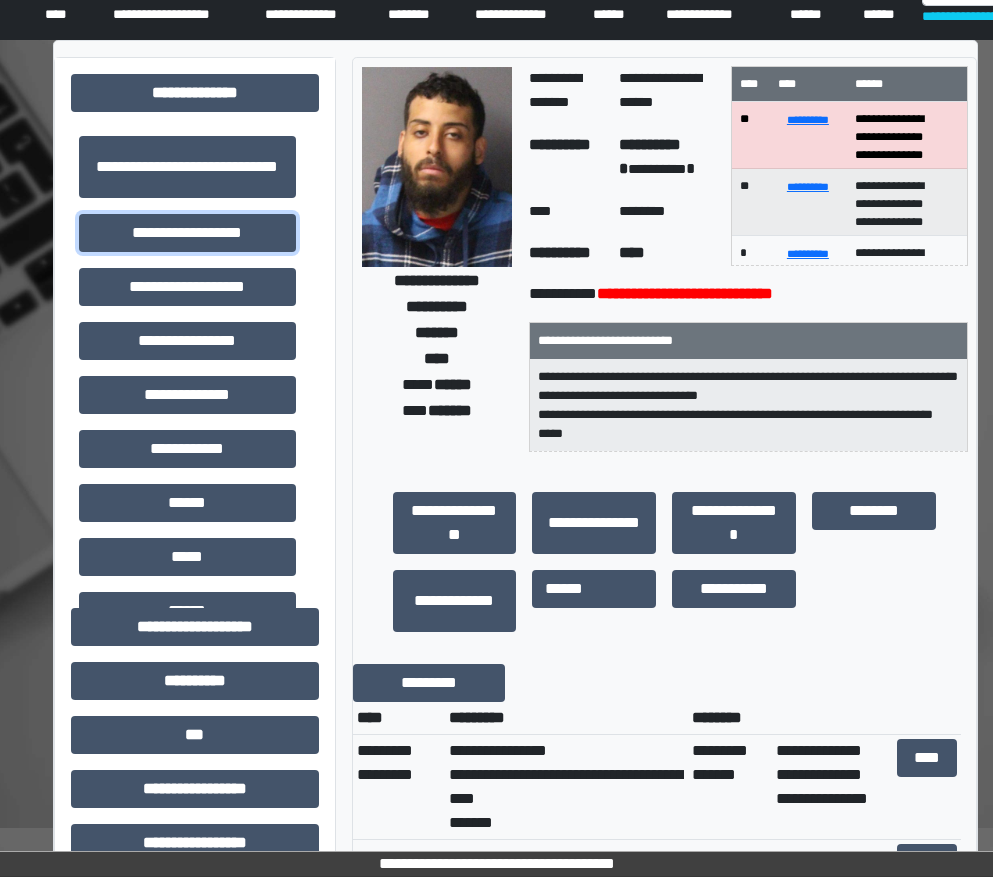 scroll, scrollTop: 100, scrollLeft: 0, axis: vertical 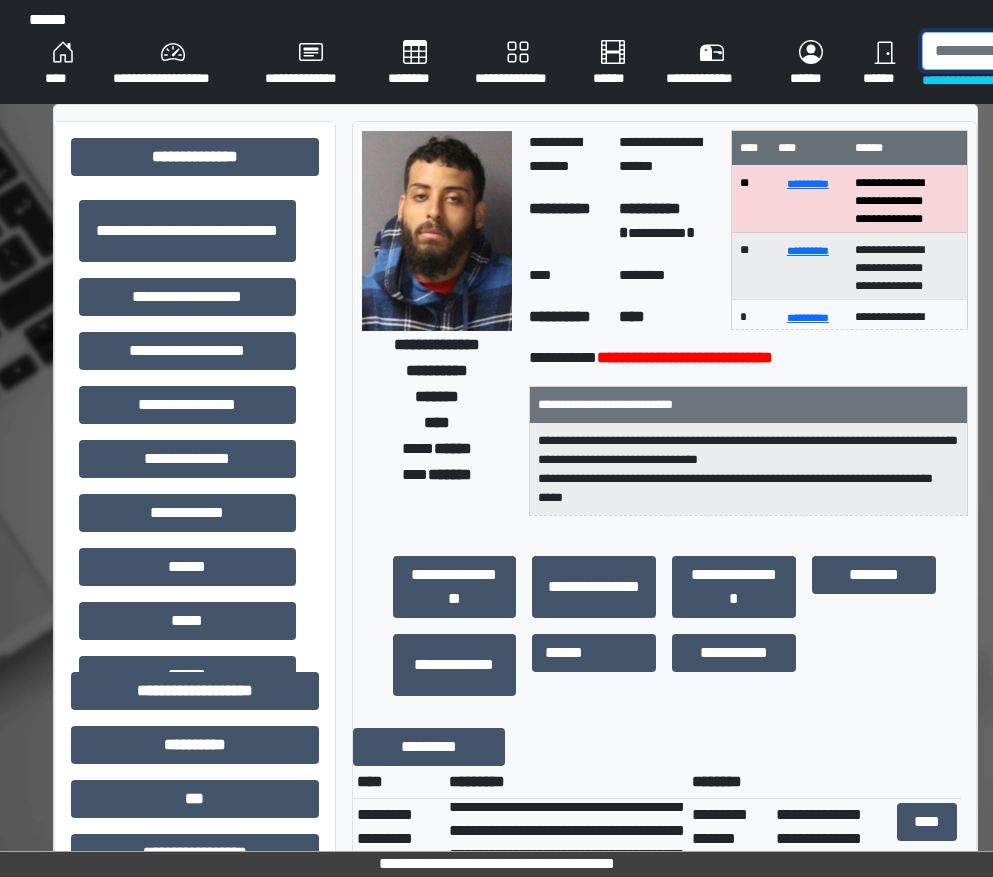 click at bounding box center [1025, 51] 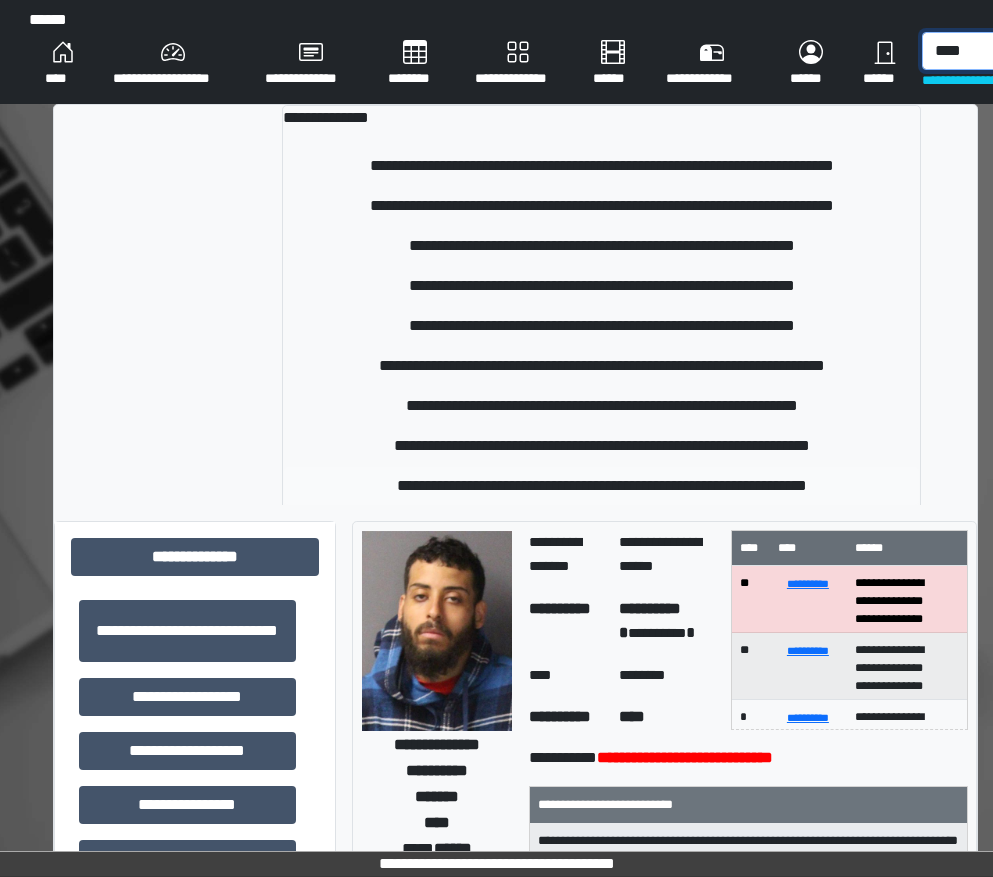 type on "****" 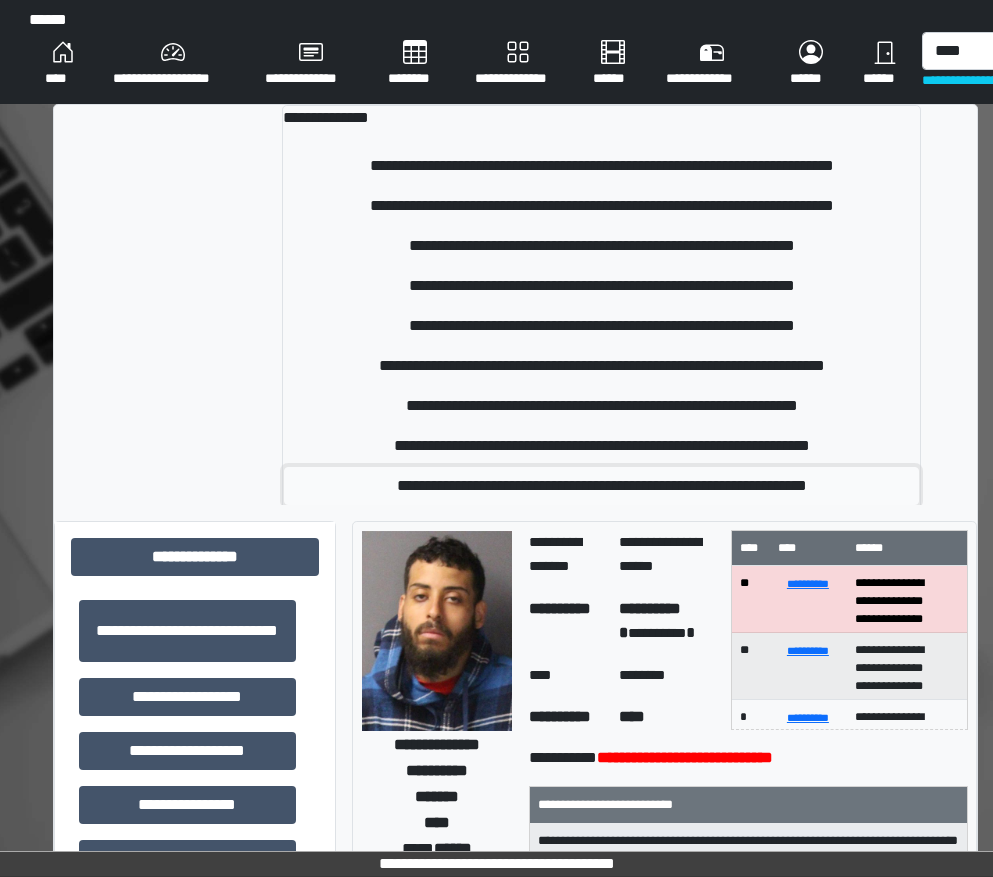click on "**********" at bounding box center (601, 486) 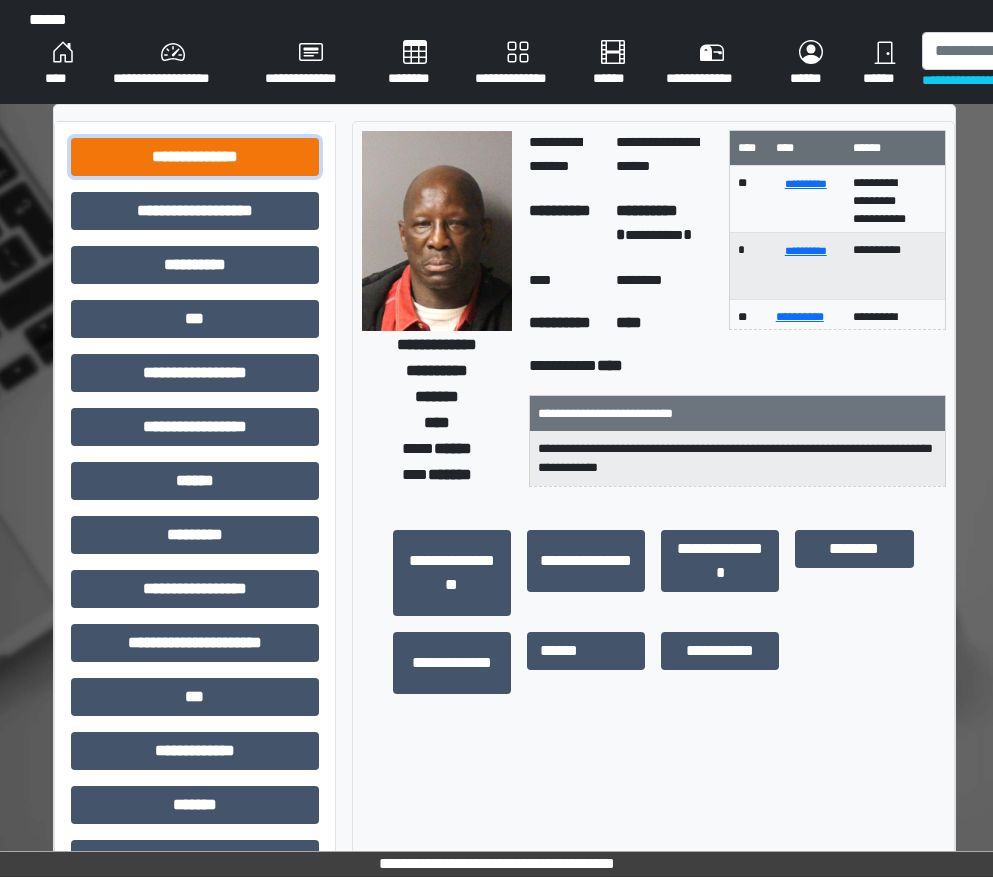 click on "**********" at bounding box center (195, 157) 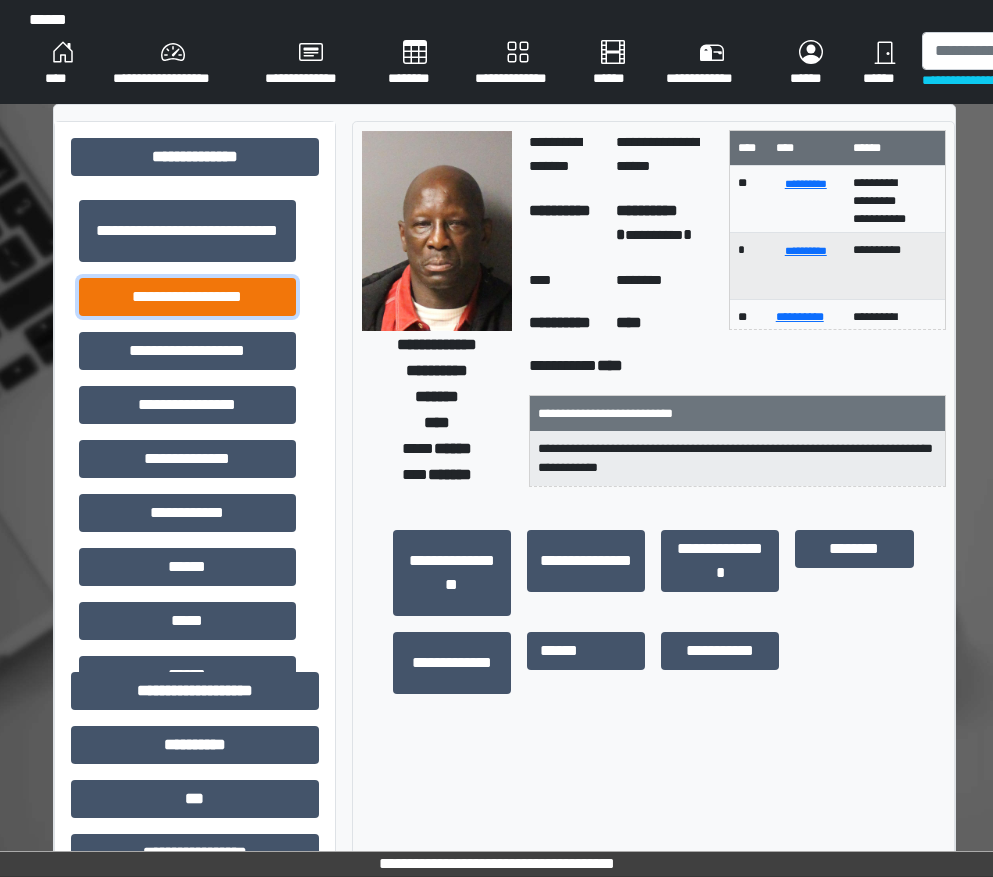 click on "**********" at bounding box center [187, 297] 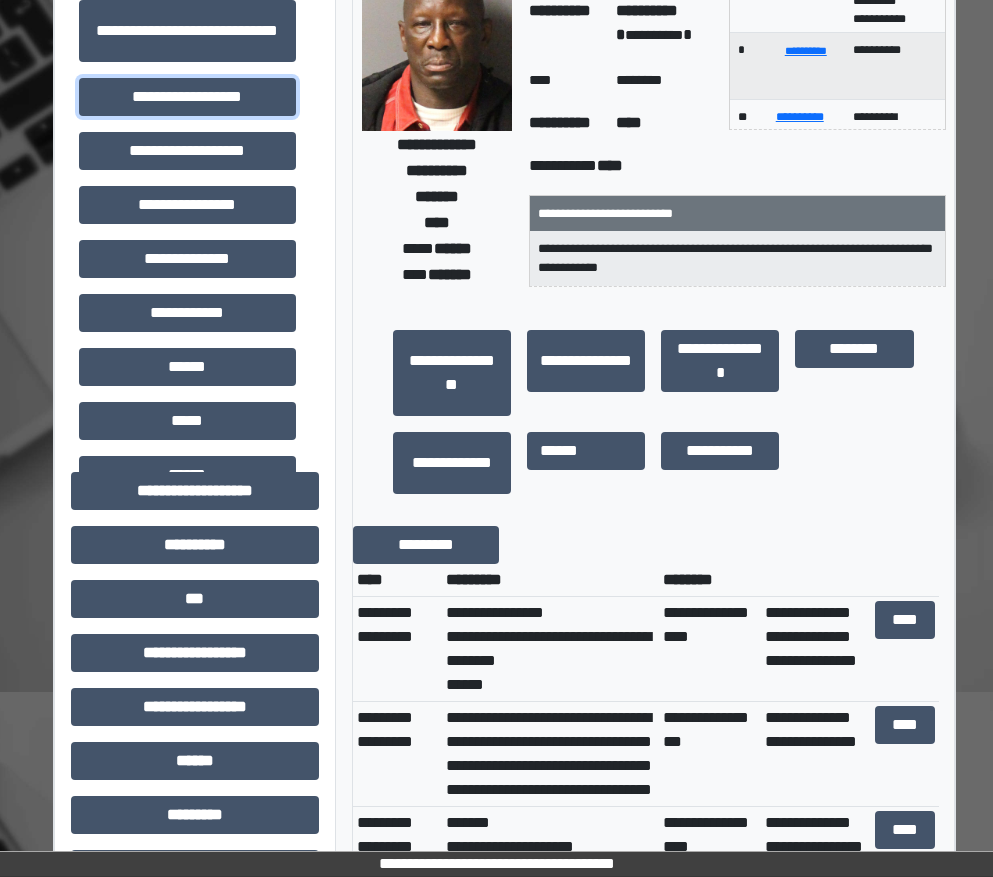 scroll, scrollTop: 0, scrollLeft: 0, axis: both 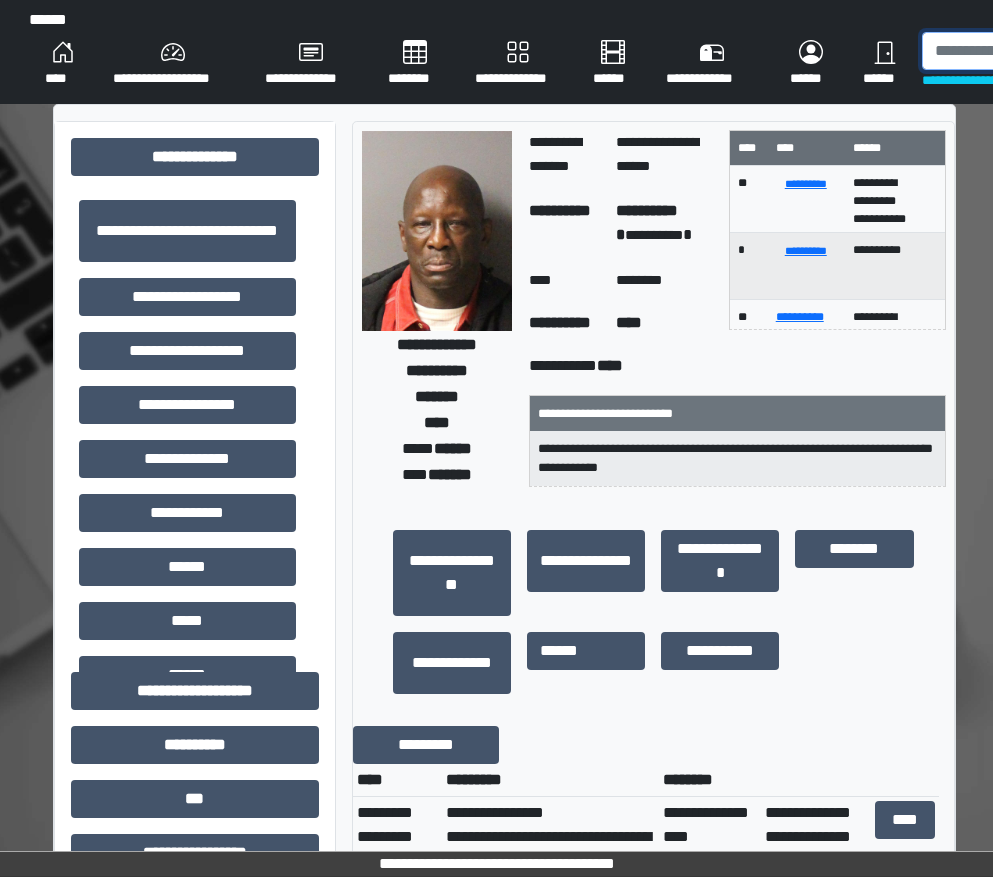 click at bounding box center (1025, 51) 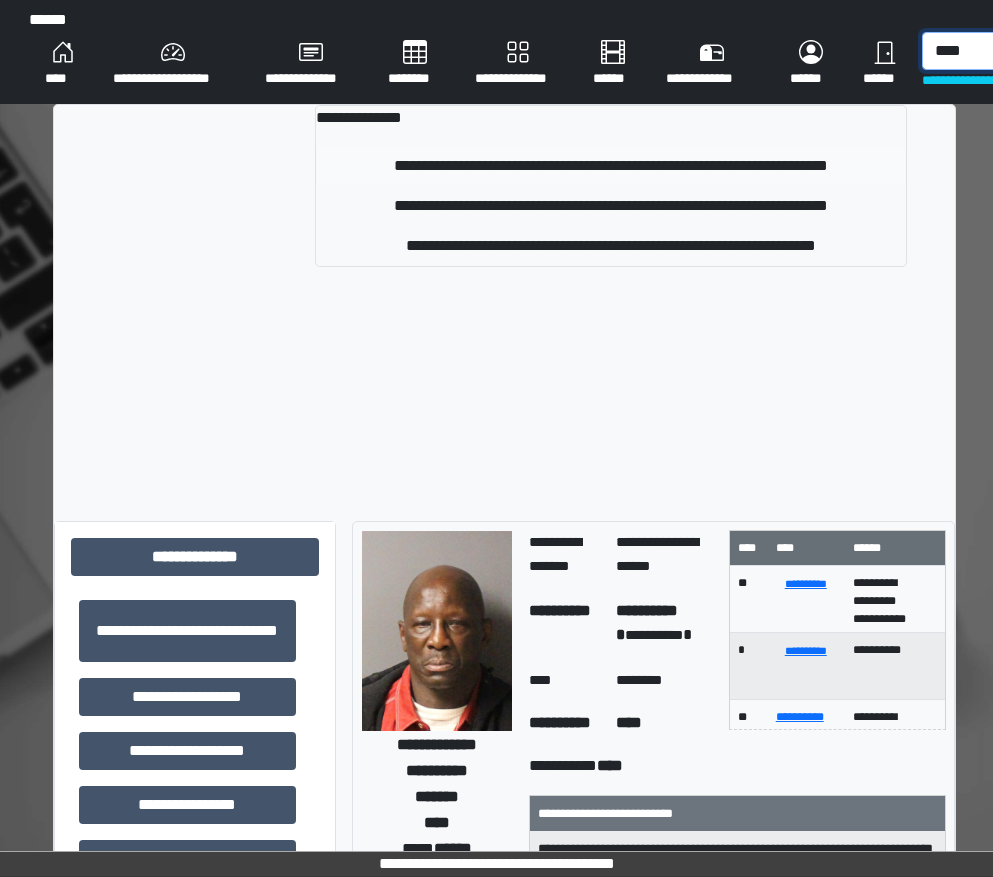 type on "****" 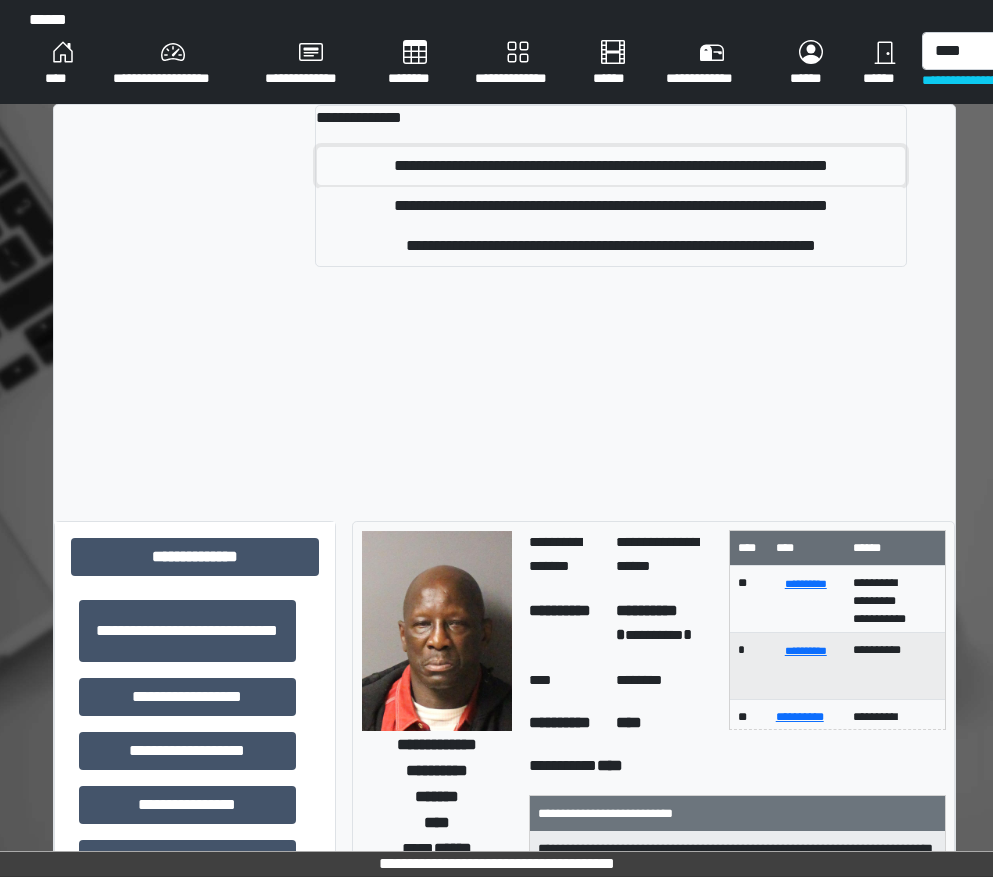 click on "**********" at bounding box center [611, 166] 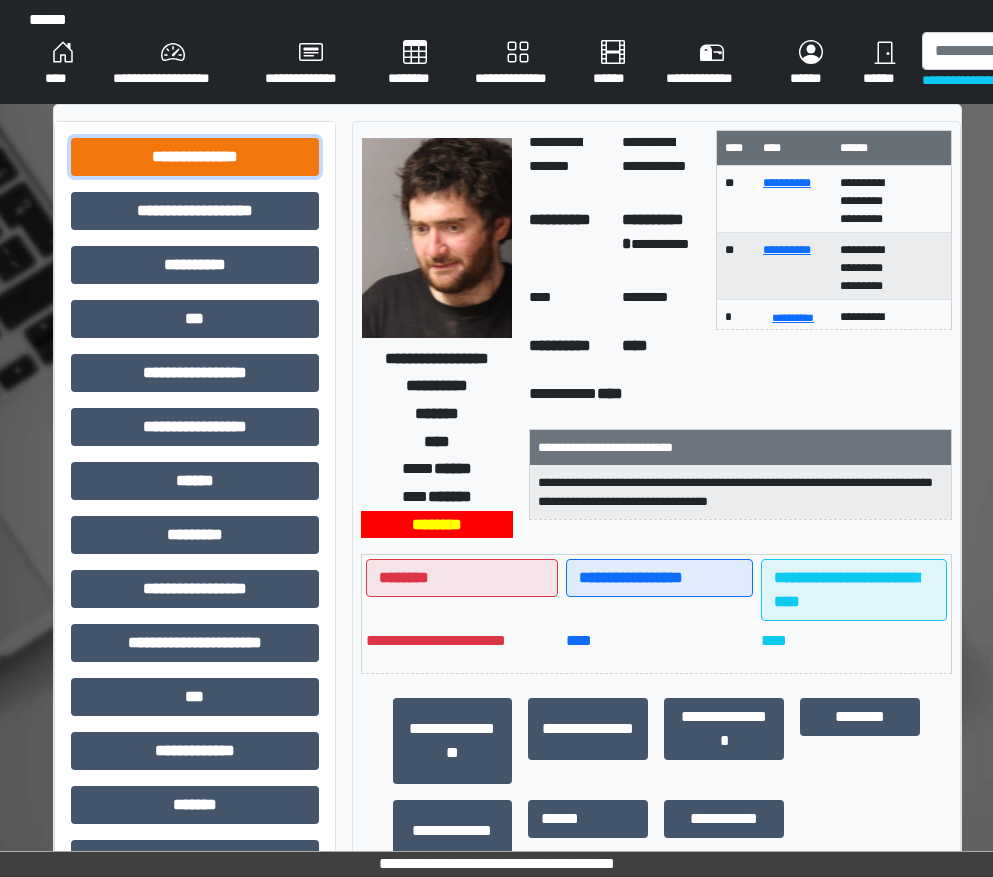 click on "**********" at bounding box center (195, 157) 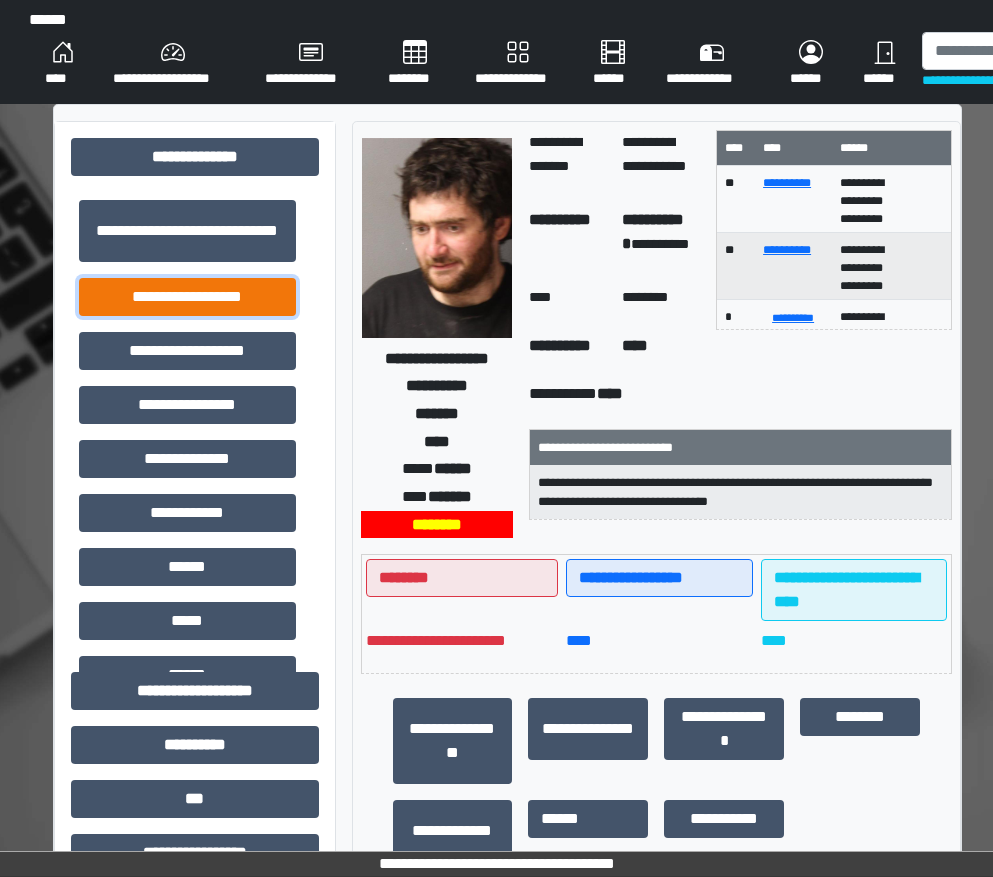 click on "**********" at bounding box center (187, 297) 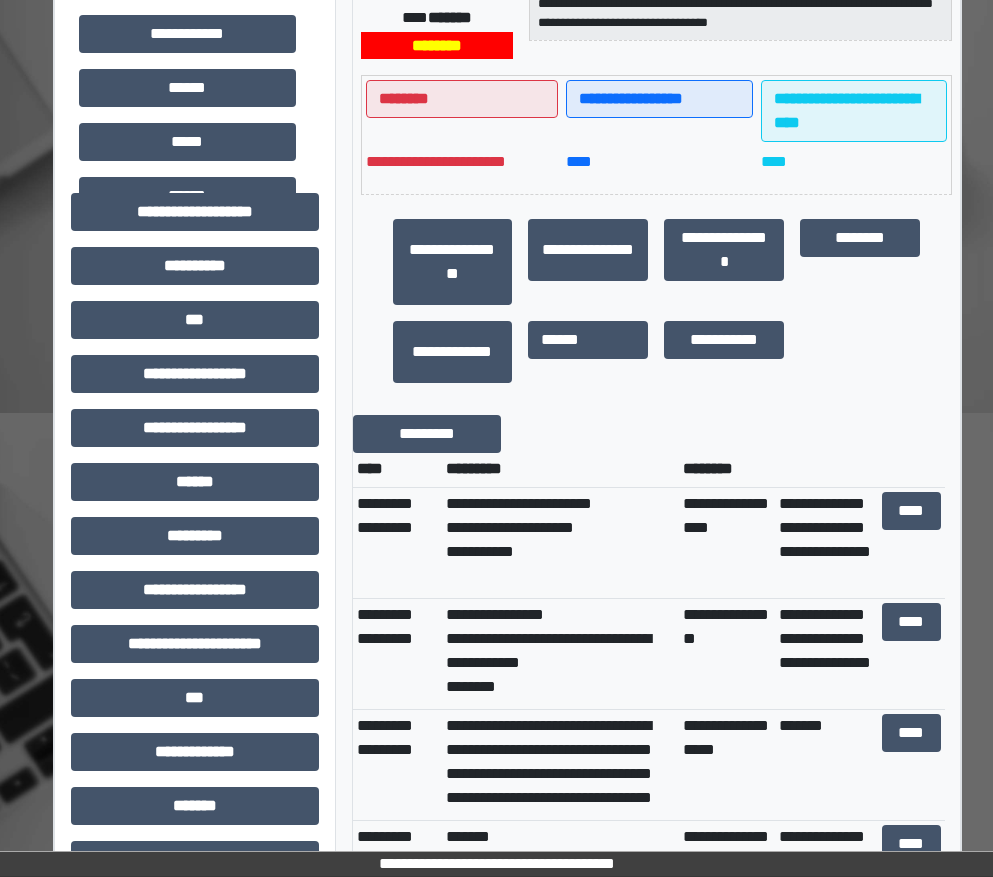 scroll, scrollTop: 500, scrollLeft: 0, axis: vertical 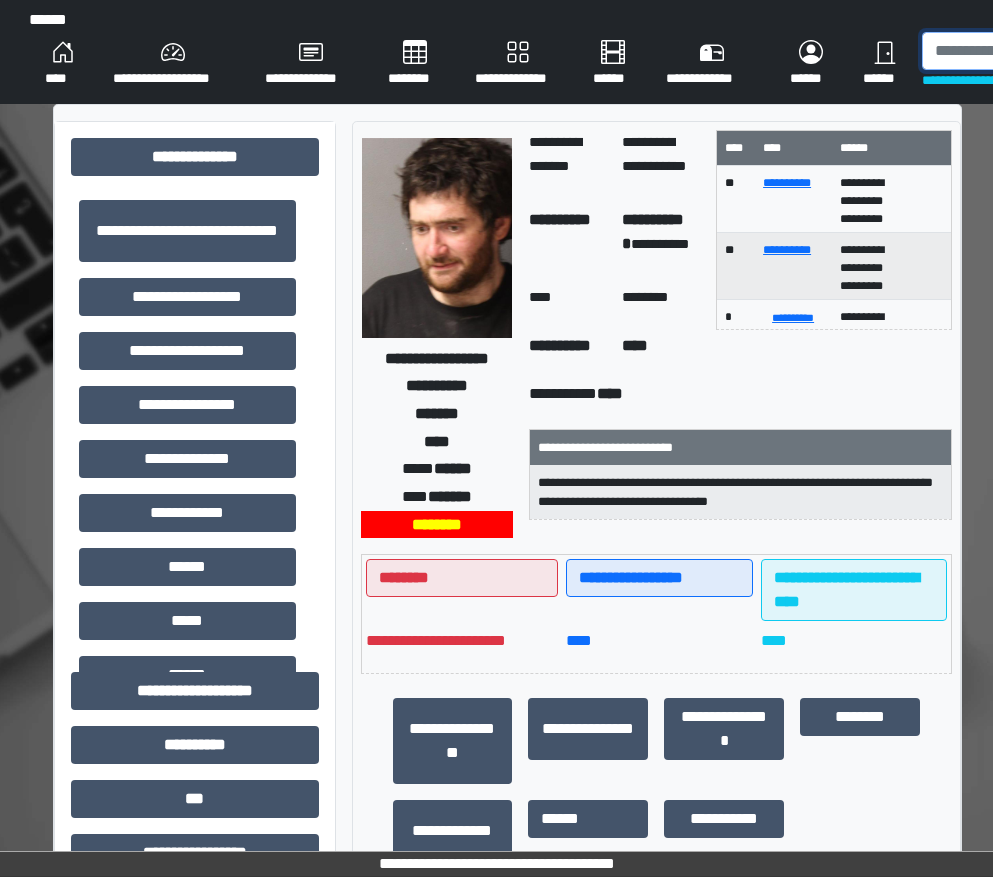 click at bounding box center (1025, 51) 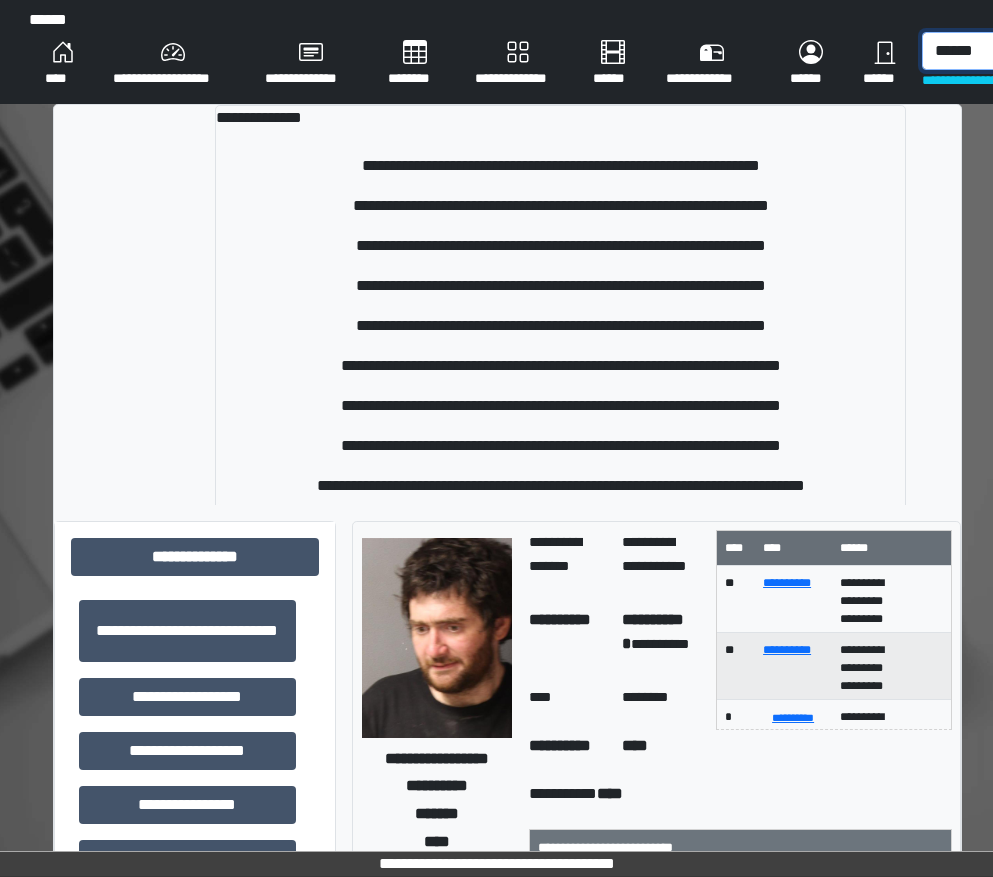 scroll, scrollTop: 0, scrollLeft: 11, axis: horizontal 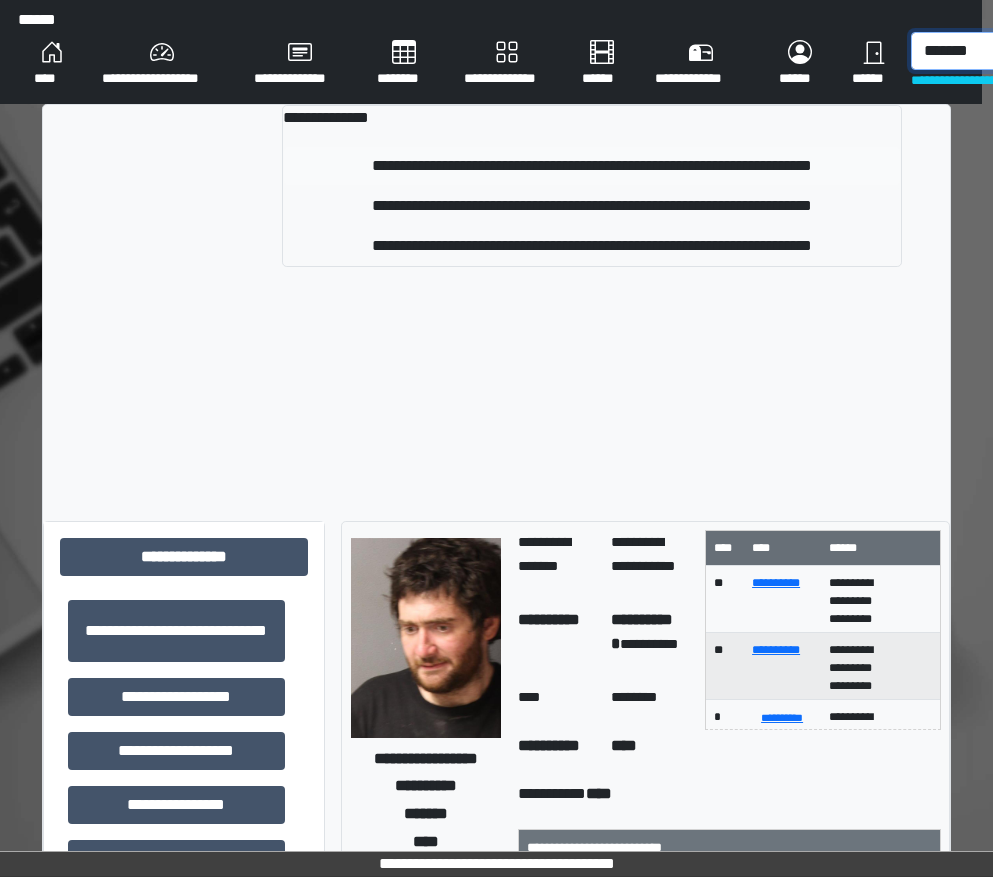 type on "*******" 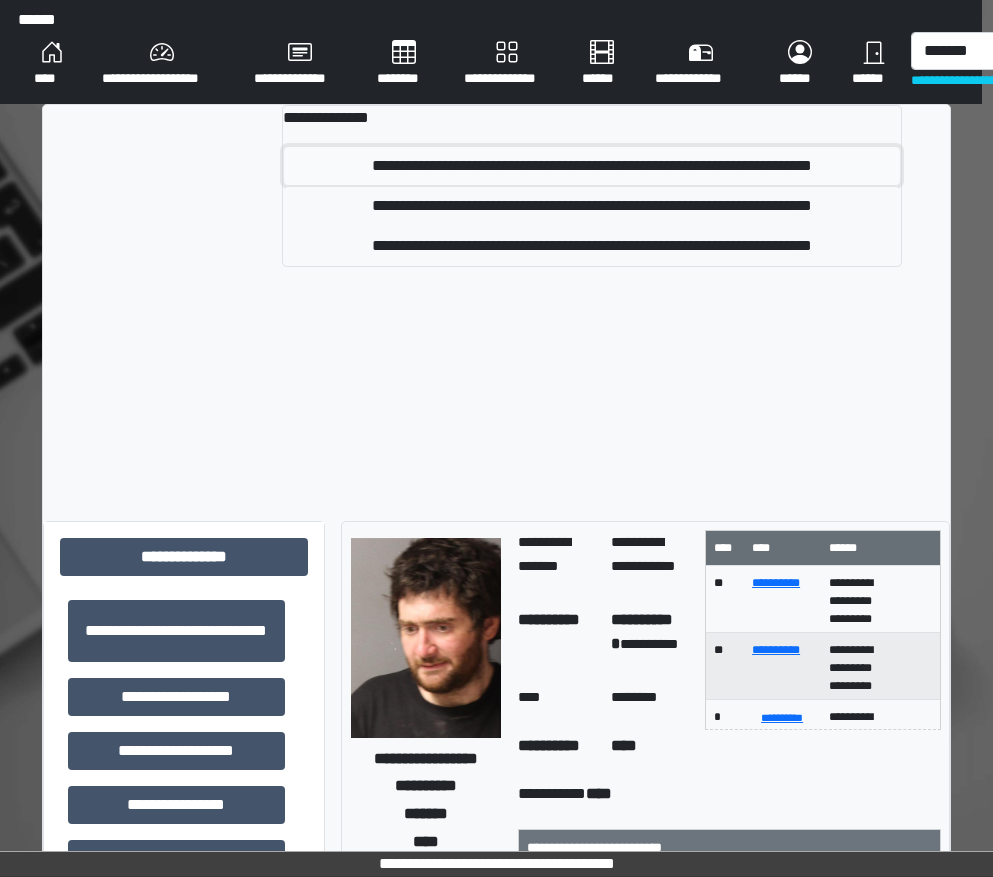 click on "**********" at bounding box center (592, 166) 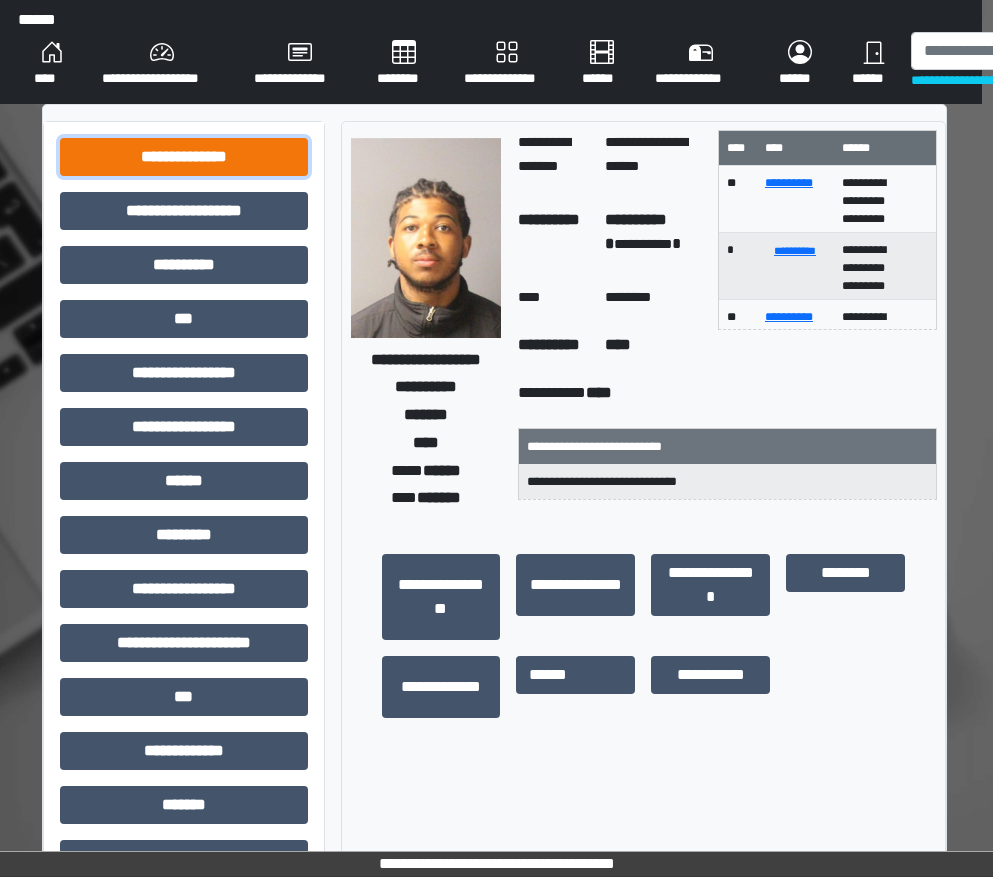 click on "**********" at bounding box center (184, 157) 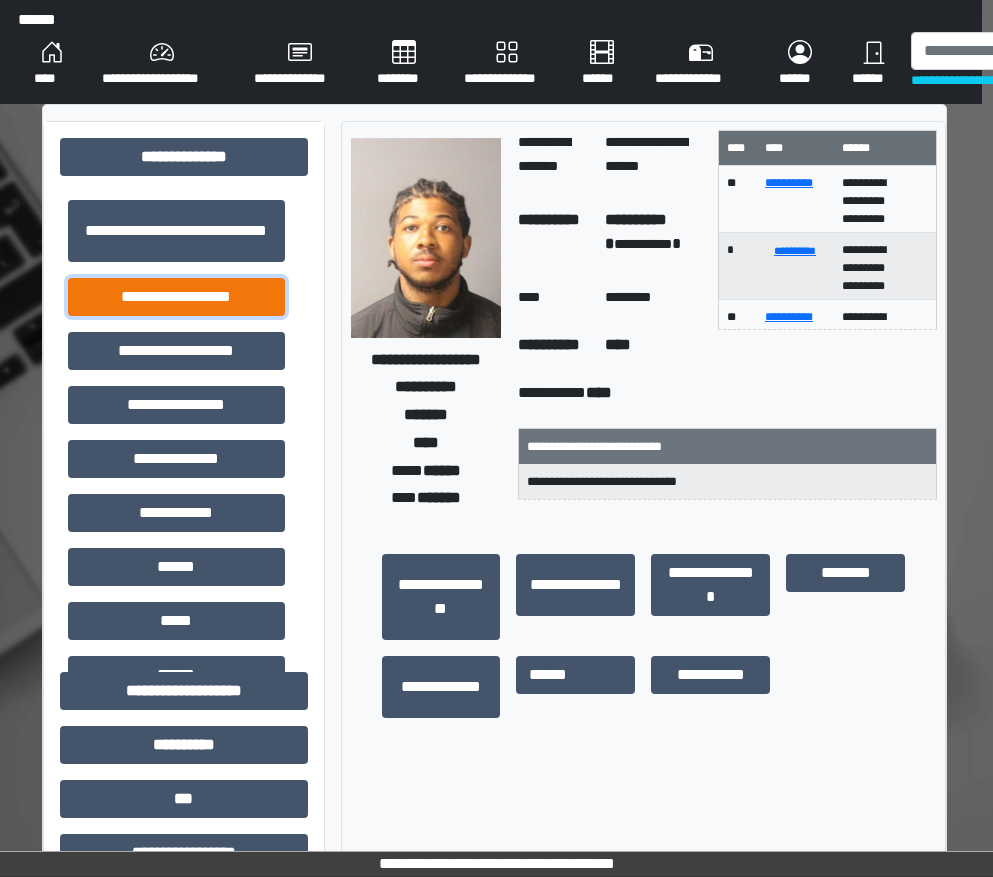 click on "**********" at bounding box center [176, 297] 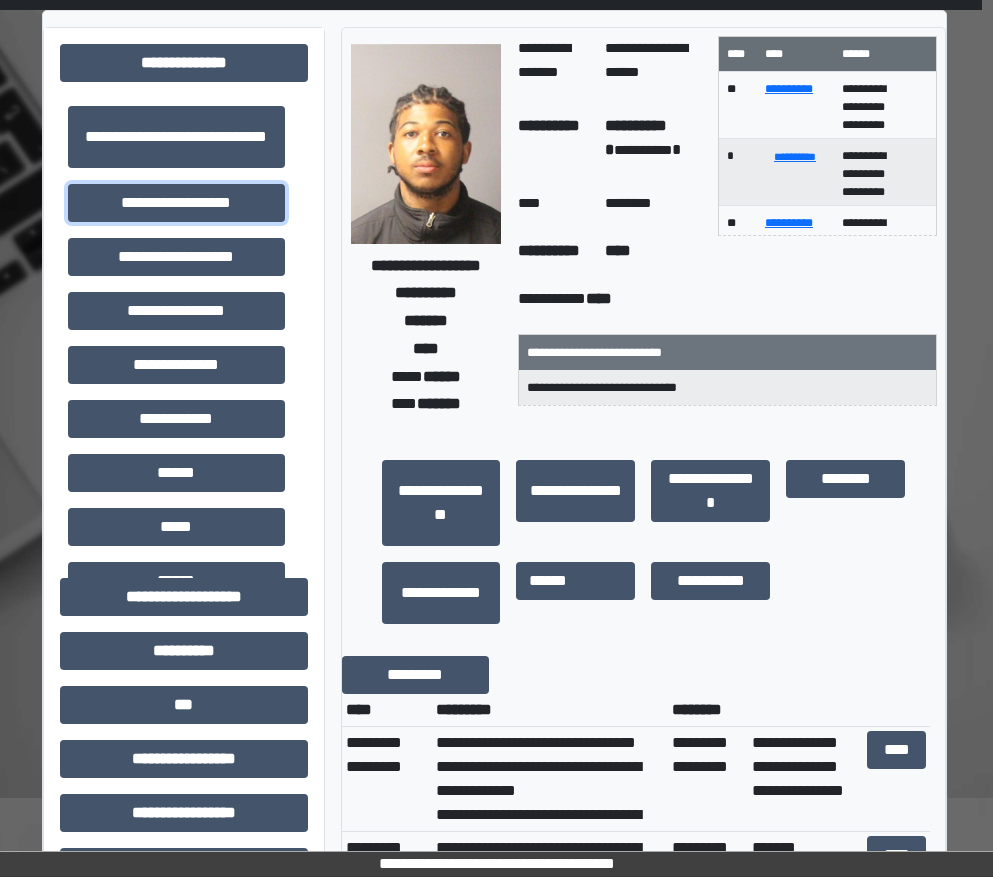 scroll, scrollTop: 0, scrollLeft: 11, axis: horizontal 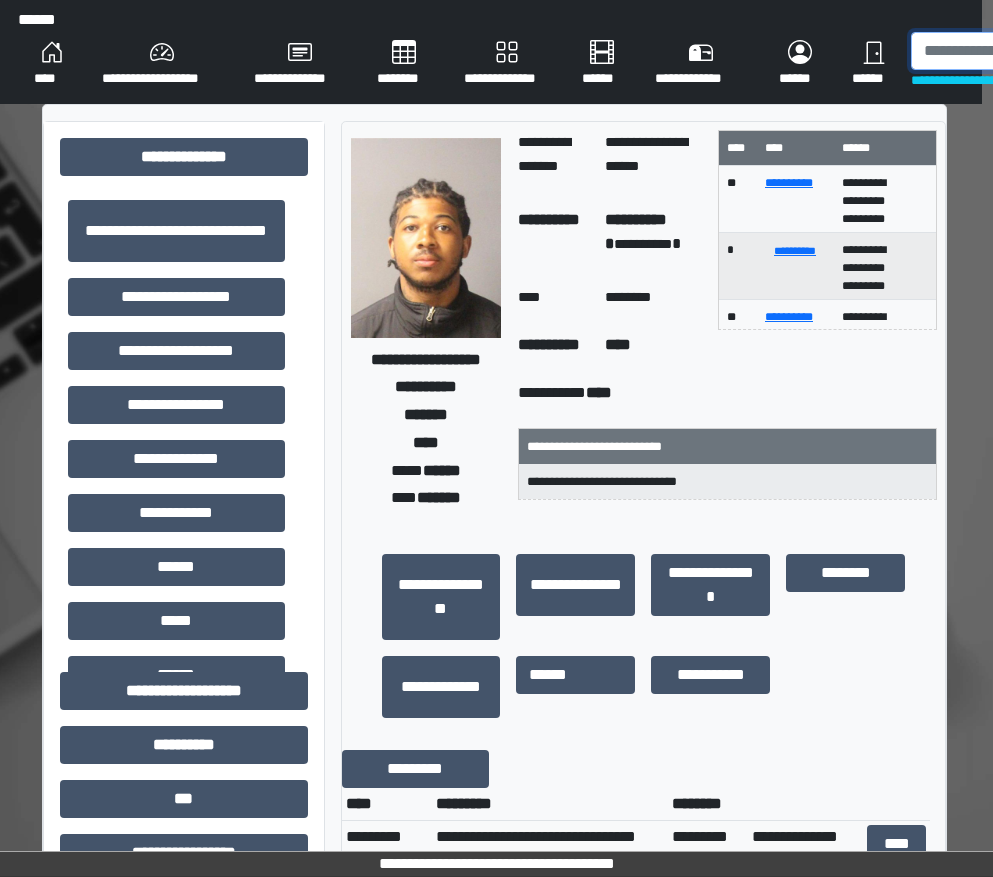 click at bounding box center [1014, 51] 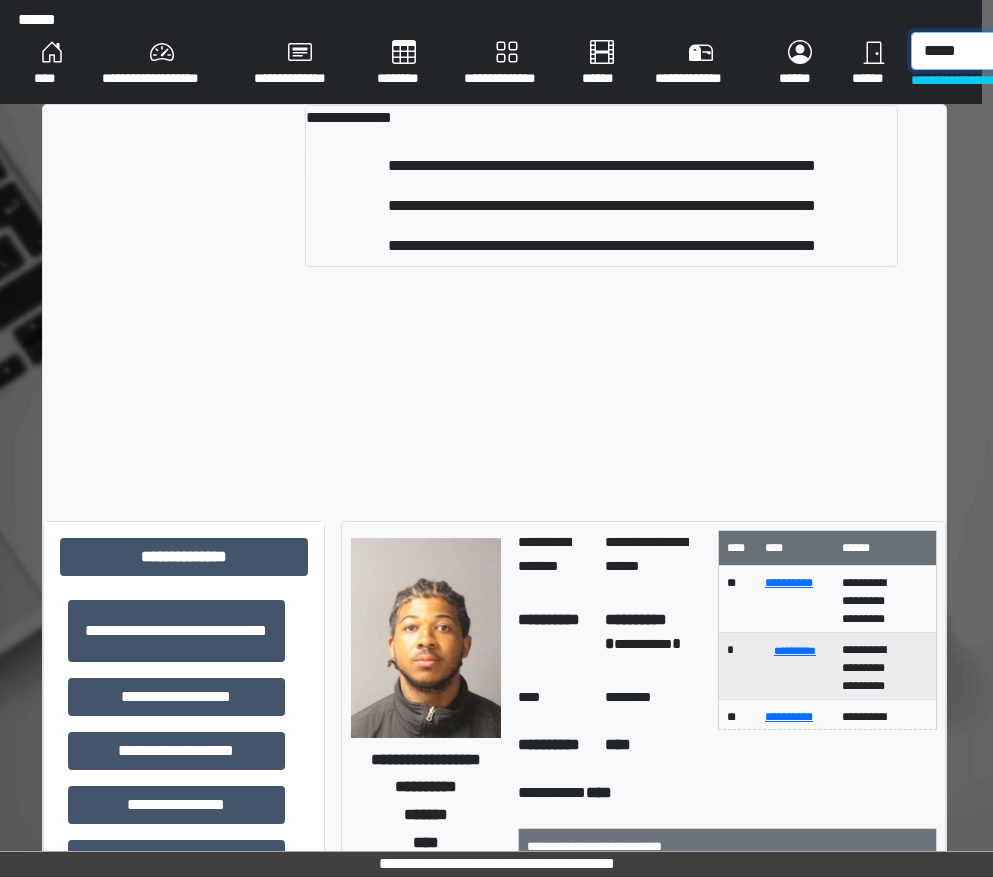 type on "*****" 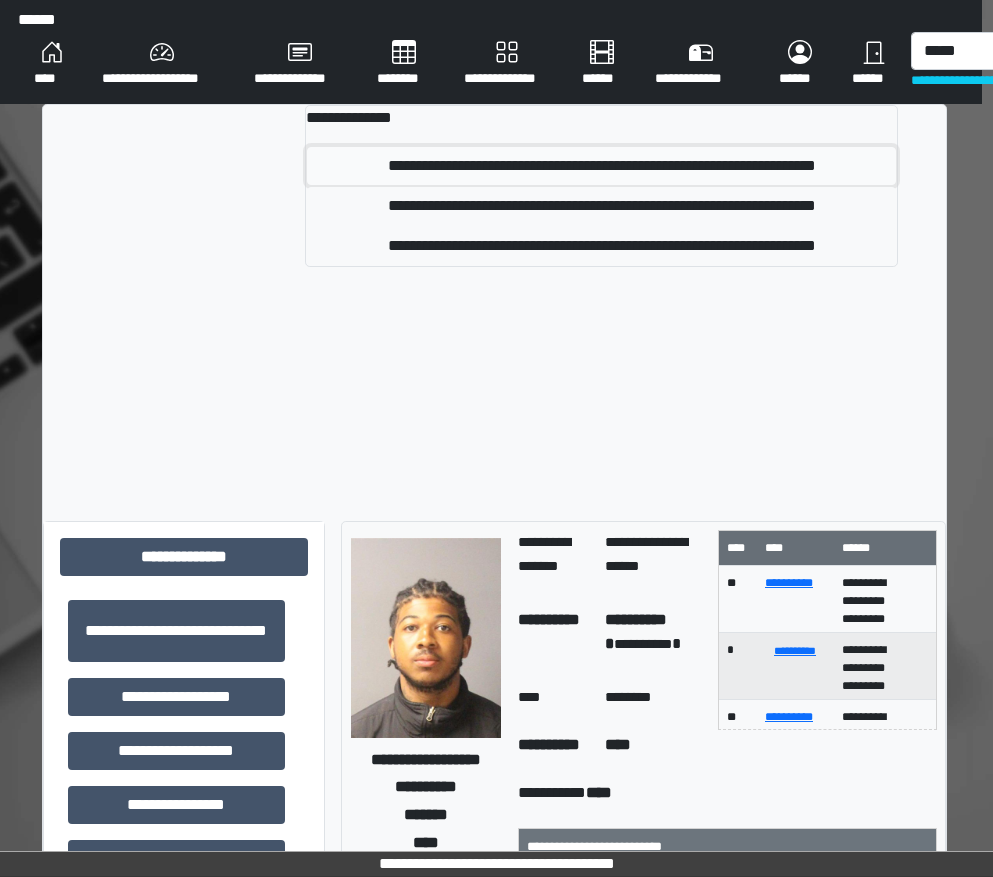 click on "**********" at bounding box center (601, 166) 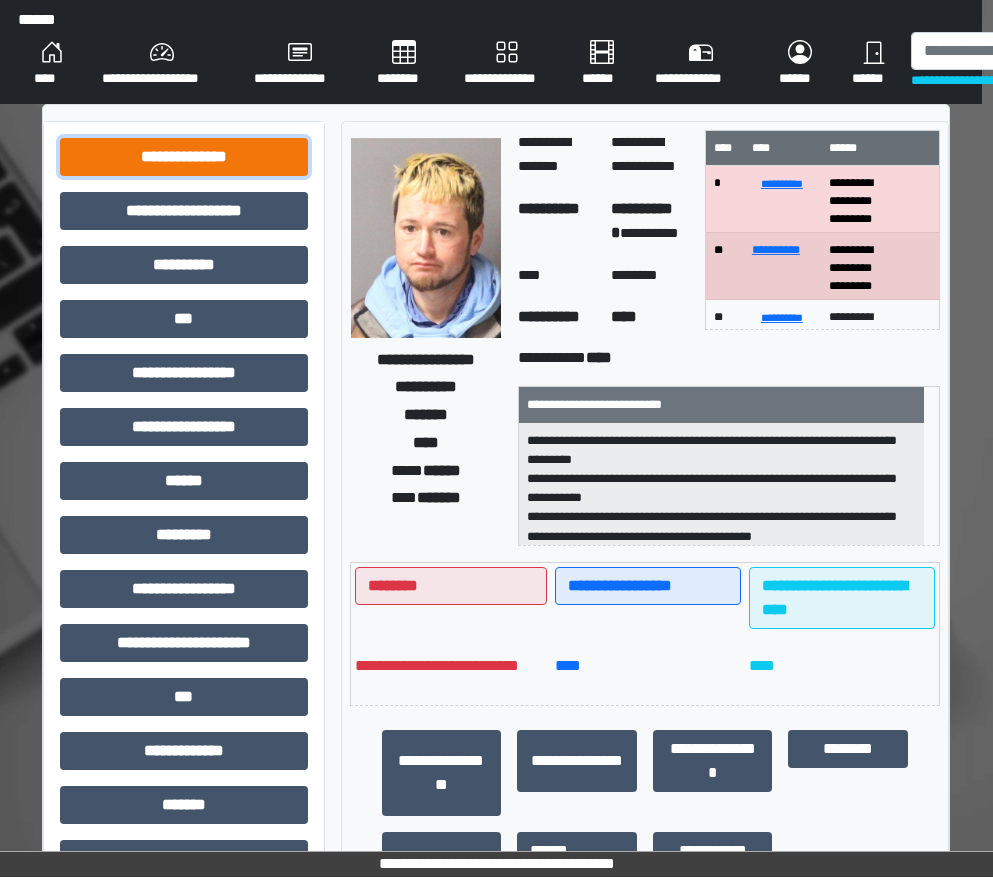 click on "**********" at bounding box center [184, 157] 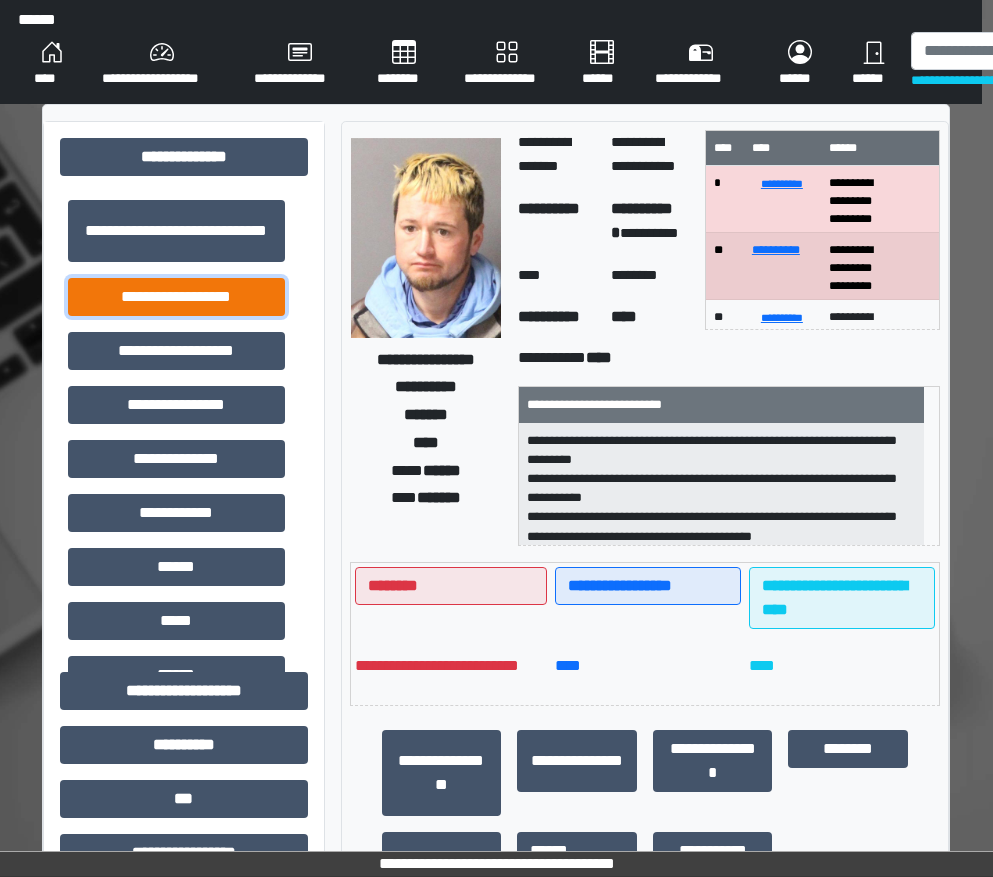 click on "**********" at bounding box center (176, 297) 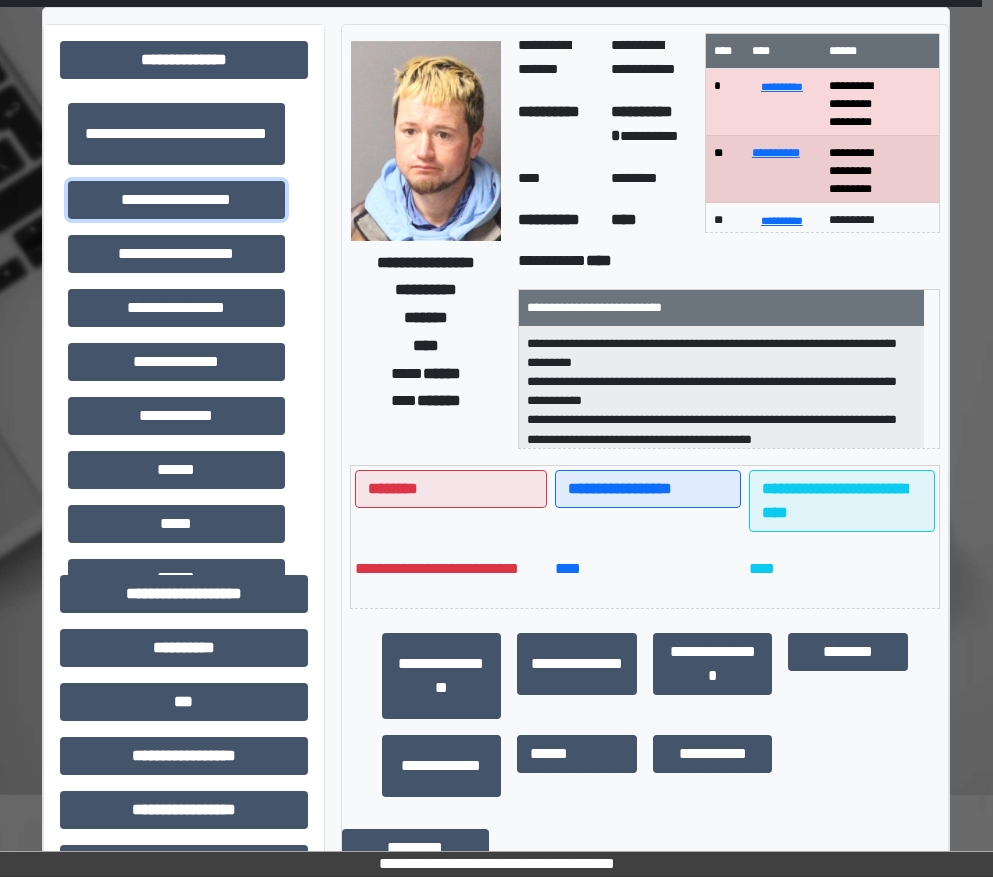 scroll, scrollTop: 0, scrollLeft: 11, axis: horizontal 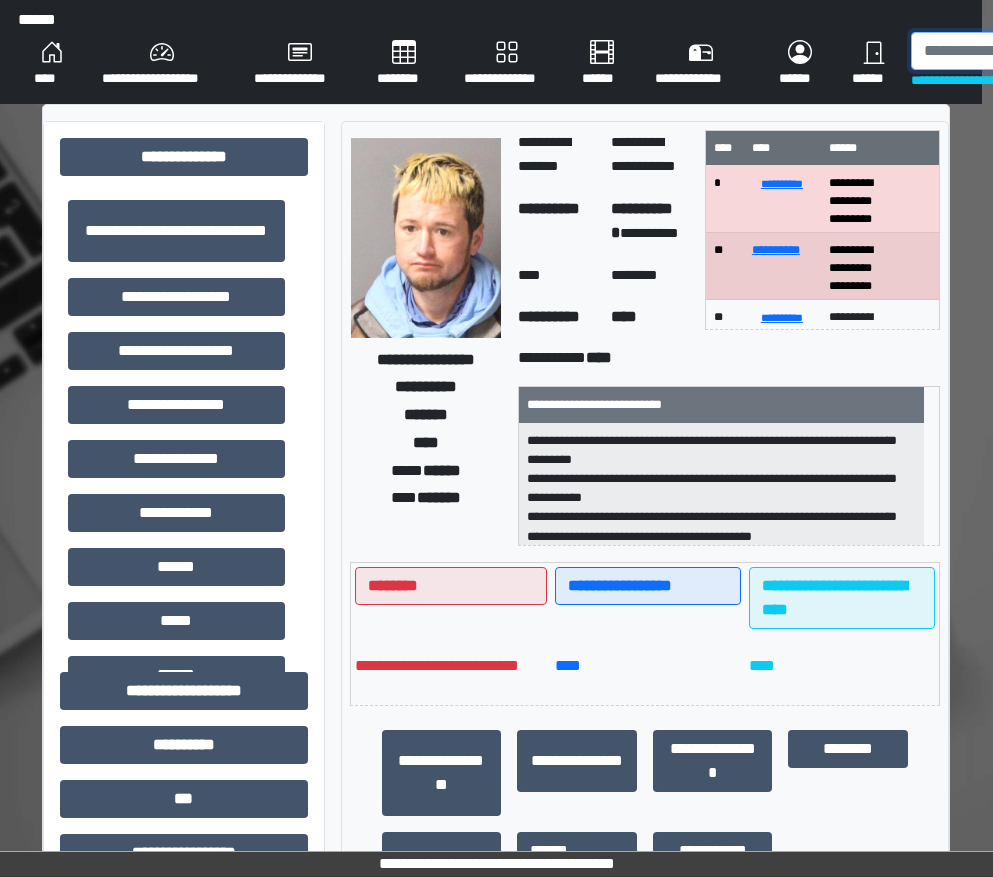 click at bounding box center (1014, 51) 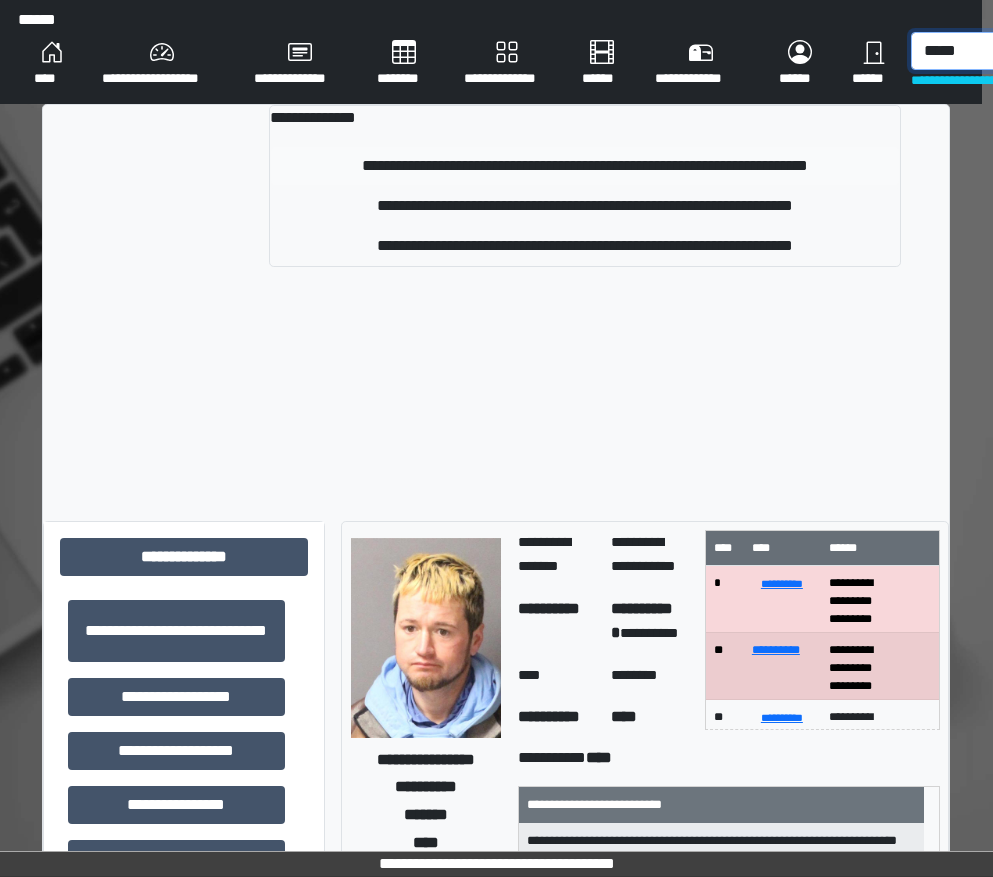 type on "*****" 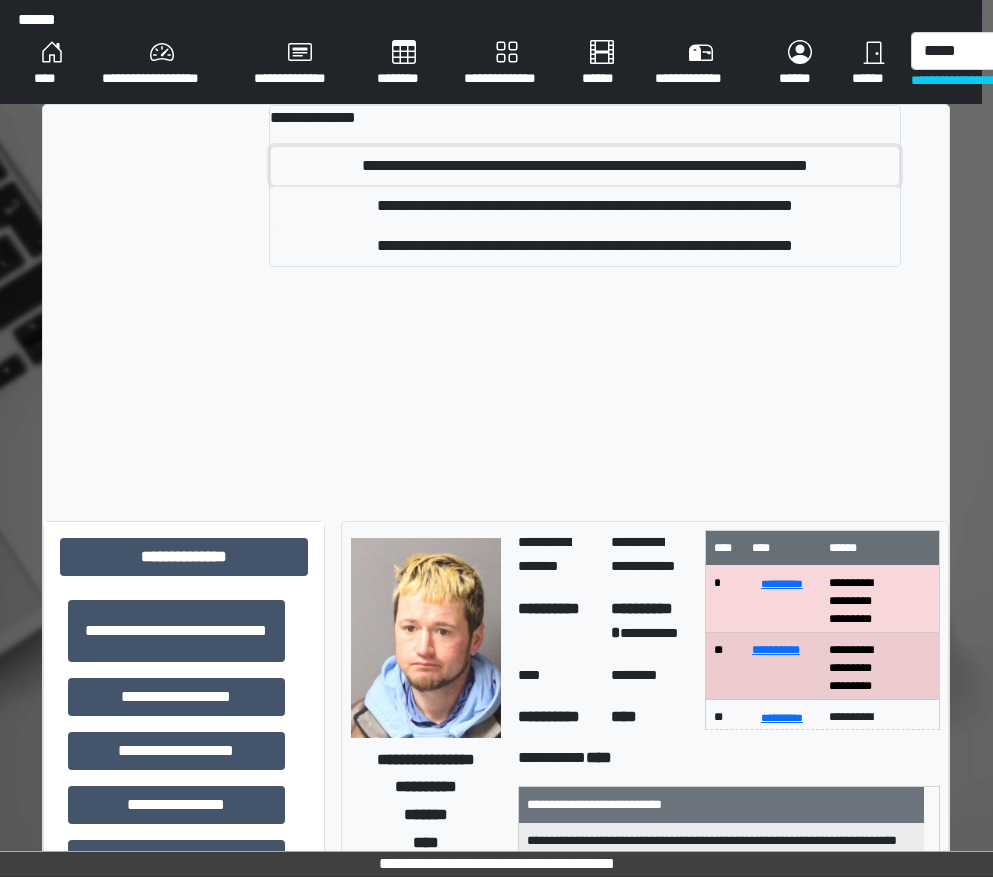 click on "**********" at bounding box center [585, 166] 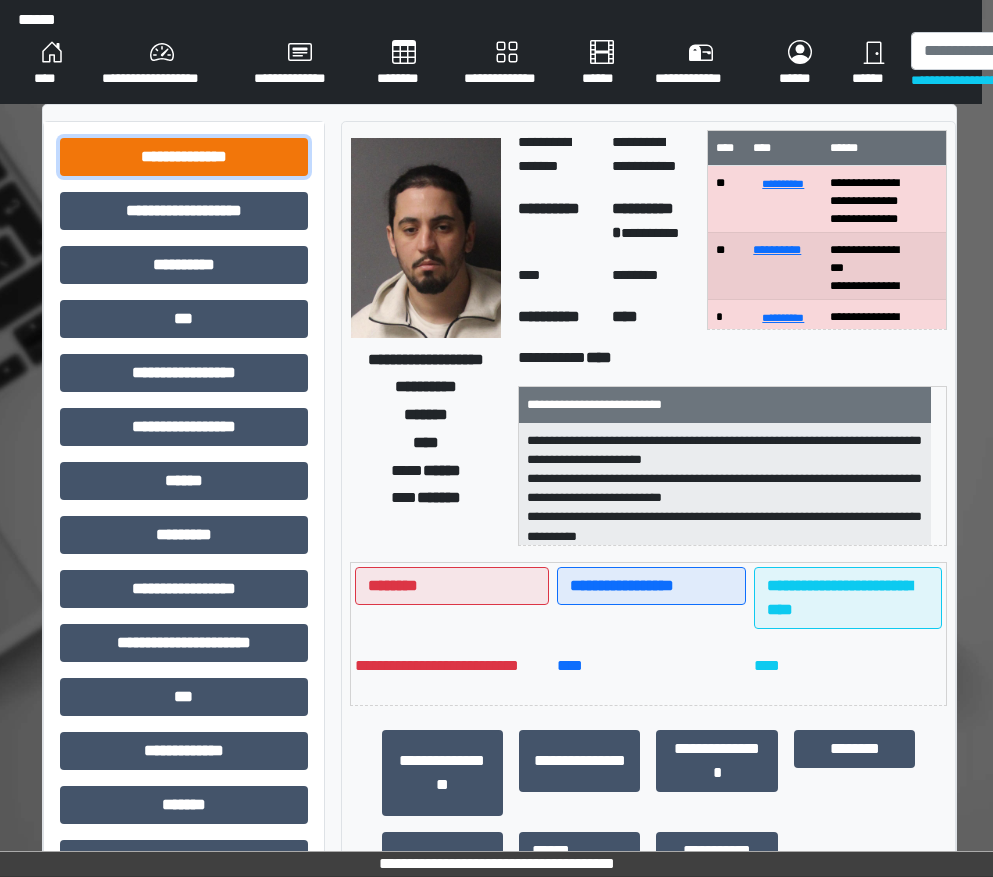 click on "**********" at bounding box center [184, 157] 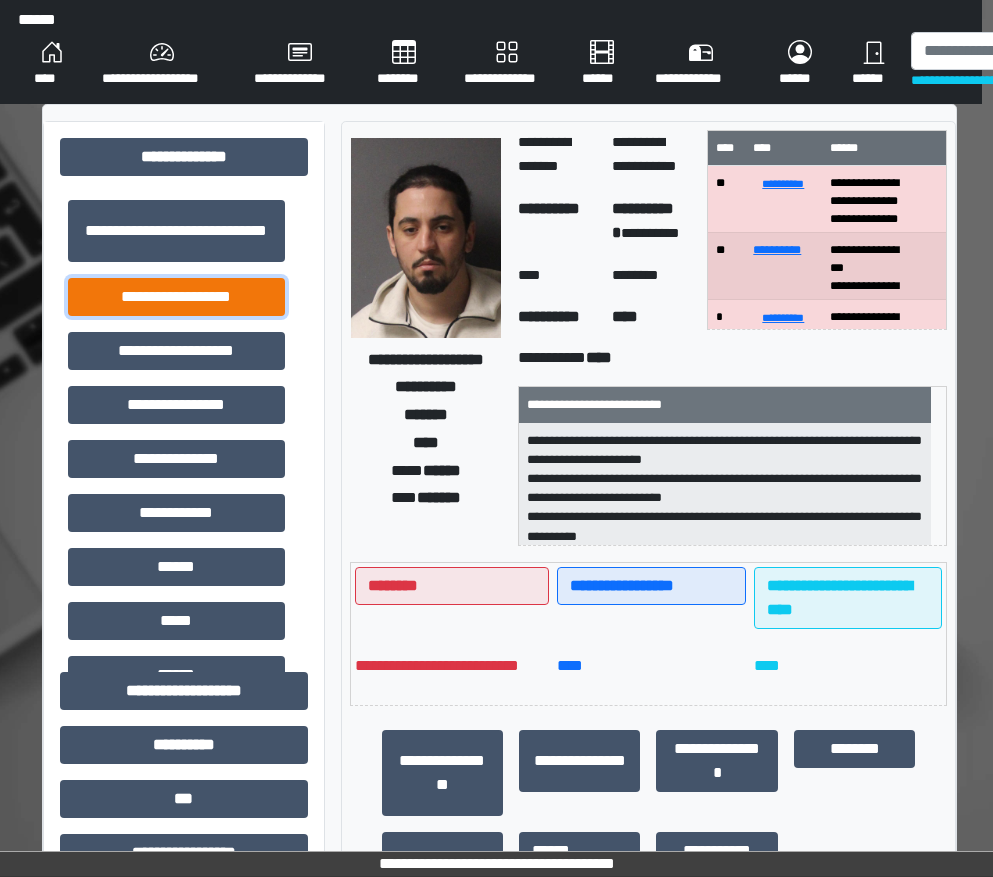 click on "**********" at bounding box center [176, 297] 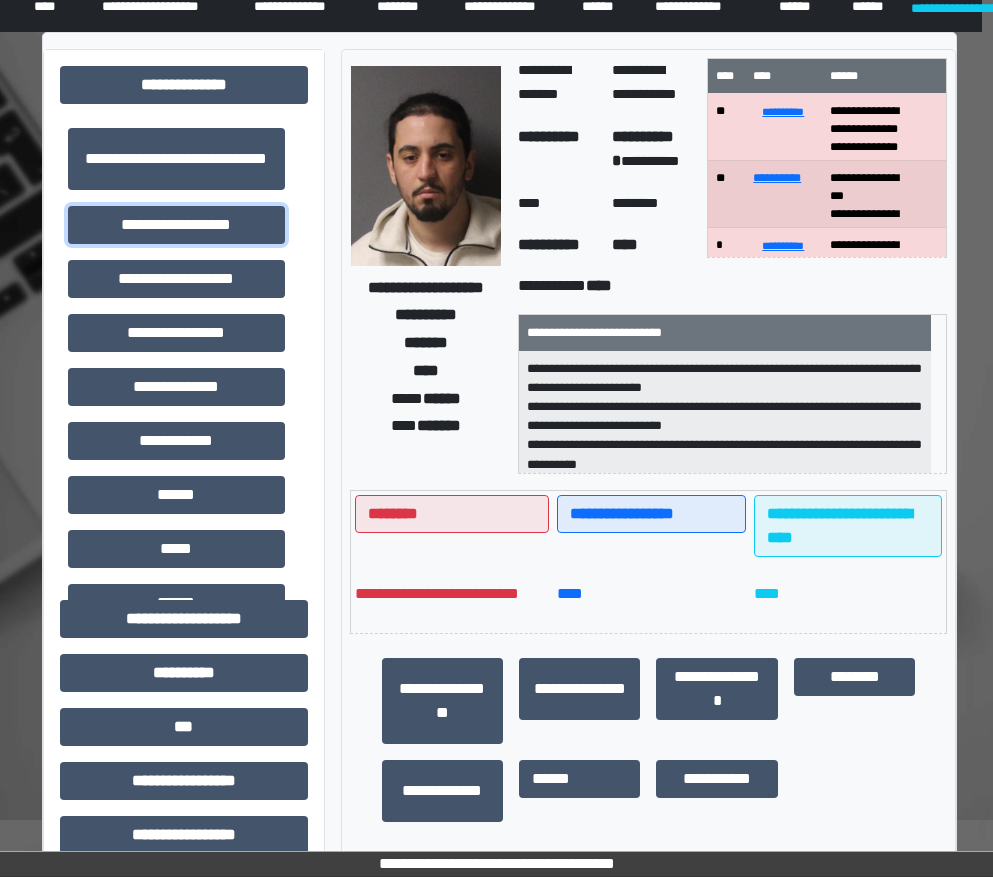 scroll, scrollTop: 0, scrollLeft: 11, axis: horizontal 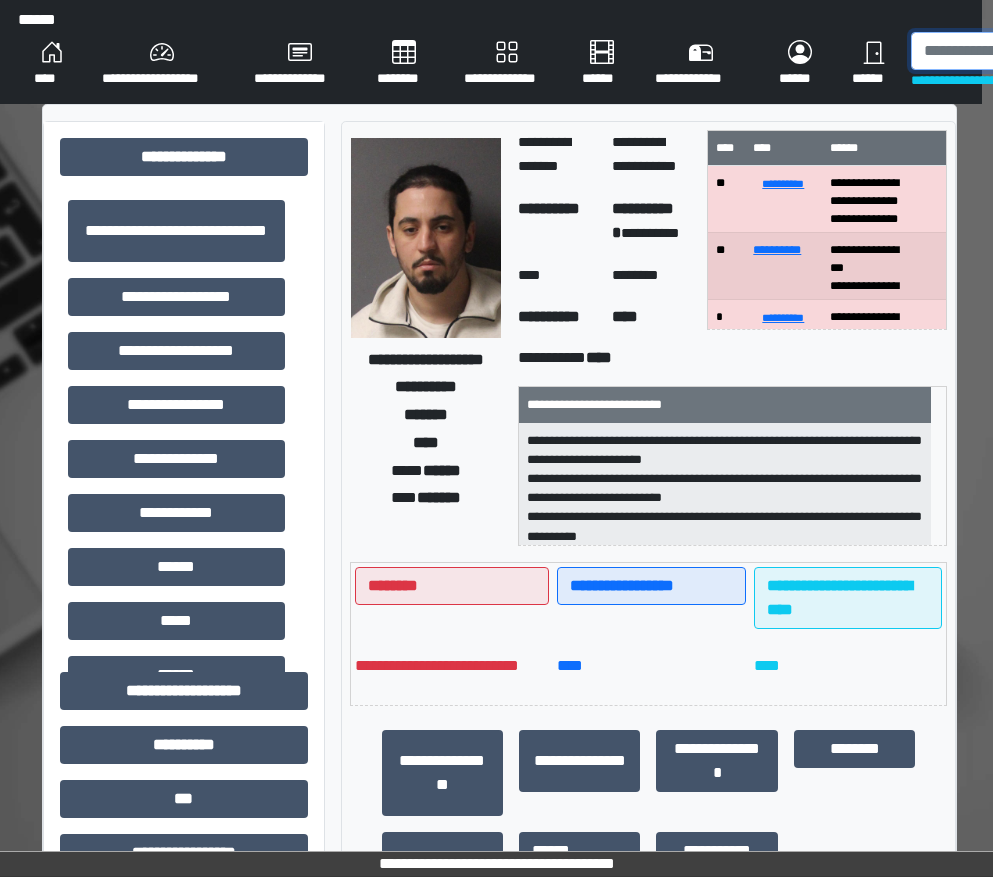 click at bounding box center (1014, 51) 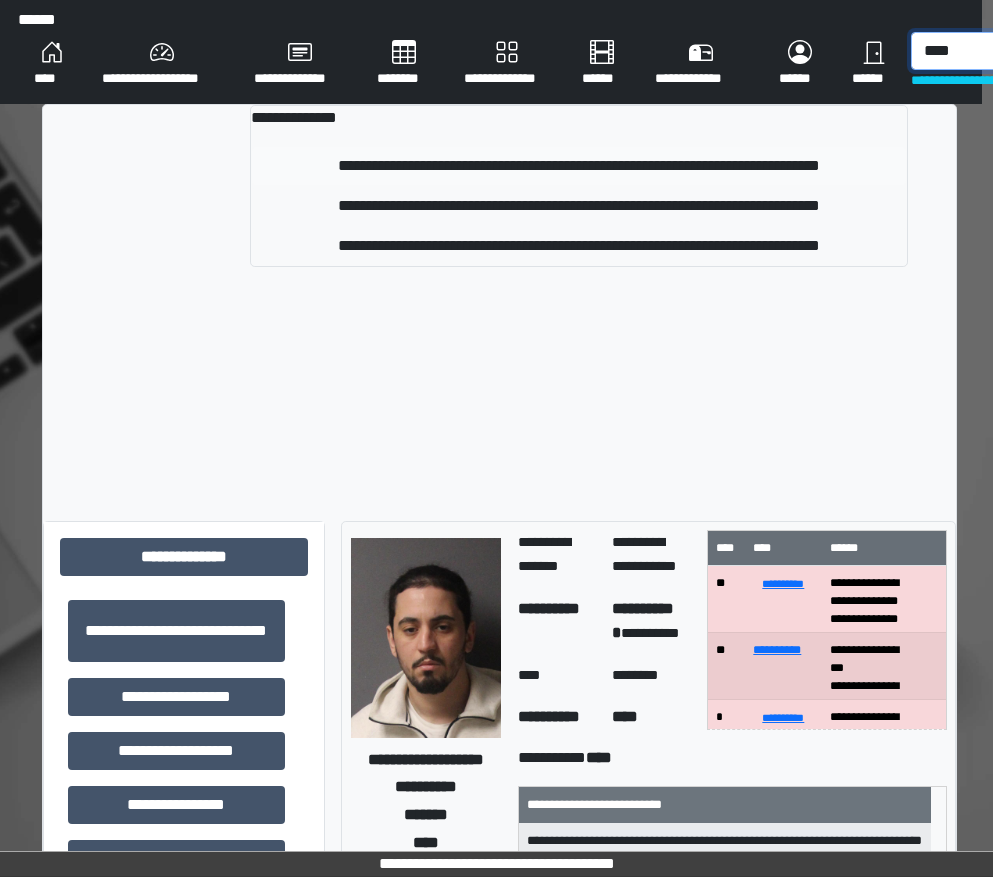 type on "****" 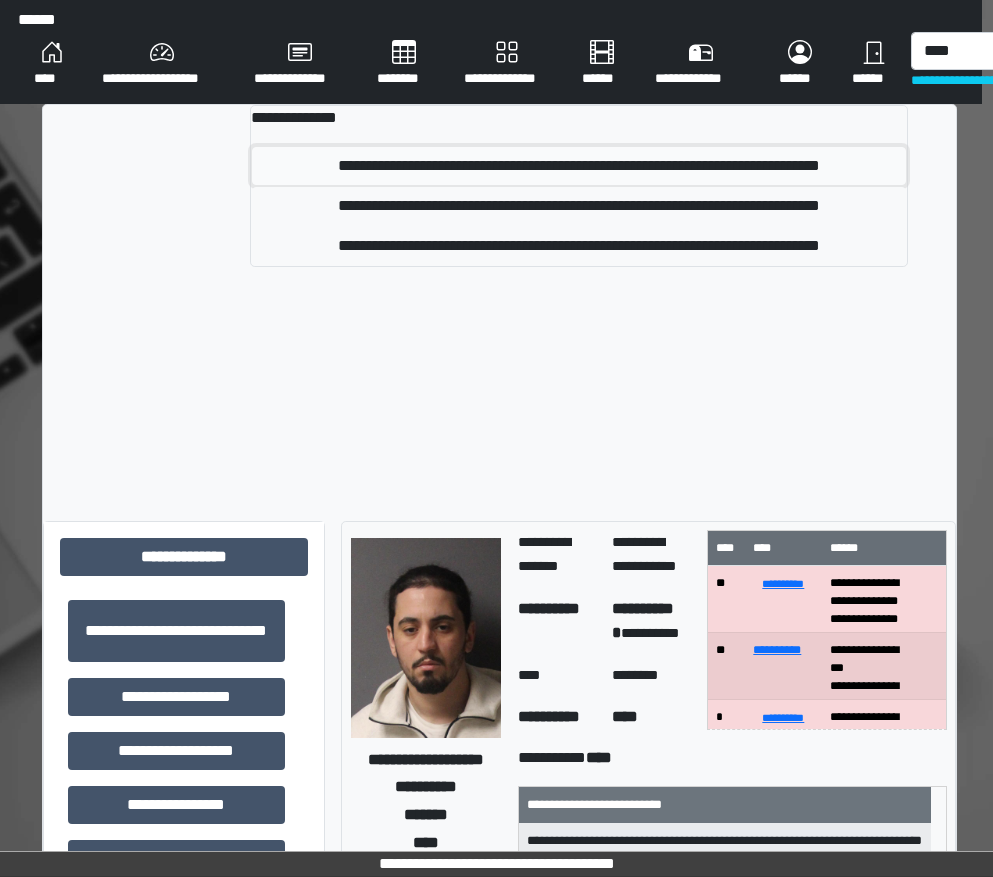 click on "**********" at bounding box center [579, 166] 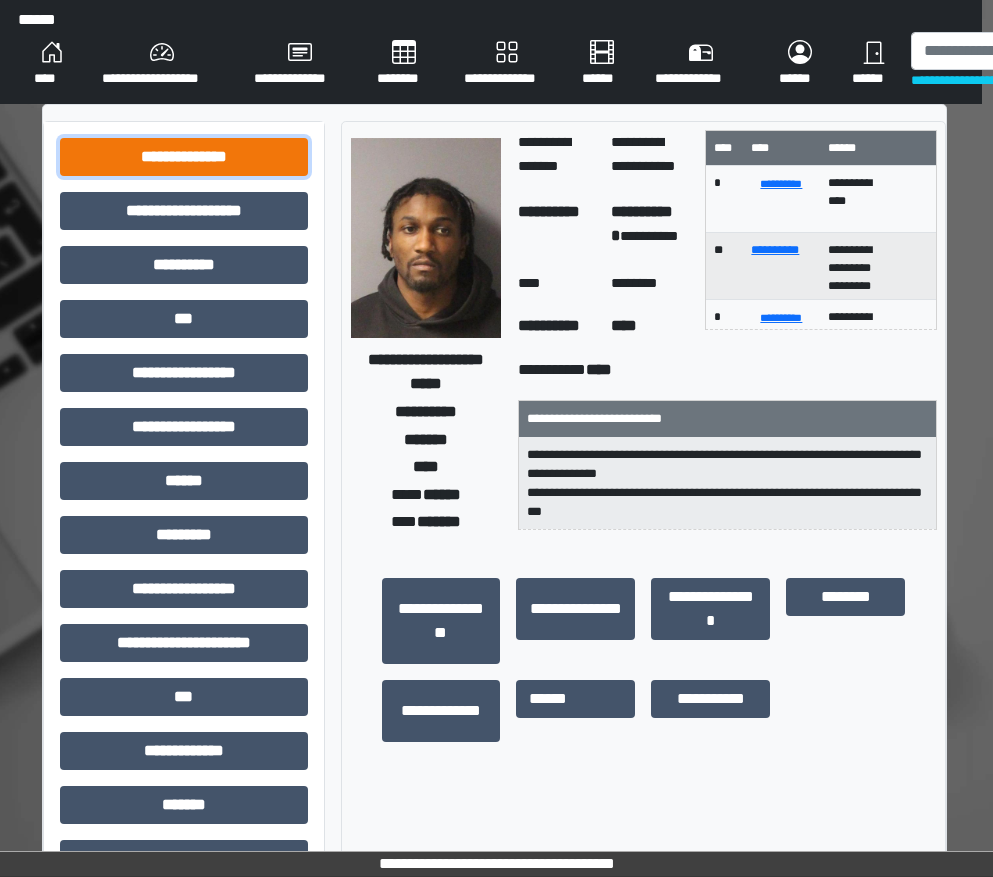 click on "**********" at bounding box center [184, 157] 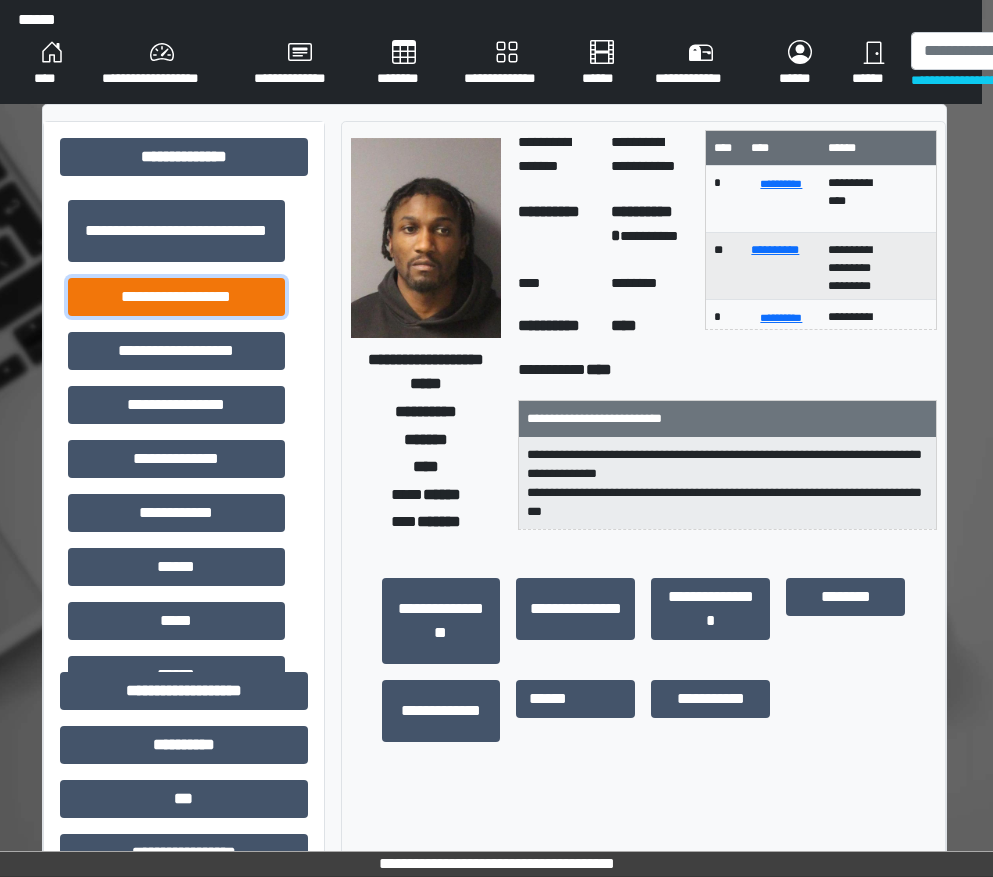 click on "**********" at bounding box center (176, 297) 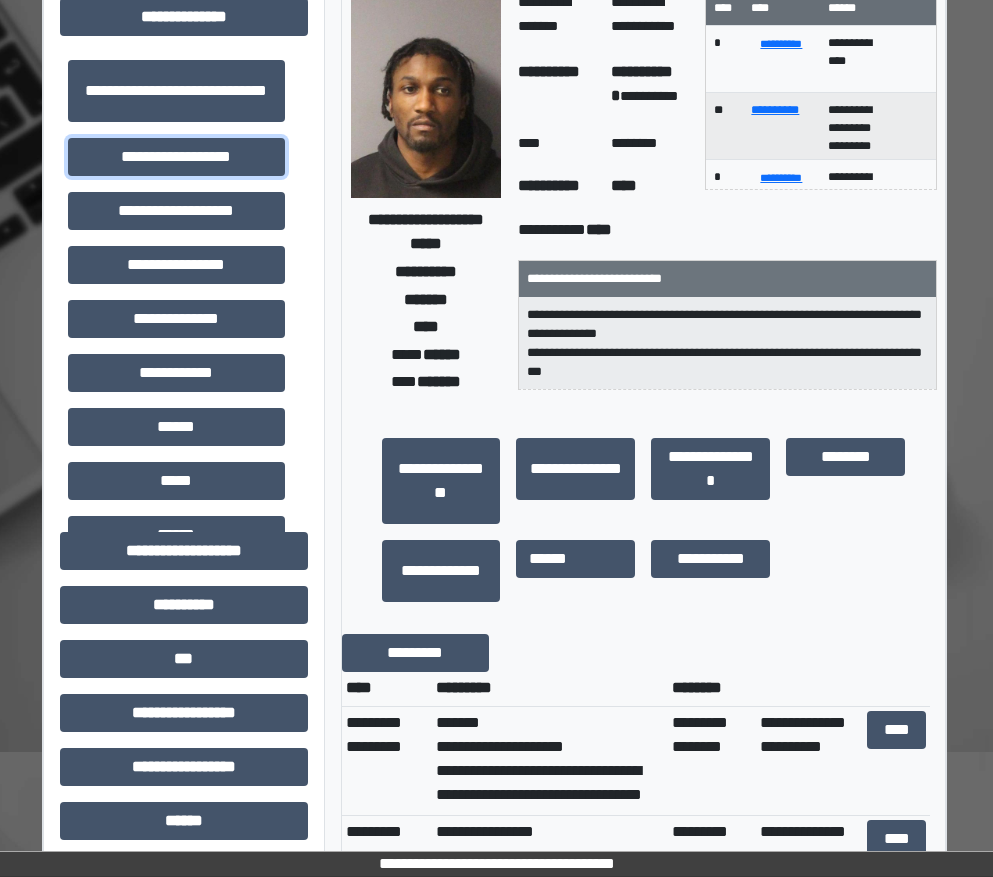 scroll, scrollTop: 0, scrollLeft: 11, axis: horizontal 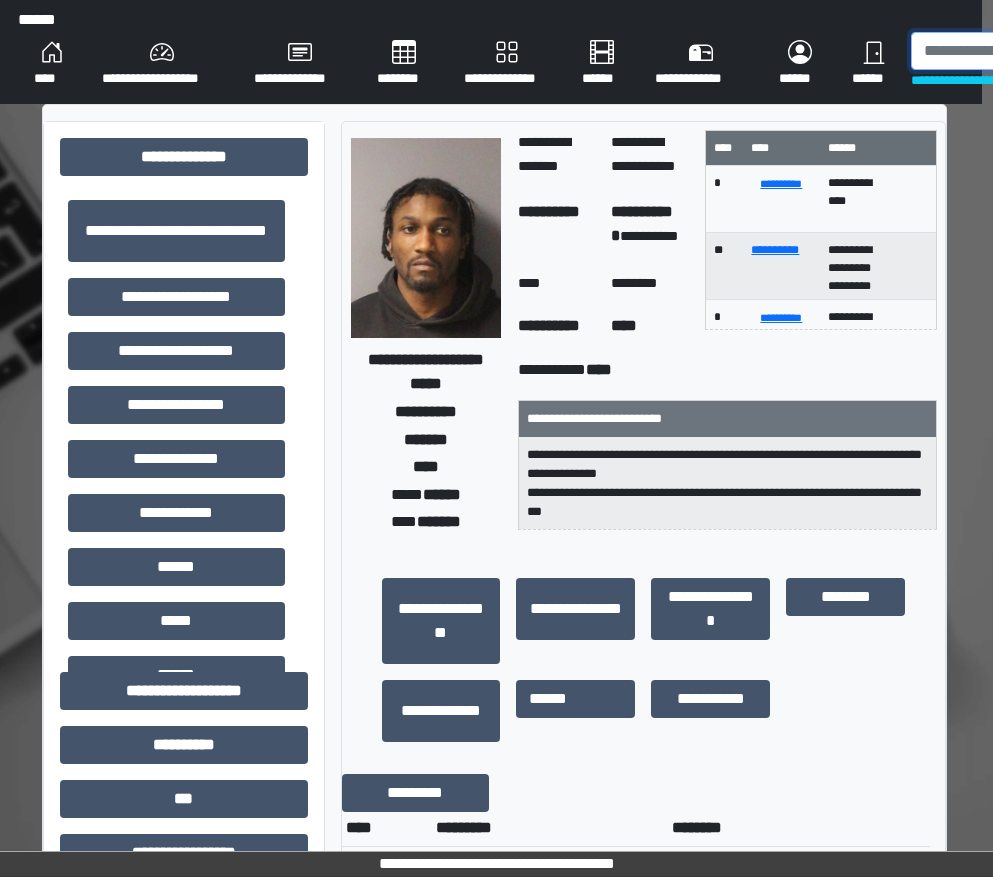 click at bounding box center (1014, 51) 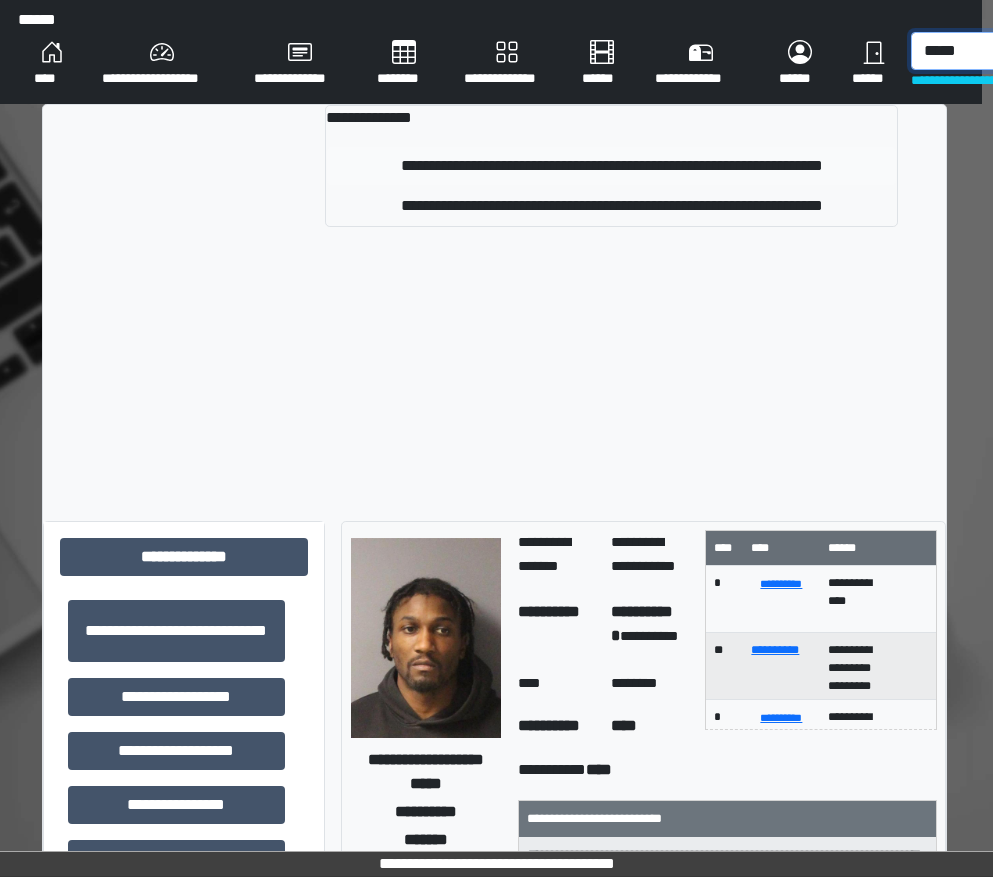 type on "*****" 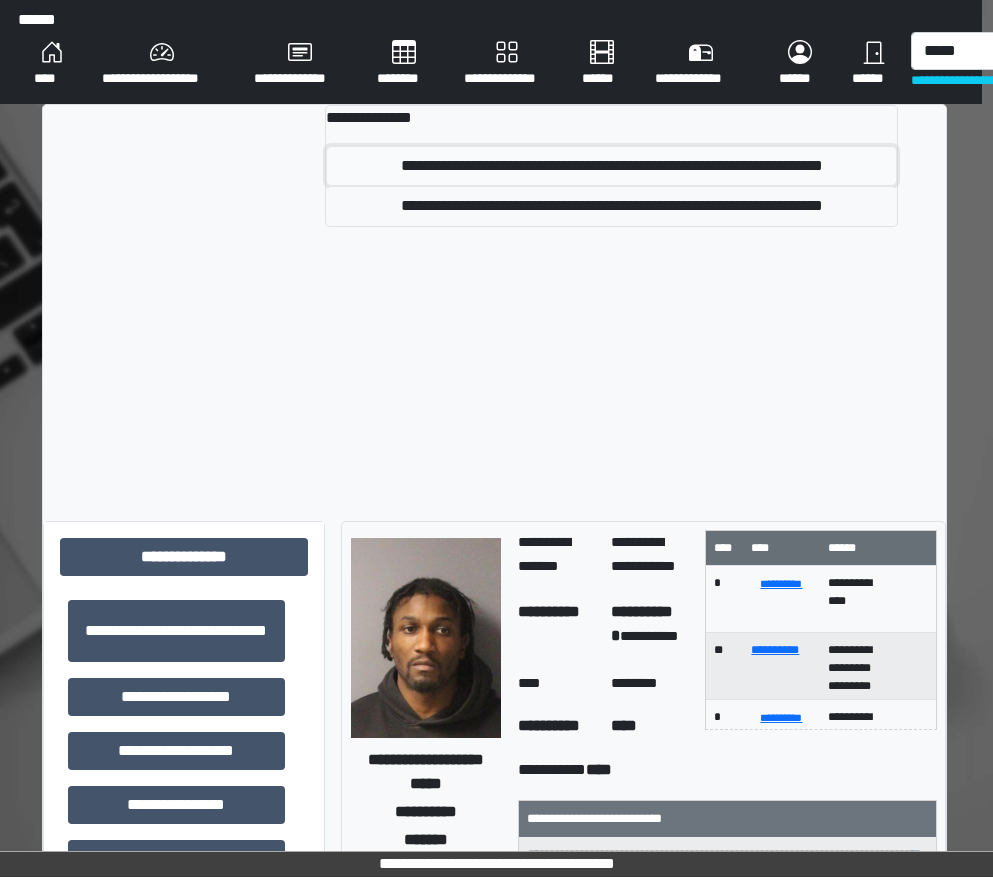 click on "**********" at bounding box center [612, 166] 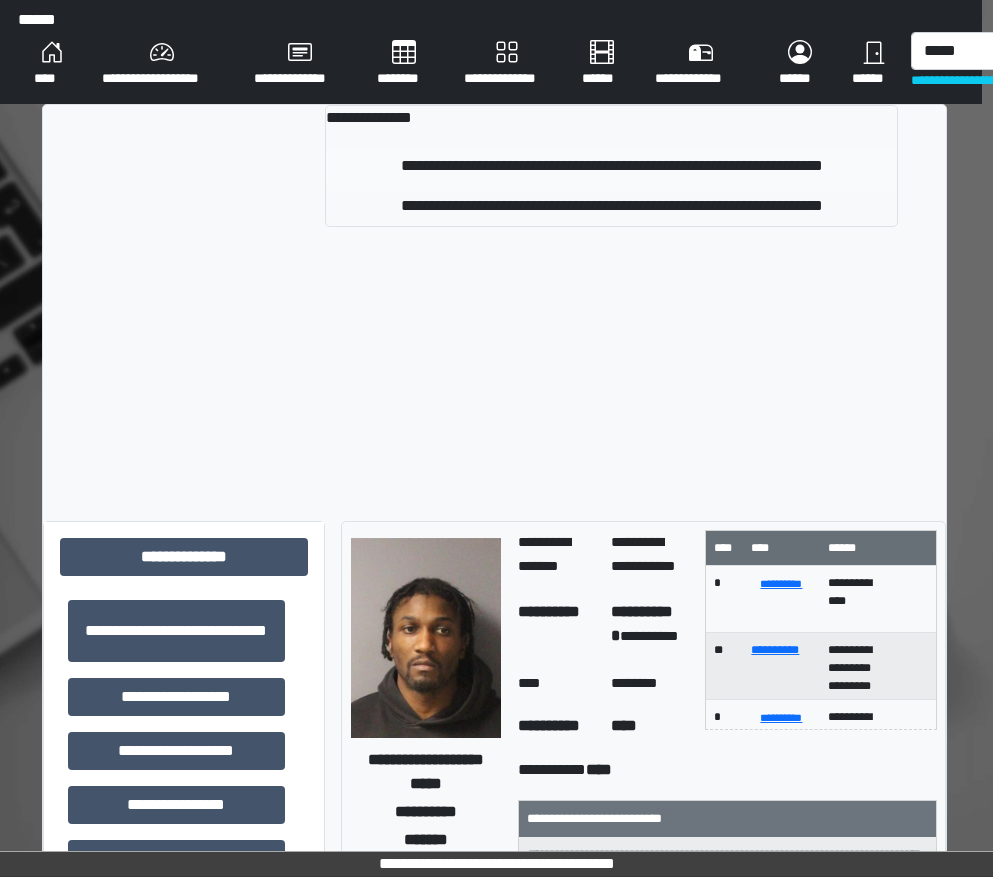 type 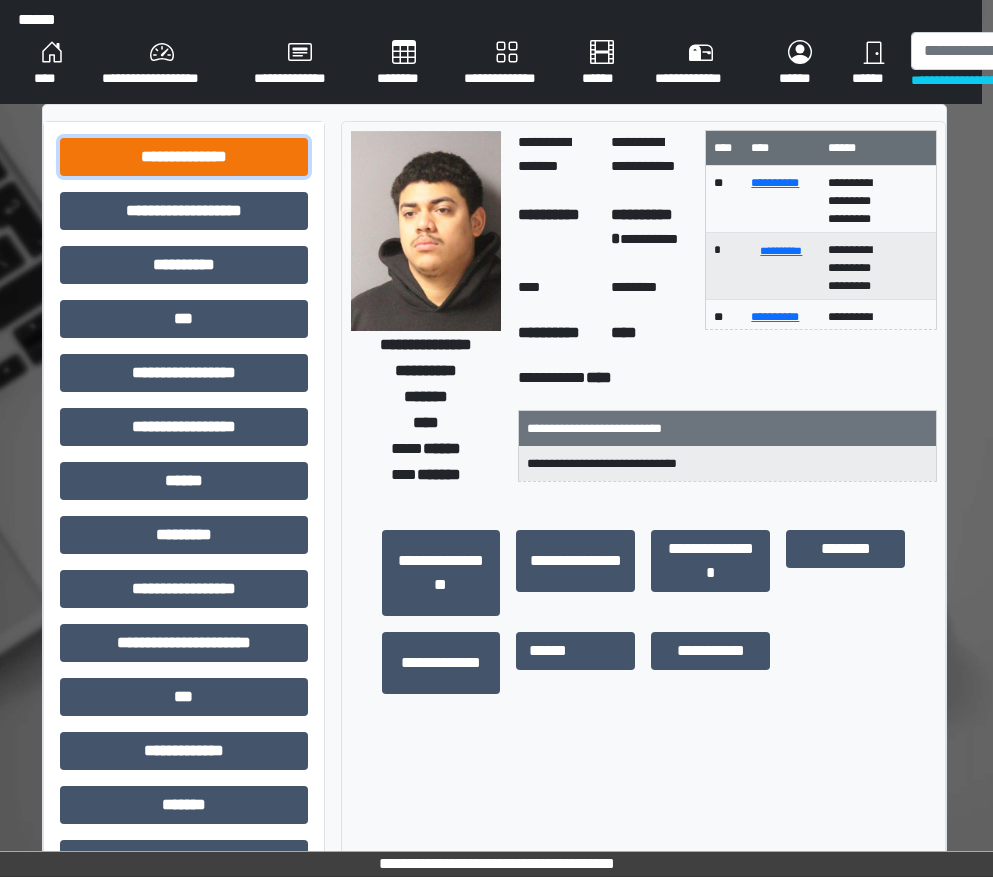 click on "**********" at bounding box center (184, 157) 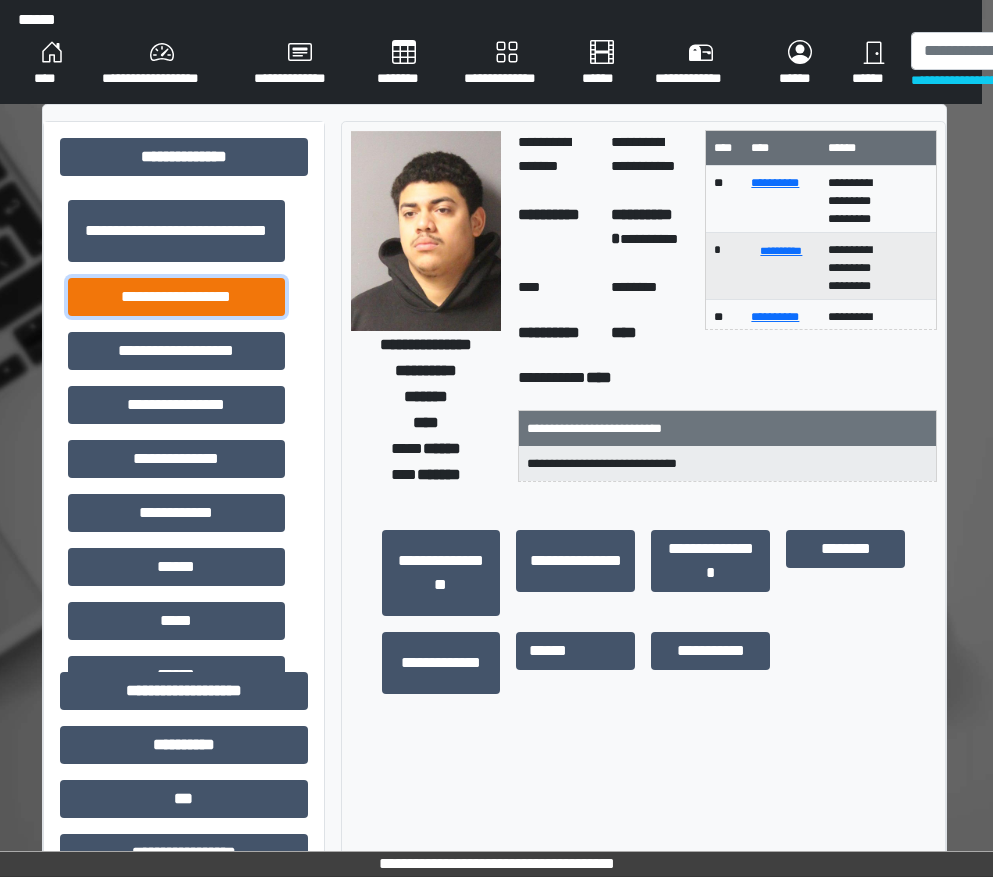 click on "**********" at bounding box center [176, 297] 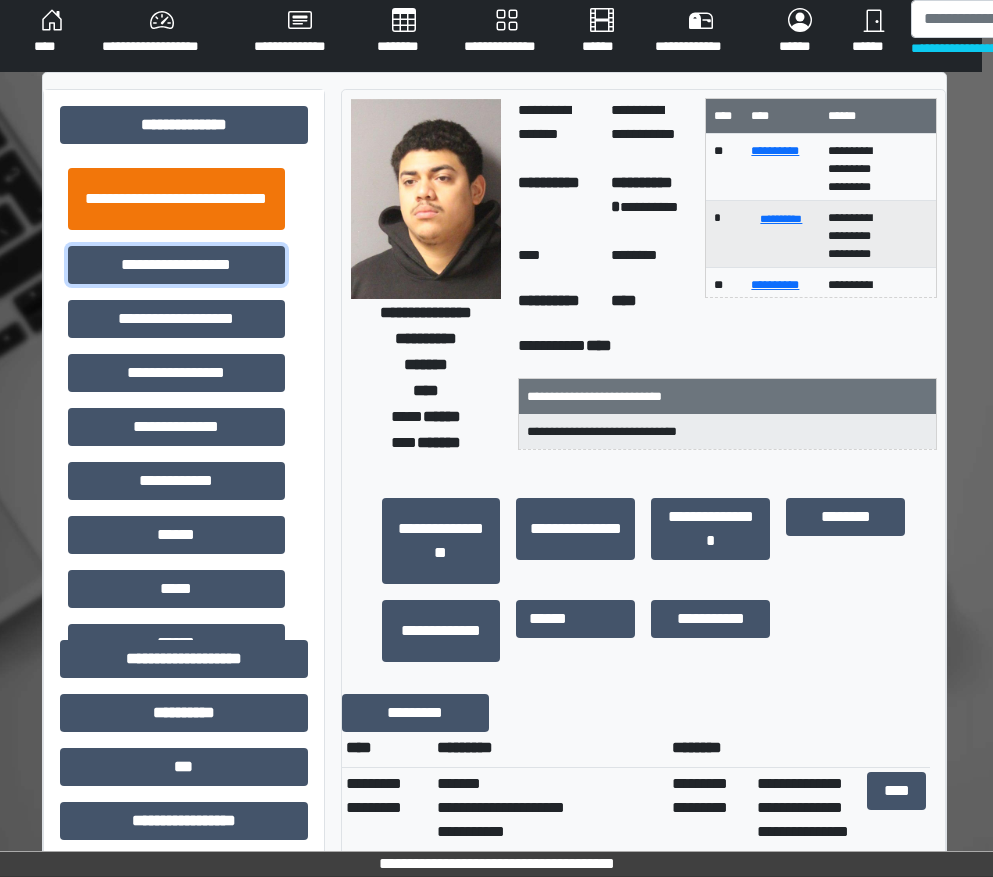 scroll, scrollTop: 0, scrollLeft: 11, axis: horizontal 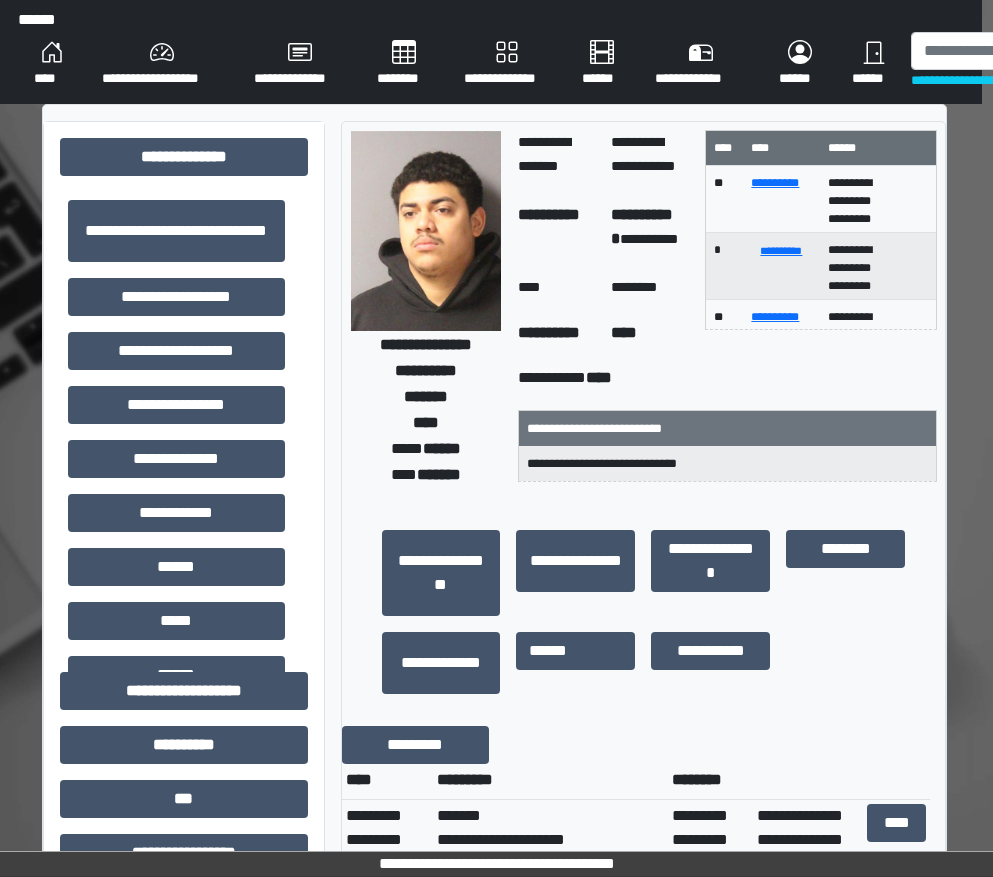 click on "****" at bounding box center [52, 64] 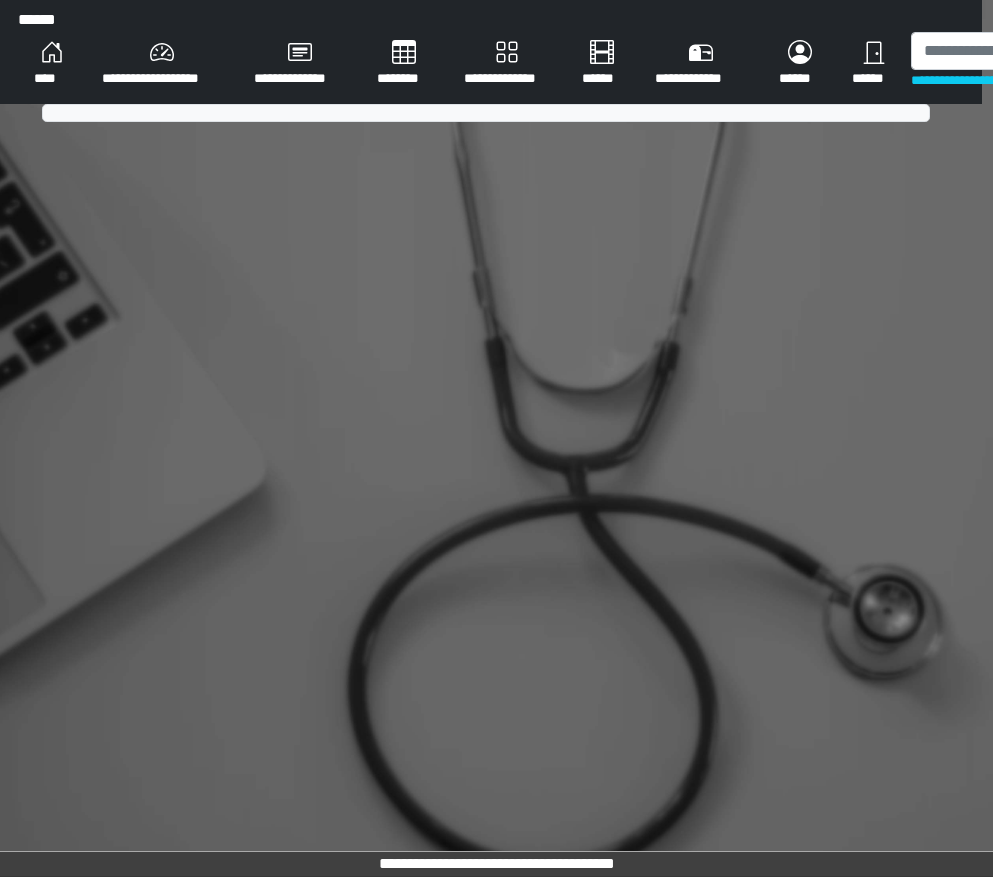 scroll, scrollTop: 0, scrollLeft: 0, axis: both 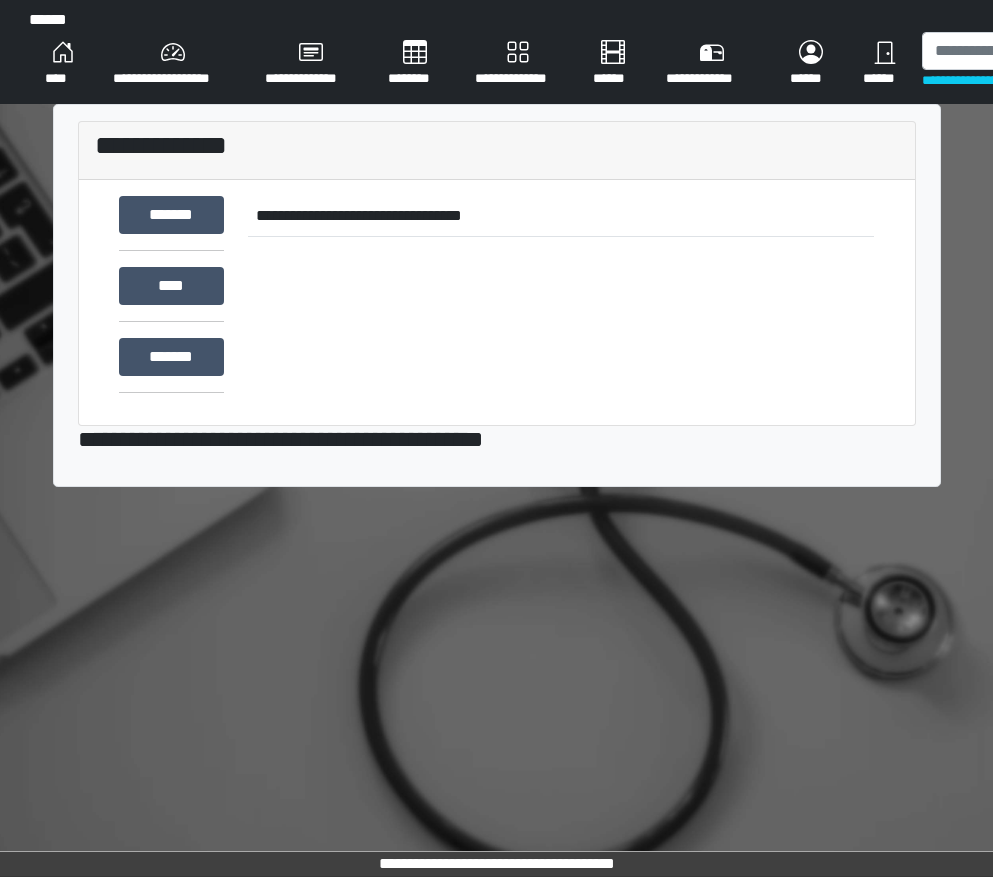 click on "**********" at bounding box center (173, 64) 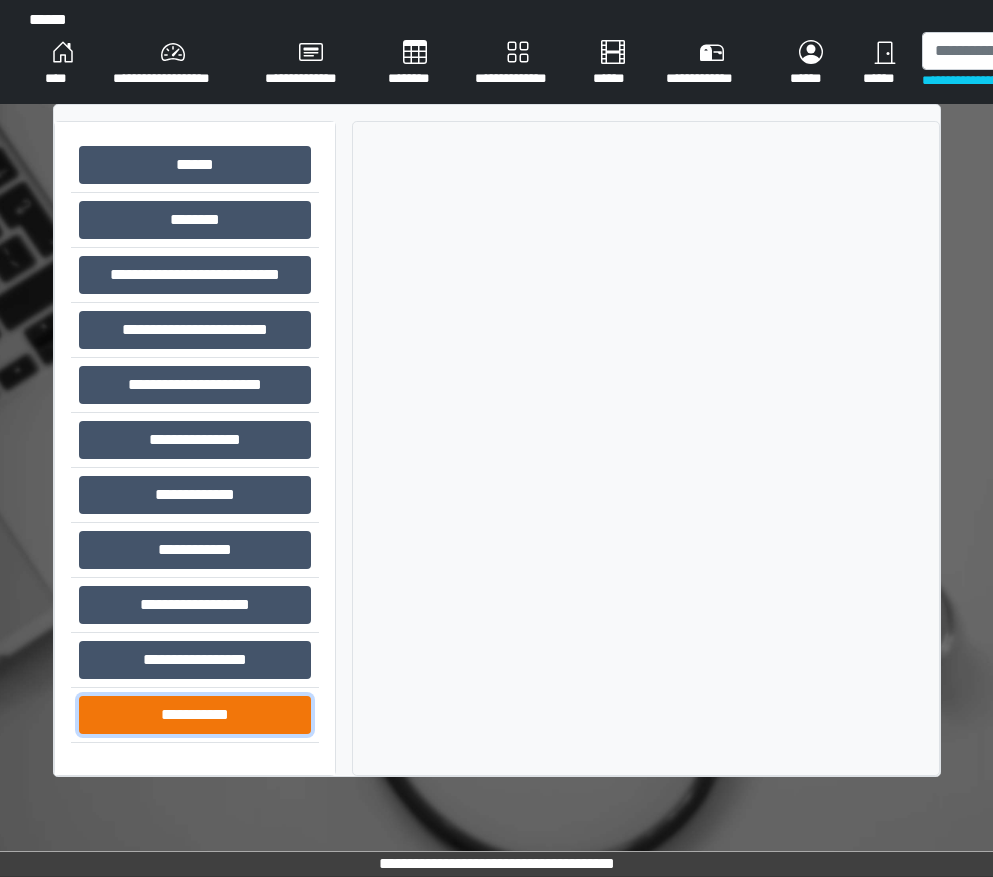 click on "**********" at bounding box center (195, 715) 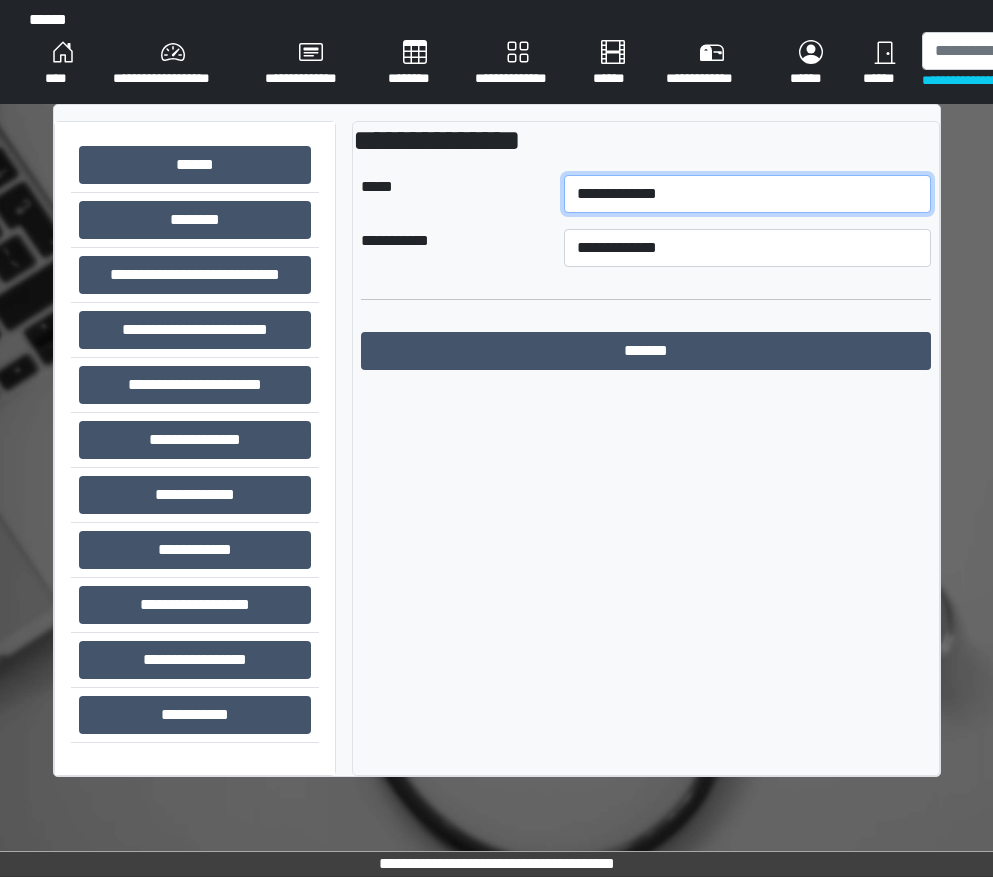 click on "**********" at bounding box center (747, 194) 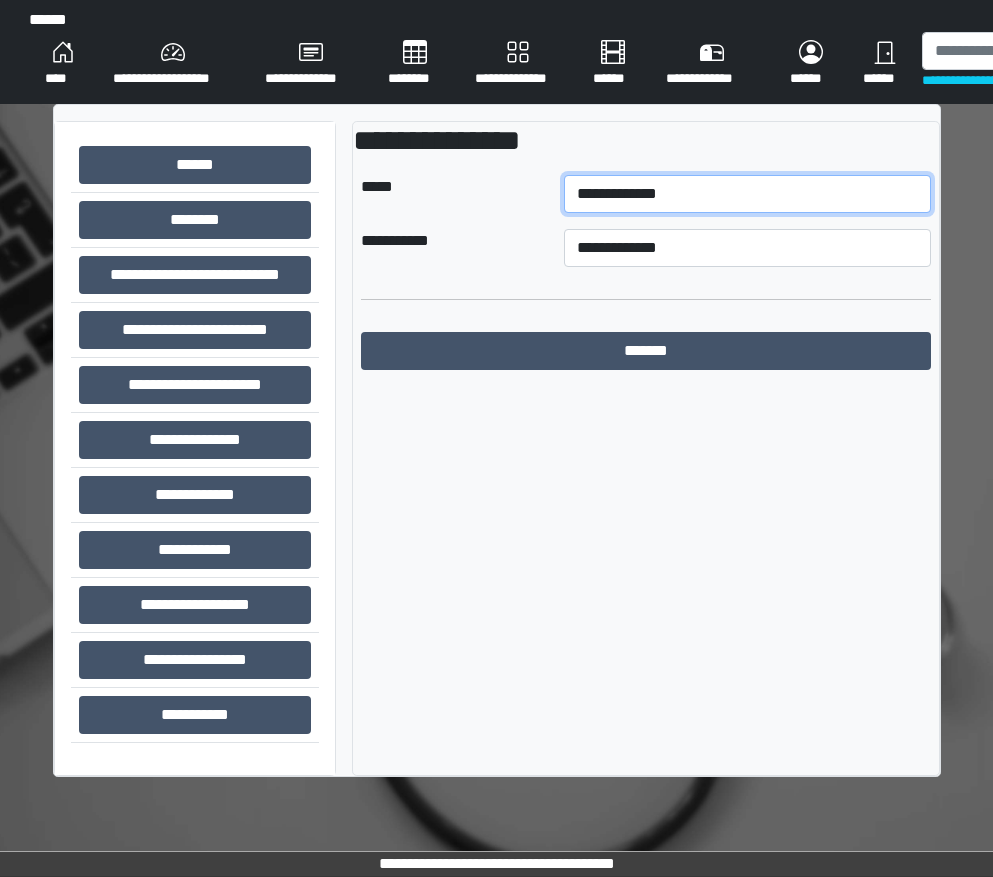 select on "**" 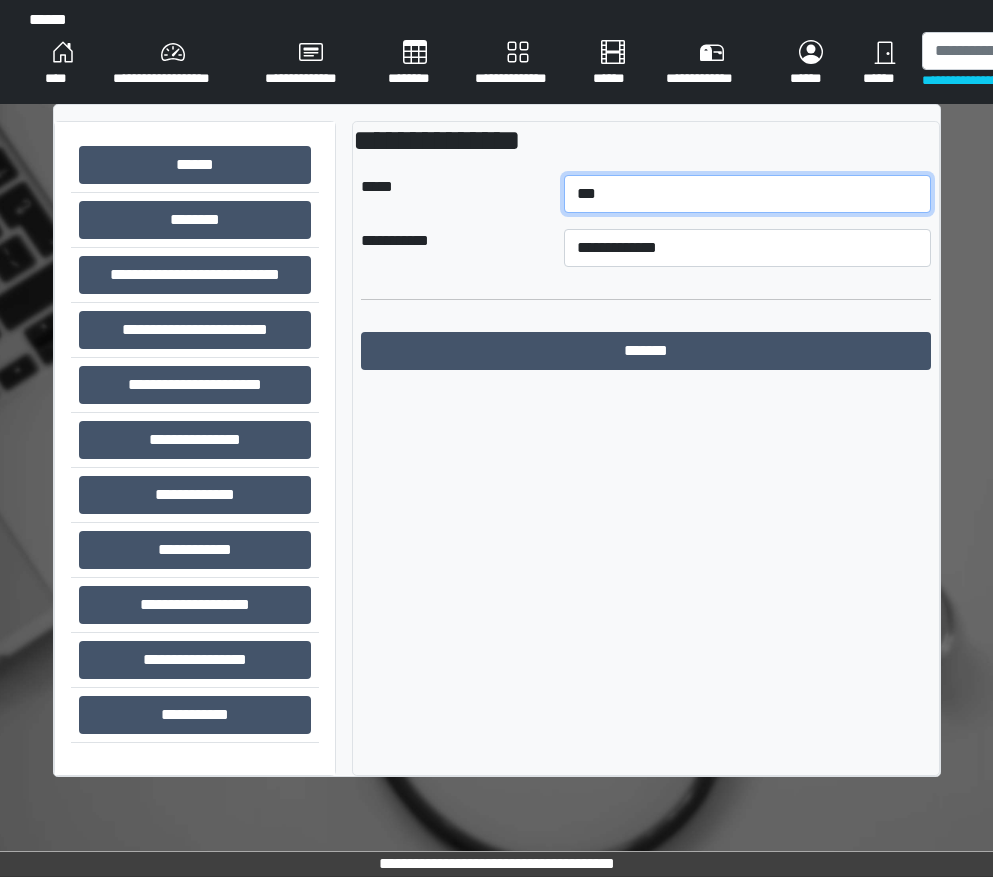 click on "**********" at bounding box center [747, 194] 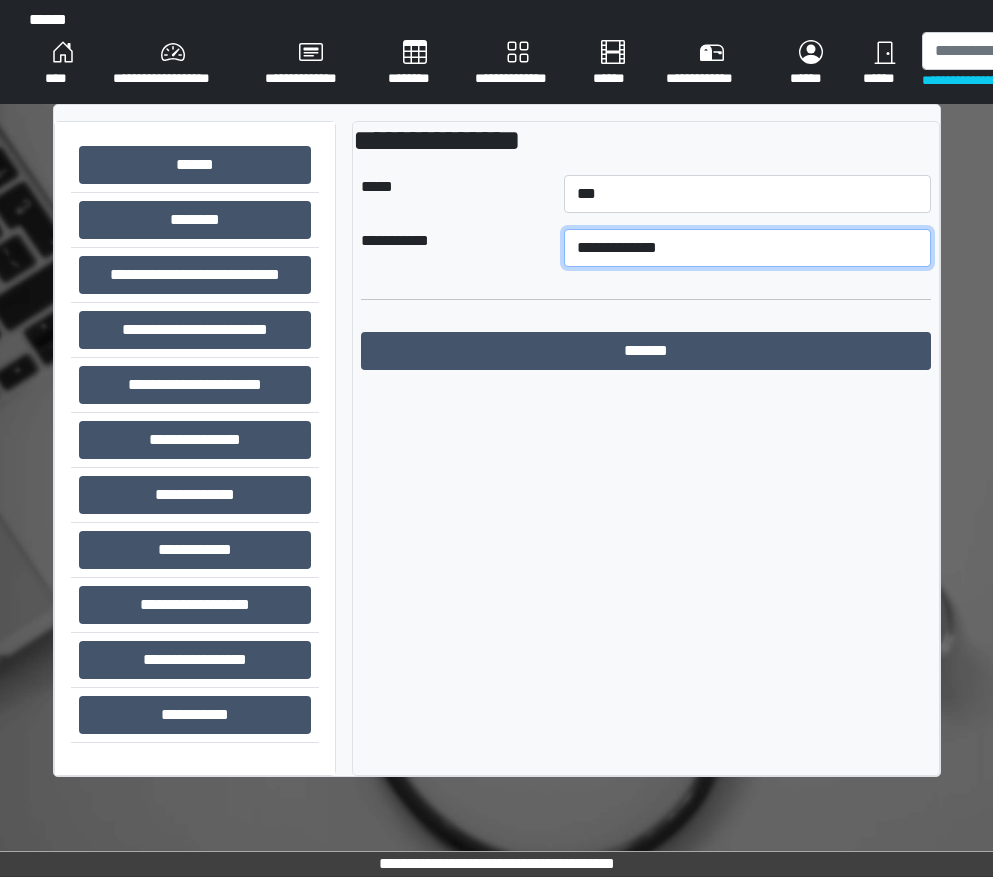 click on "**********" at bounding box center [747, 248] 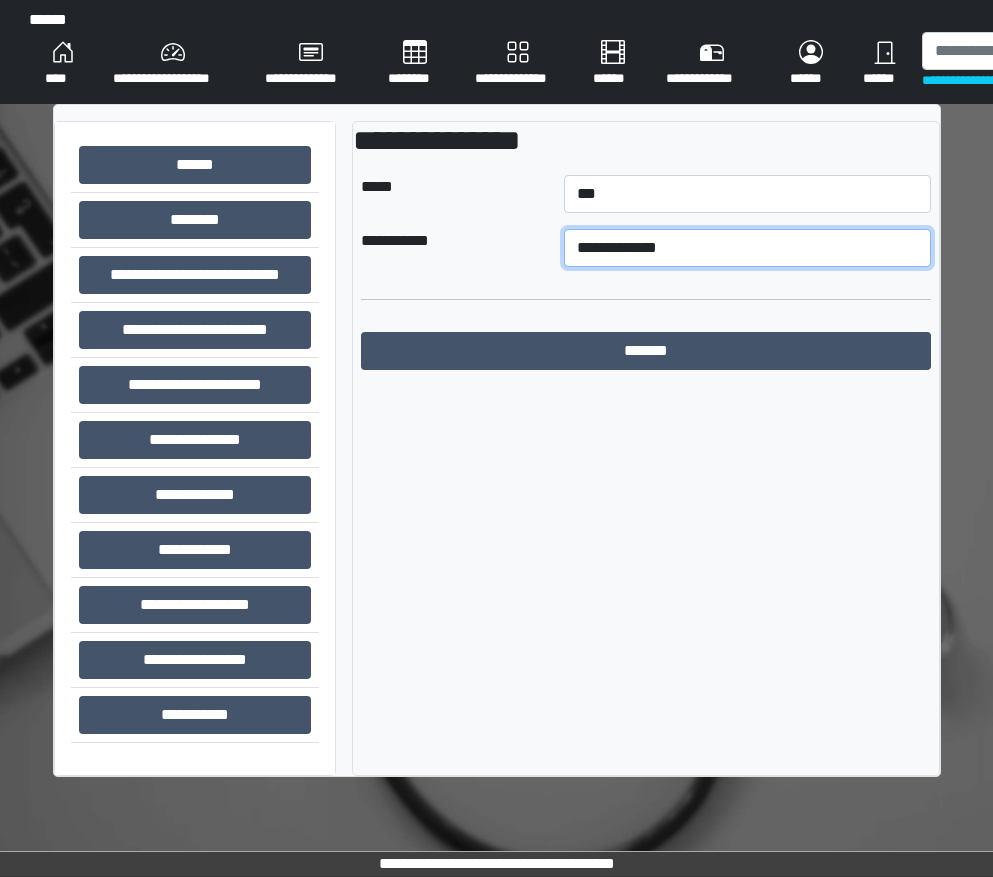 select on "*" 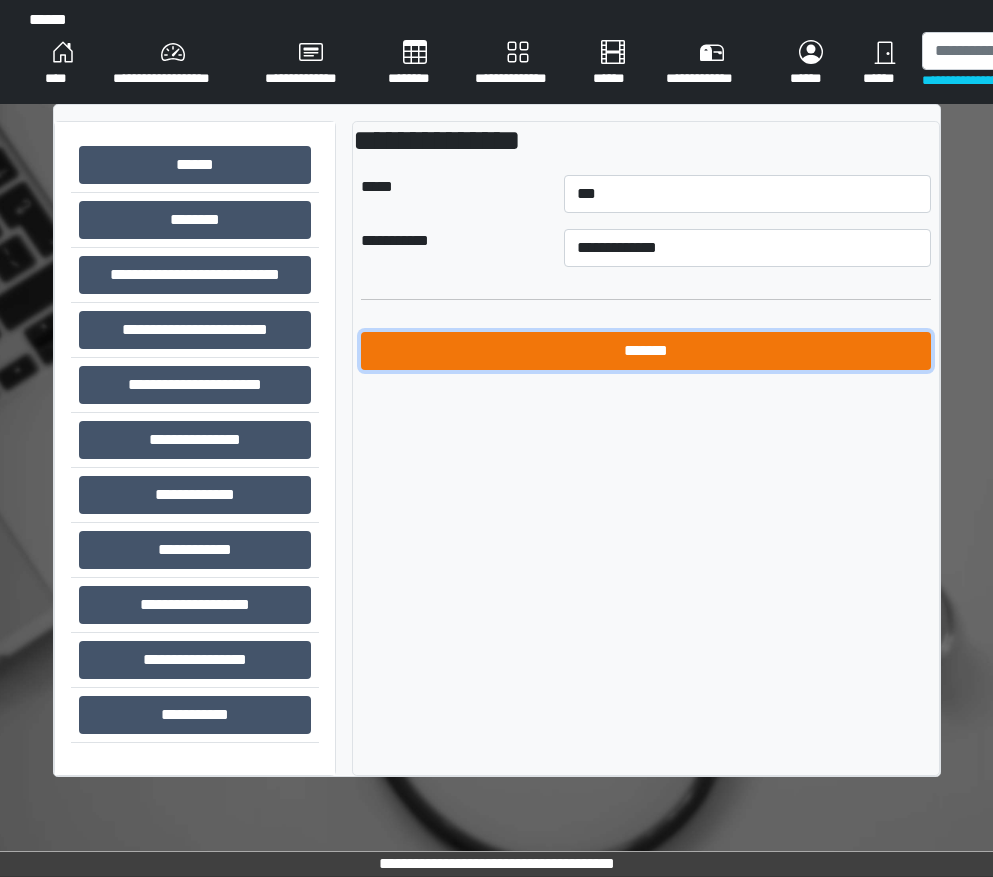 click on "*******" at bounding box center [646, 351] 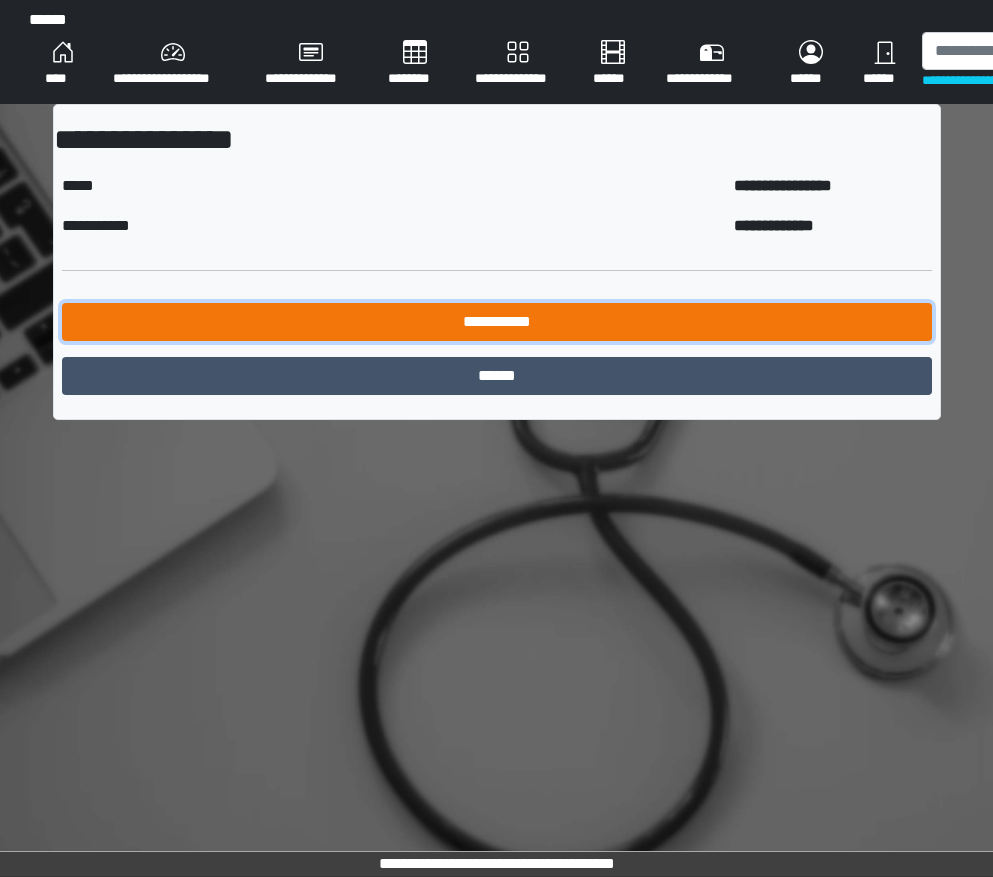 click on "**********" at bounding box center (497, 322) 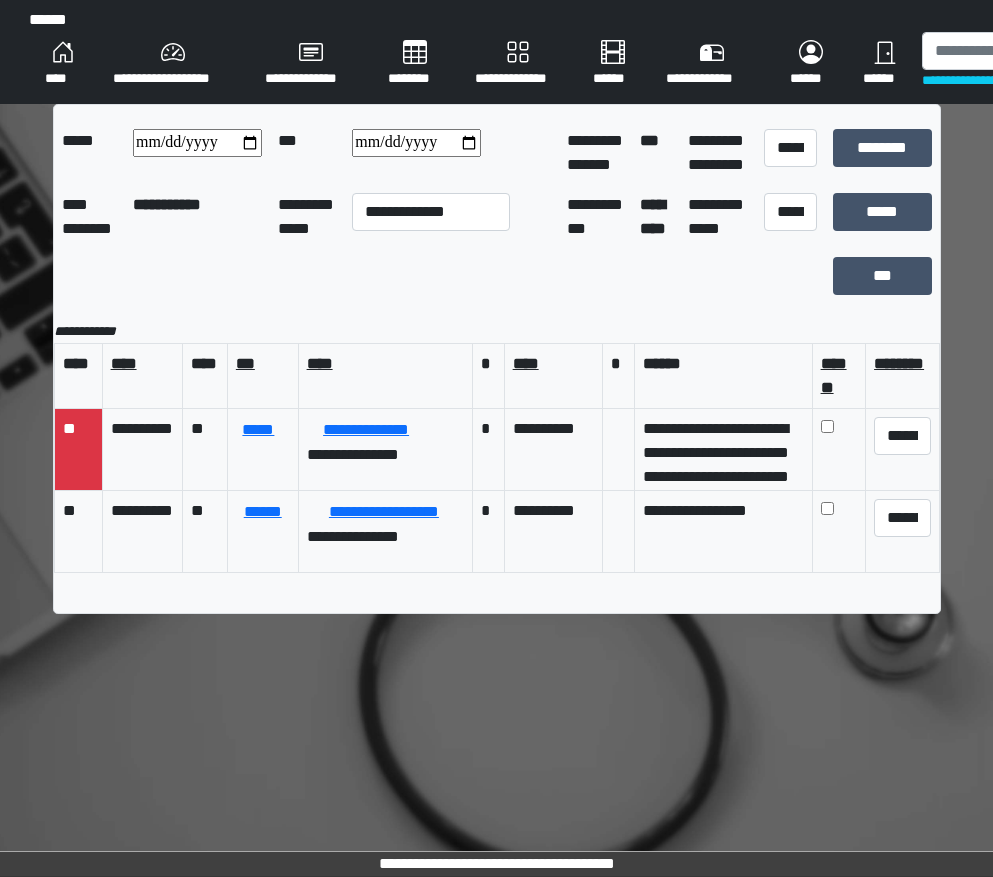 scroll, scrollTop: 15, scrollLeft: 0, axis: vertical 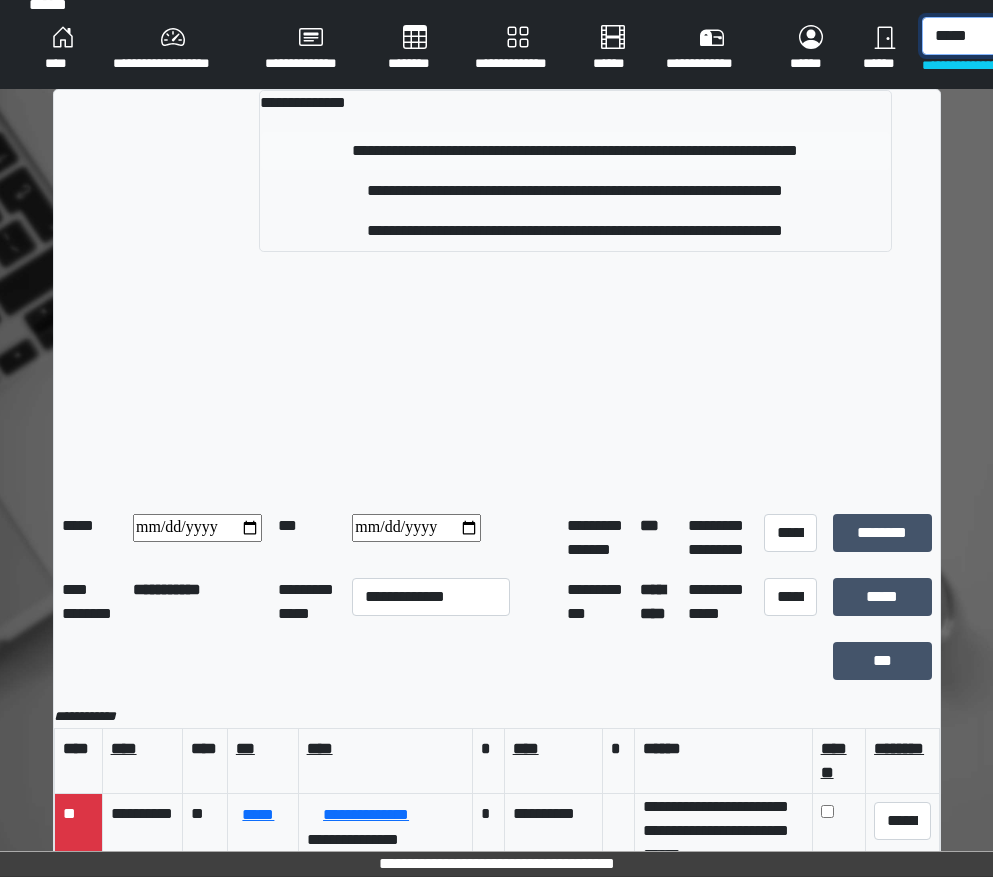 type on "*****" 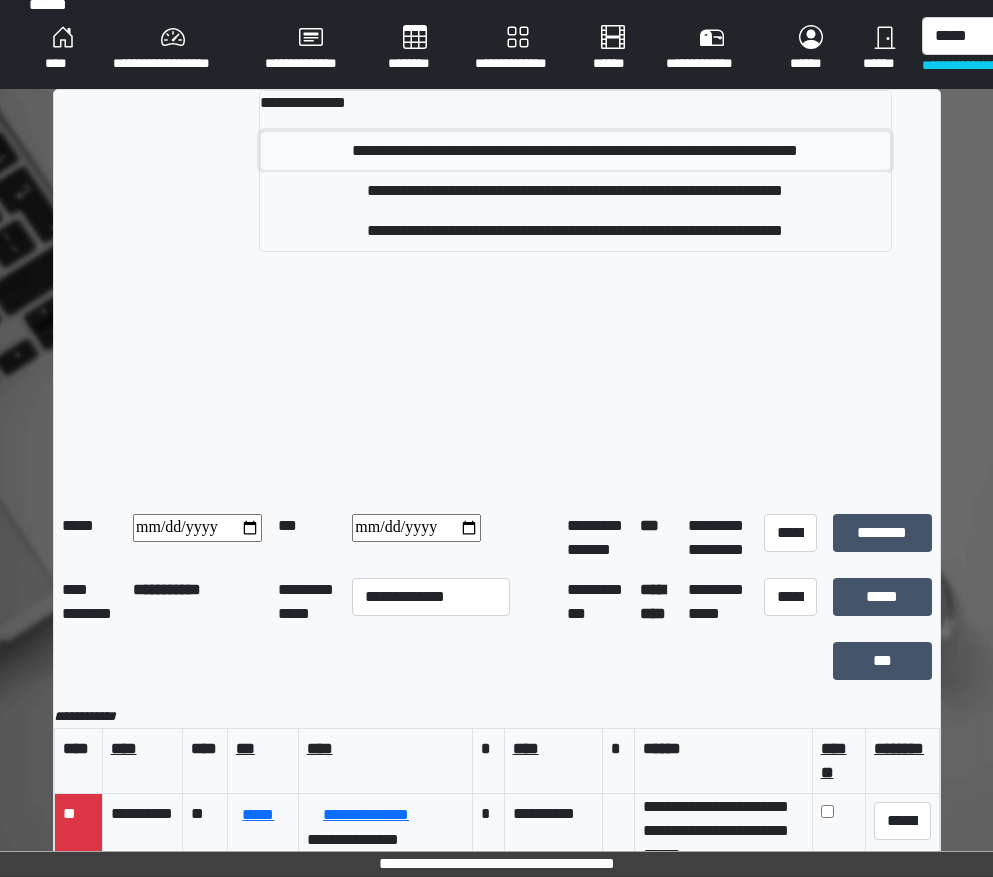 click on "**********" at bounding box center (575, 151) 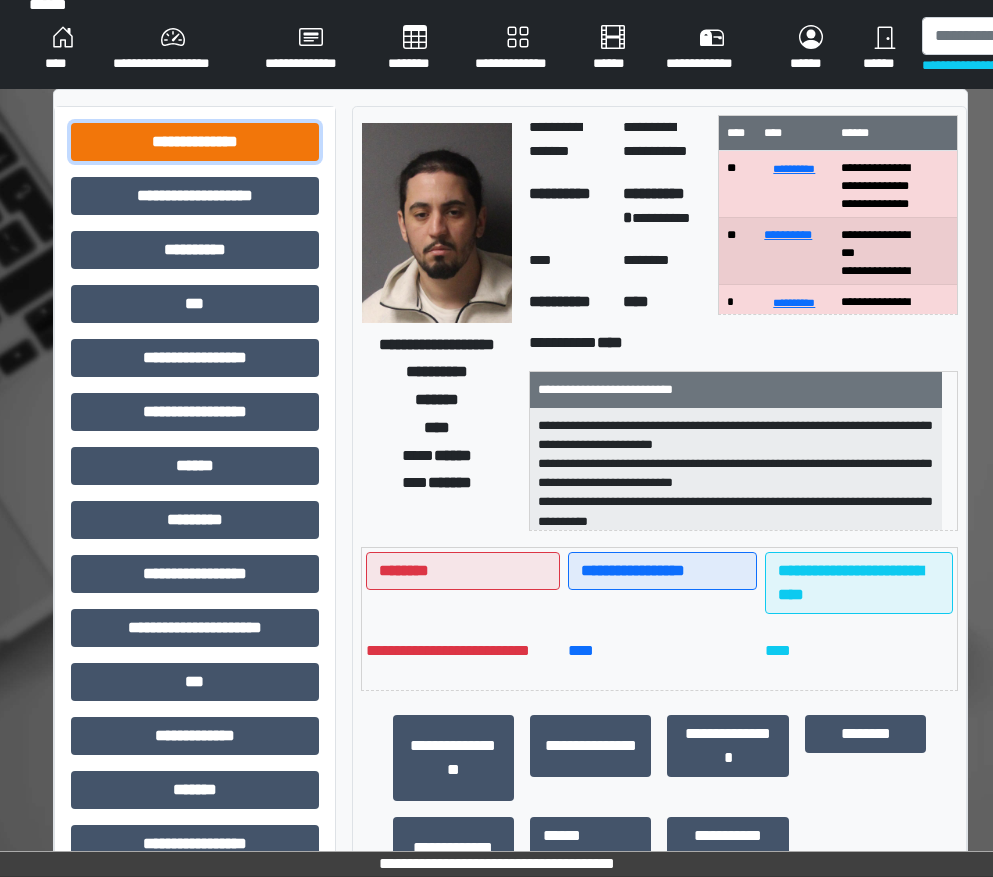 click on "**********" at bounding box center (195, 142) 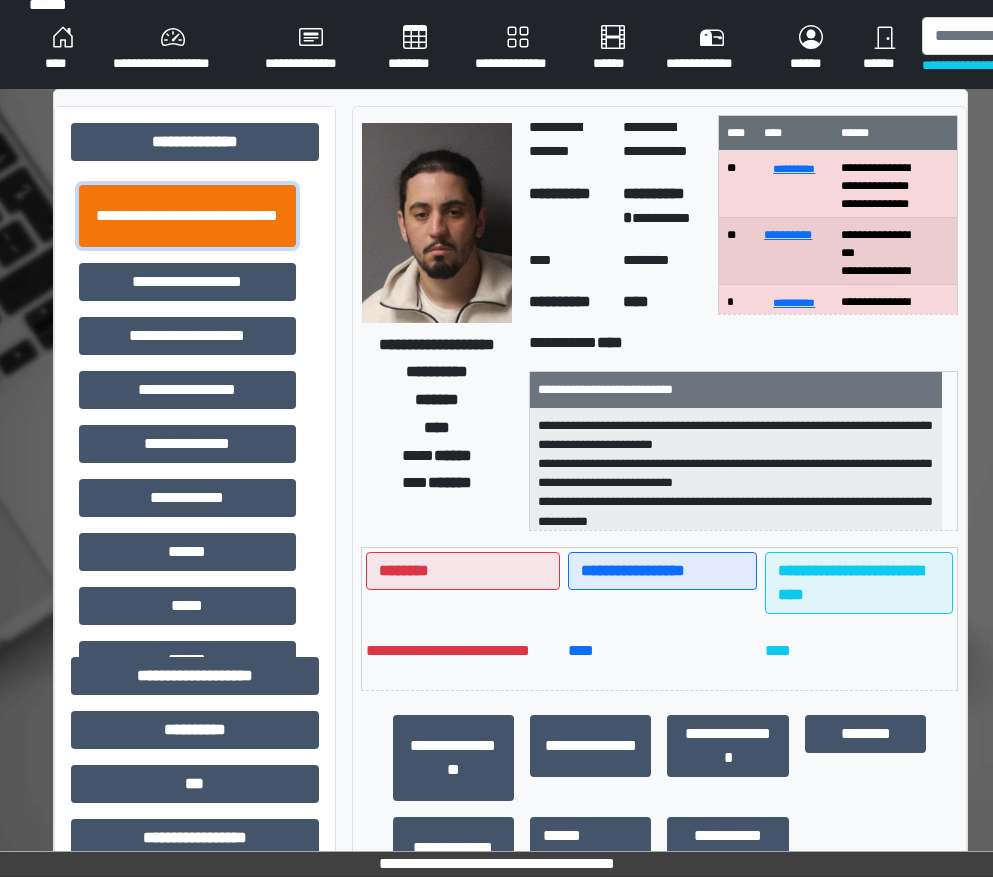 click on "**********" at bounding box center [187, 216] 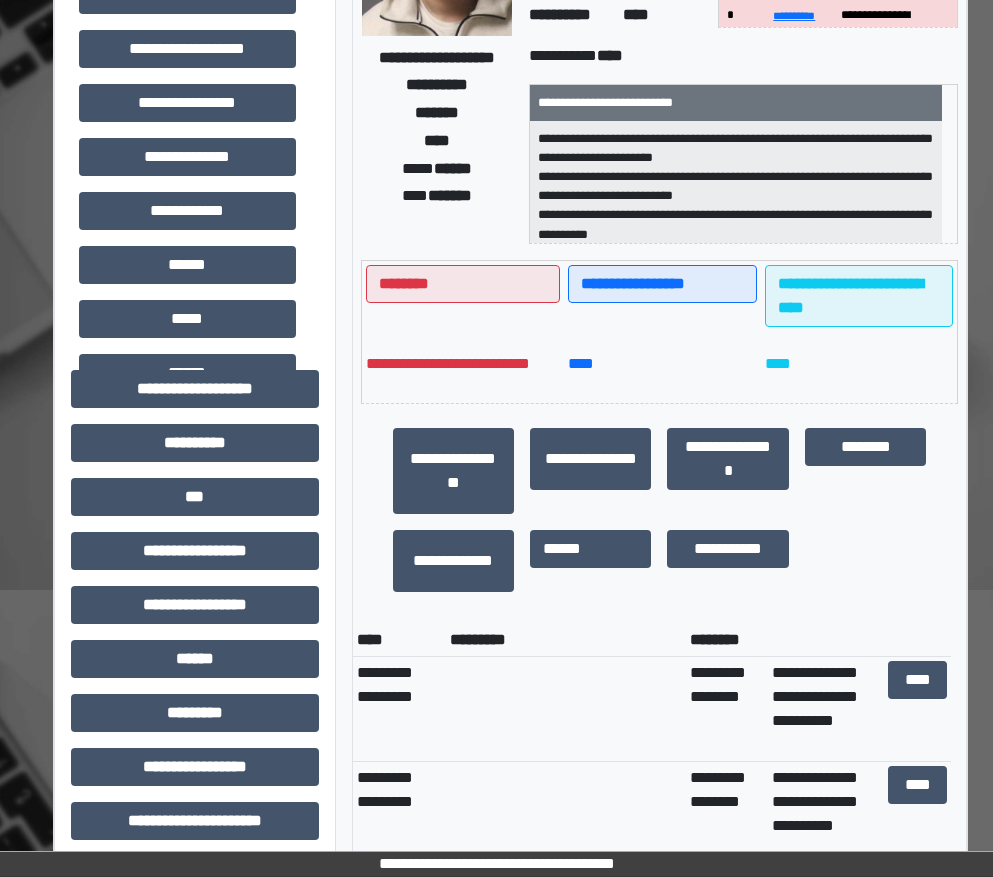 scroll, scrollTop: 715, scrollLeft: 0, axis: vertical 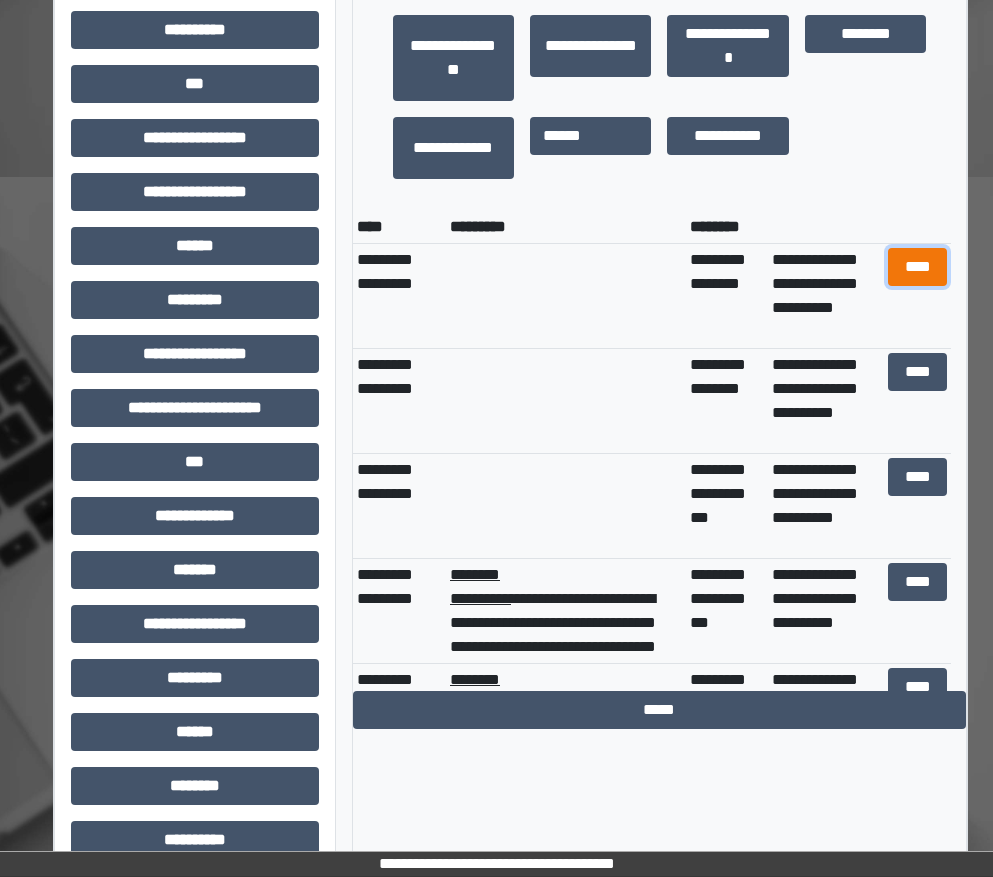 click on "****" at bounding box center (918, 267) 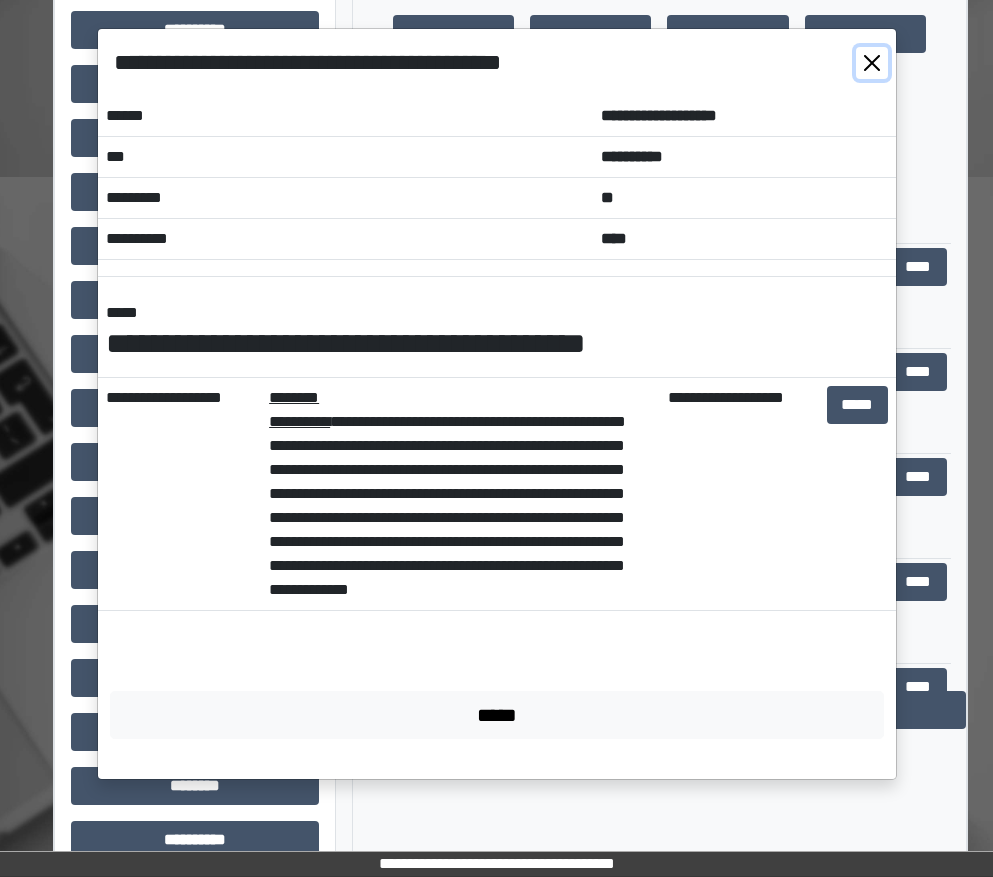 click at bounding box center [872, 63] 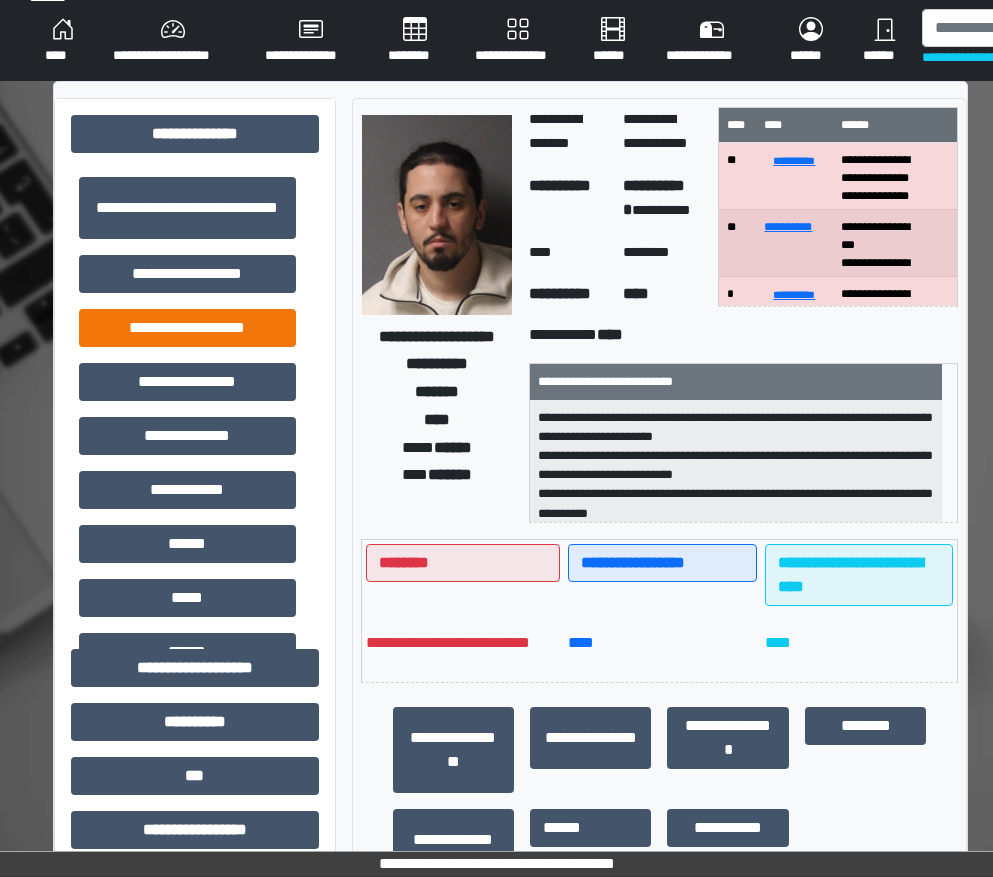 scroll, scrollTop: 15, scrollLeft: 0, axis: vertical 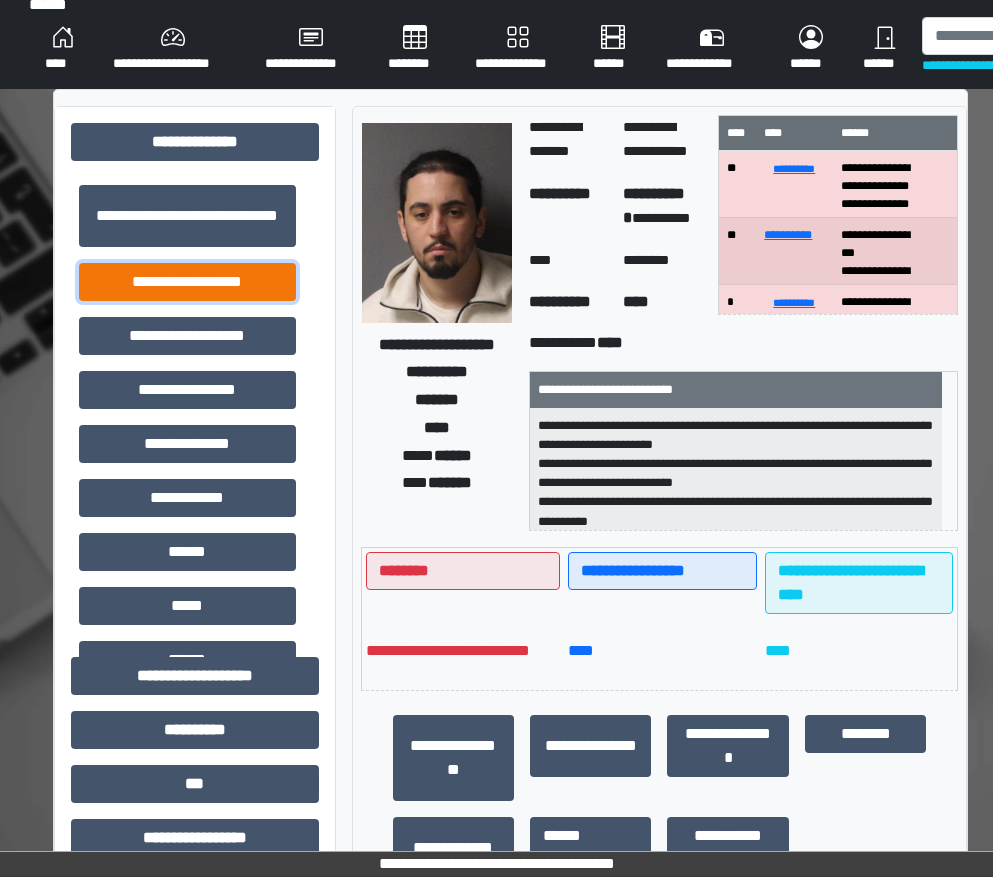 click on "**********" at bounding box center [187, 282] 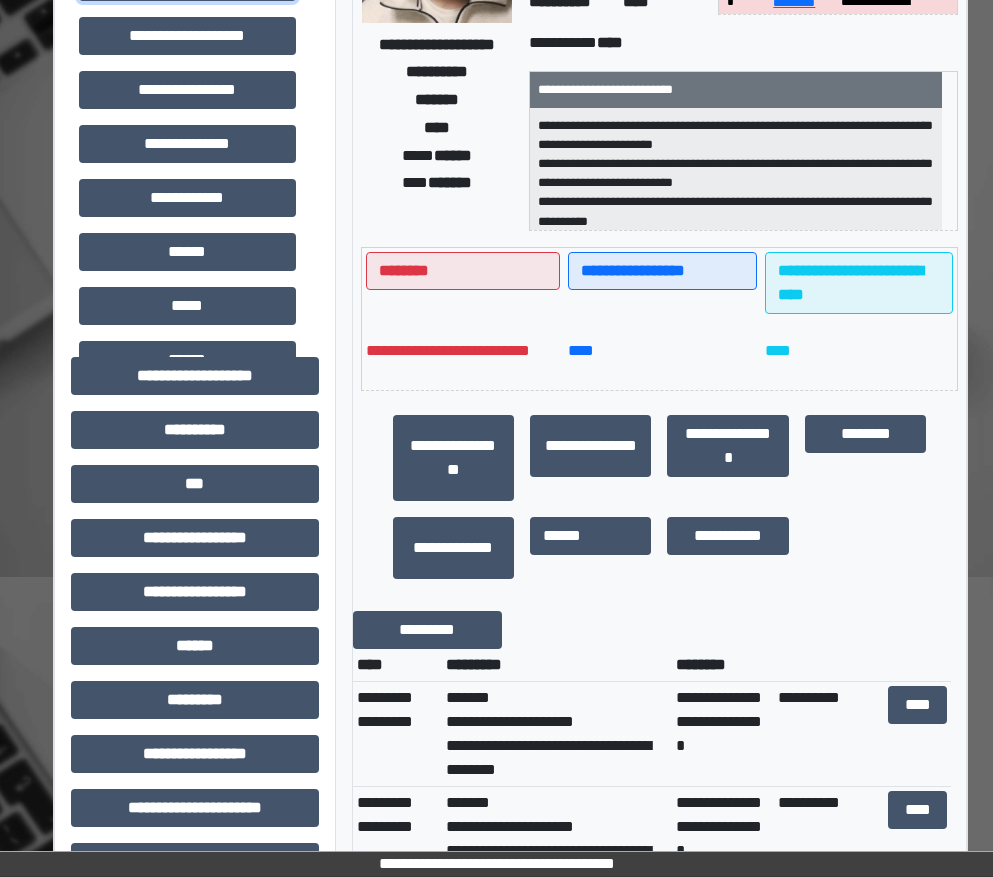 scroll, scrollTop: 615, scrollLeft: 0, axis: vertical 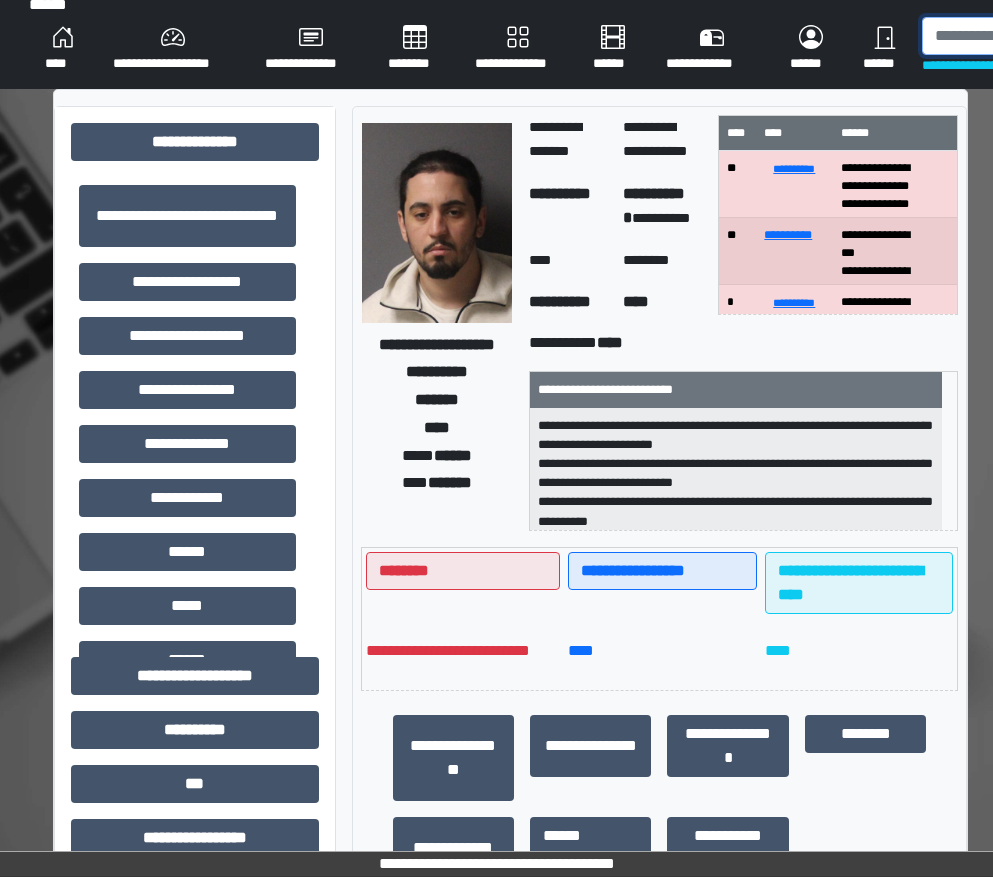 click at bounding box center (1025, 36) 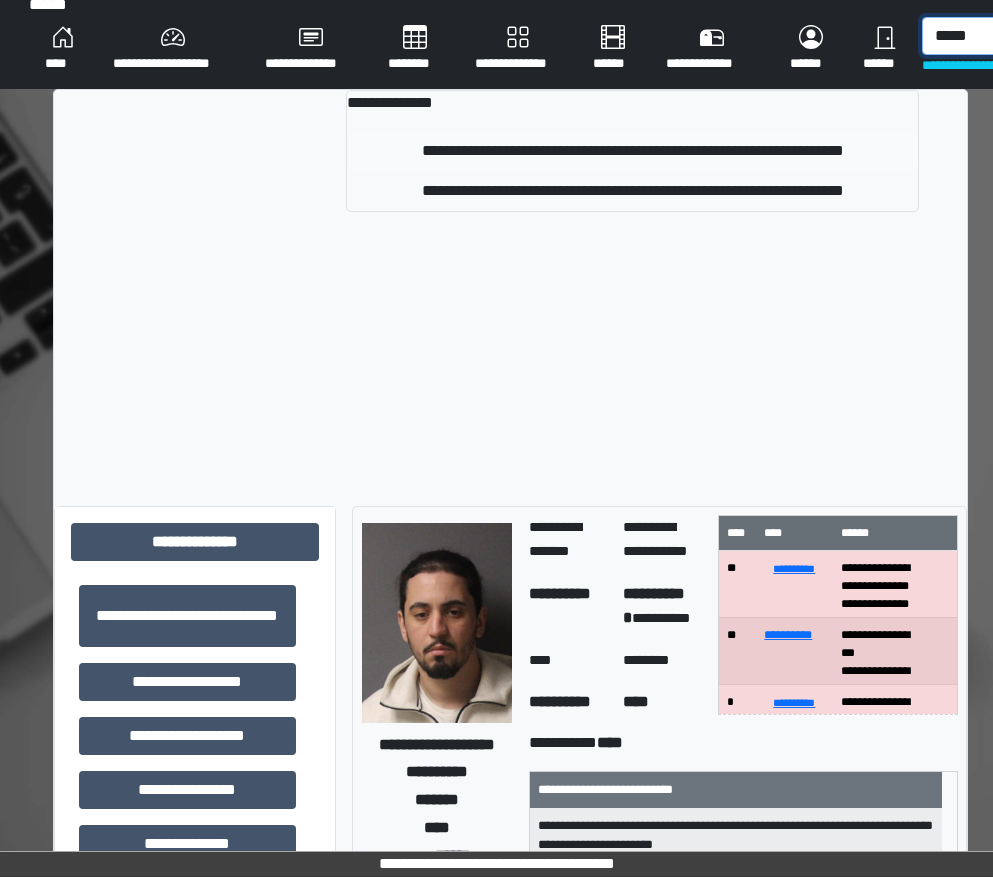 type on "*****" 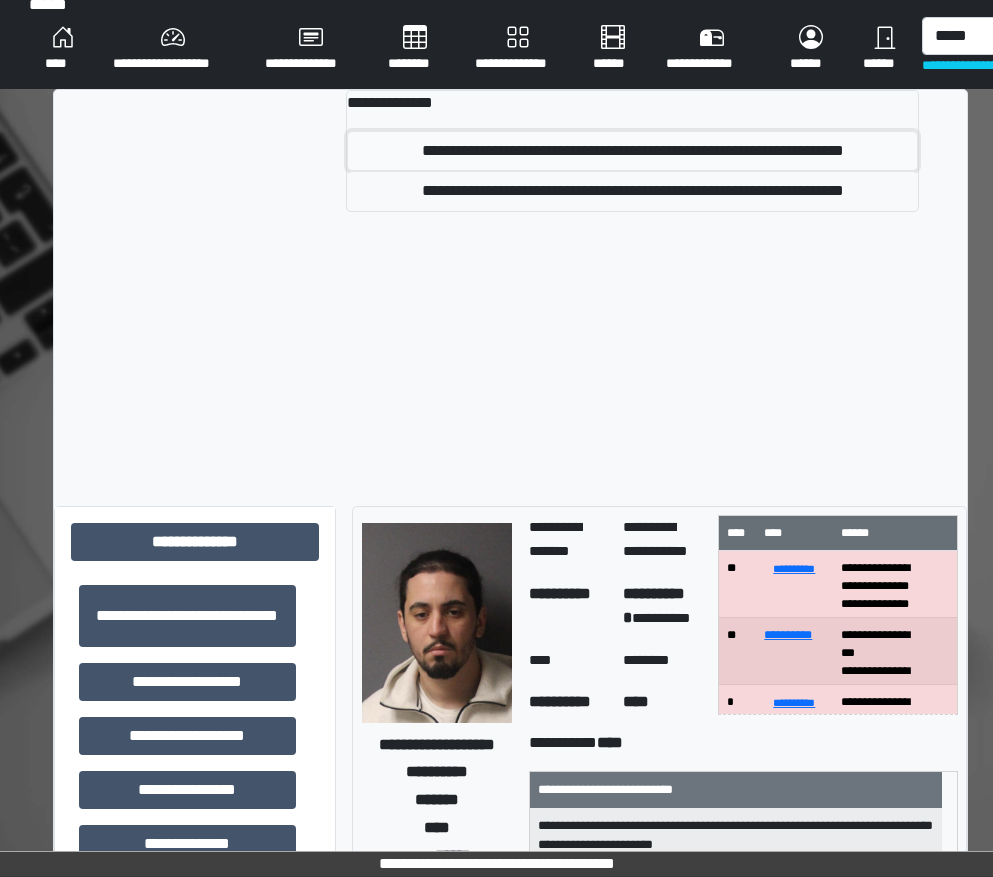 click on "**********" at bounding box center (633, 151) 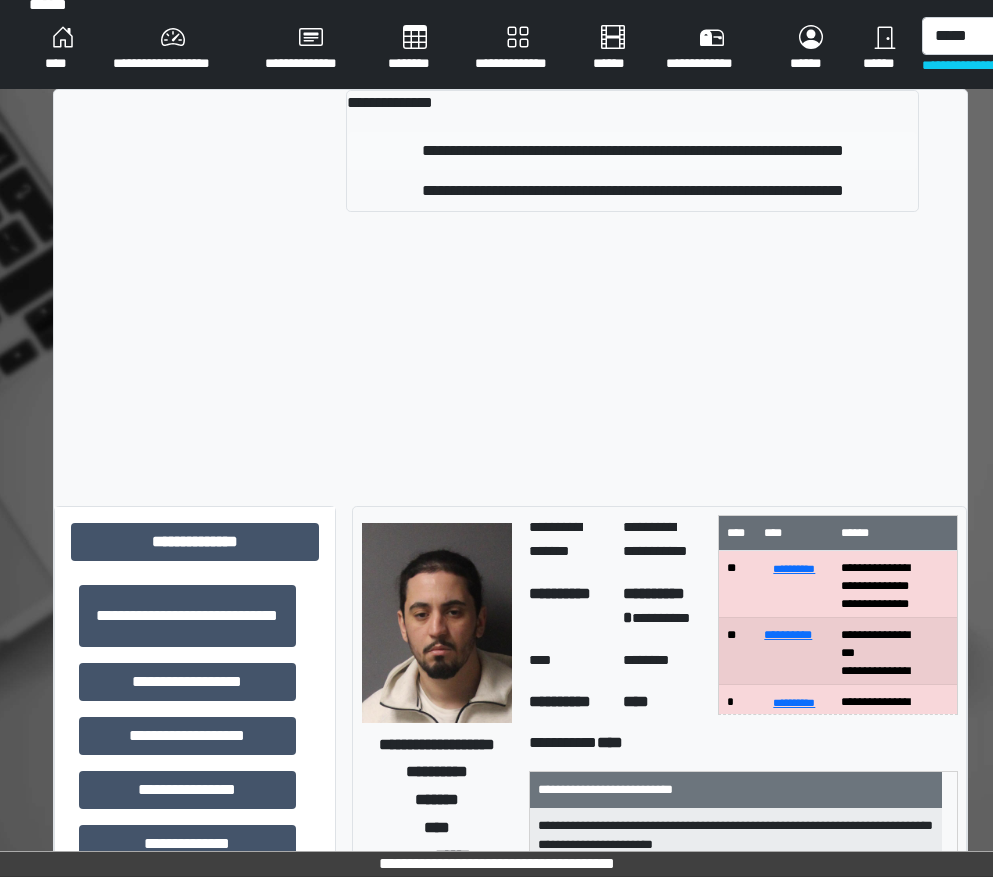 type 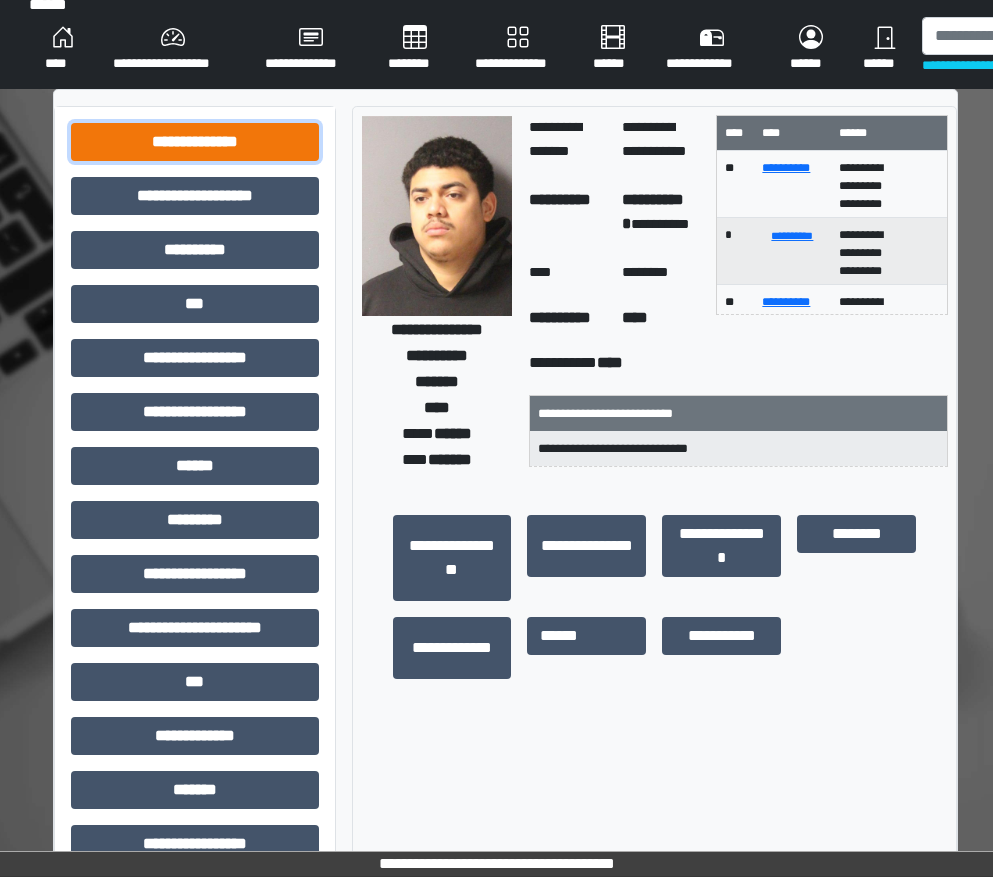 click on "**********" at bounding box center (195, 142) 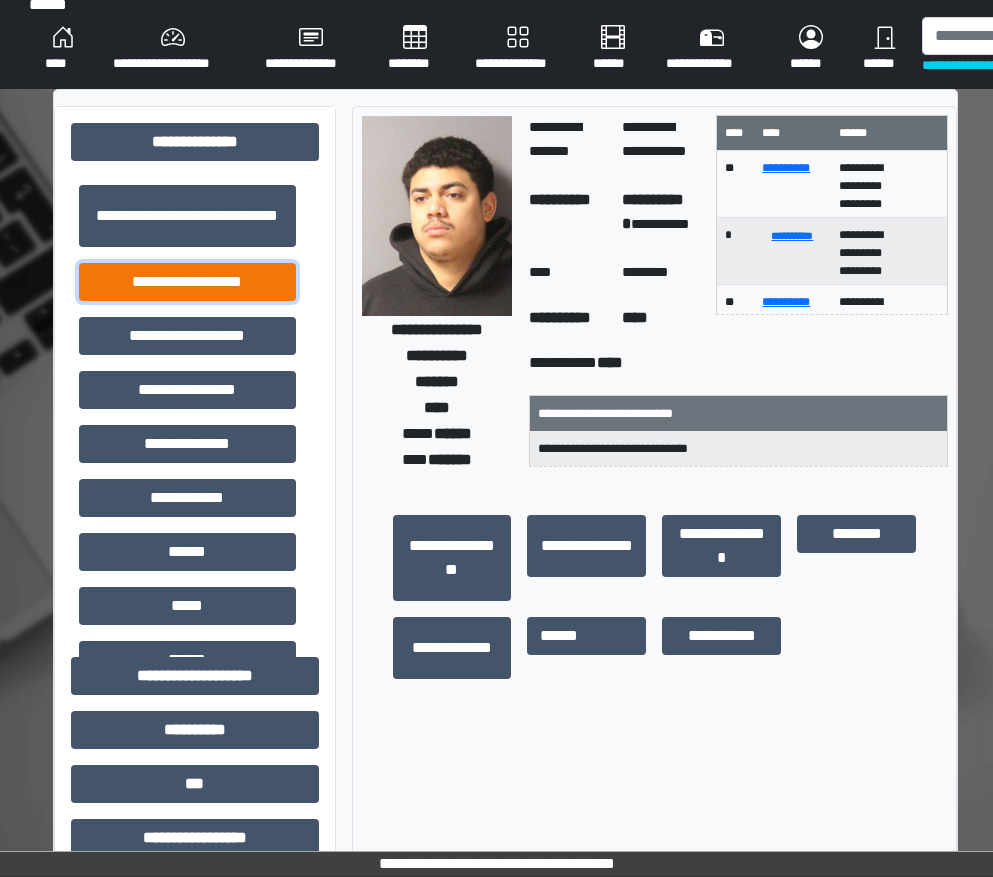 click on "**********" at bounding box center [187, 282] 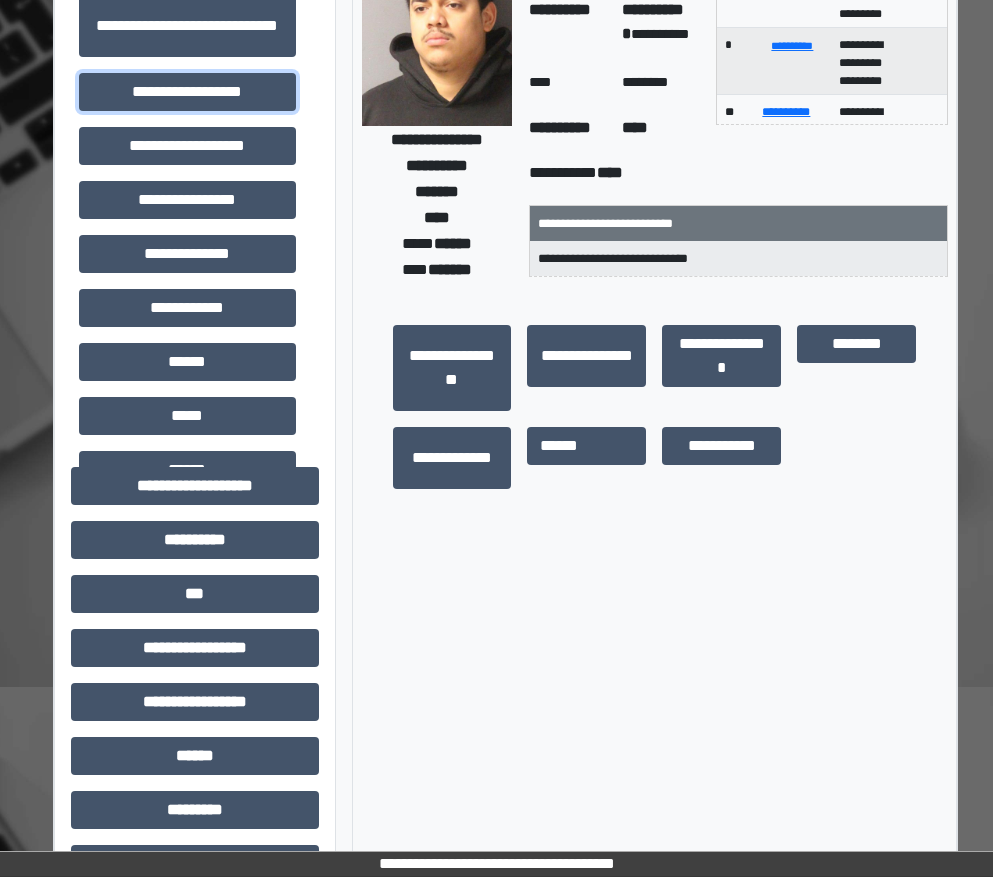 scroll, scrollTop: 315, scrollLeft: 0, axis: vertical 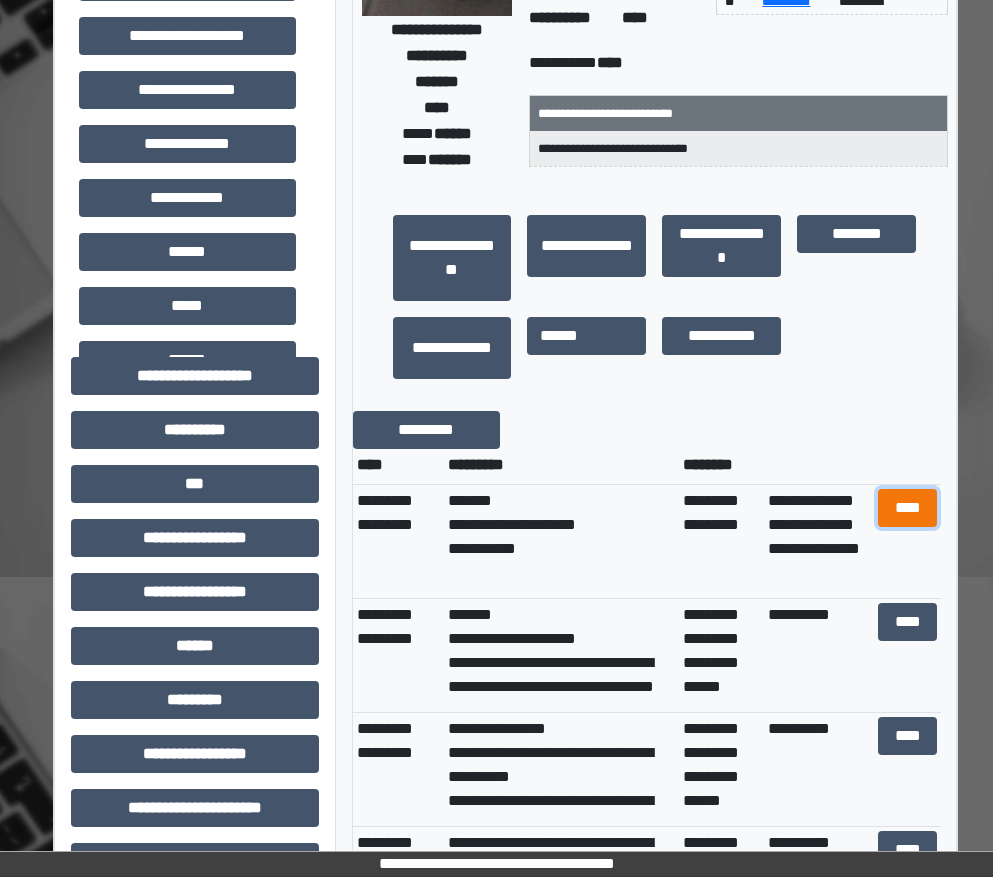 click on "****" at bounding box center (908, 508) 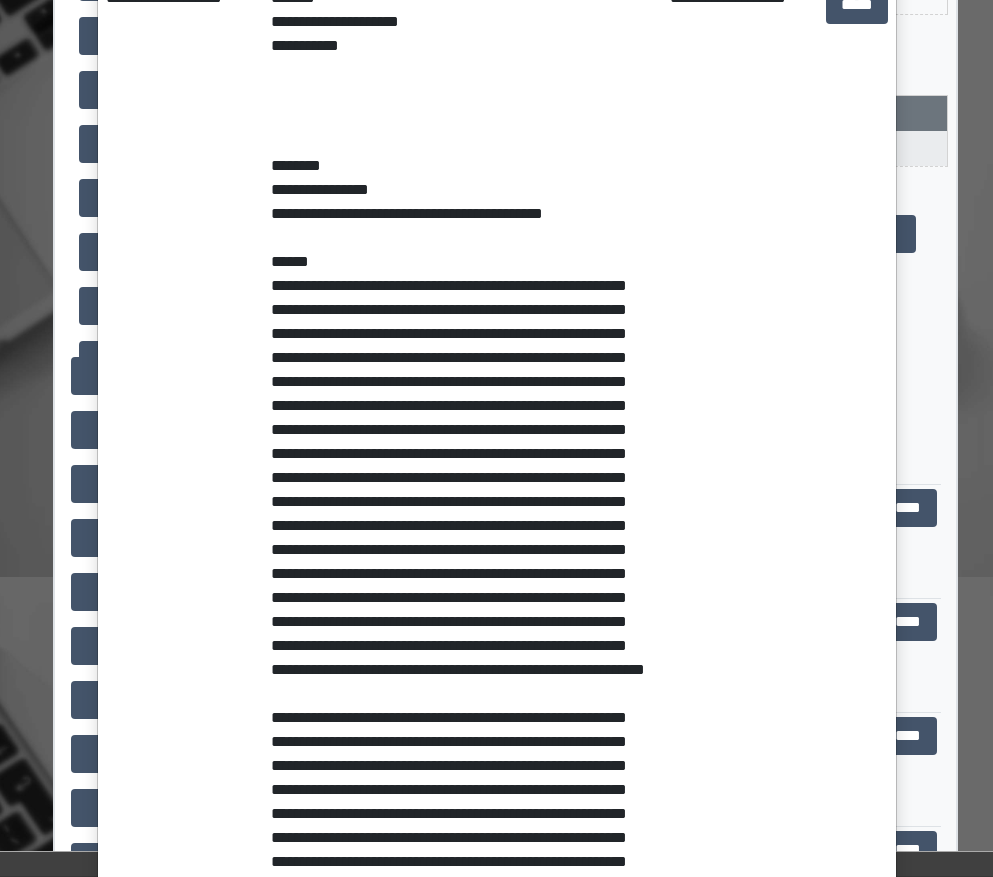 scroll, scrollTop: 0, scrollLeft: 0, axis: both 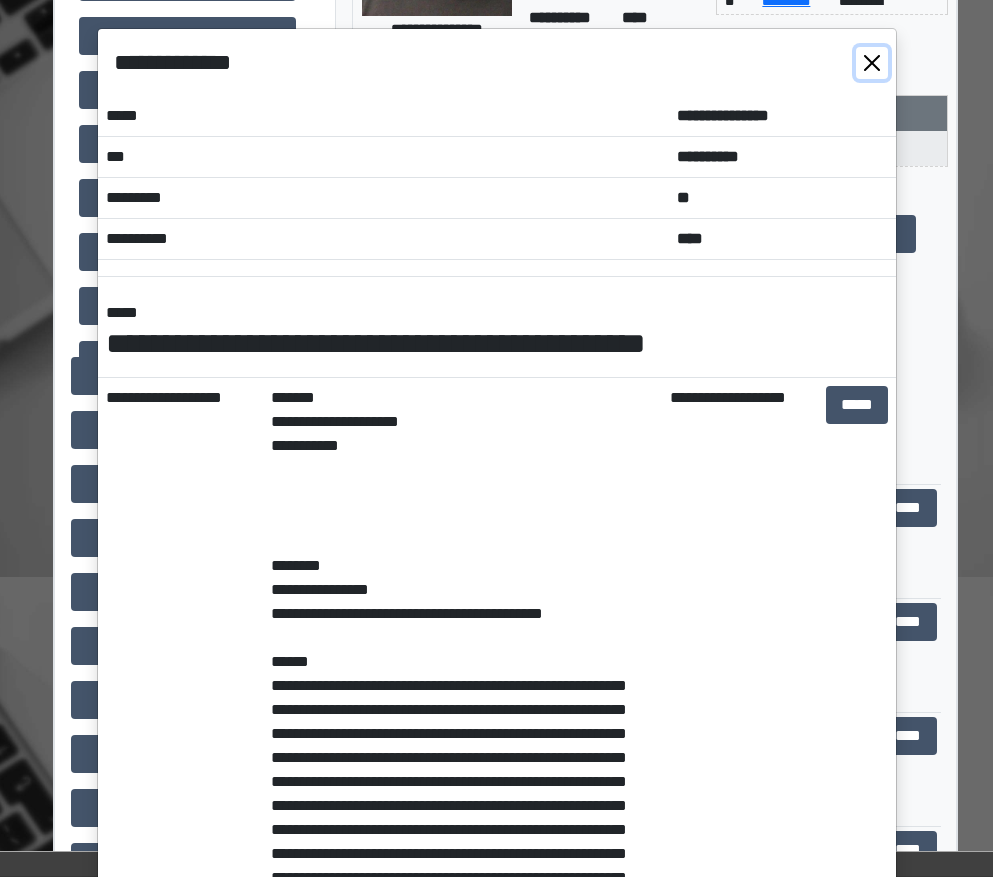 click at bounding box center (872, 63) 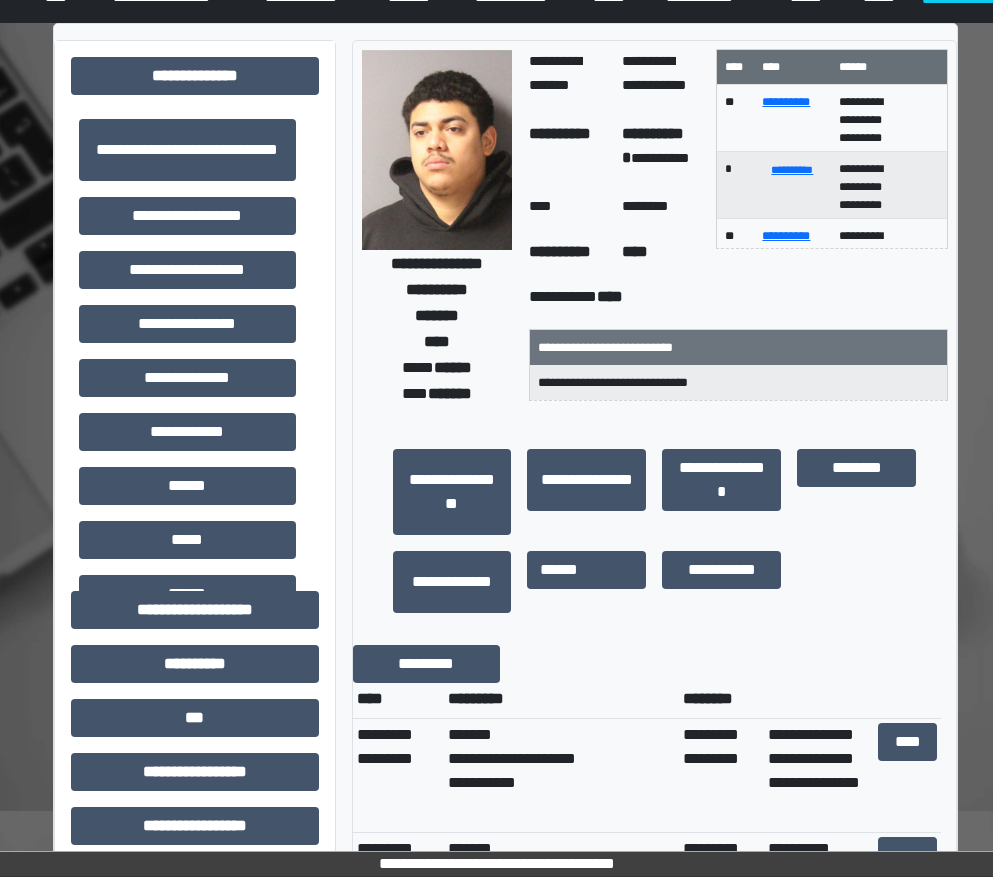 scroll, scrollTop: 0, scrollLeft: 0, axis: both 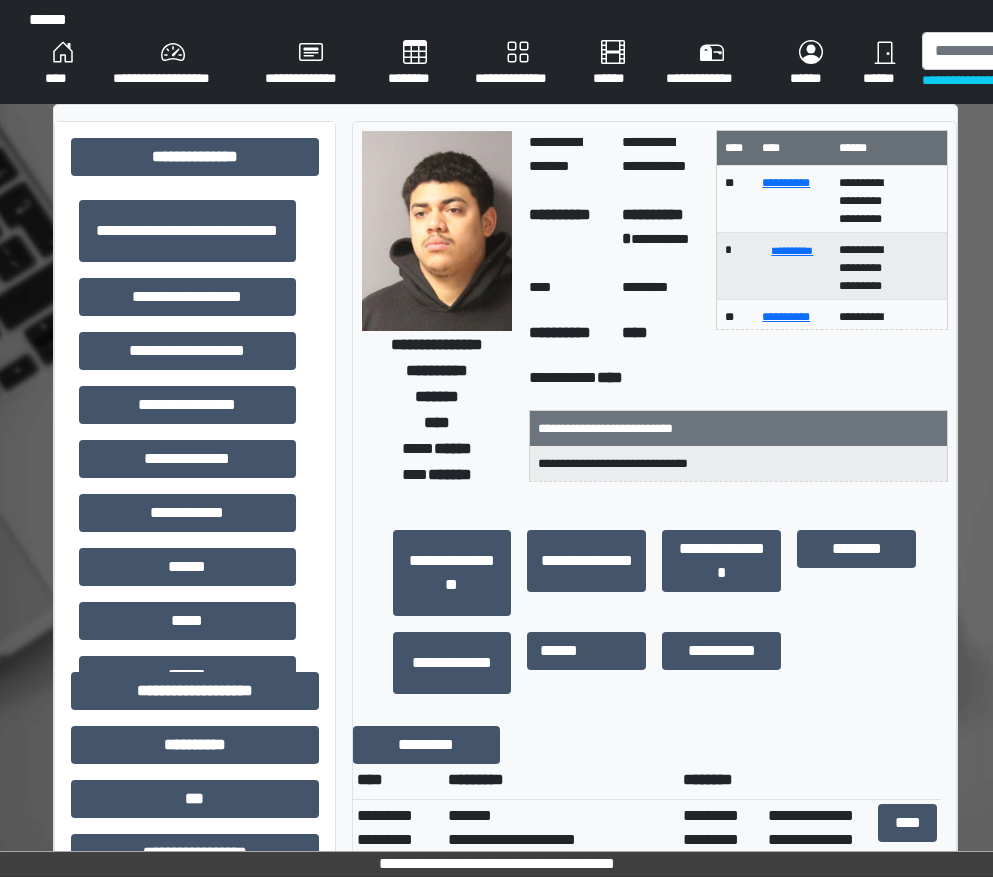 click on "********" at bounding box center (415, 64) 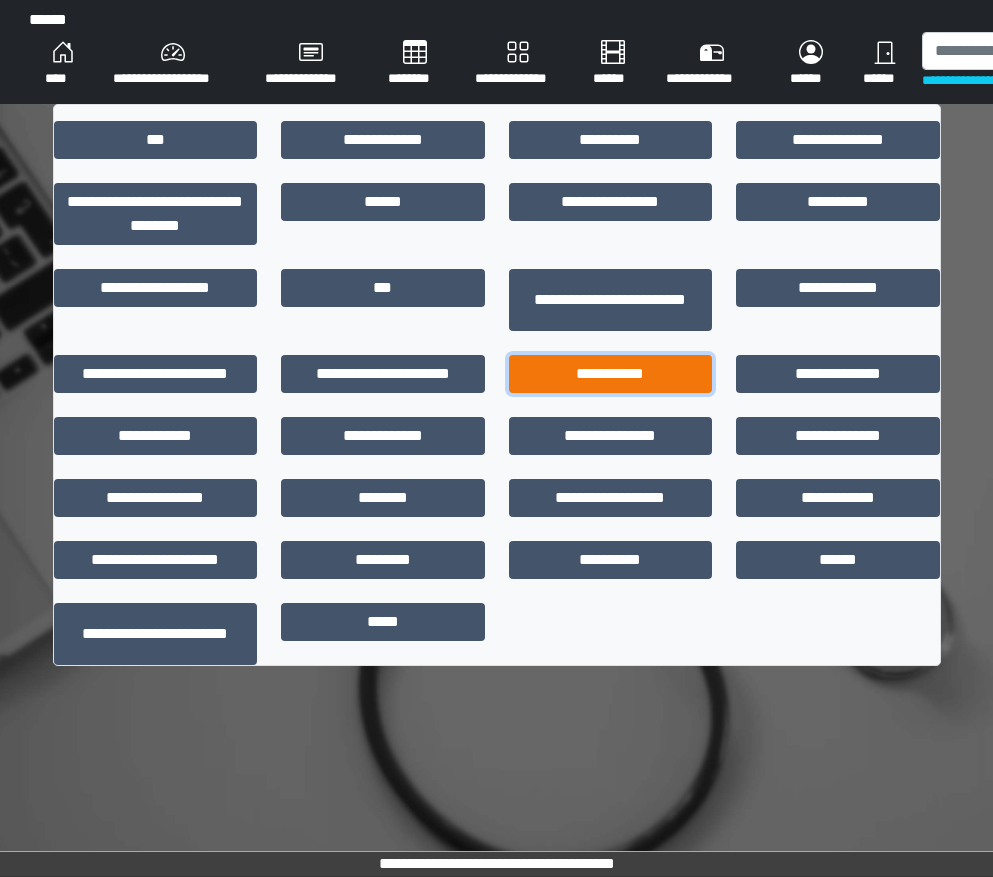 click on "**********" at bounding box center (611, 374) 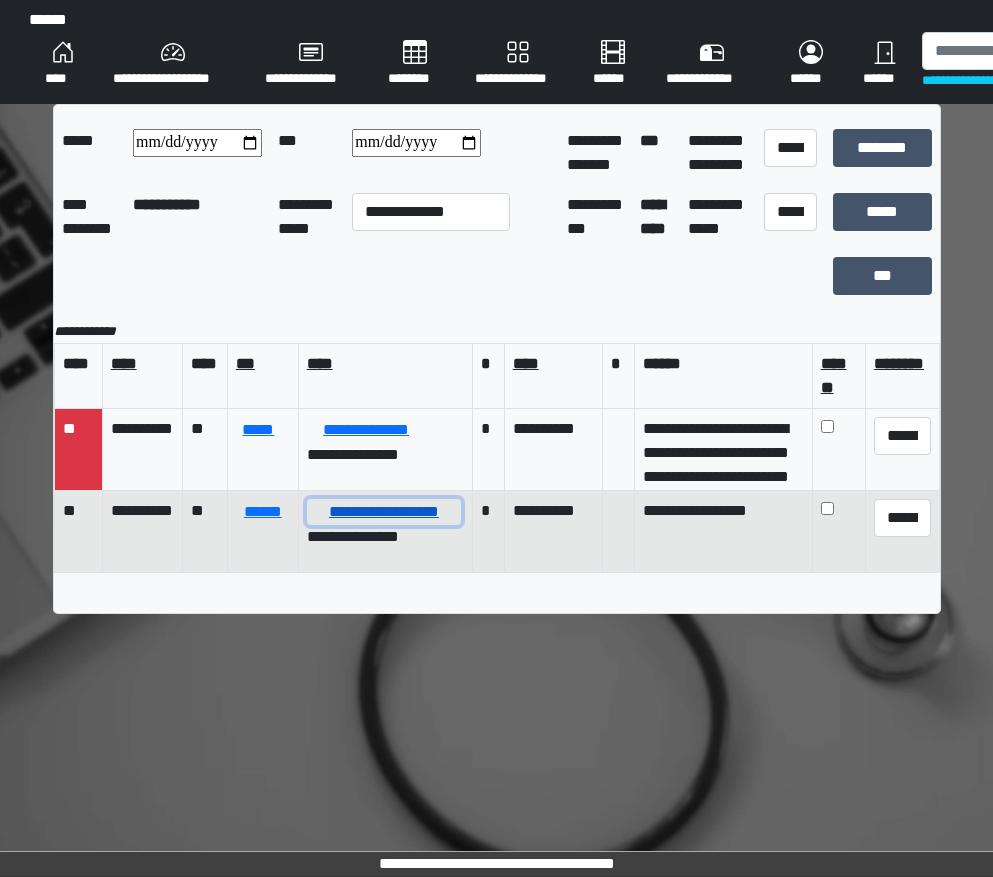 click on "**********" at bounding box center [384, 512] 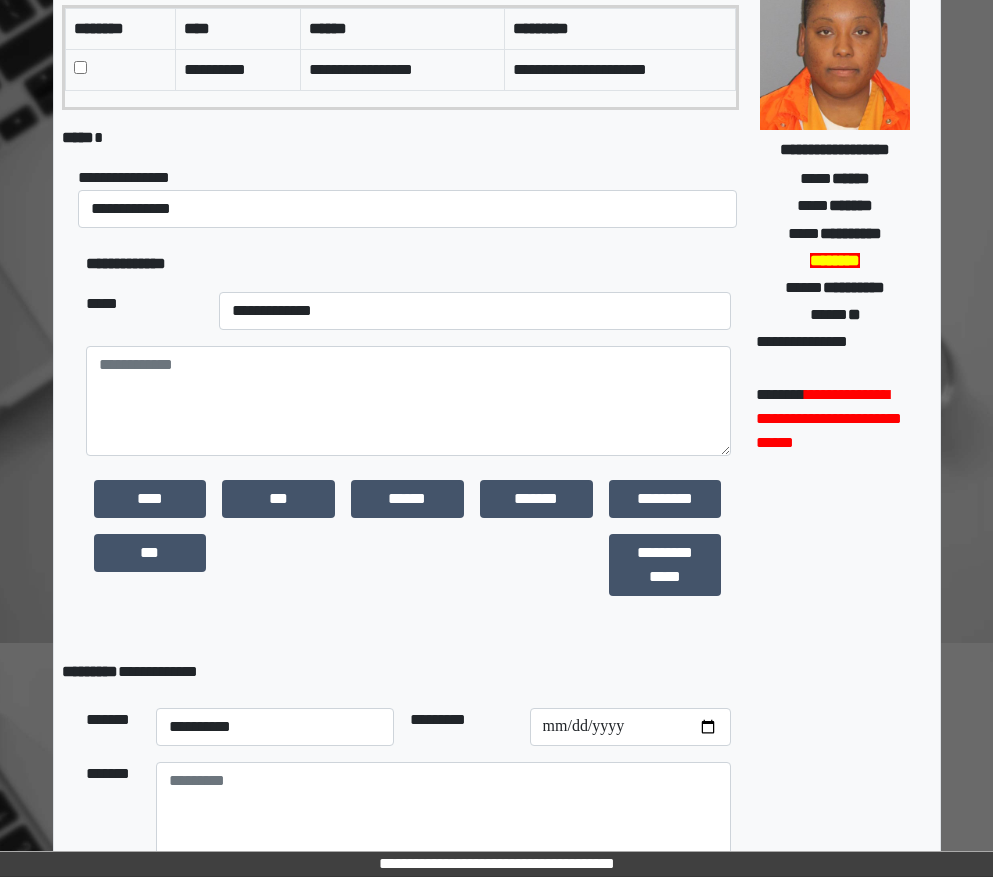 scroll, scrollTop: 379, scrollLeft: 0, axis: vertical 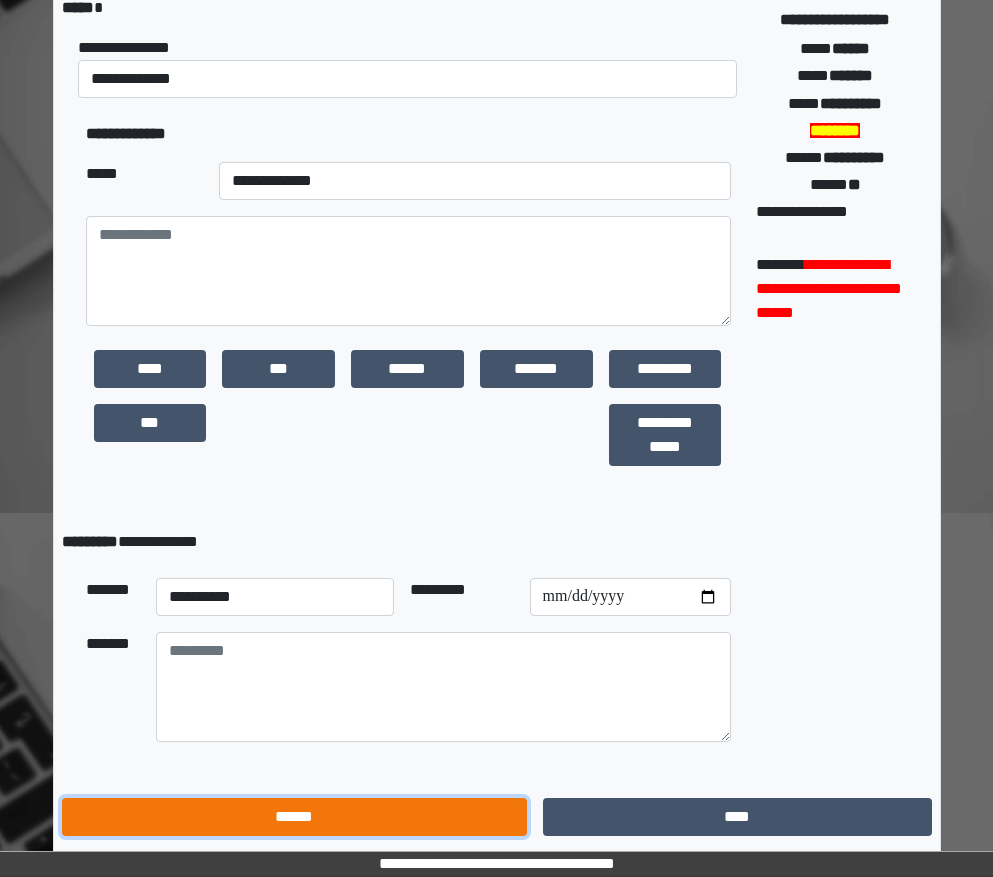 click on "******" at bounding box center (294, 817) 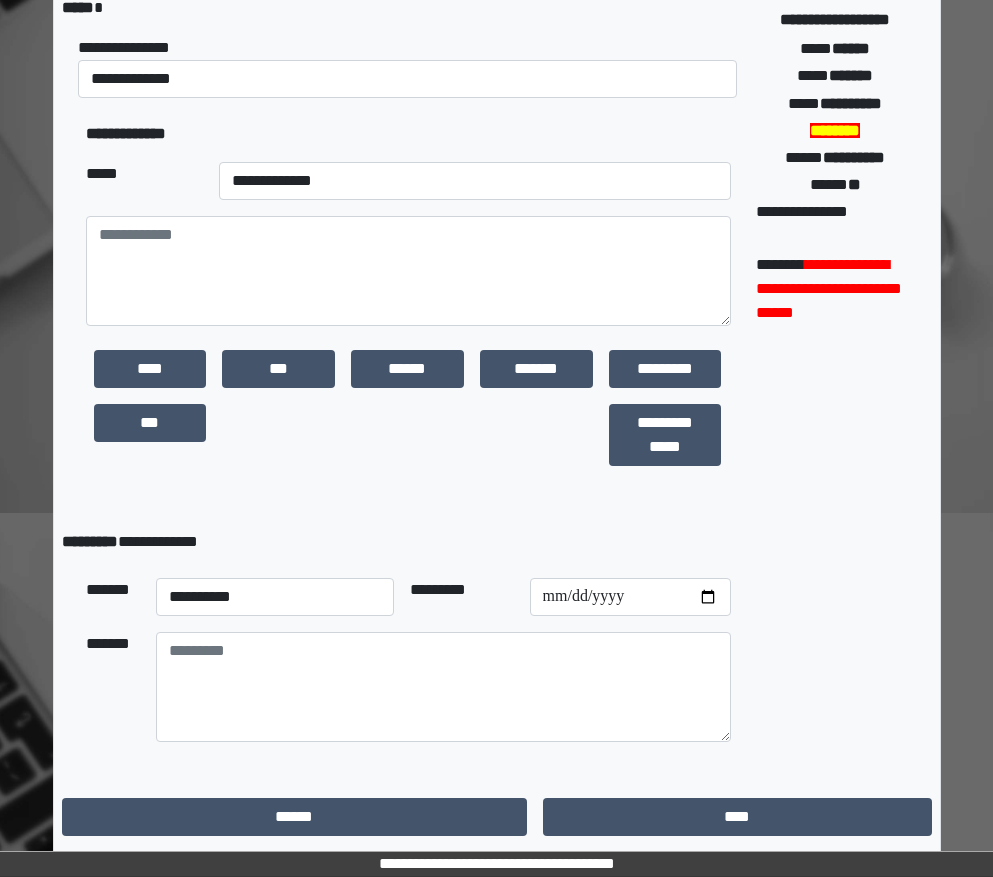 scroll, scrollTop: 15, scrollLeft: 0, axis: vertical 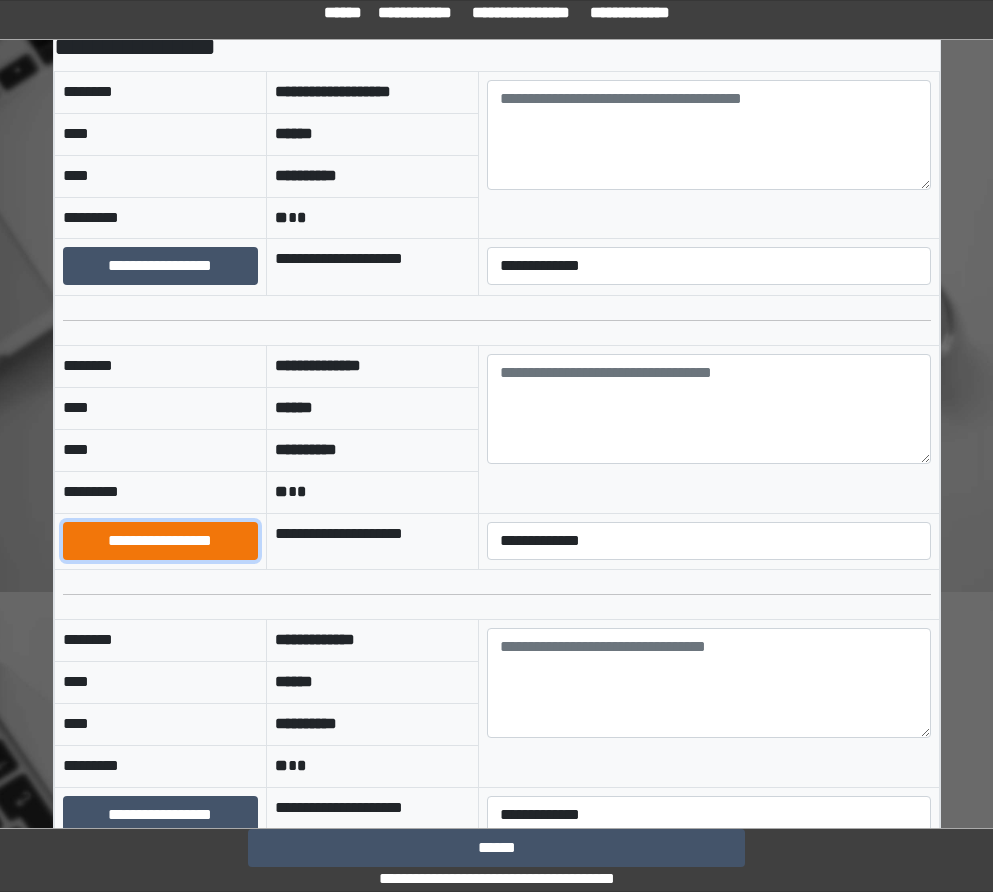 click on "**********" at bounding box center (160, 541) 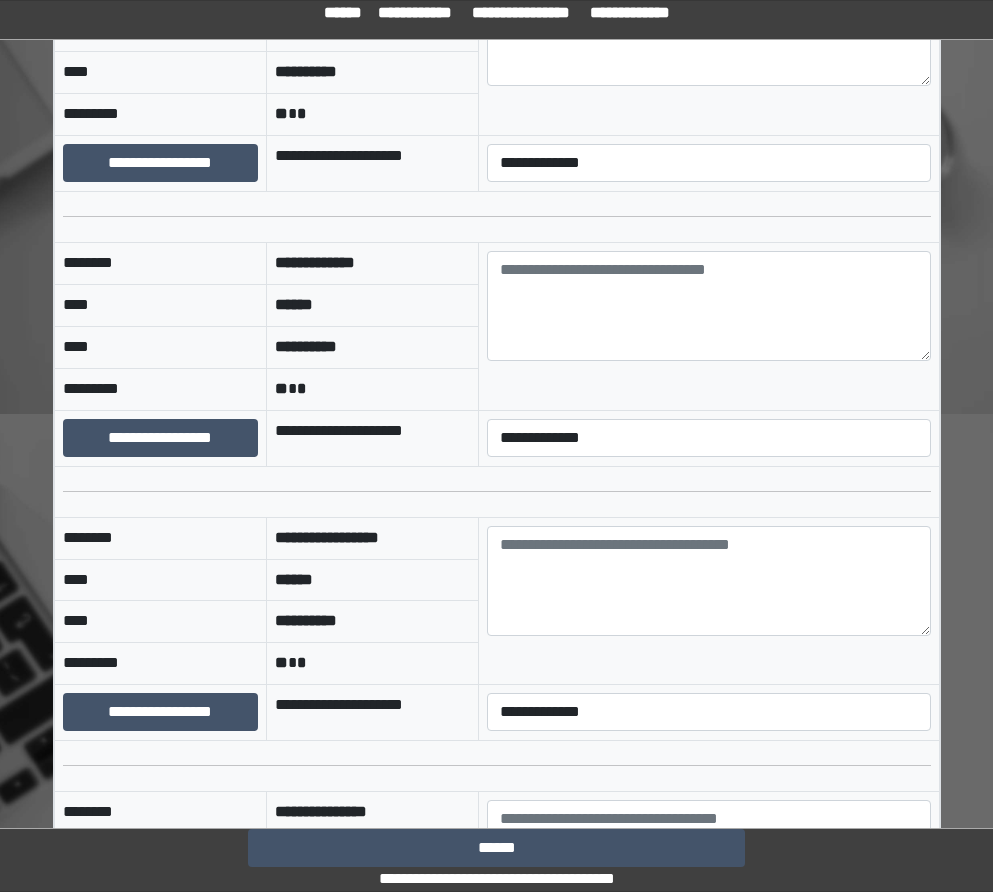 scroll, scrollTop: 600, scrollLeft: 0, axis: vertical 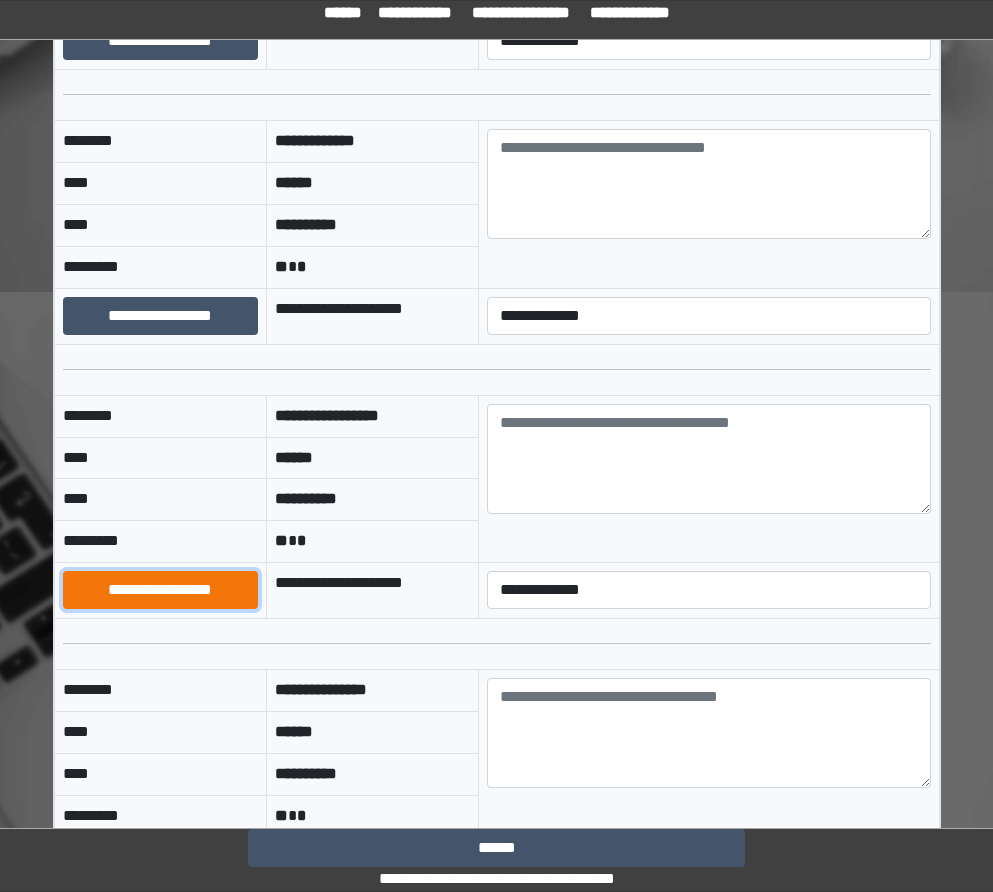 click on "**********" at bounding box center [160, 590] 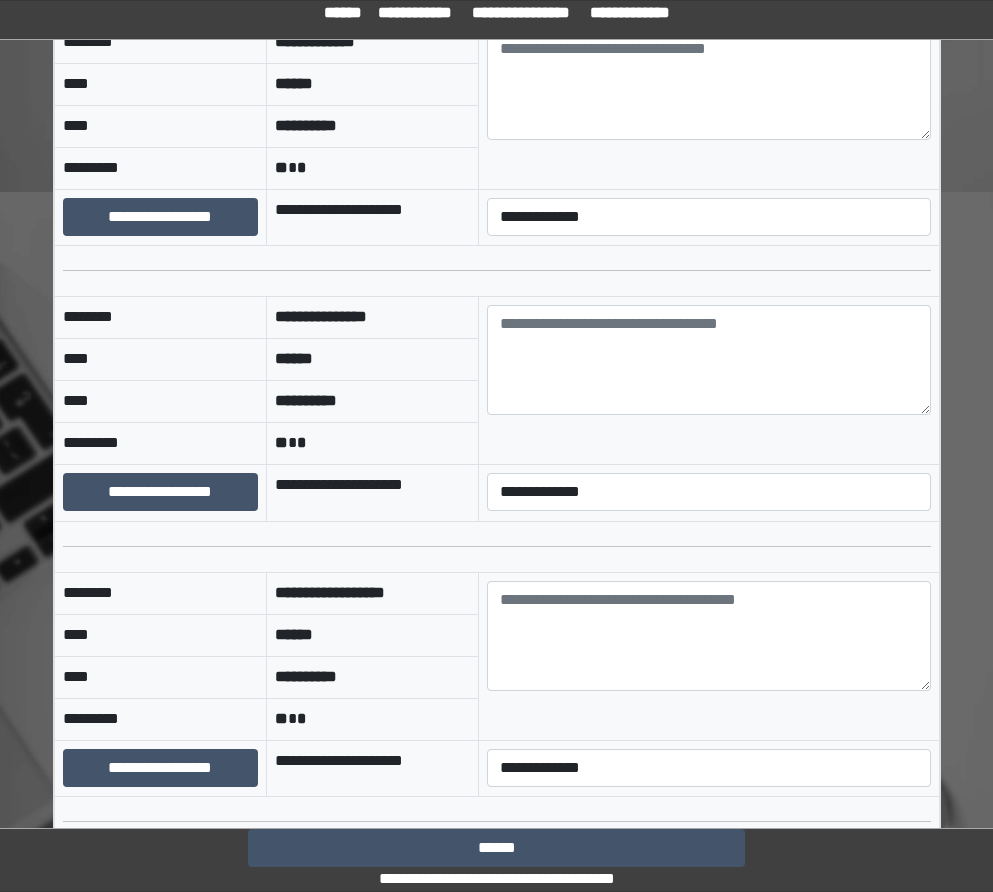 scroll, scrollTop: 800, scrollLeft: 0, axis: vertical 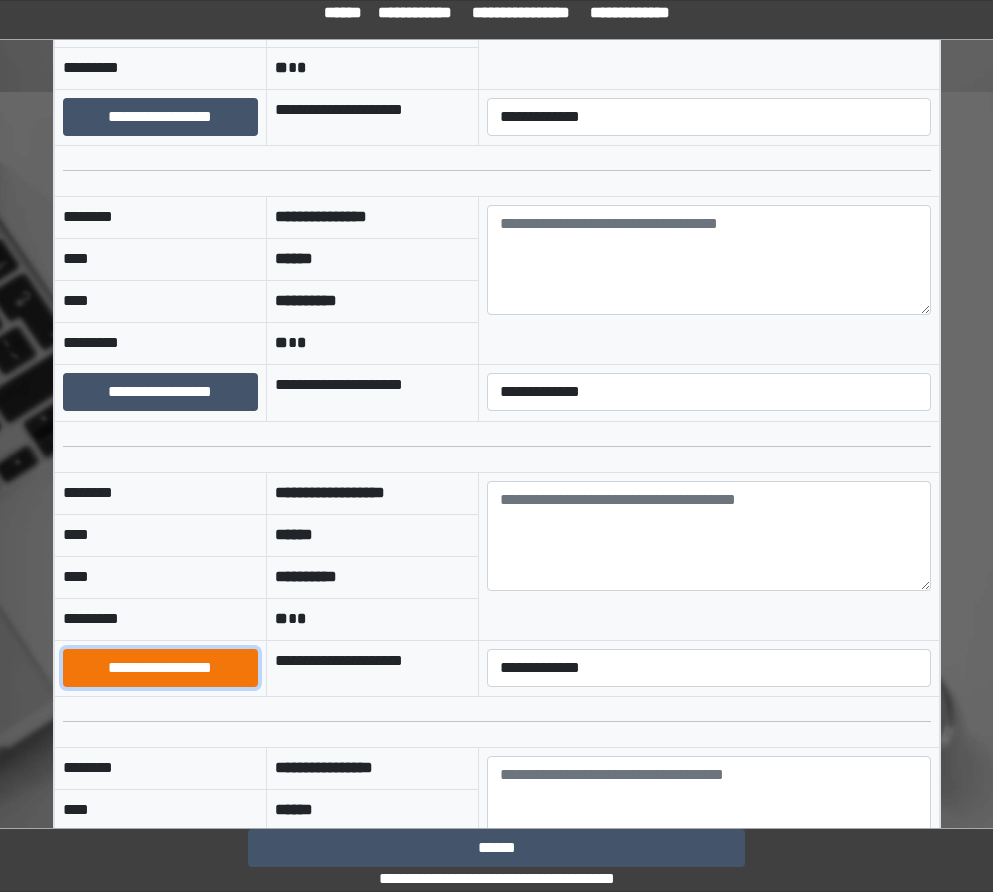 click on "**********" at bounding box center (160, 668) 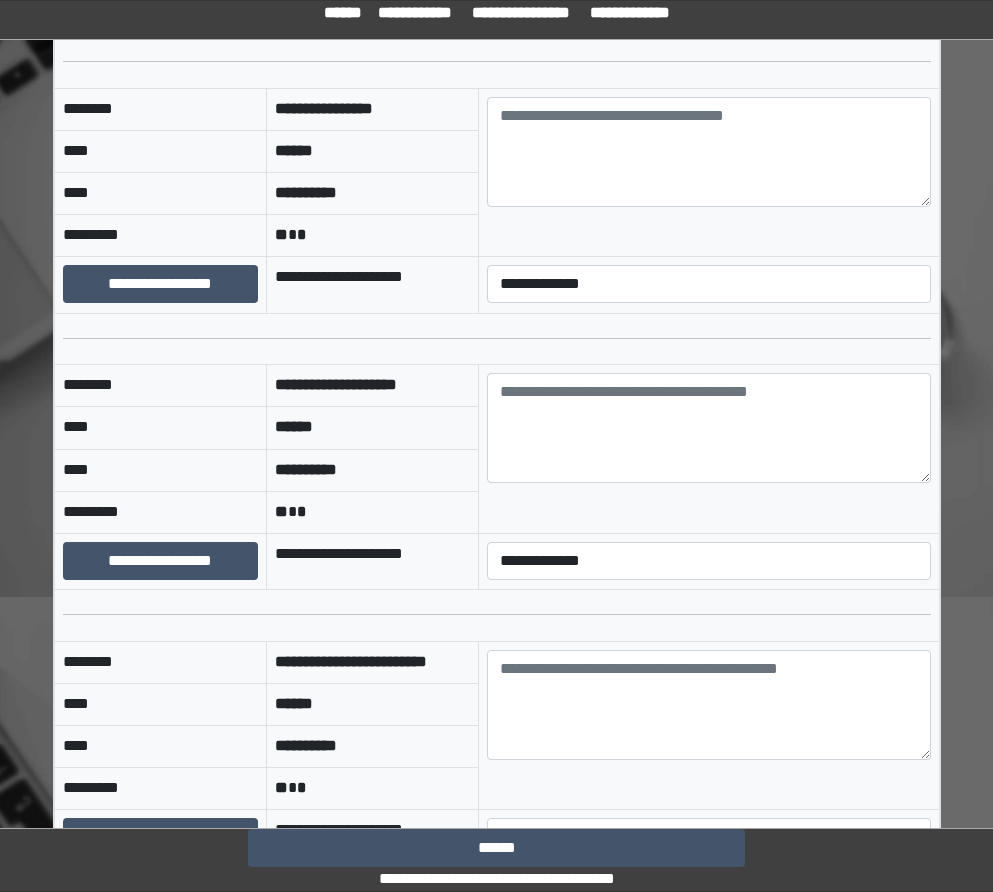 scroll, scrollTop: 1200, scrollLeft: 0, axis: vertical 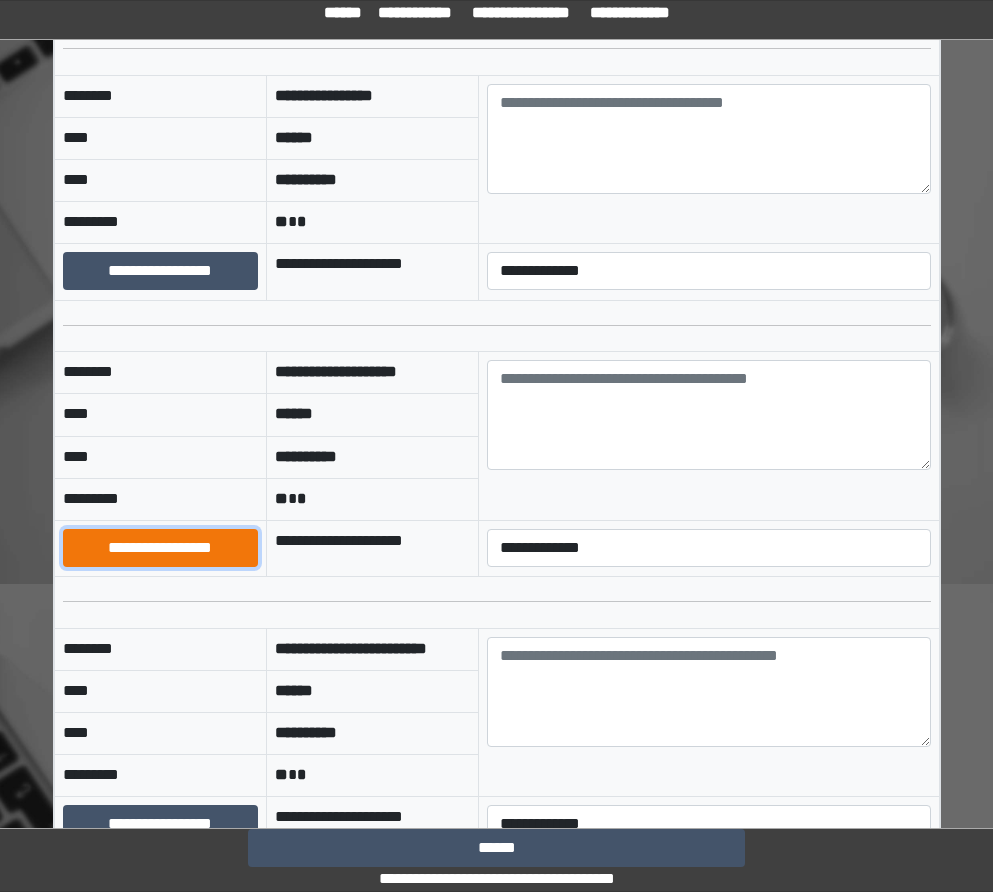 click on "**********" at bounding box center (160, 548) 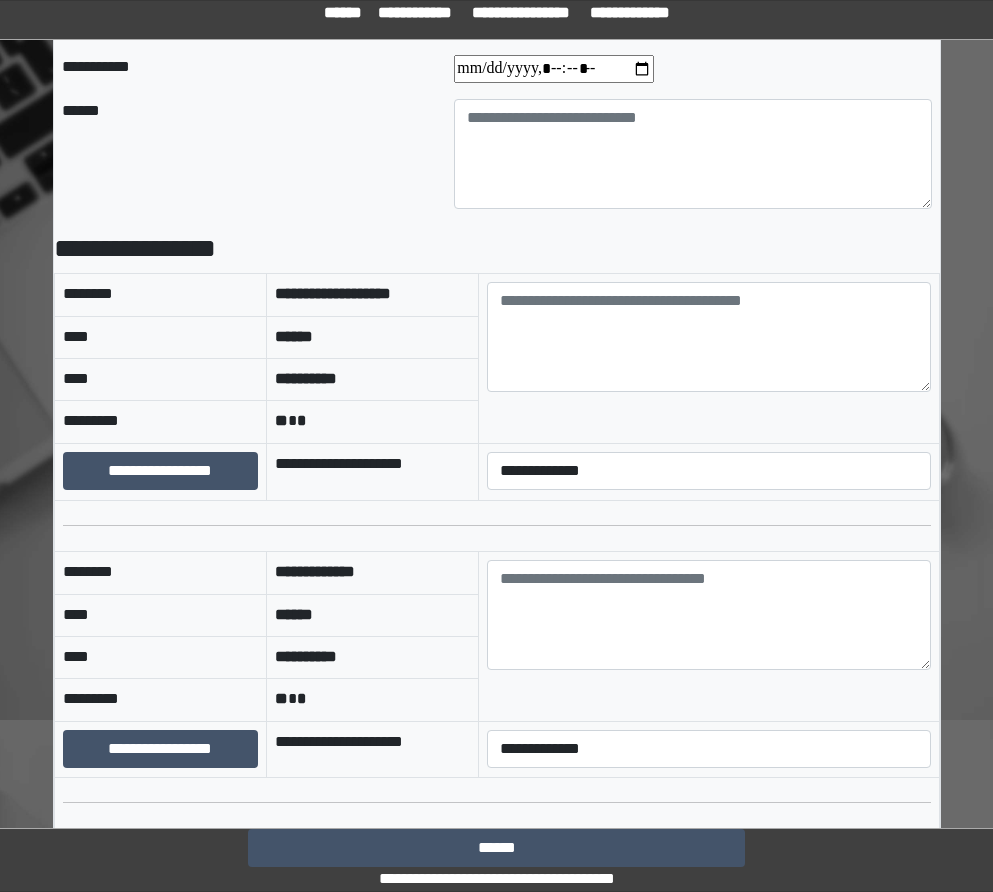 scroll, scrollTop: 67, scrollLeft: 0, axis: vertical 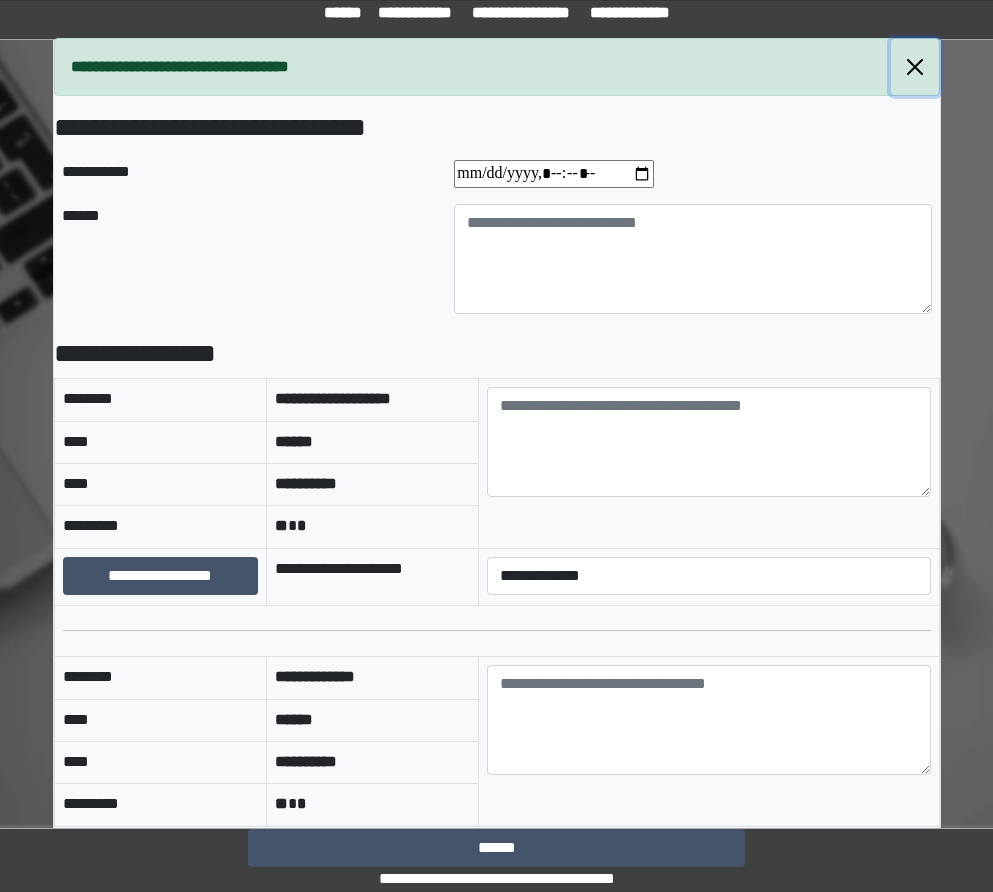 click at bounding box center [915, 67] 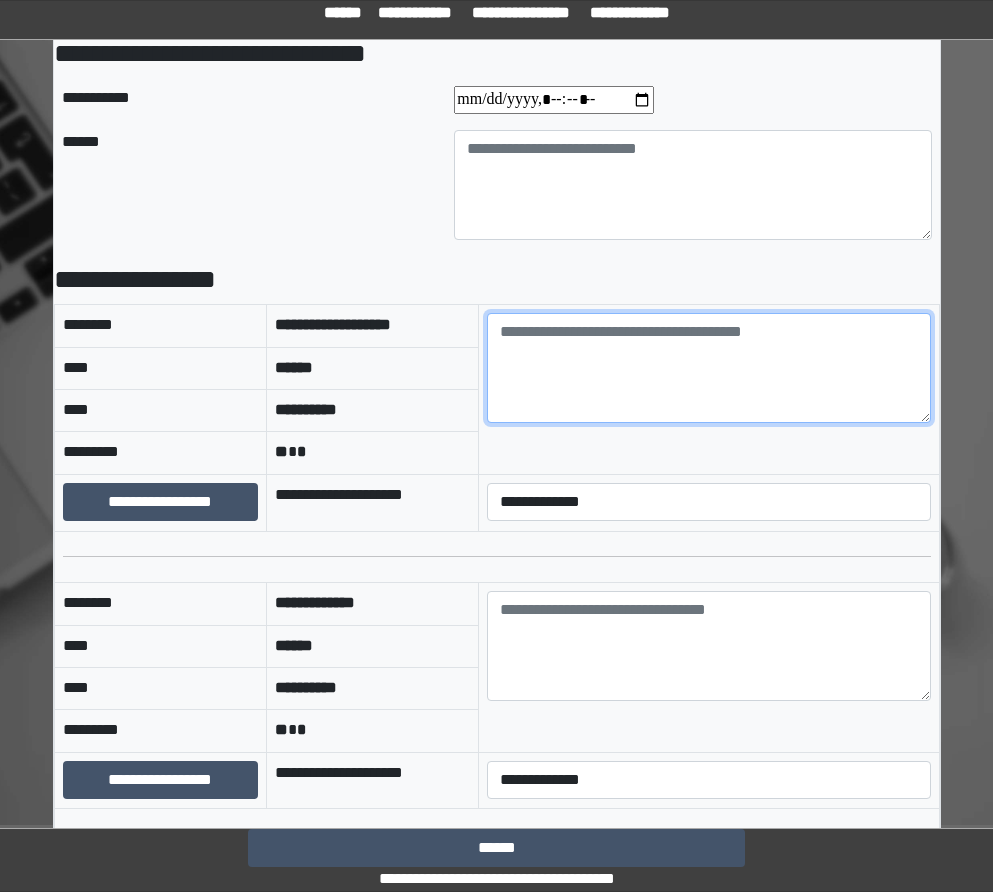 click at bounding box center (708, 368) 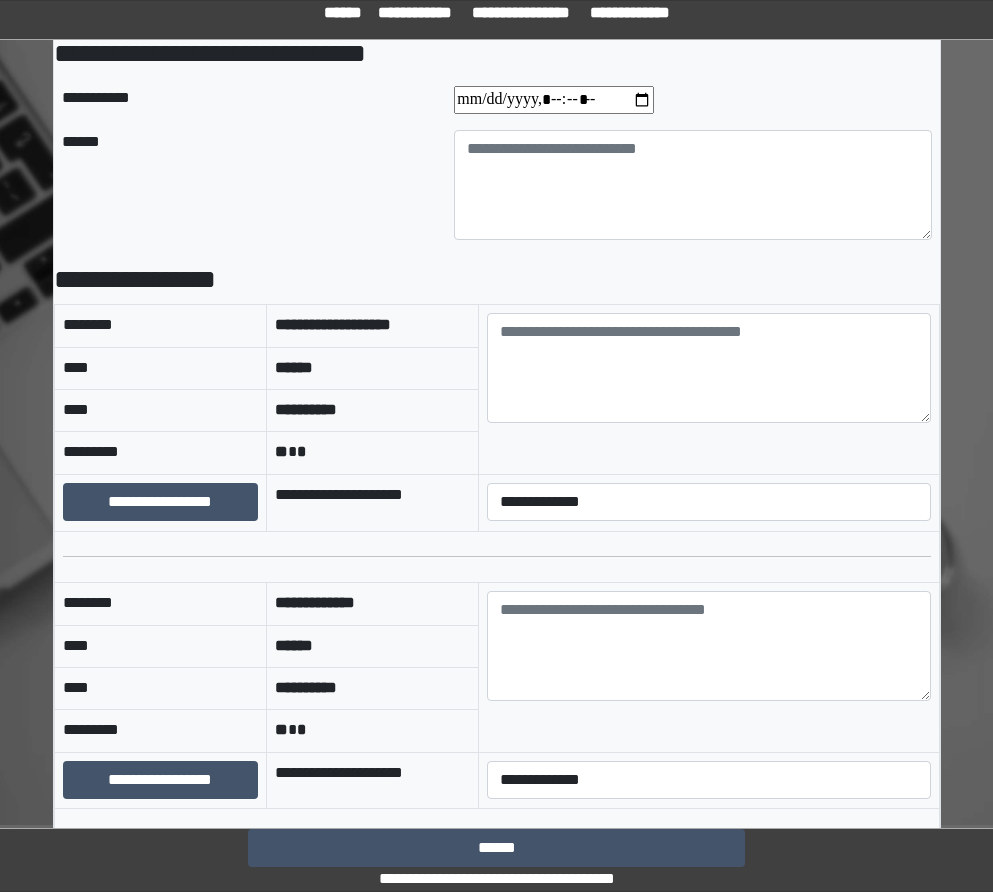 click on "******" at bounding box center [250, 185] 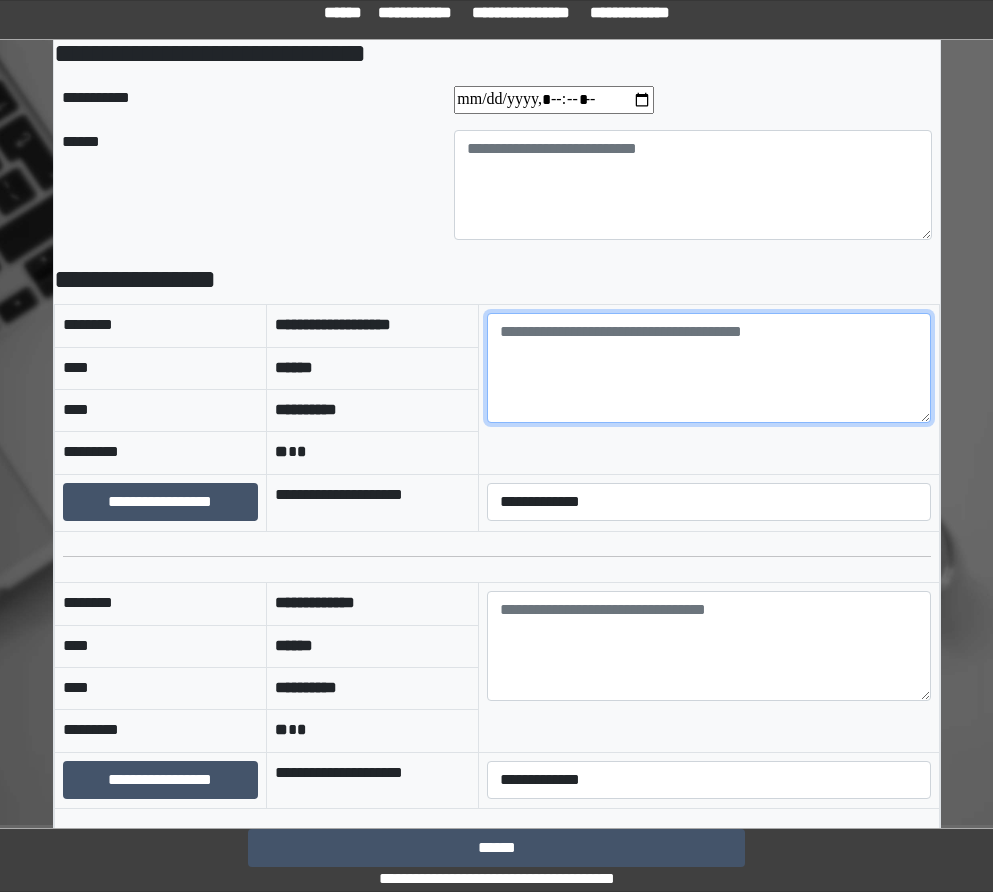 paste on "**********" 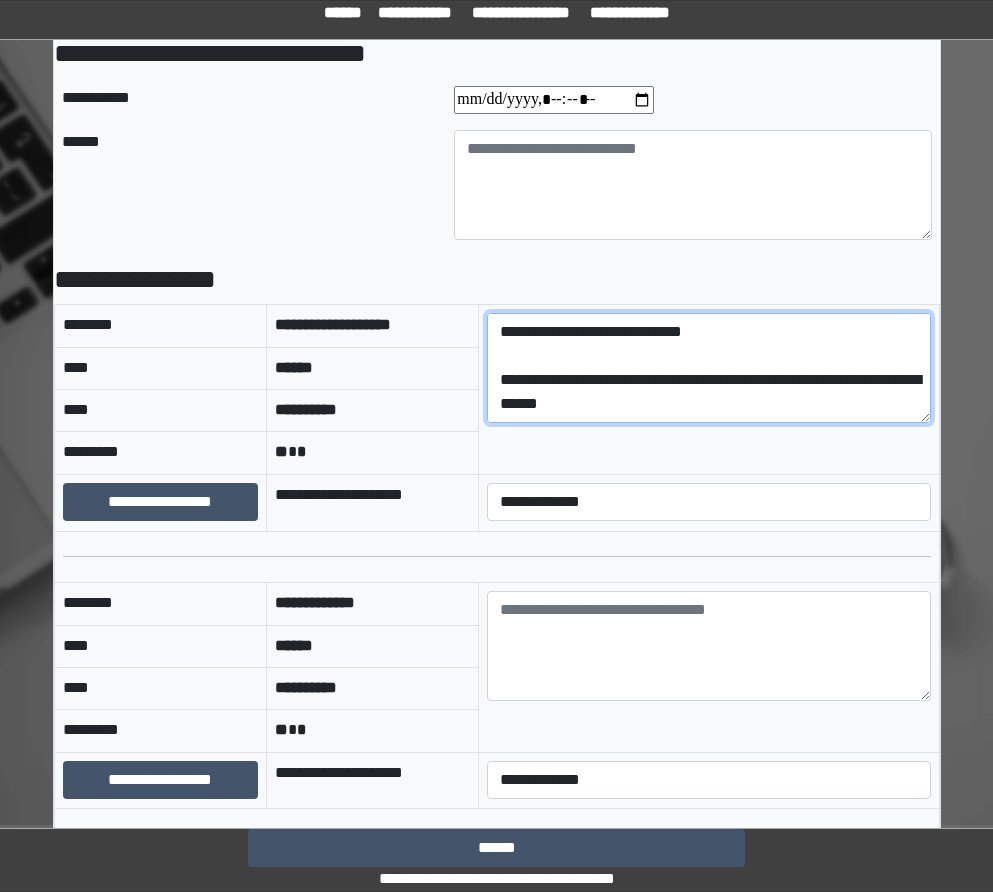 scroll, scrollTop: 408, scrollLeft: 0, axis: vertical 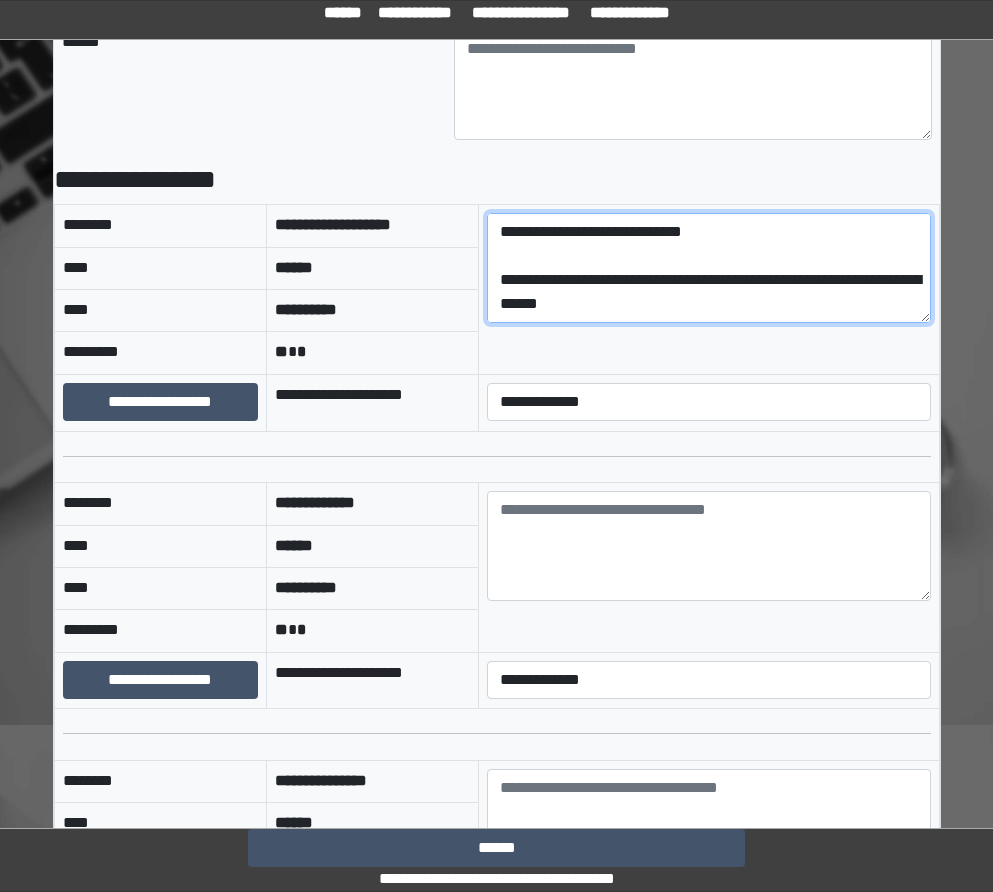 type on "**********" 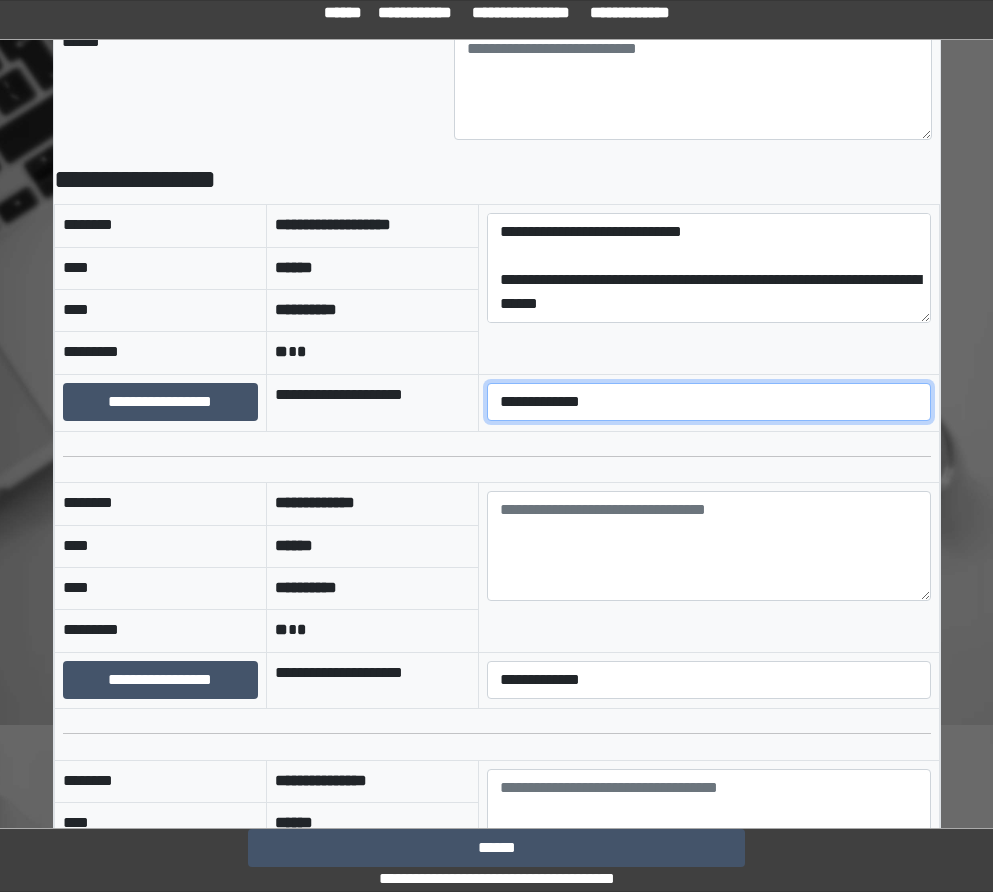 click on "**********" at bounding box center (708, 402) 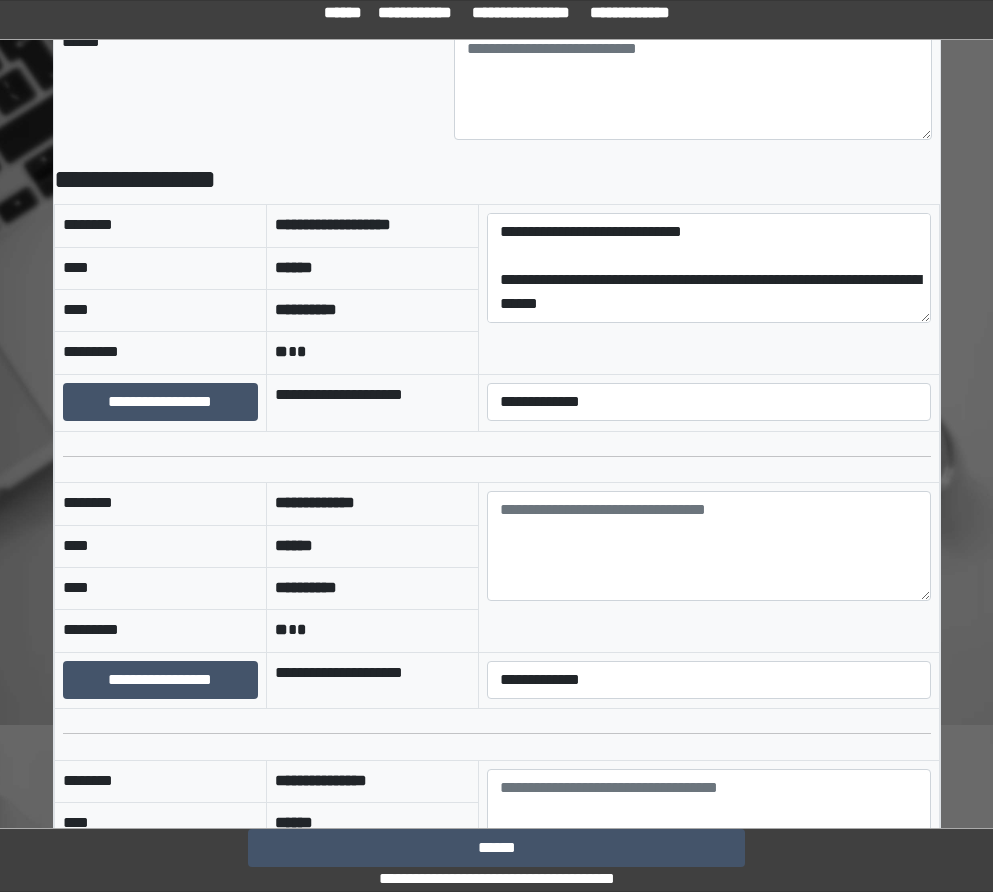 click on "** * *" at bounding box center [372, 353] 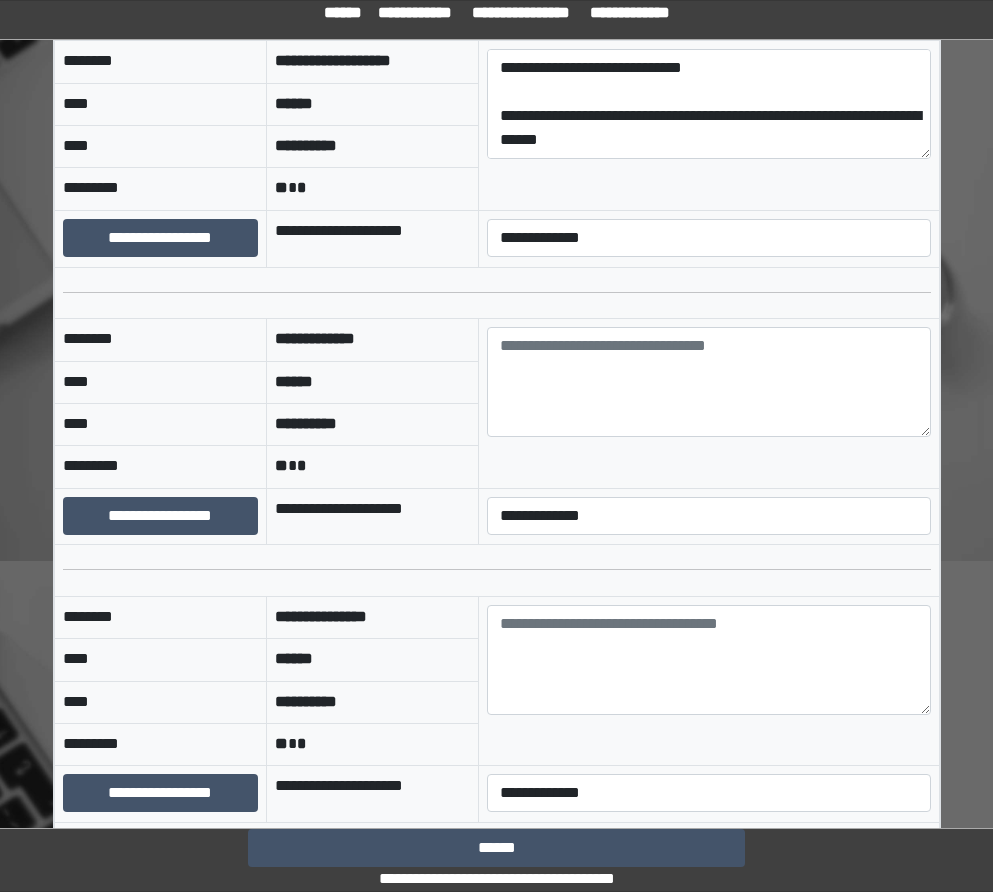 scroll, scrollTop: 367, scrollLeft: 0, axis: vertical 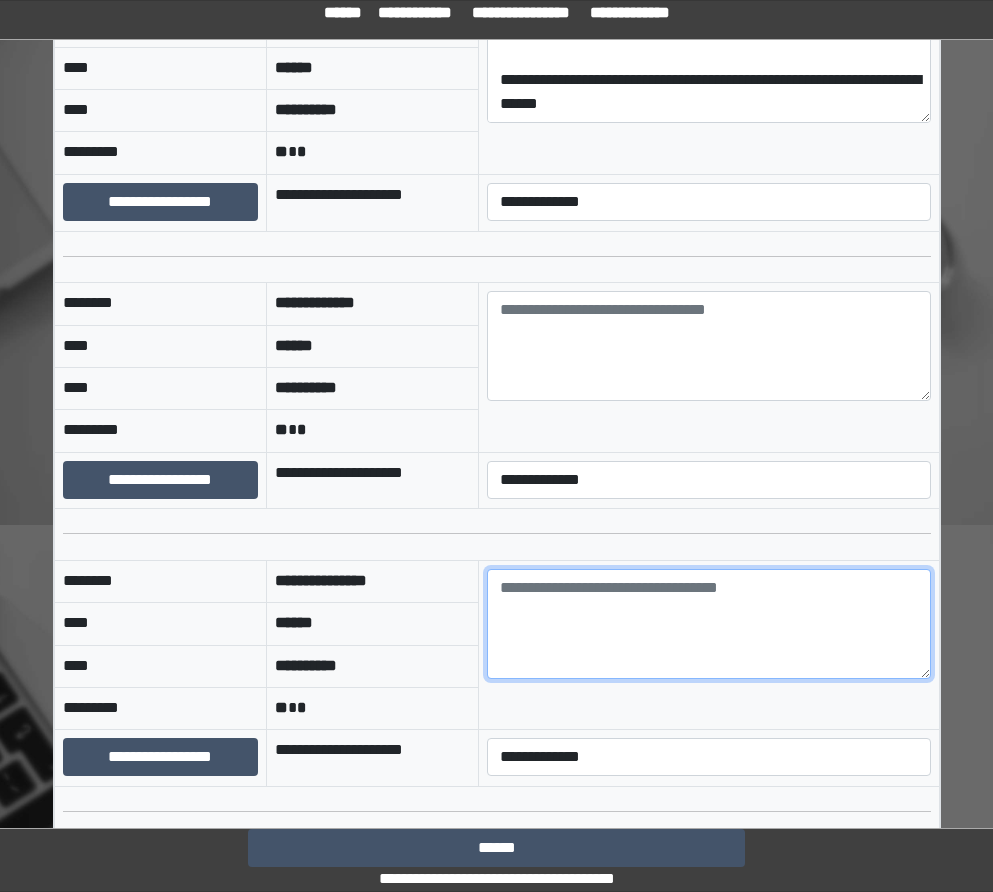 paste on "**********" 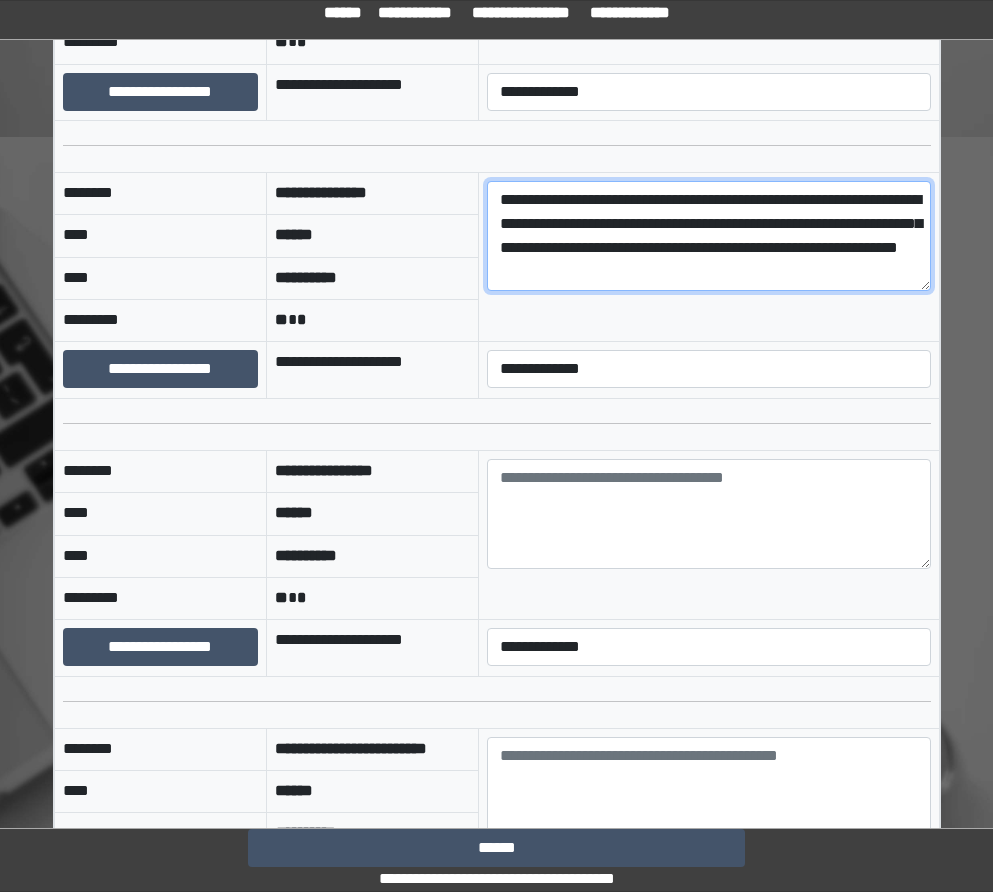 scroll, scrollTop: 767, scrollLeft: 0, axis: vertical 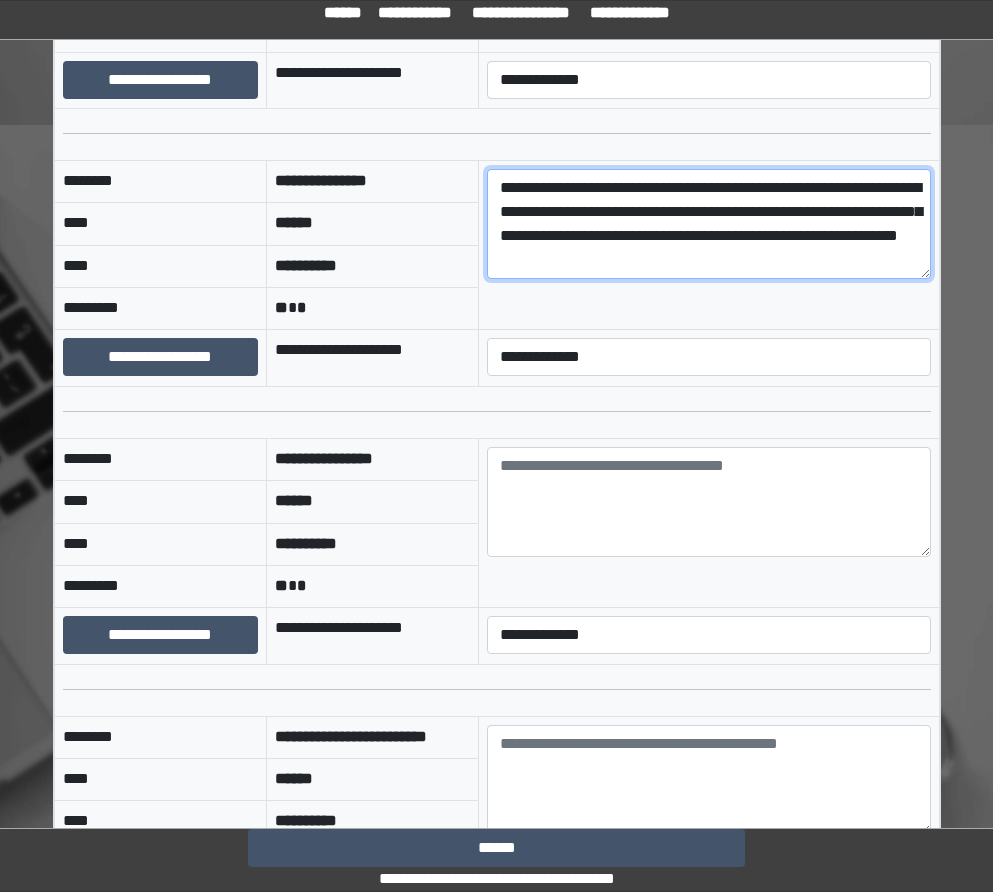 type on "**********" 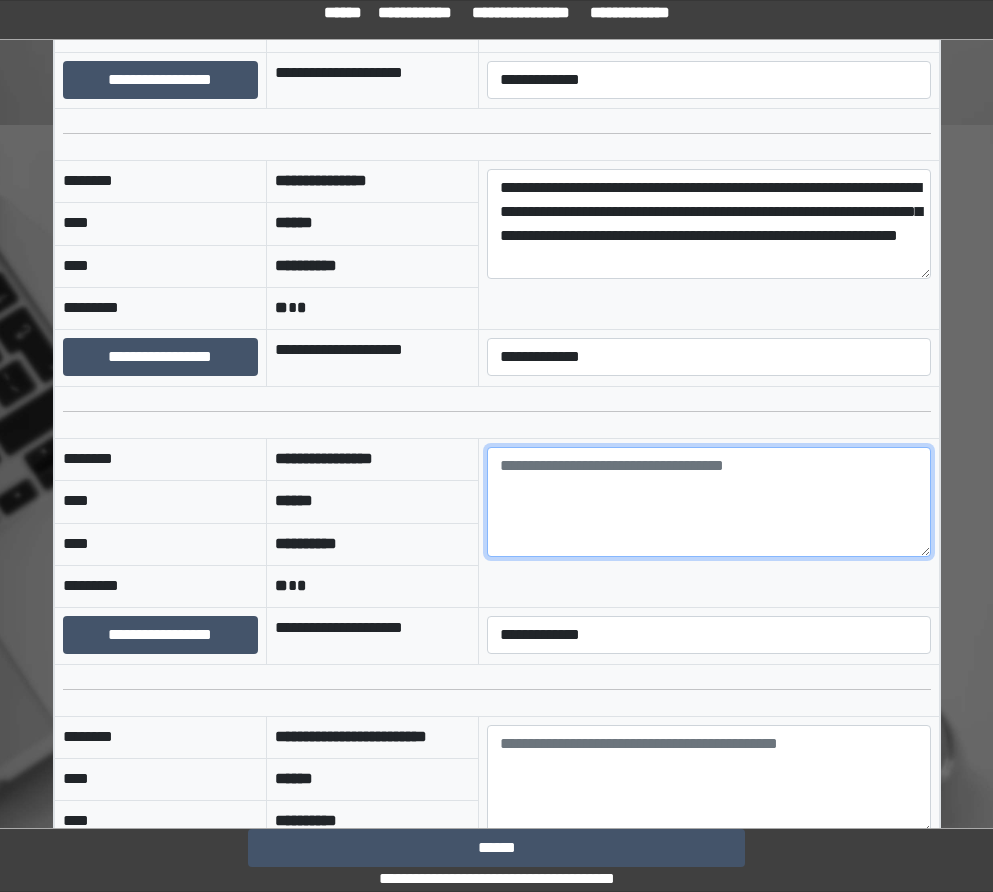paste on "**********" 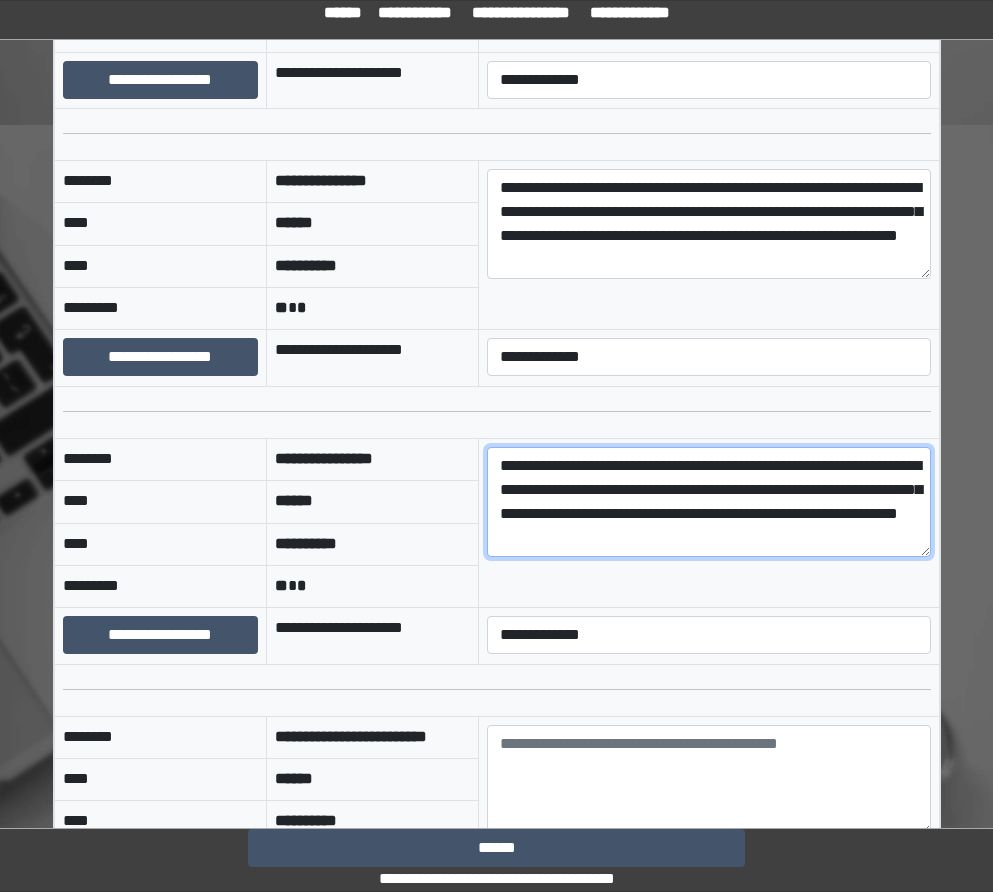 type on "**********" 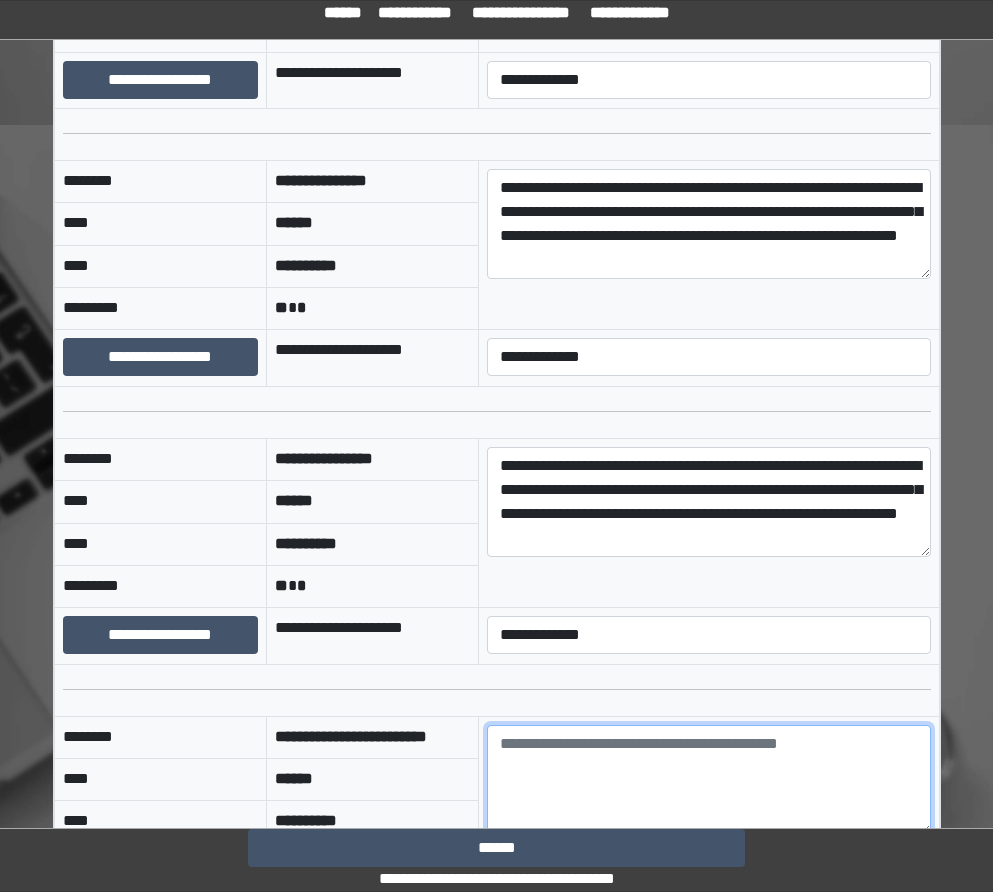 paste on "**********" 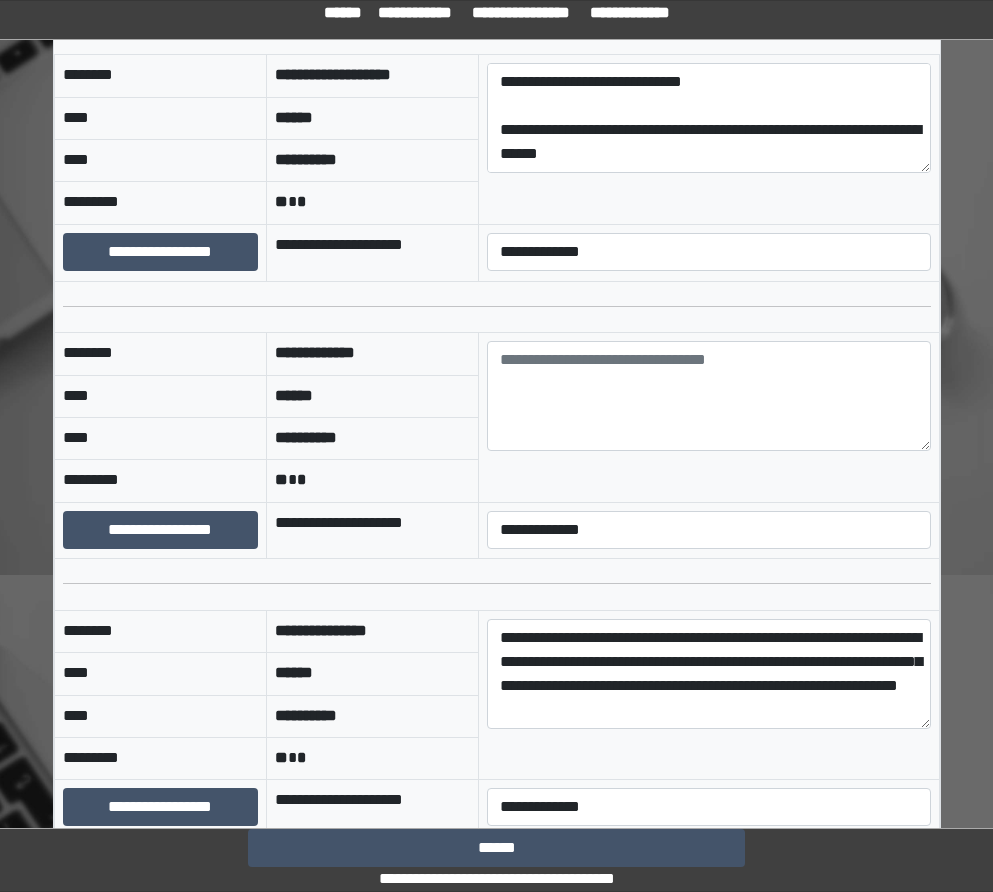 scroll, scrollTop: 193, scrollLeft: 0, axis: vertical 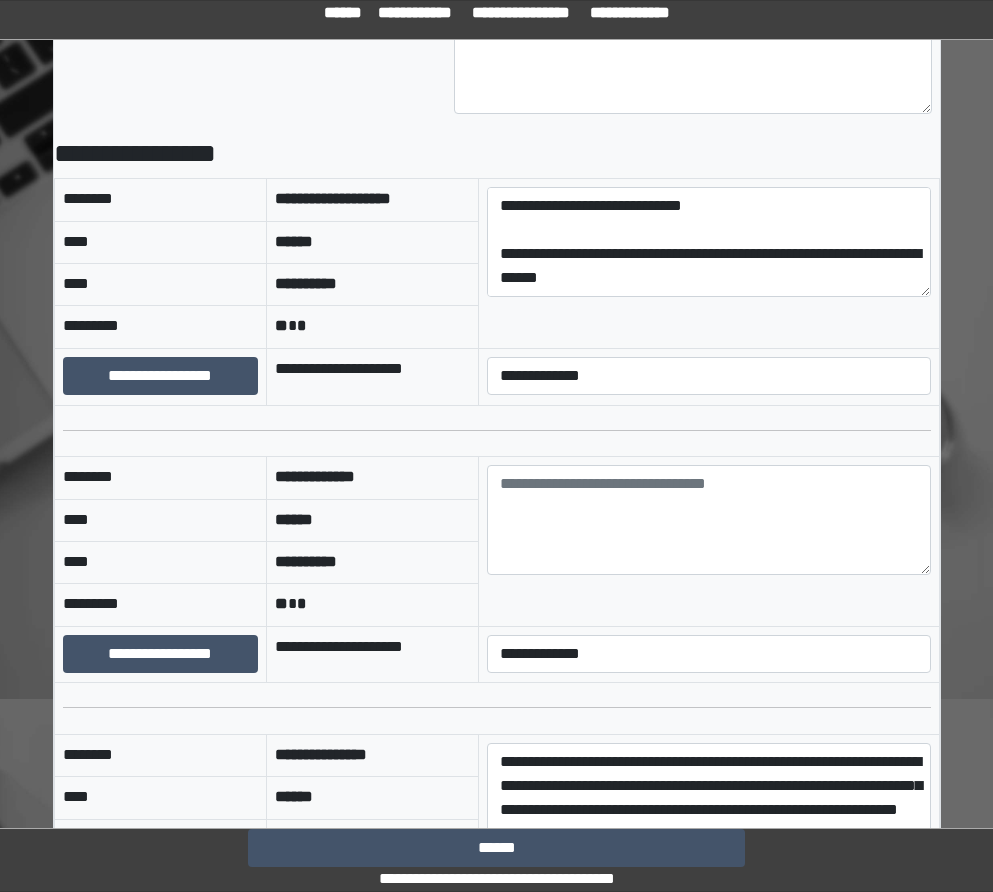 type on "**********" 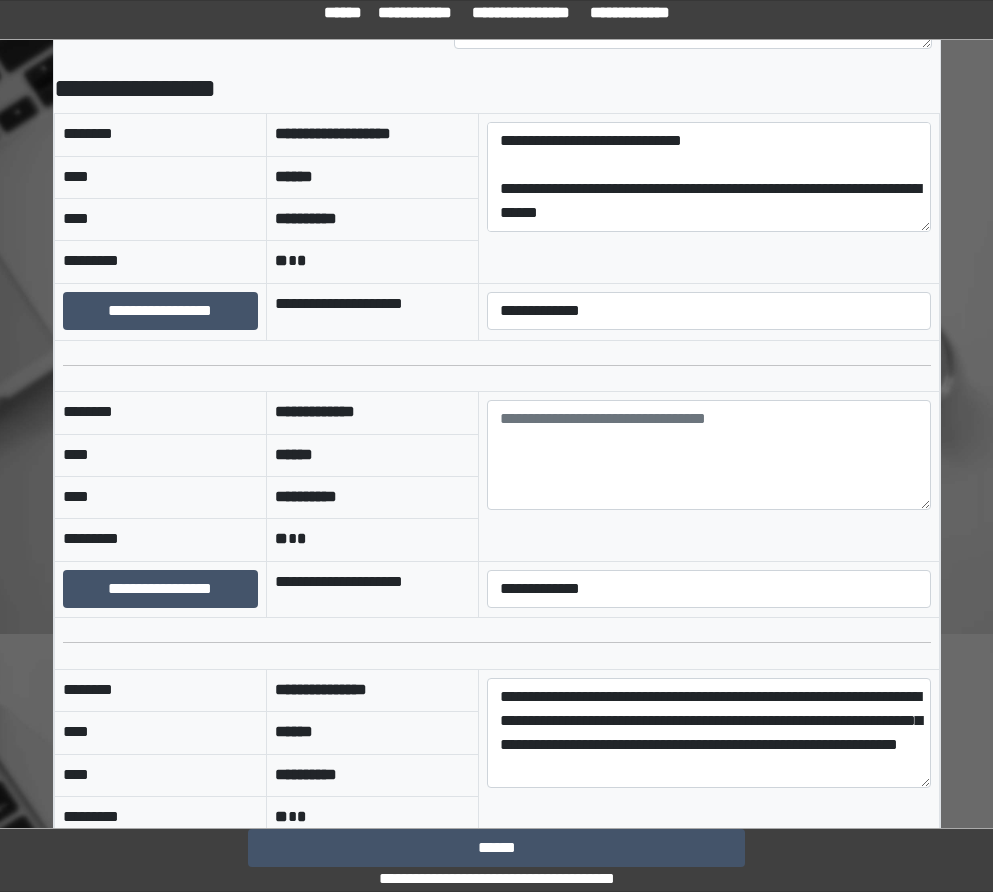 scroll, scrollTop: 293, scrollLeft: 0, axis: vertical 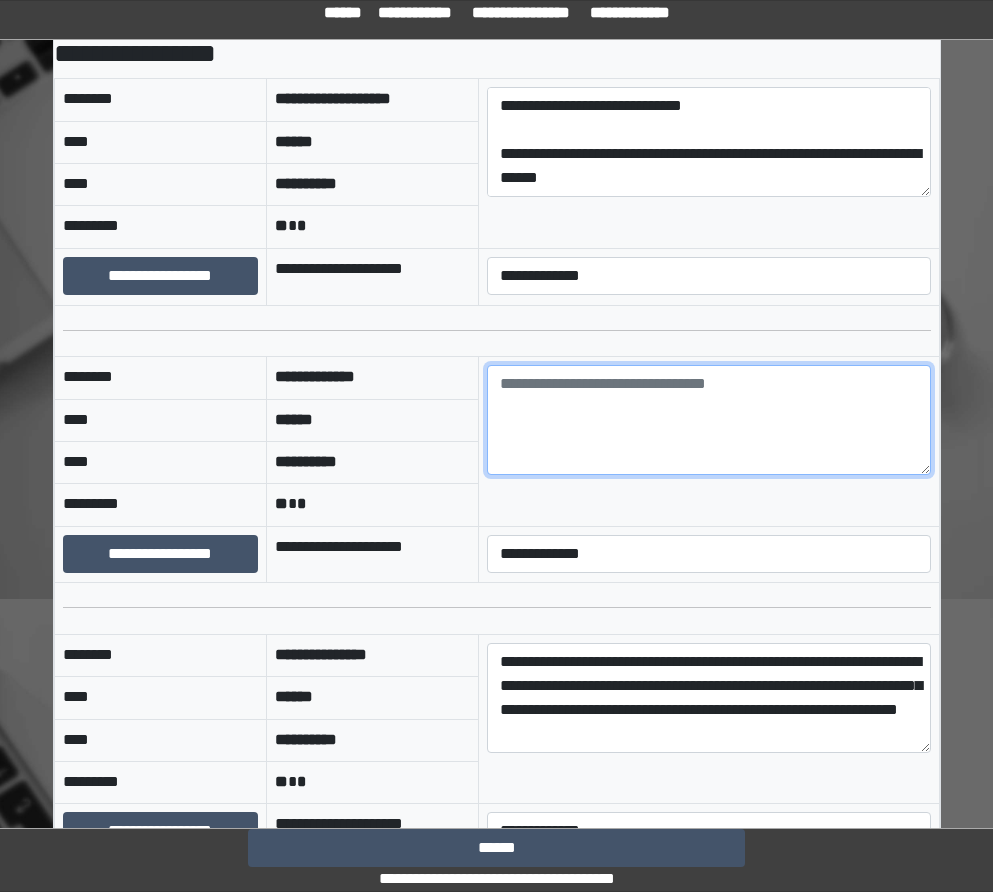 paste on "**********" 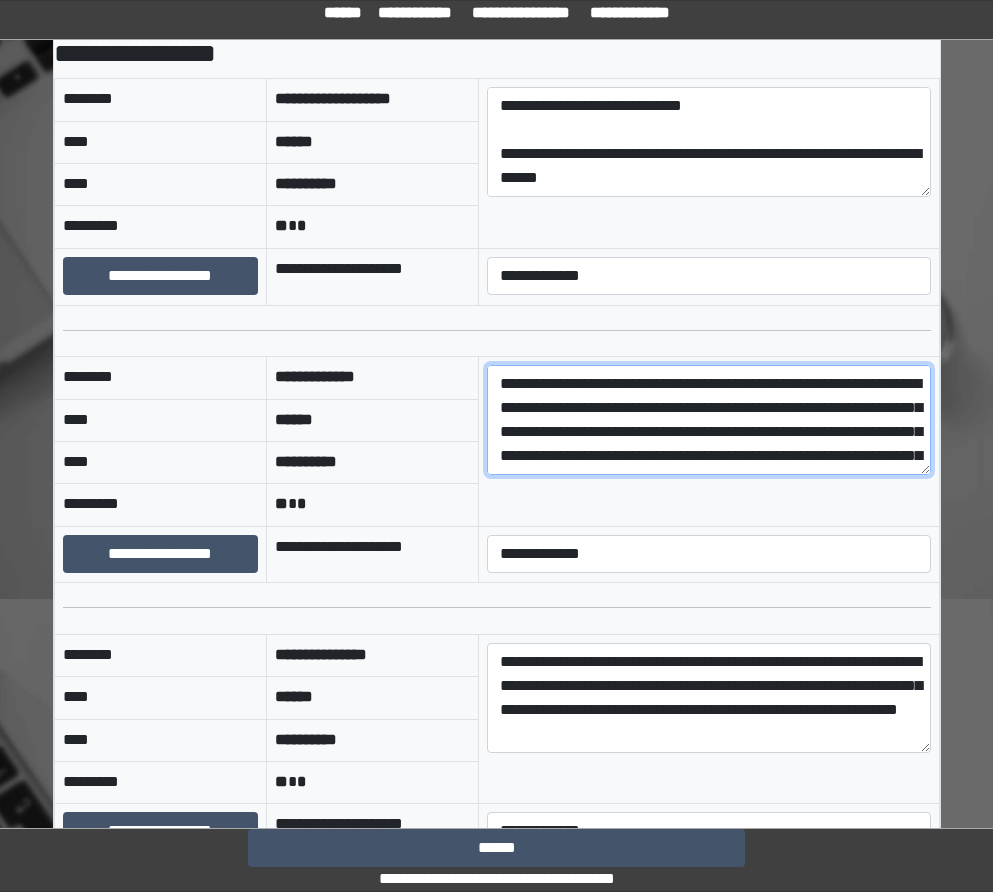 scroll, scrollTop: 233, scrollLeft: 0, axis: vertical 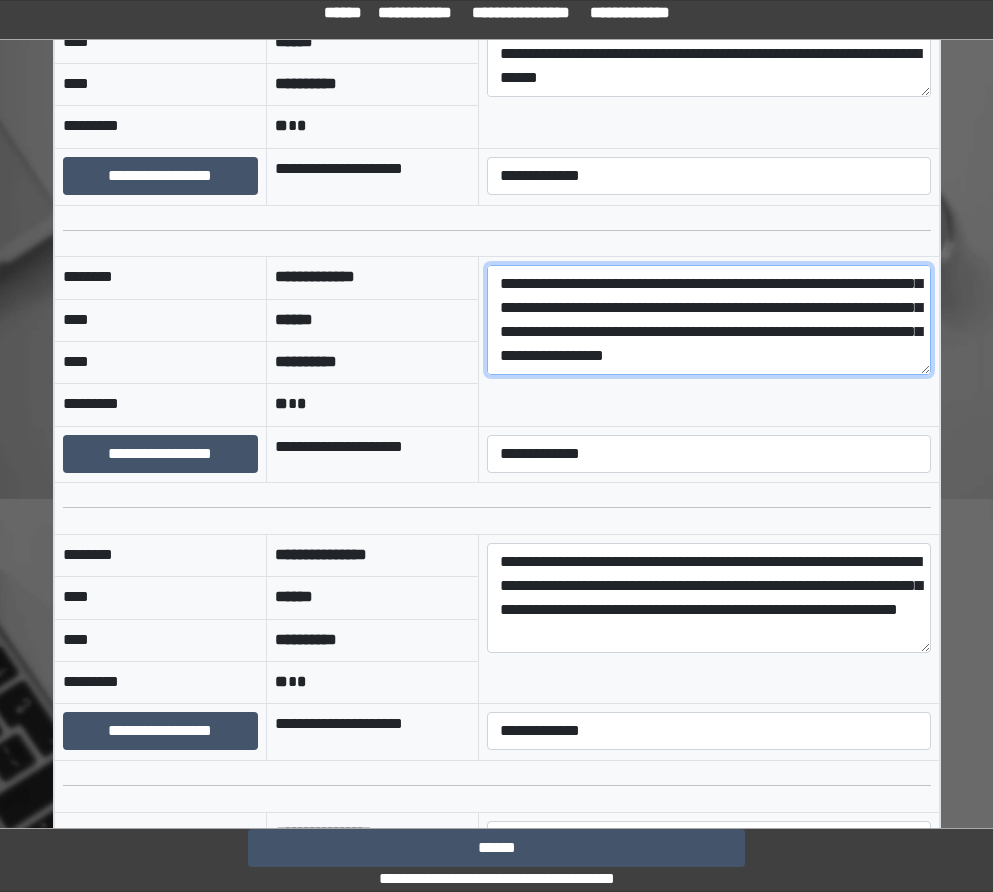 type on "**********" 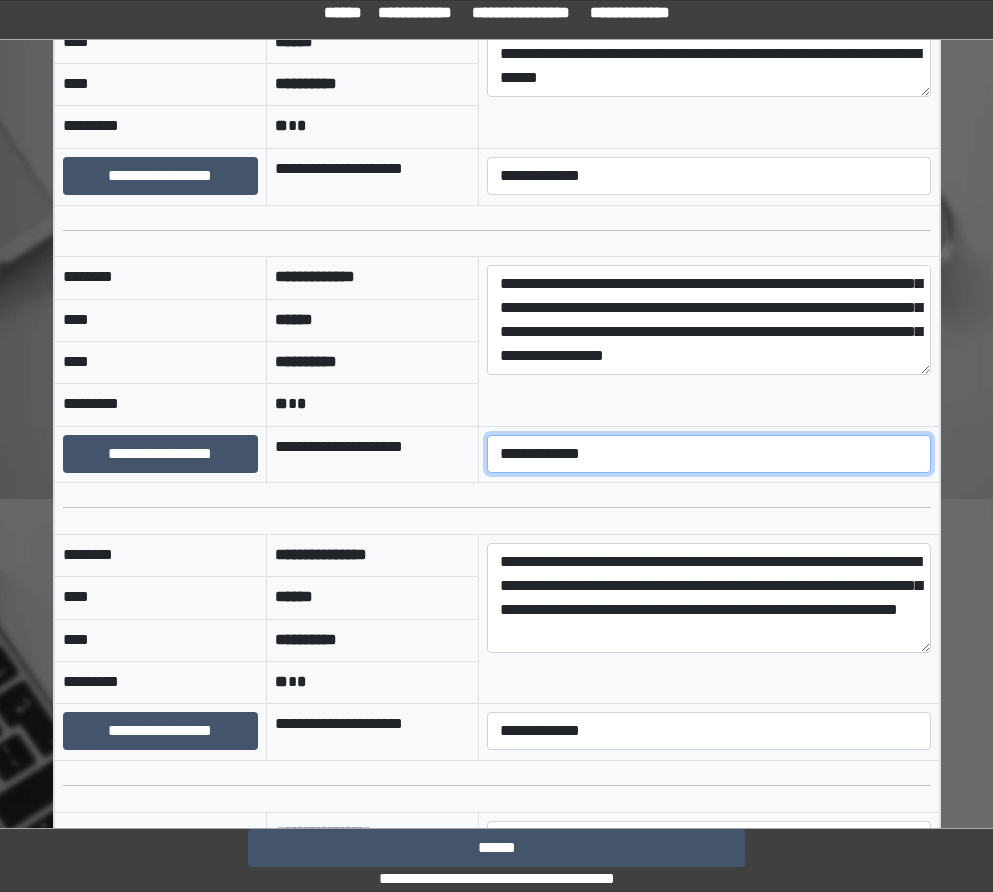 click on "**********" at bounding box center (708, 454) 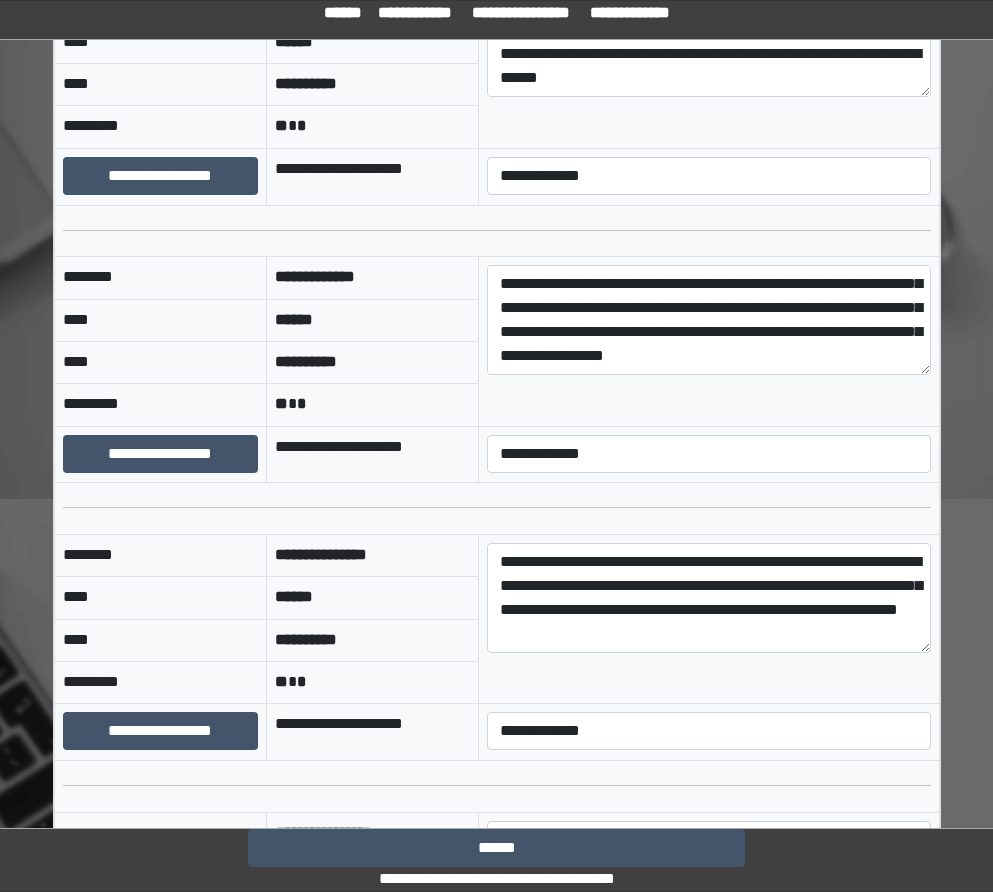 click on "**********" at bounding box center (709, 341) 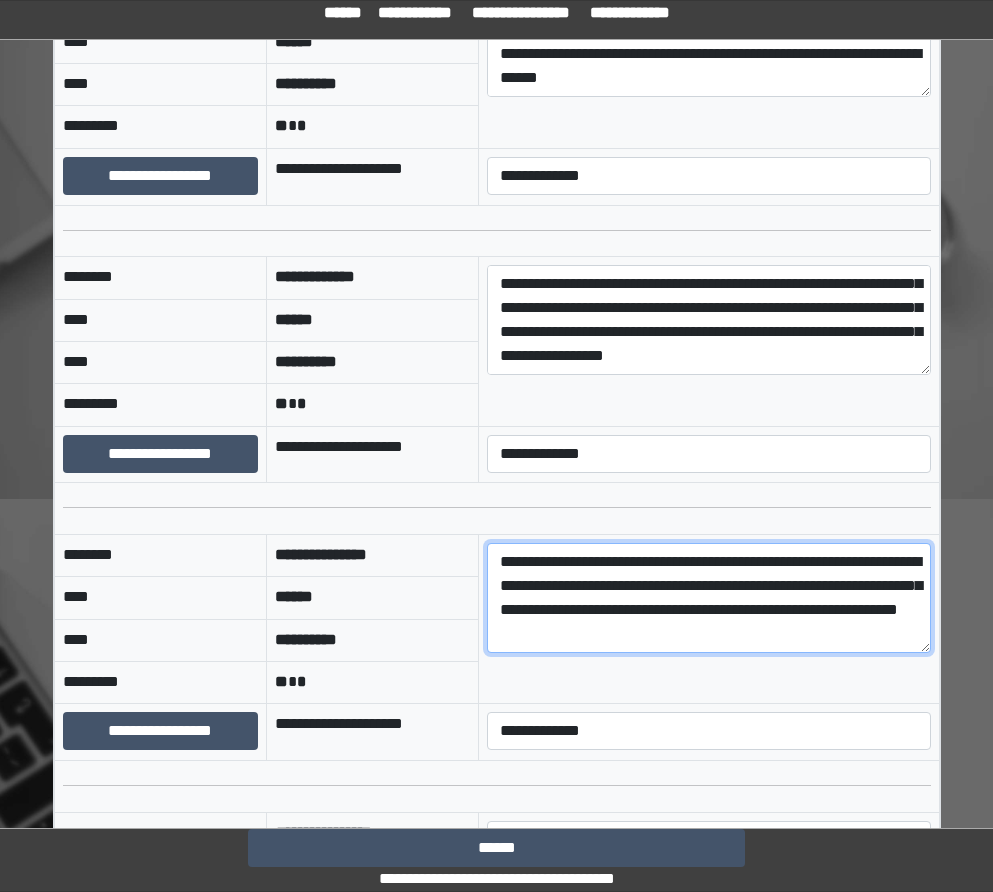 drag, startPoint x: 851, startPoint y: 641, endPoint x: 458, endPoint y: 551, distance: 403.17365 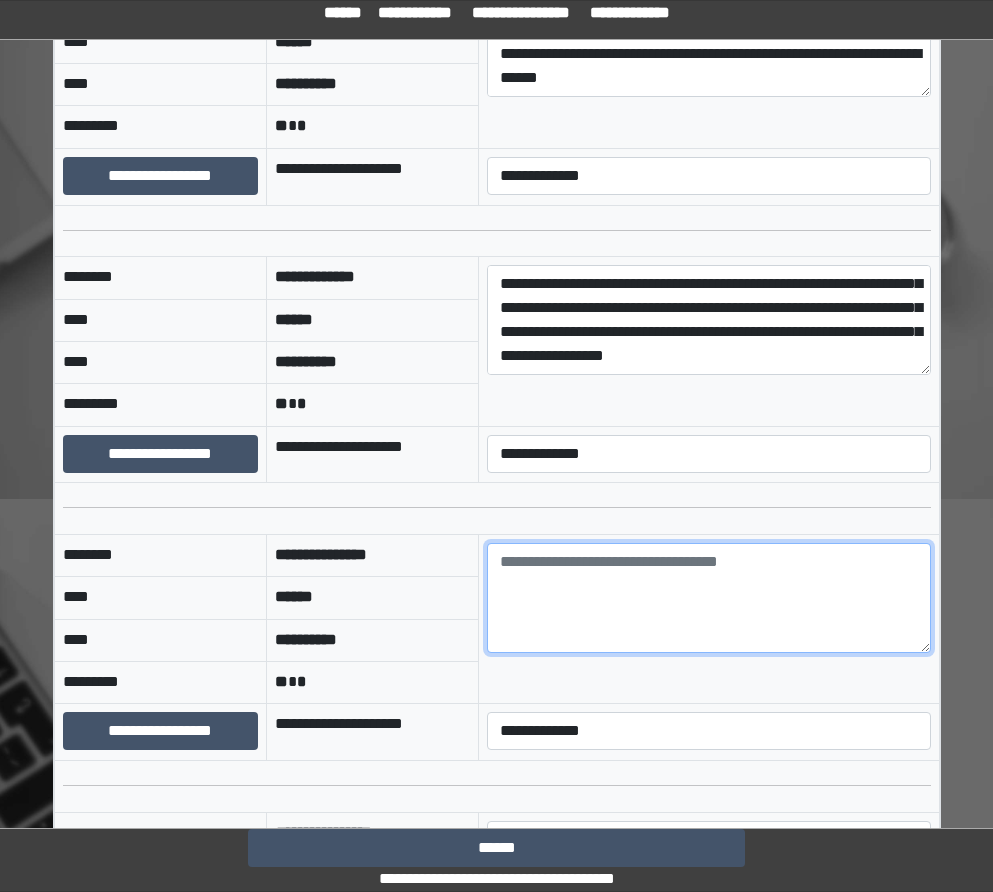 paste on "**********" 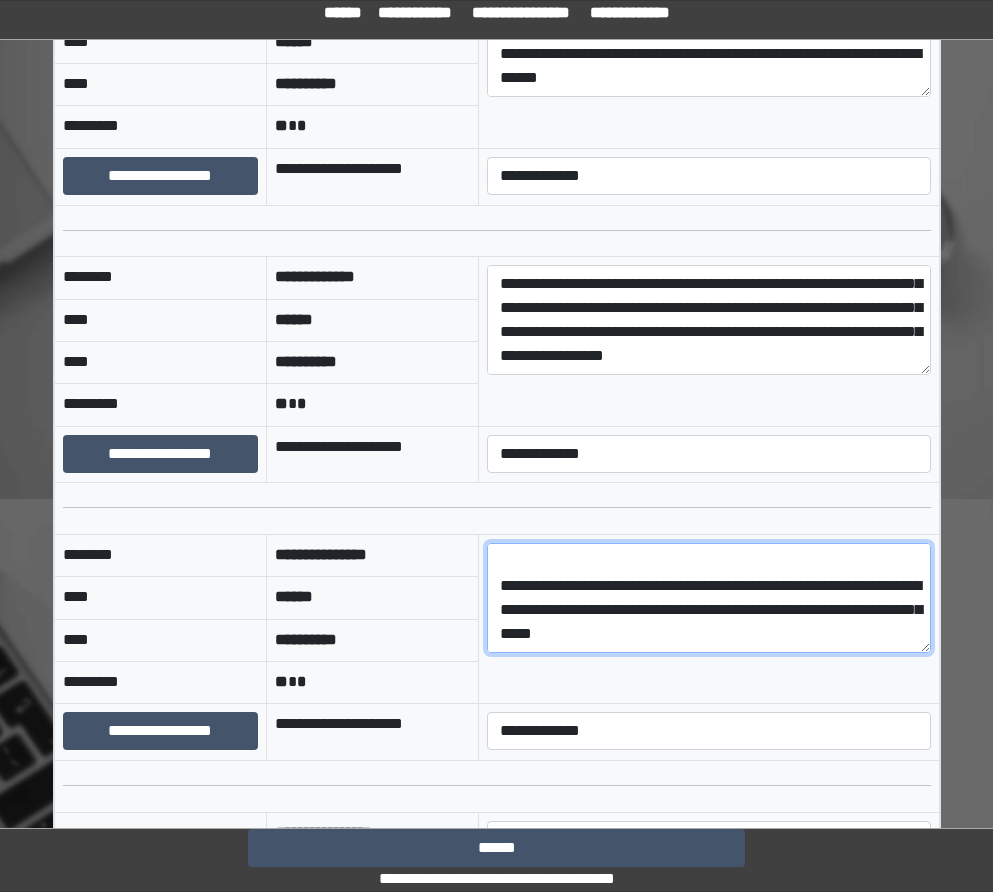 scroll, scrollTop: 281, scrollLeft: 0, axis: vertical 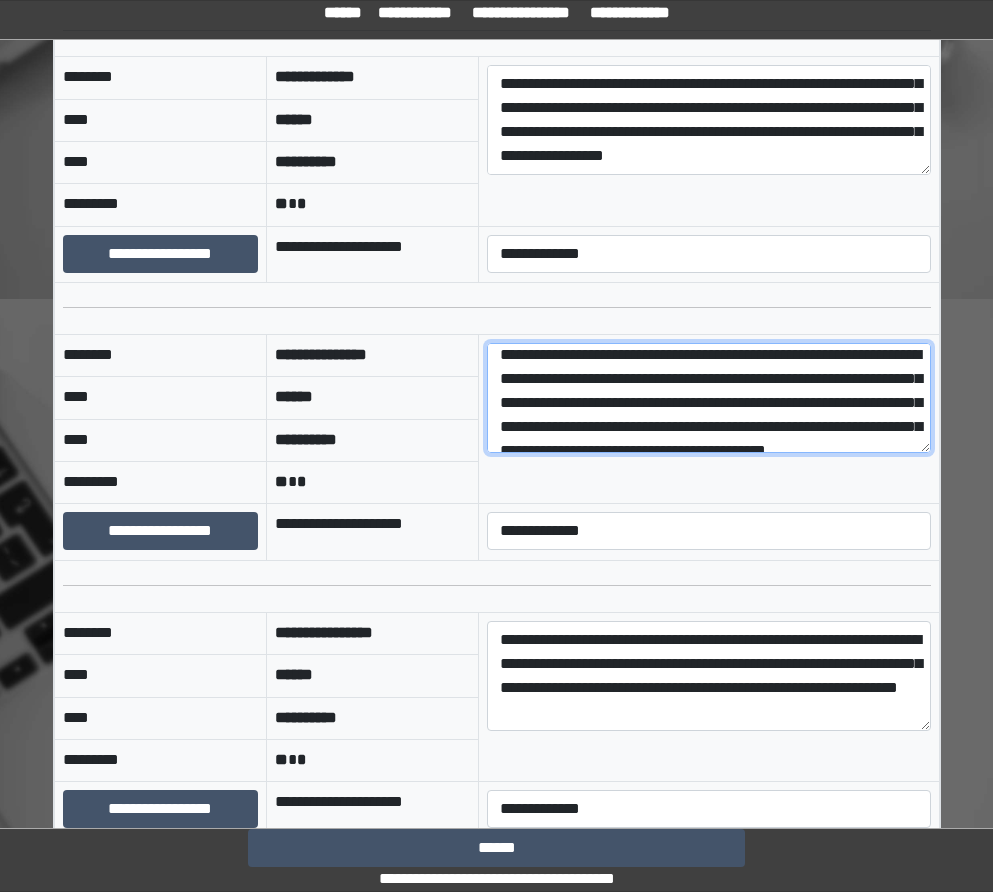 type on "**********" 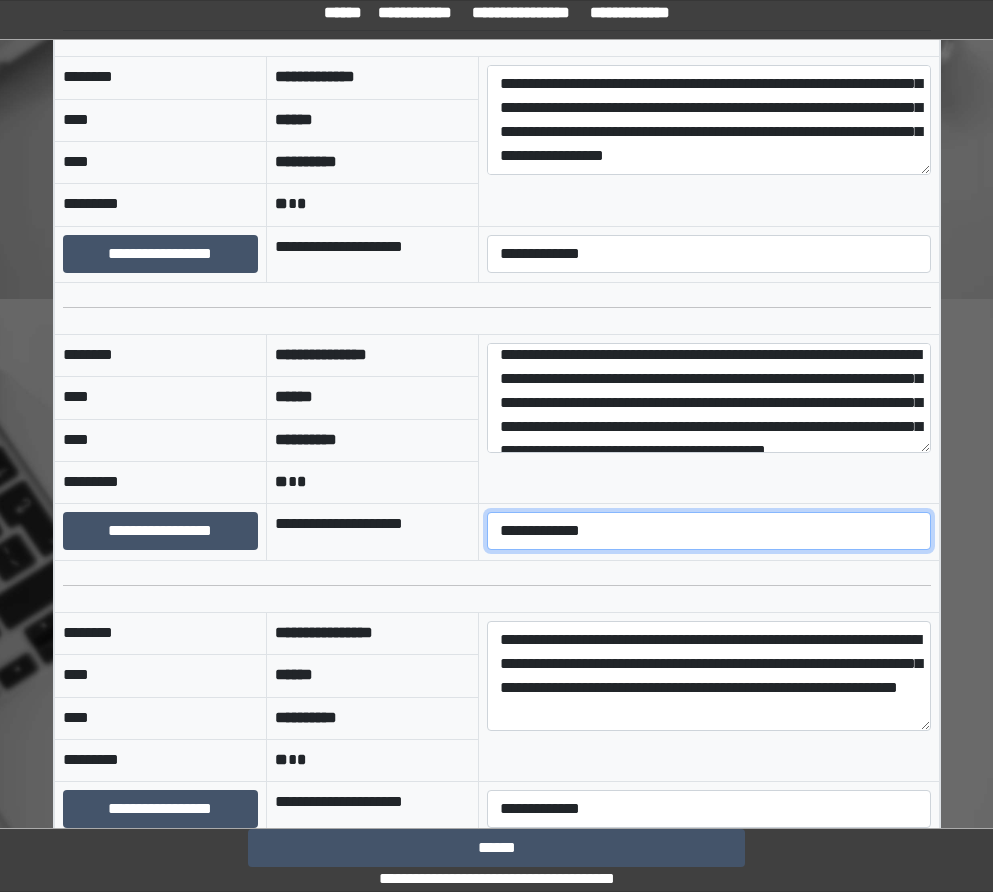 click on "**********" at bounding box center (708, 531) 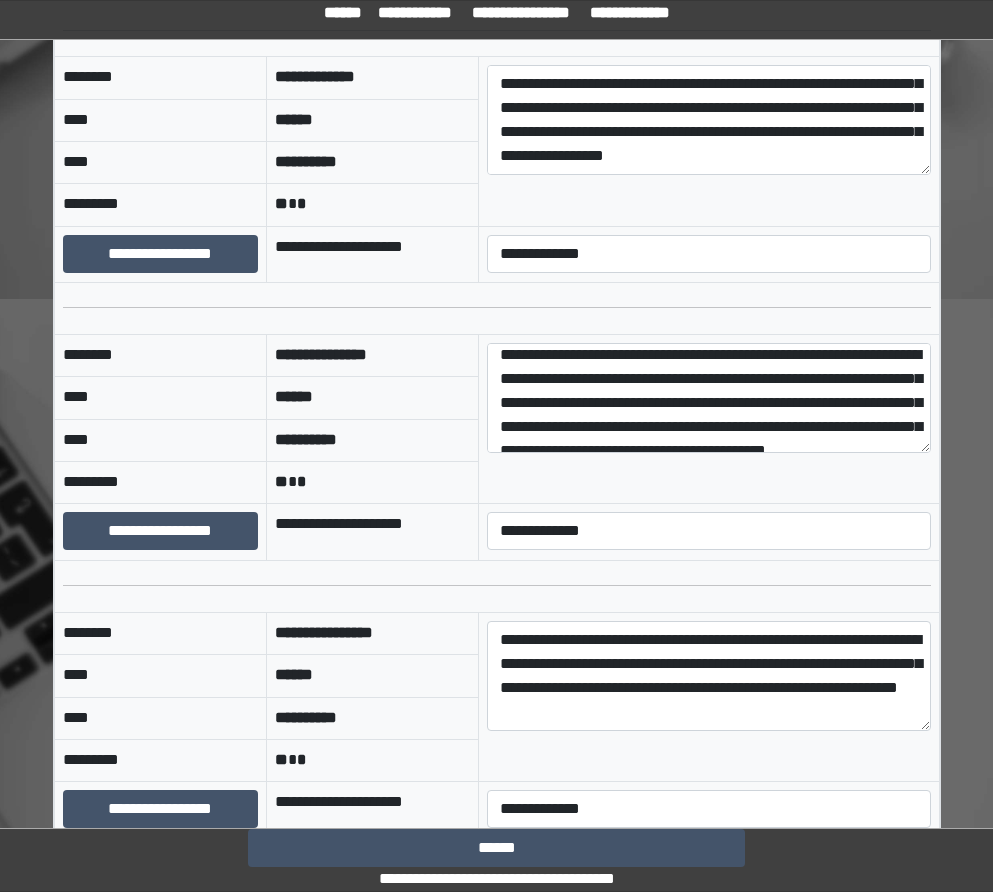 click on "** * *" at bounding box center [372, 483] 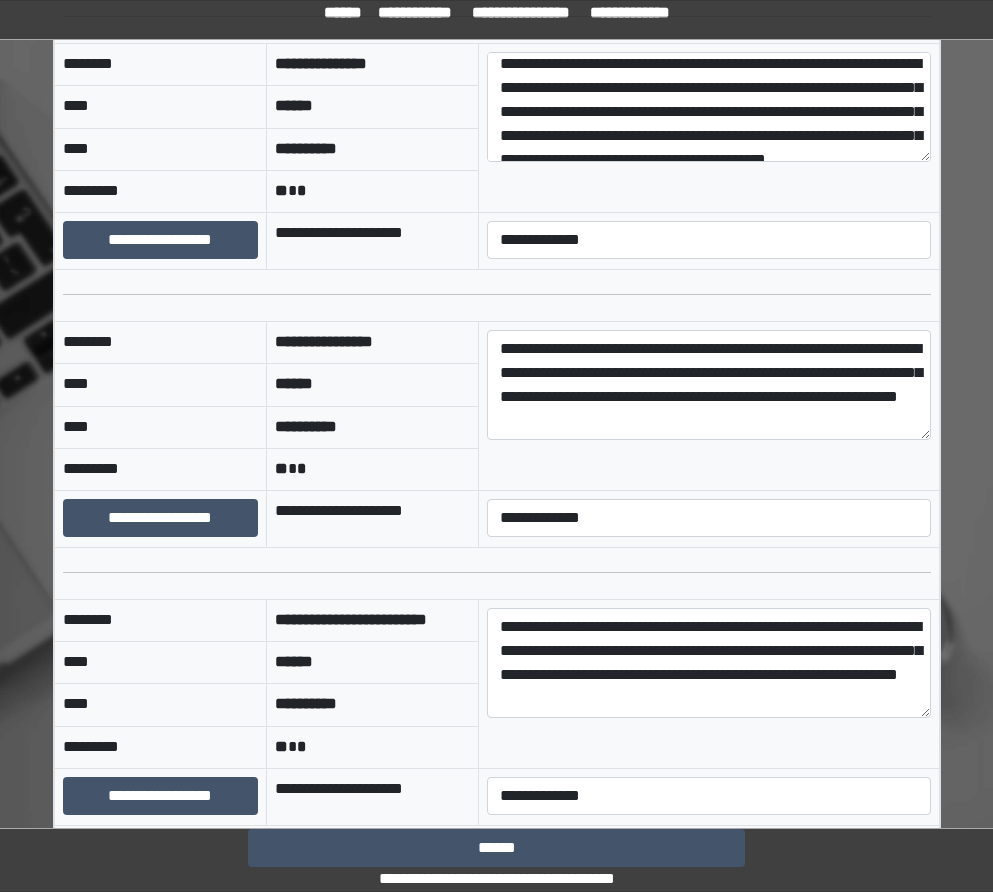 scroll, scrollTop: 893, scrollLeft: 0, axis: vertical 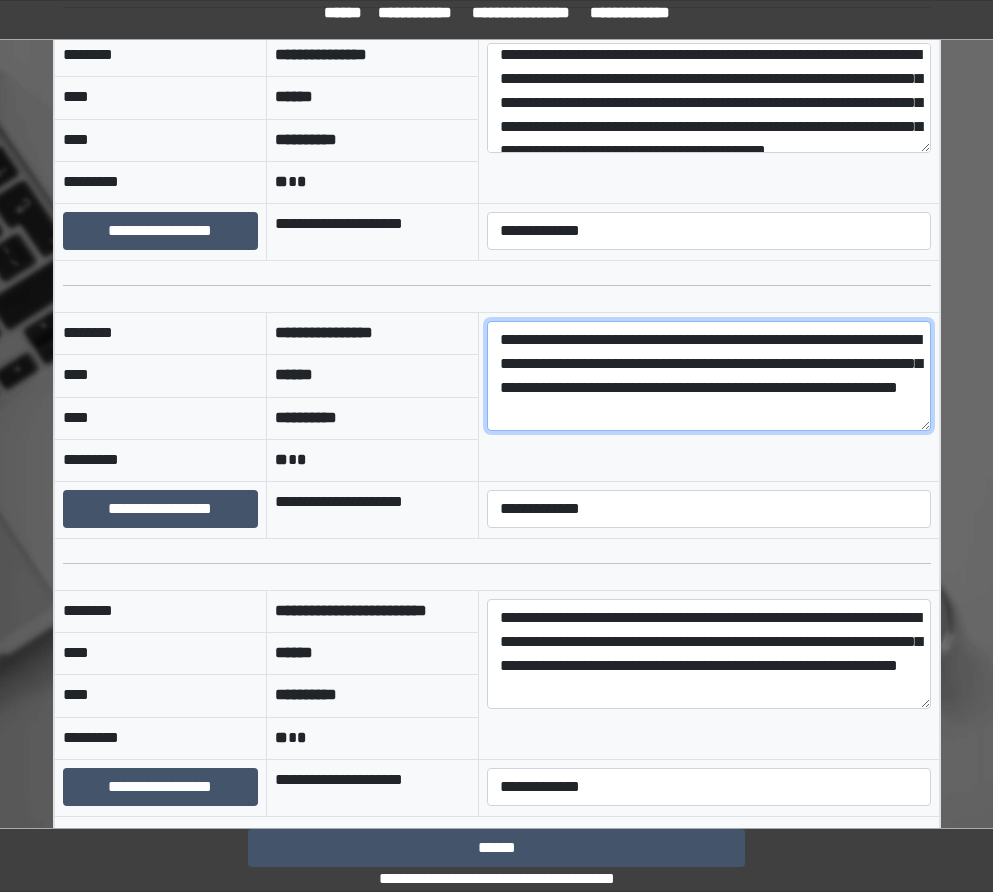 drag, startPoint x: 838, startPoint y: 407, endPoint x: 487, endPoint y: 334, distance: 358.5108 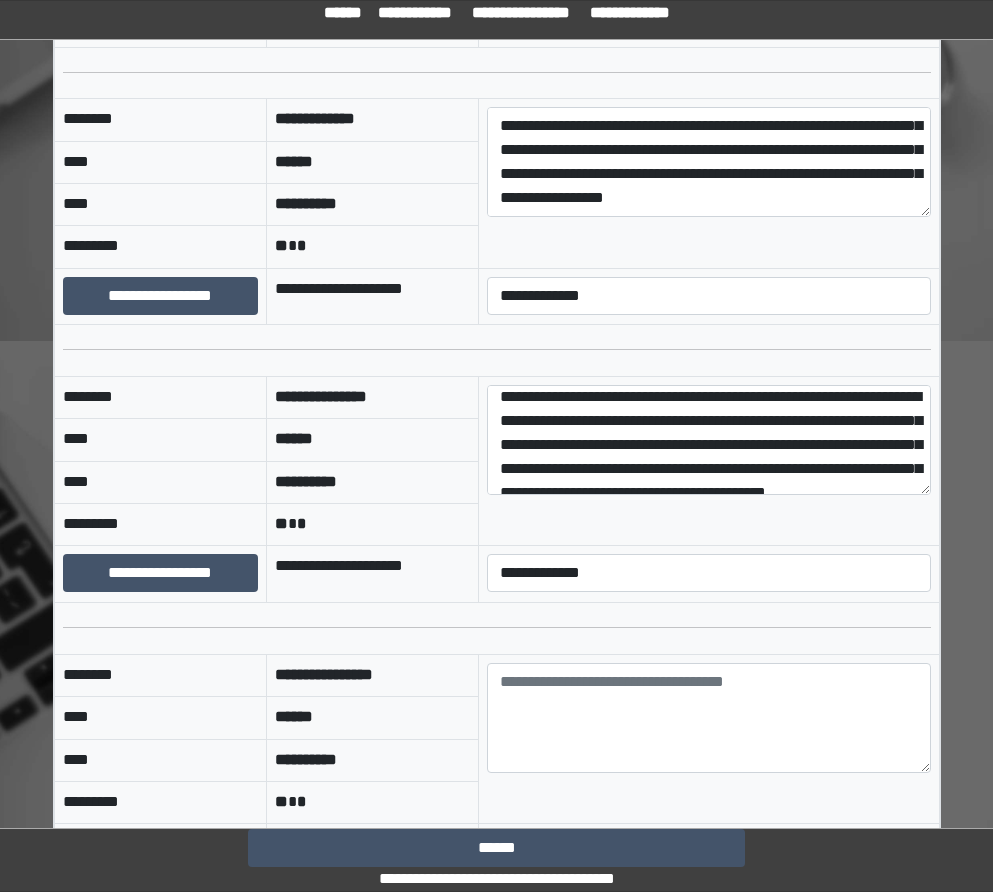 scroll, scrollTop: 893, scrollLeft: 0, axis: vertical 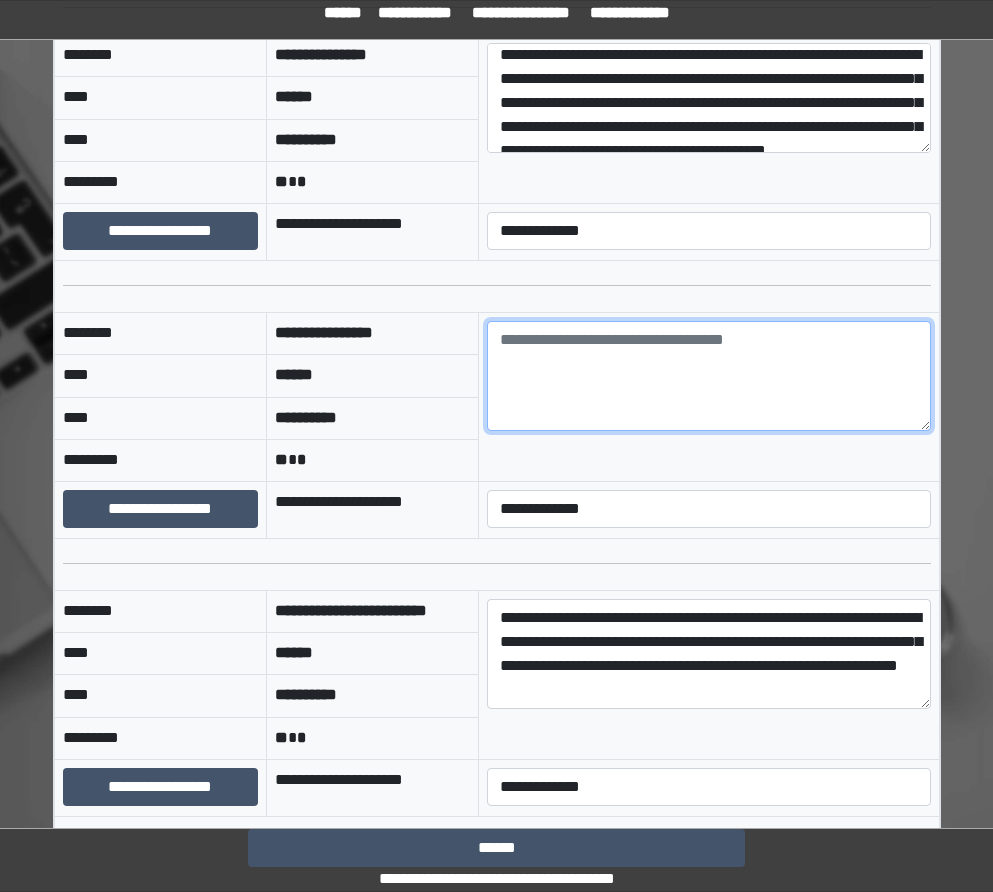 paste on "**********" 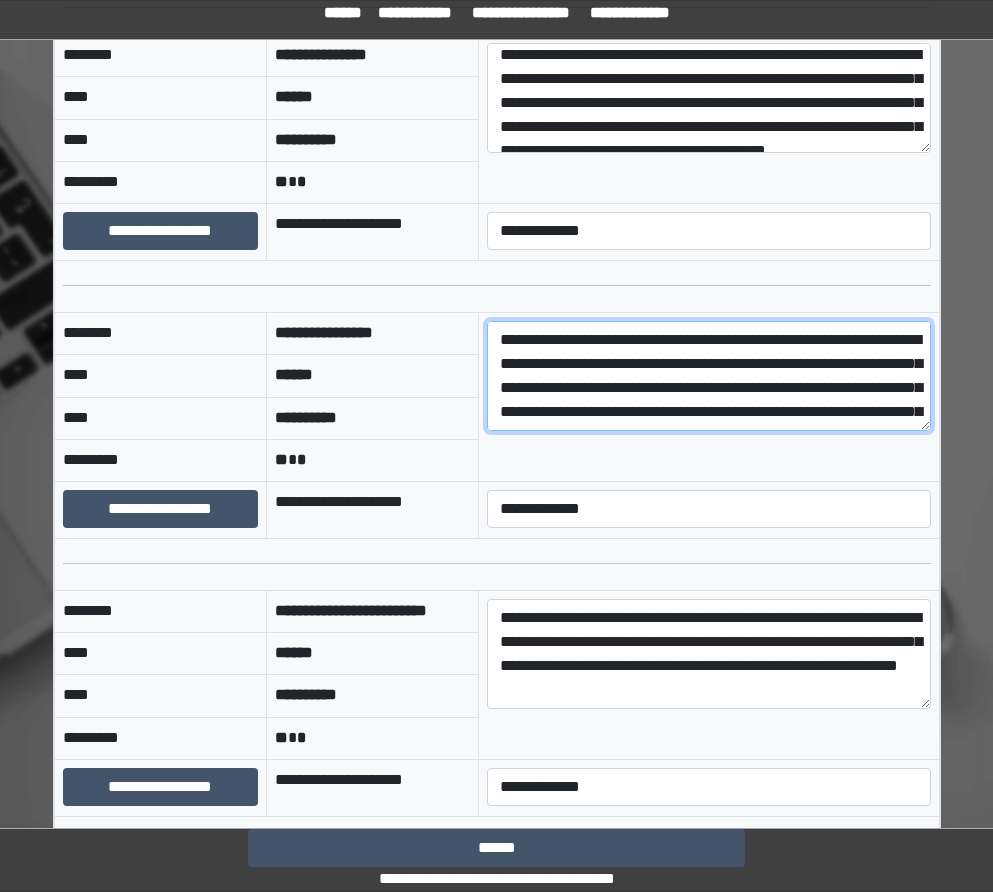 scroll, scrollTop: 401, scrollLeft: 0, axis: vertical 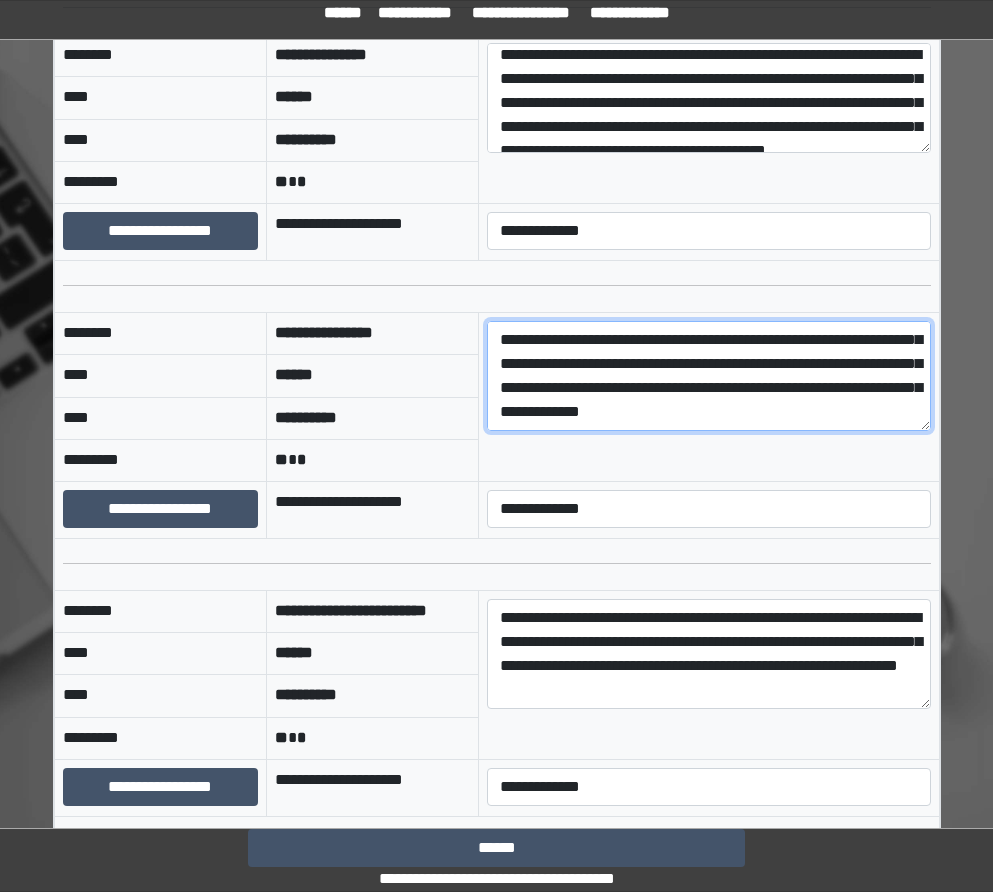 type on "**********" 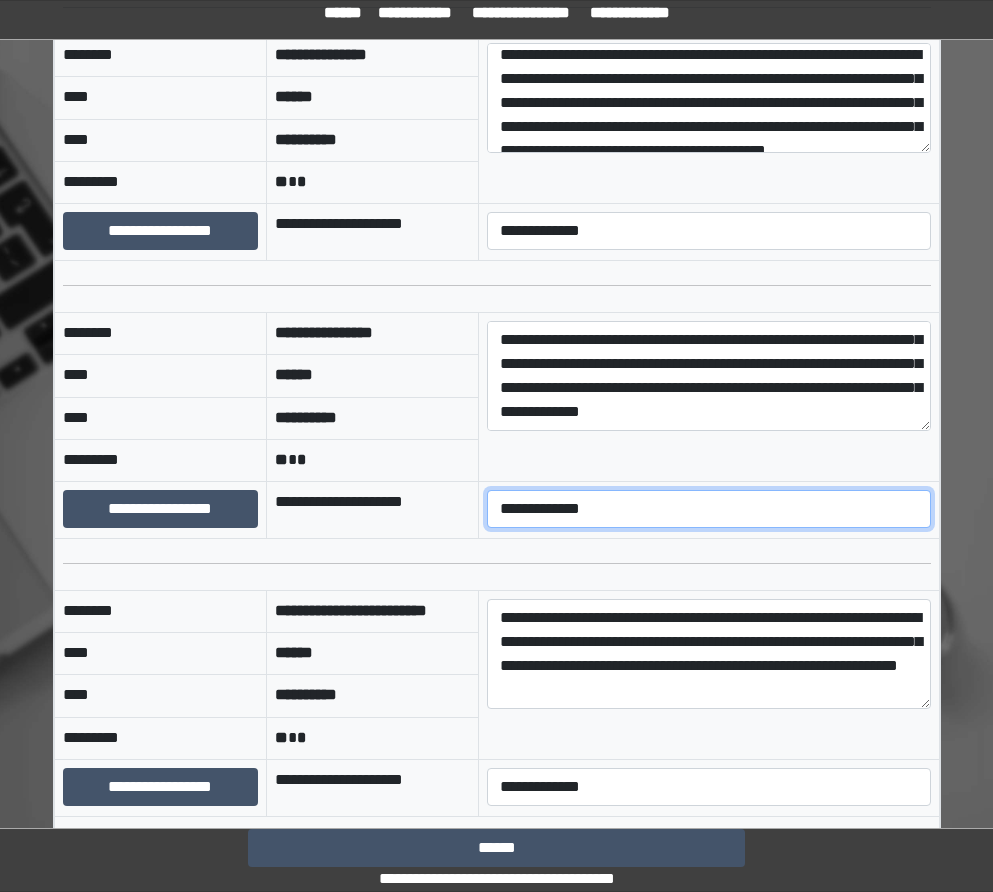 click on "**********" at bounding box center (708, 509) 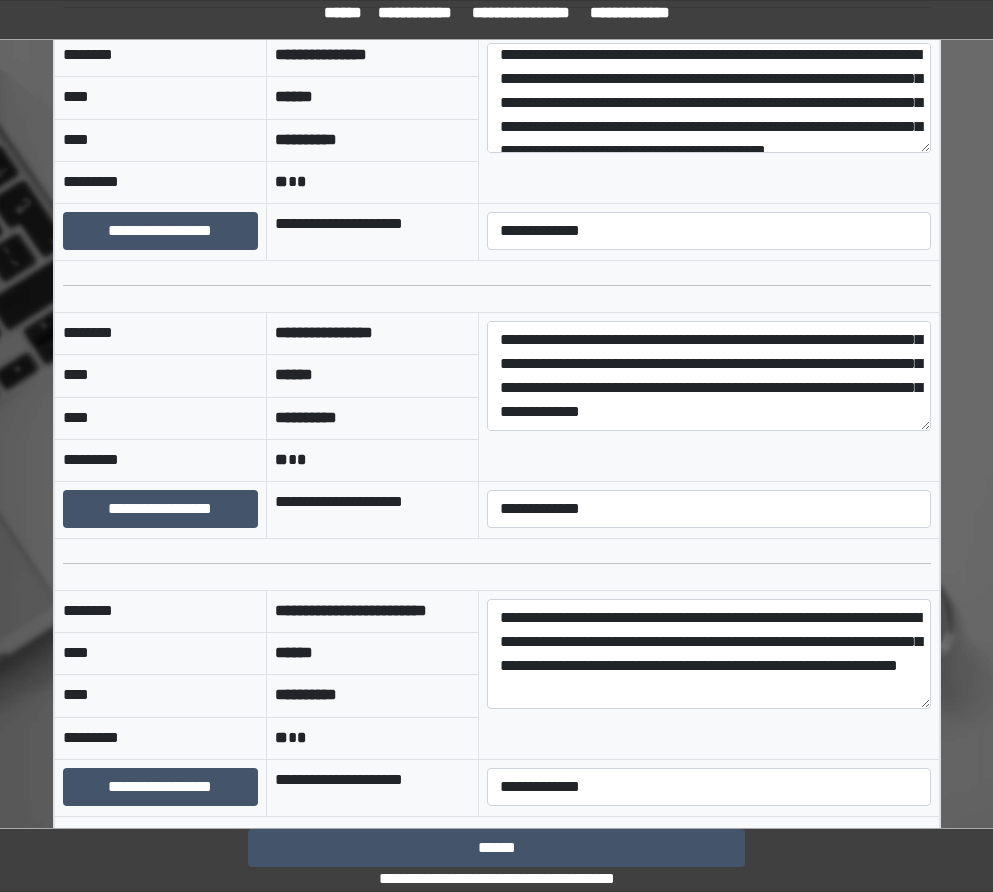 click on "**********" at bounding box center [372, 418] 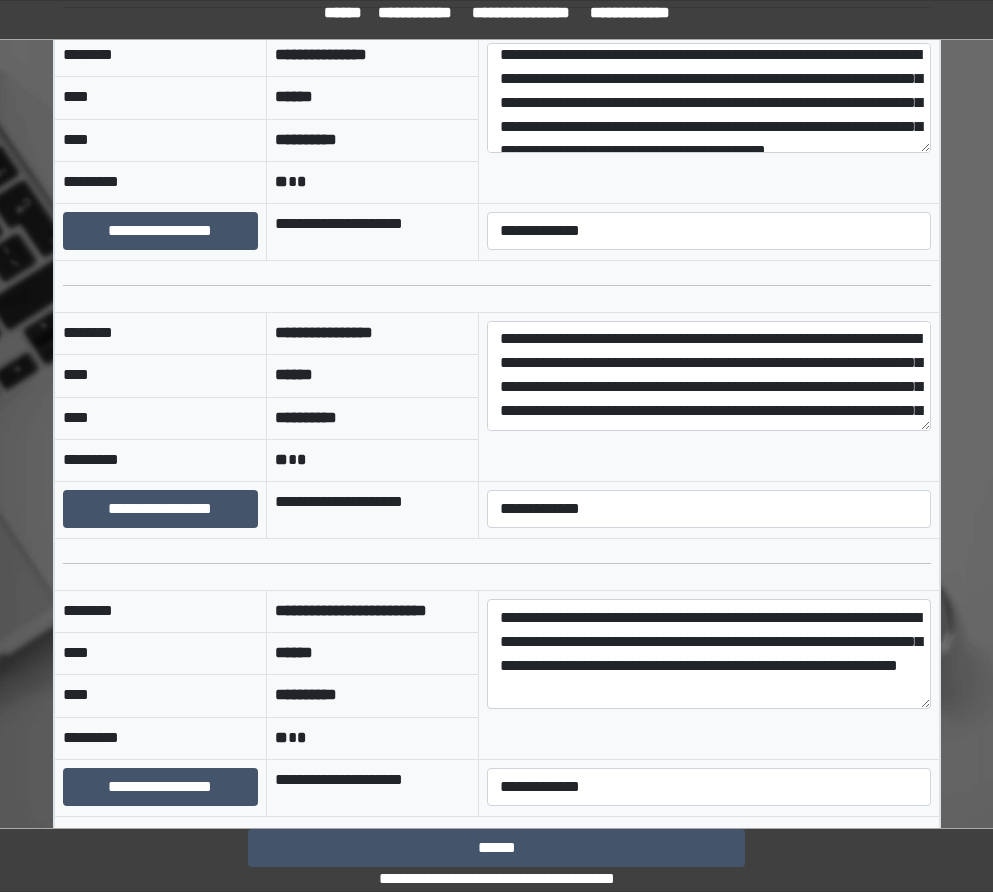 scroll, scrollTop: 0, scrollLeft: 0, axis: both 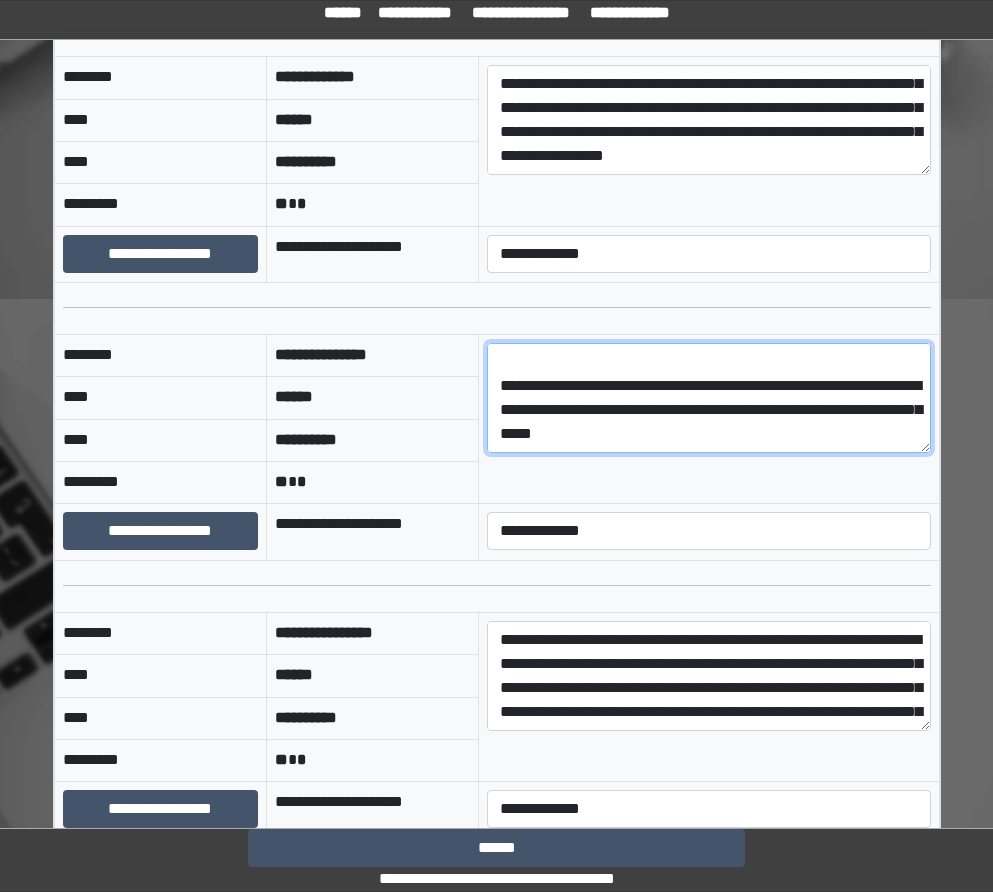 click on "**********" at bounding box center [708, 398] 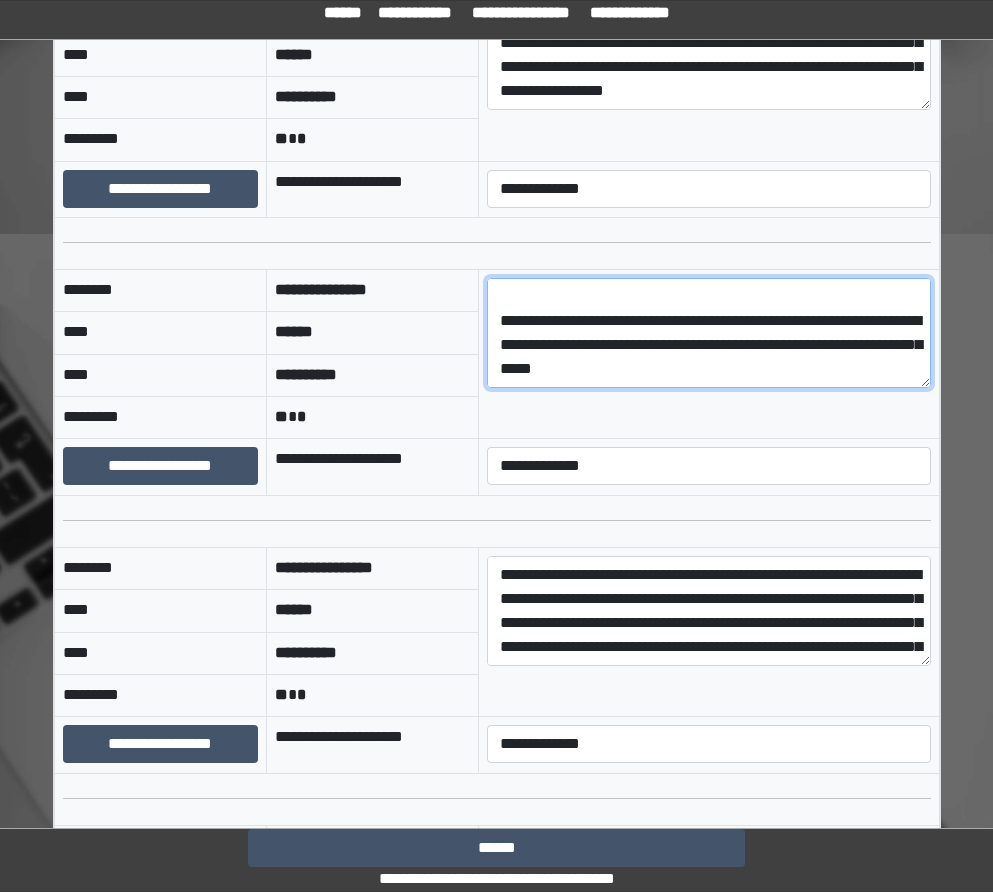 scroll, scrollTop: 693, scrollLeft: 0, axis: vertical 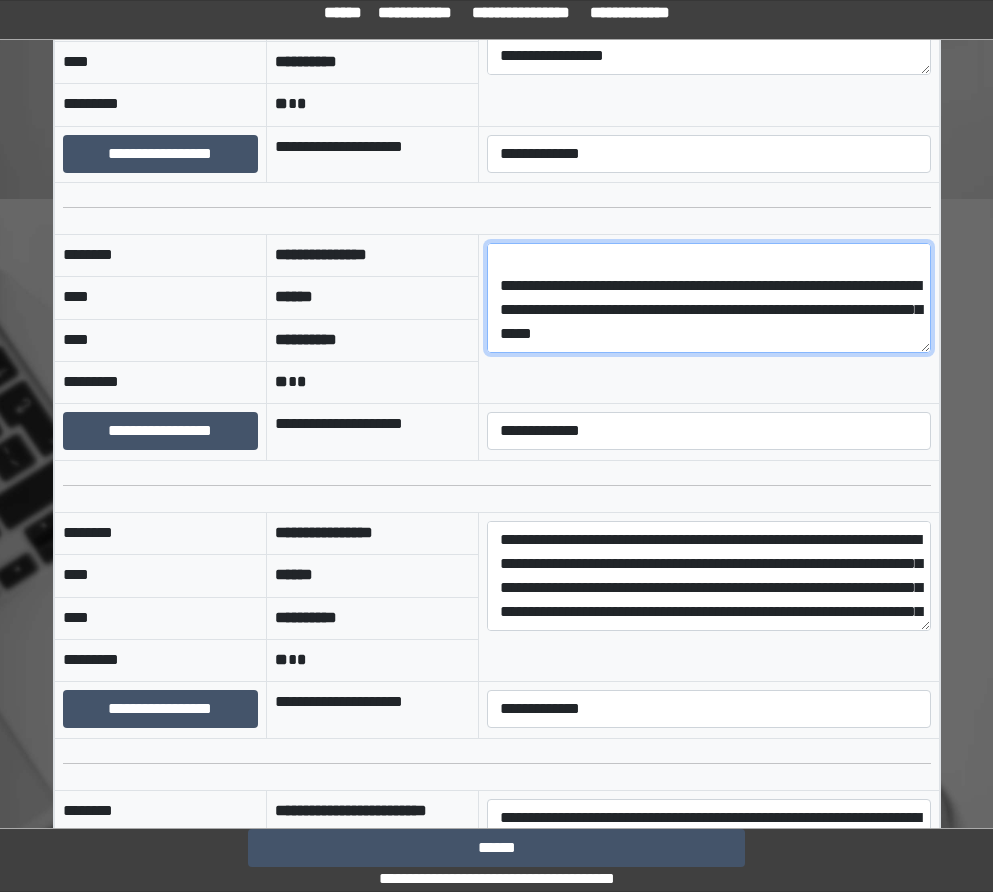 click on "**********" at bounding box center (708, 298) 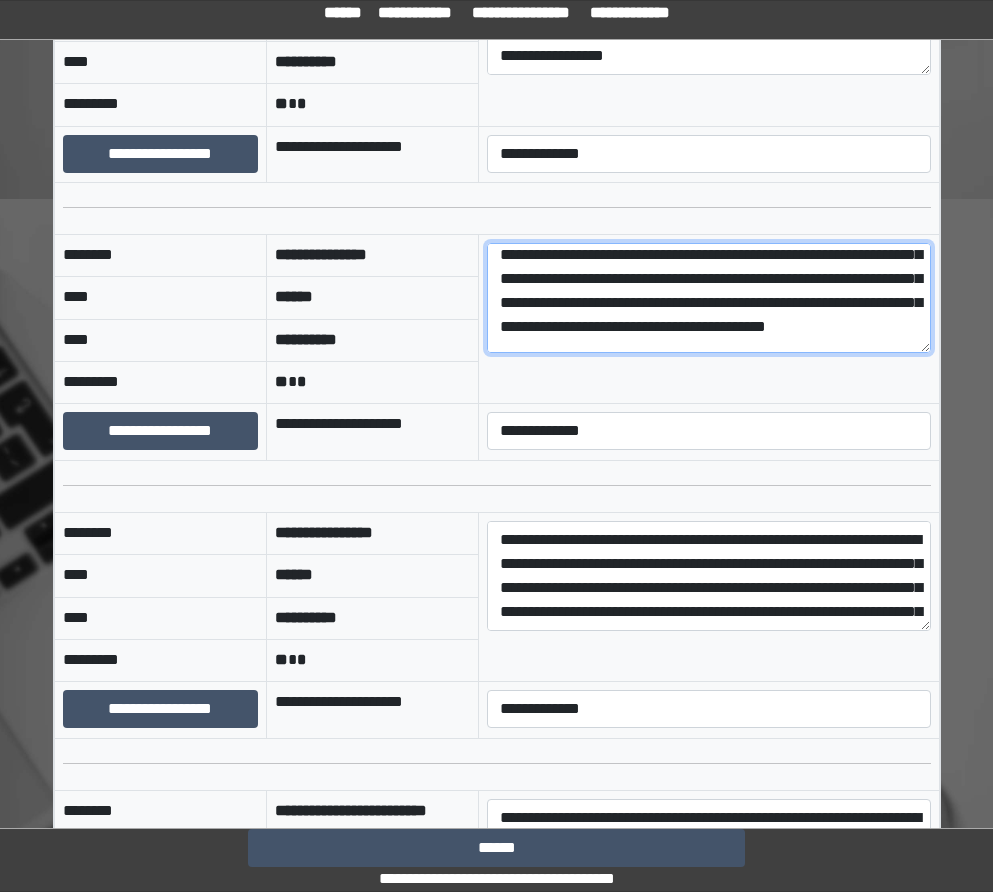 scroll, scrollTop: 7, scrollLeft: 0, axis: vertical 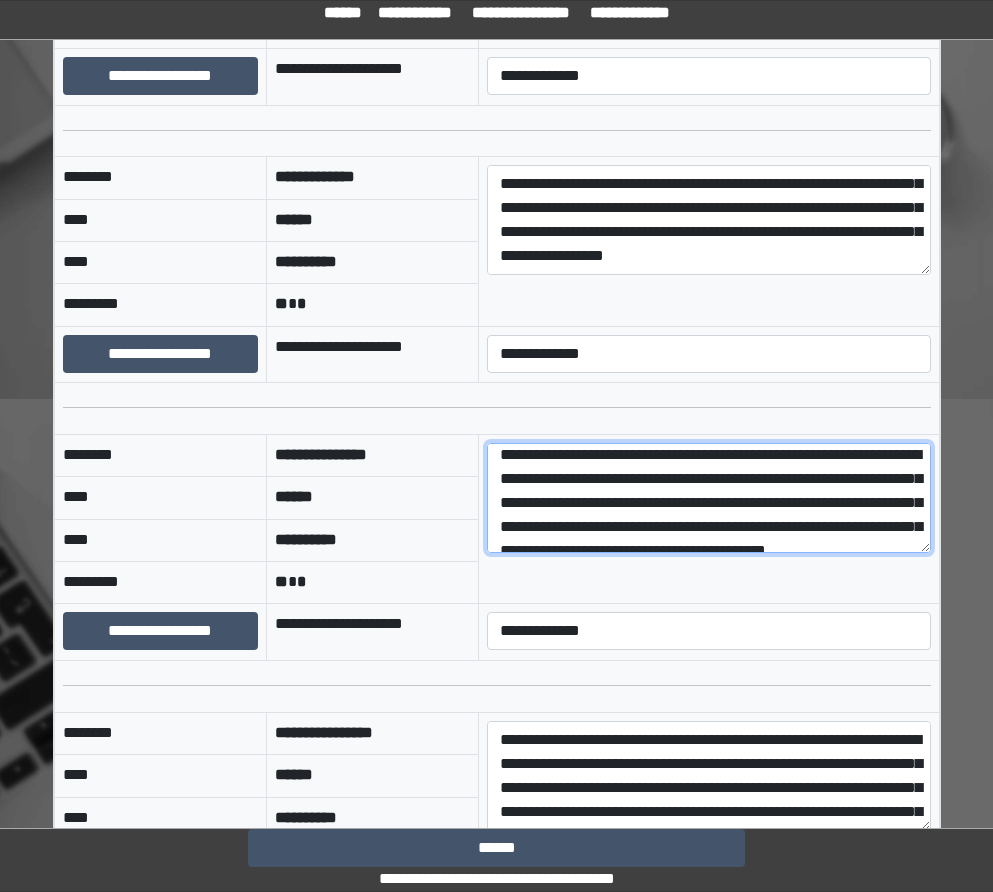 type on "**********" 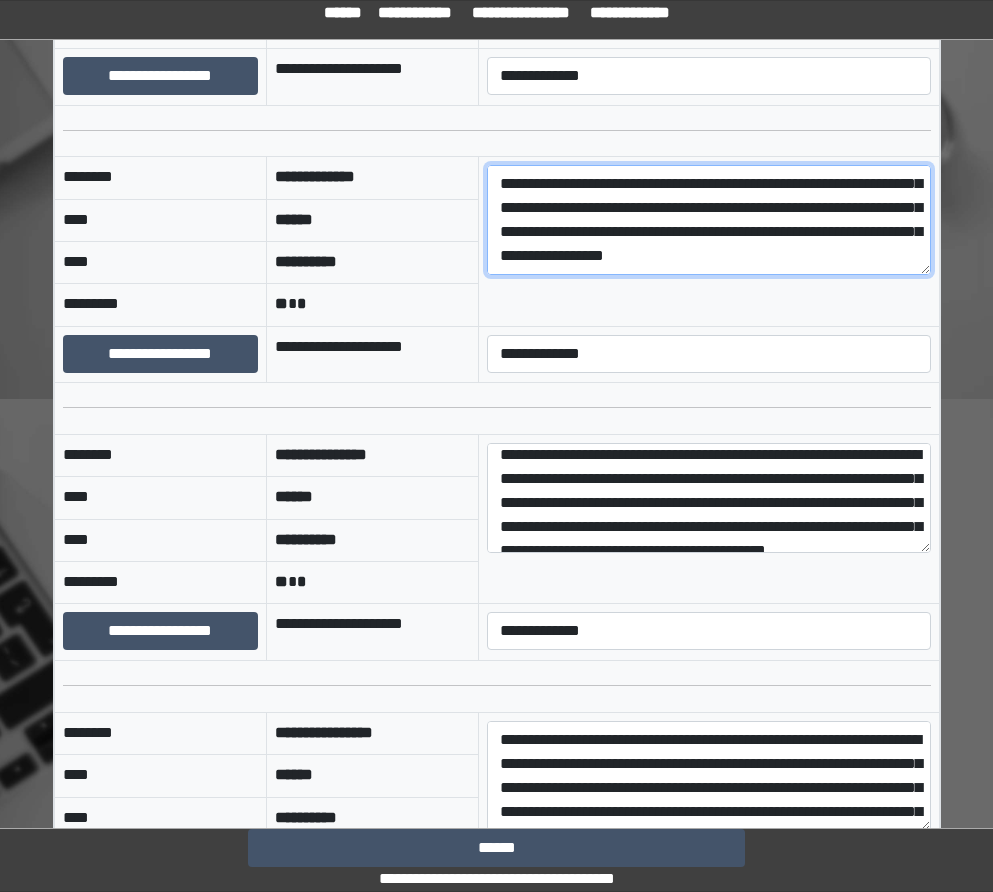 click on "**********" at bounding box center [708, 220] 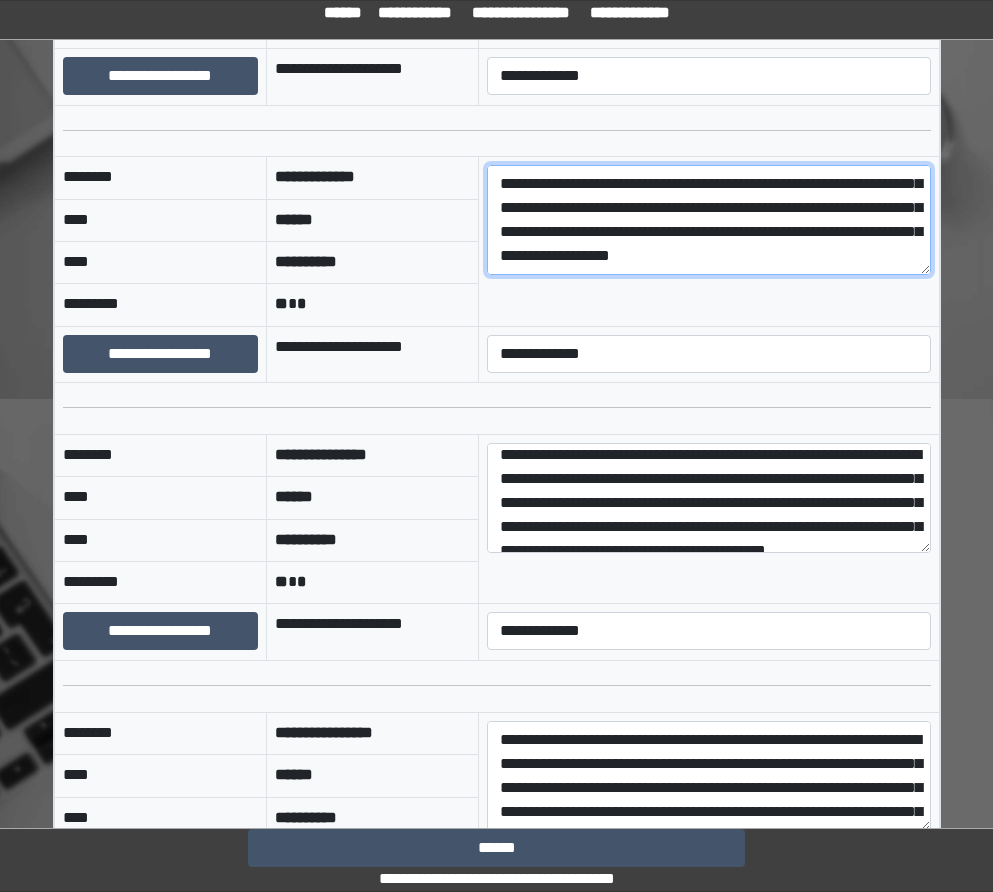 paste on "**********" 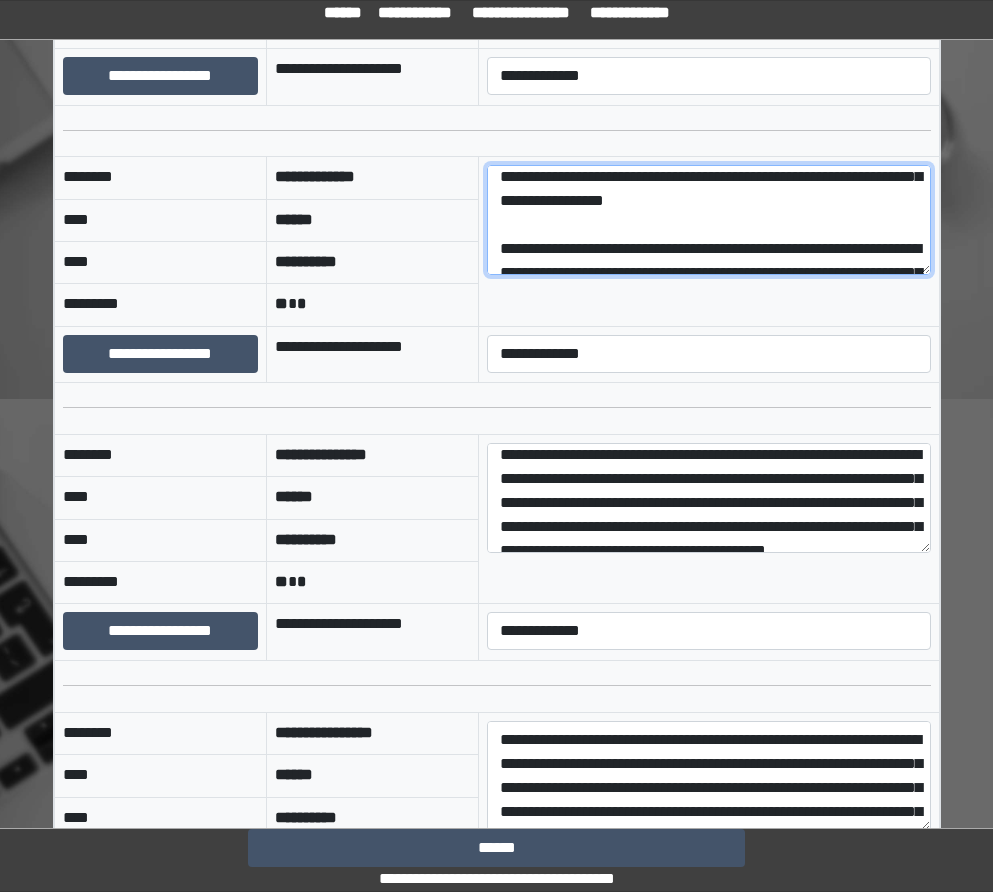 scroll, scrollTop: 55, scrollLeft: 0, axis: vertical 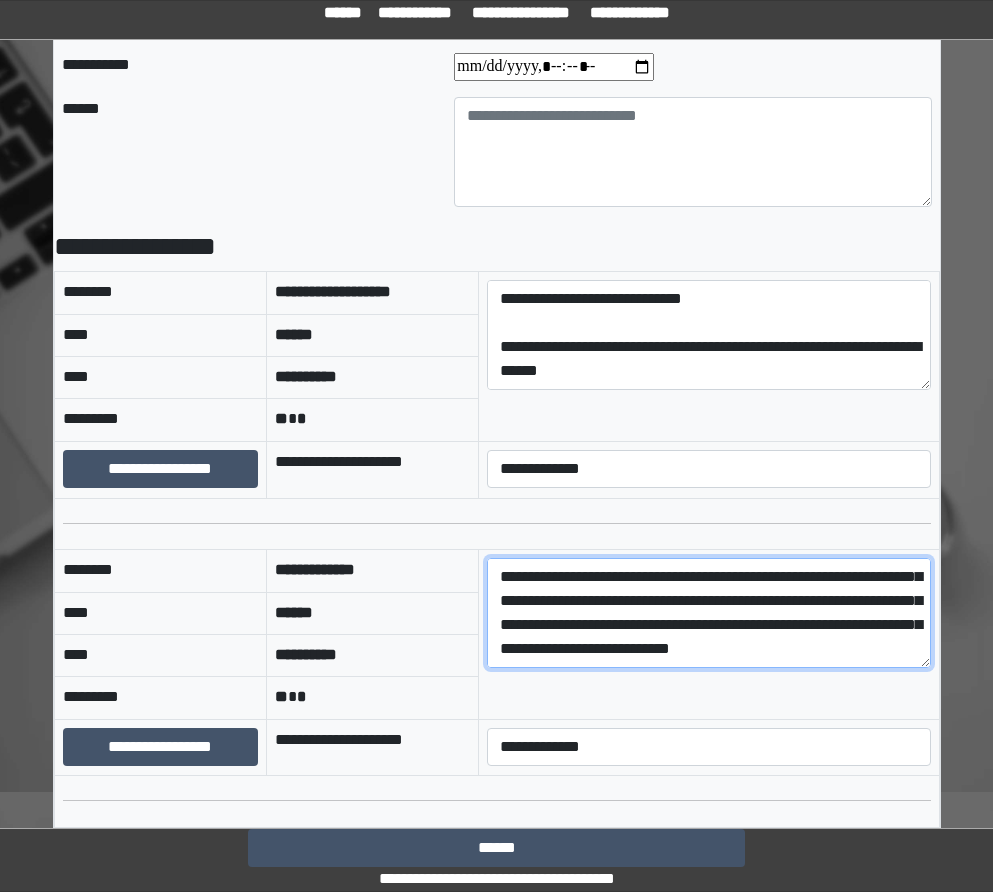 type on "**********" 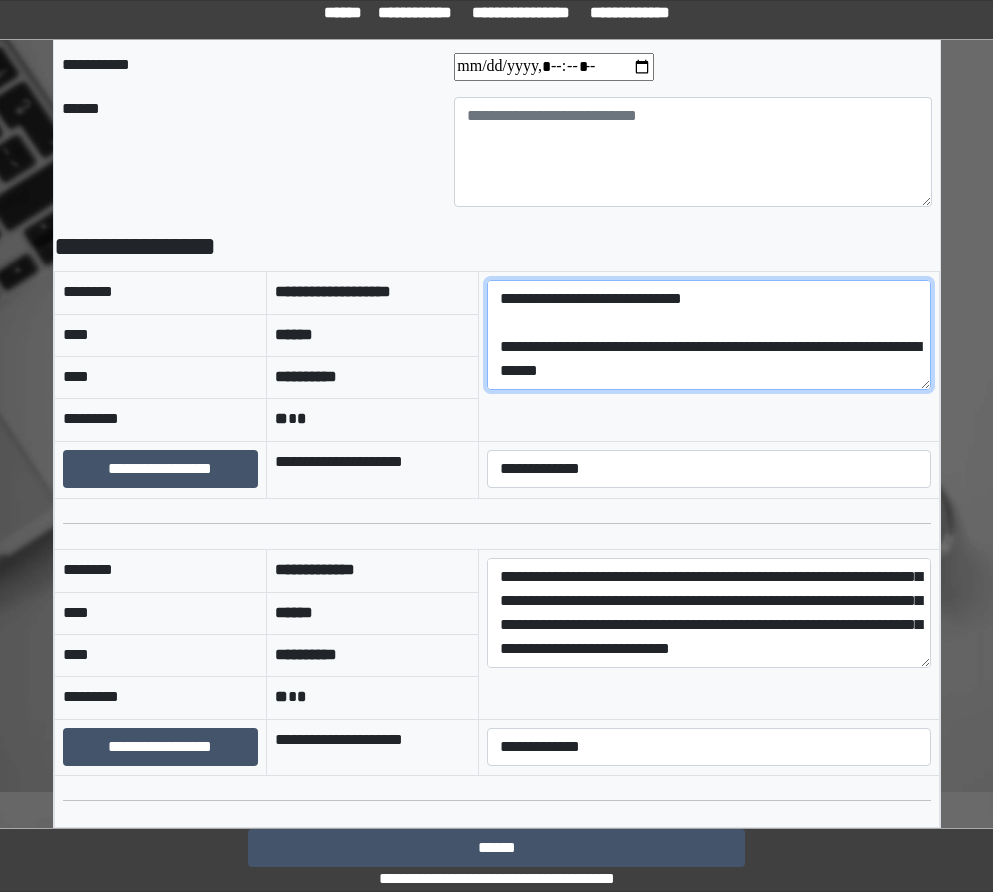 click on "**********" at bounding box center [708, 335] 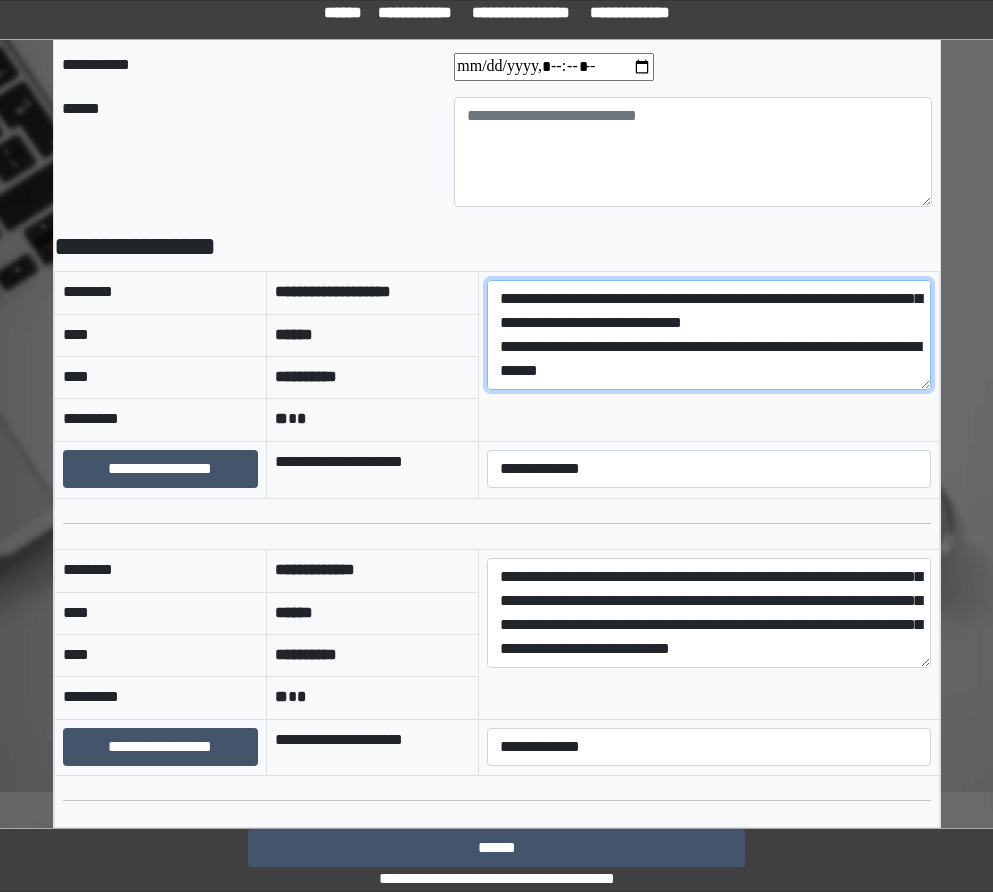 scroll, scrollTop: 384, scrollLeft: 0, axis: vertical 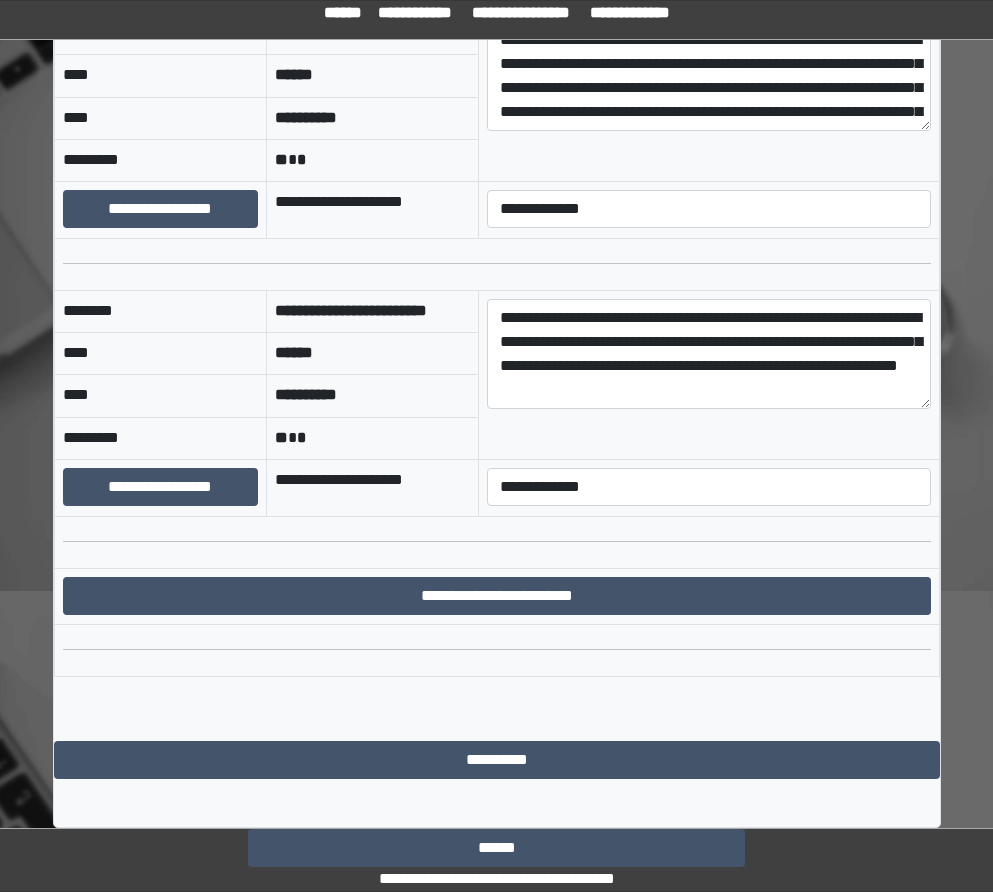 type on "**********" 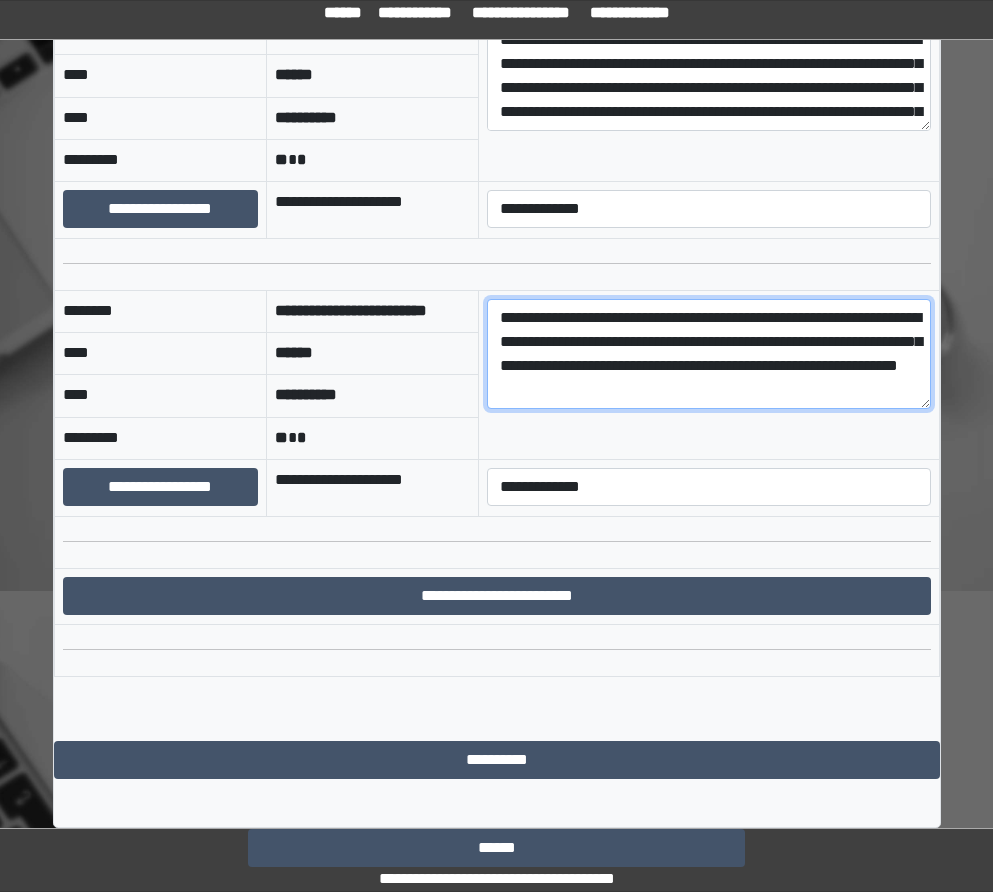 drag, startPoint x: 847, startPoint y: 390, endPoint x: 454, endPoint y: 306, distance: 401.87686 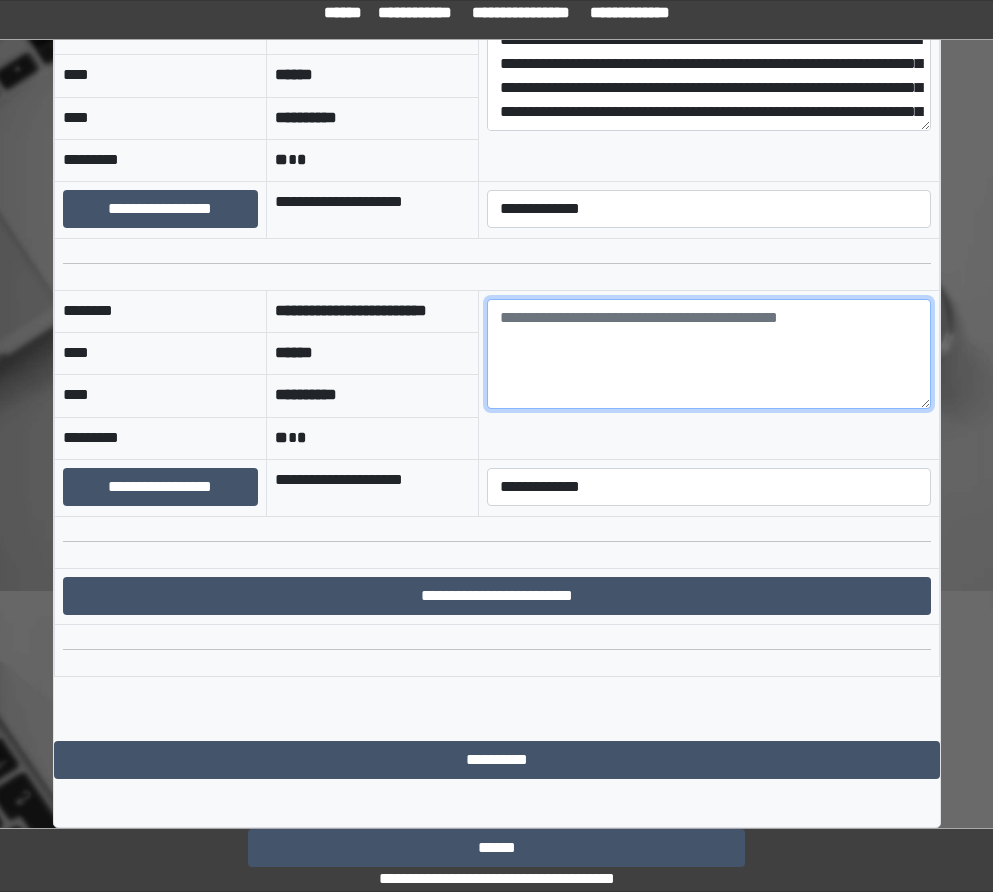 type 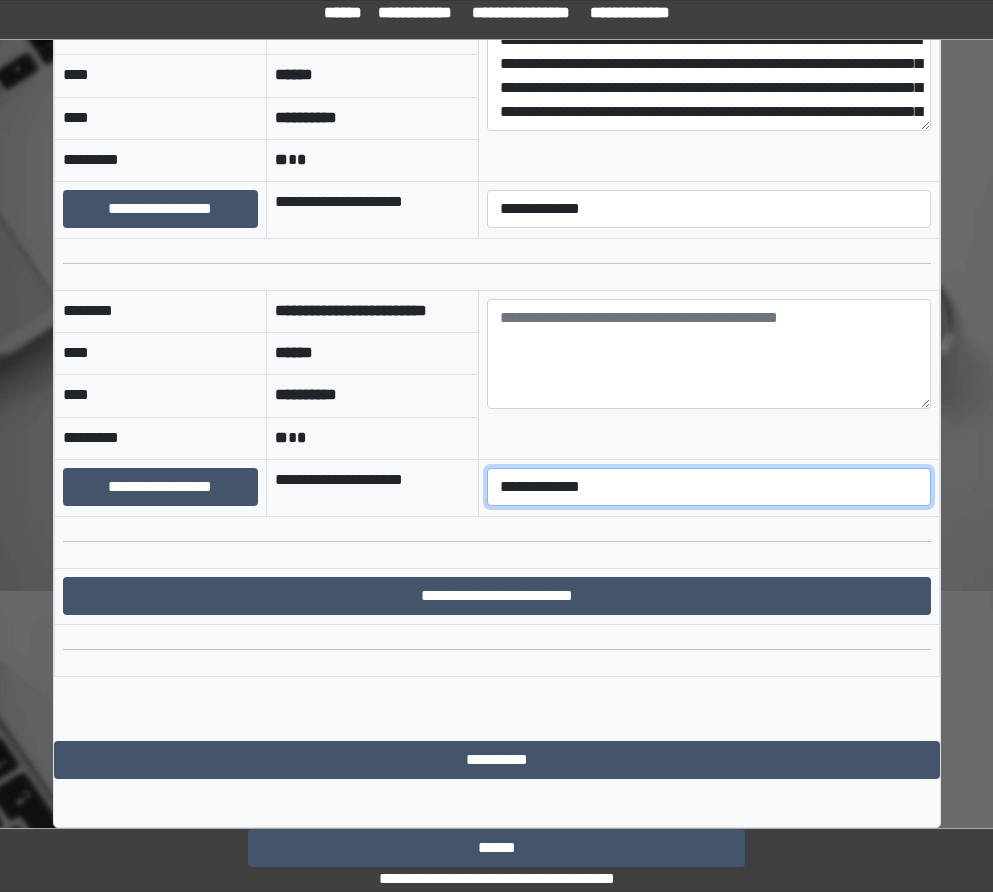 click on "**********" at bounding box center [708, 487] 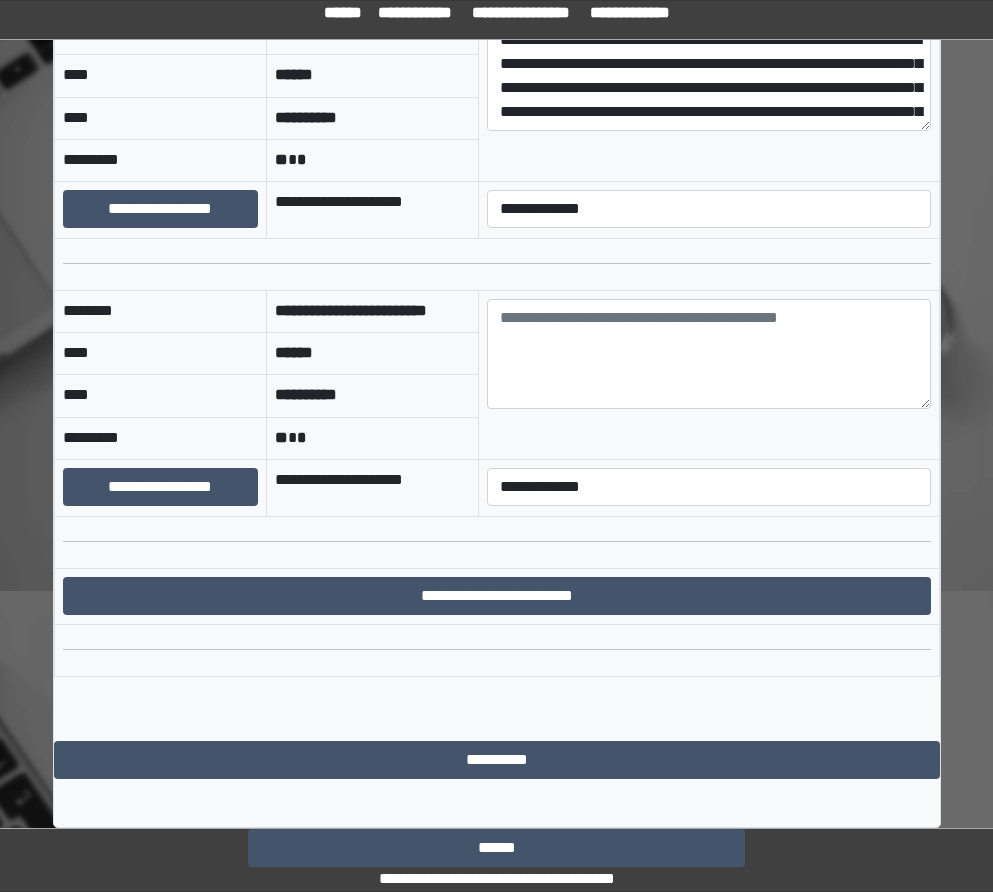 click on "**********" at bounding box center (372, 396) 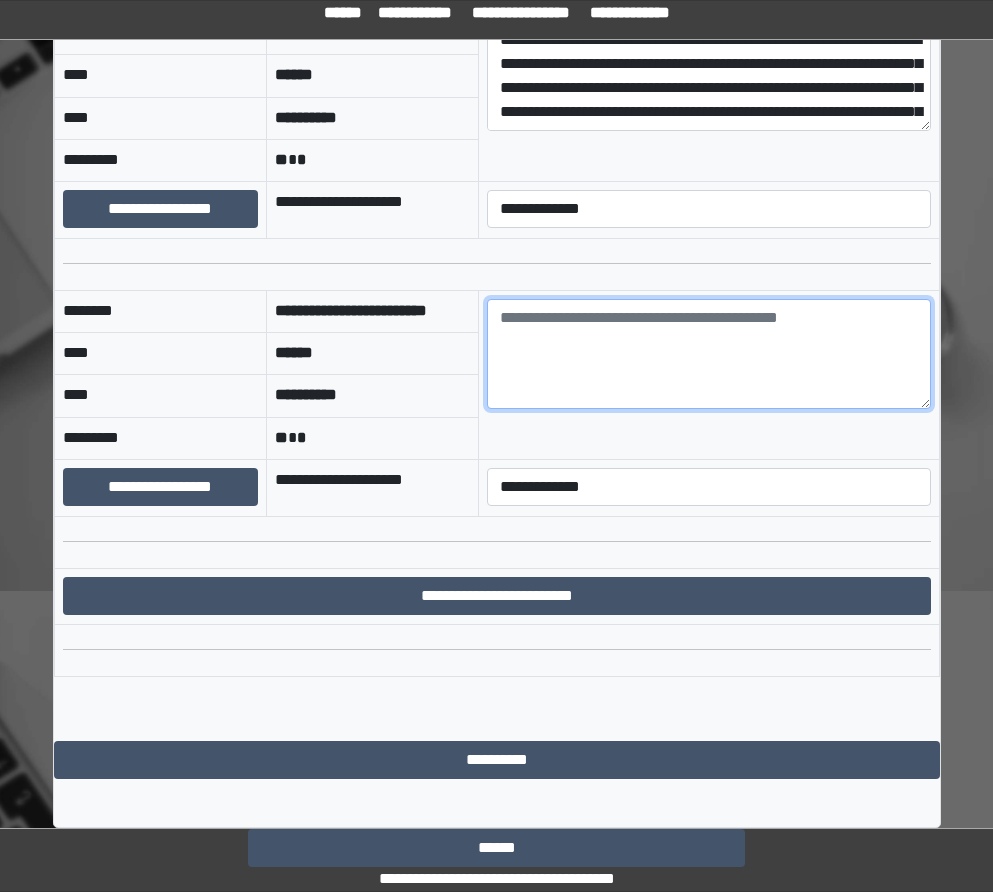 paste on "**********" 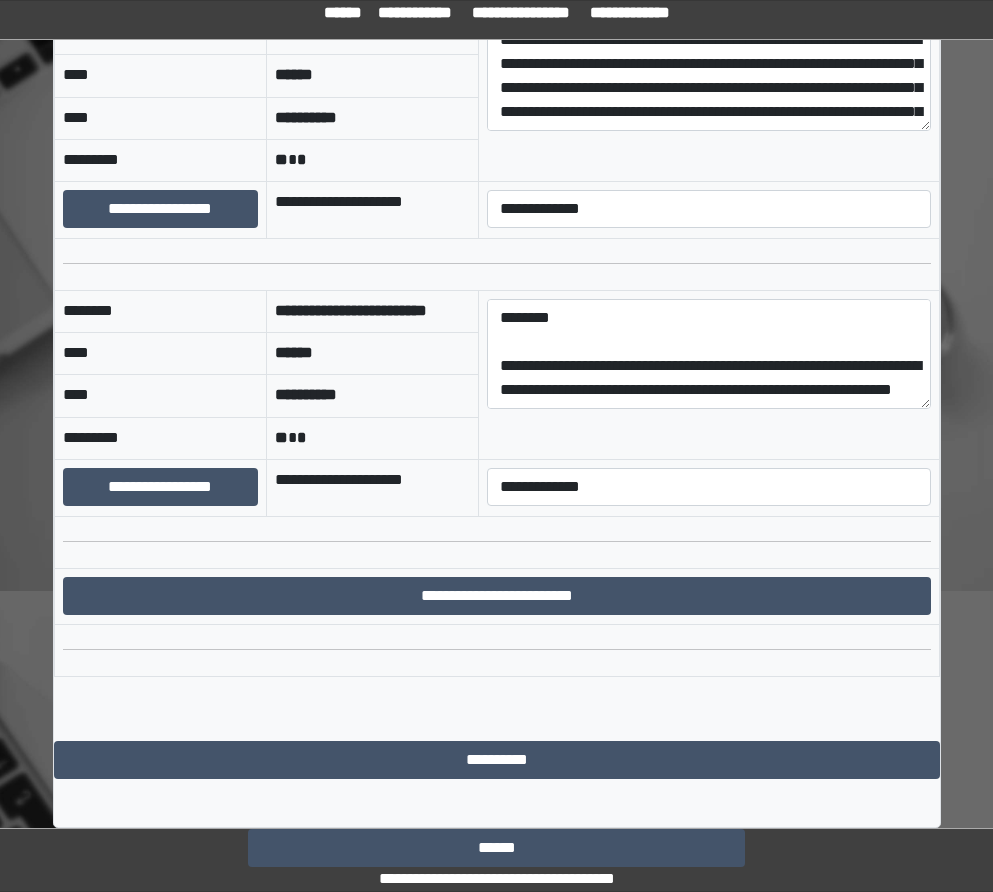 scroll, scrollTop: 264, scrollLeft: 0, axis: vertical 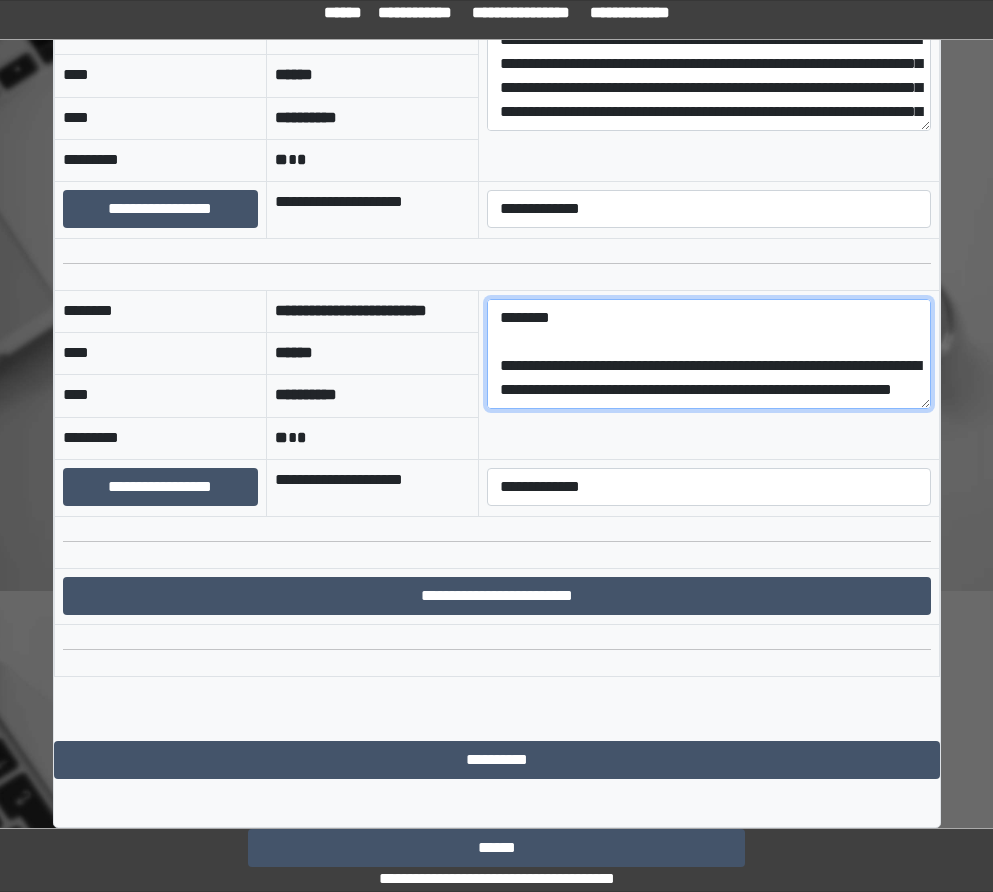 click on "**********" at bounding box center [708, 354] 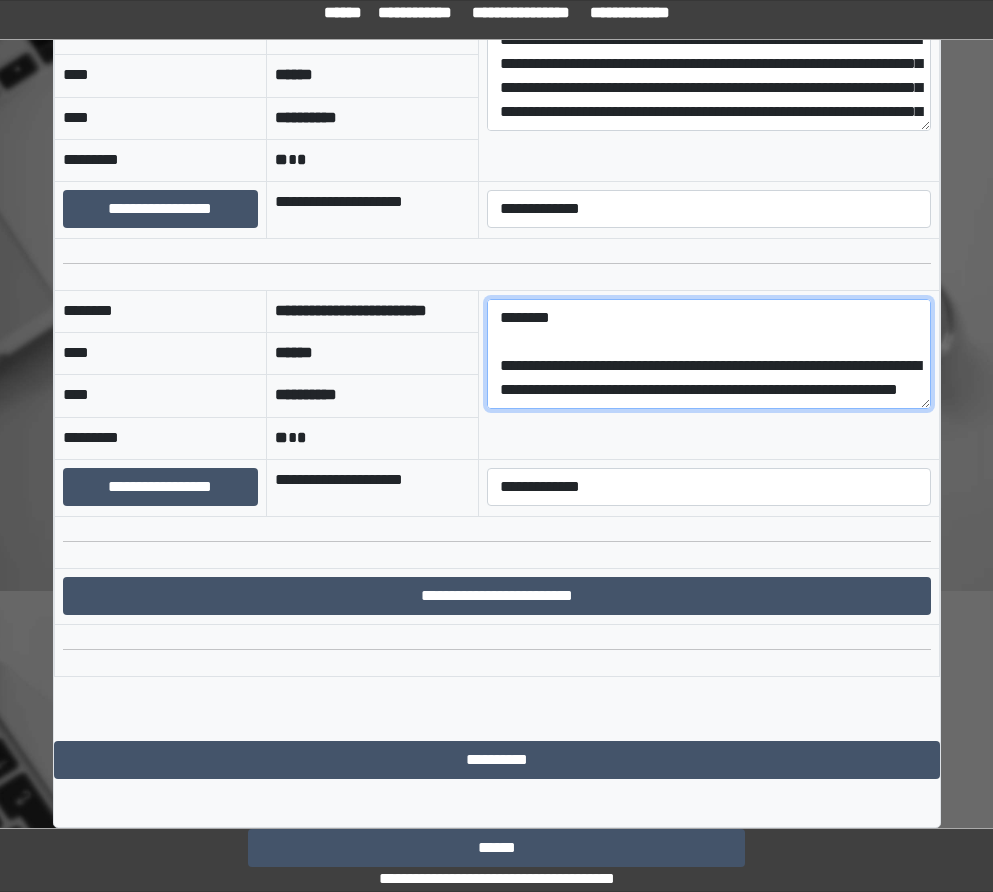 paste on "**********" 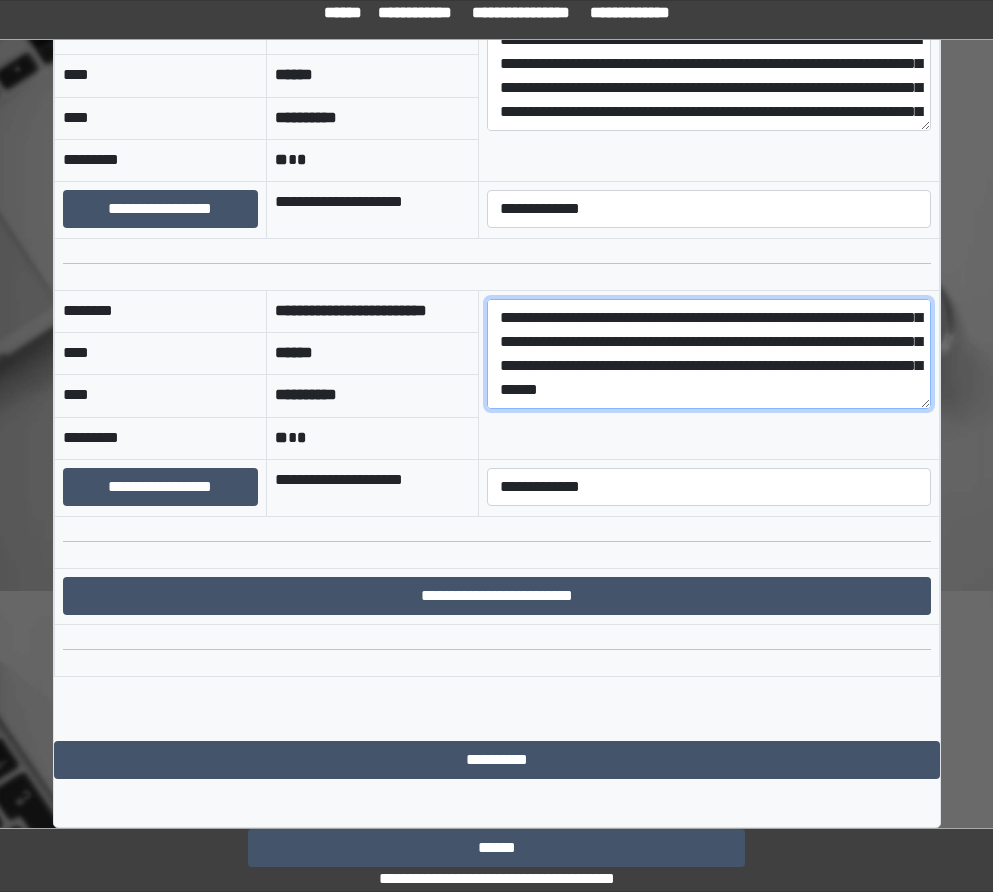 scroll, scrollTop: 360, scrollLeft: 0, axis: vertical 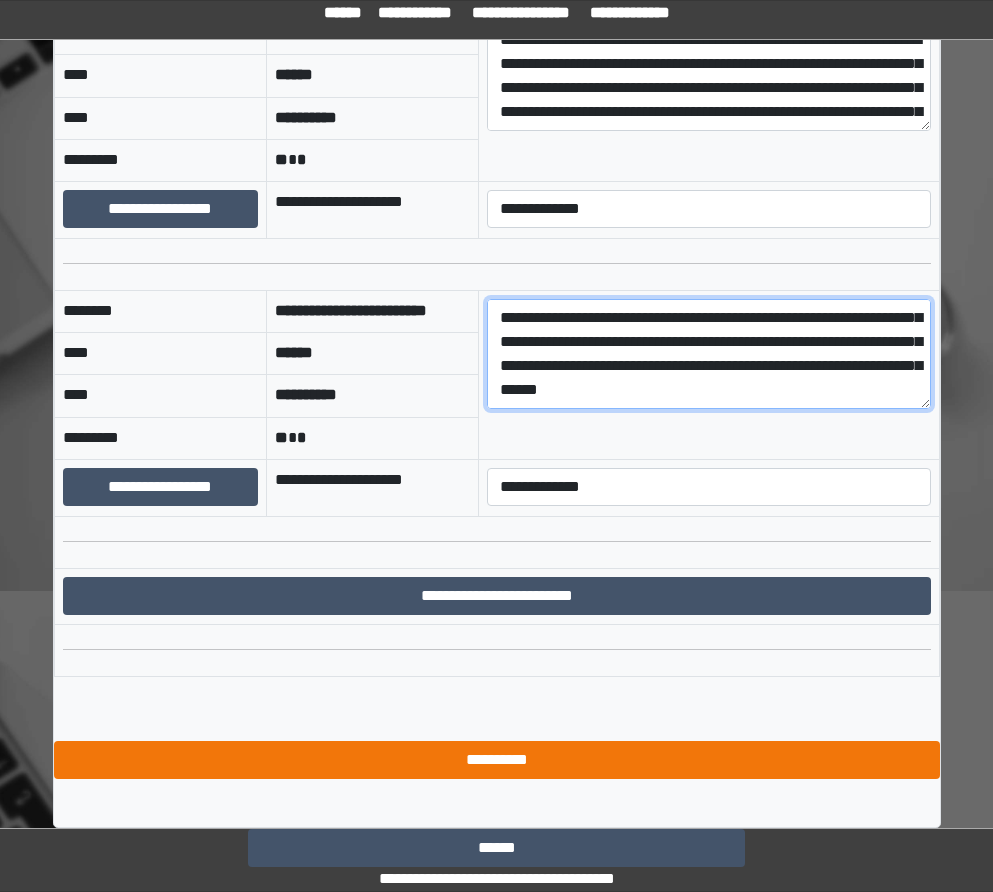 type on "**********" 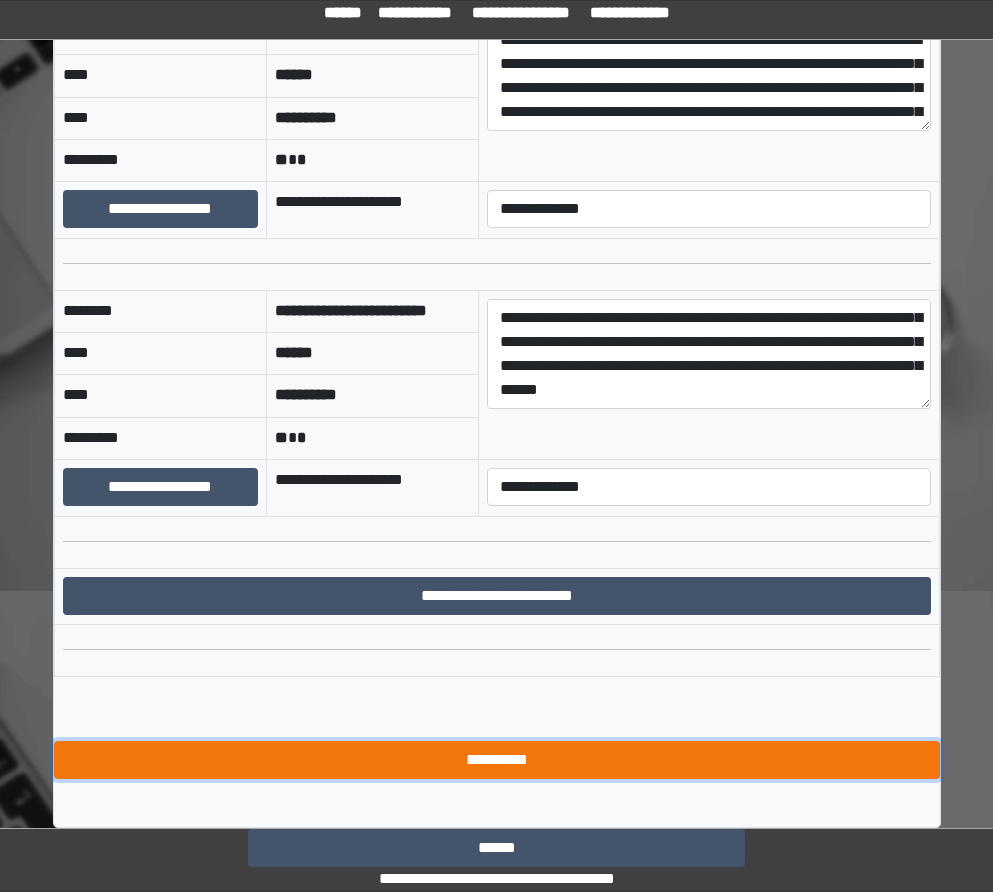 click on "**********" at bounding box center (497, 760) 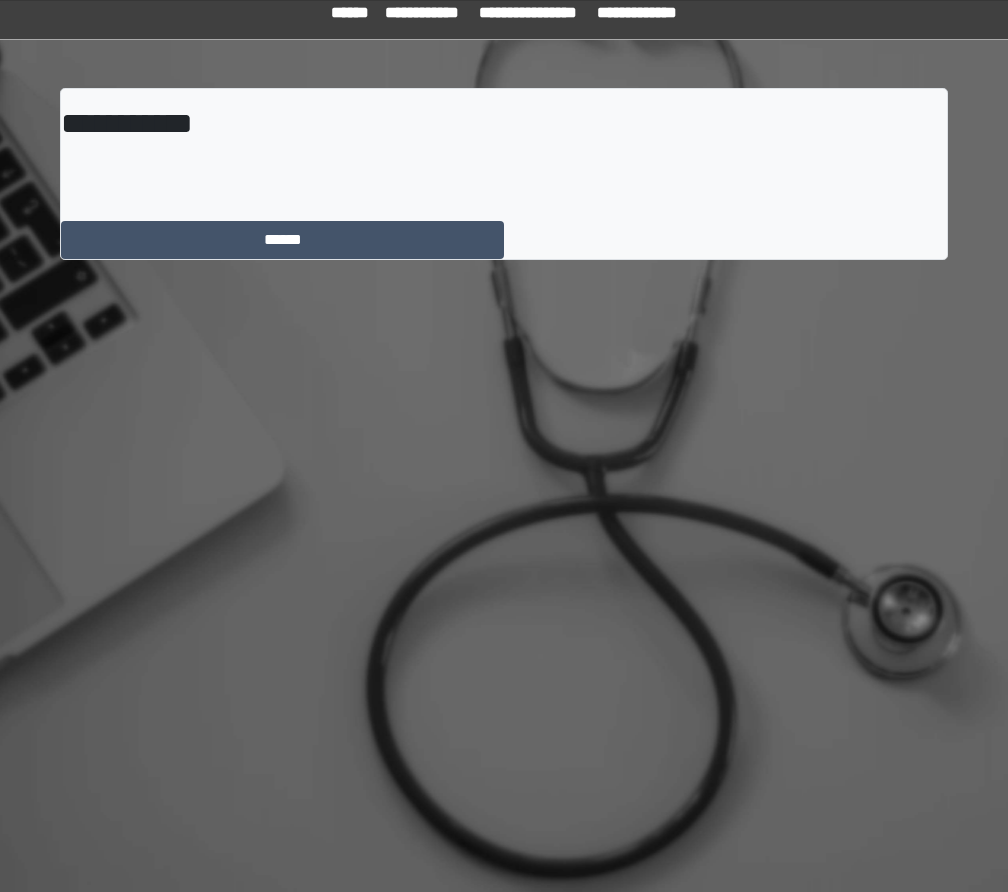 scroll, scrollTop: 0, scrollLeft: 0, axis: both 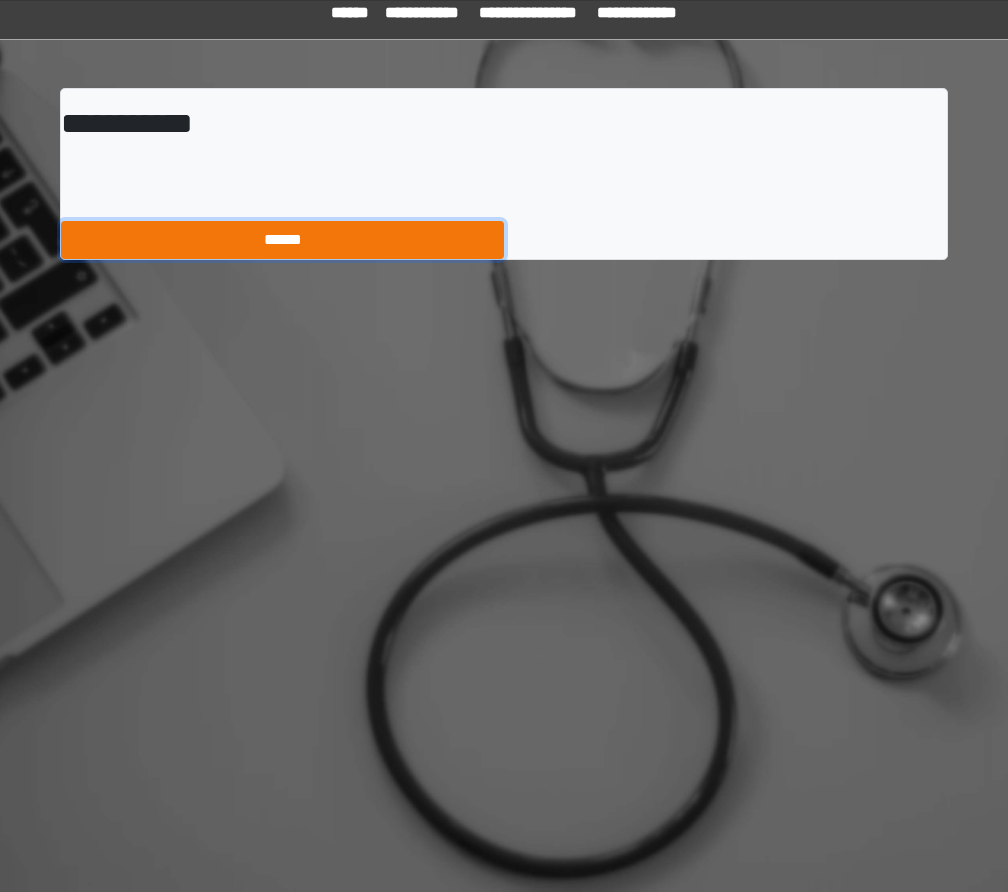 click on "******" at bounding box center (282, 240) 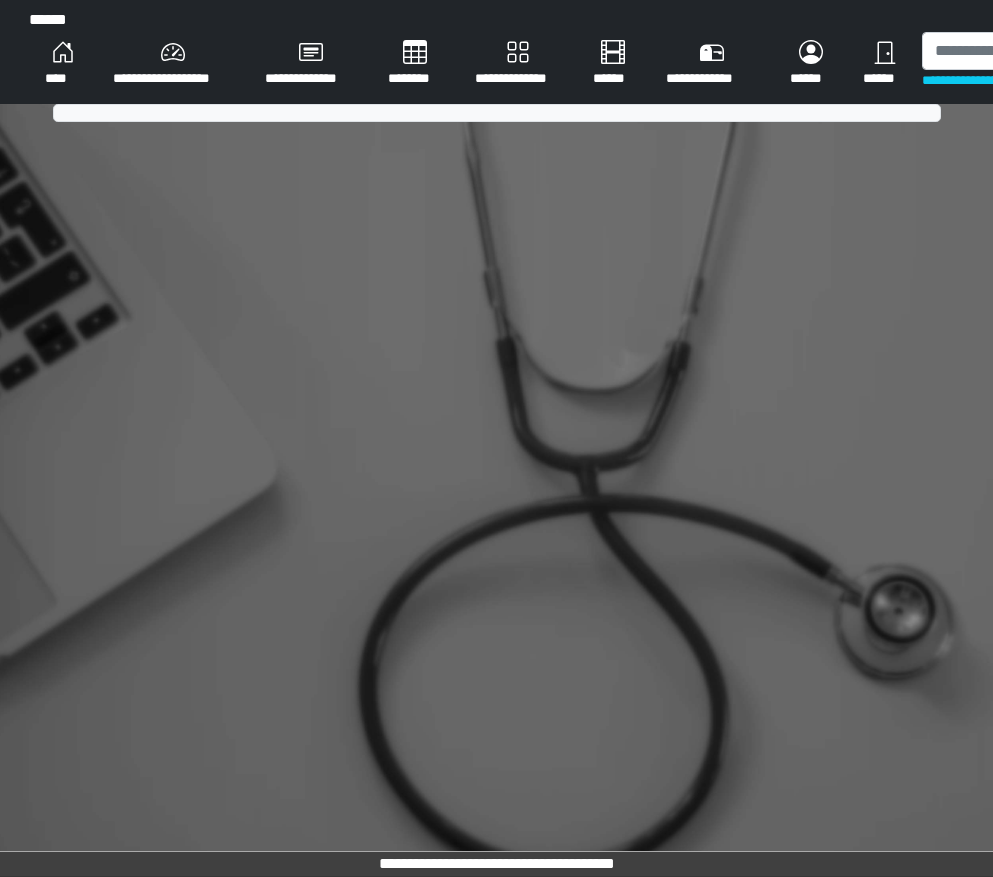 scroll, scrollTop: 0, scrollLeft: 0, axis: both 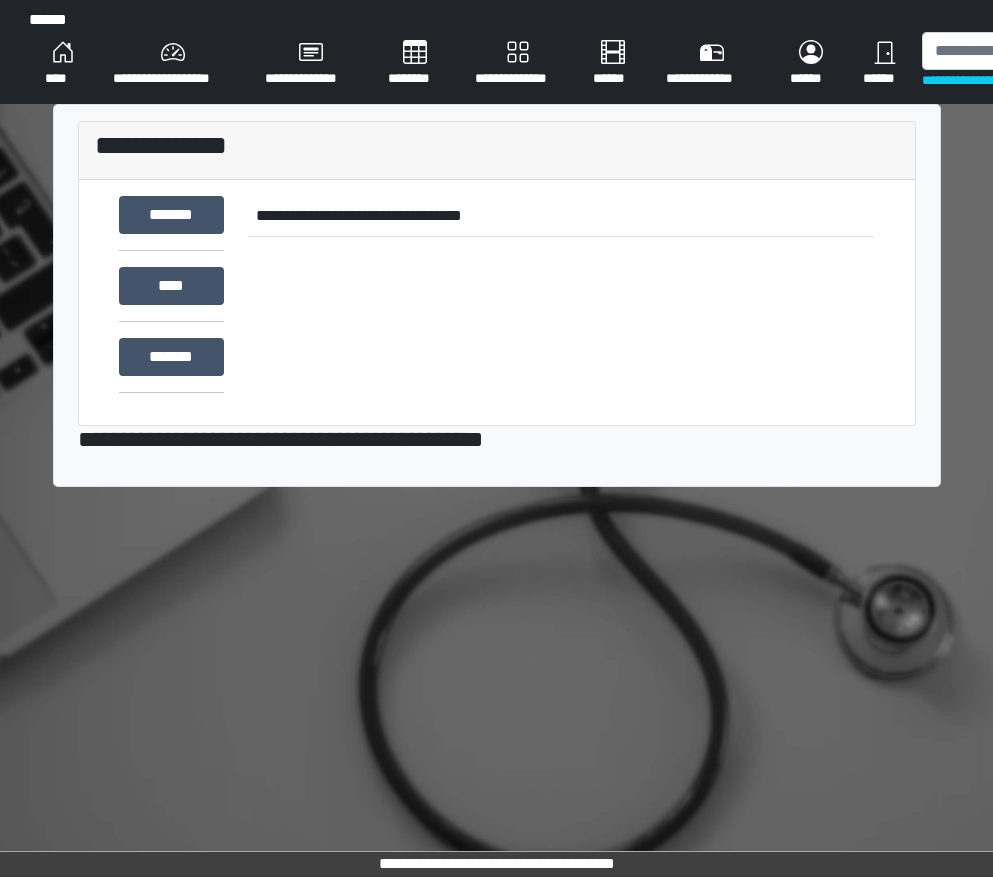 click on "**********" at bounding box center [518, 64] 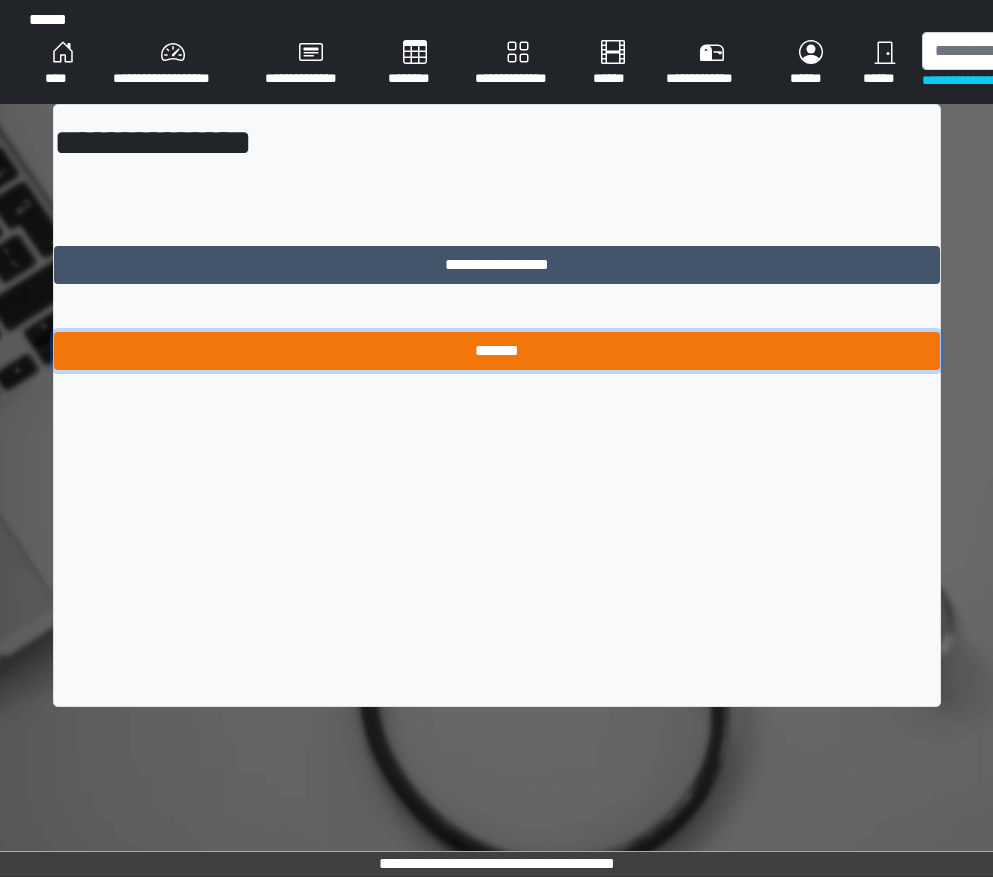 click on "*******" at bounding box center (497, 351) 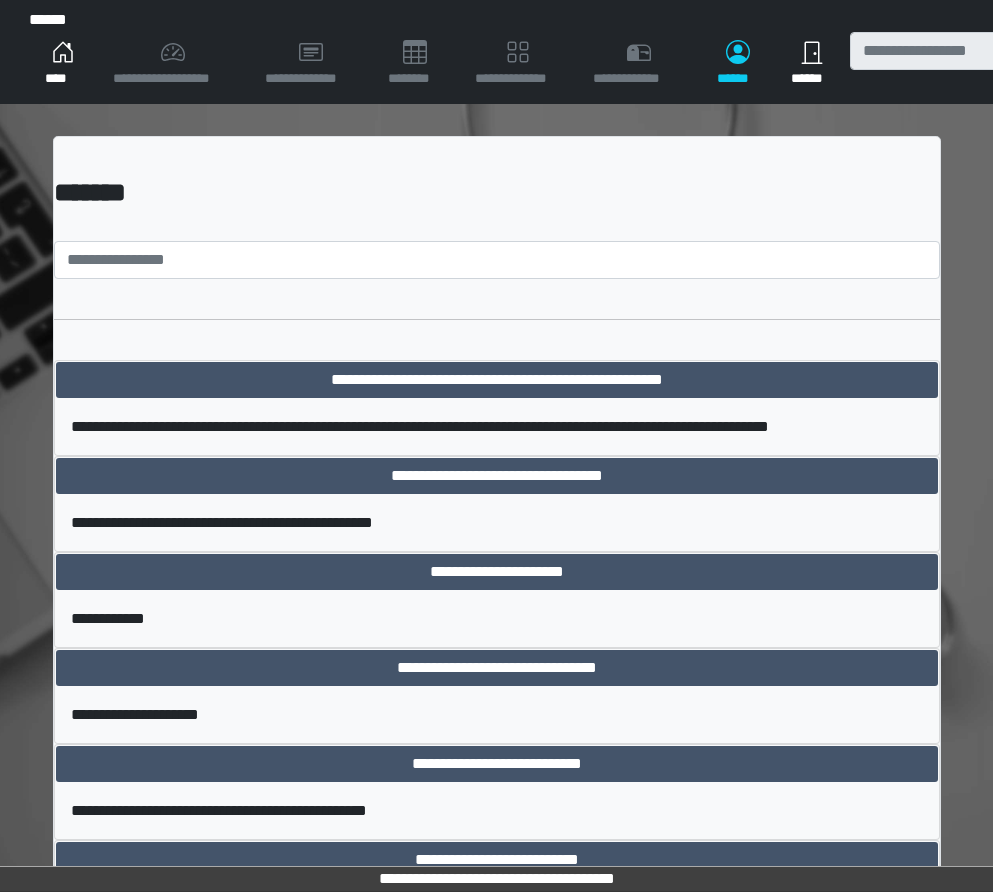 scroll, scrollTop: 0, scrollLeft: 0, axis: both 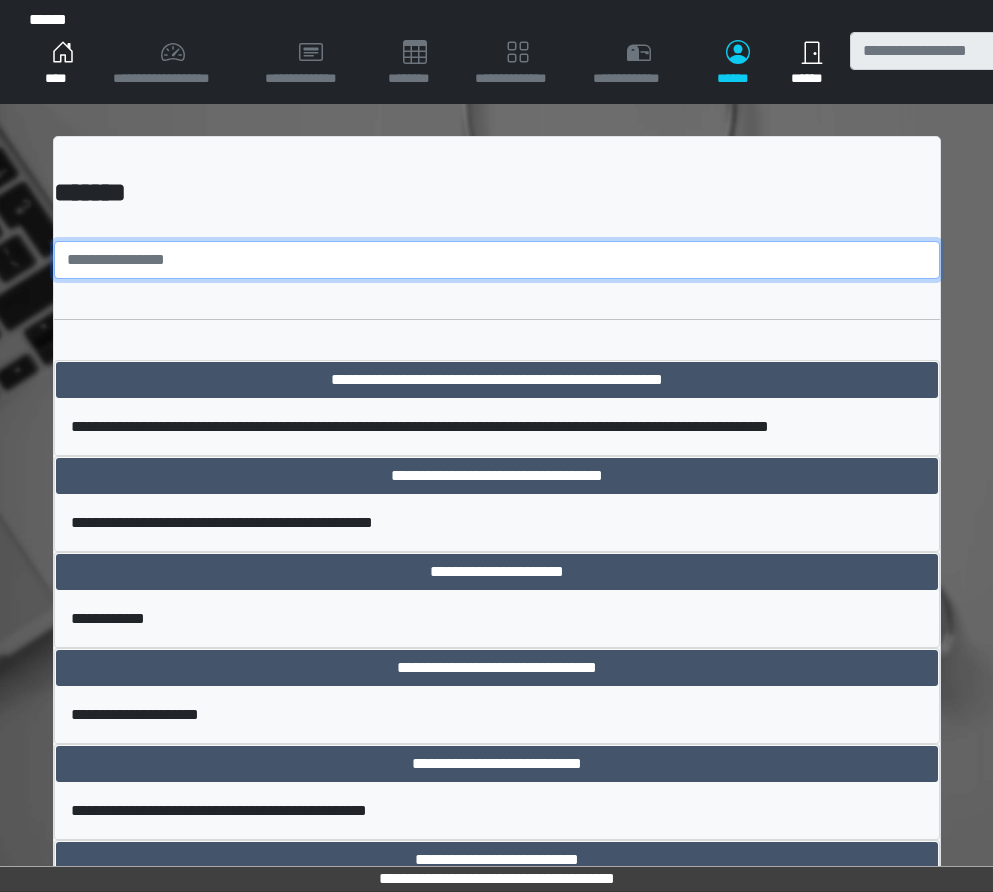 drag, startPoint x: 461, startPoint y: 258, endPoint x: 480, endPoint y: 272, distance: 23.600847 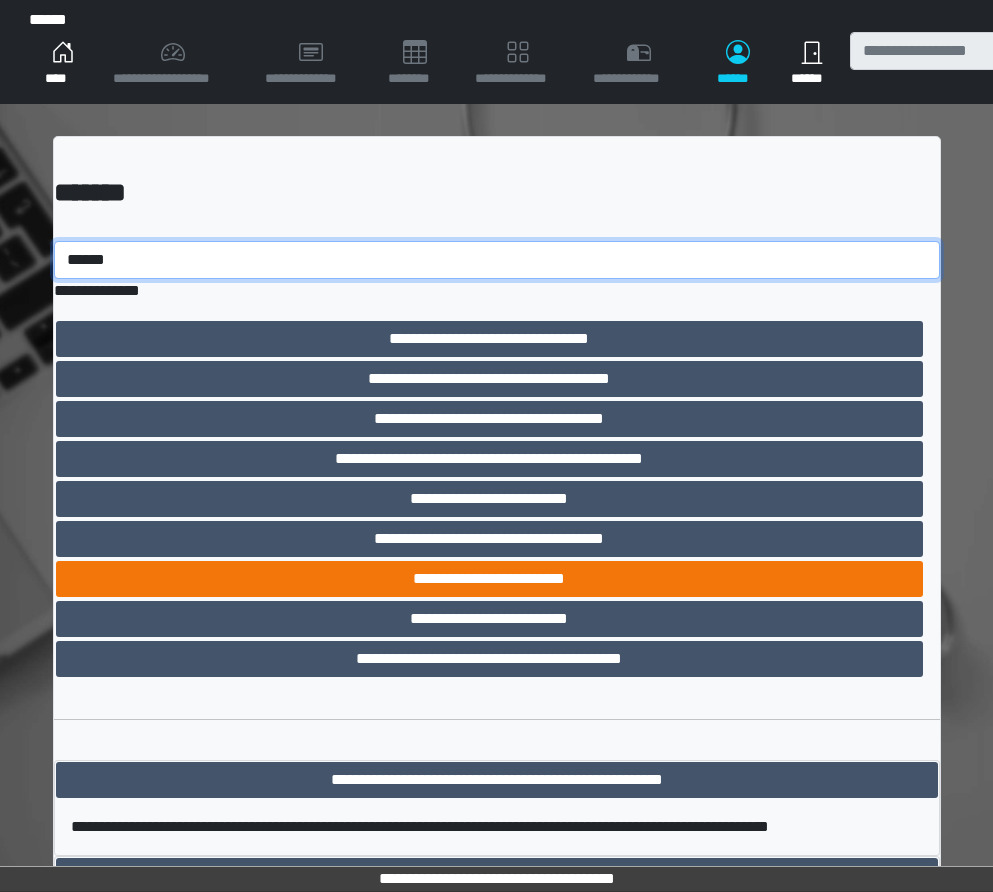 type on "******" 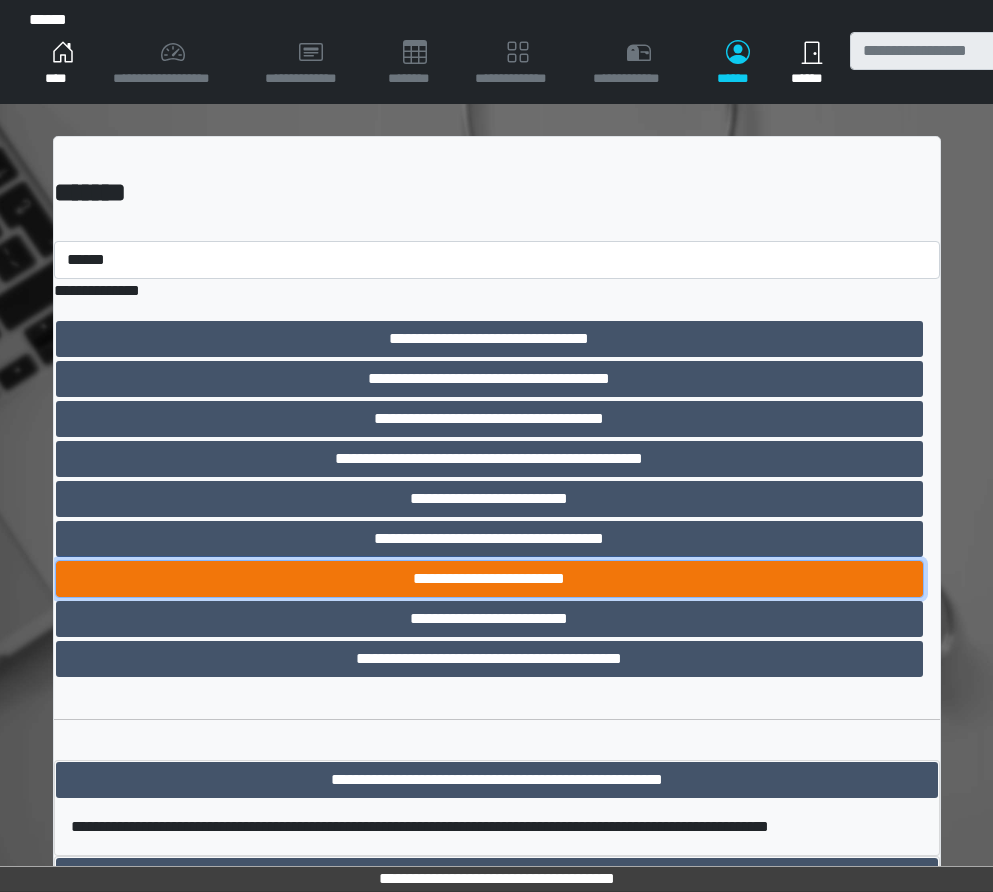 click on "**********" at bounding box center [489, 579] 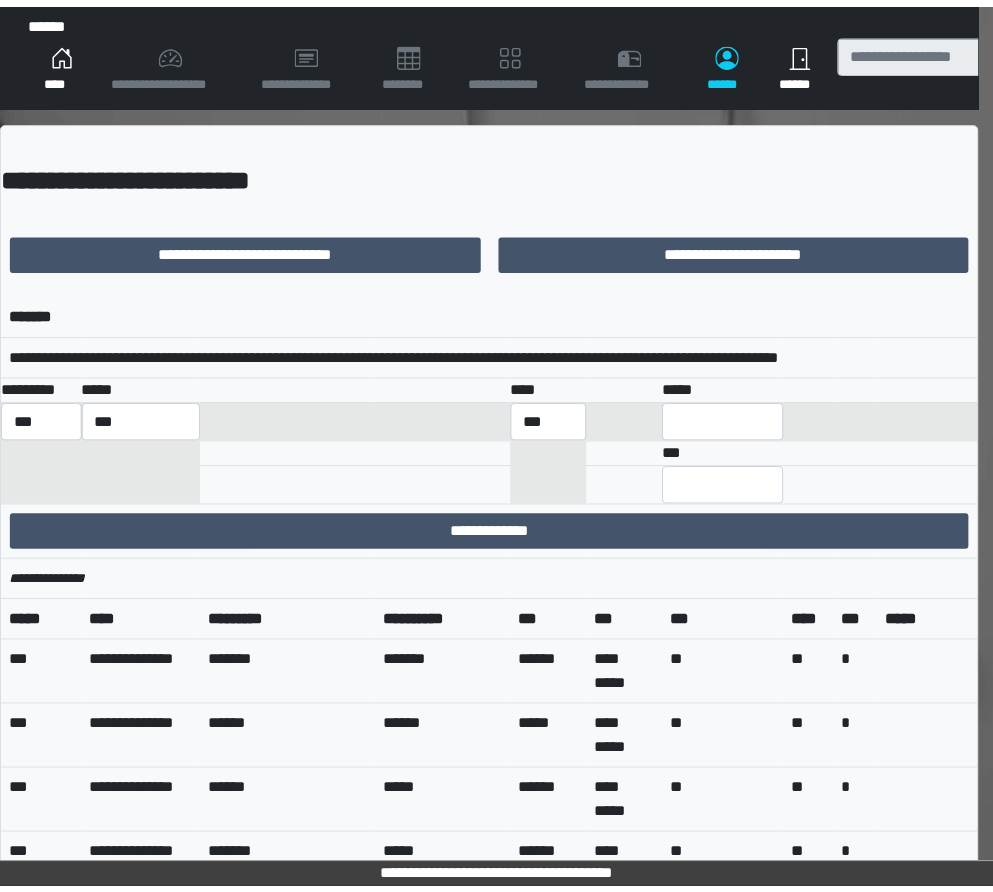 scroll, scrollTop: 0, scrollLeft: 0, axis: both 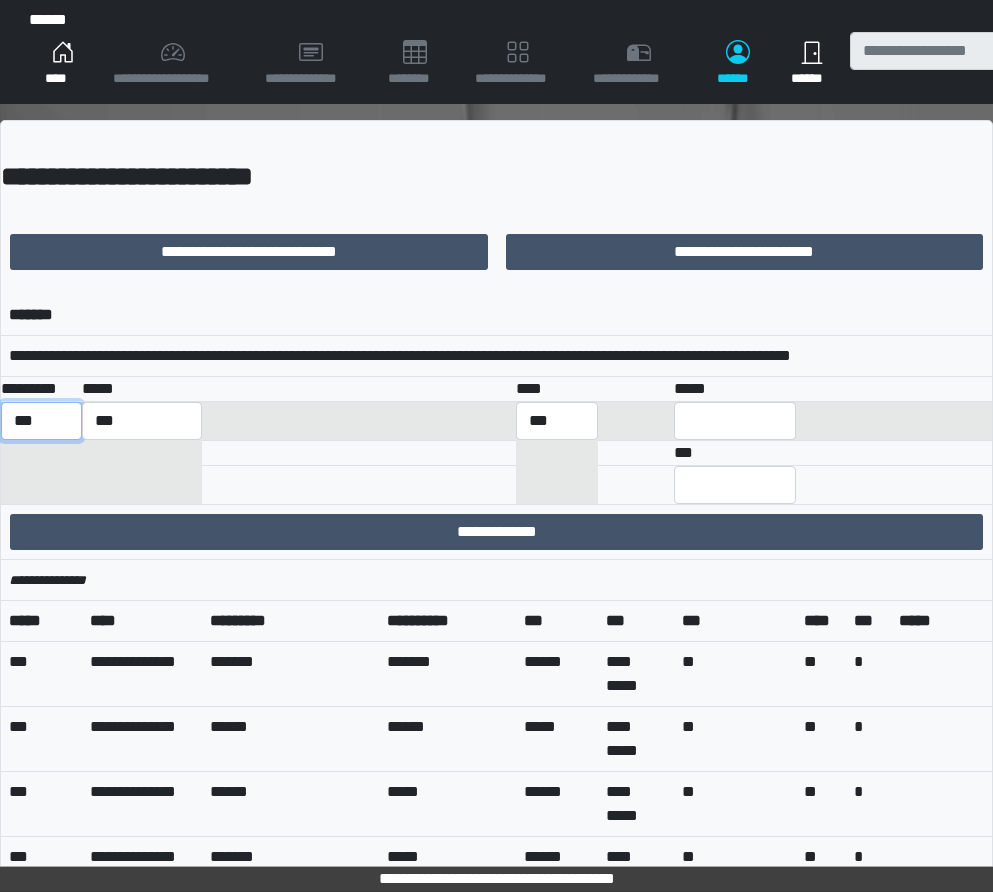 click on "*** *** ******** *** ******** ***** ***" at bounding box center [41, 421] 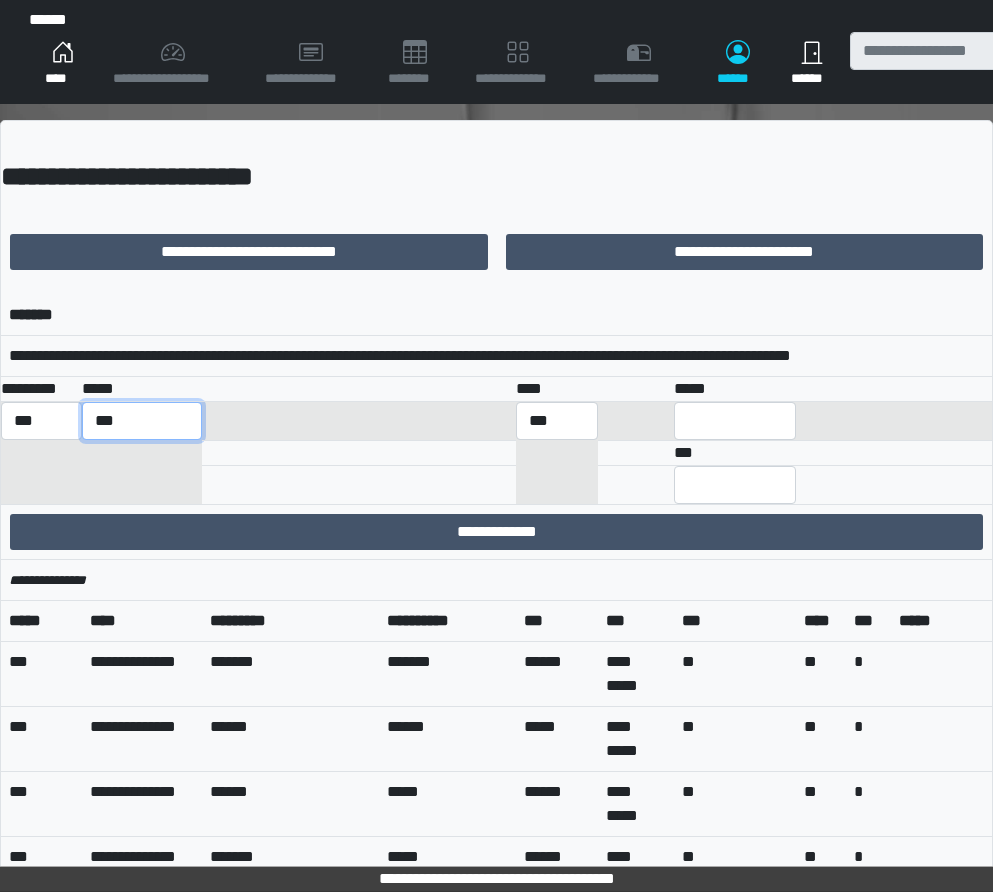 click on "**********" at bounding box center [142, 421] 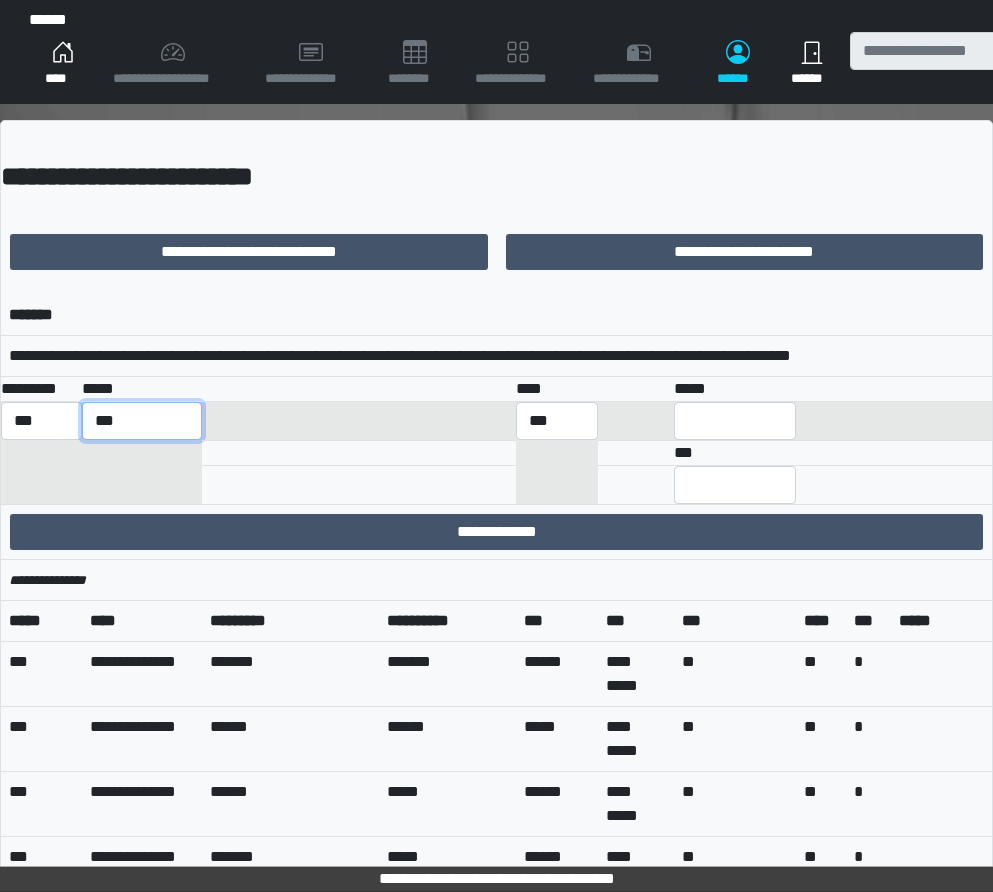 select on "**********" 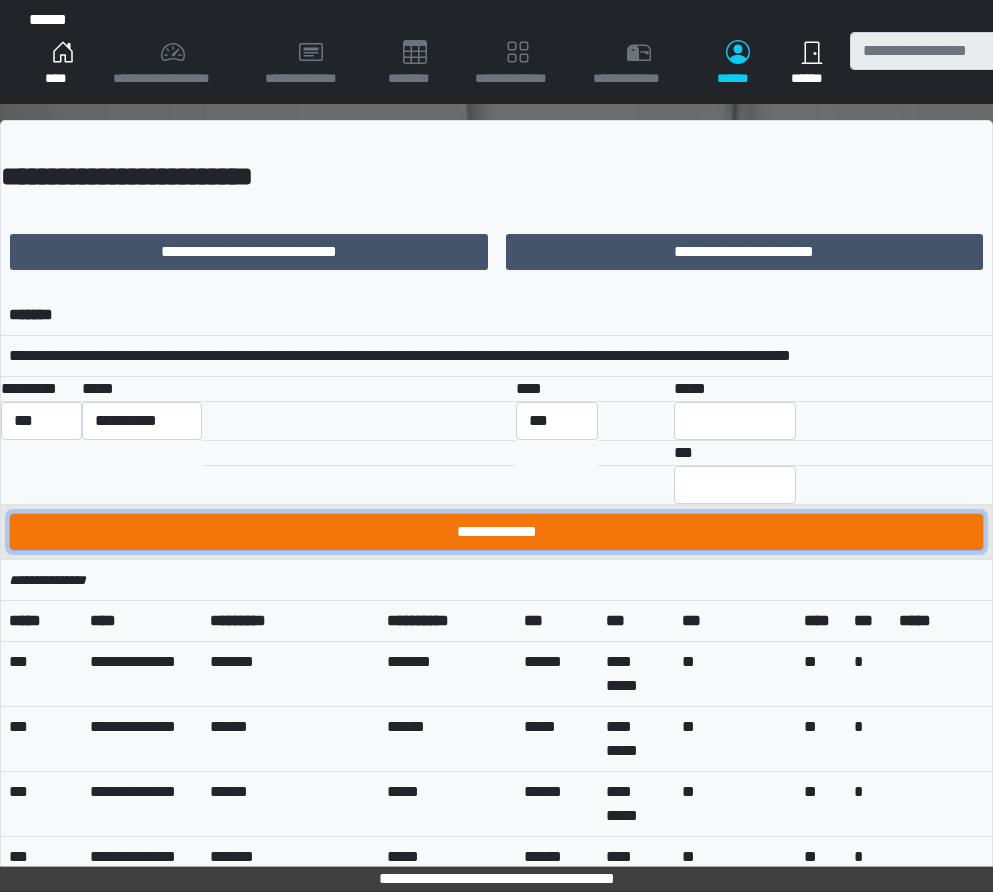 click on "**********" at bounding box center (496, 532) 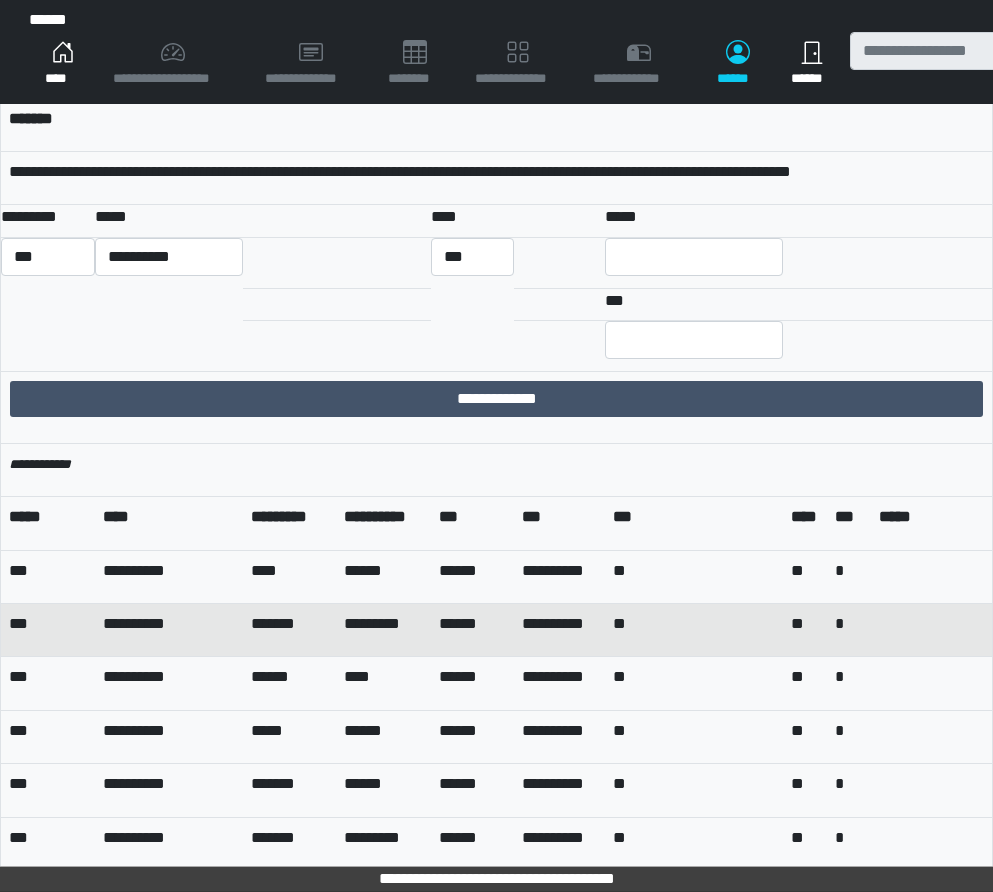 scroll, scrollTop: 32, scrollLeft: 0, axis: vertical 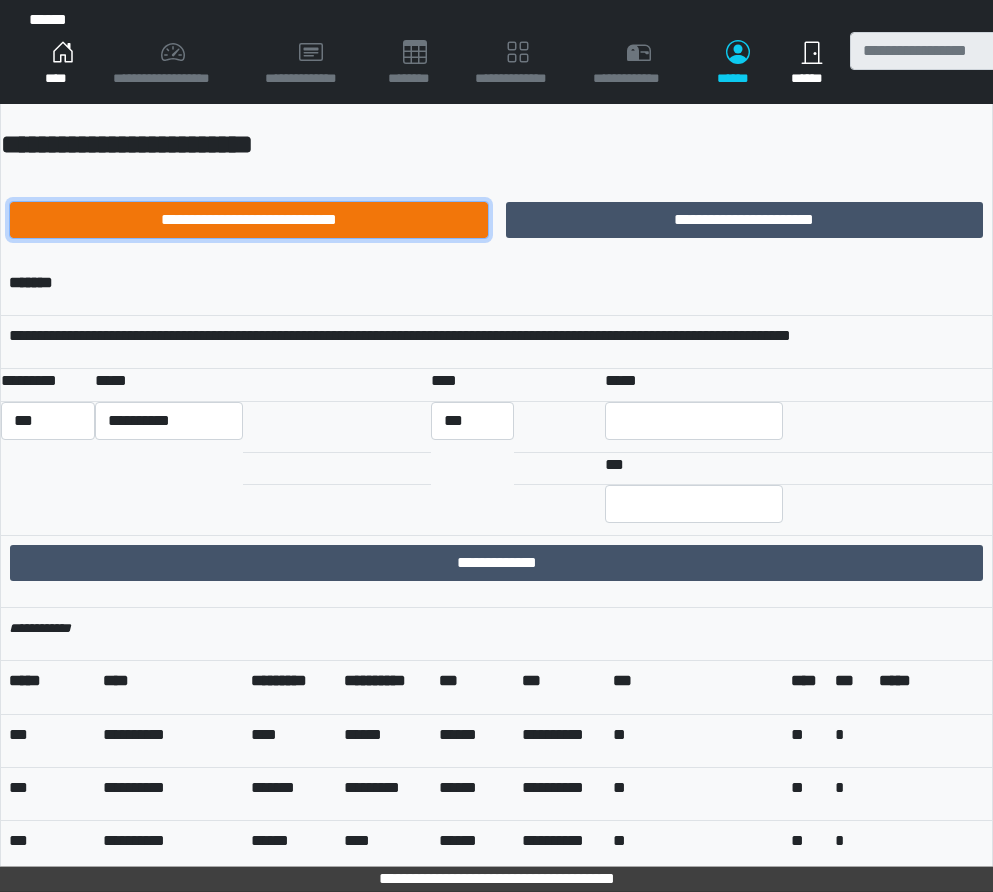 click on "**********" at bounding box center (249, 220) 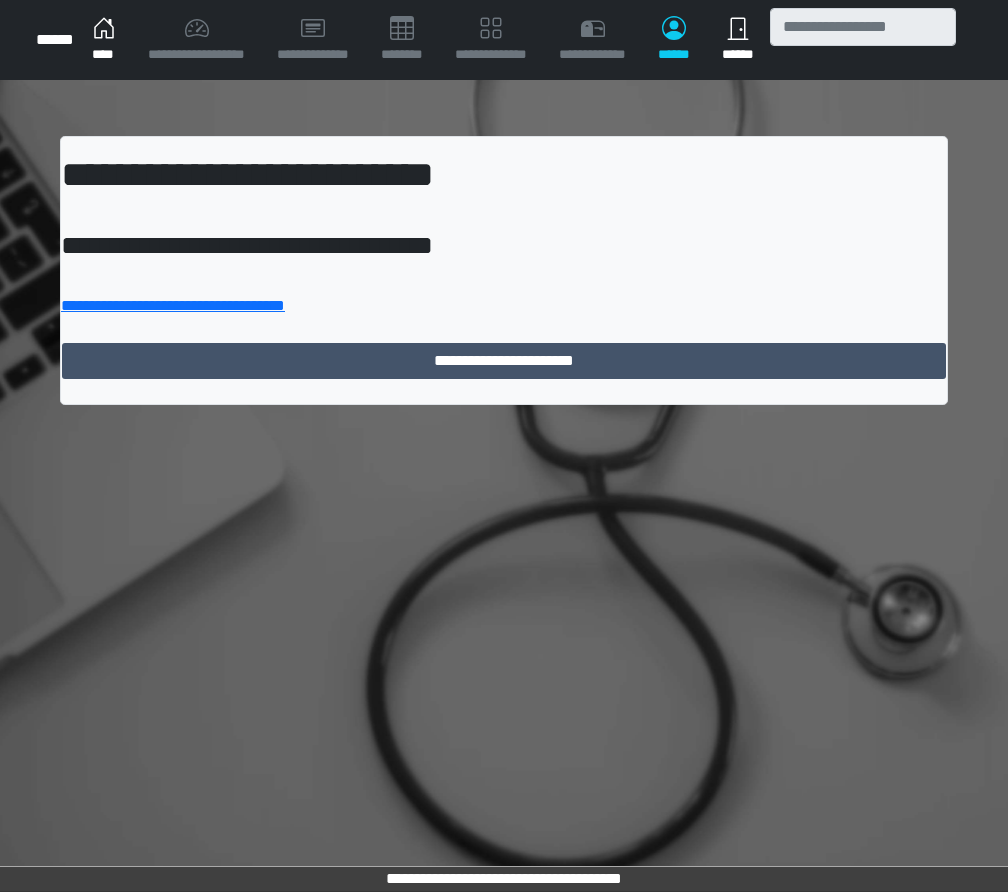 scroll, scrollTop: 0, scrollLeft: 0, axis: both 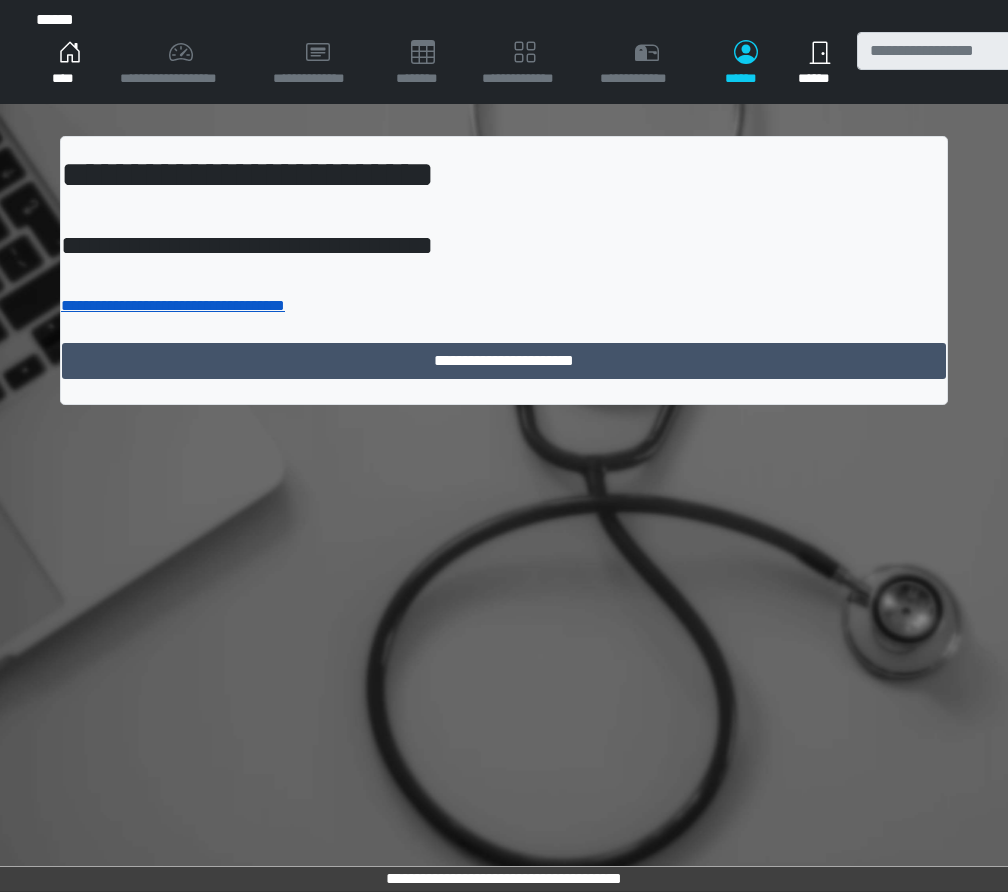 click on "**********" at bounding box center (173, 305) 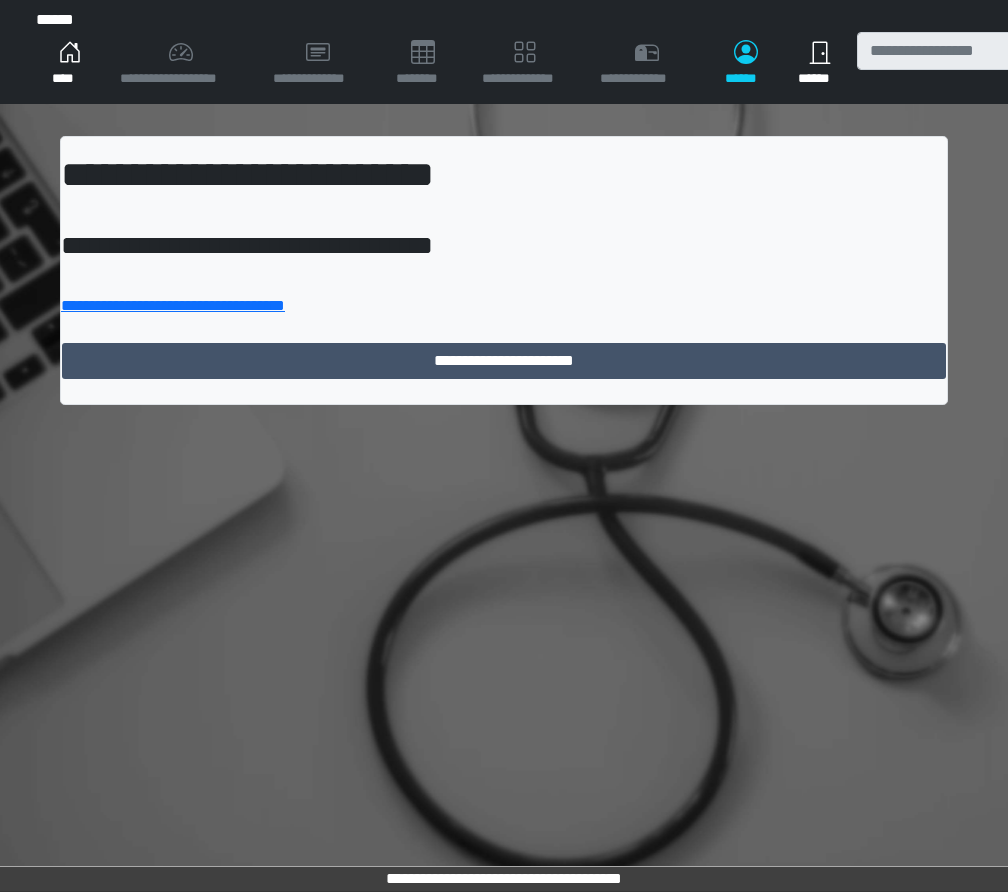 click on "**********" at bounding box center [180, 64] 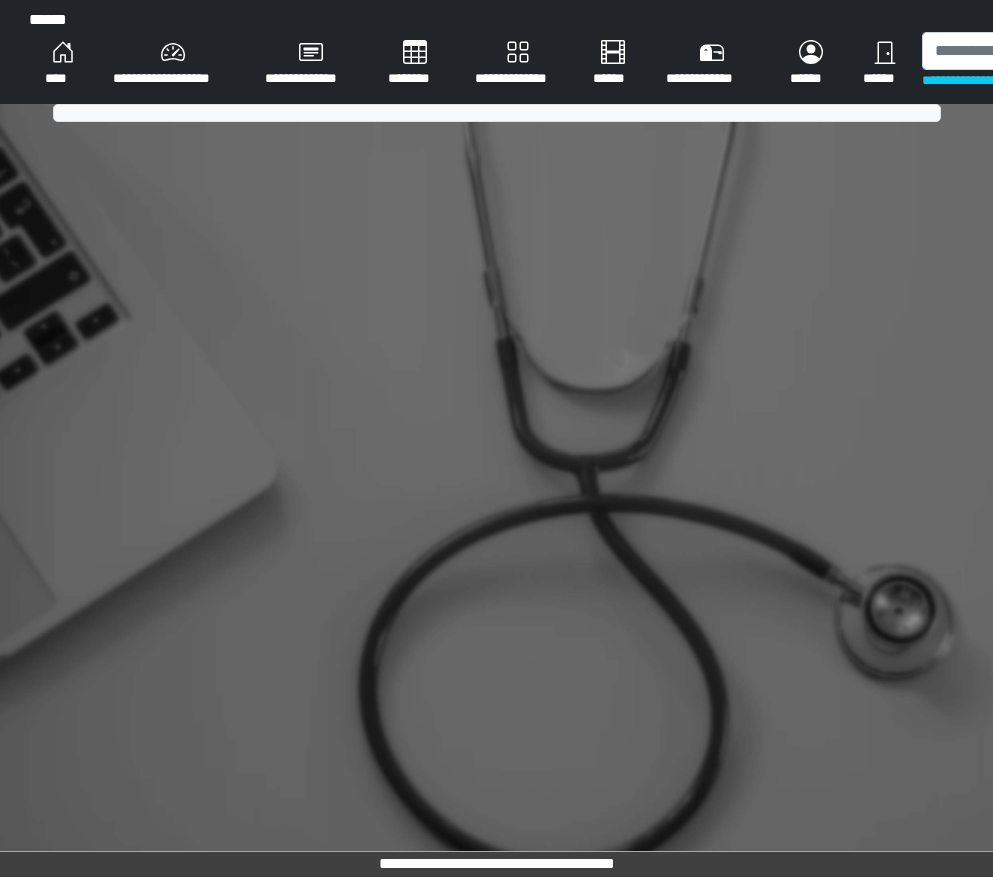 scroll, scrollTop: 0, scrollLeft: 0, axis: both 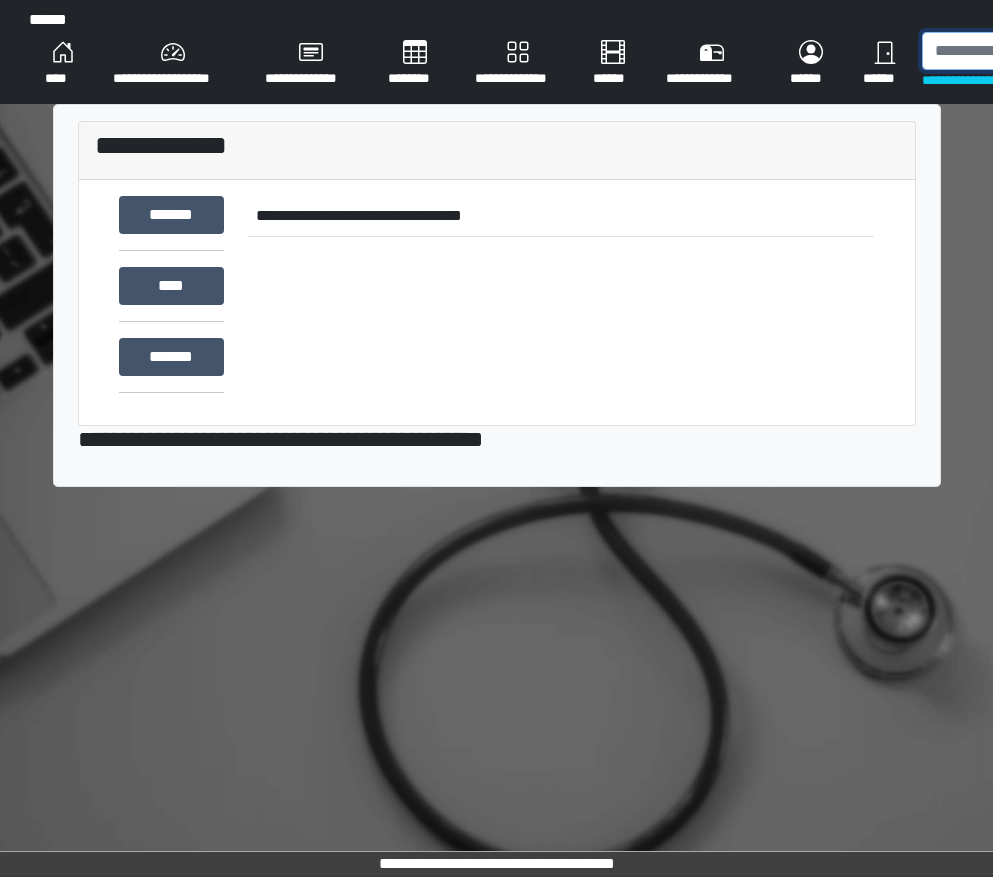 click at bounding box center (1025, 51) 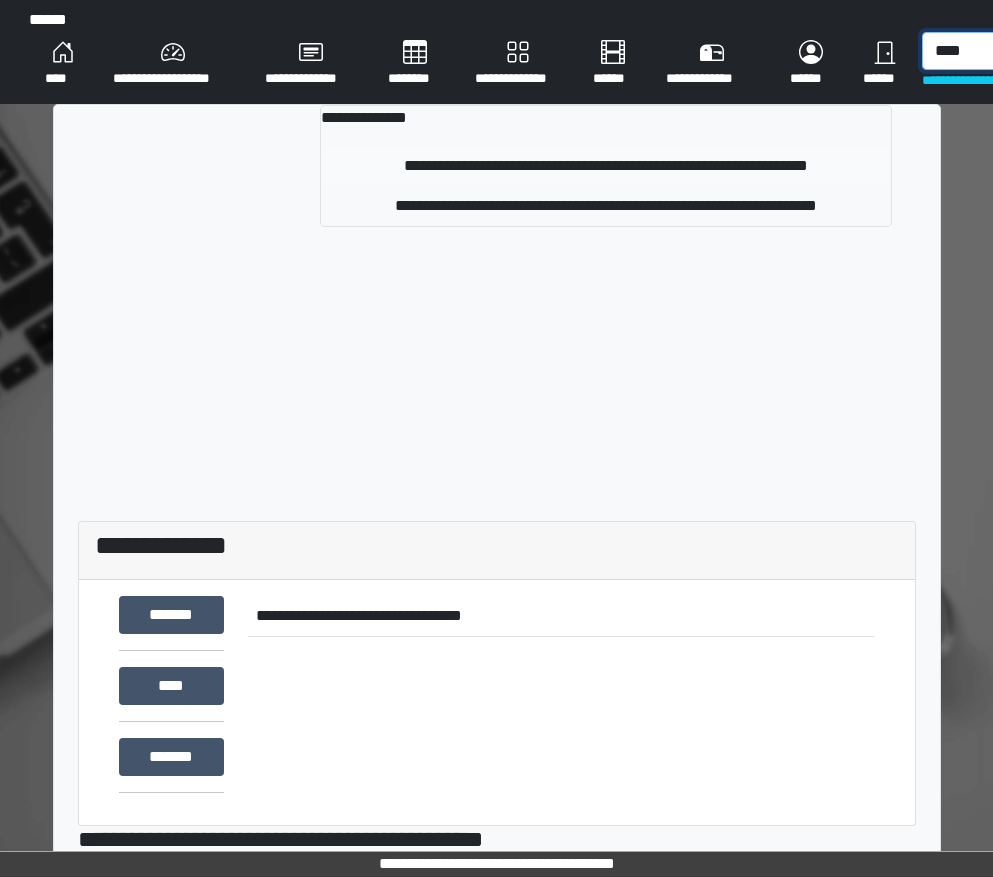 type on "****" 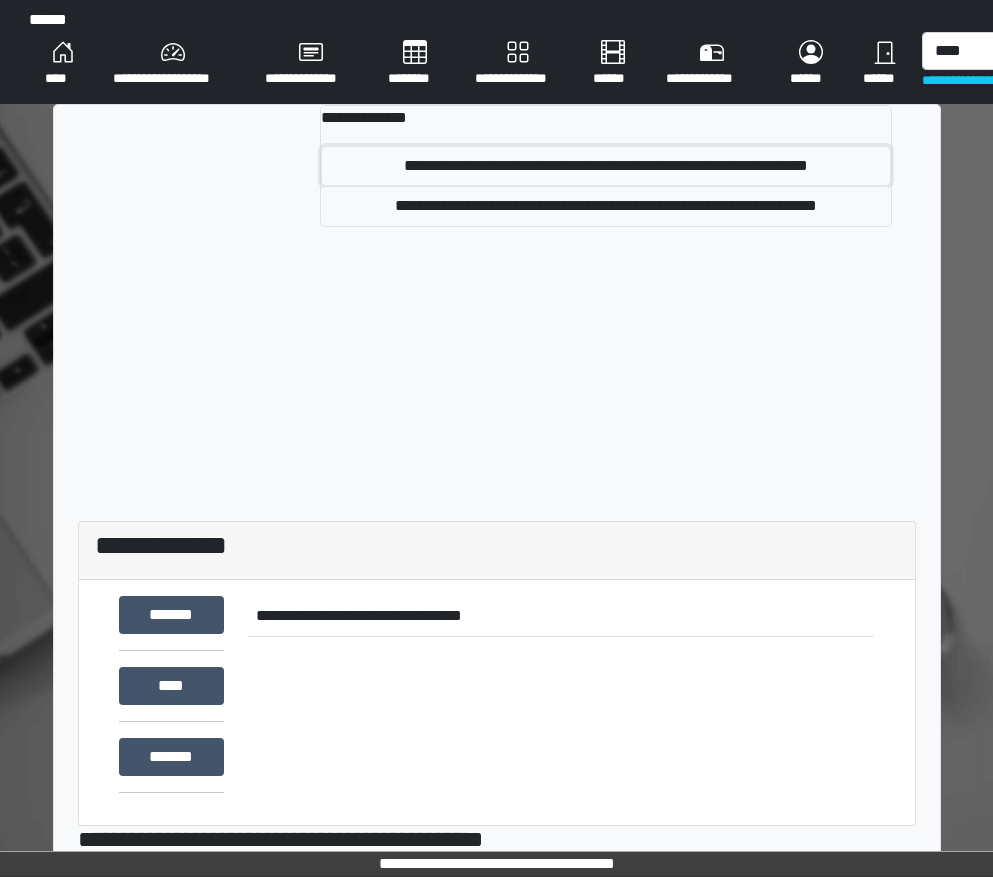 click on "**********" at bounding box center (605, 166) 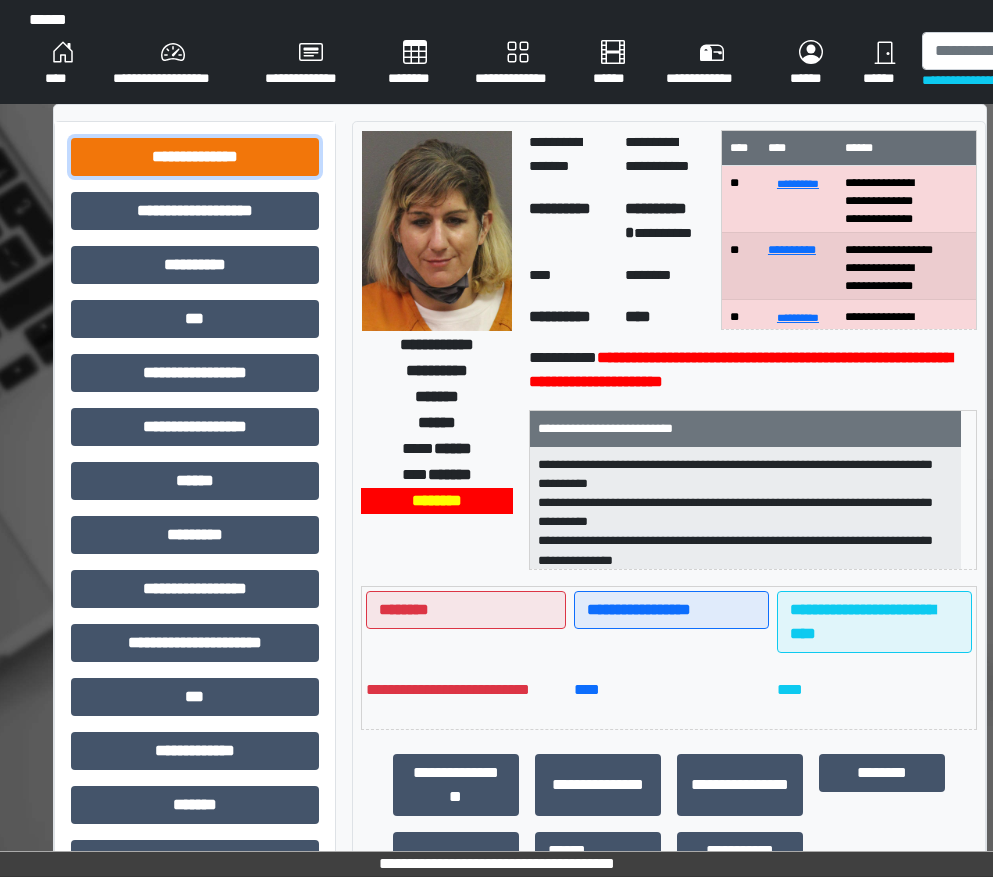 click on "**********" at bounding box center (195, 157) 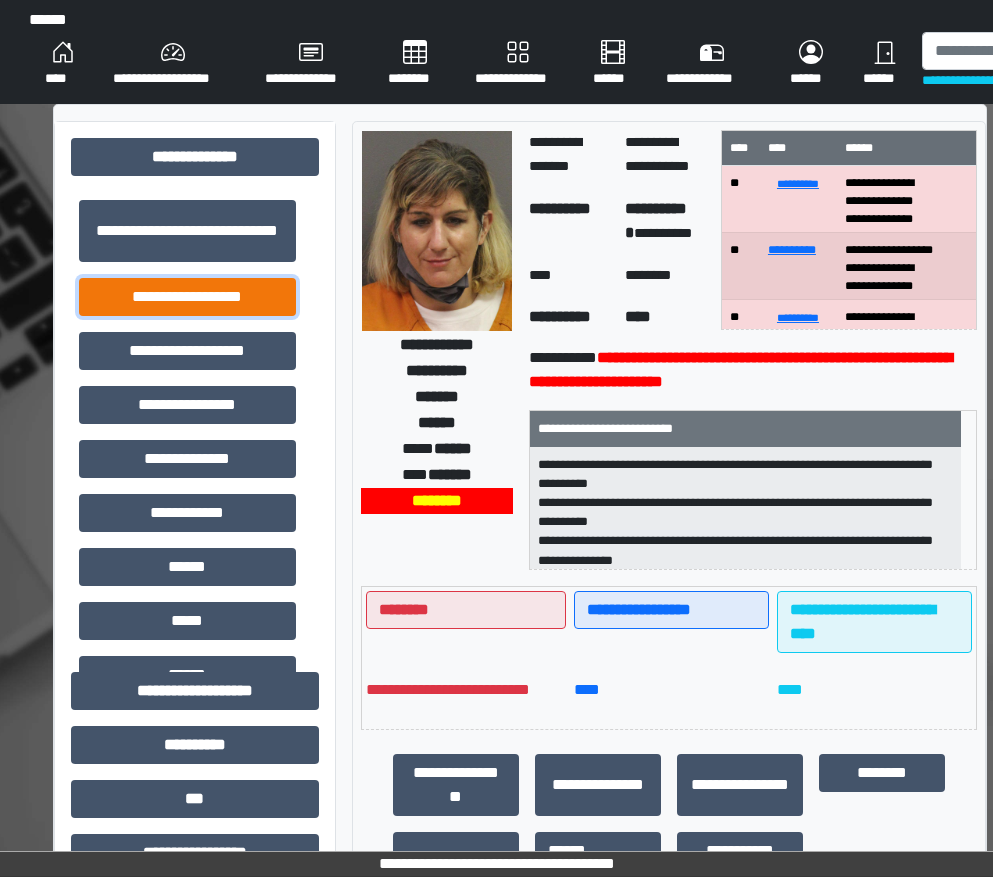 click on "**********" at bounding box center [187, 297] 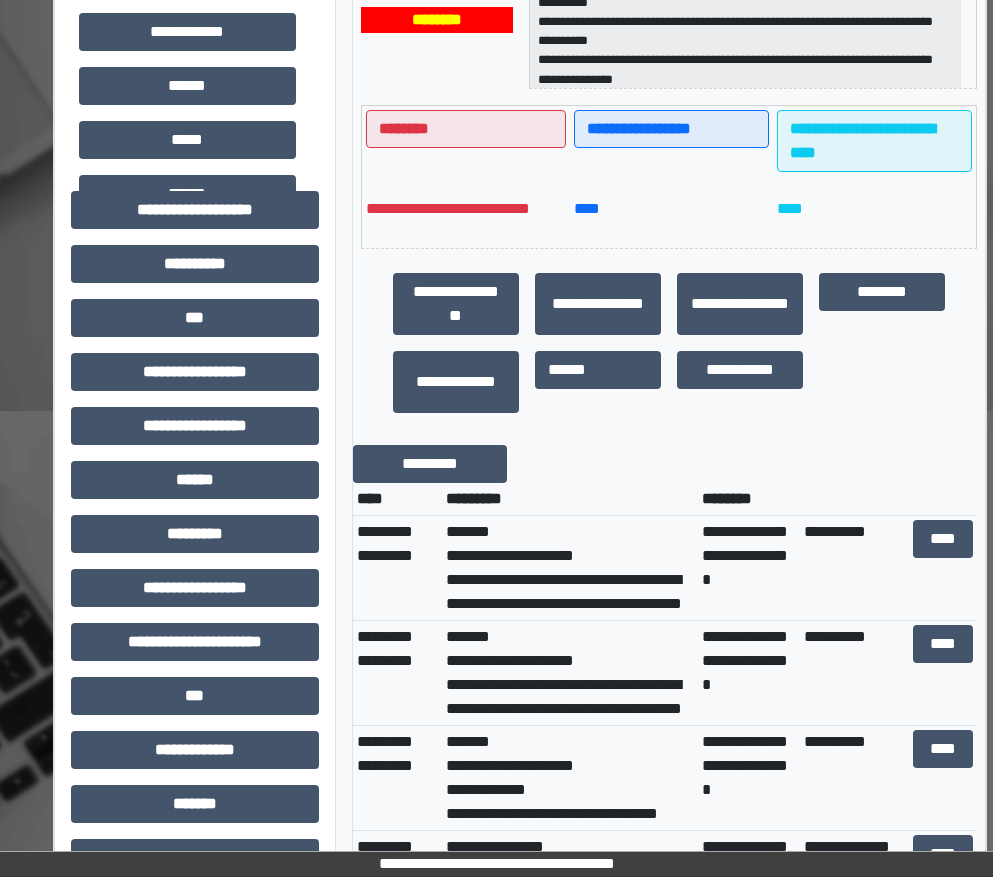scroll, scrollTop: 600, scrollLeft: 0, axis: vertical 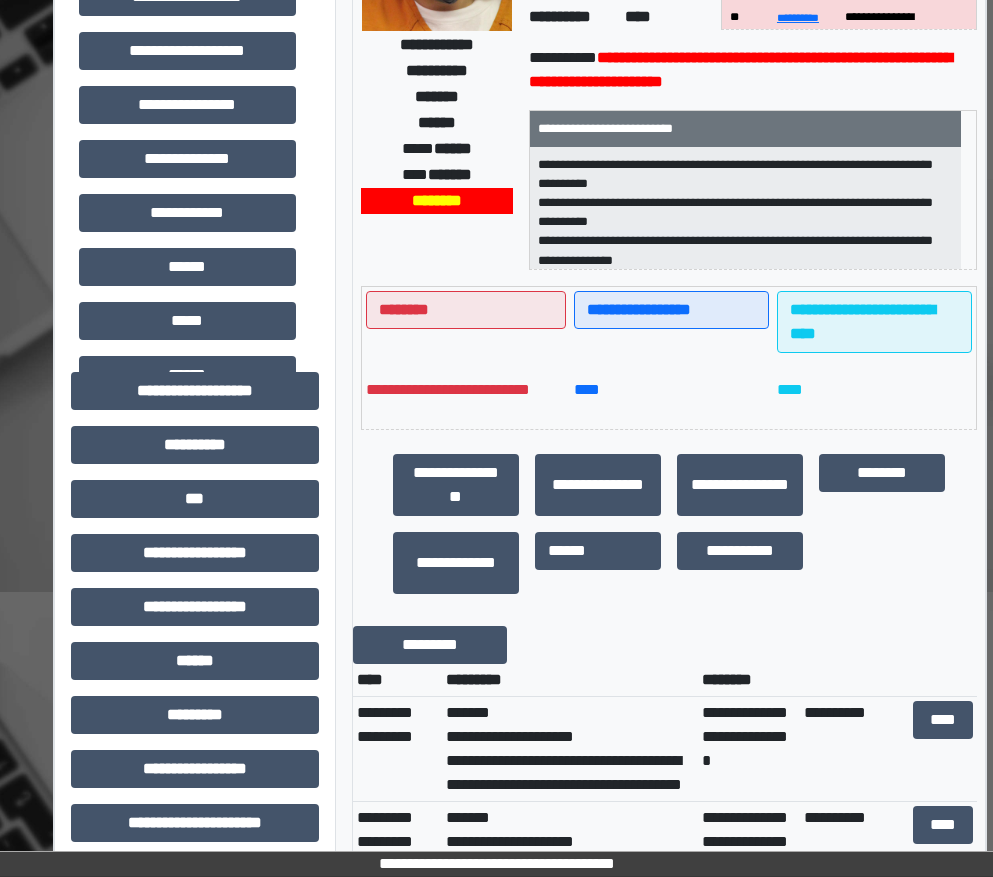 click on "**********" at bounding box center [746, 128] 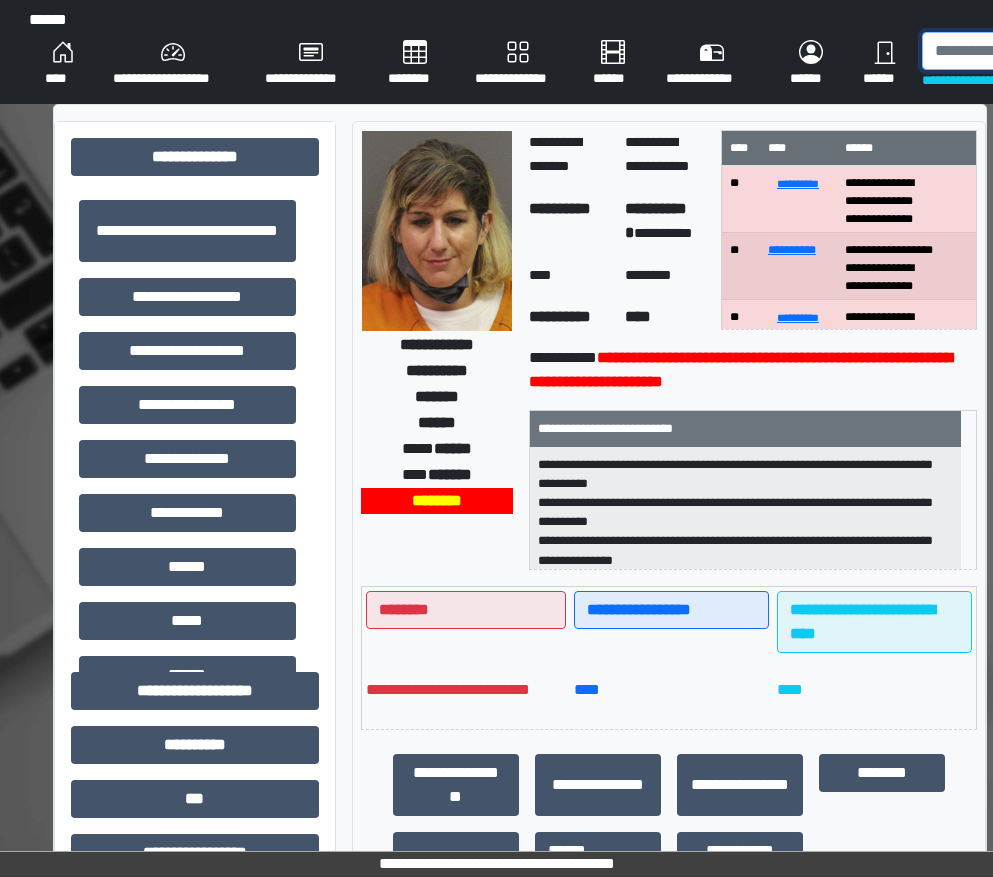 click at bounding box center (1025, 51) 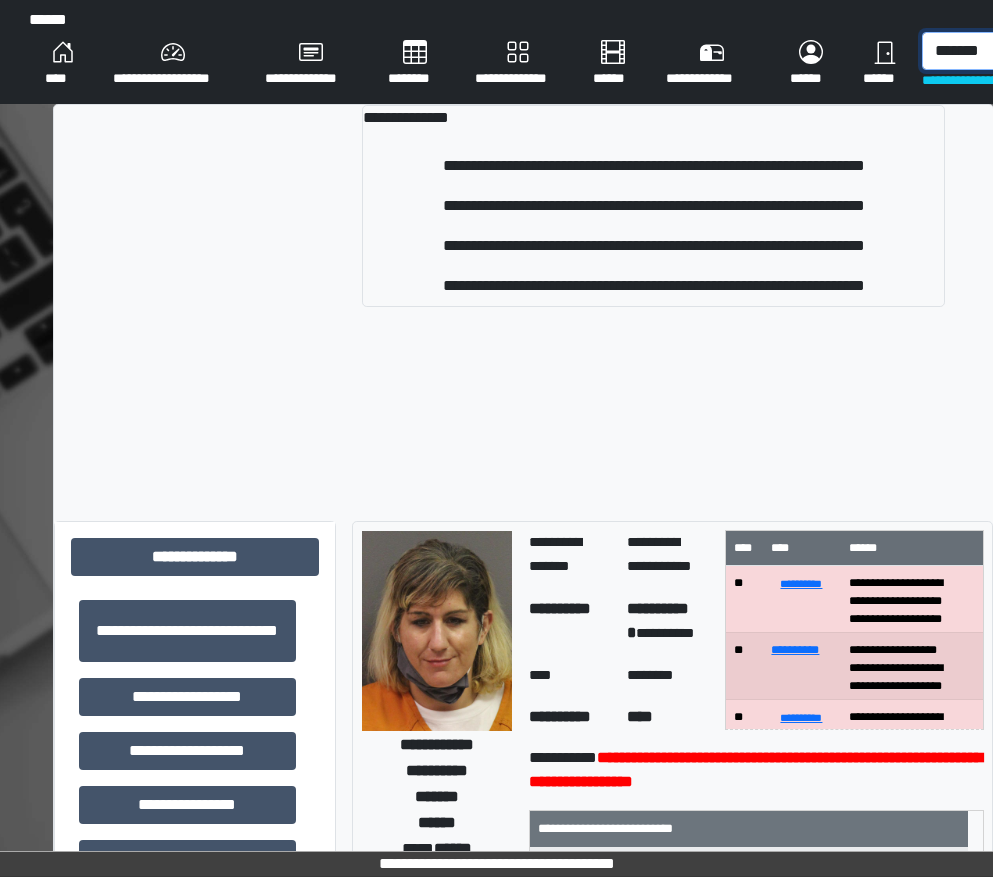 scroll, scrollTop: 0, scrollLeft: 6, axis: horizontal 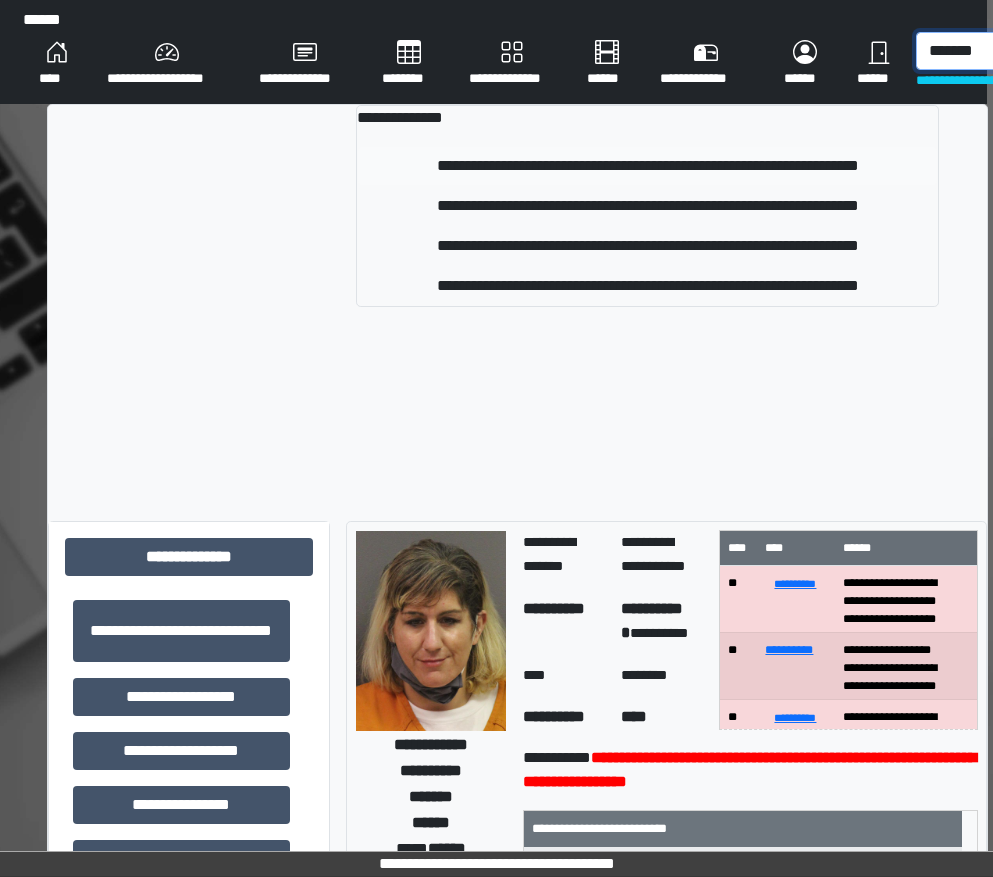 type on "*******" 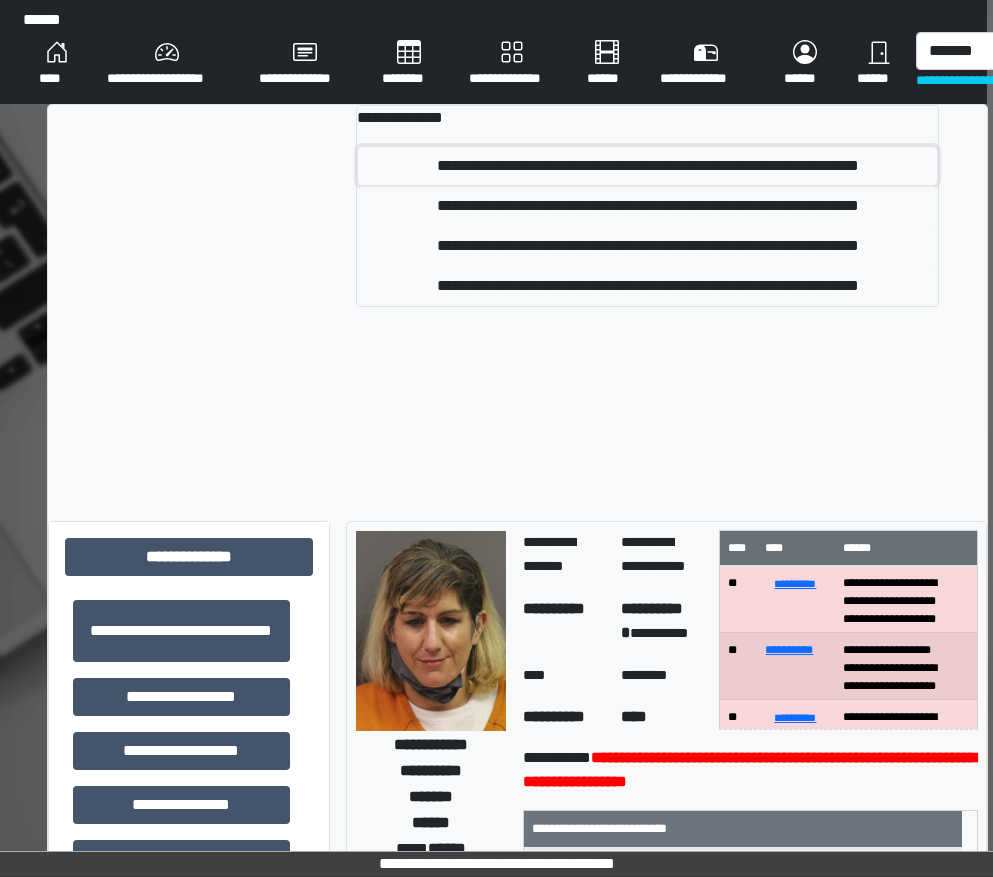 click on "**********" at bounding box center [647, 166] 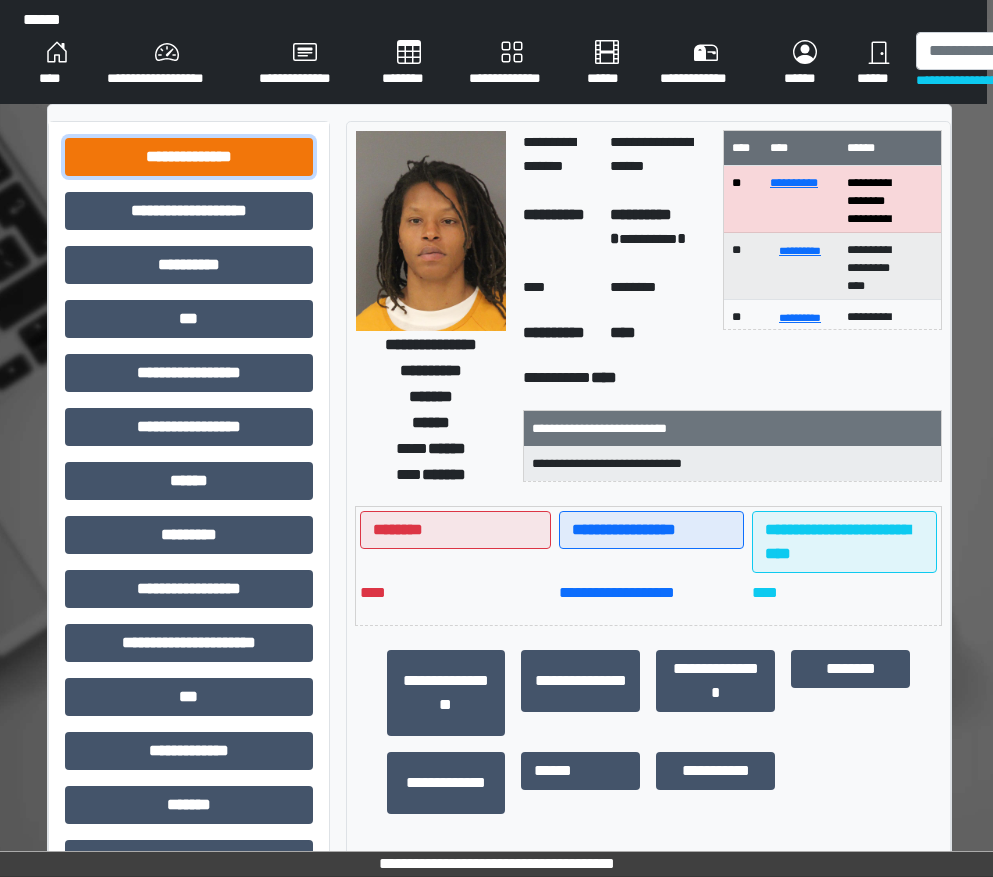 click on "**********" at bounding box center (189, 157) 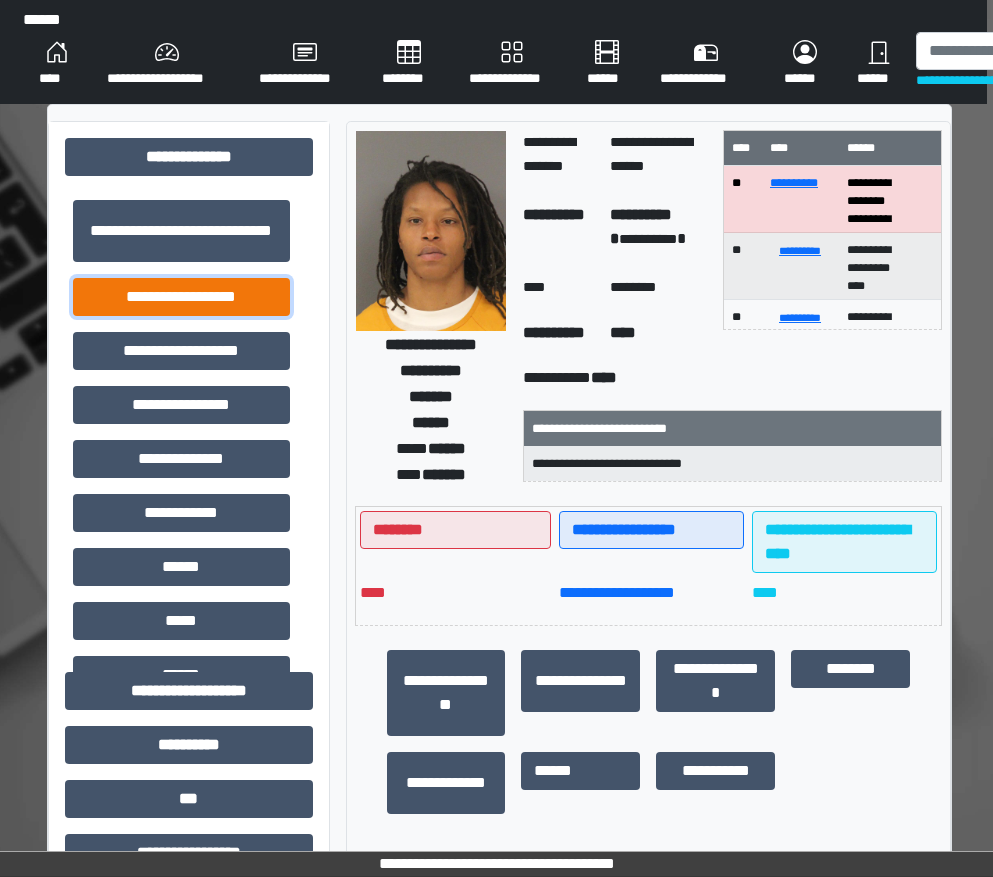 click on "**********" at bounding box center [181, 297] 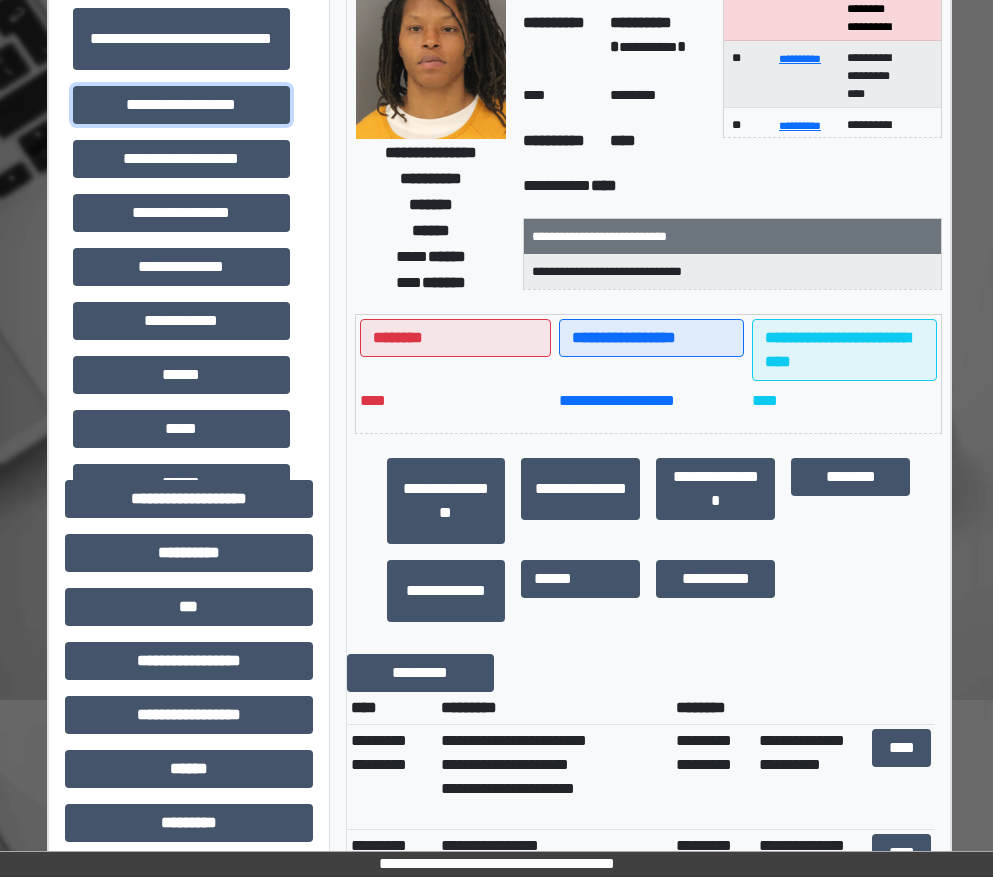 scroll, scrollTop: 200, scrollLeft: 6, axis: both 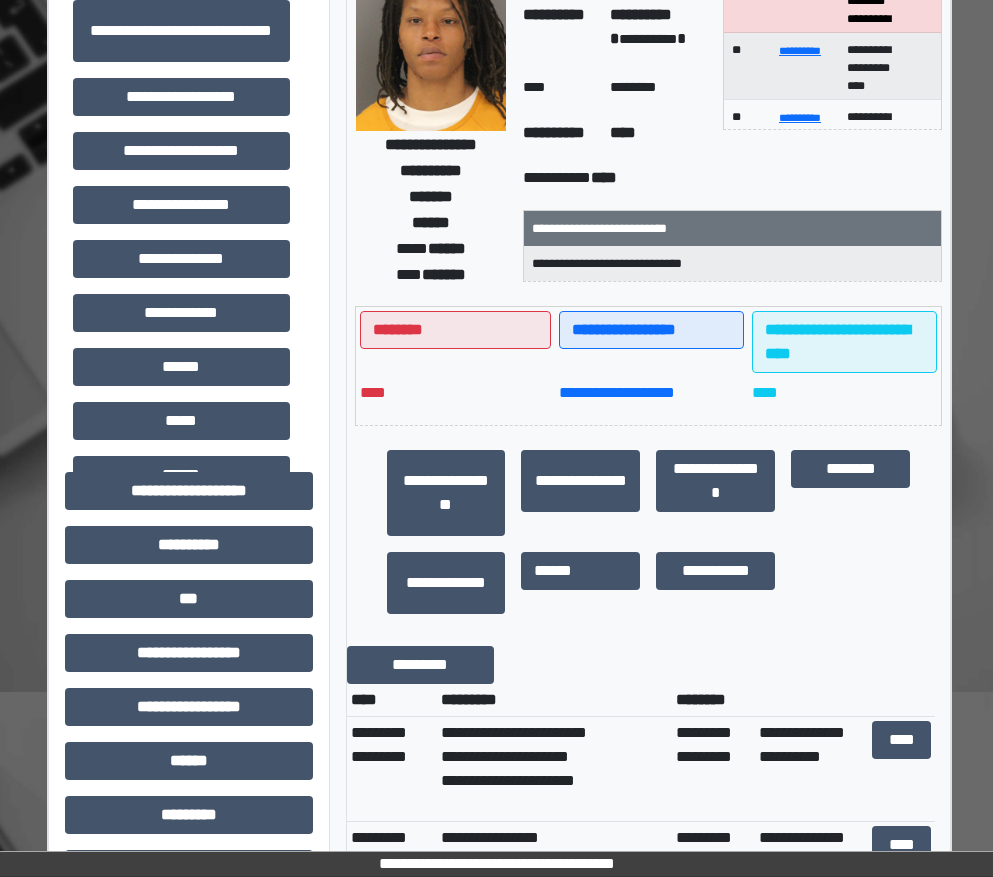 click on "**********" at bounding box center [733, 180] 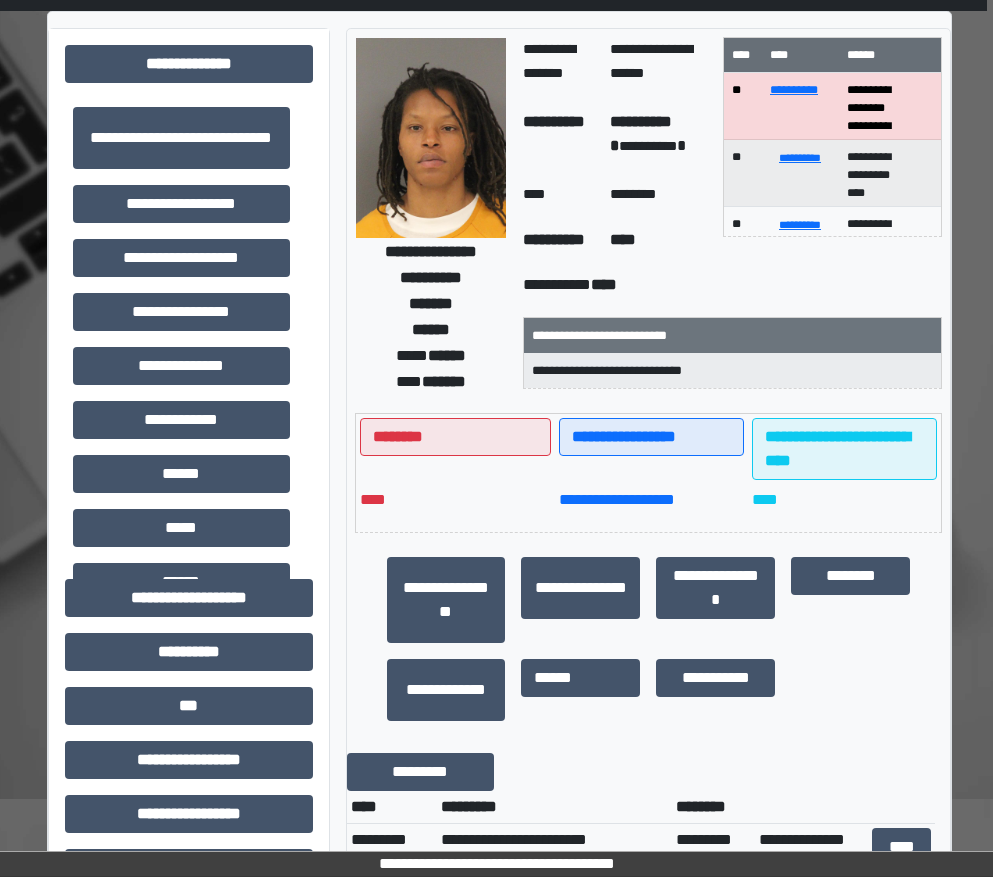 scroll, scrollTop: 0, scrollLeft: 6, axis: horizontal 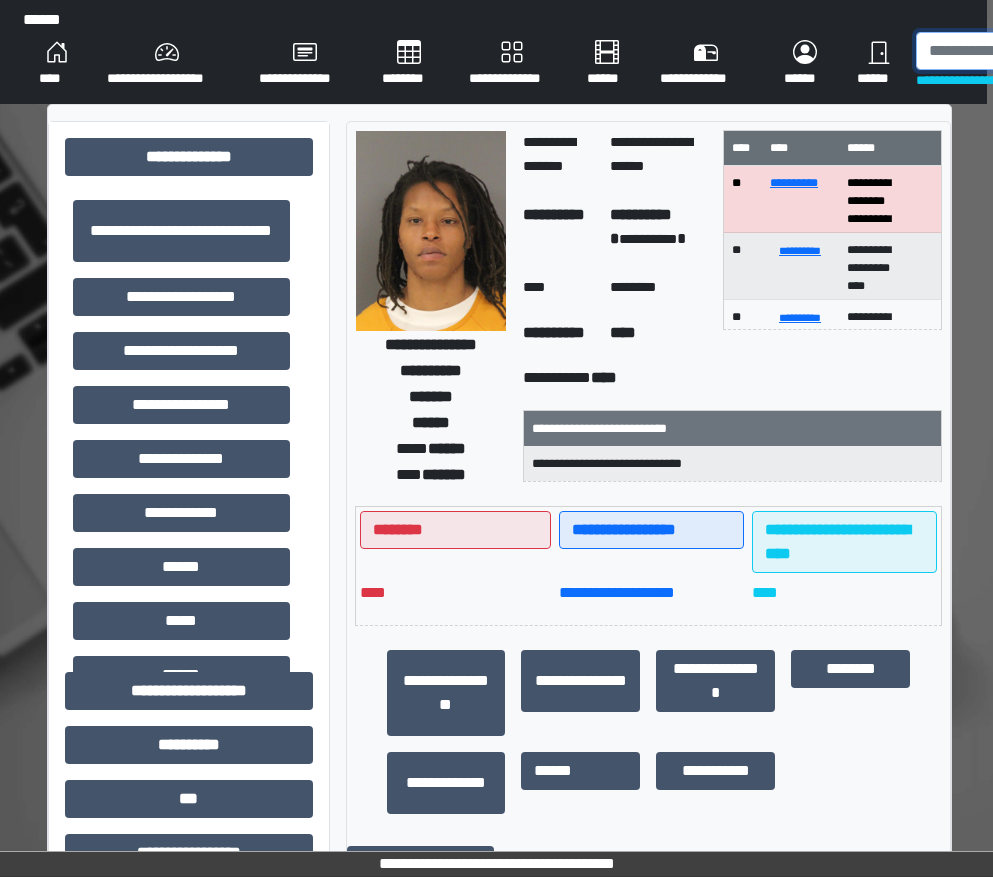 click at bounding box center (1019, 51) 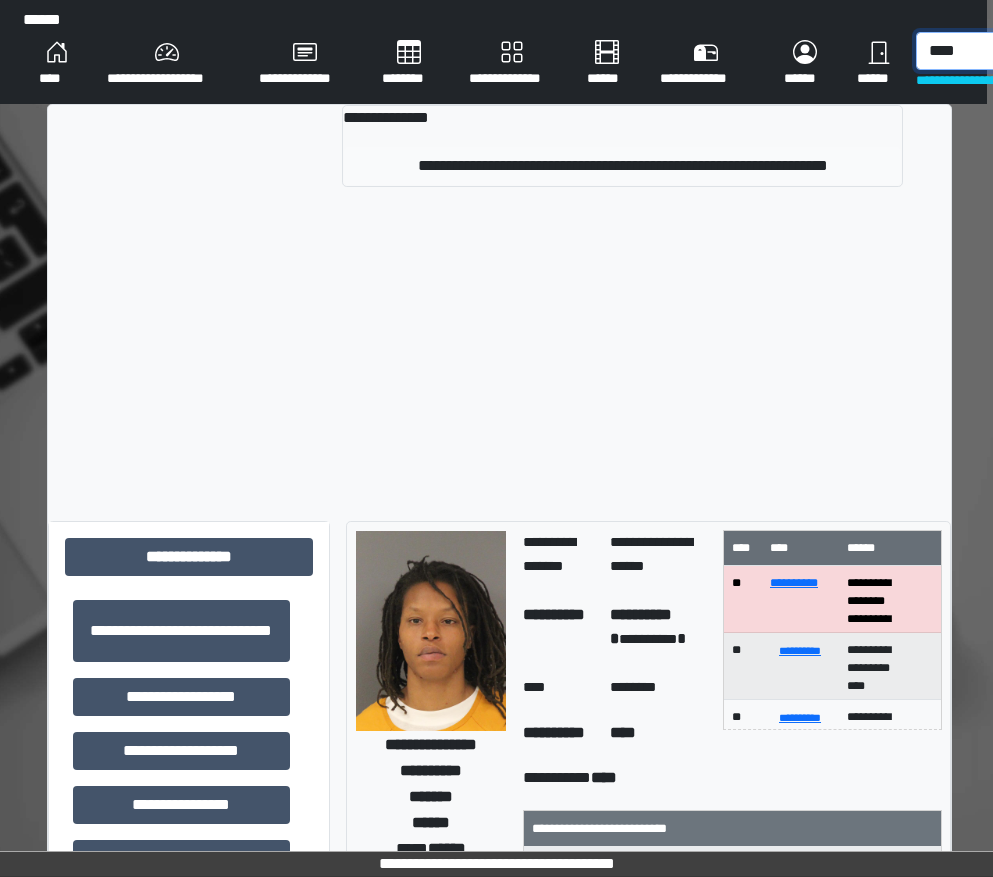 type on "****" 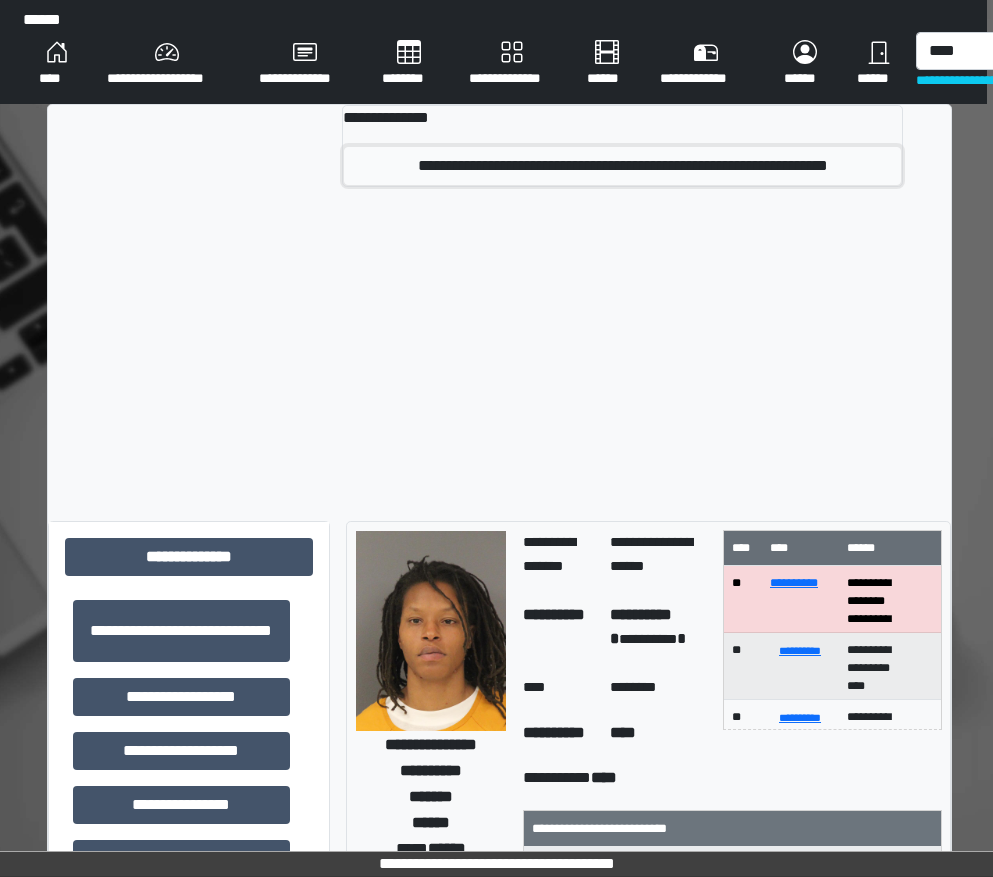 click on "**********" at bounding box center [623, 166] 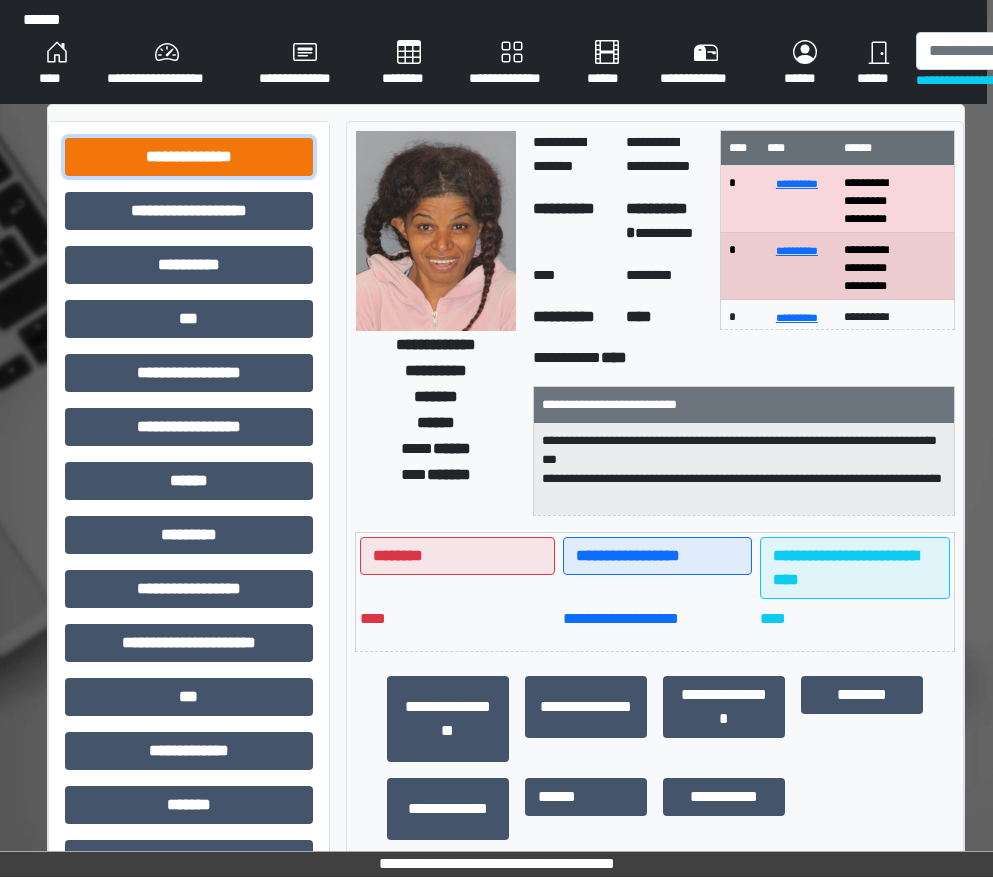 click on "**********" at bounding box center (189, 157) 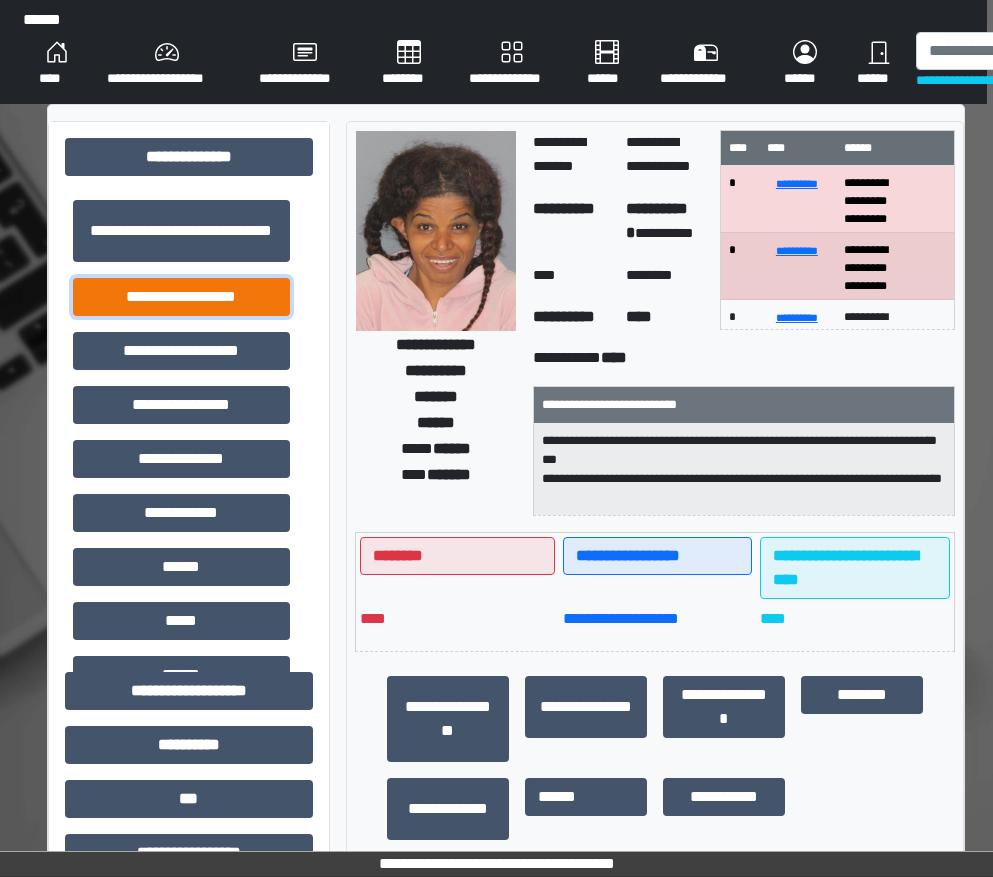 click on "**********" at bounding box center (181, 297) 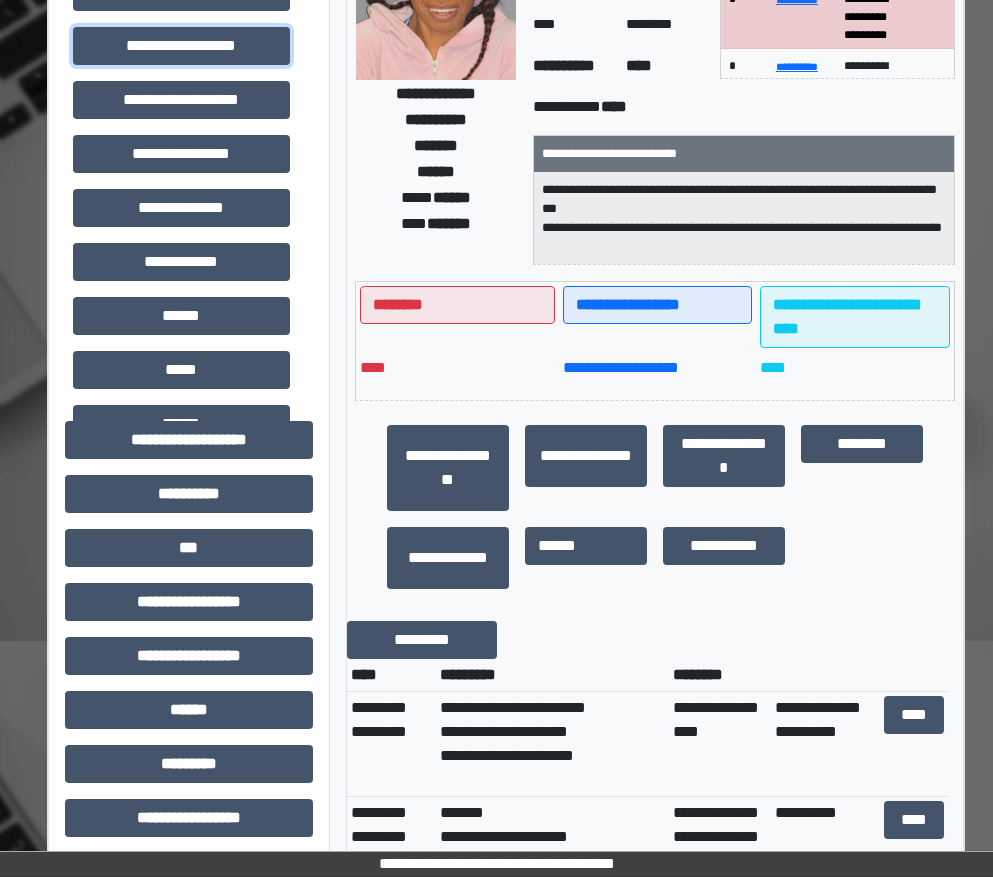 scroll, scrollTop: 300, scrollLeft: 6, axis: both 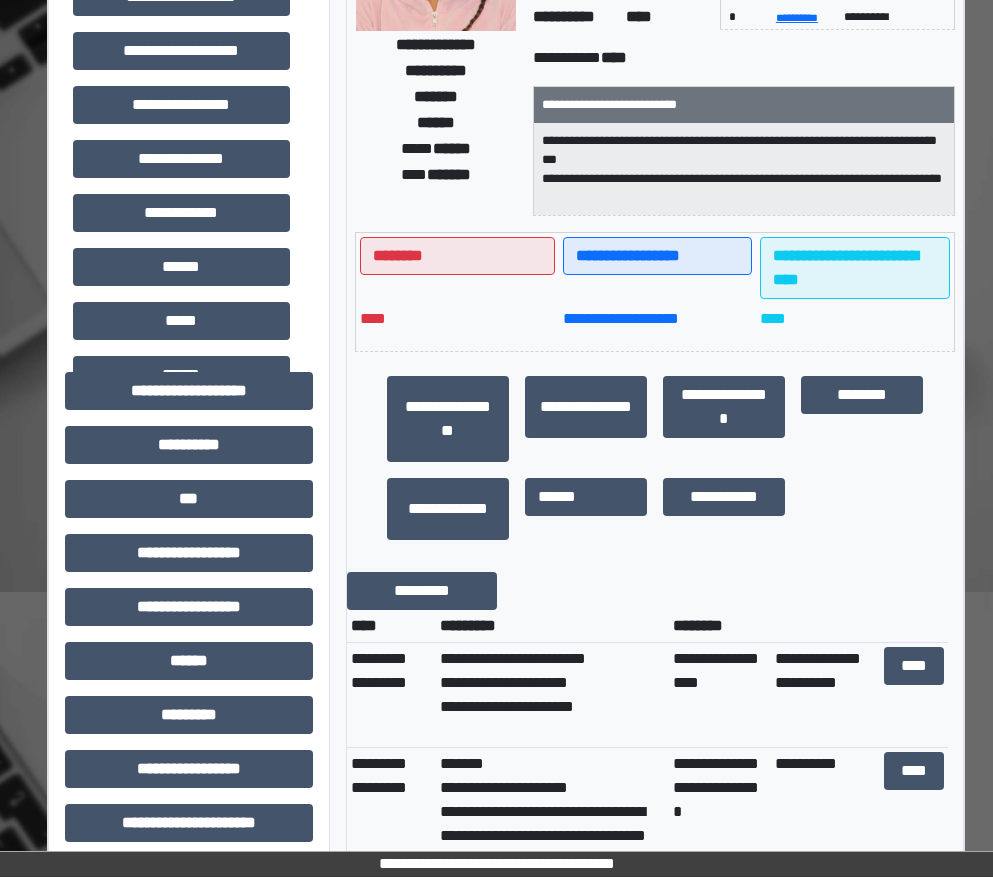 click on "**********" at bounding box center (436, 23) 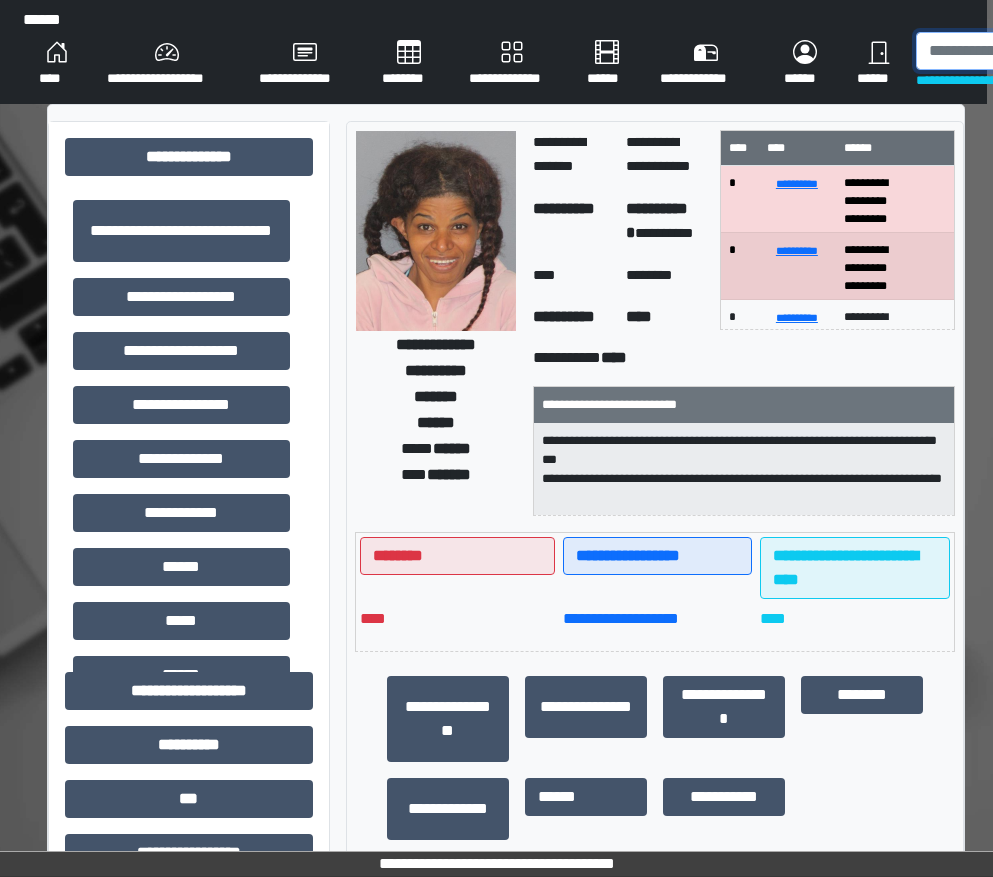 click at bounding box center (1019, 51) 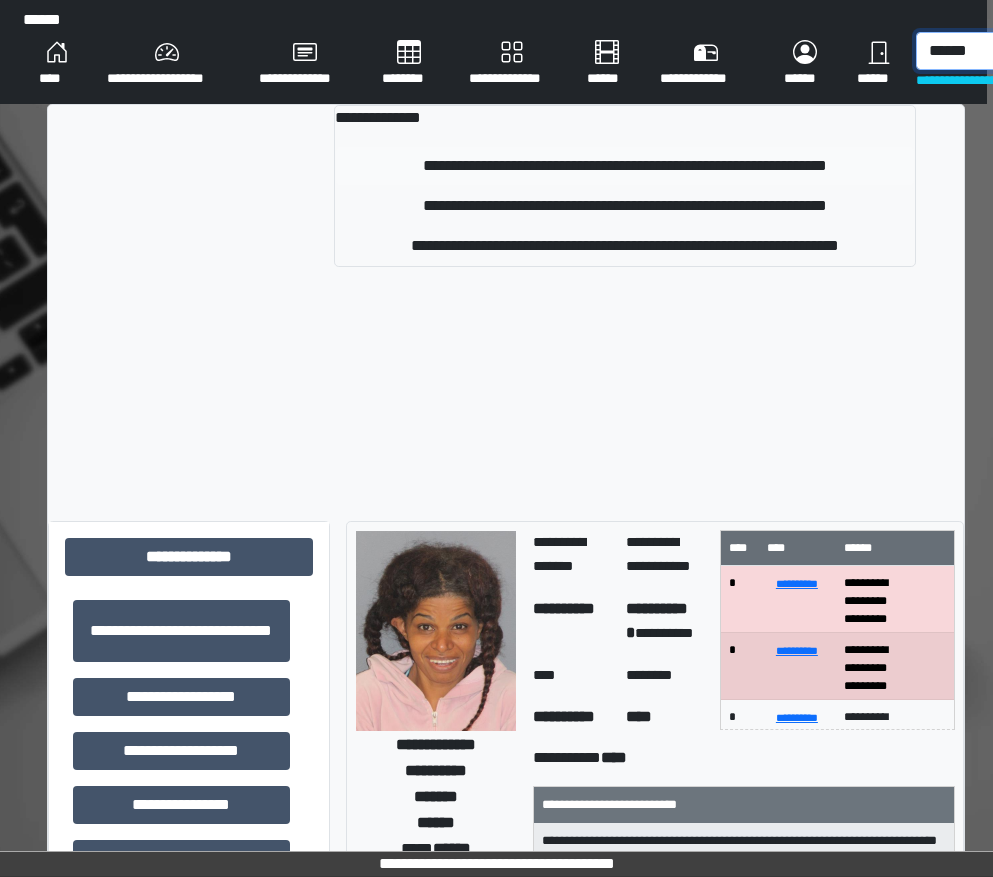 type on "******" 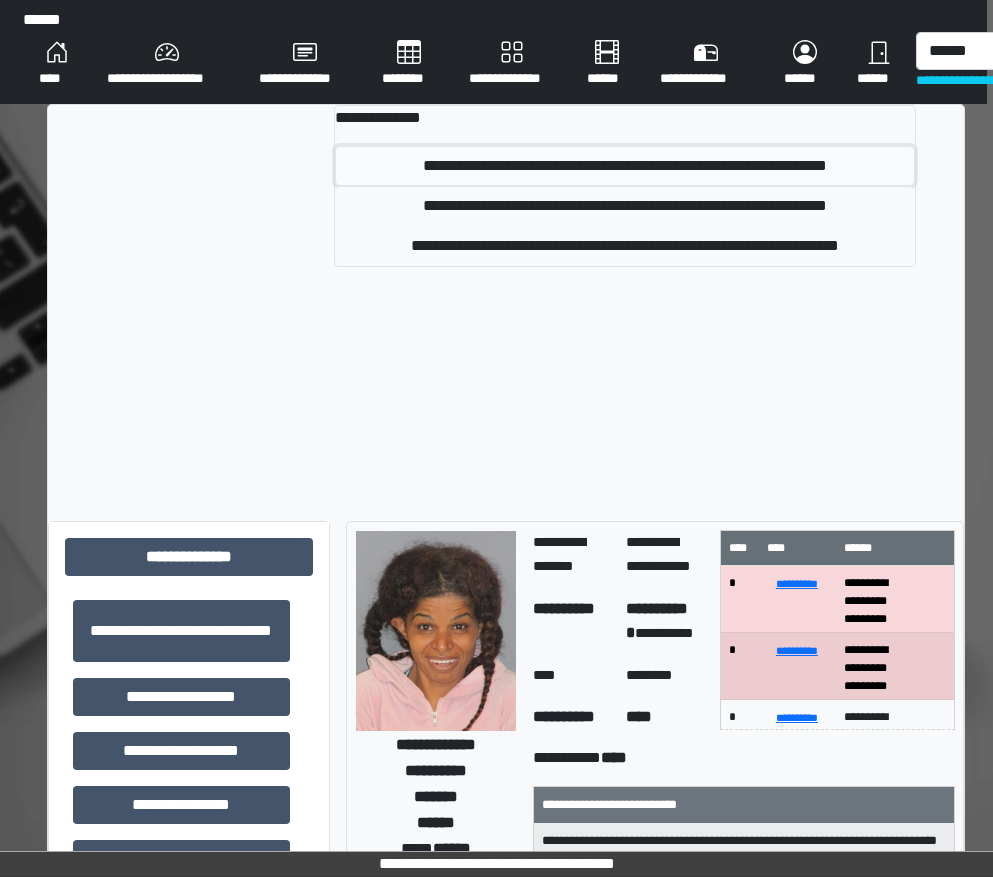 click on "**********" at bounding box center [625, 166] 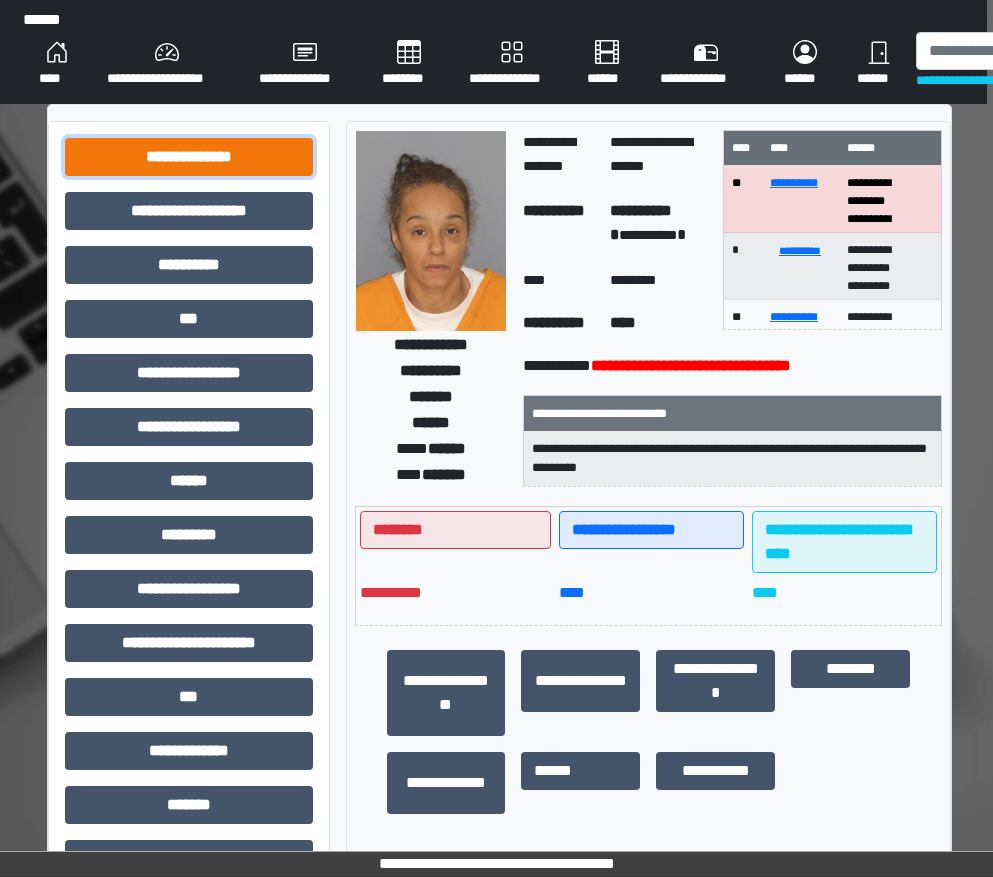 click on "**********" at bounding box center (189, 157) 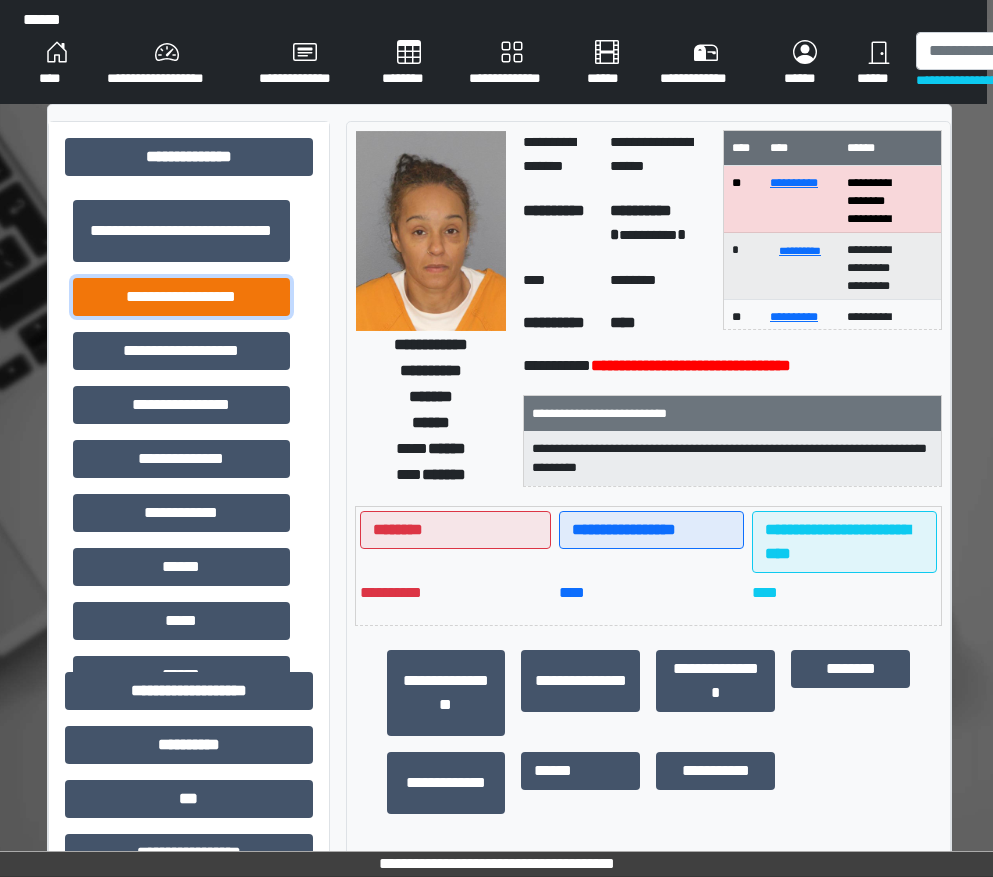 click on "**********" at bounding box center (181, 297) 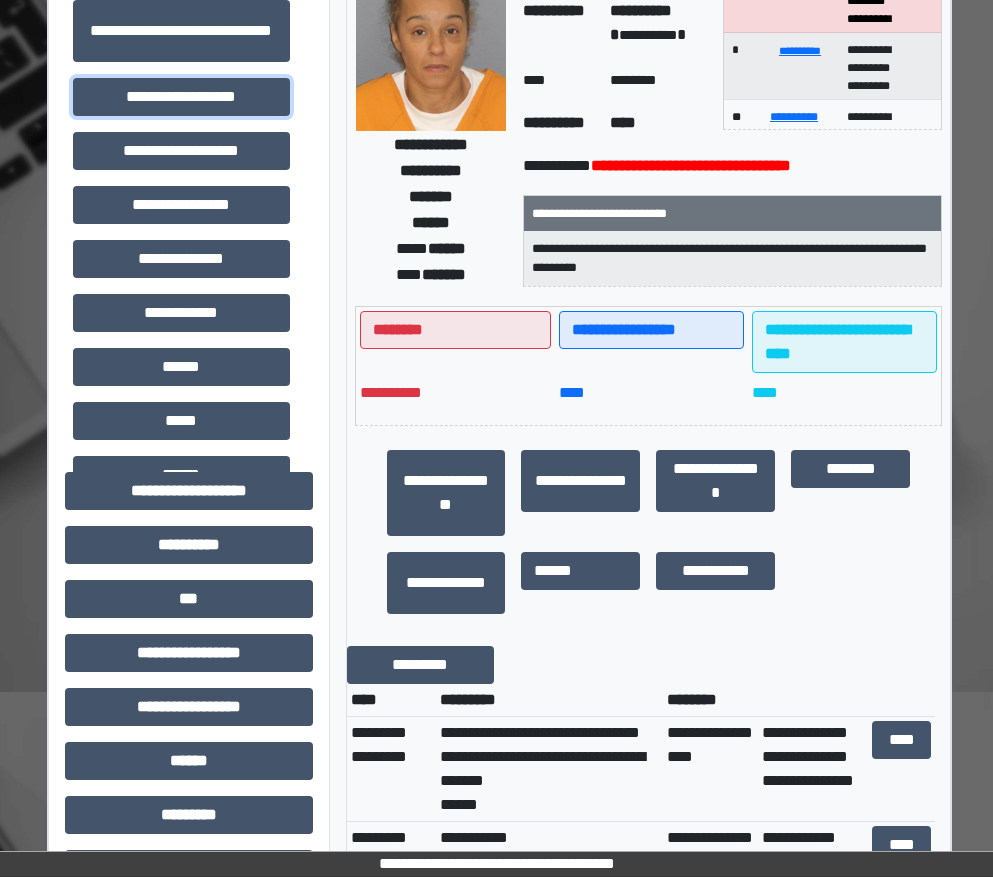 scroll, scrollTop: 300, scrollLeft: 6, axis: both 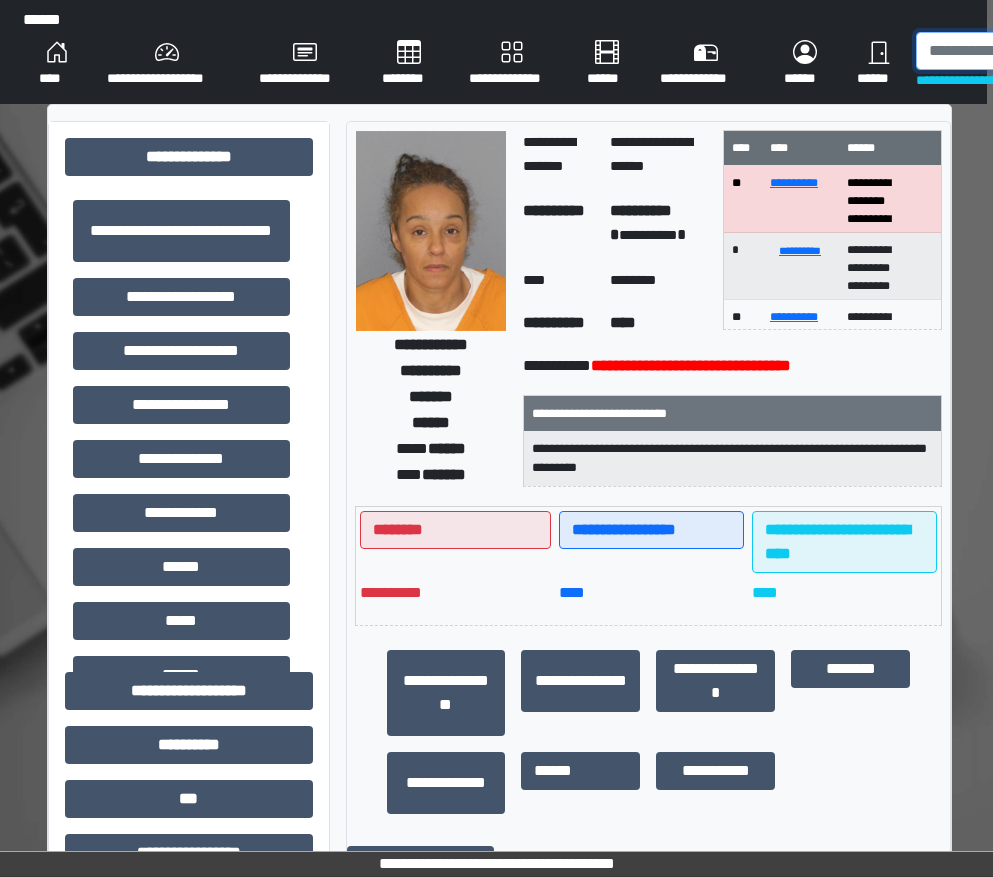 click at bounding box center [1019, 51] 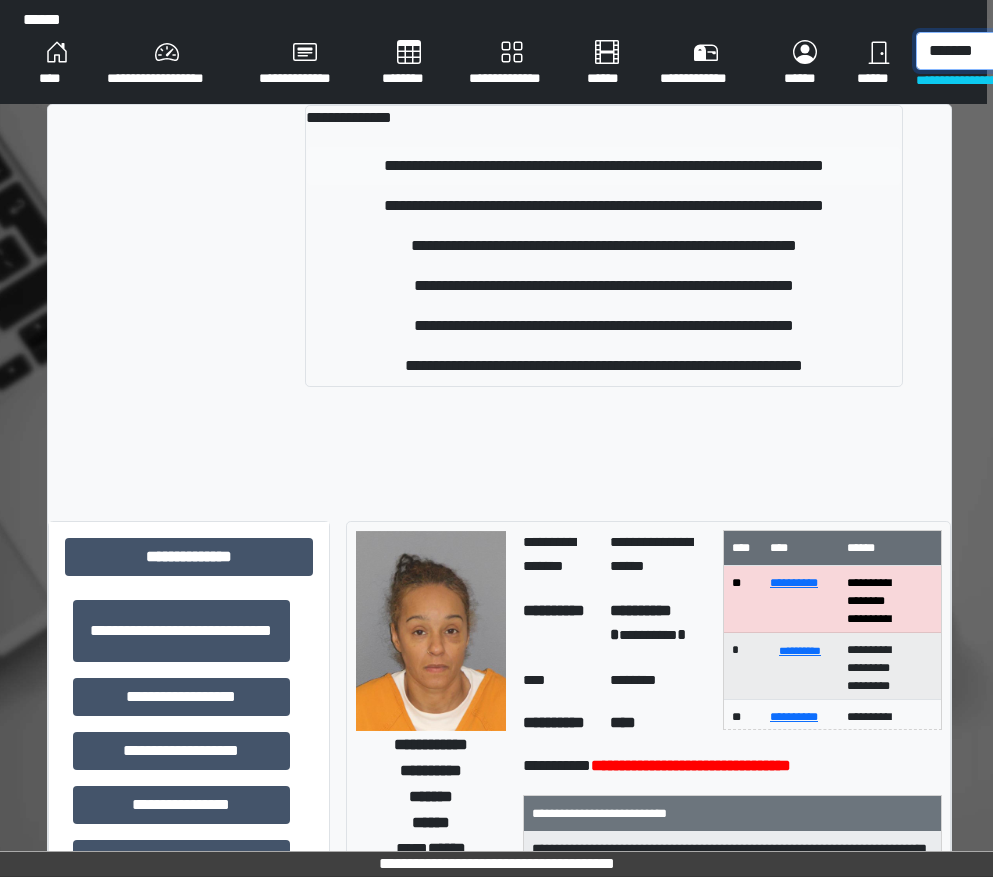 type on "*******" 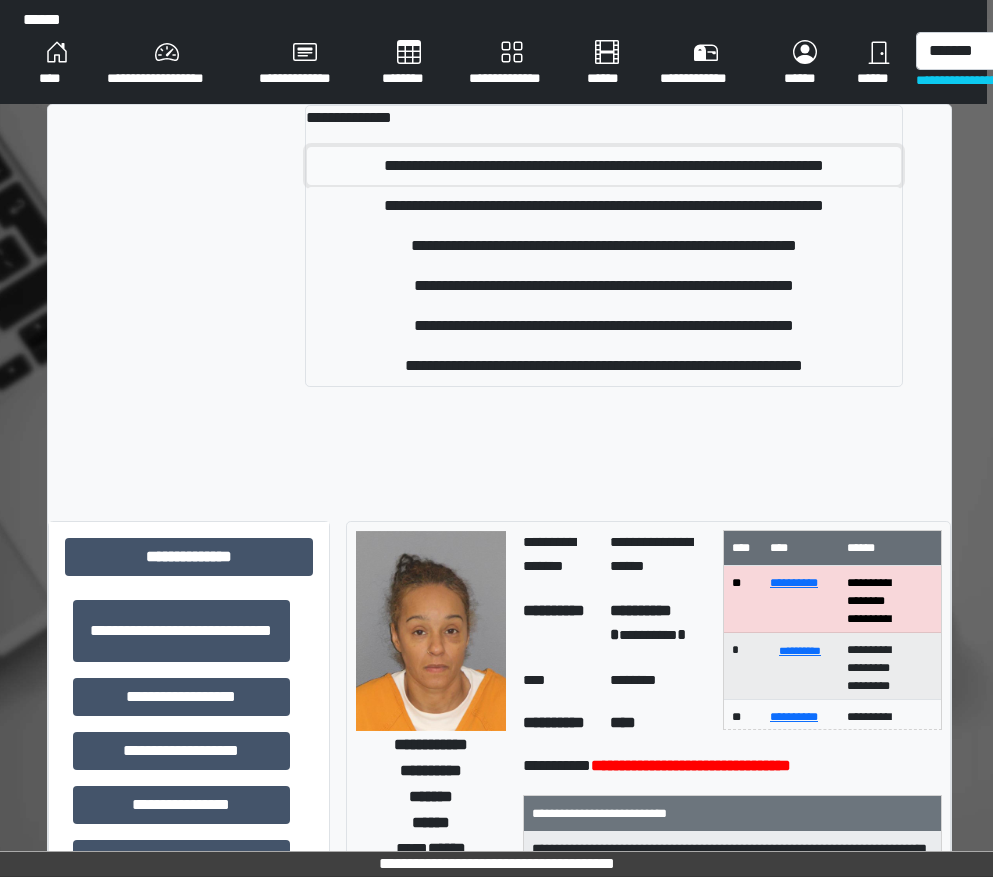 click on "**********" at bounding box center [604, 166] 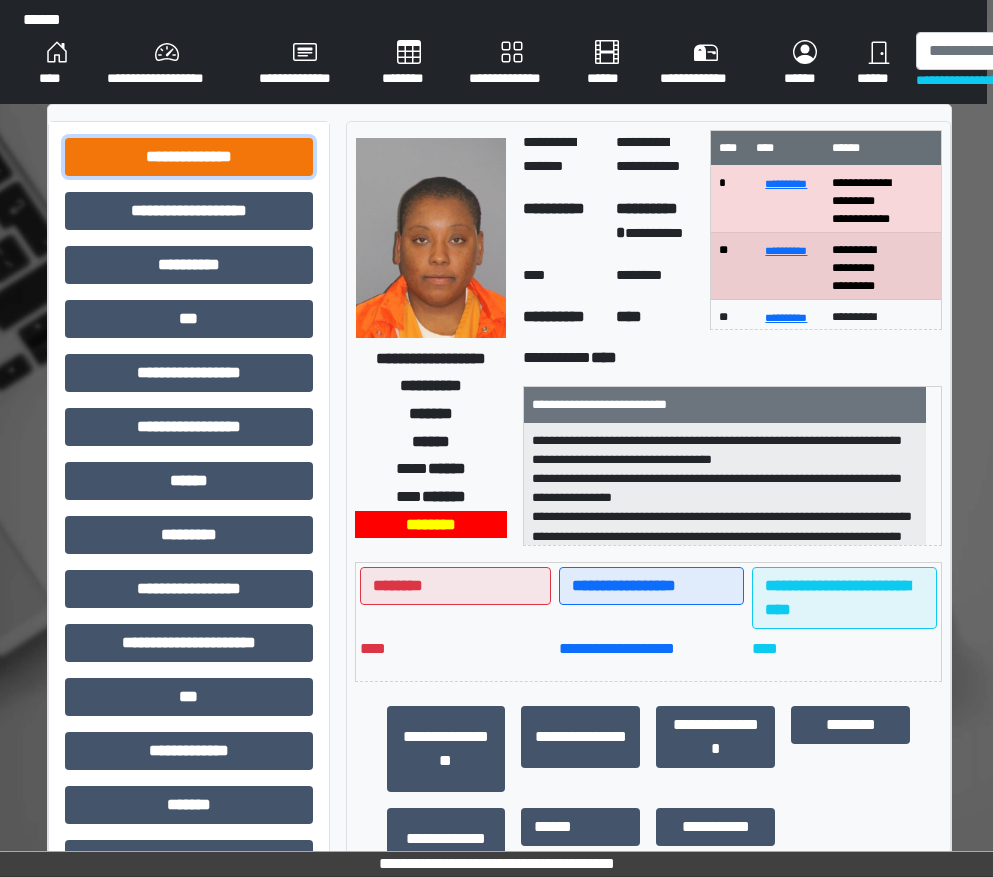 click on "**********" at bounding box center (189, 157) 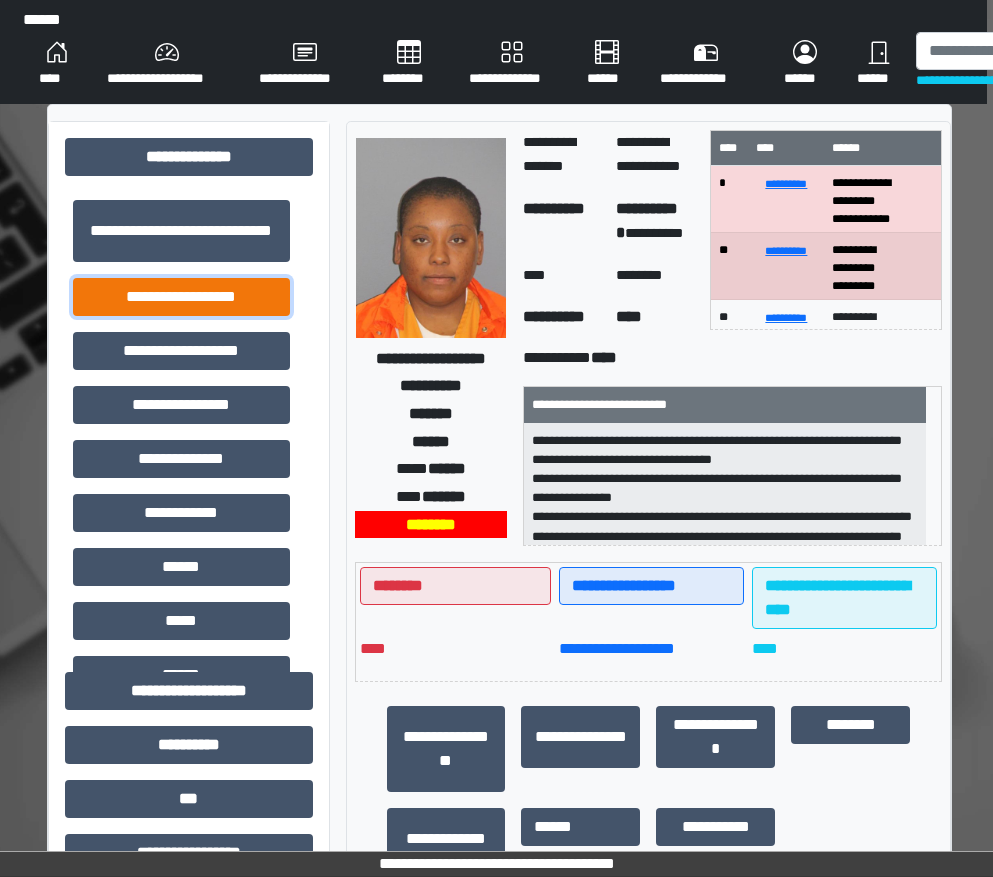 click on "**********" at bounding box center (181, 297) 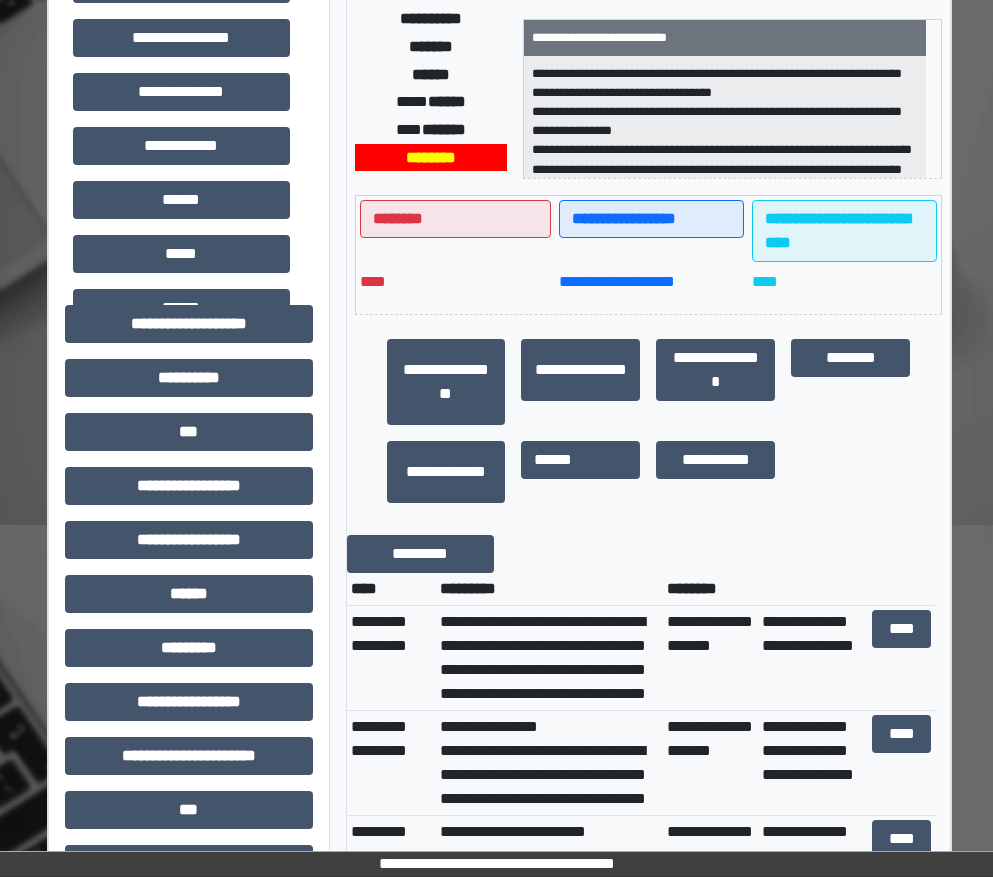 scroll, scrollTop: 400, scrollLeft: 6, axis: both 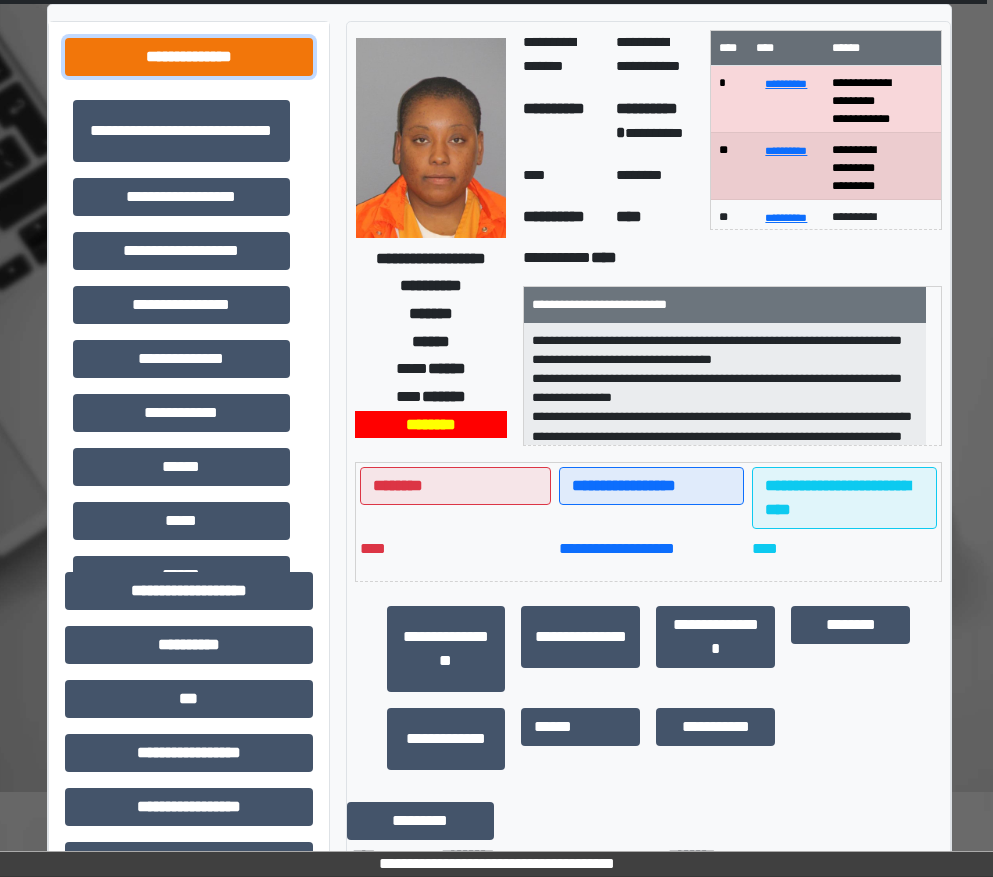click on "**********" at bounding box center (189, 57) 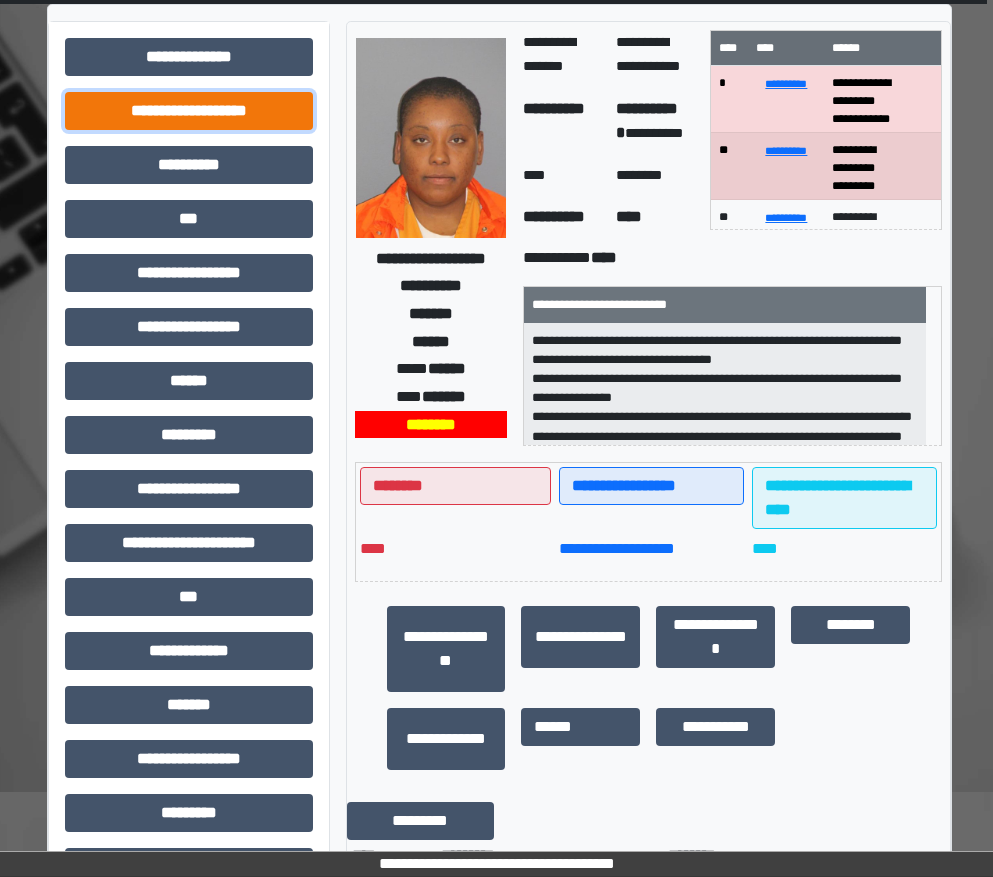 click on "**********" at bounding box center [189, 111] 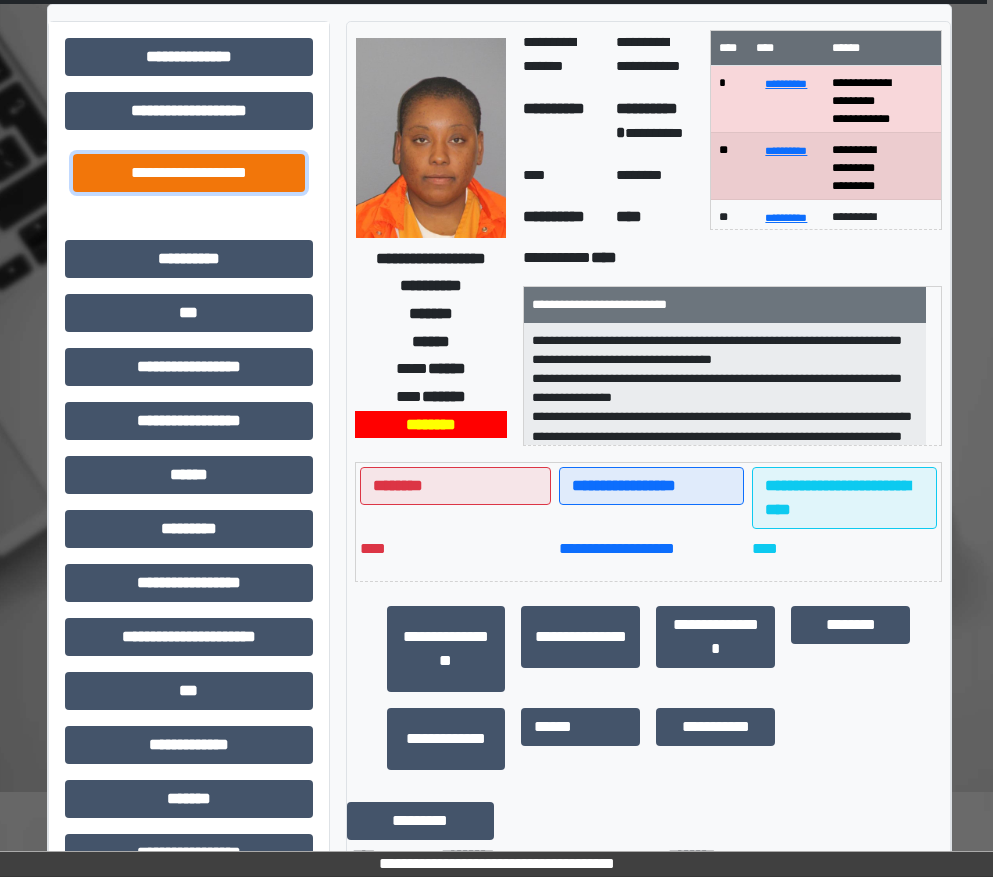 click on "**********" at bounding box center [189, 173] 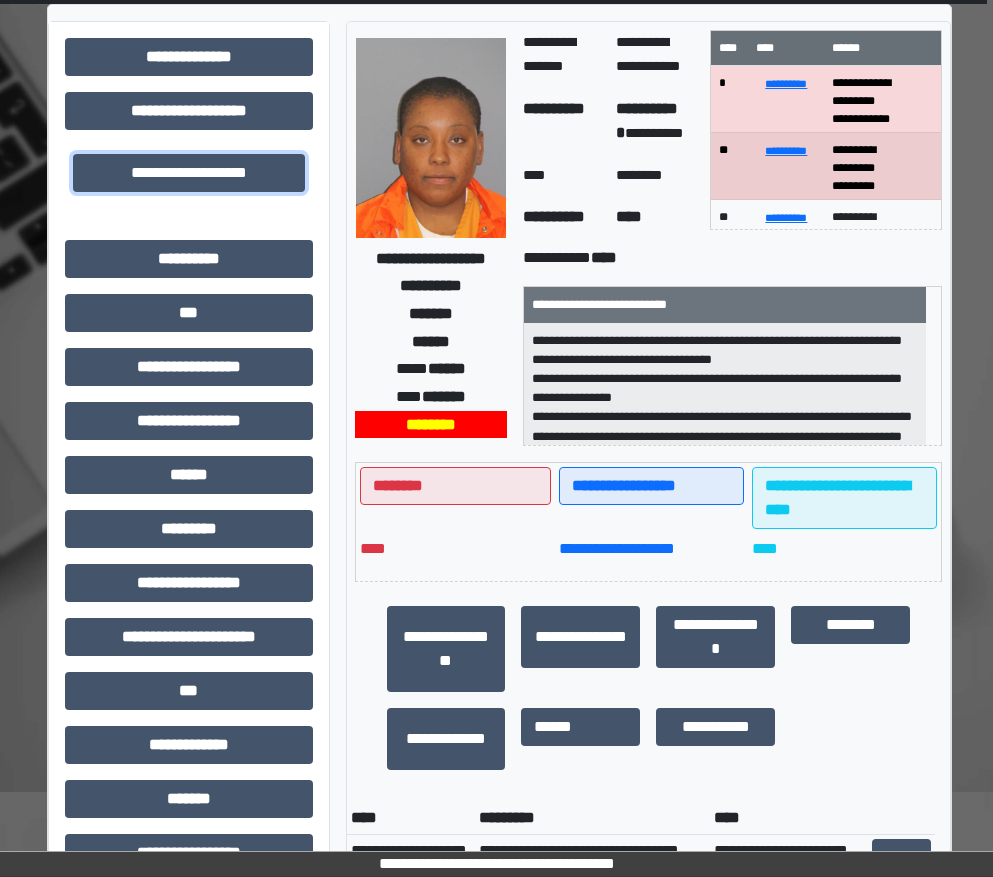 scroll, scrollTop: 2, scrollLeft: 0, axis: vertical 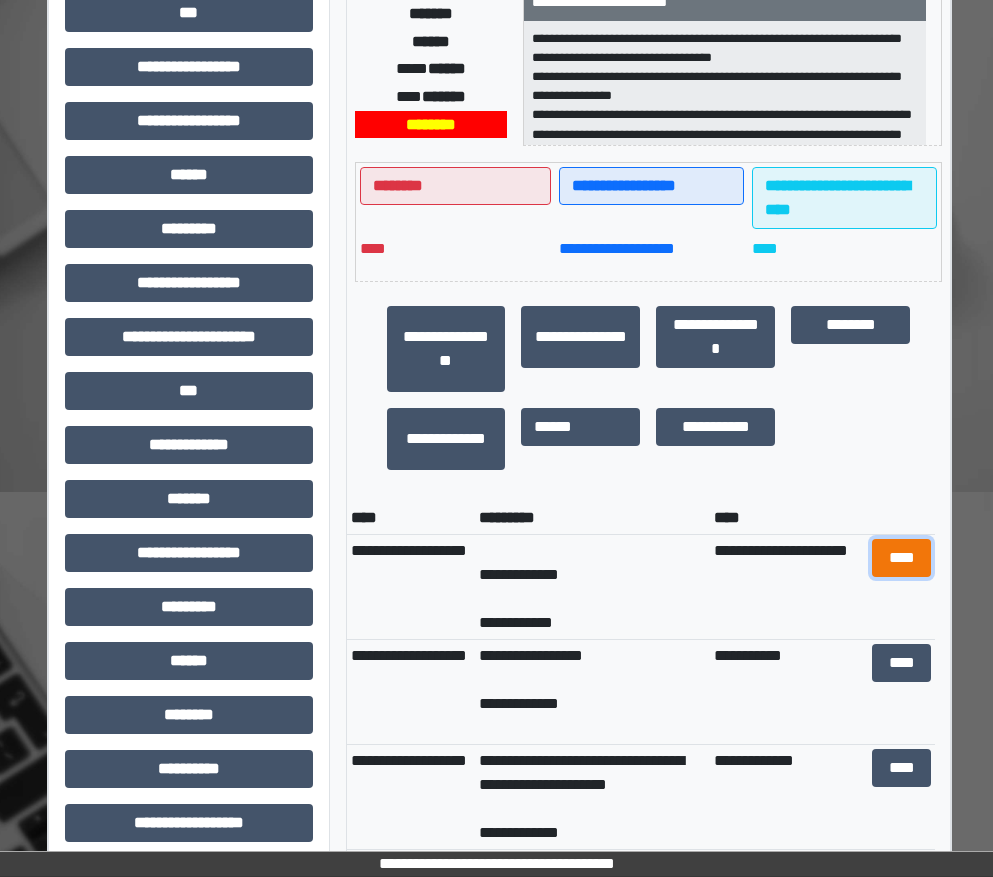 click on "****" at bounding box center (902, 558) 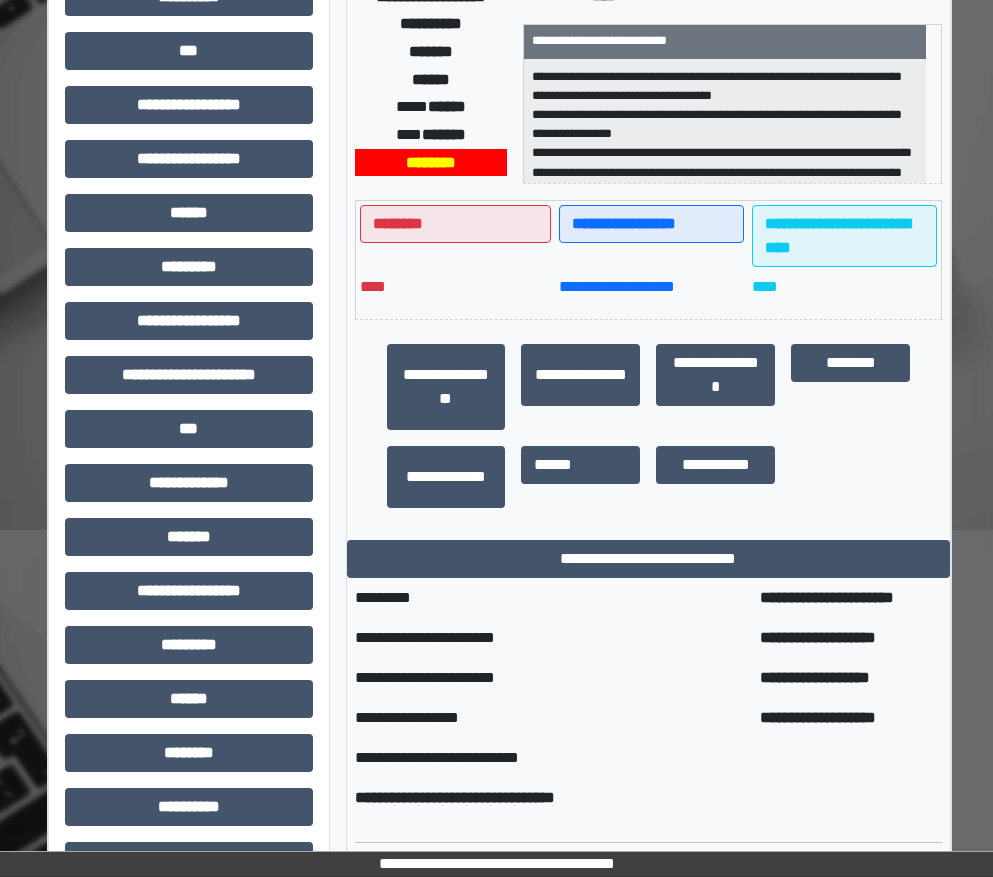 scroll, scrollTop: 326, scrollLeft: 6, axis: both 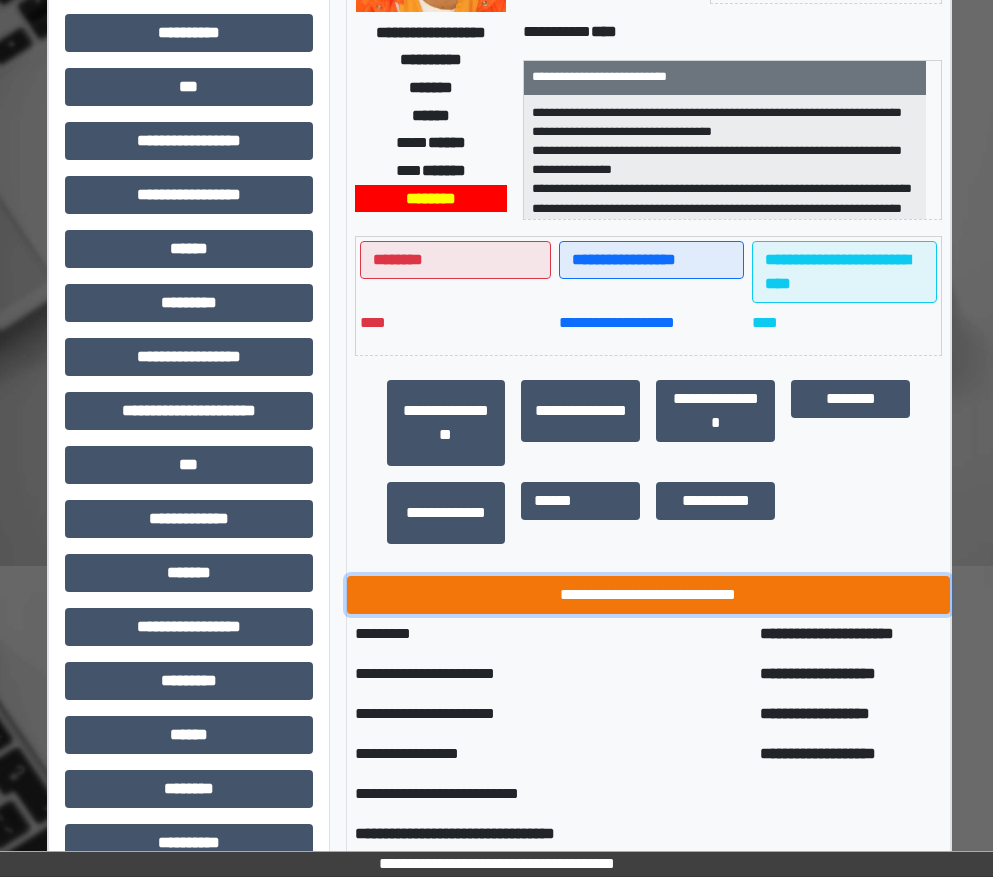 click on "**********" at bounding box center [649, 595] 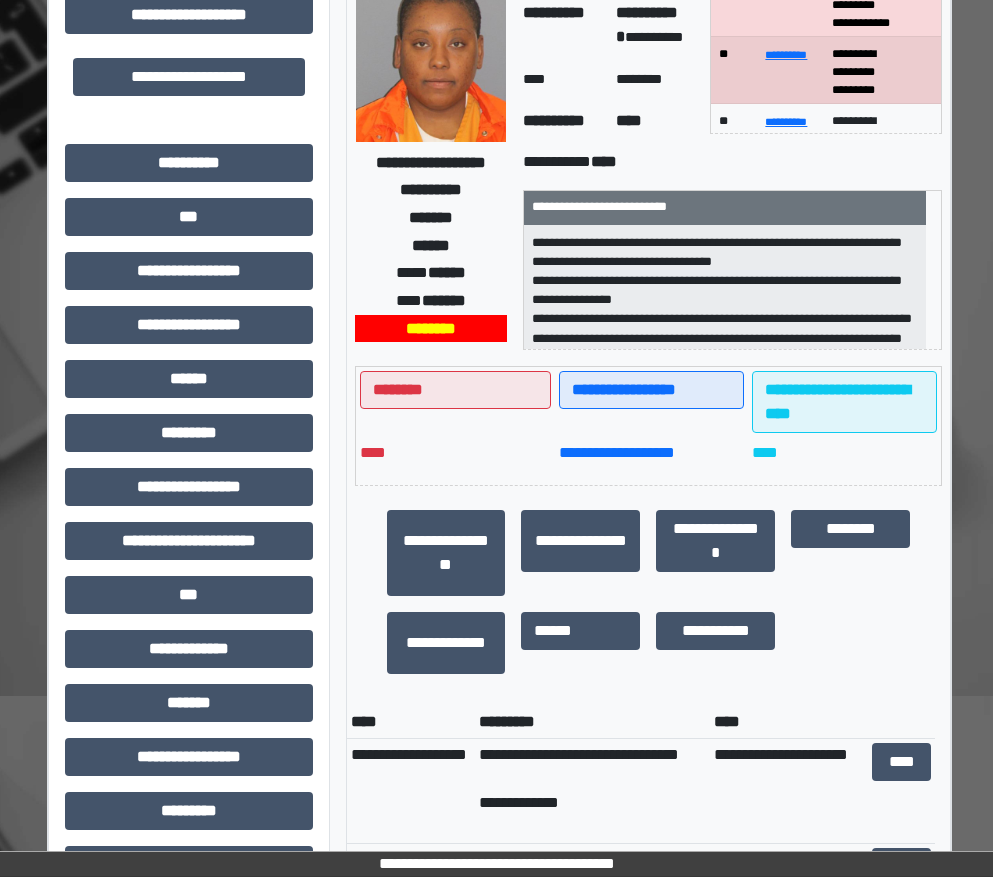 scroll, scrollTop: 26, scrollLeft: 6, axis: both 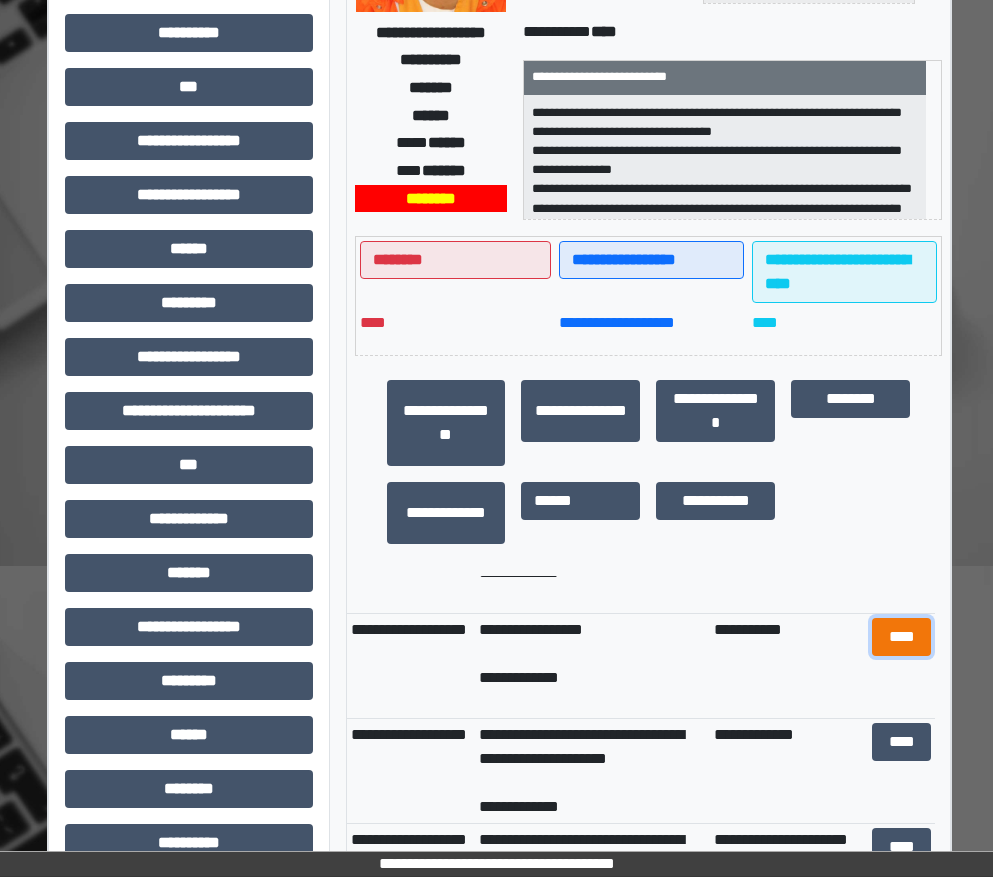 click on "****" at bounding box center [902, 637] 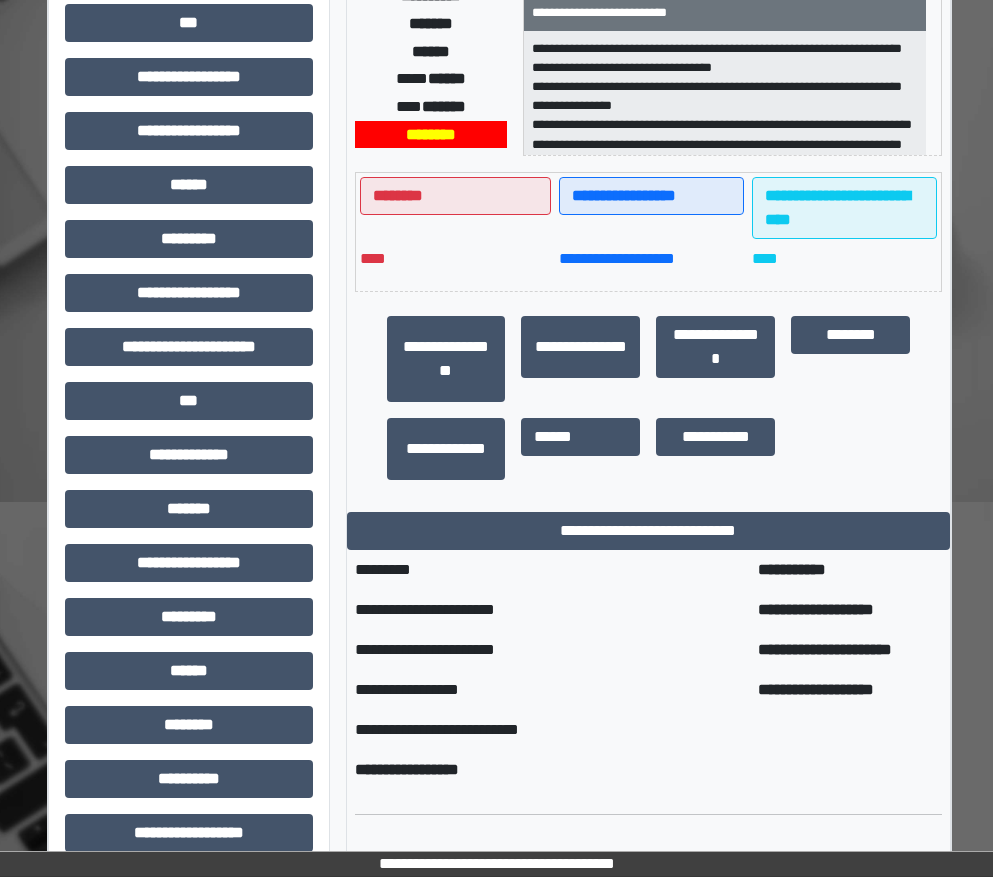 scroll, scrollTop: 426, scrollLeft: 6, axis: both 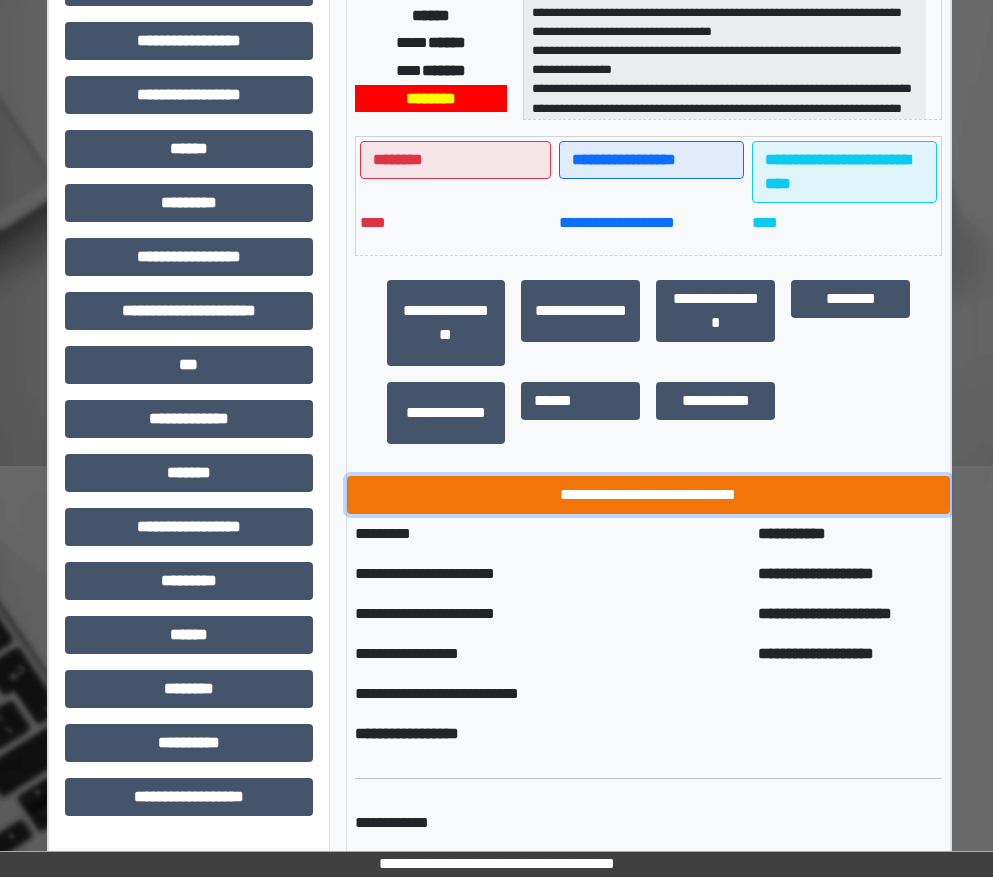 click on "**********" at bounding box center [649, 495] 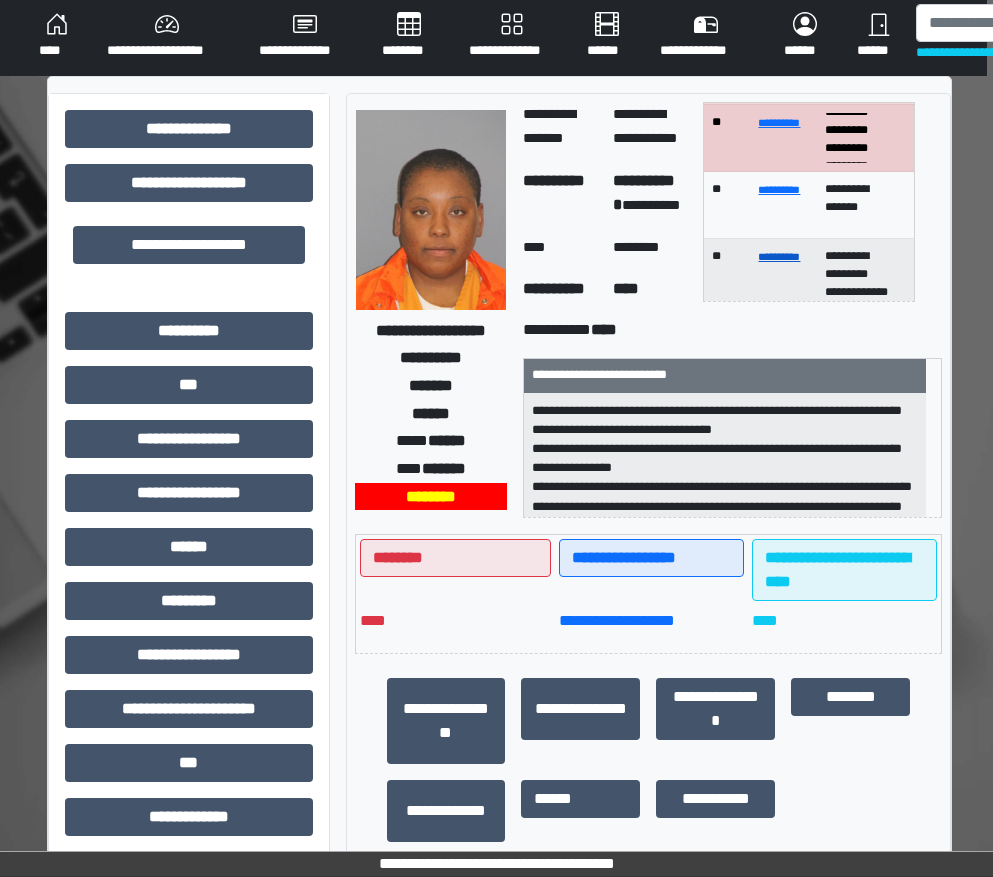 scroll, scrollTop: 26, scrollLeft: 6, axis: both 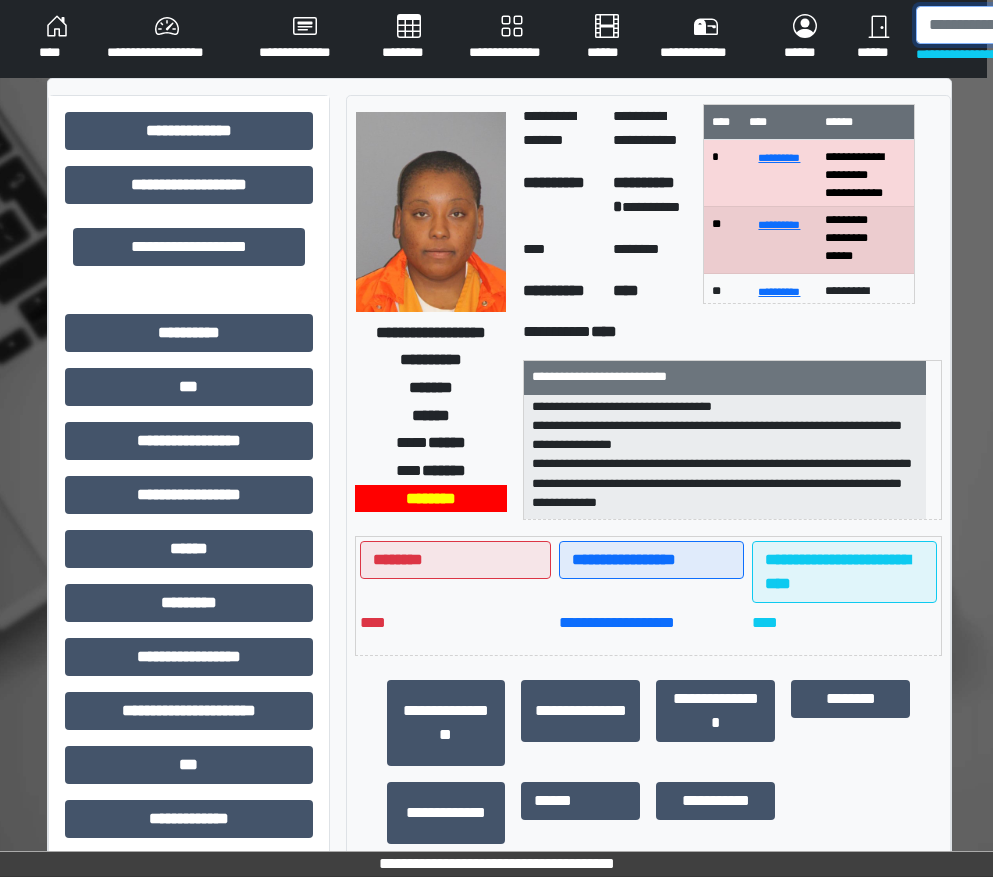 click at bounding box center [1019, 25] 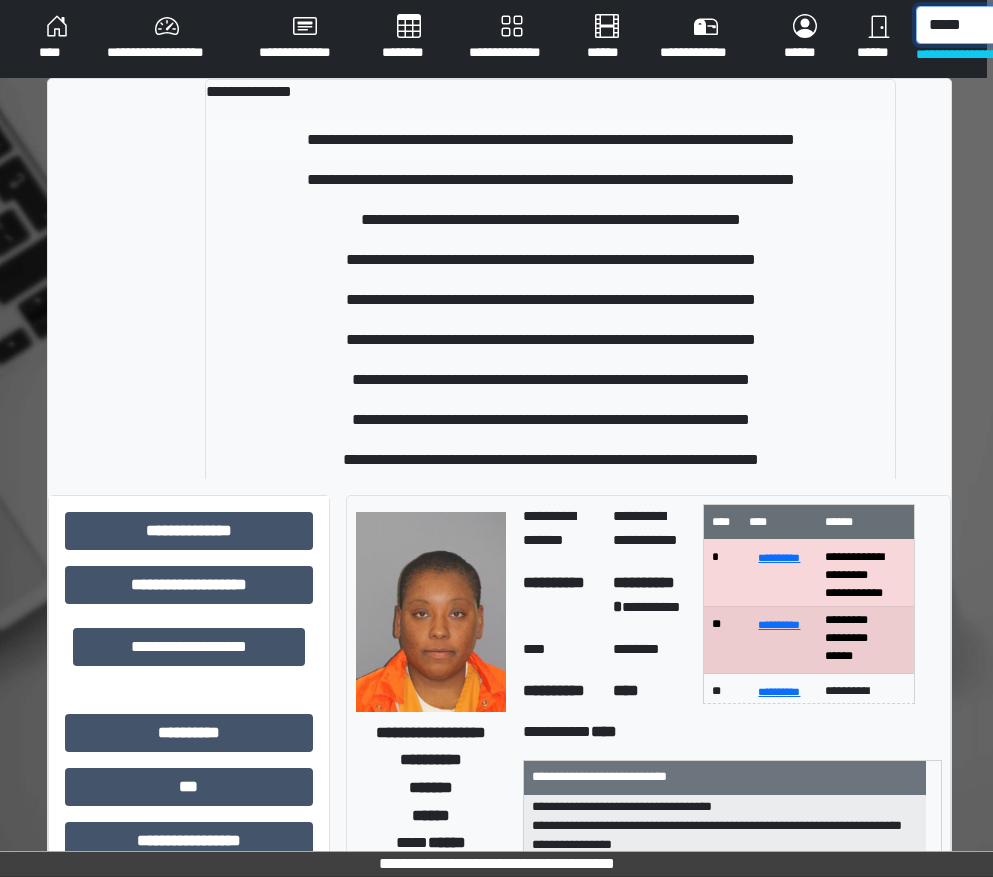 type on "*****" 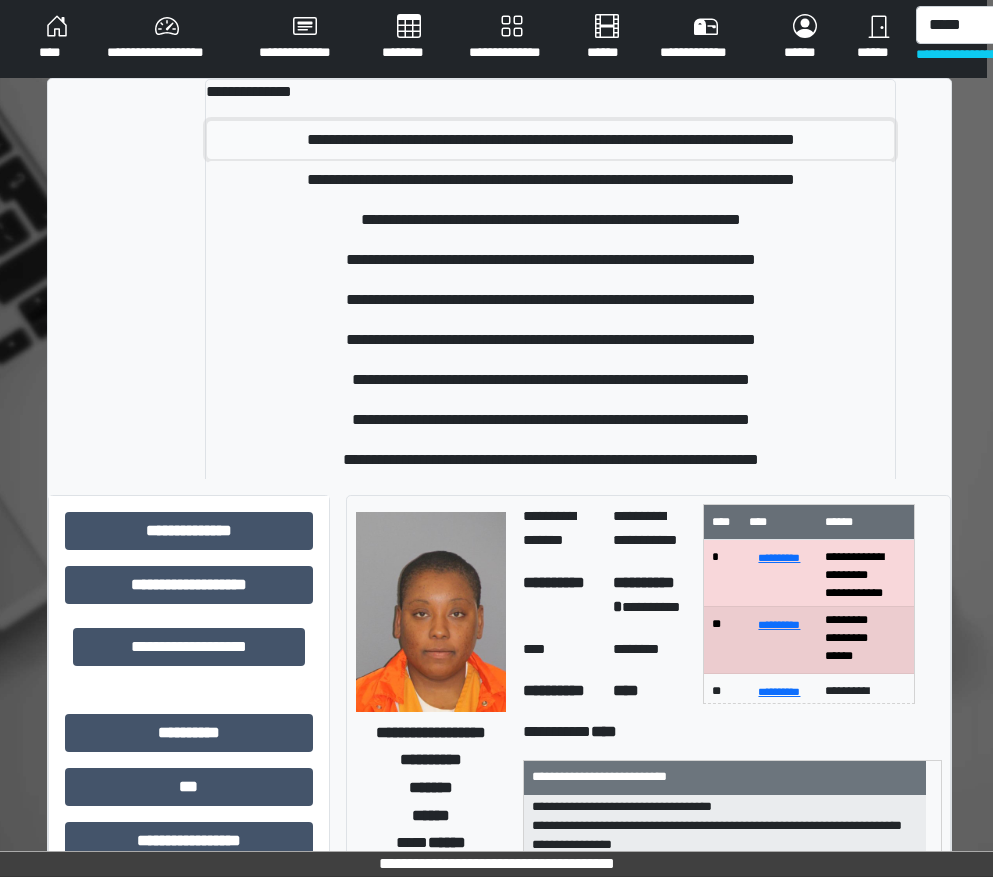 click on "**********" at bounding box center [550, 140] 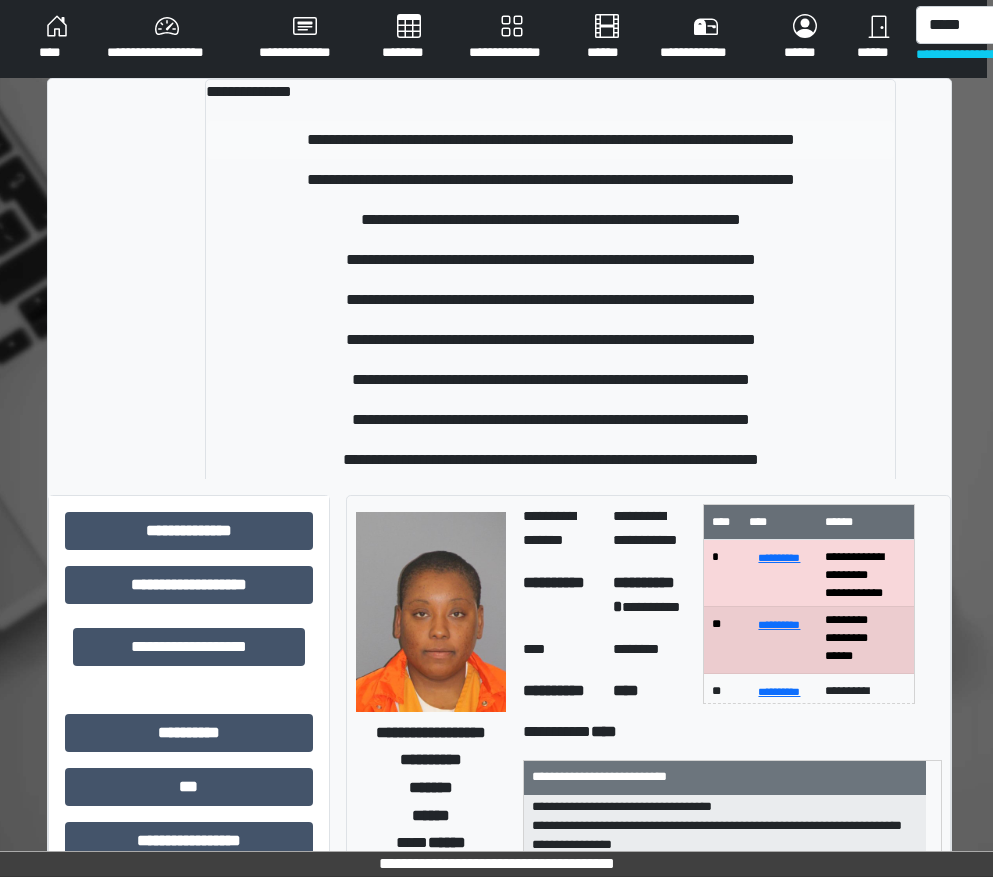 type 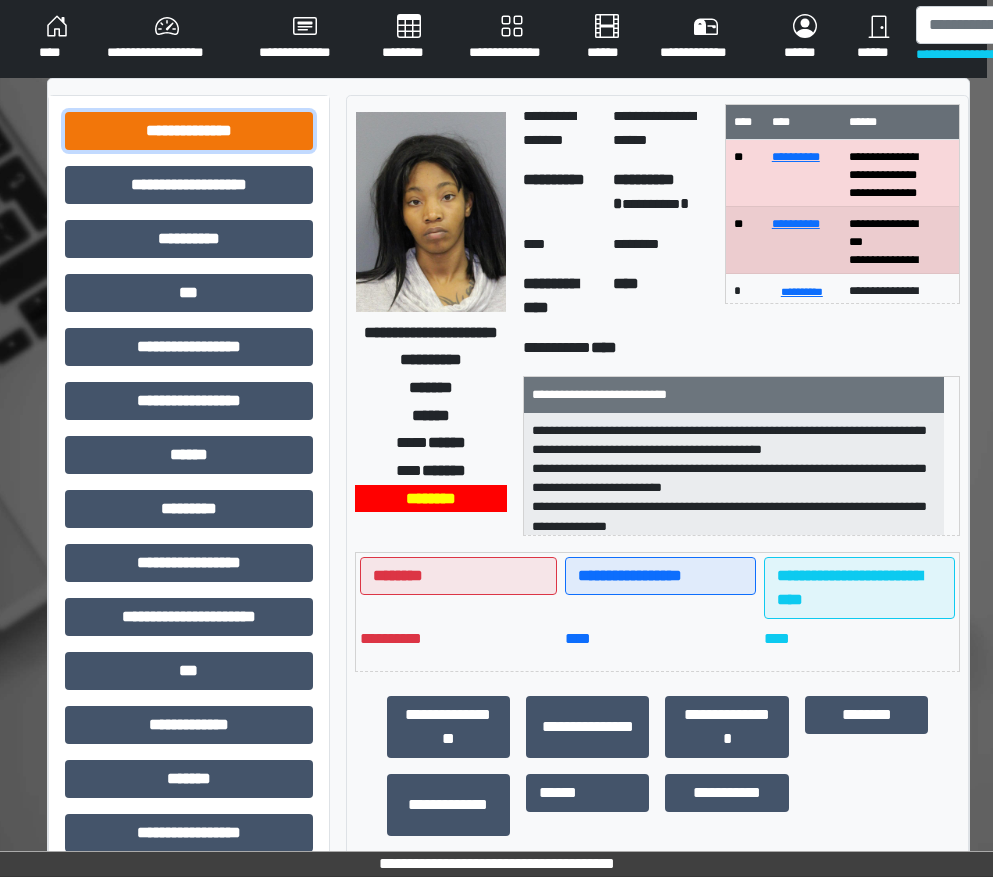click on "**********" at bounding box center (189, 131) 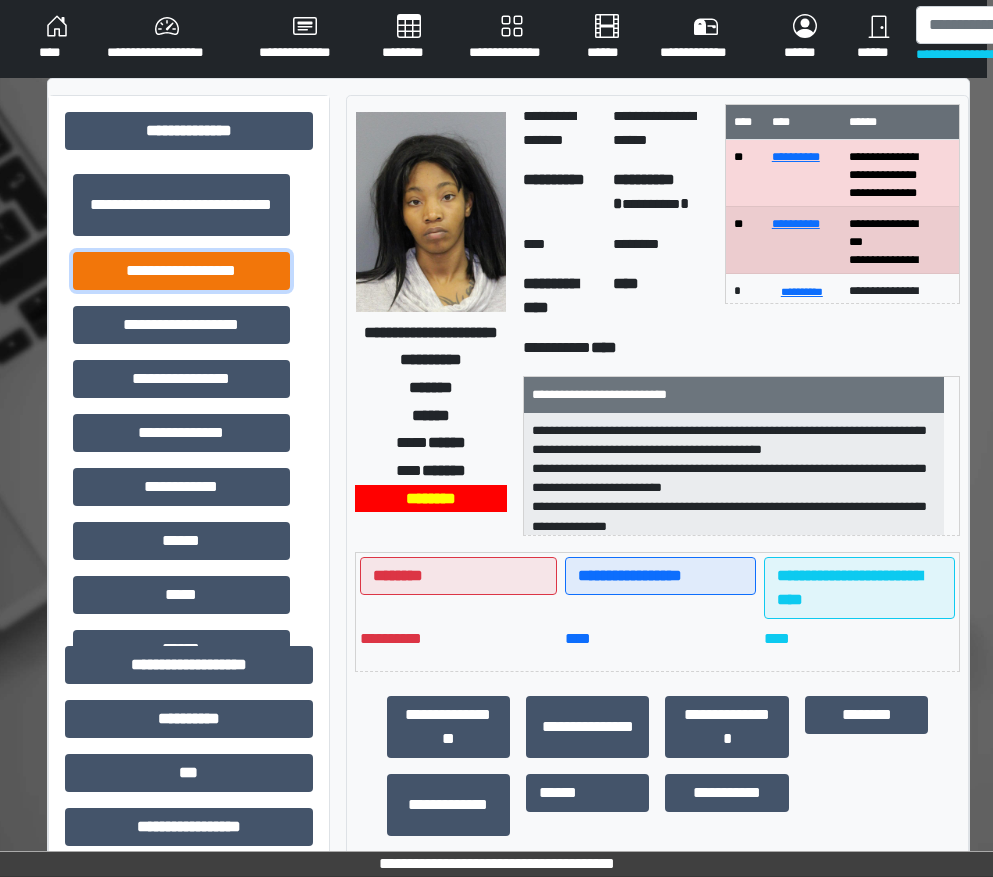 click on "**********" at bounding box center [181, 271] 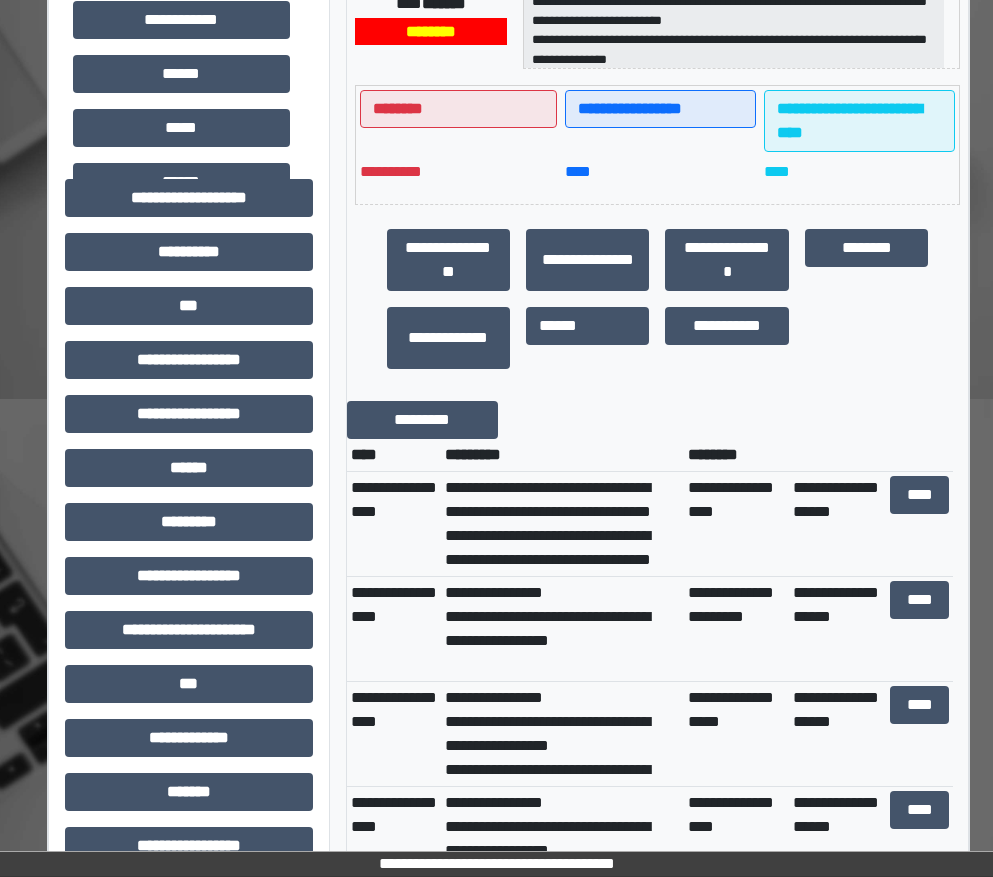 scroll, scrollTop: 526, scrollLeft: 6, axis: both 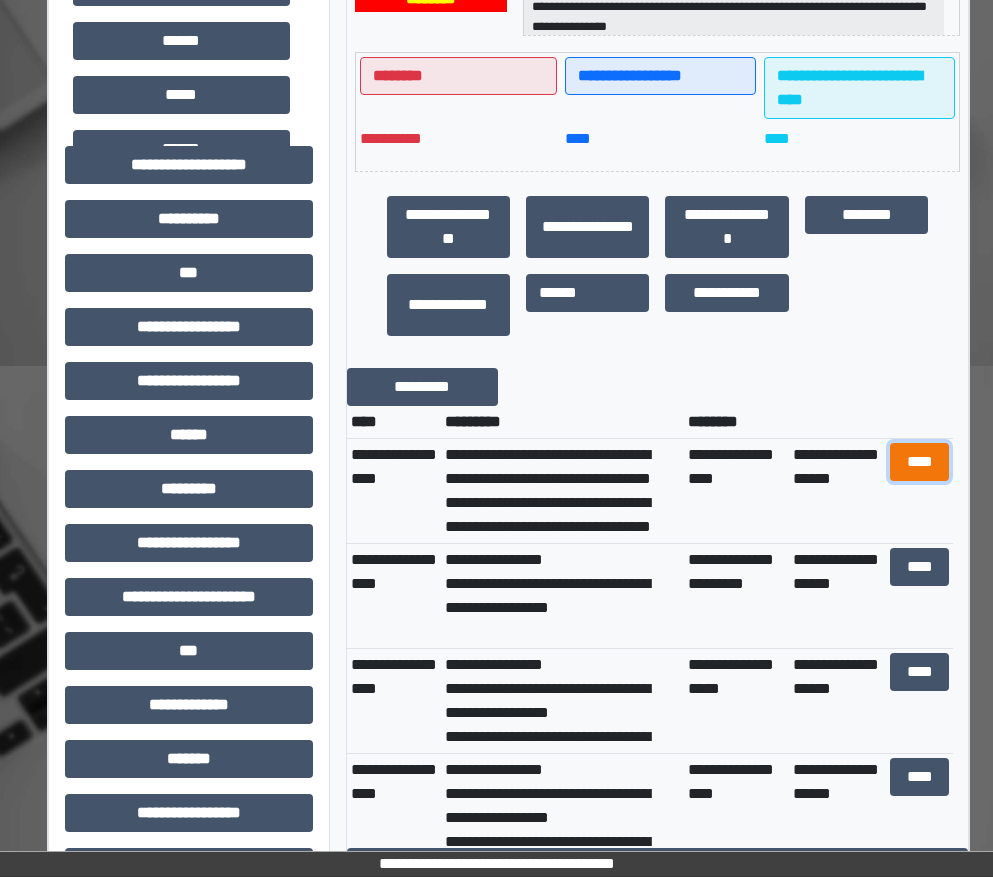 click on "****" at bounding box center [920, 462] 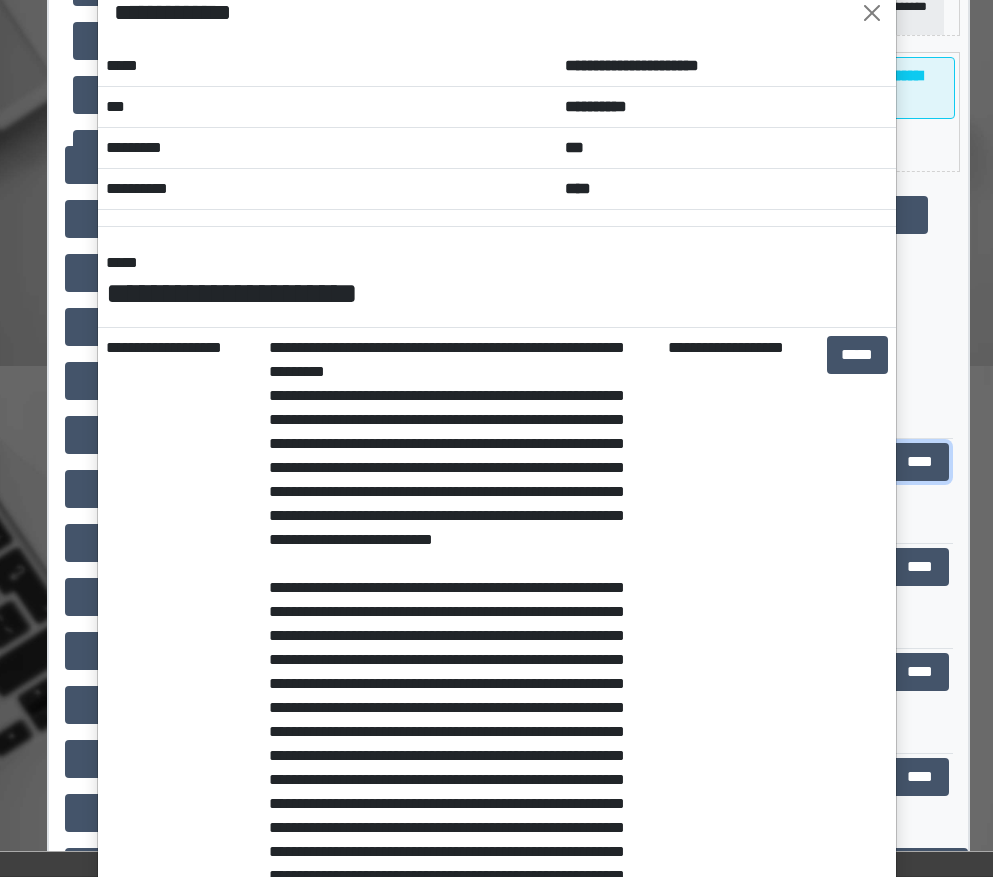 scroll, scrollTop: 0, scrollLeft: 0, axis: both 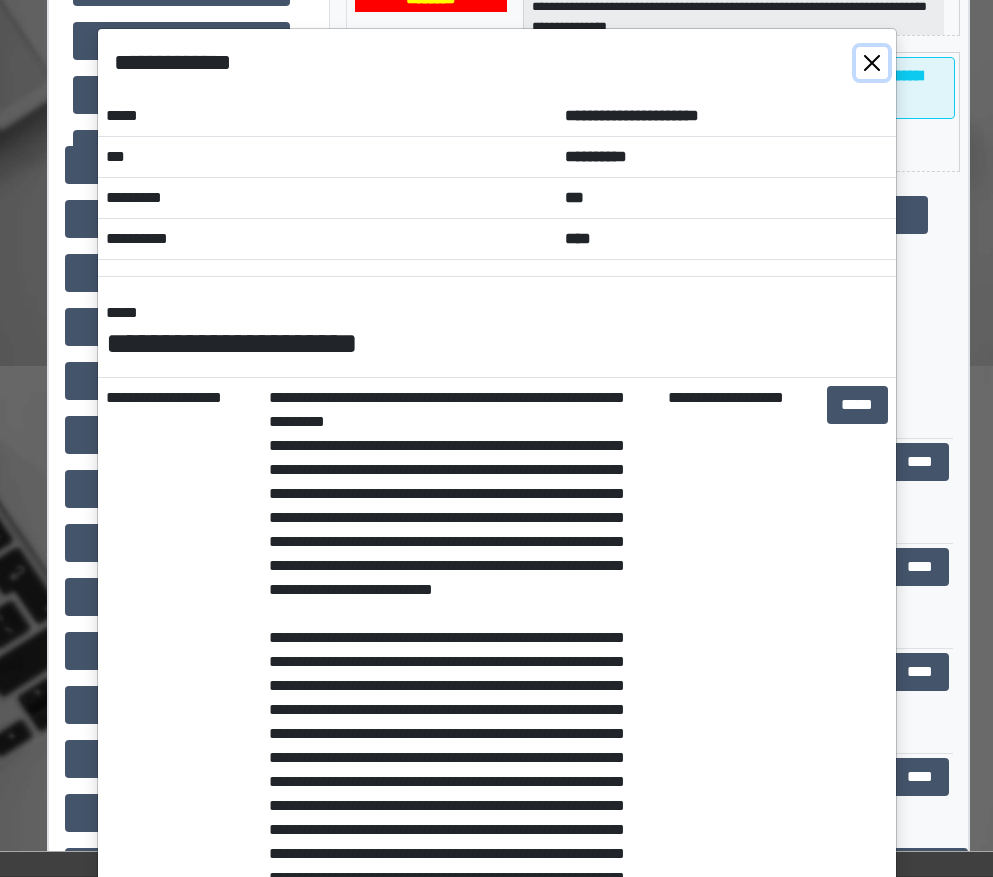 click at bounding box center (872, 63) 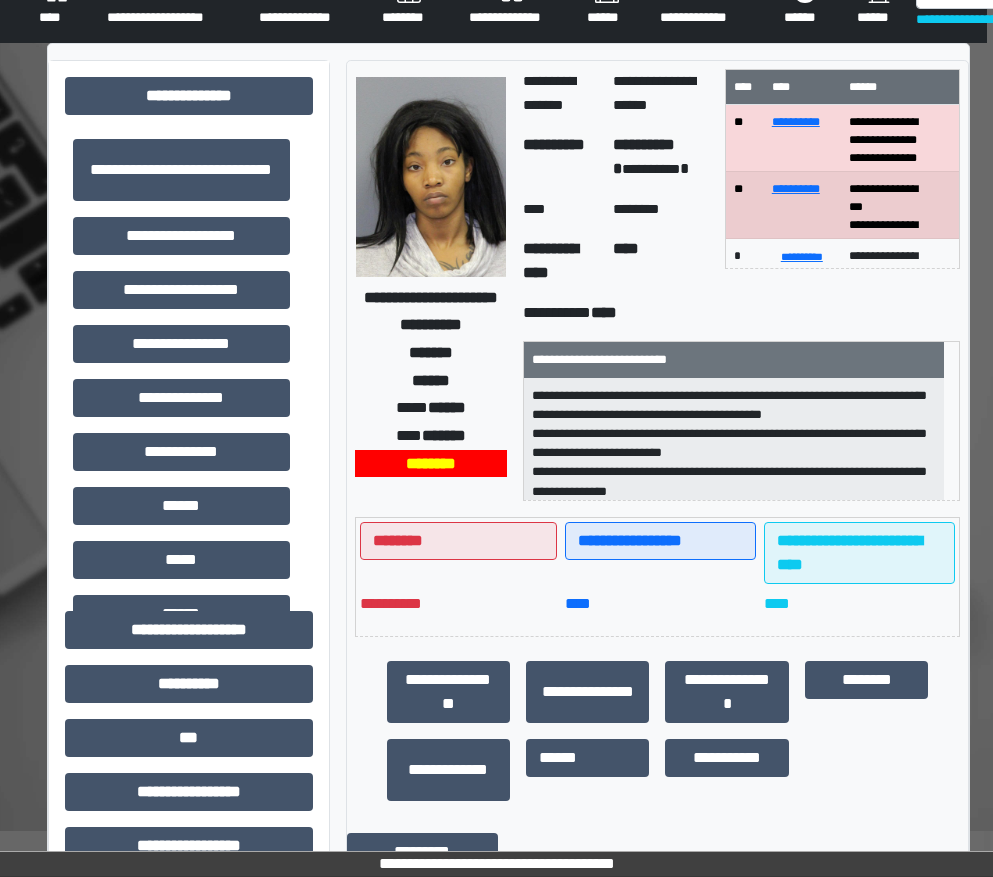 scroll, scrollTop: 0, scrollLeft: 6, axis: horizontal 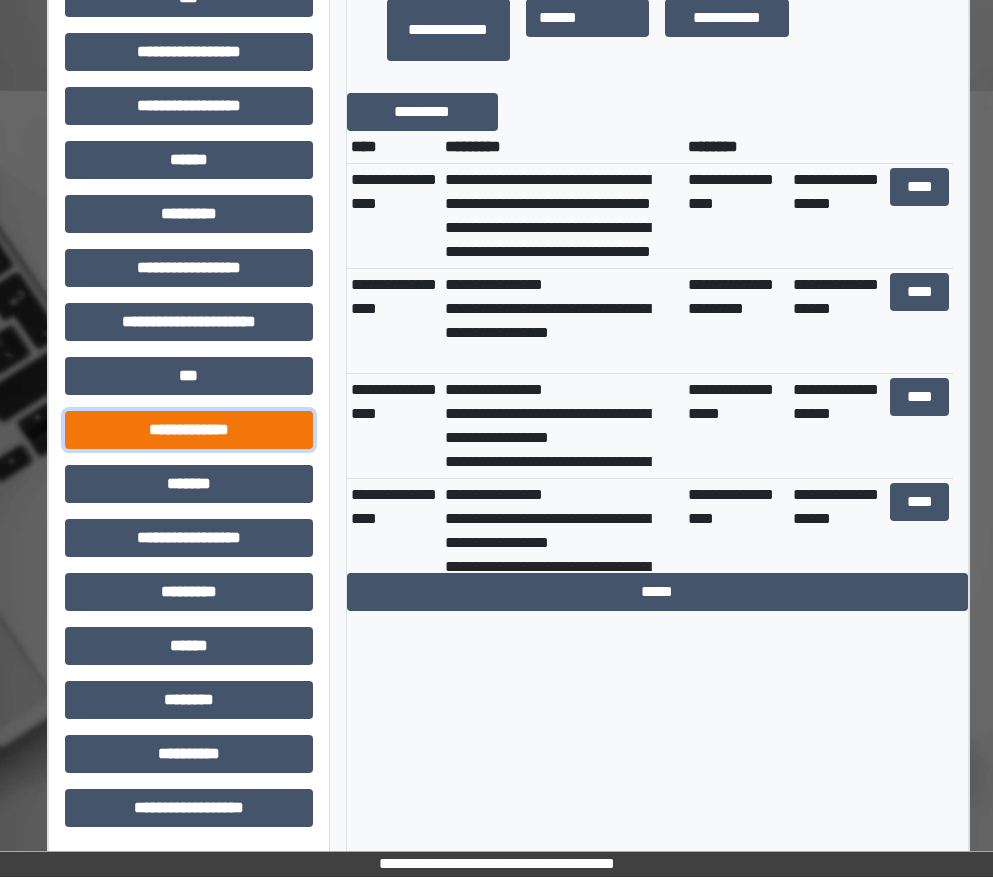 click on "**********" at bounding box center (189, 430) 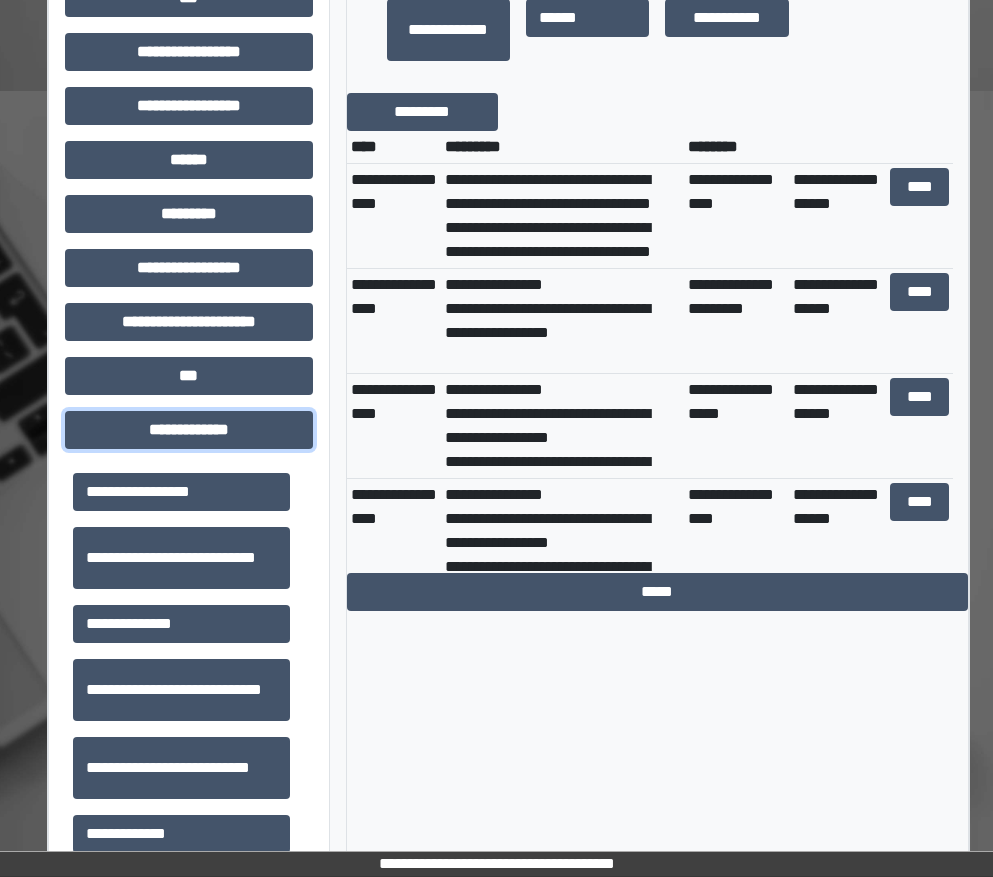 scroll, scrollTop: 901, scrollLeft: 6, axis: both 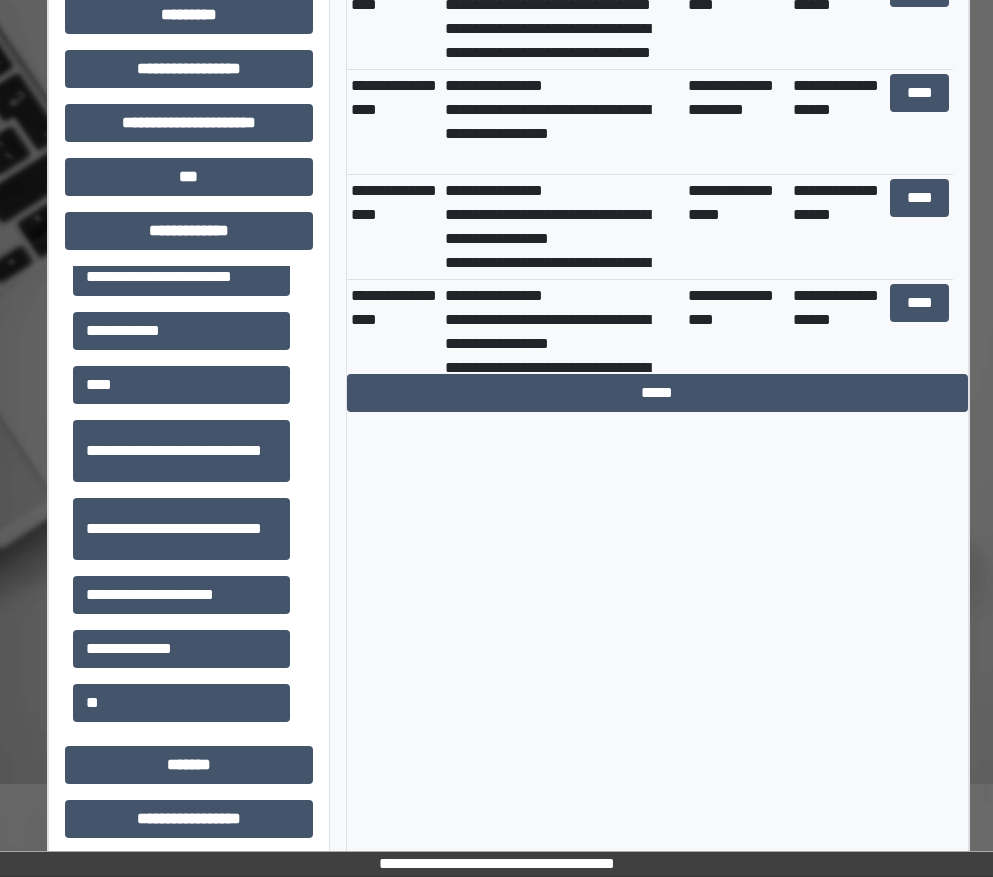 click on "**********" at bounding box center (658, 131) 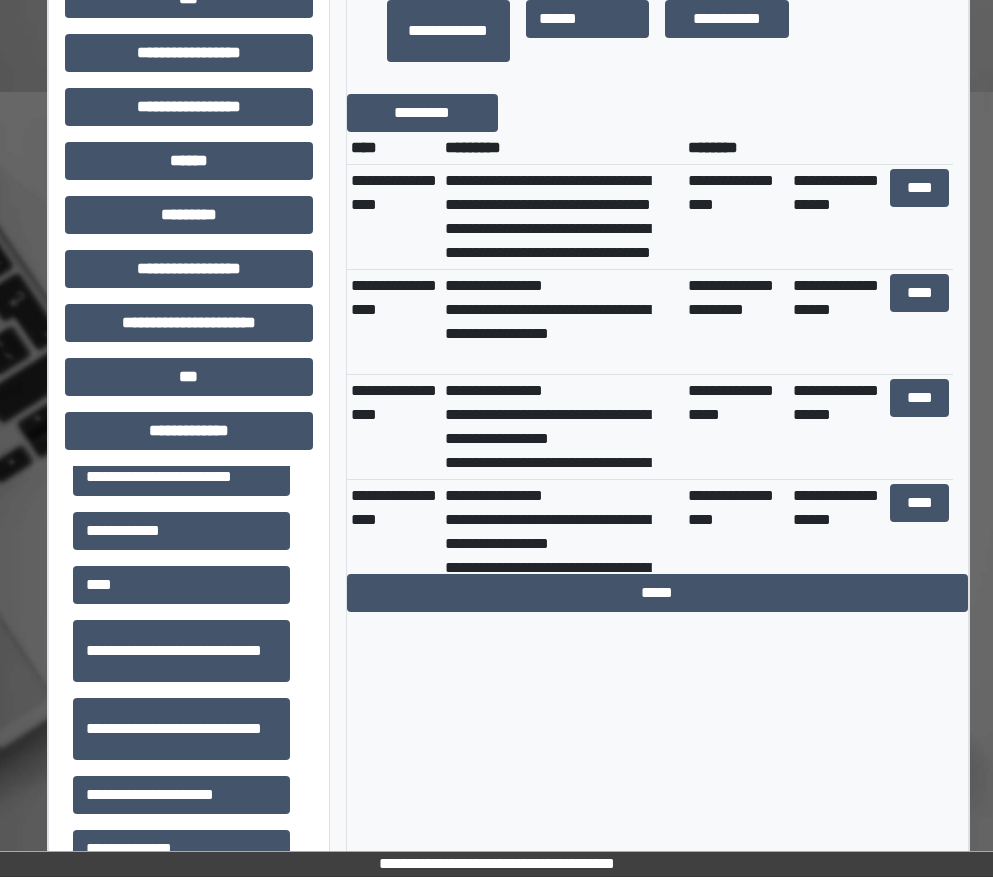 scroll, scrollTop: 700, scrollLeft: 6, axis: both 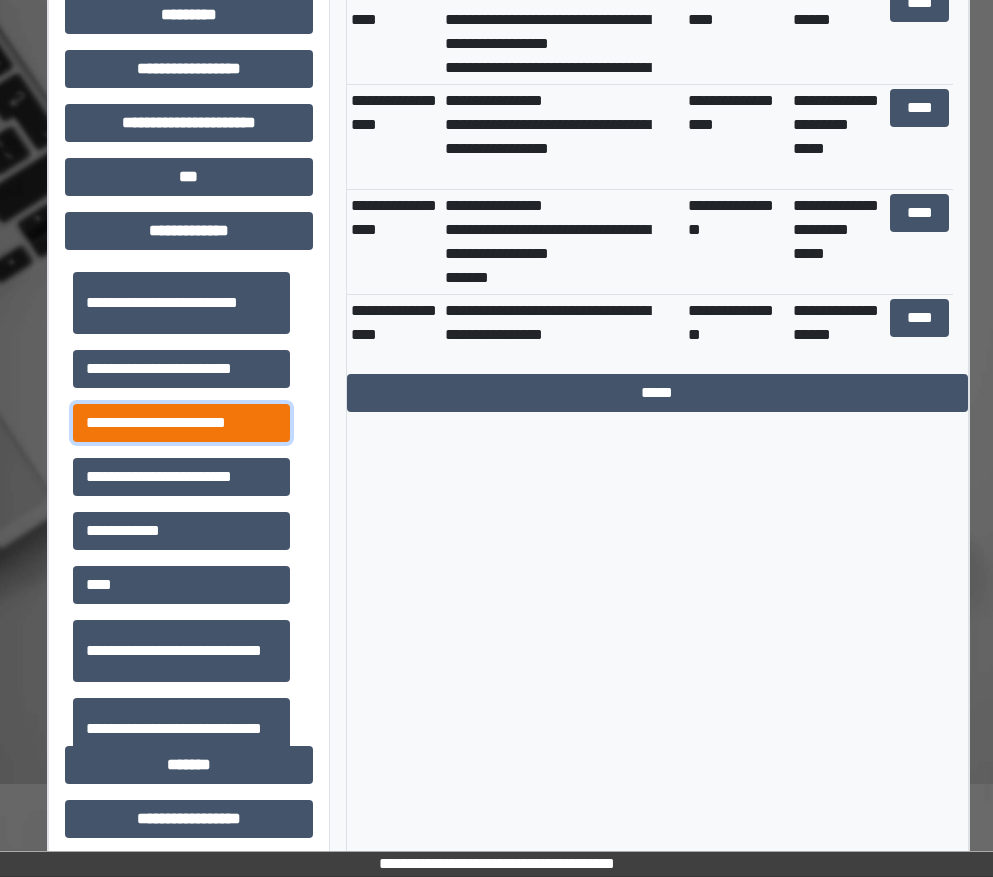click on "**********" at bounding box center (181, 423) 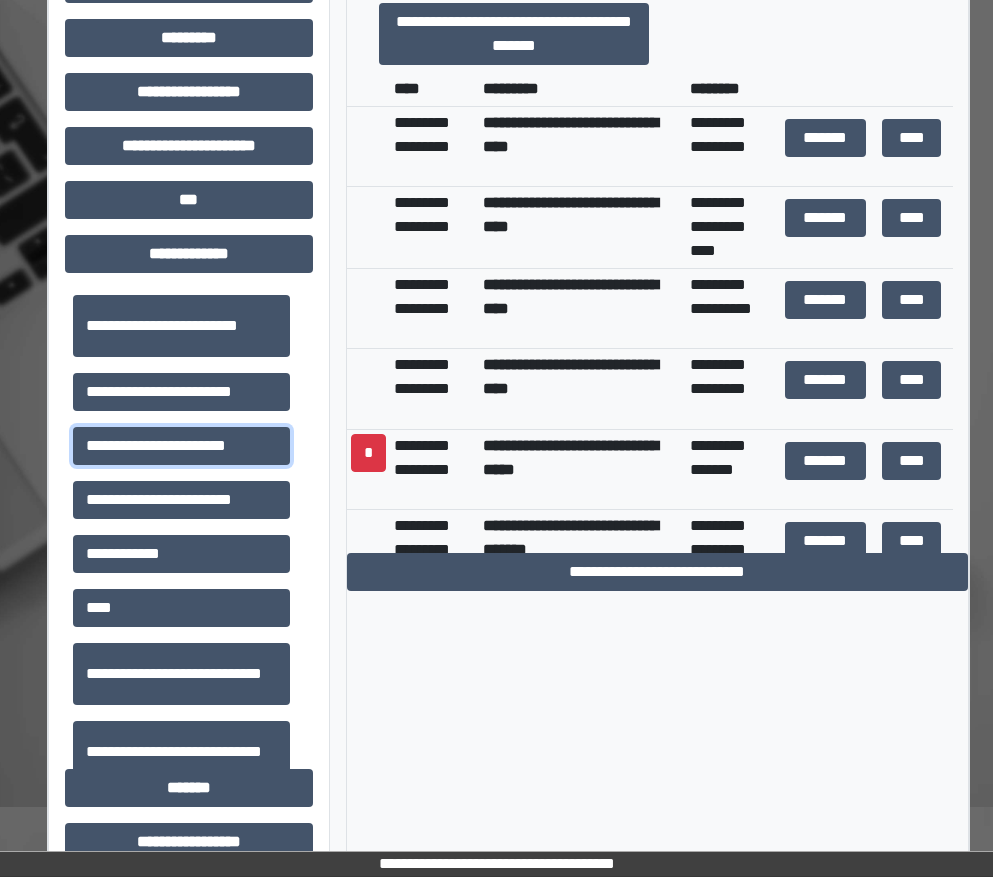 scroll, scrollTop: 900, scrollLeft: 6, axis: both 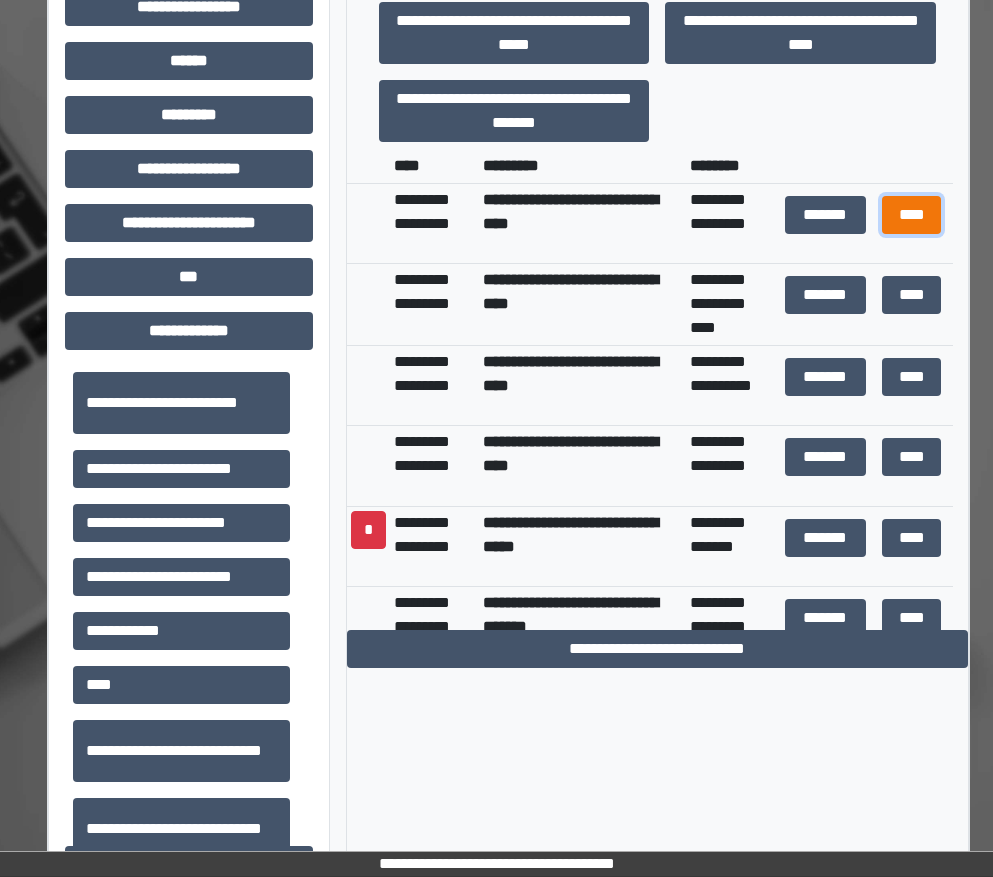 click on "****" at bounding box center [912, 215] 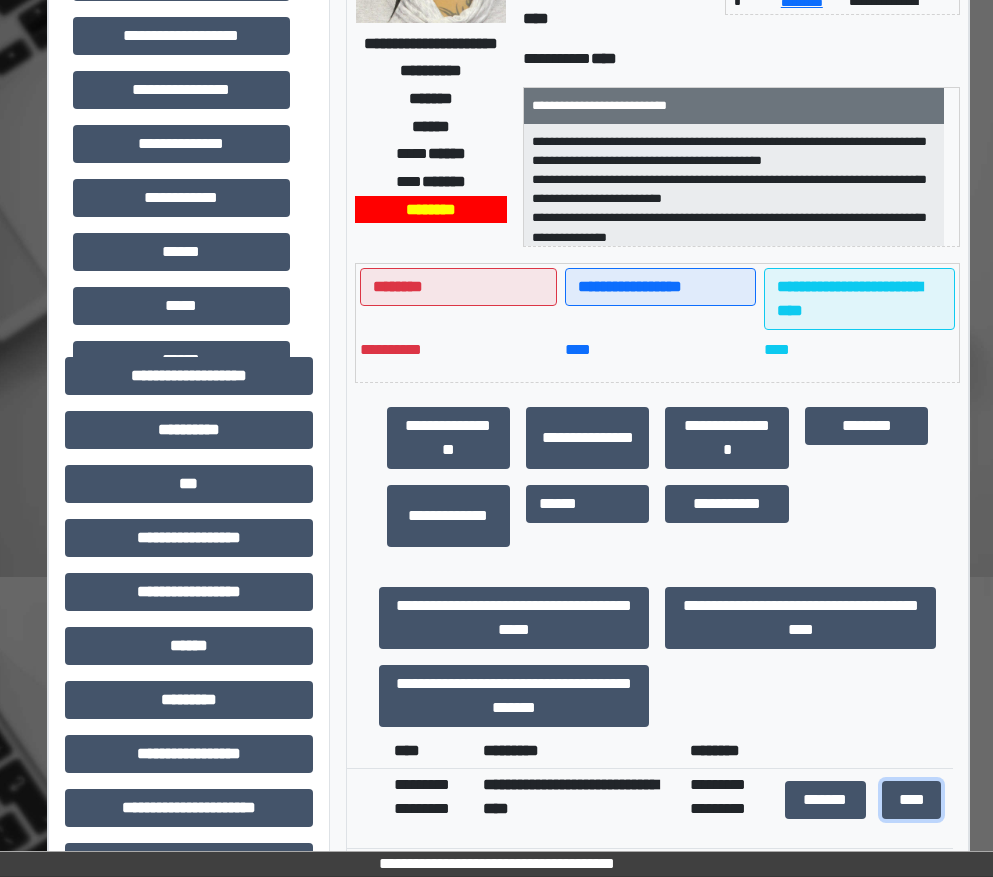 scroll, scrollTop: 300, scrollLeft: 6, axis: both 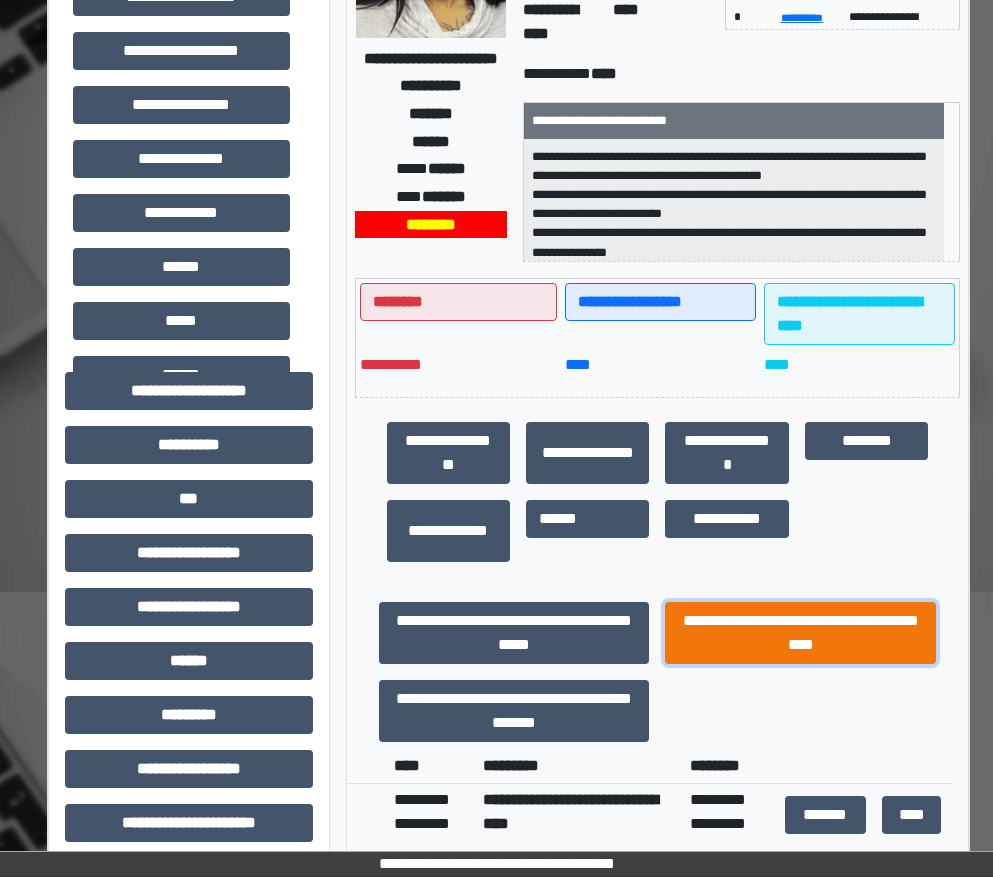 click on "**********" at bounding box center [800, 633] 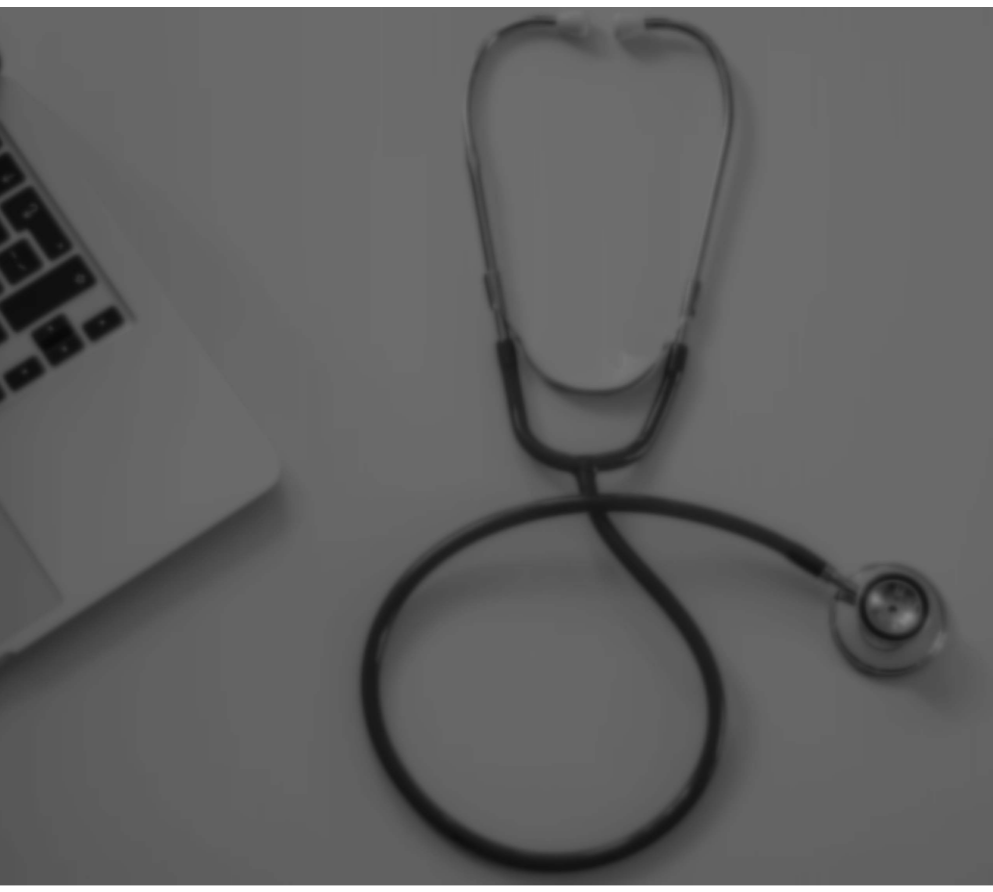 scroll, scrollTop: 0, scrollLeft: 0, axis: both 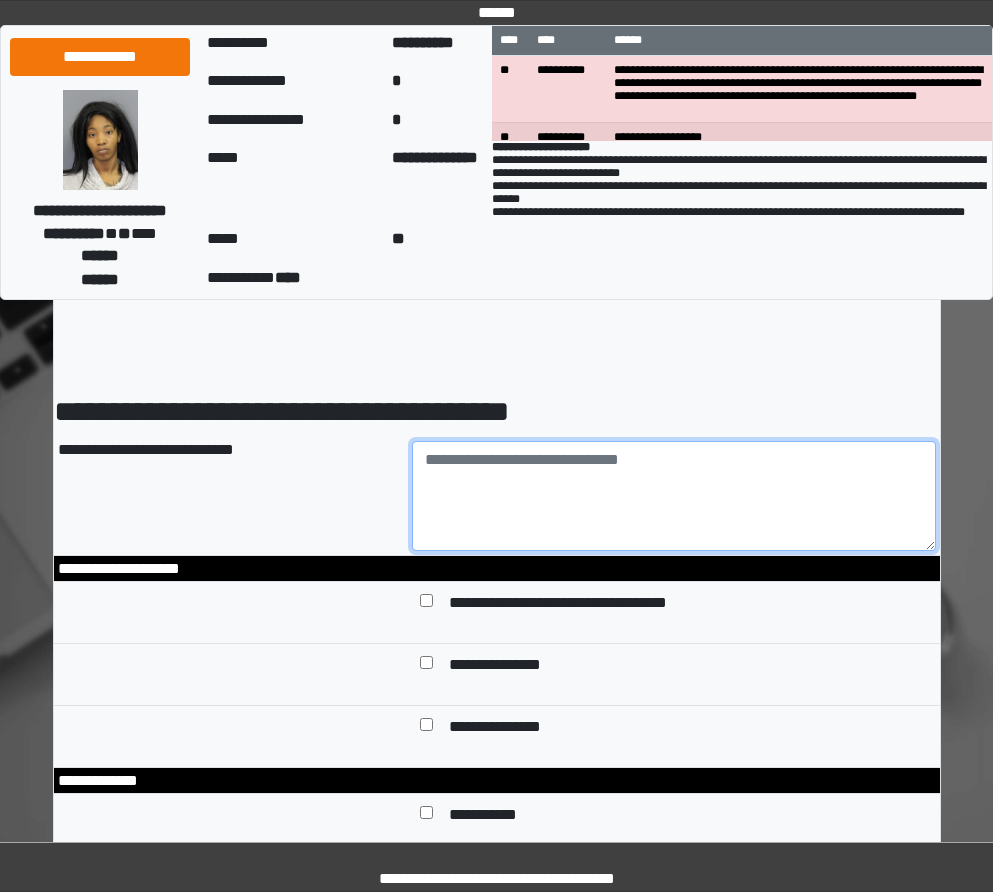 paste on "****
*******" 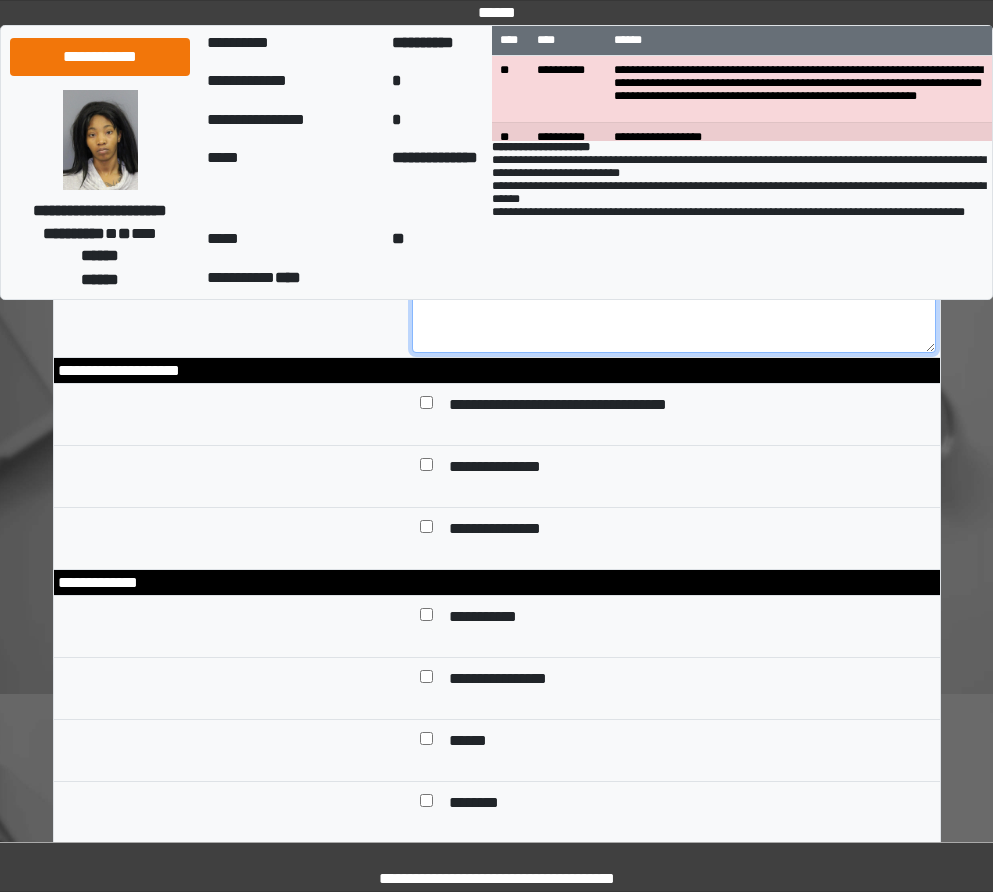 scroll, scrollTop: 200, scrollLeft: 0, axis: vertical 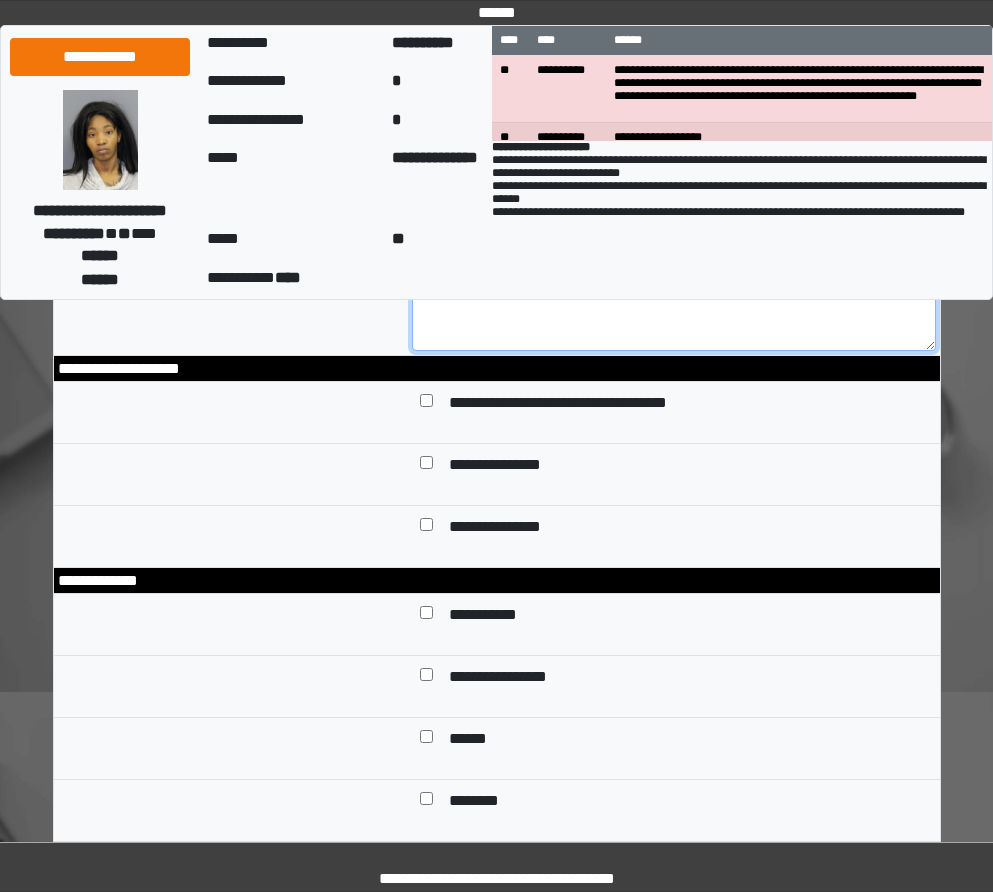 type on "****
*******" 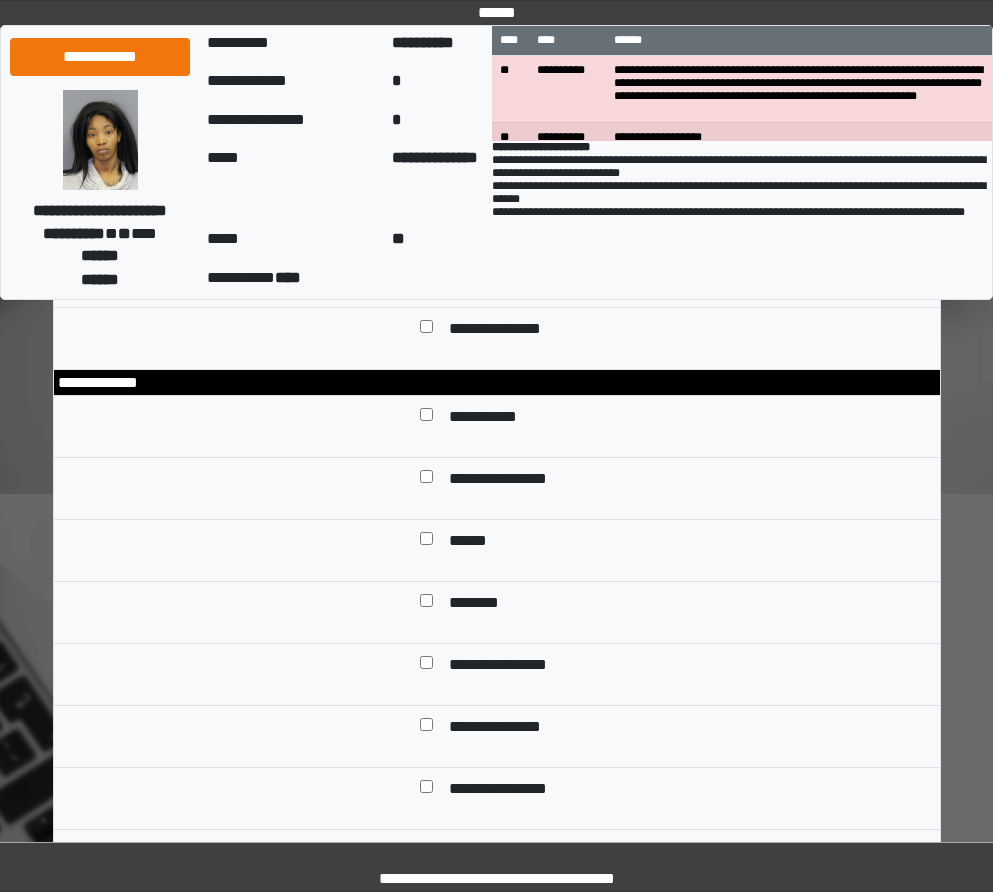 scroll, scrollTop: 400, scrollLeft: 0, axis: vertical 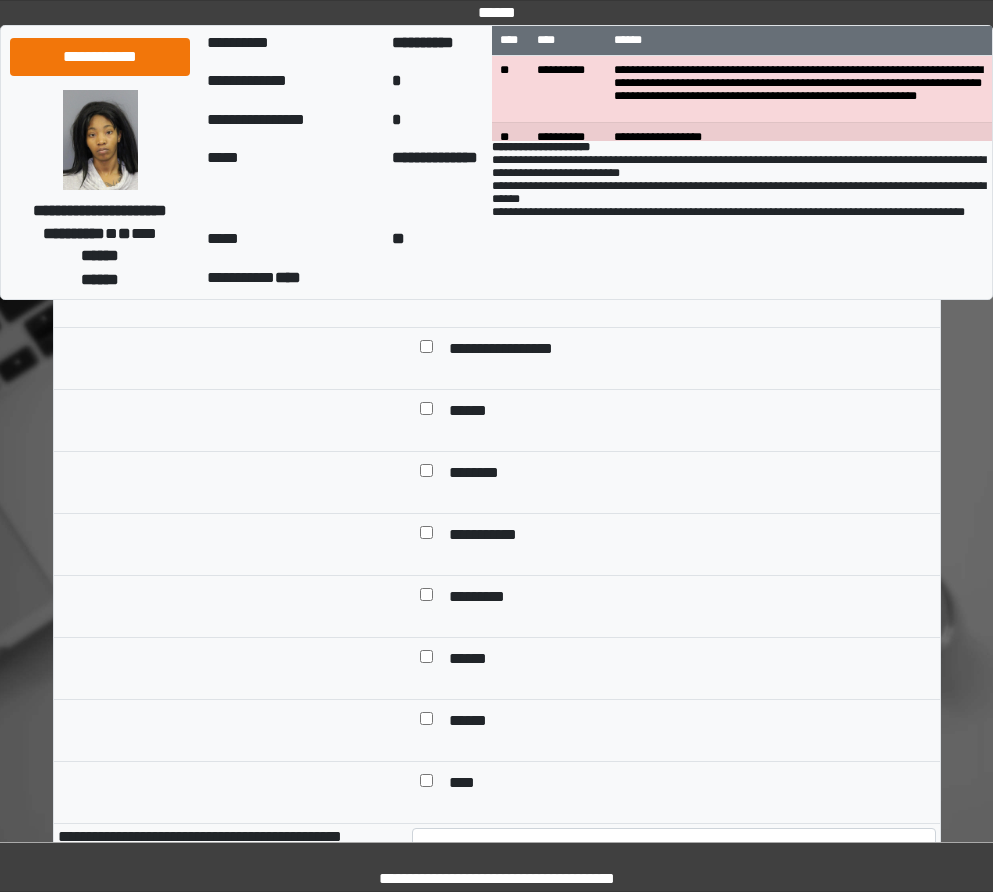 click at bounding box center [426, 722] 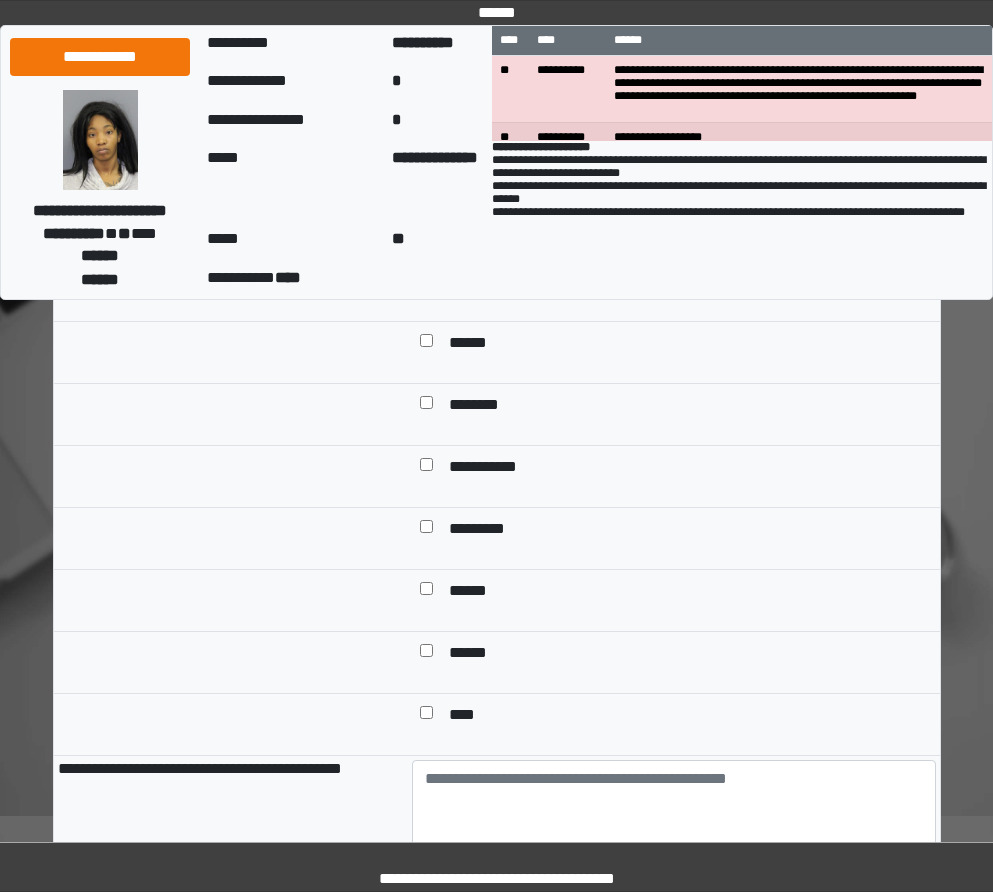 scroll, scrollTop: 1100, scrollLeft: 0, axis: vertical 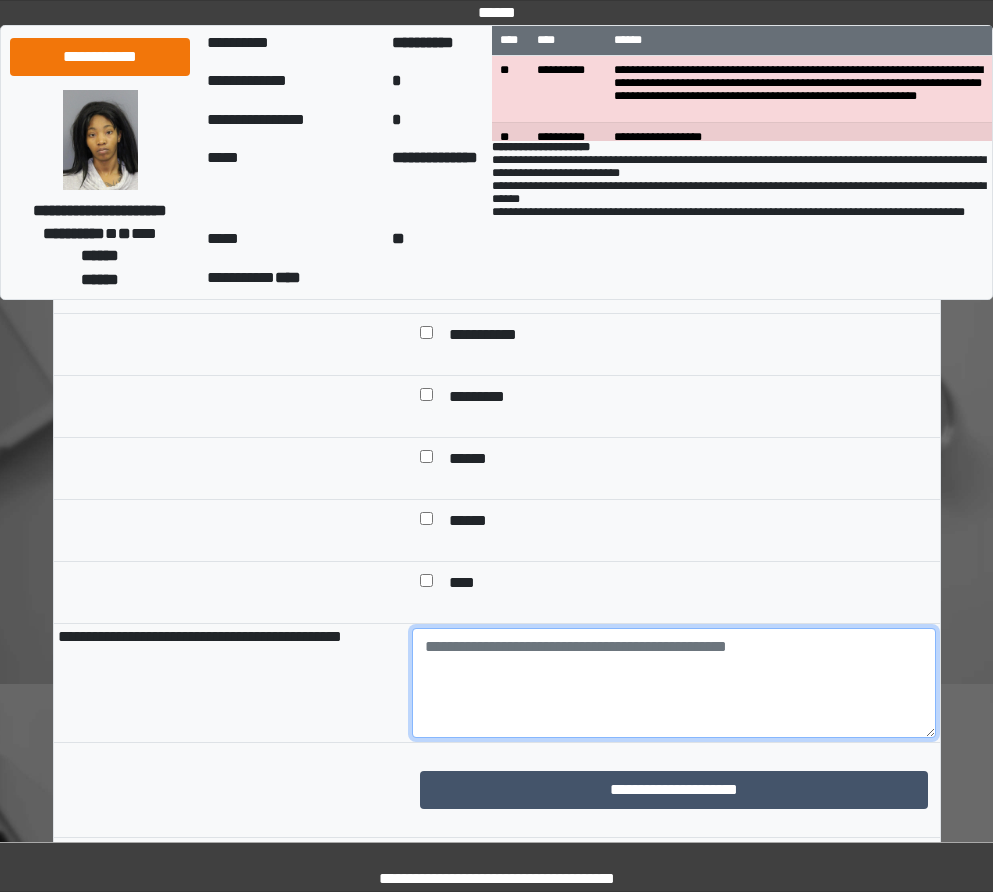 click at bounding box center (674, 683) 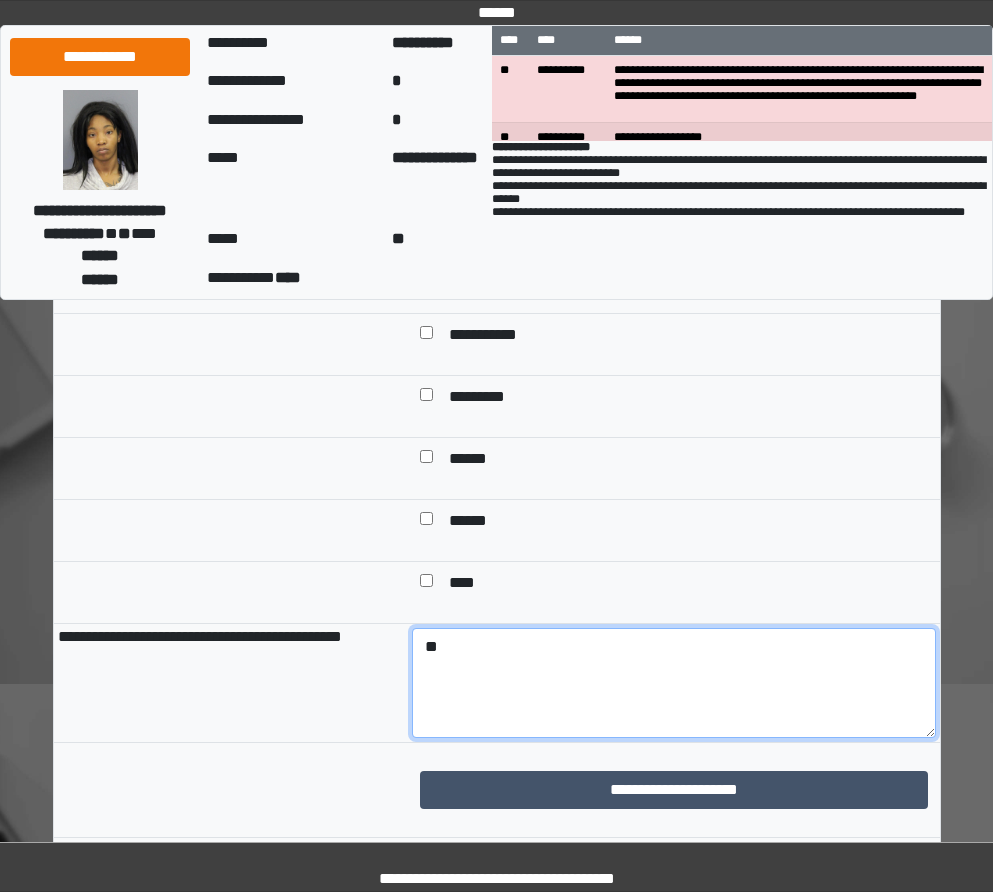 type on "*" 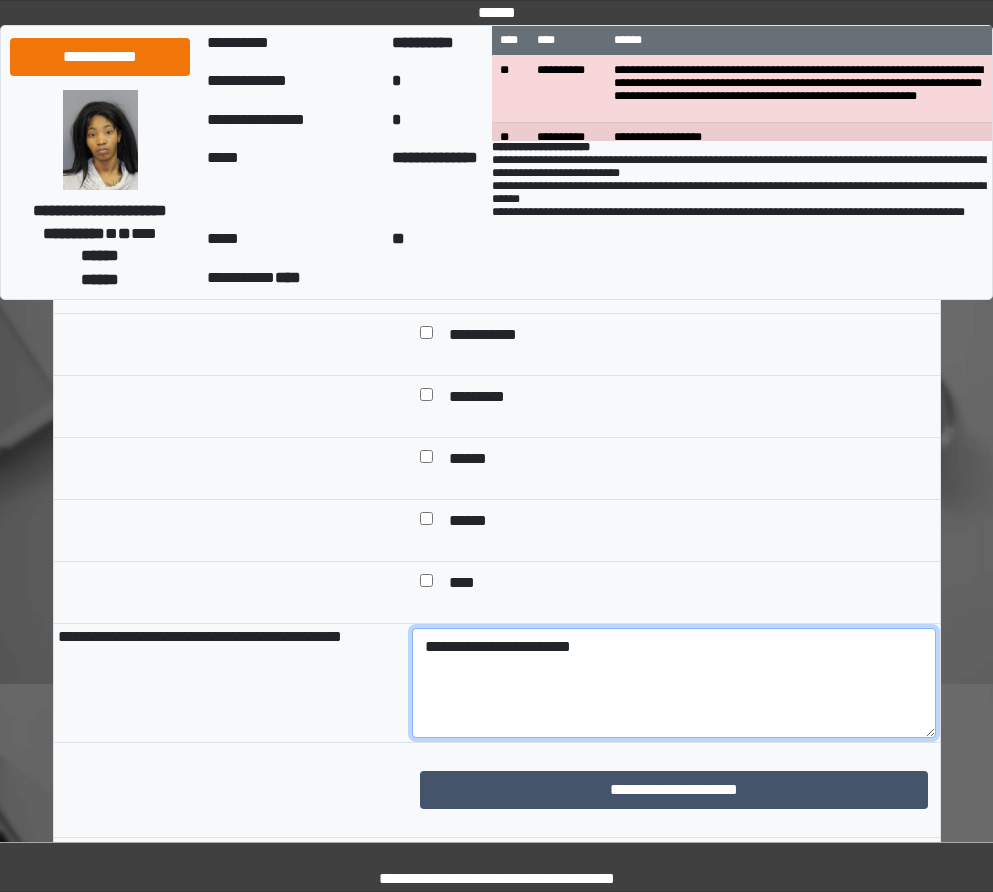 type on "**********" 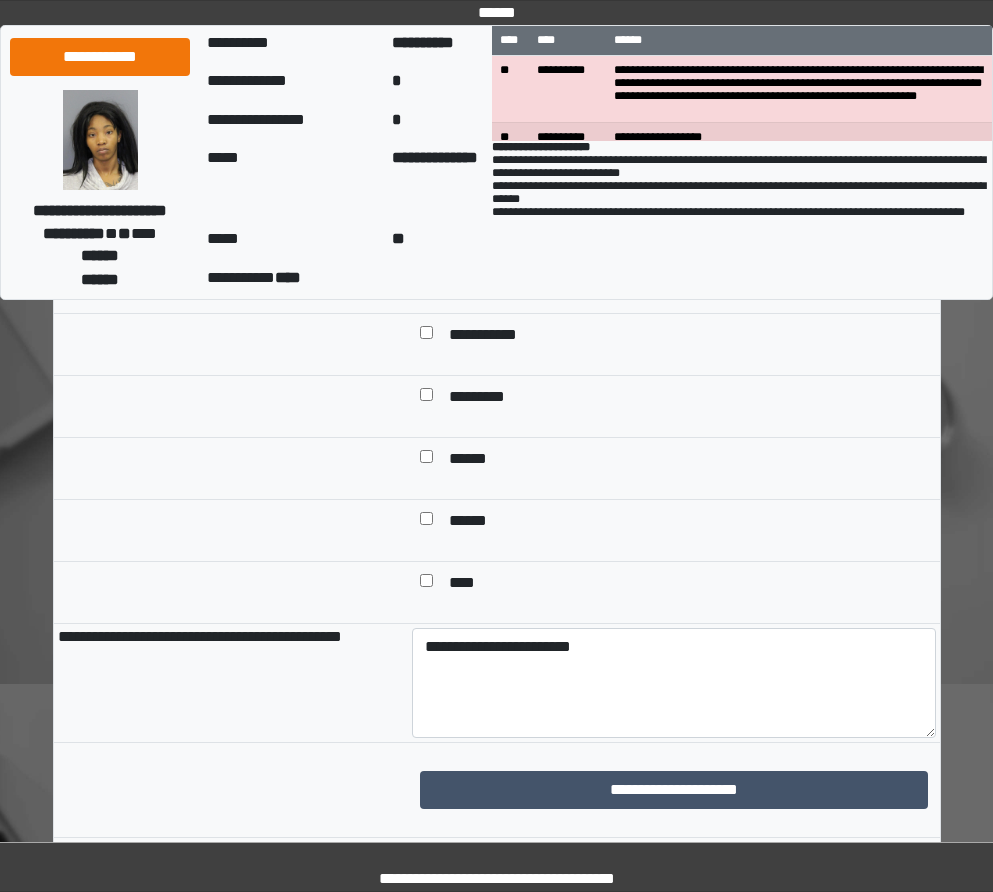 click at bounding box center (231, 531) 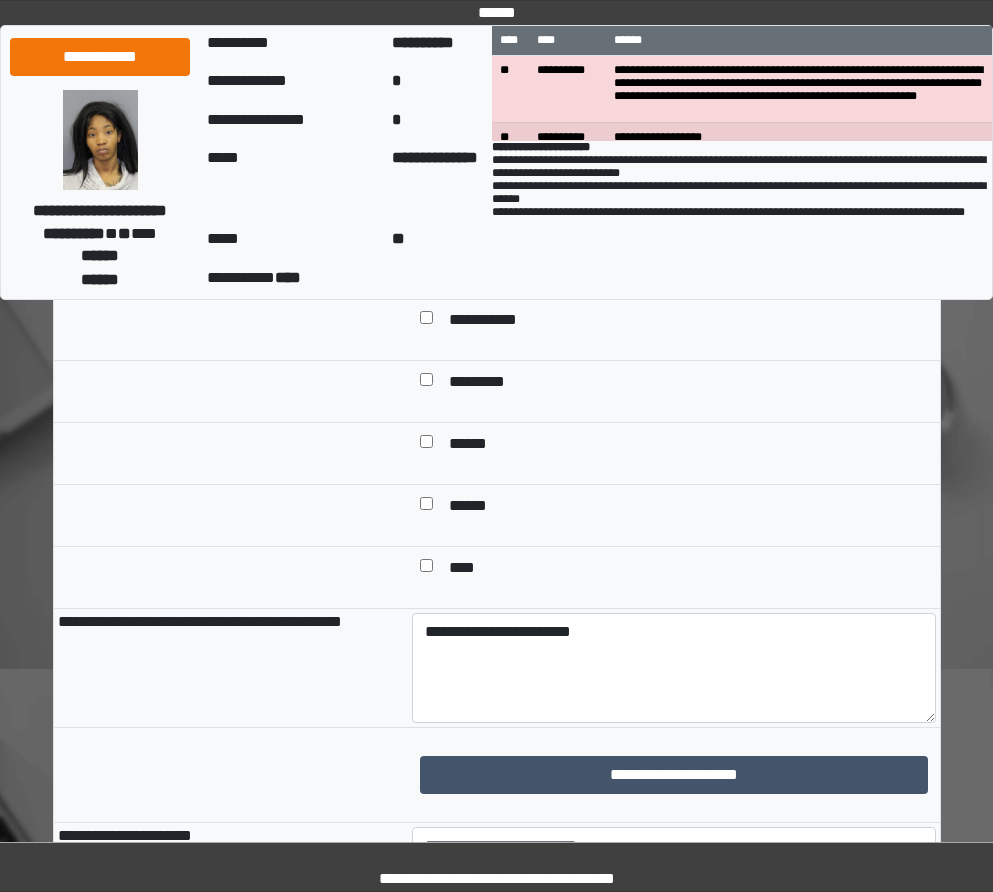 scroll, scrollTop: 1300, scrollLeft: 0, axis: vertical 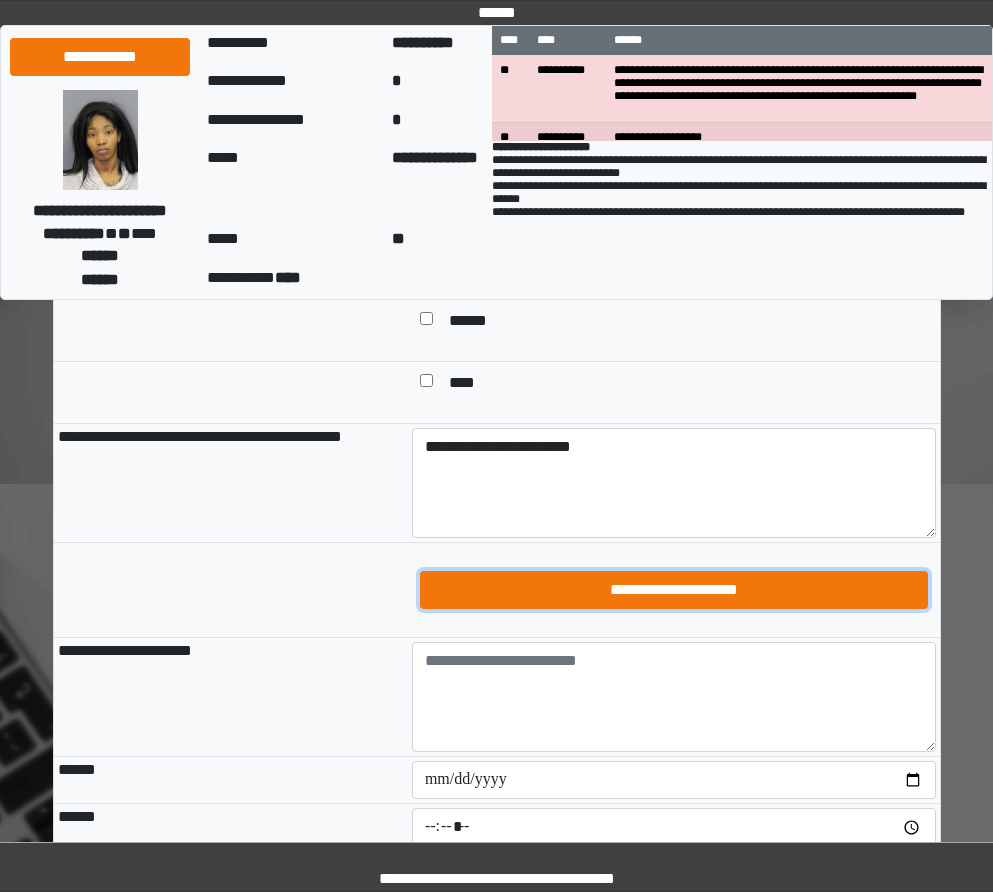 click on "**********" at bounding box center [674, 590] 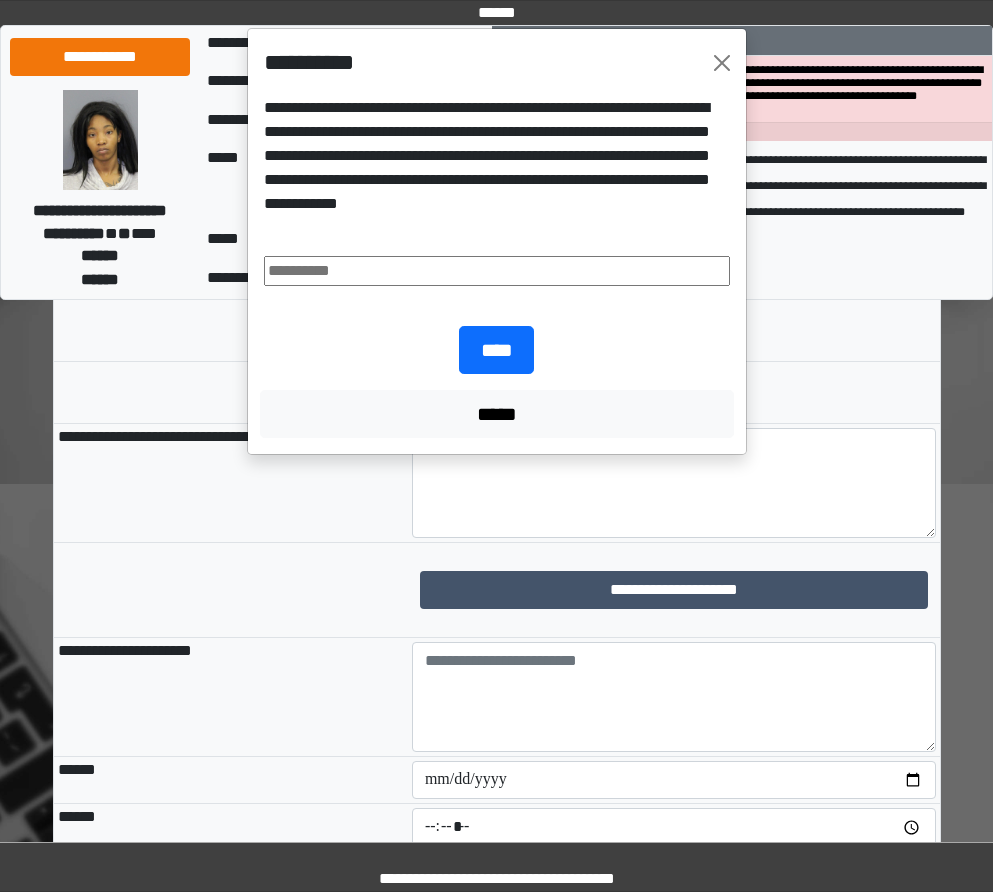 click at bounding box center [497, 271] 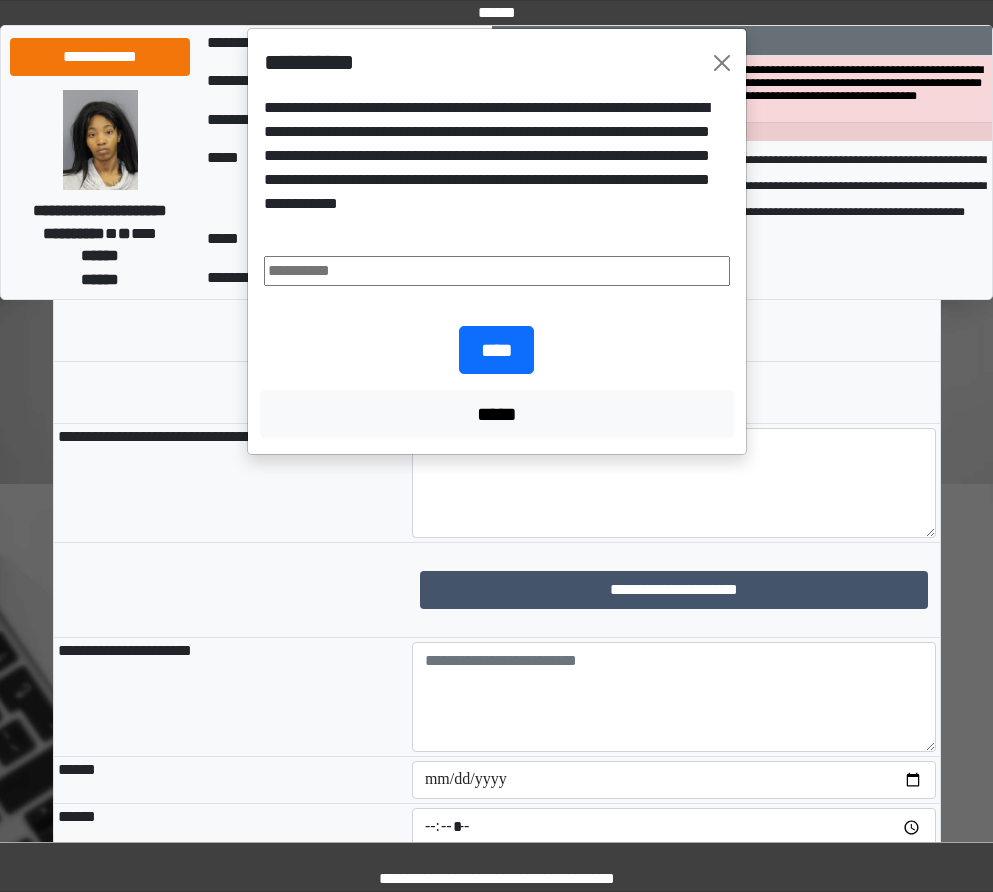 click on "**********" at bounding box center [496, 446] 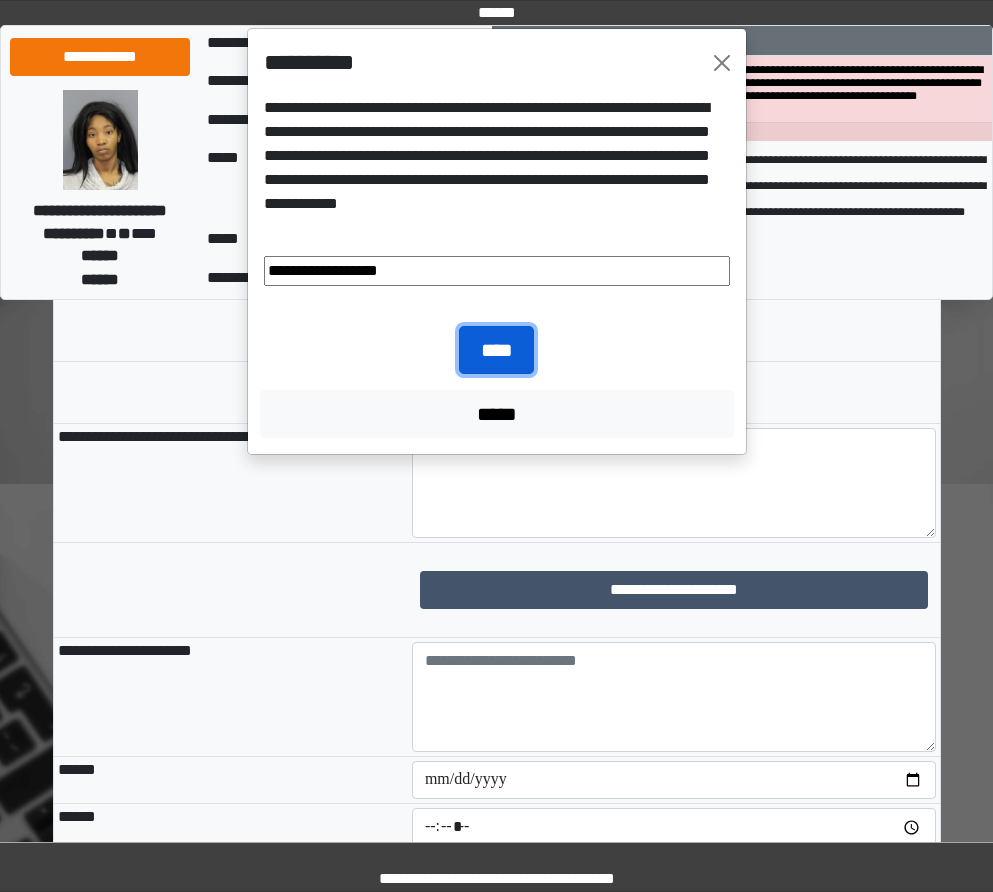click on "****" at bounding box center (496, 350) 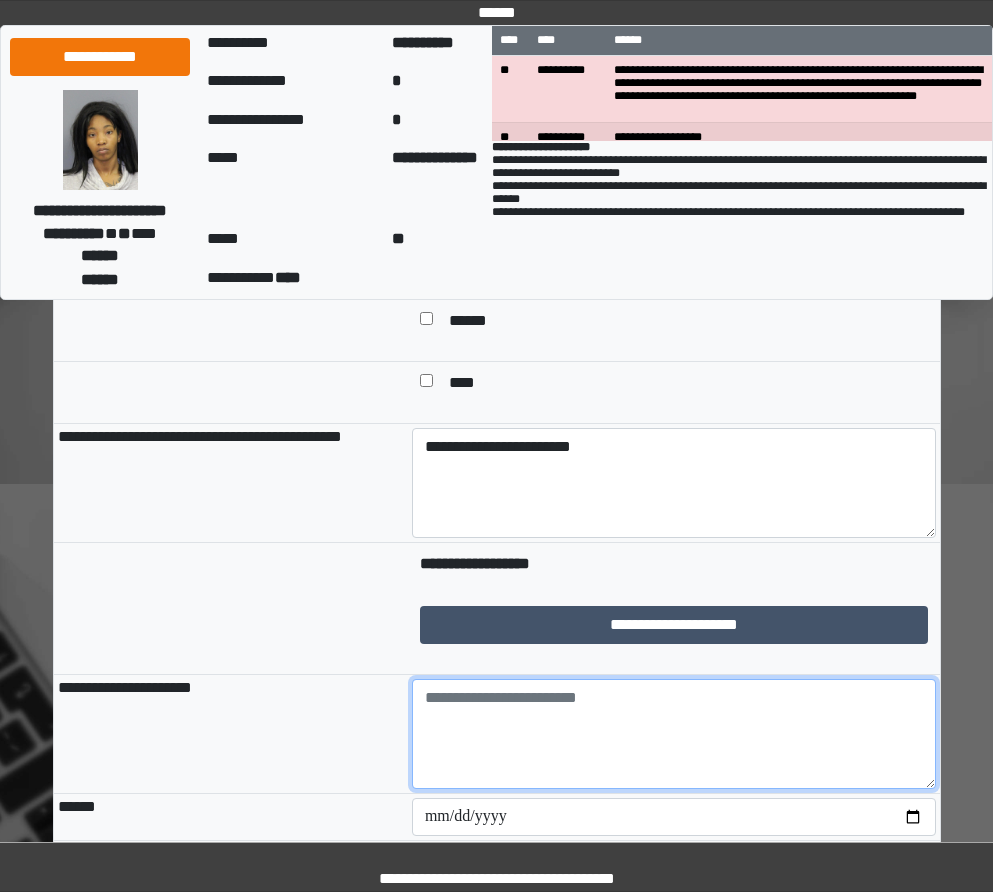 click at bounding box center [674, 734] 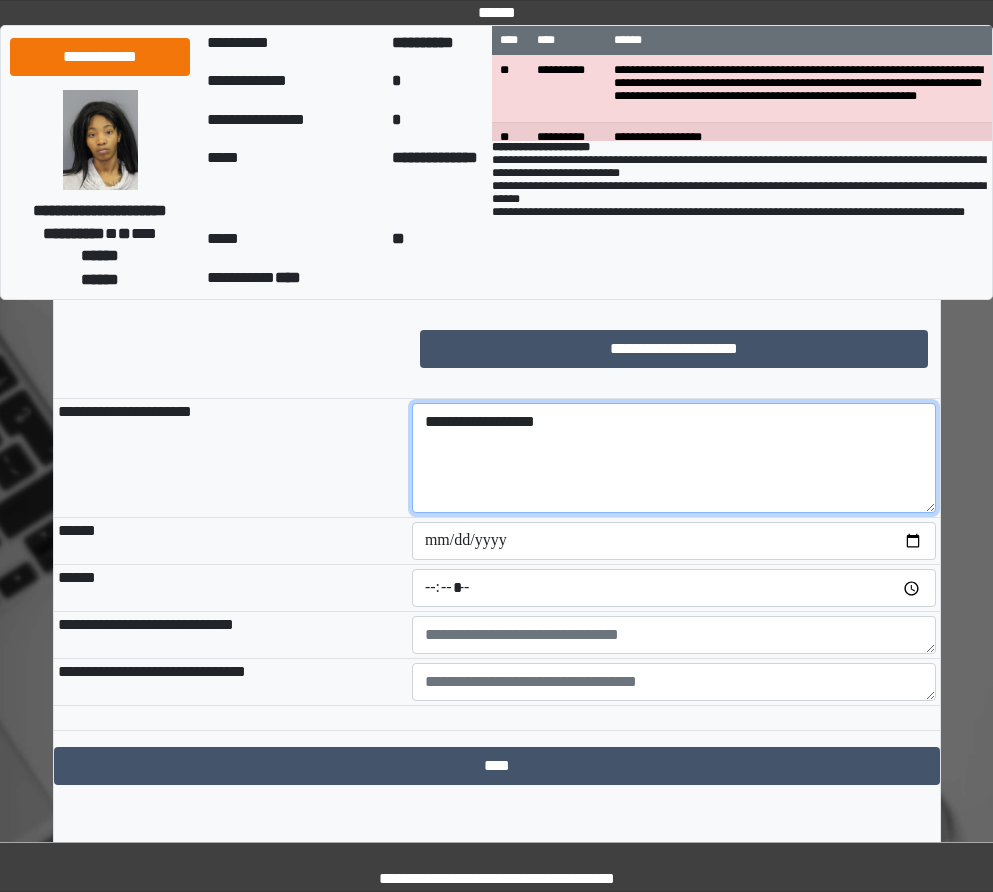 scroll, scrollTop: 1600, scrollLeft: 0, axis: vertical 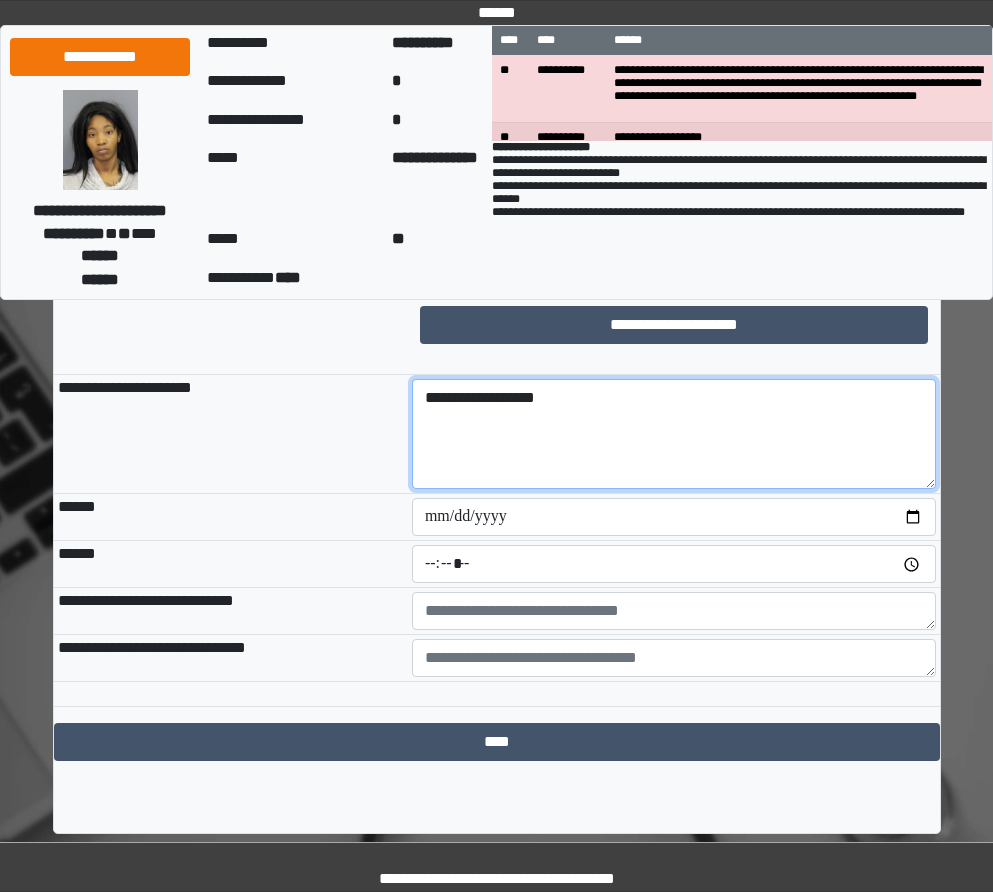 type on "**********" 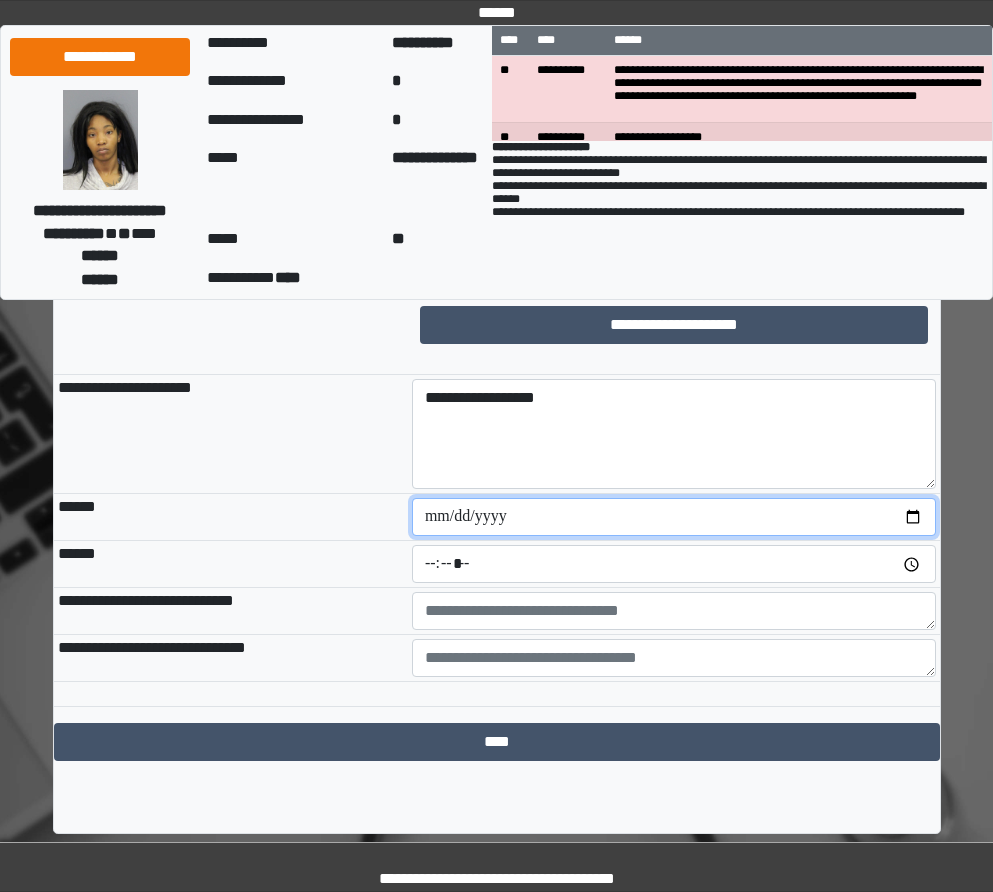 click at bounding box center (674, 517) 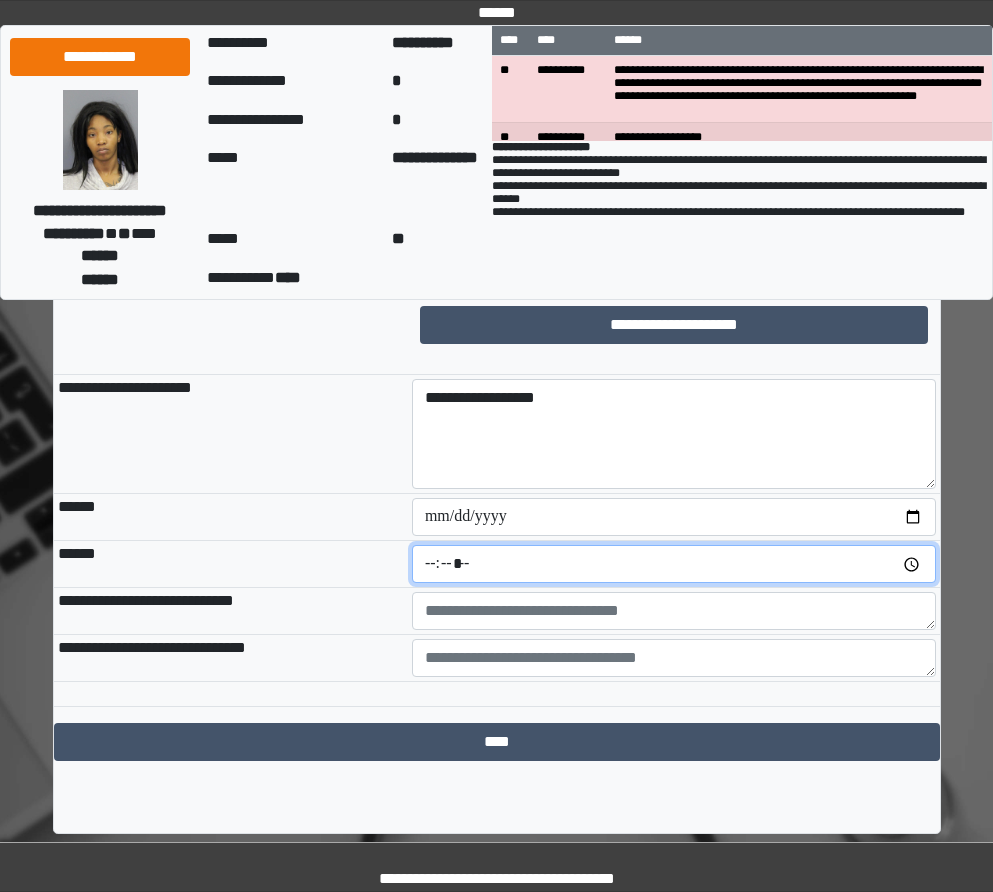 click at bounding box center [674, 564] 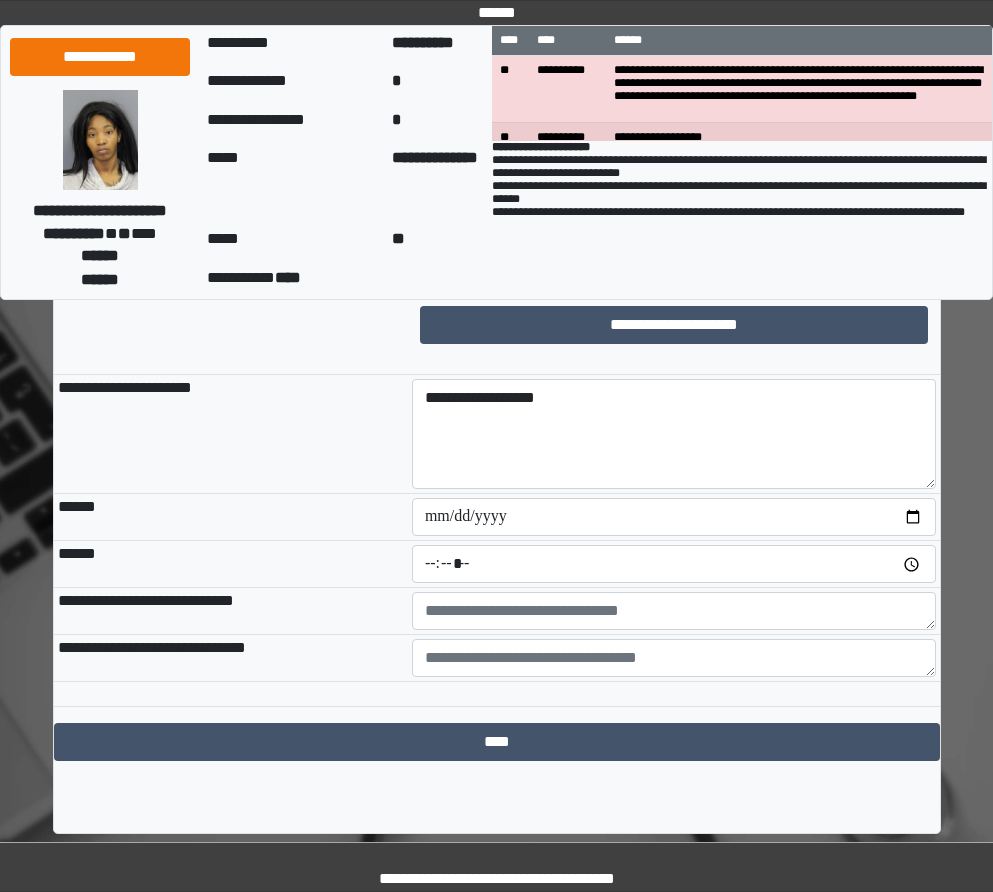 type on "*****" 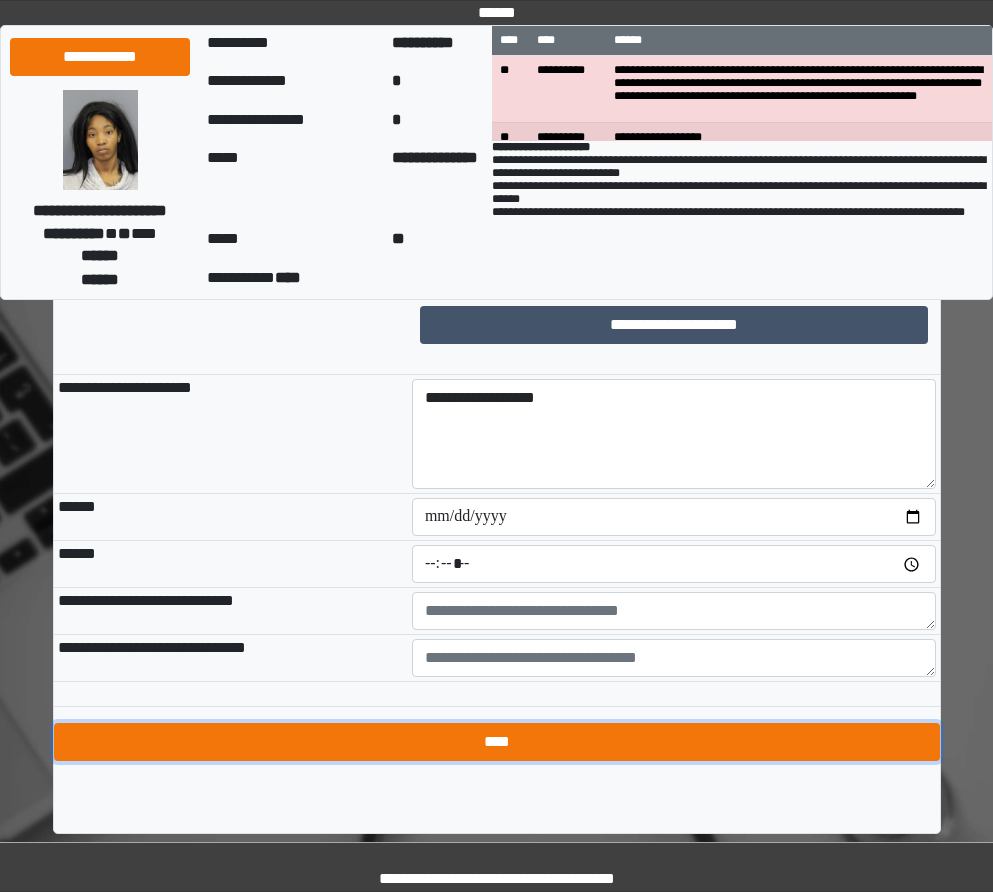 click on "****" at bounding box center [497, 742] 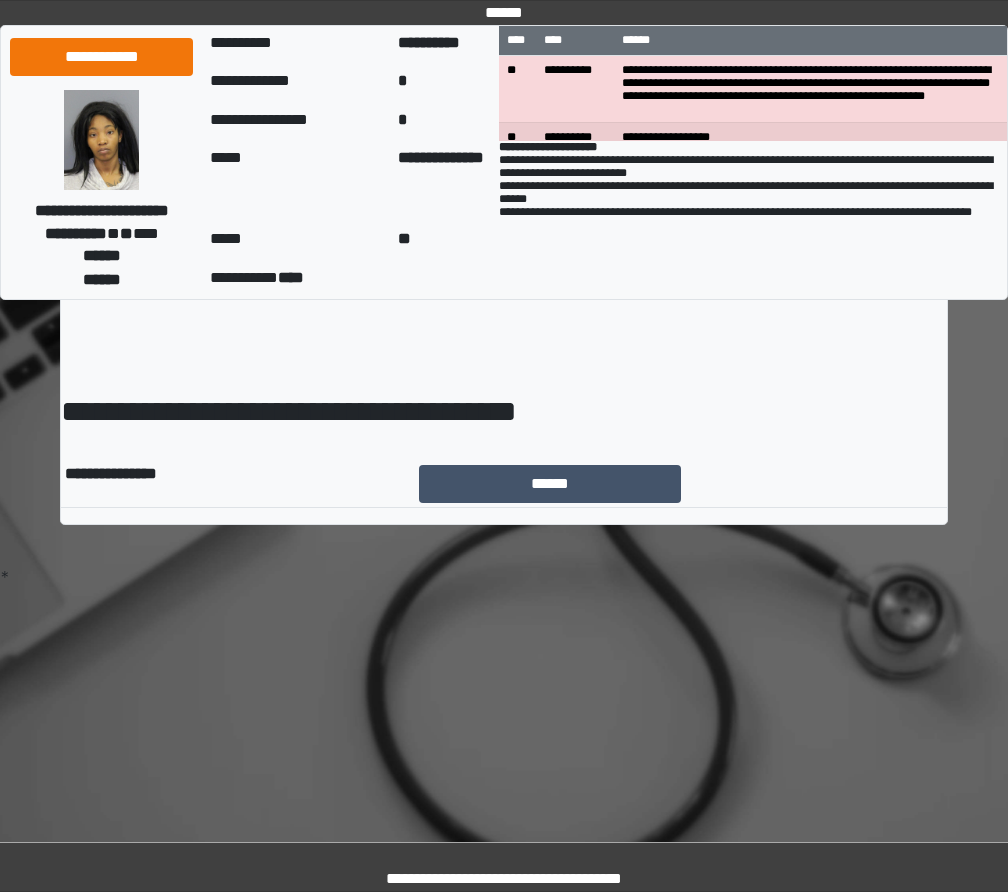 scroll, scrollTop: 0, scrollLeft: 0, axis: both 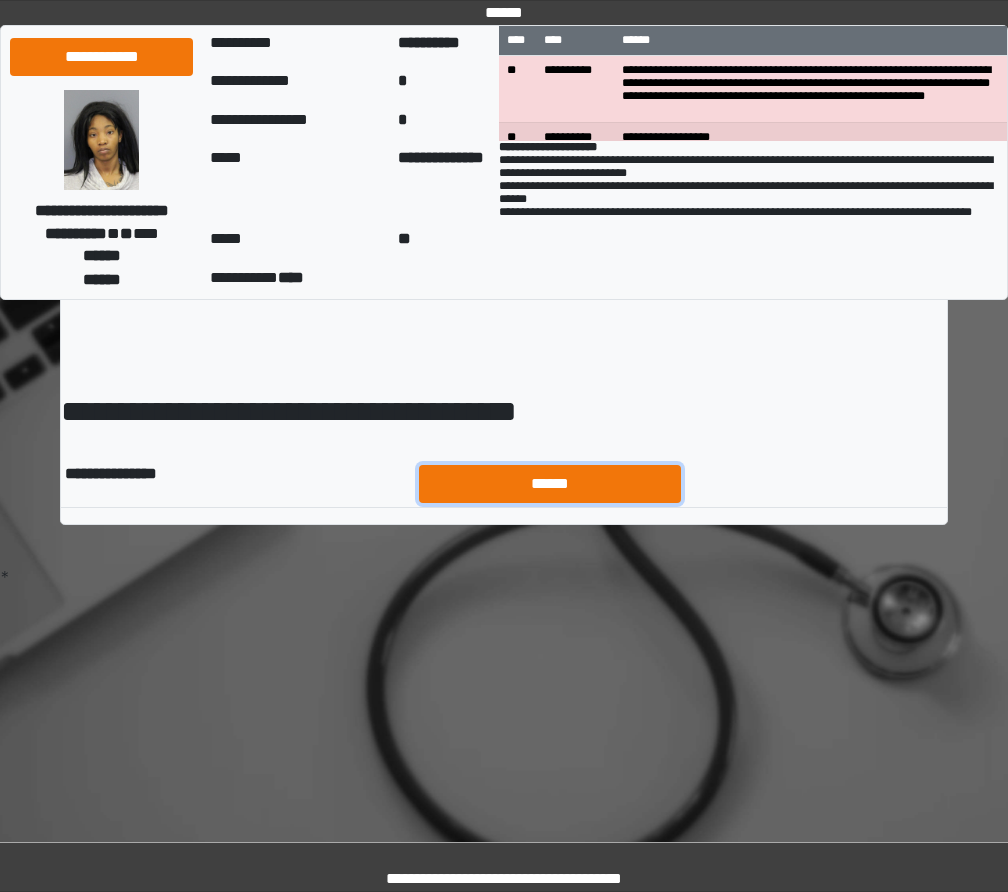 click on "******" at bounding box center [550, 484] 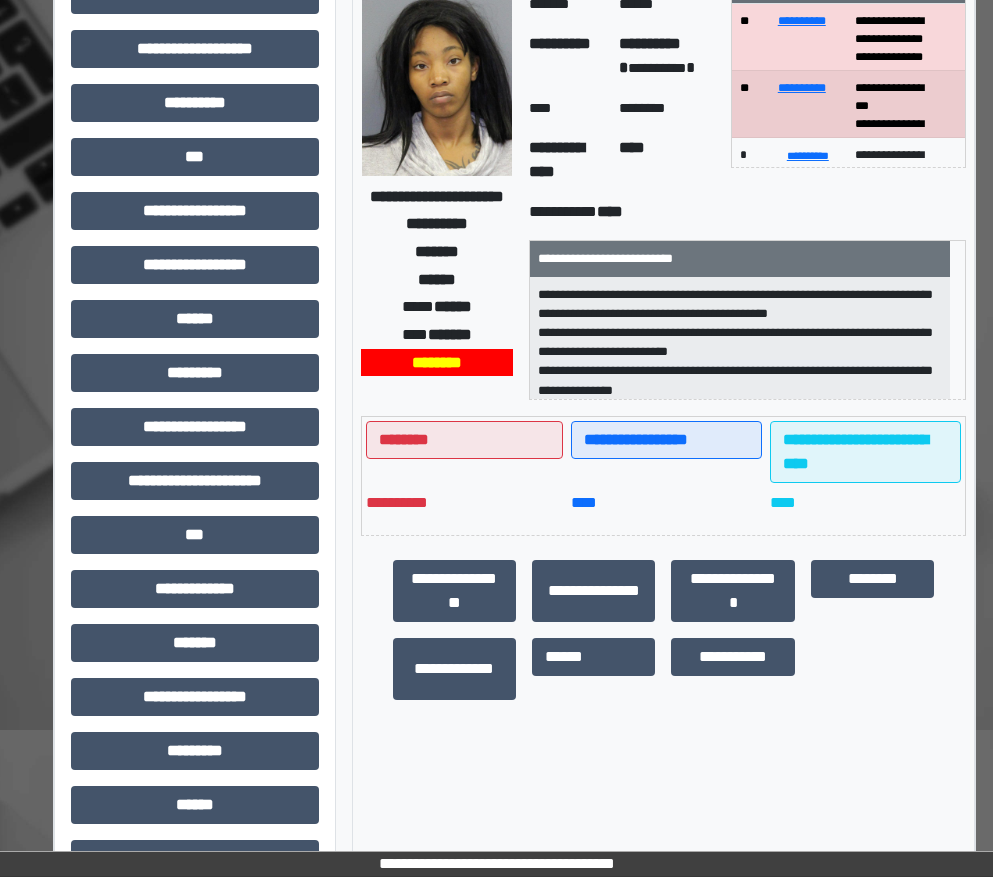 scroll, scrollTop: 321, scrollLeft: 0, axis: vertical 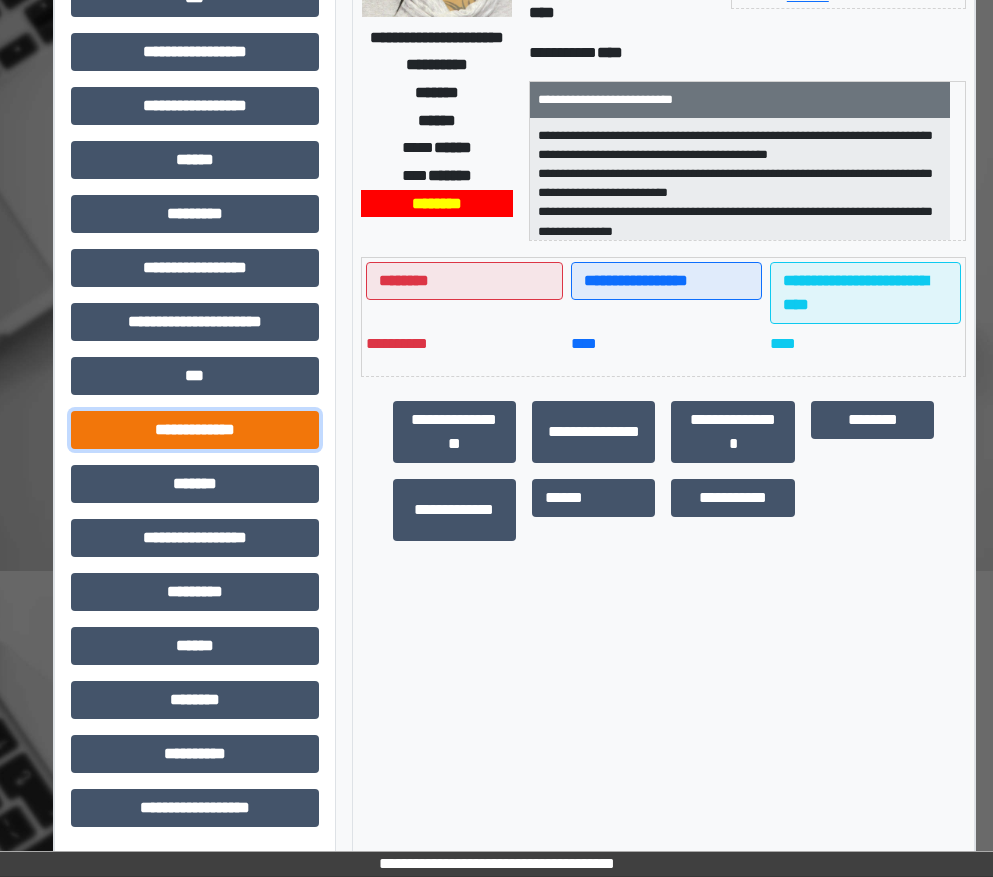 click on "**********" at bounding box center (195, 430) 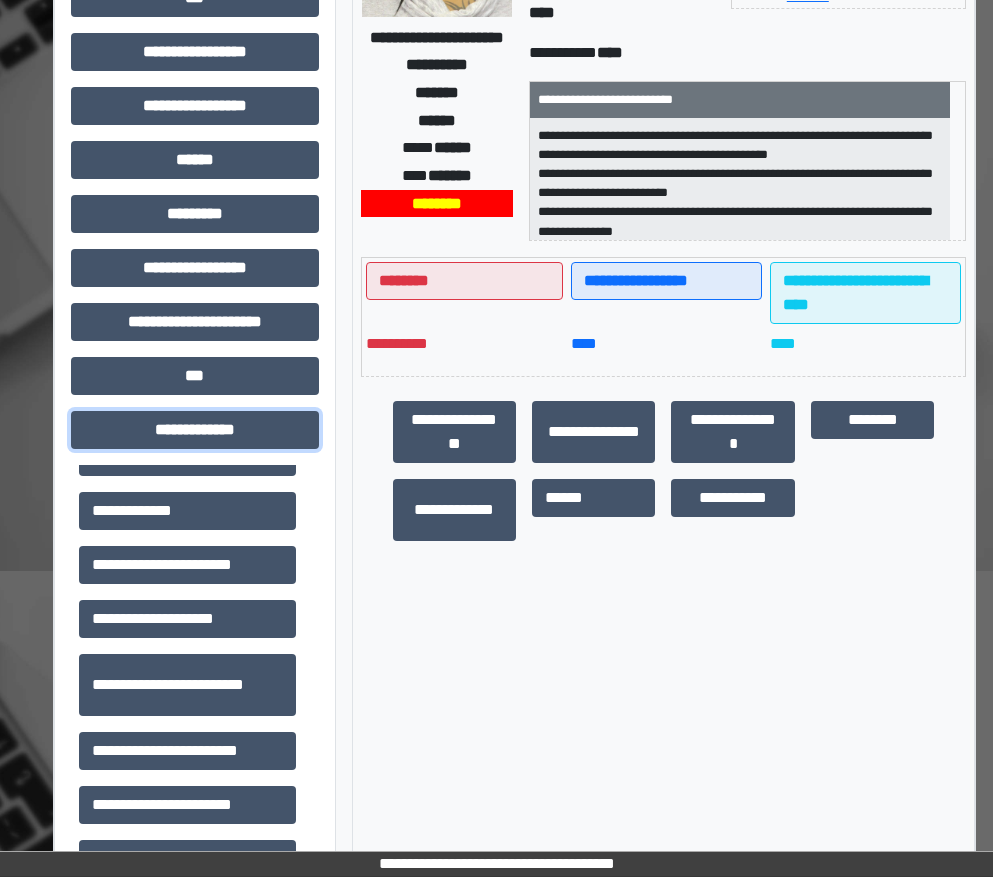 scroll, scrollTop: 500, scrollLeft: 0, axis: vertical 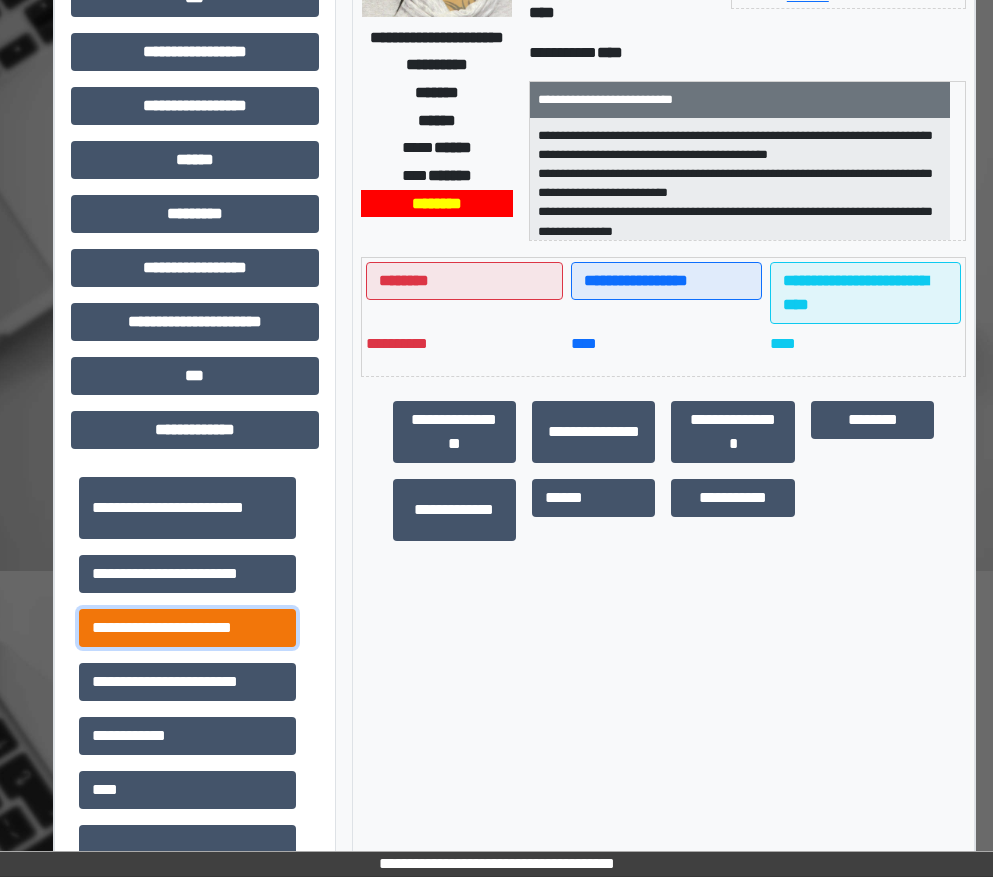 click on "**********" at bounding box center (187, 628) 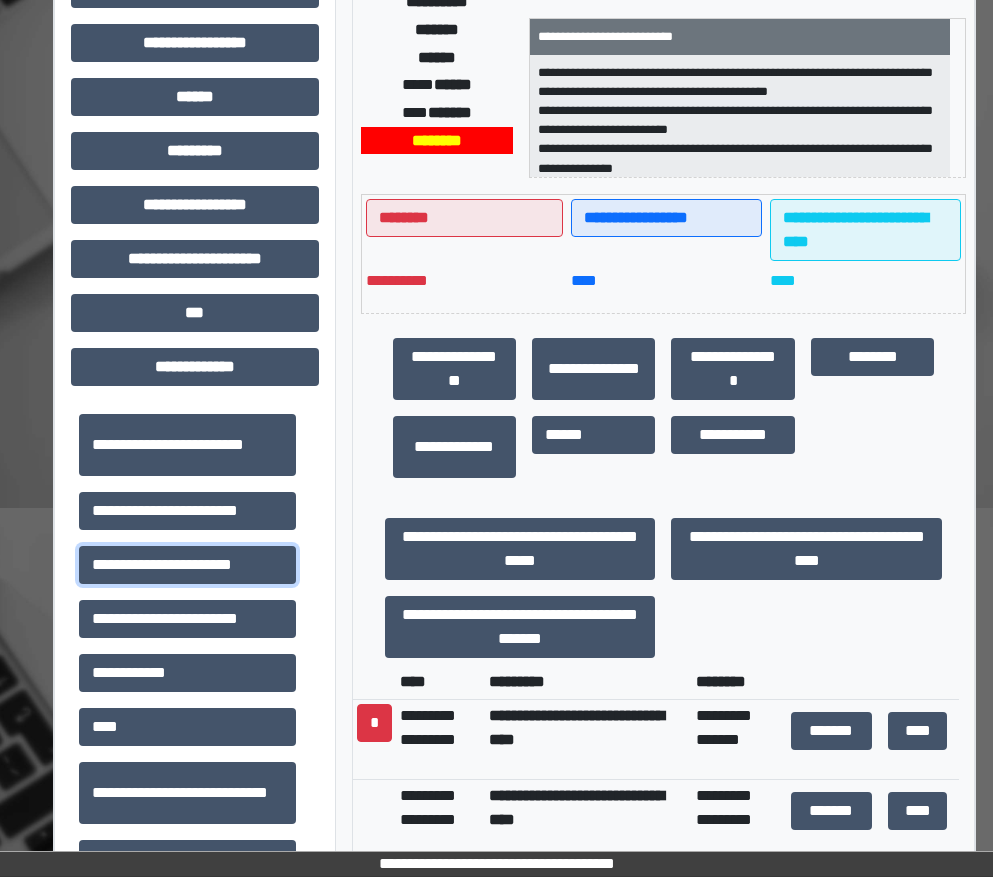 scroll, scrollTop: 521, scrollLeft: 0, axis: vertical 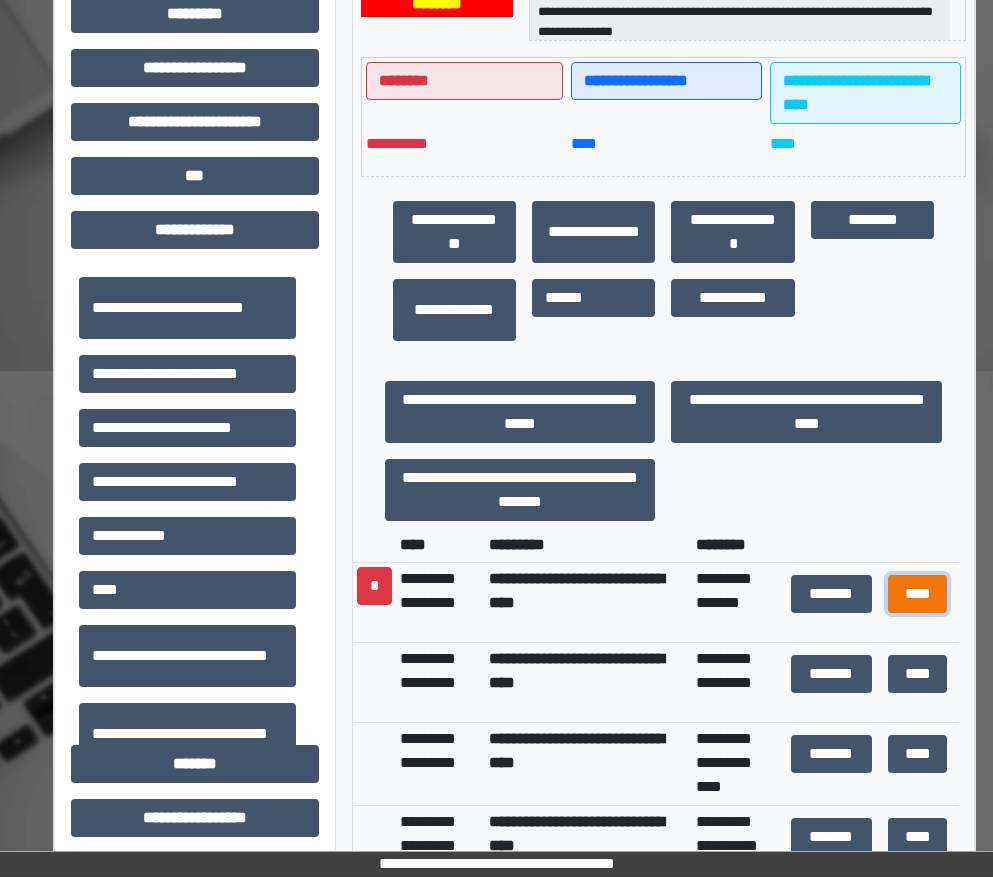 click on "****" at bounding box center (918, 594) 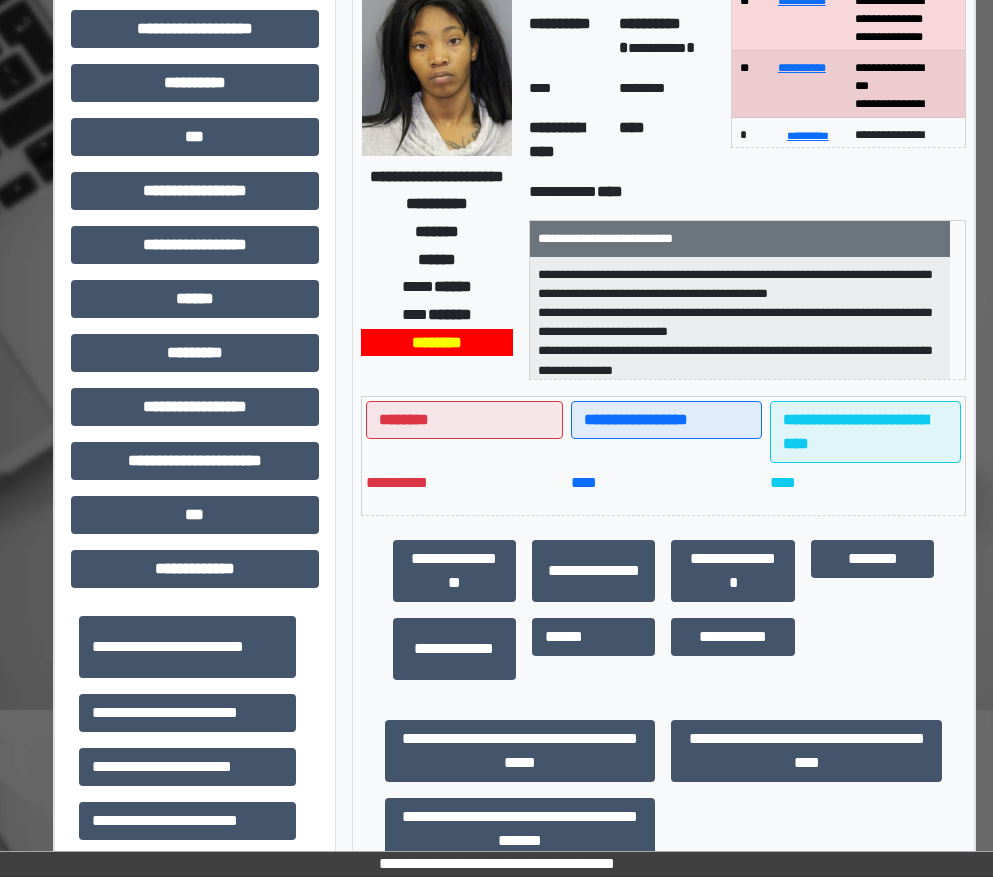 scroll, scrollTop: 0, scrollLeft: 0, axis: both 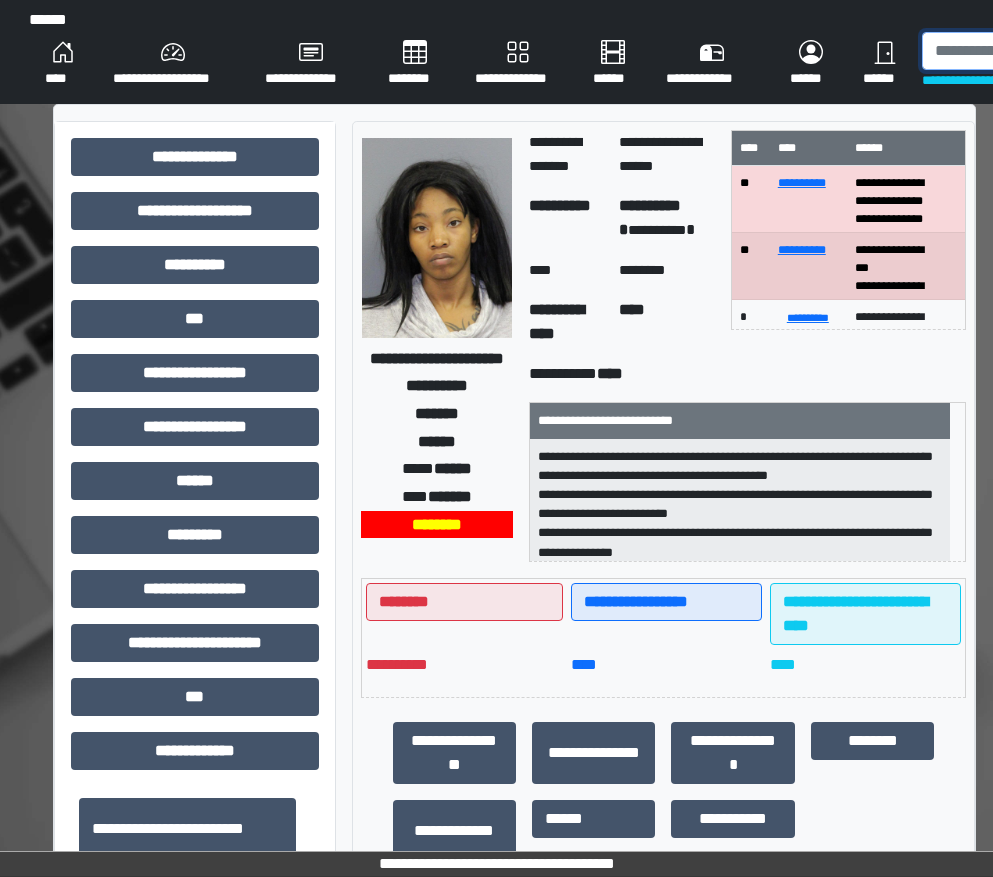 click at bounding box center [1025, 51] 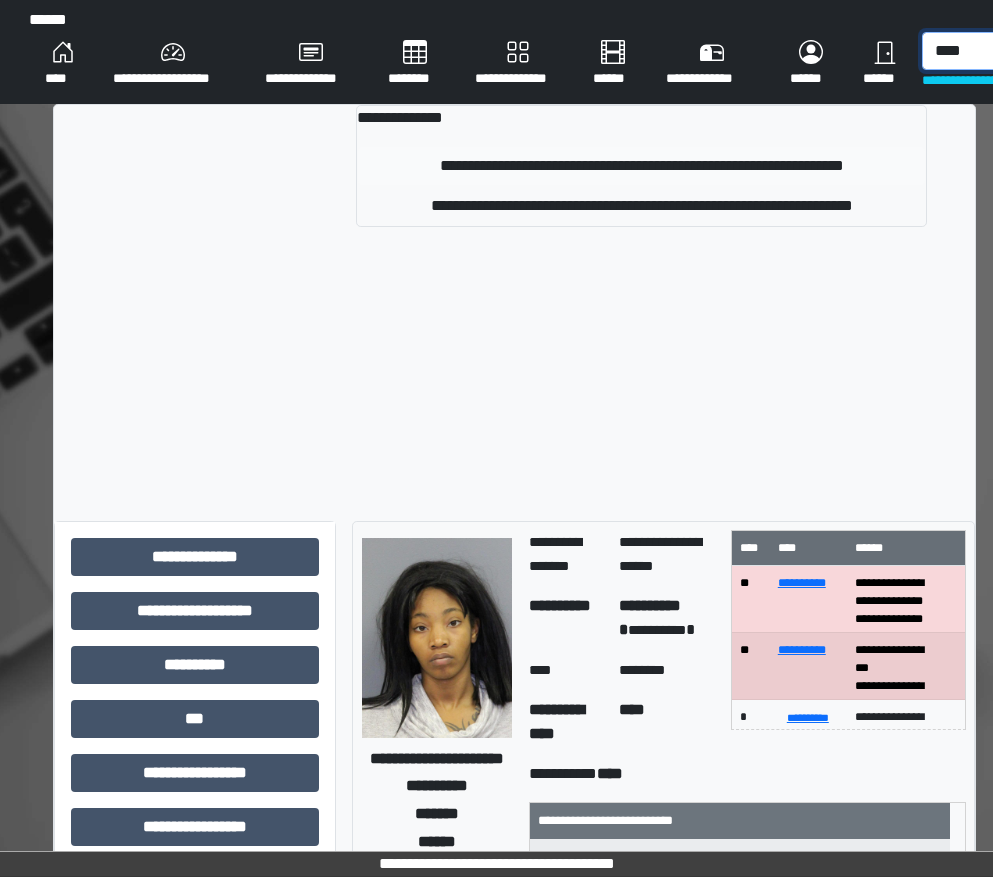 type on "****" 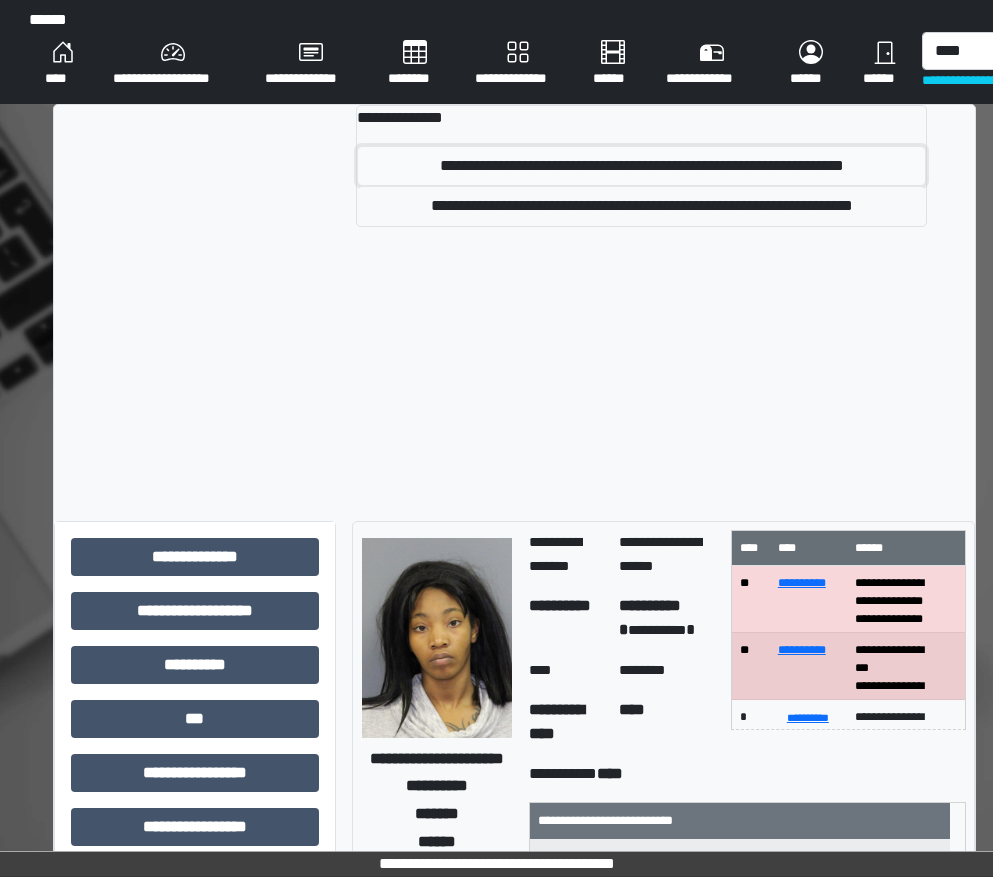 click on "**********" at bounding box center [641, 166] 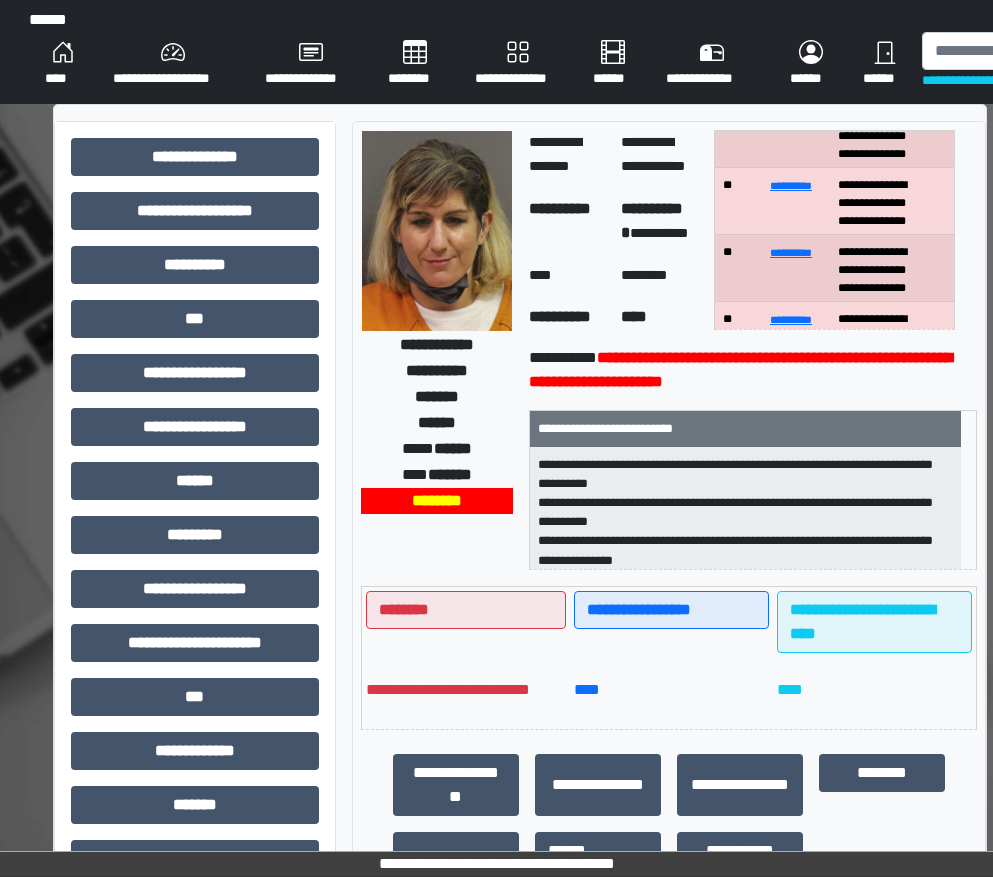 scroll, scrollTop: 500, scrollLeft: 0, axis: vertical 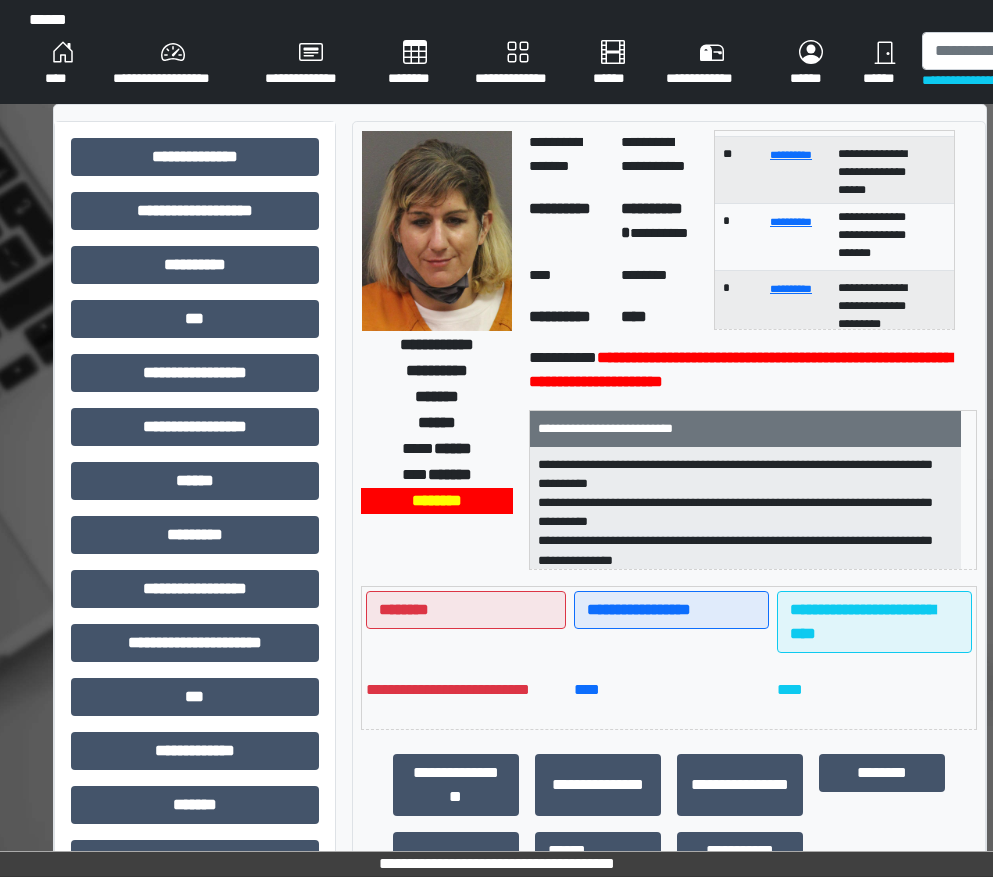 click on "**********" at bounding box center (567, 222) 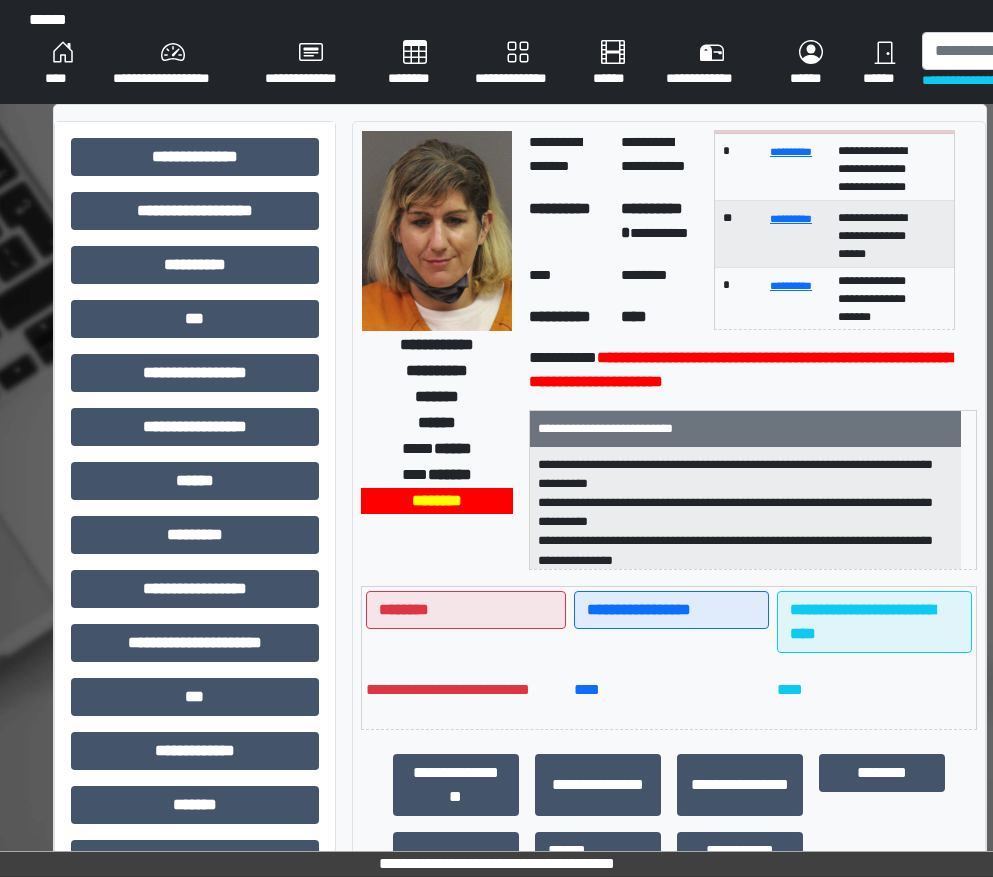 scroll, scrollTop: 800, scrollLeft: 0, axis: vertical 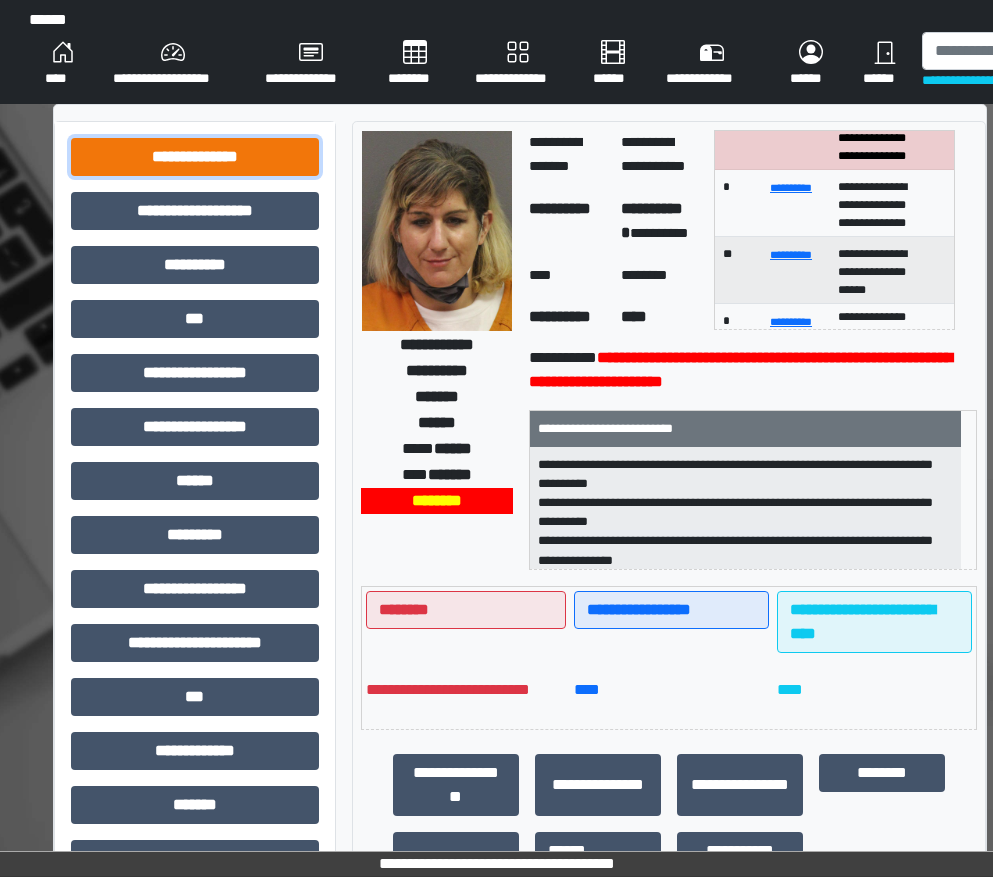 click on "**********" at bounding box center (195, 157) 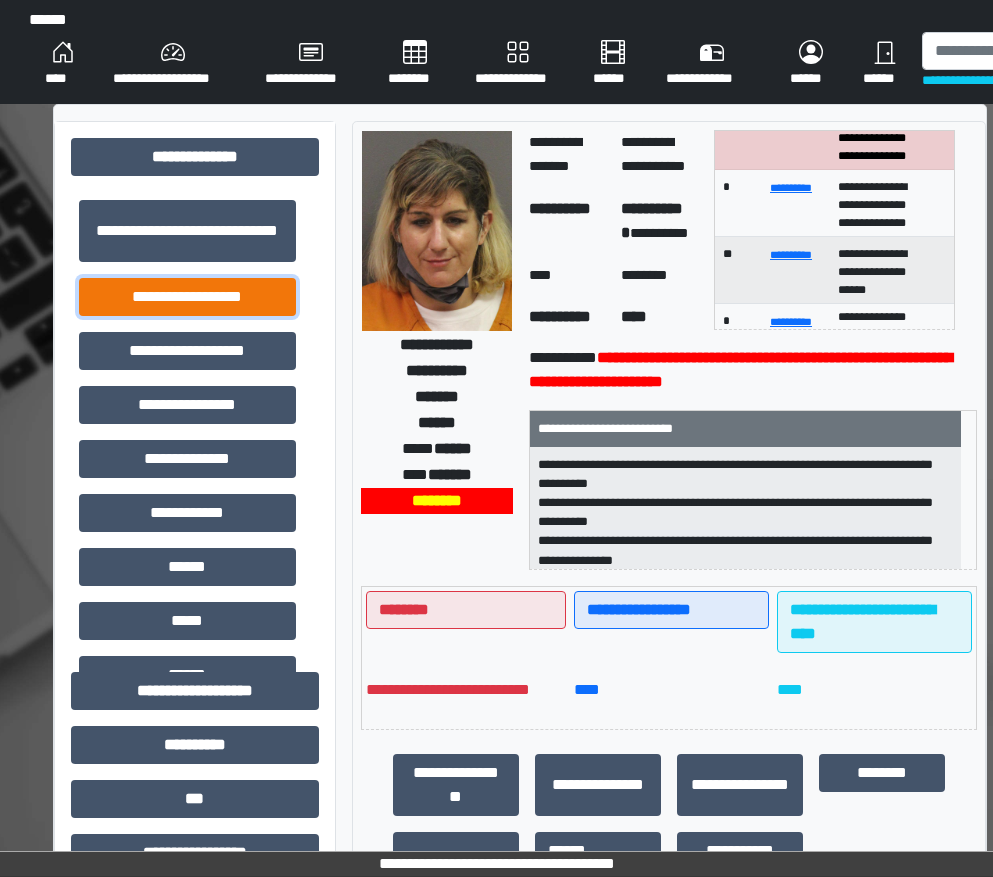 click on "**********" at bounding box center (187, 297) 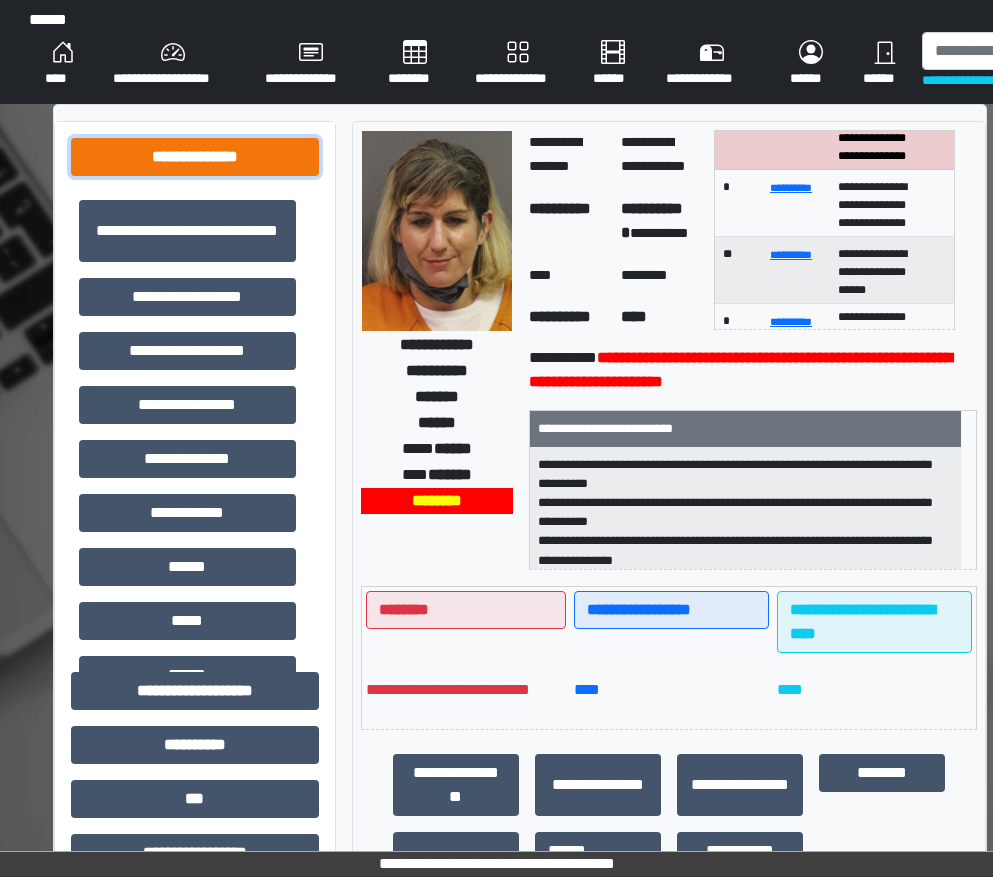 click on "**********" at bounding box center [195, 157] 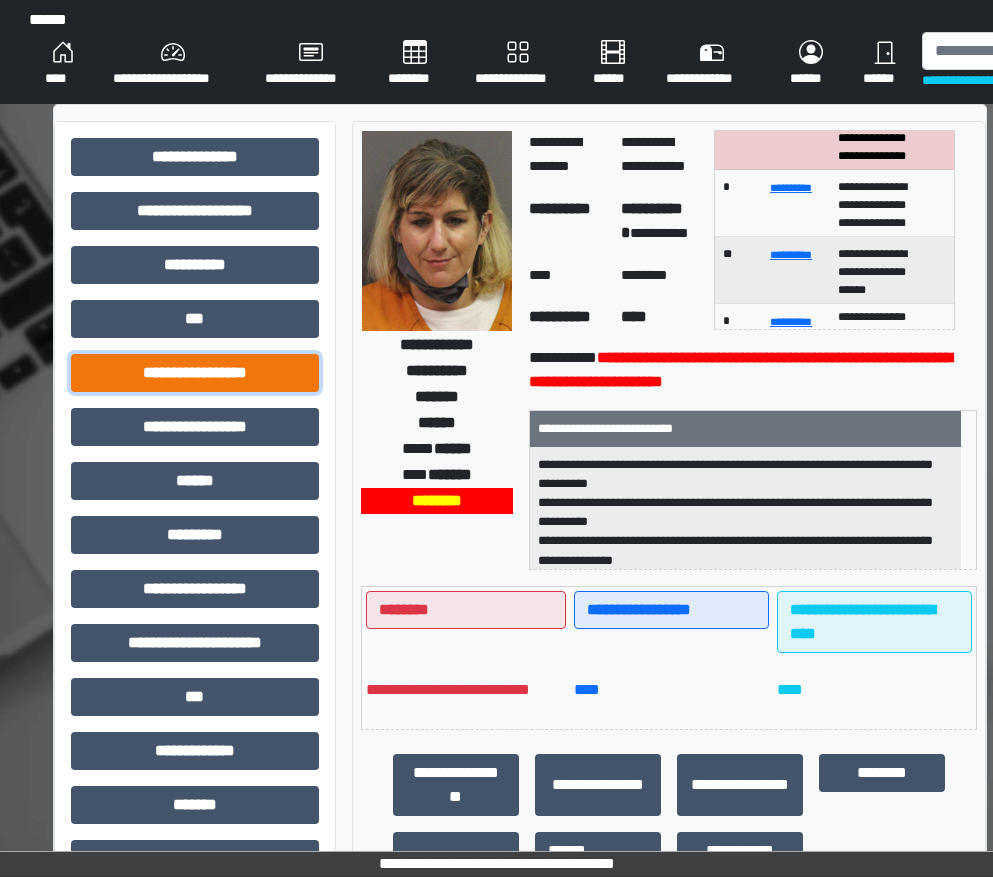 click on "**********" at bounding box center [195, 373] 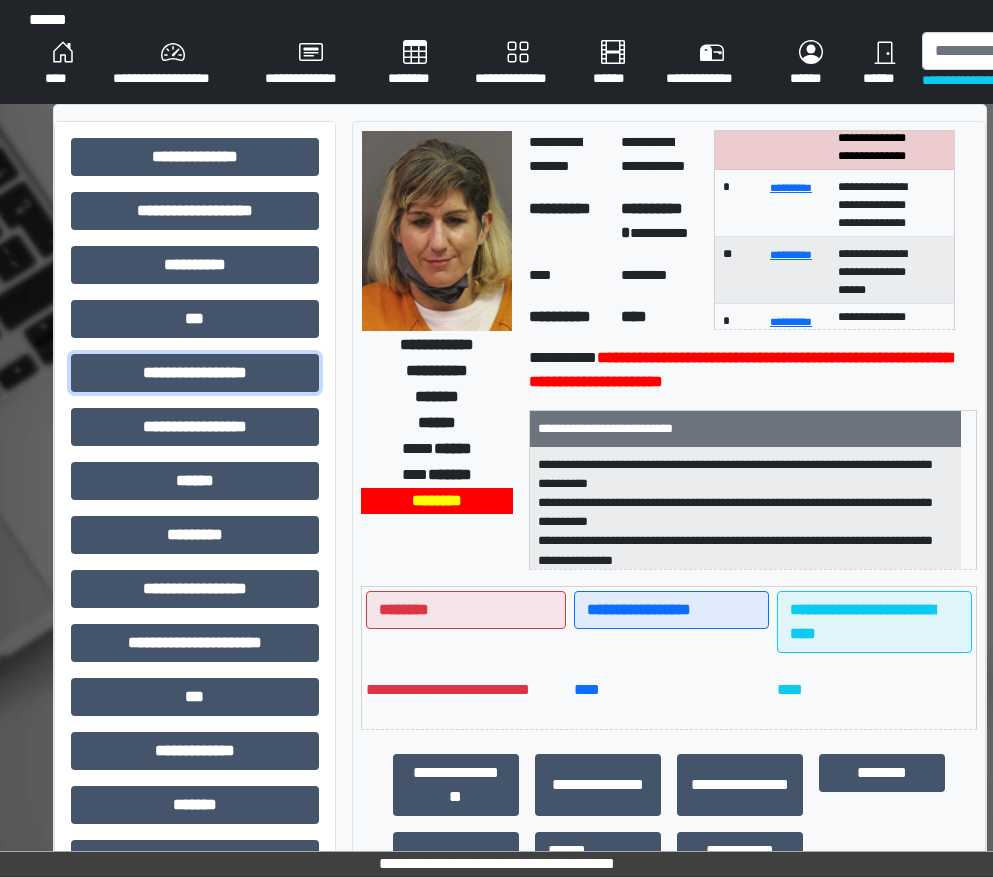 scroll, scrollTop: 40, scrollLeft: 0, axis: vertical 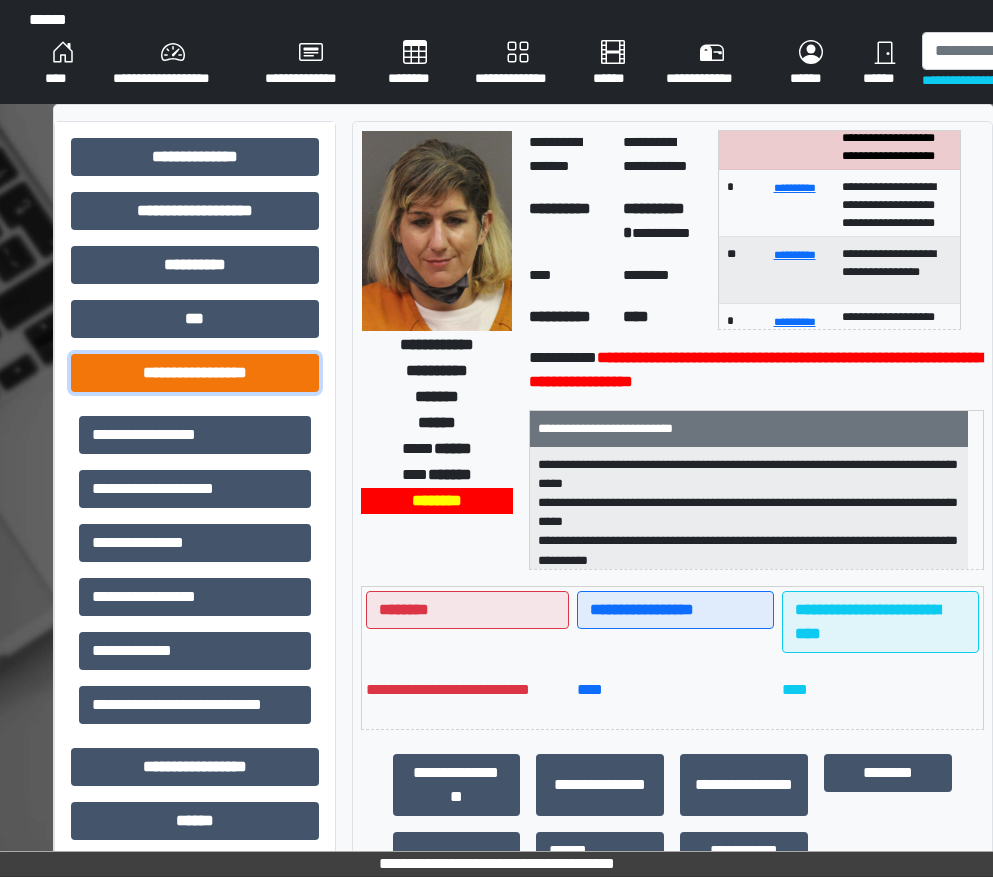 click on "**********" at bounding box center (195, 373) 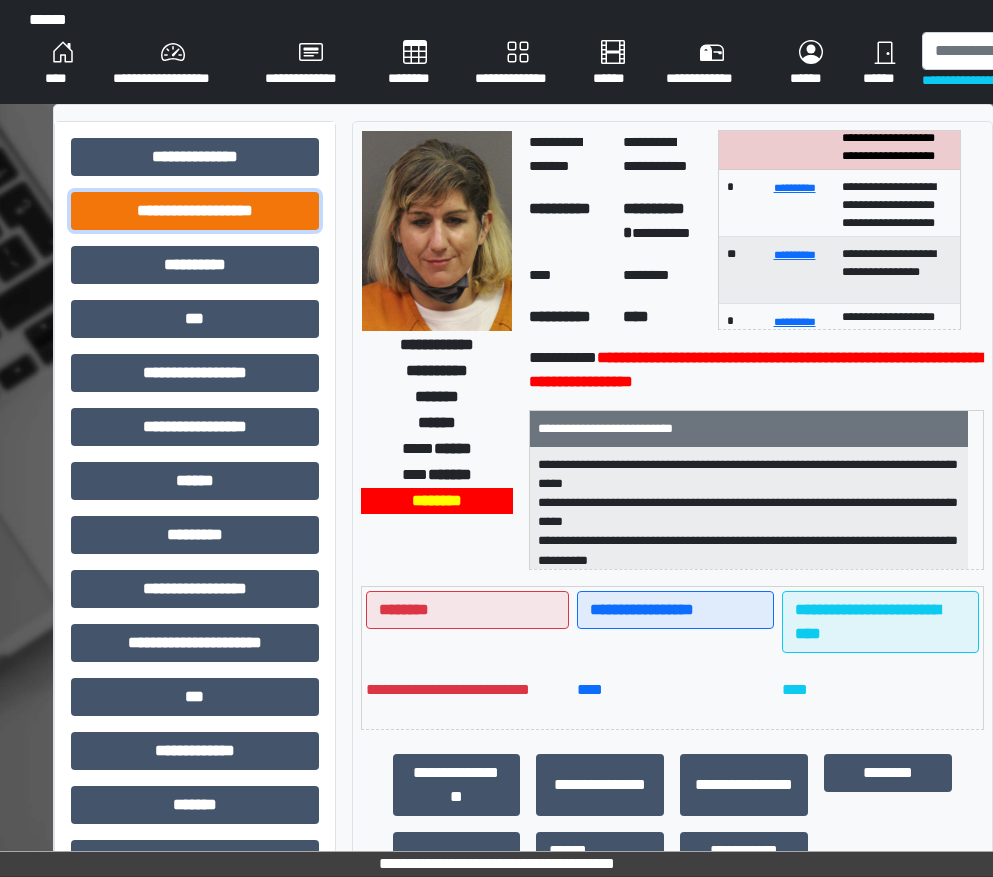 click on "**********" at bounding box center (195, 211) 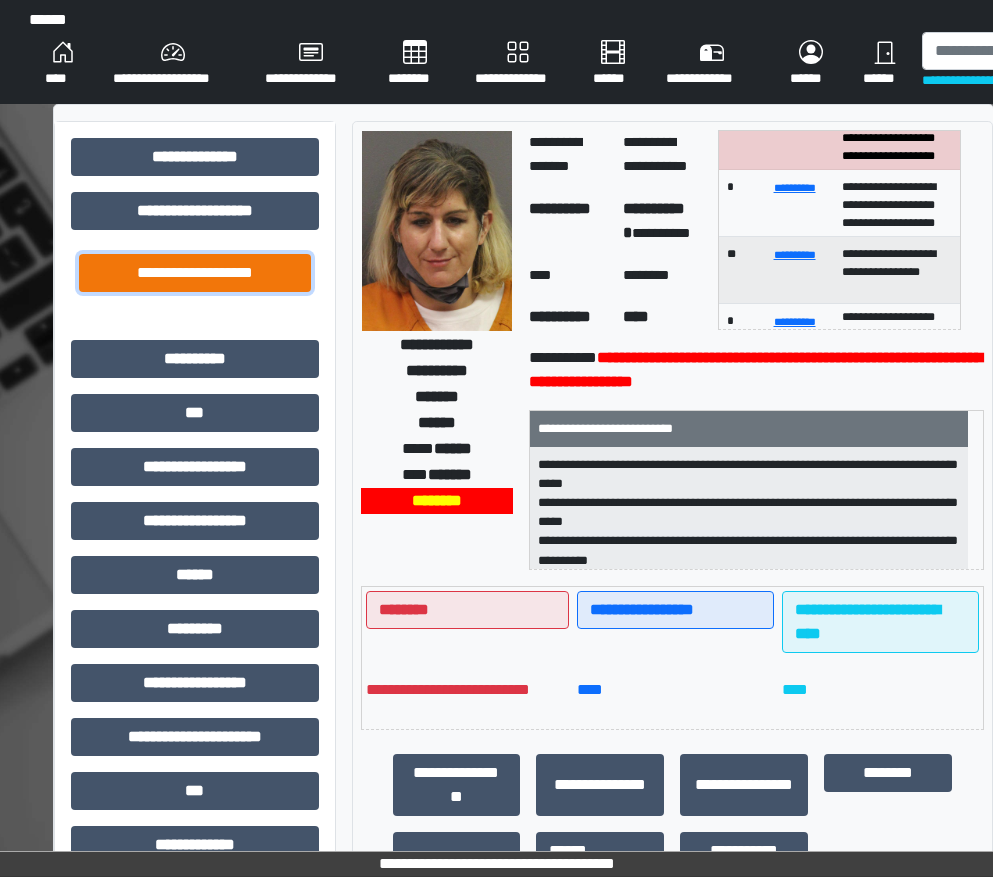 click on "**********" at bounding box center (195, 273) 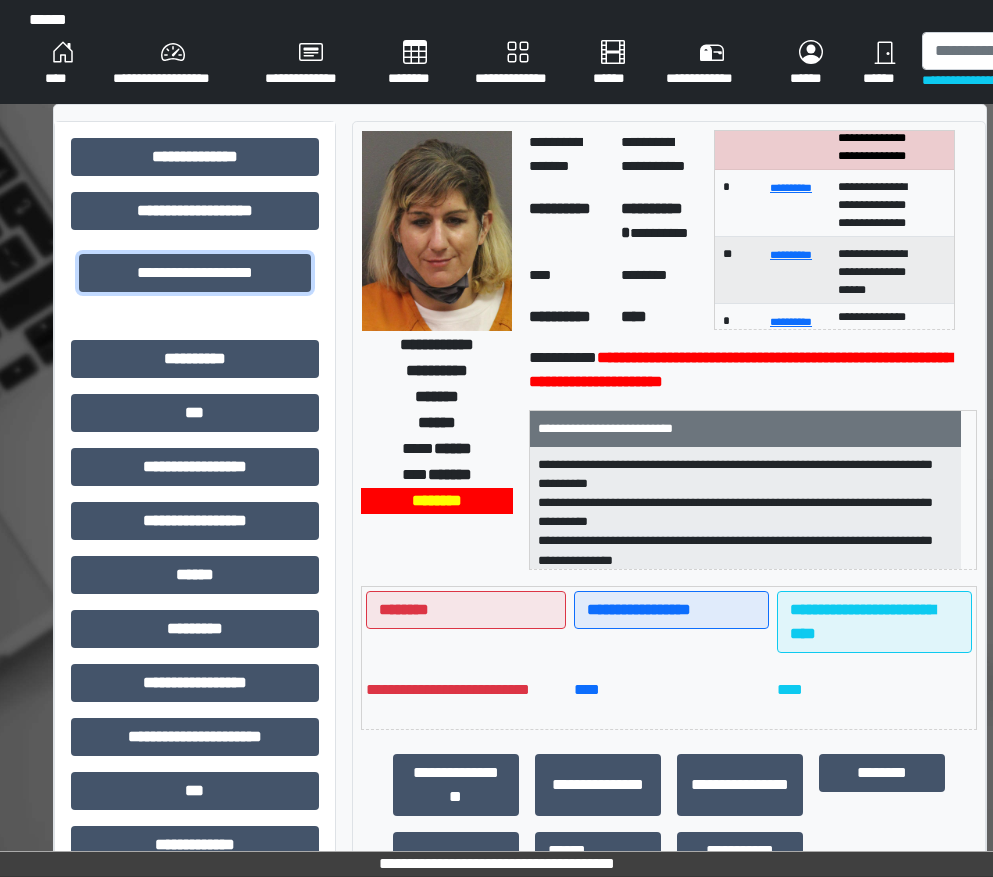 scroll, scrollTop: 58, scrollLeft: 0, axis: vertical 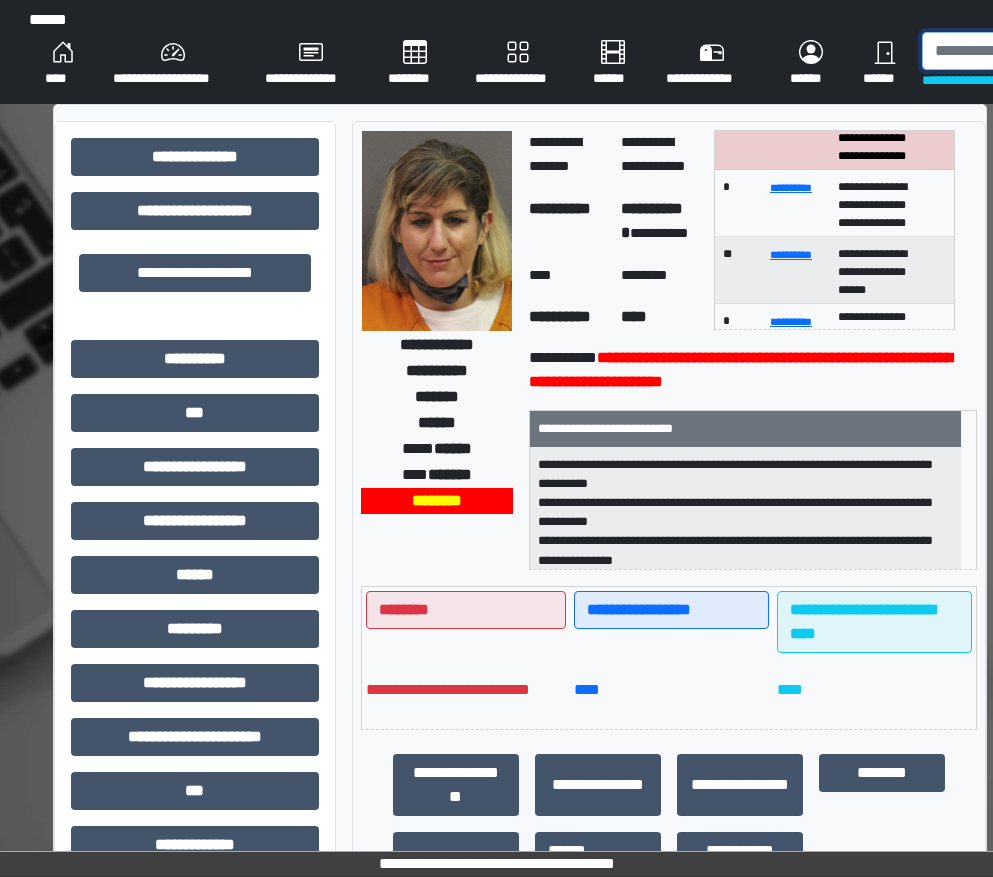 click at bounding box center [1025, 51] 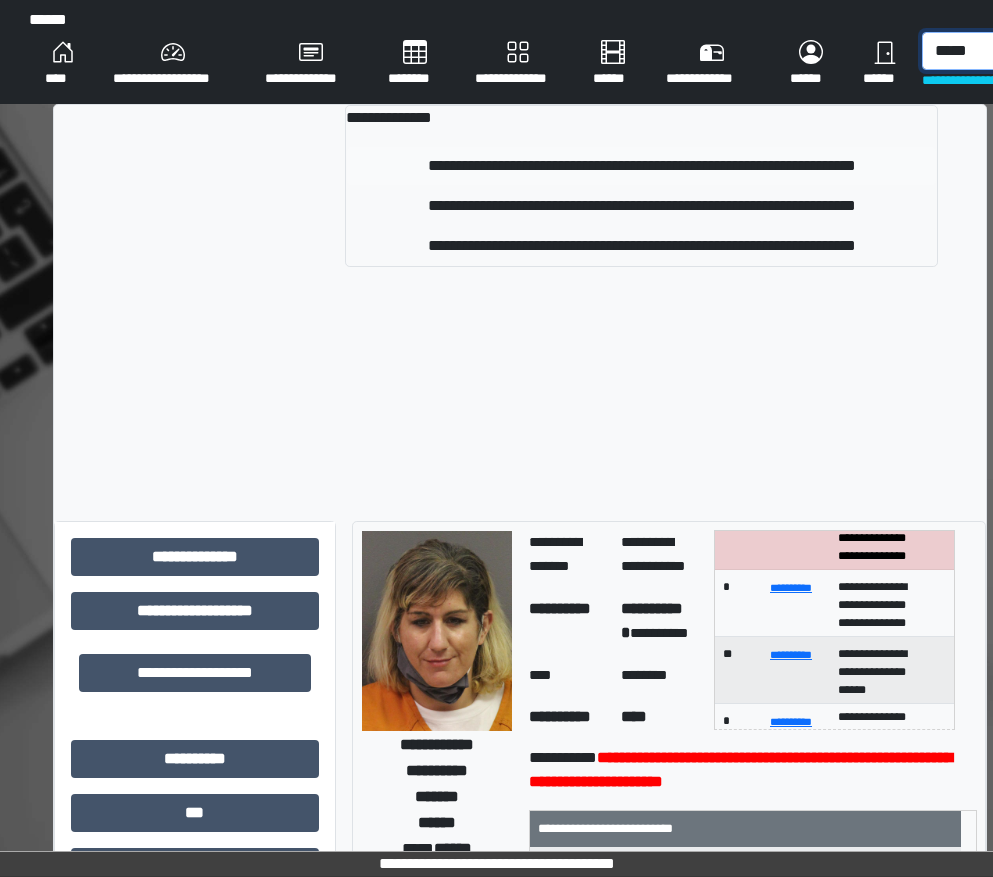 type on "*****" 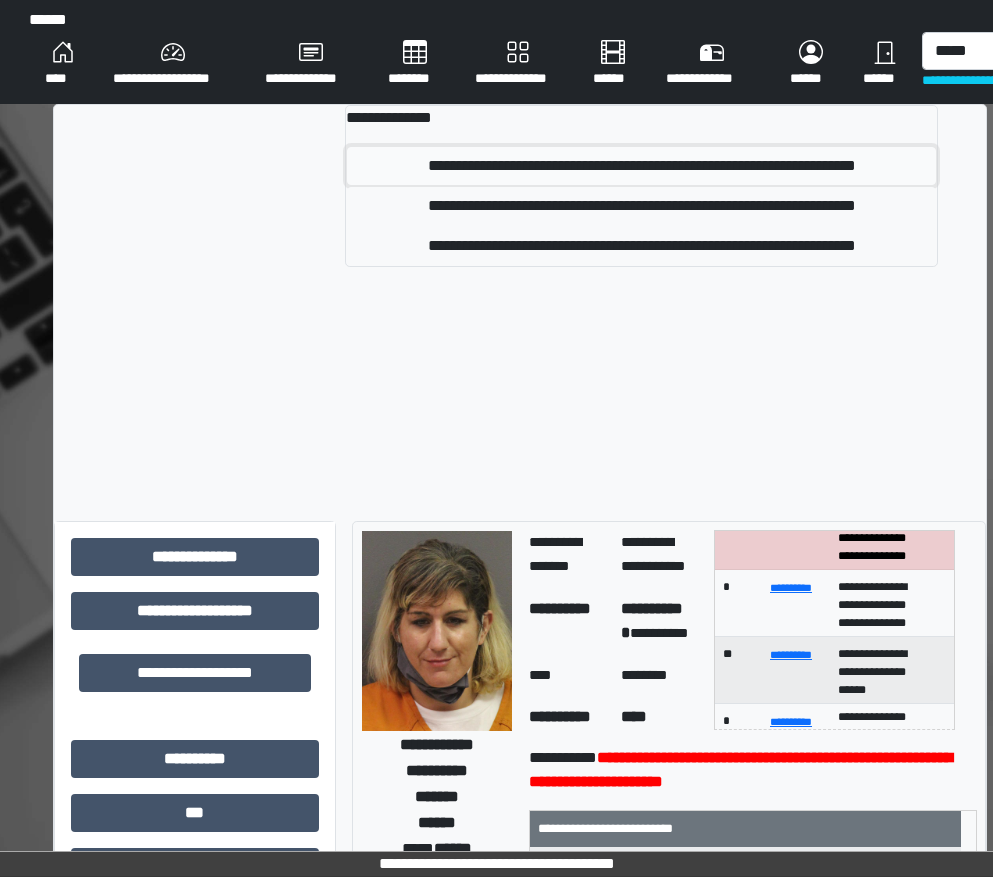 click on "**********" at bounding box center (641, 166) 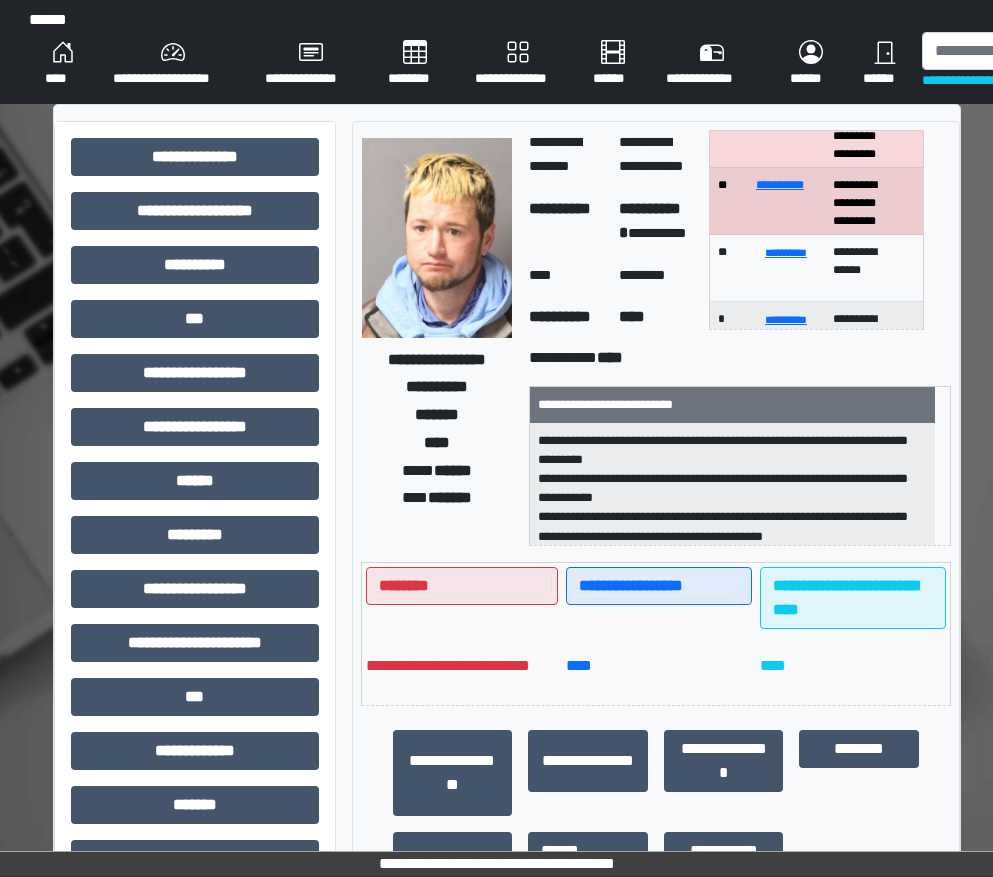 scroll, scrollTop: 100, scrollLeft: 0, axis: vertical 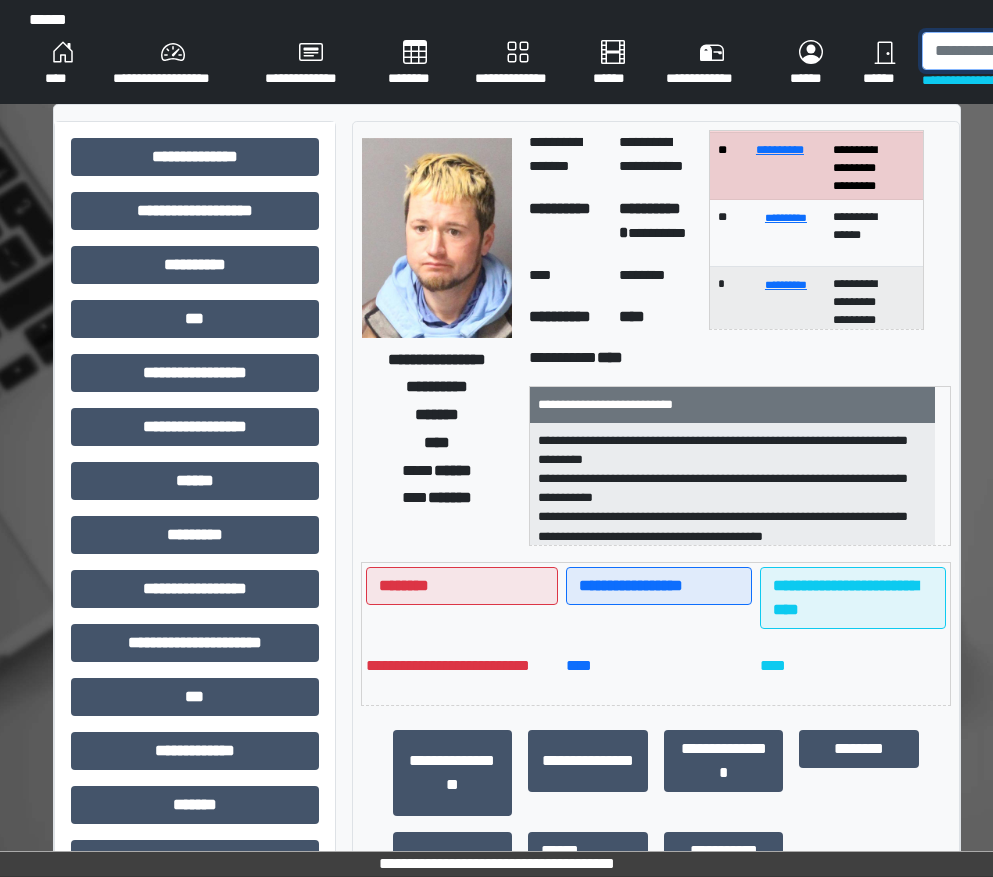 click at bounding box center [1025, 51] 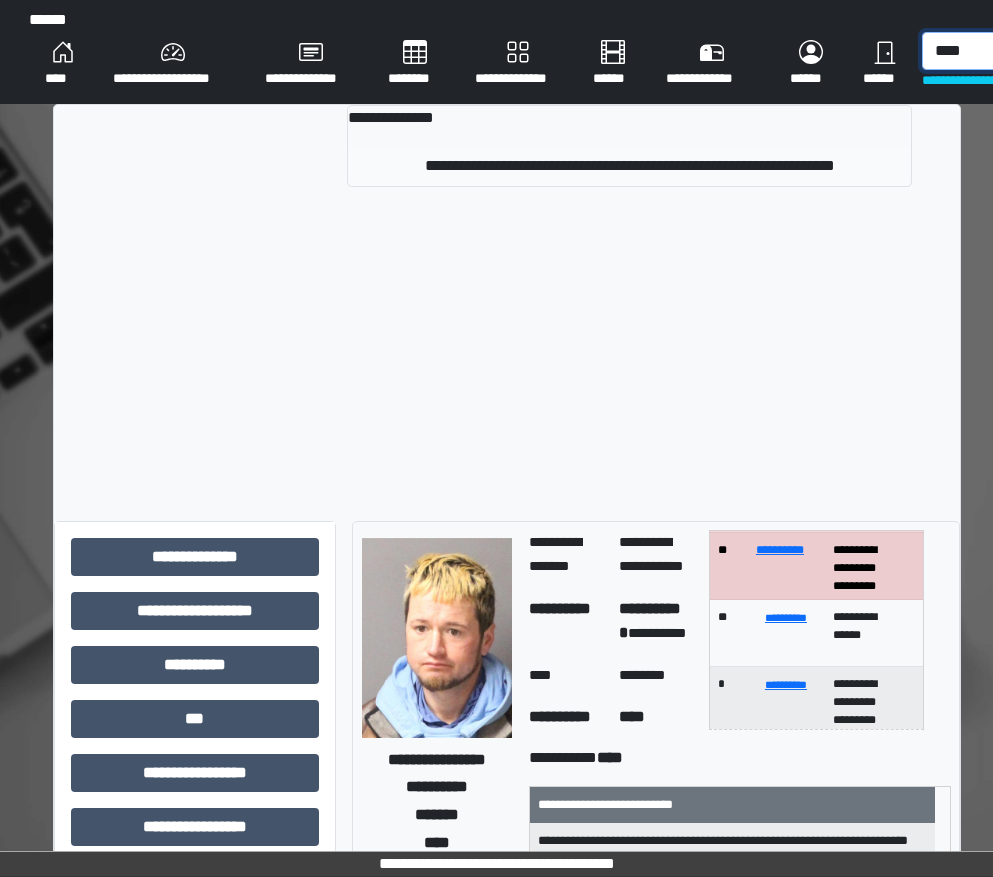 type on "****" 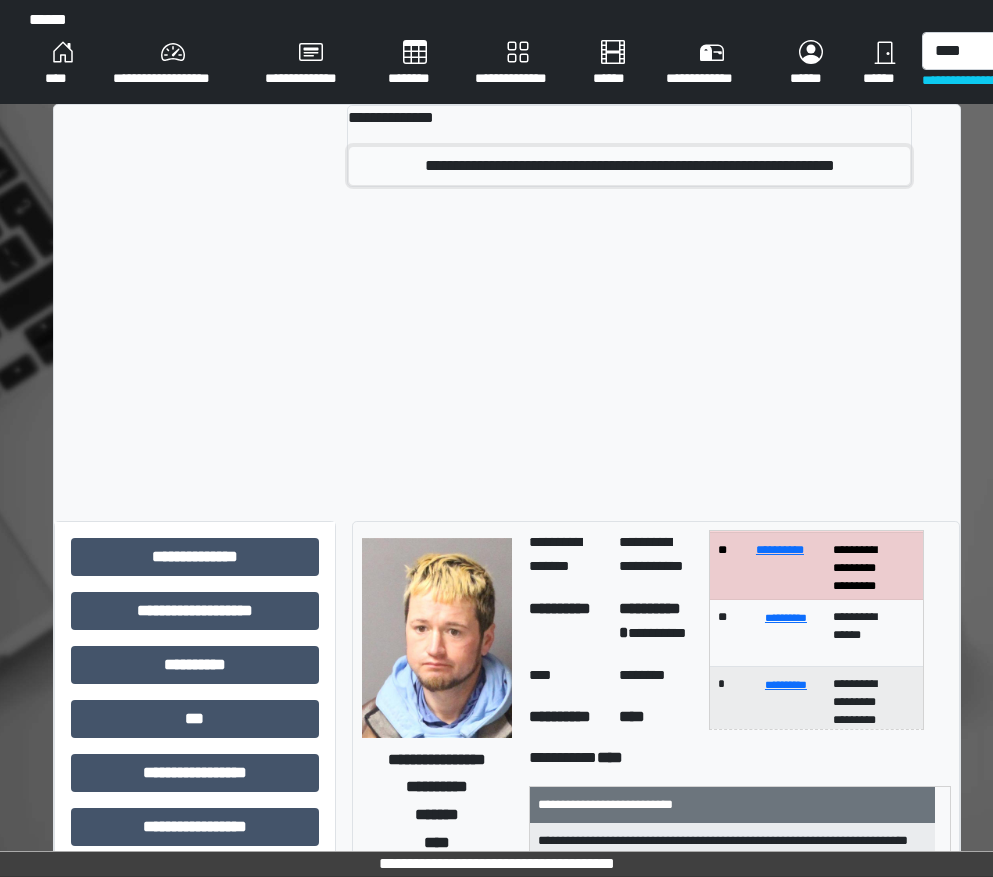 click on "**********" at bounding box center [629, 166] 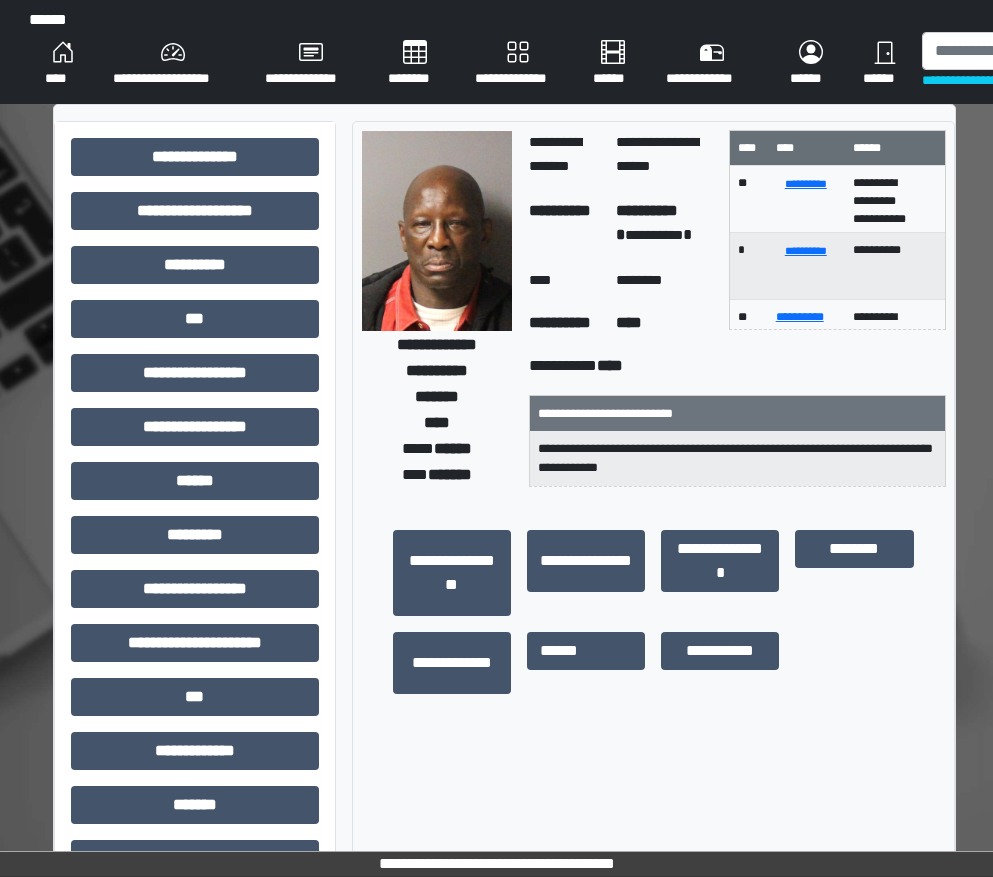 scroll, scrollTop: 37, scrollLeft: 0, axis: vertical 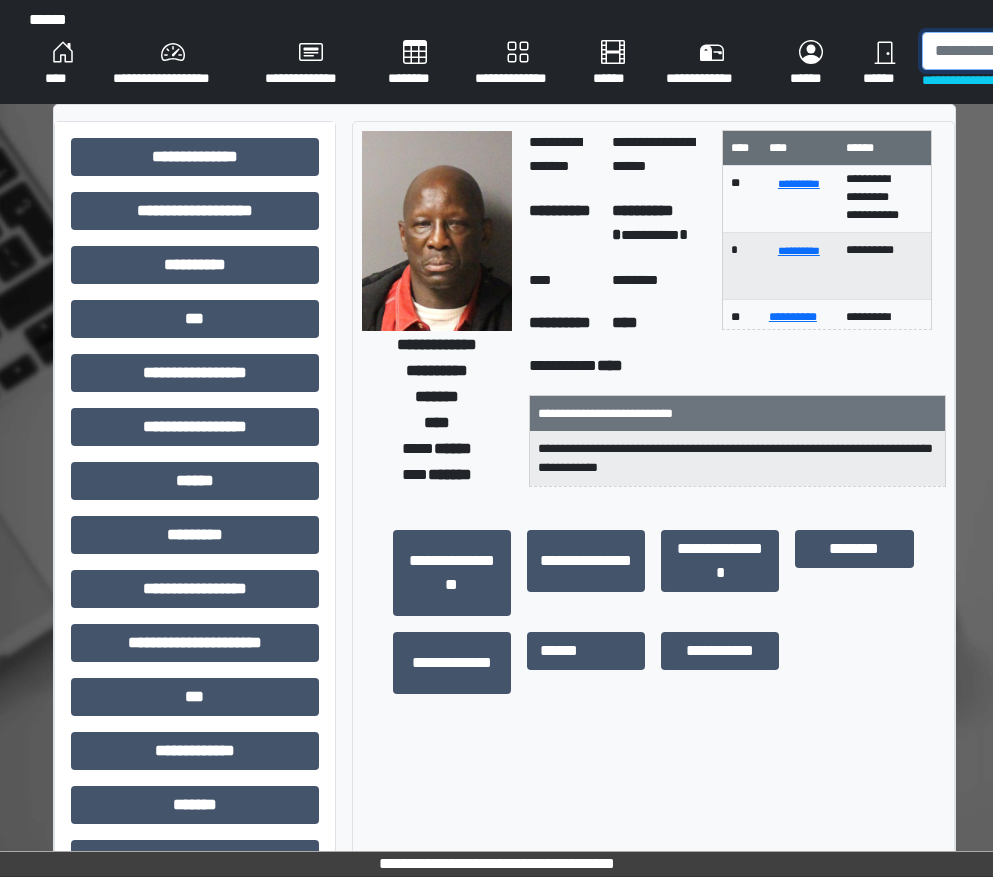 click at bounding box center (1025, 51) 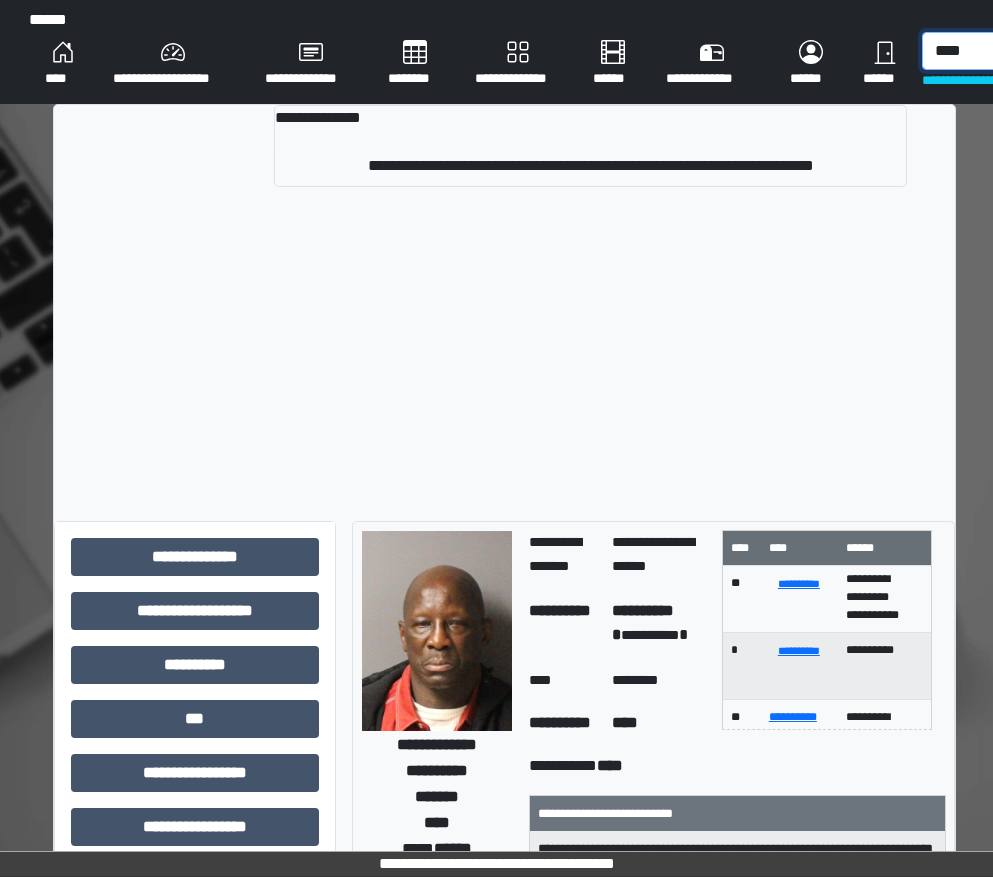 type on "****" 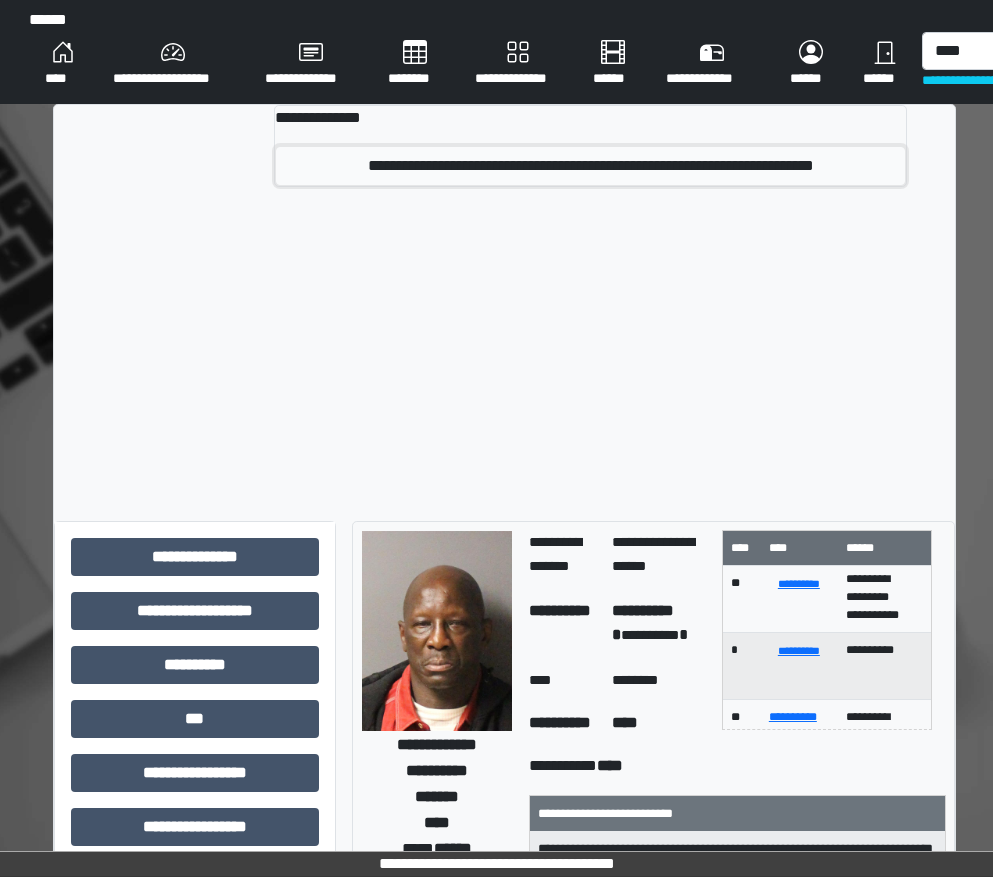 click on "**********" at bounding box center (590, 166) 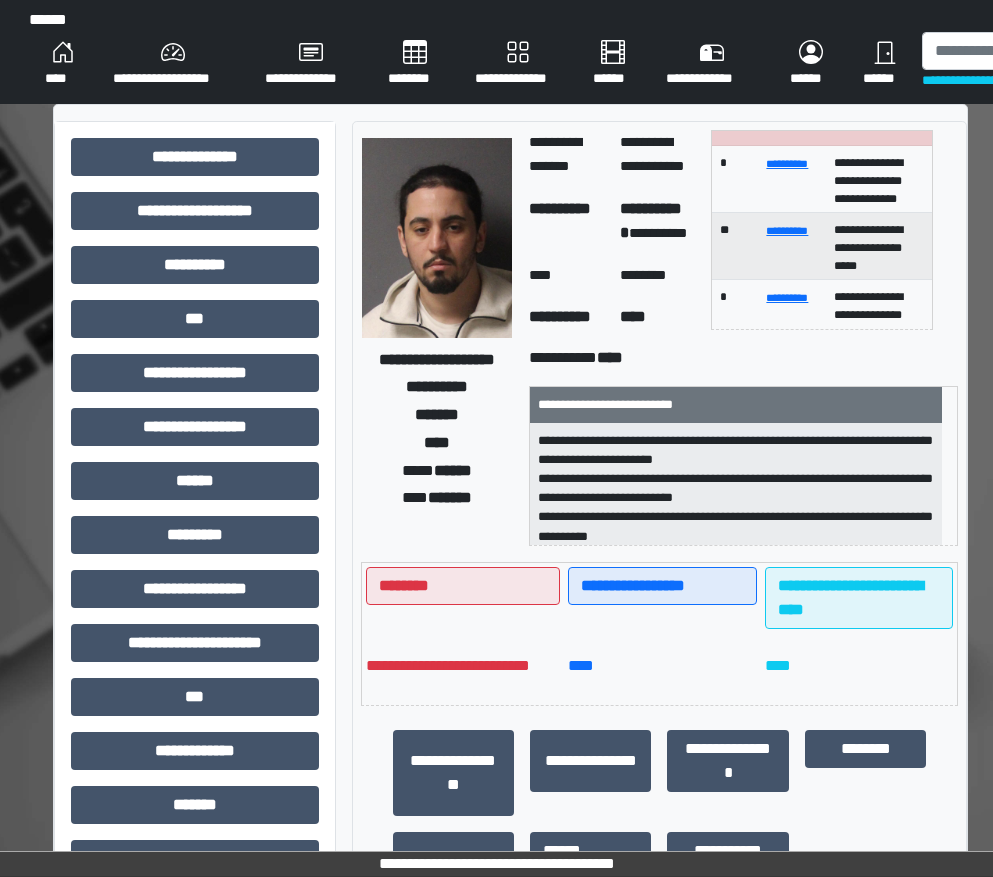 scroll, scrollTop: 300, scrollLeft: 0, axis: vertical 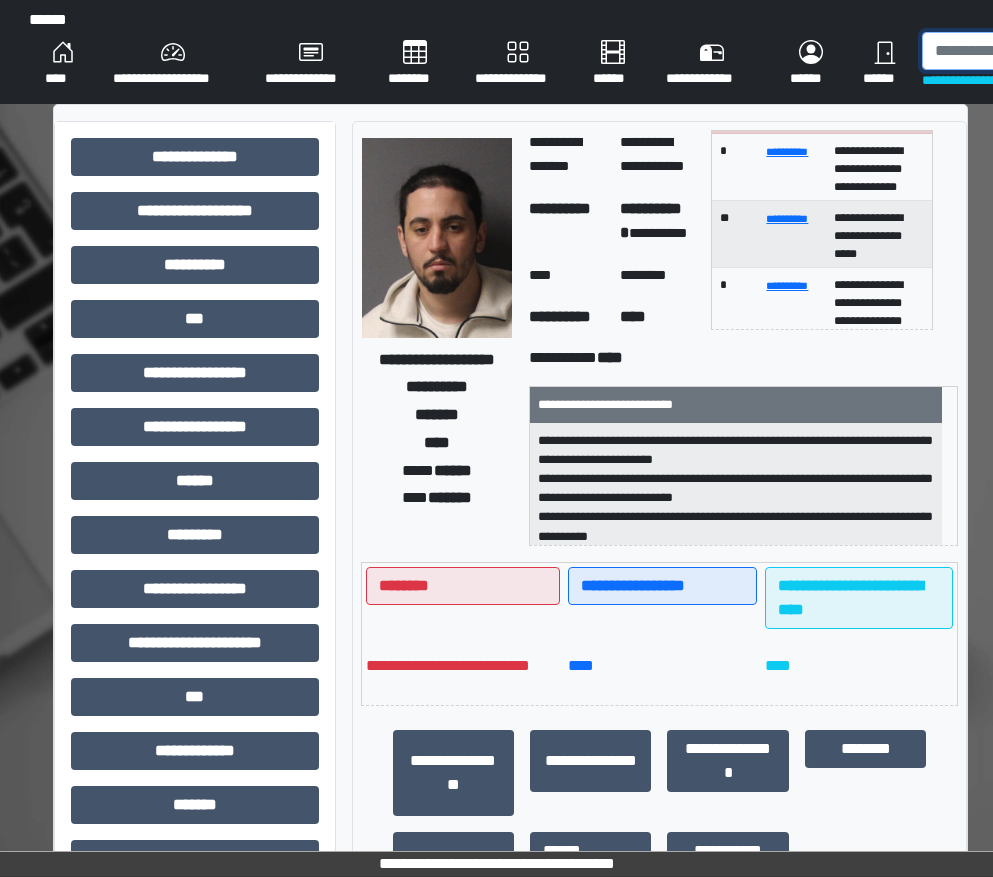 click at bounding box center (1025, 51) 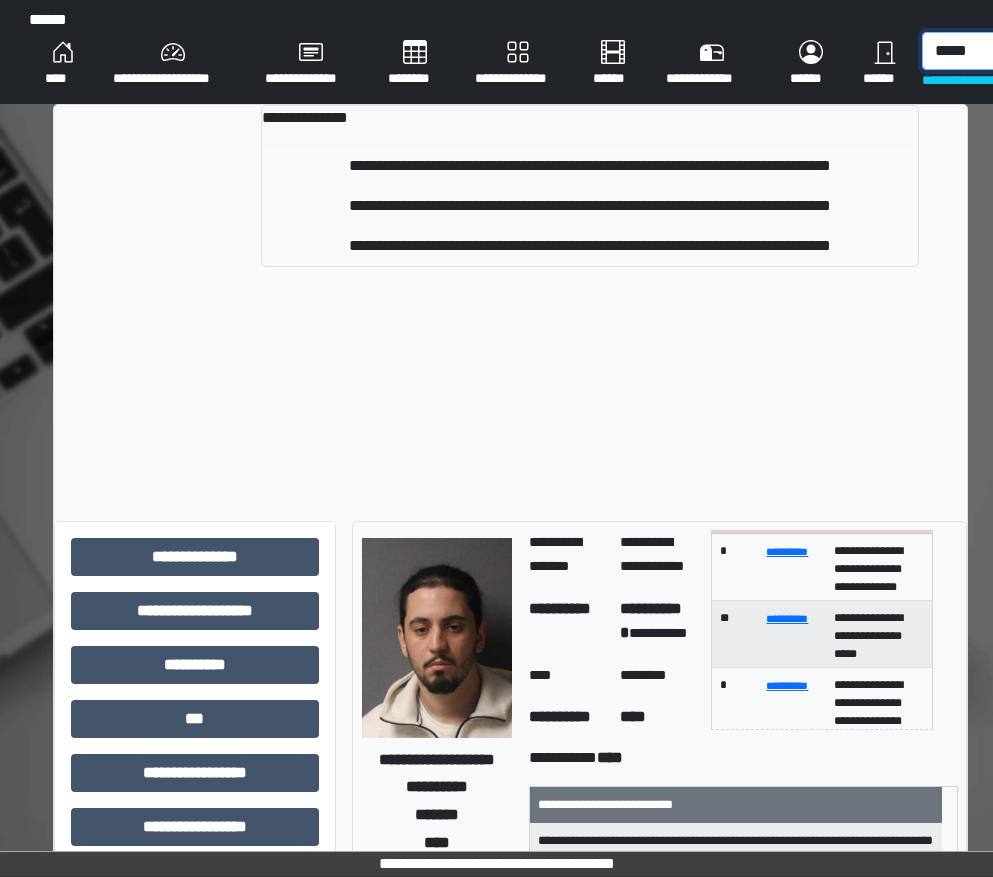 type on "*****" 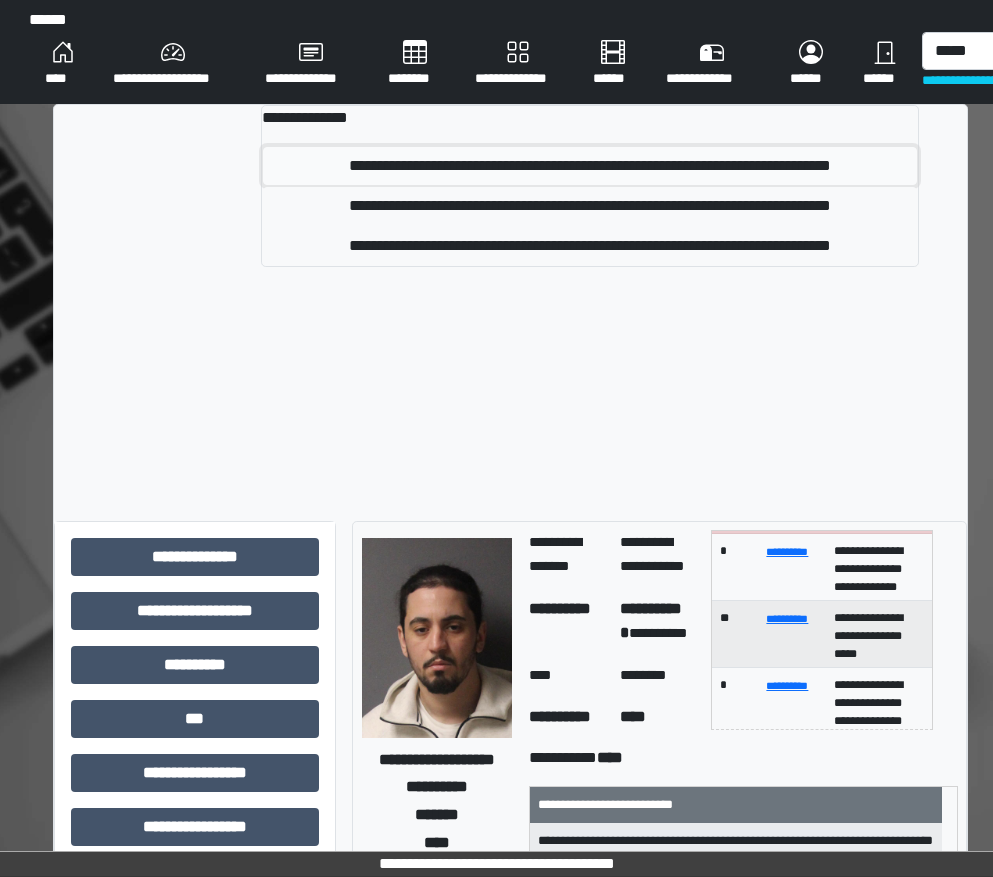 click on "**********" at bounding box center (590, 166) 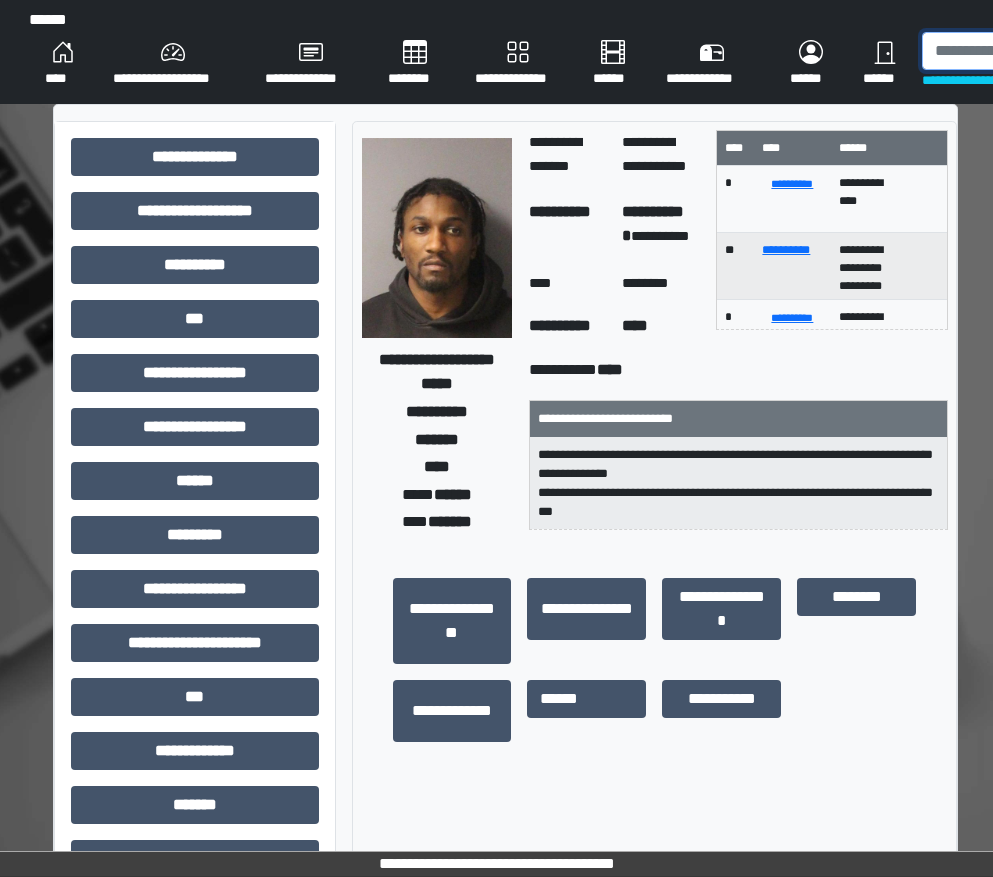 click at bounding box center [1025, 51] 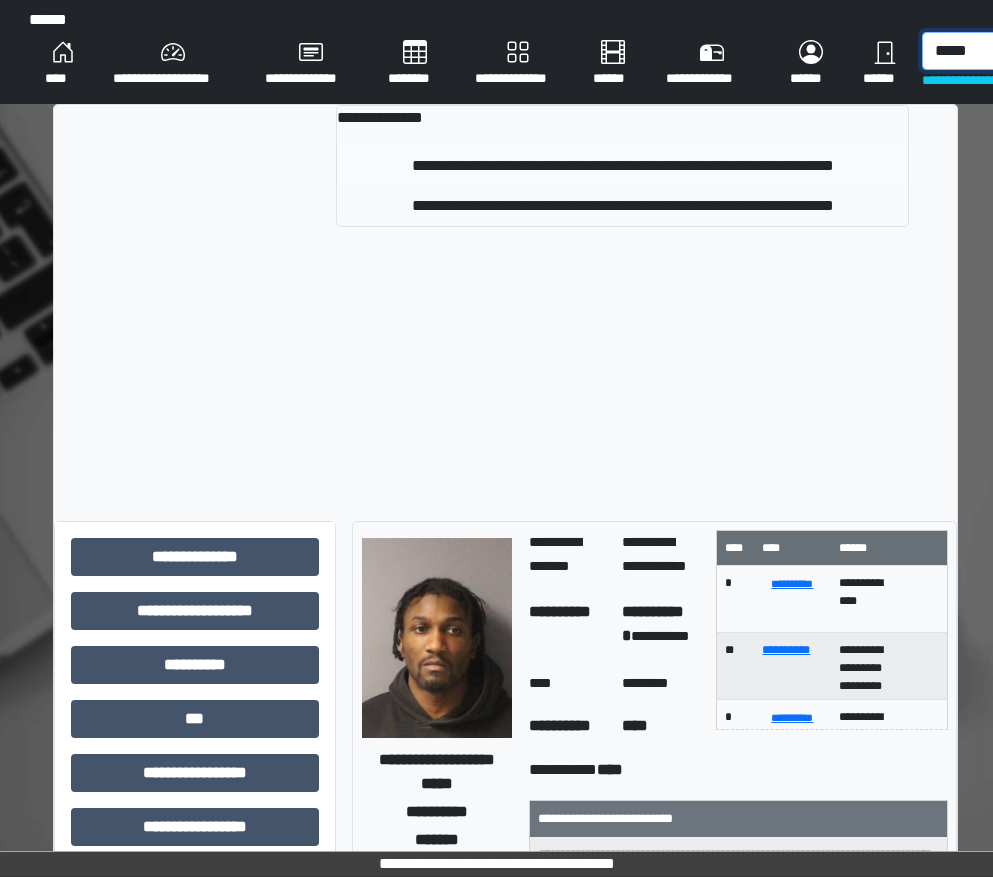 type on "*****" 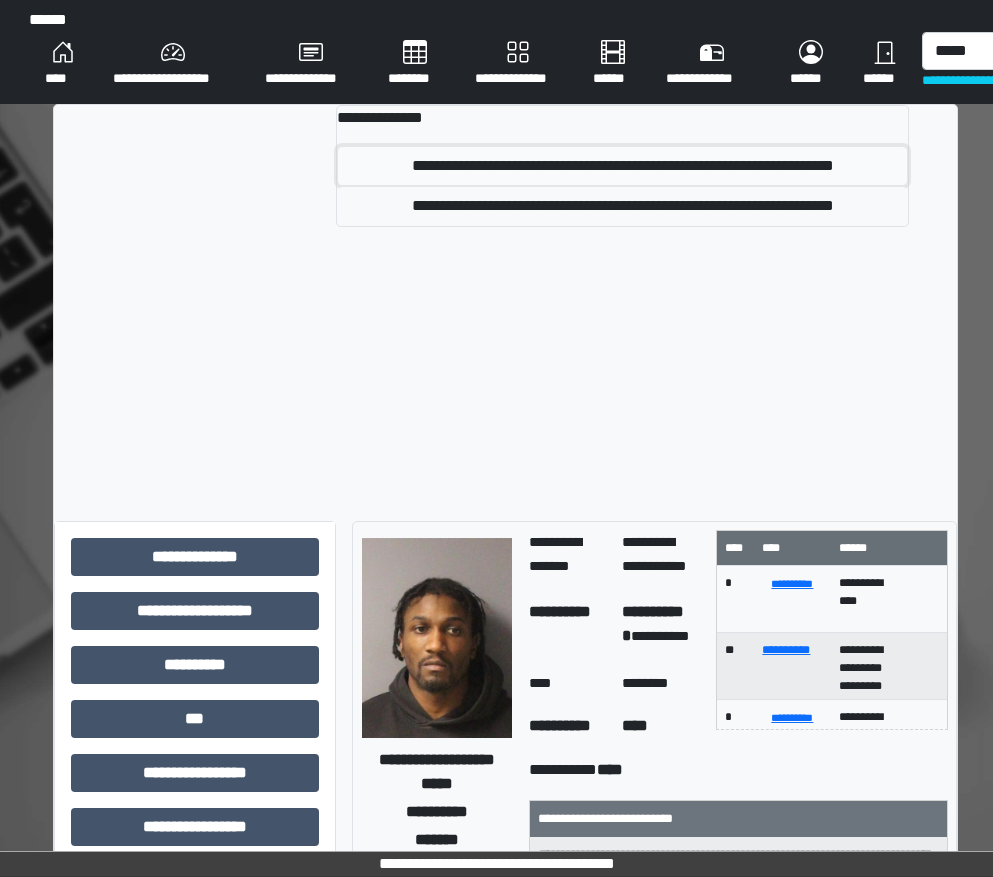 click on "**********" at bounding box center (623, 166) 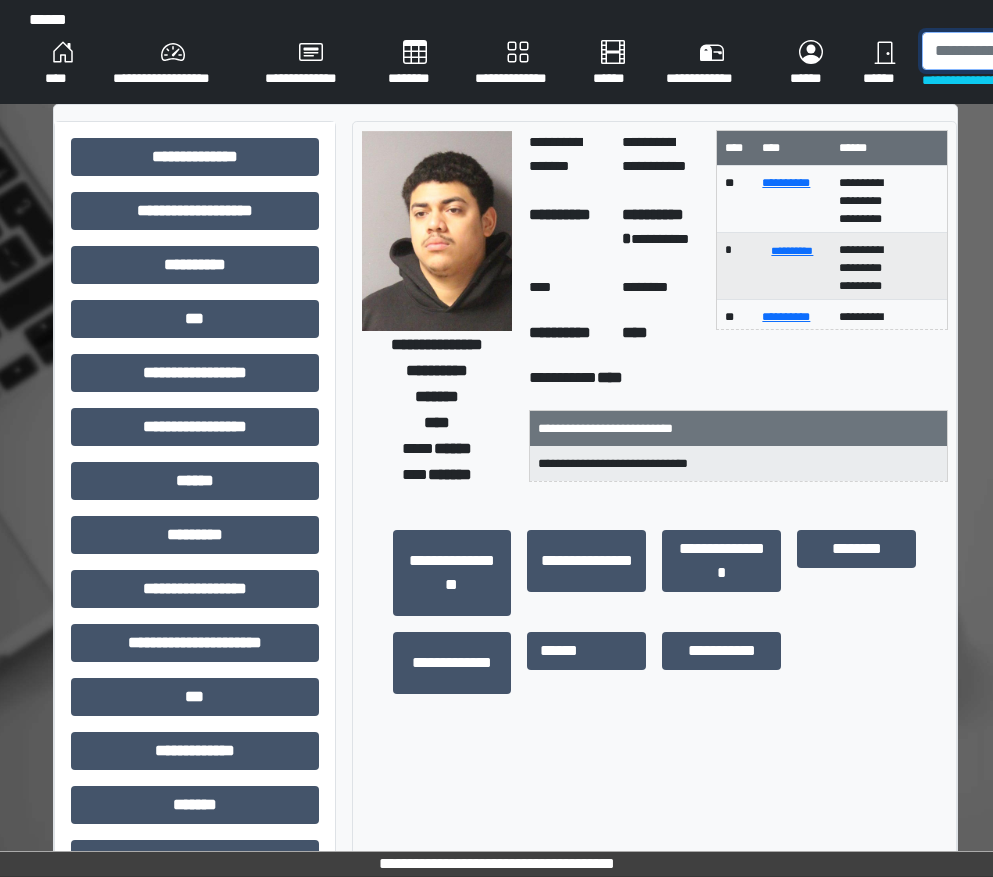 click at bounding box center [1025, 51] 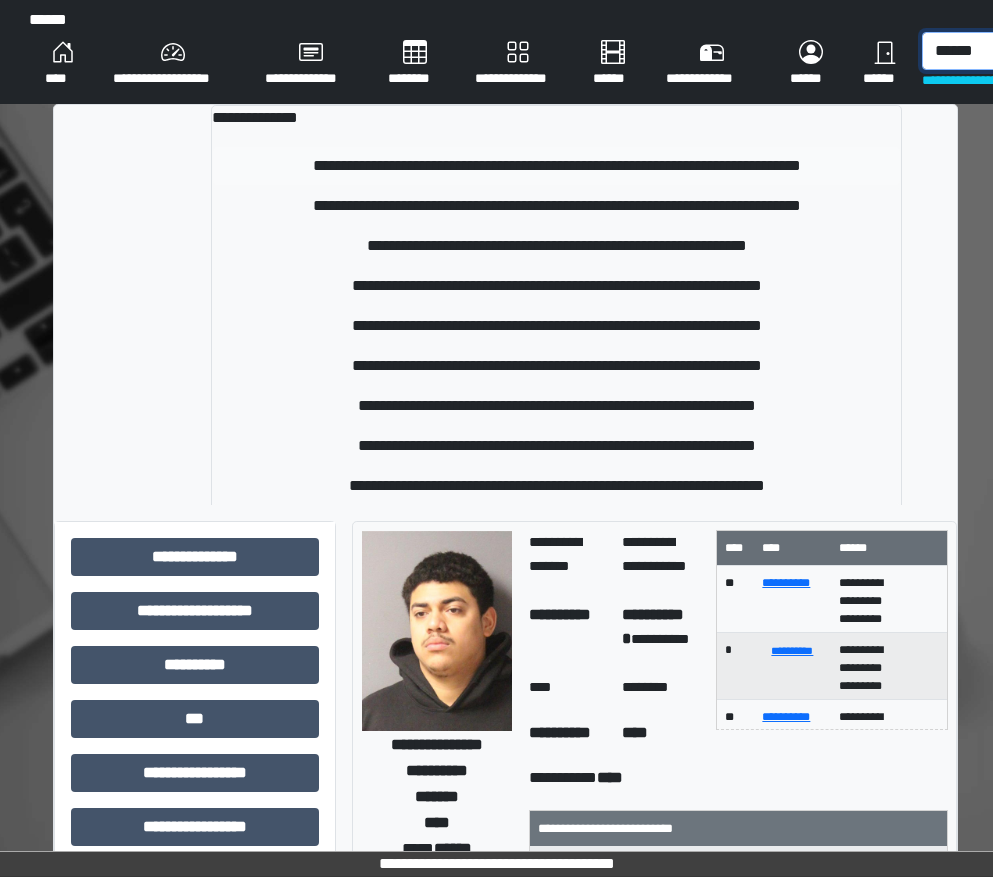 type on "******" 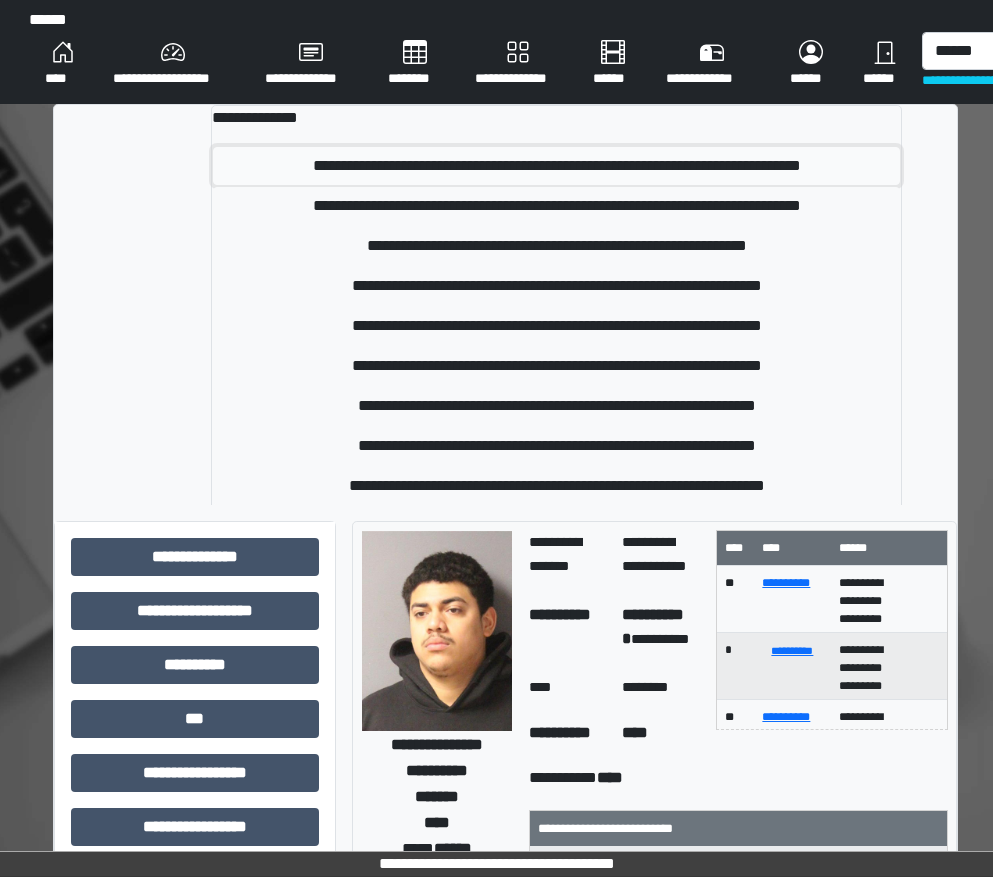 click on "**********" at bounding box center (556, 166) 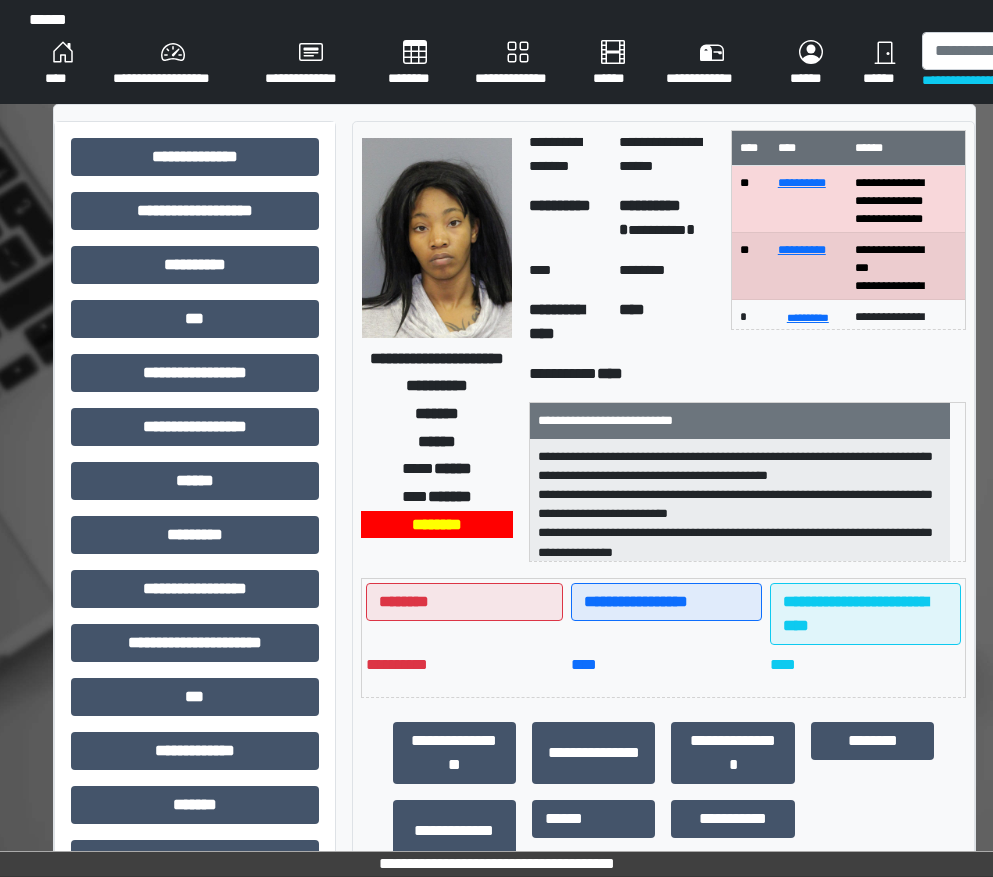 click on "**********" at bounding box center [497, 52] 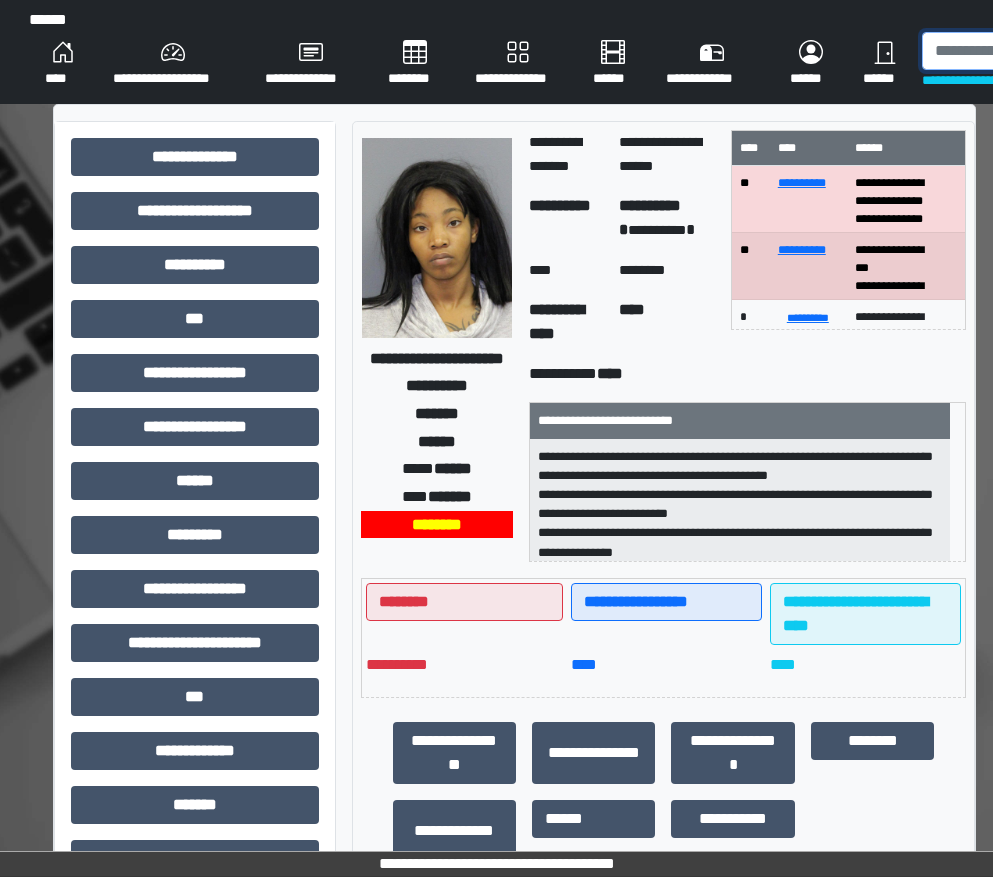 click at bounding box center [1025, 51] 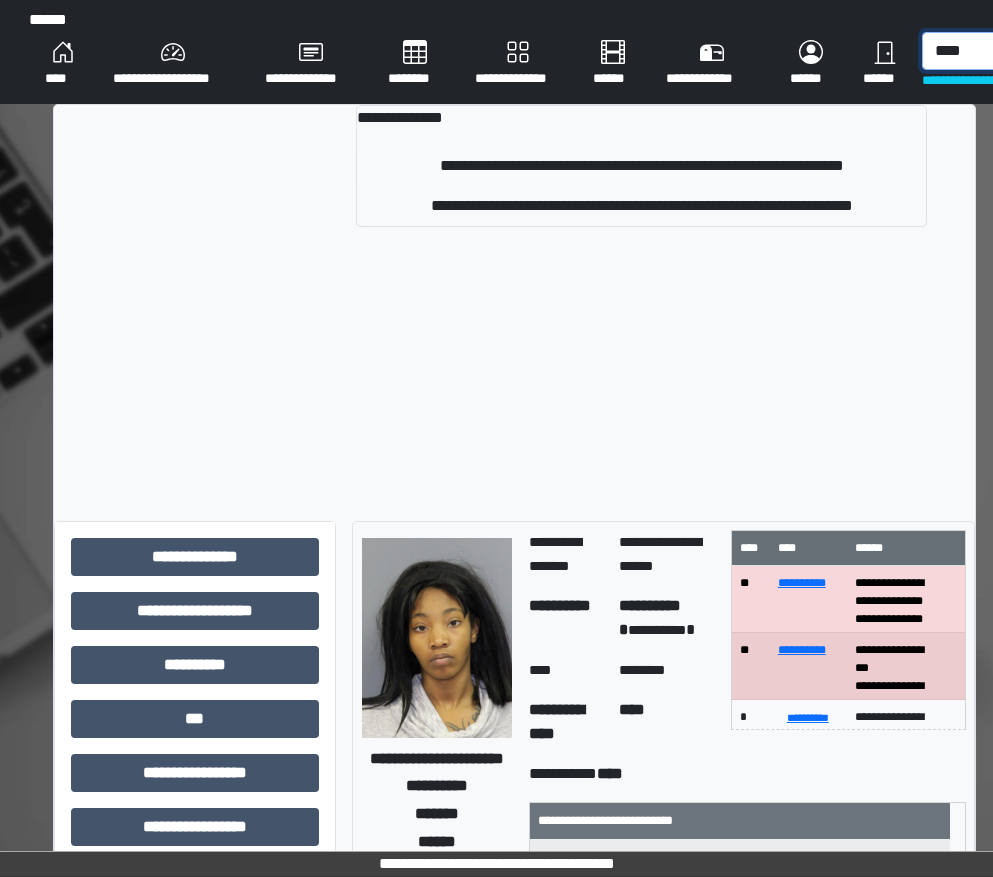 type on "****" 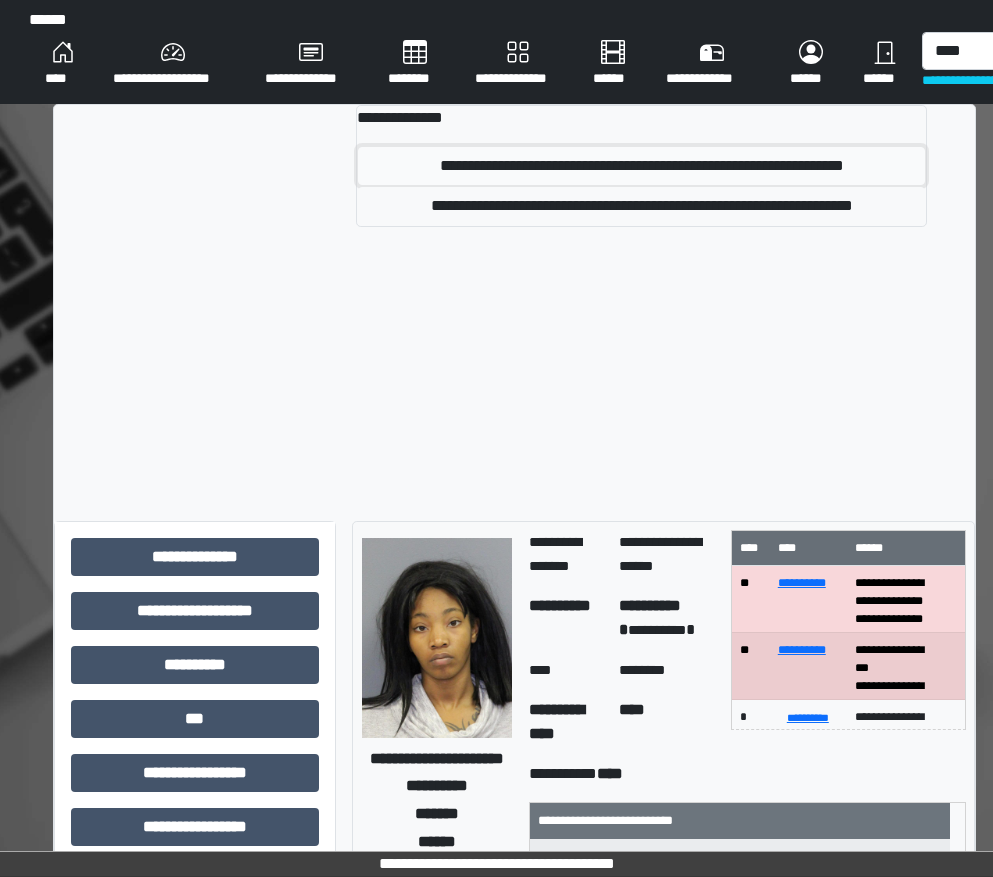 click on "**********" at bounding box center [641, 166] 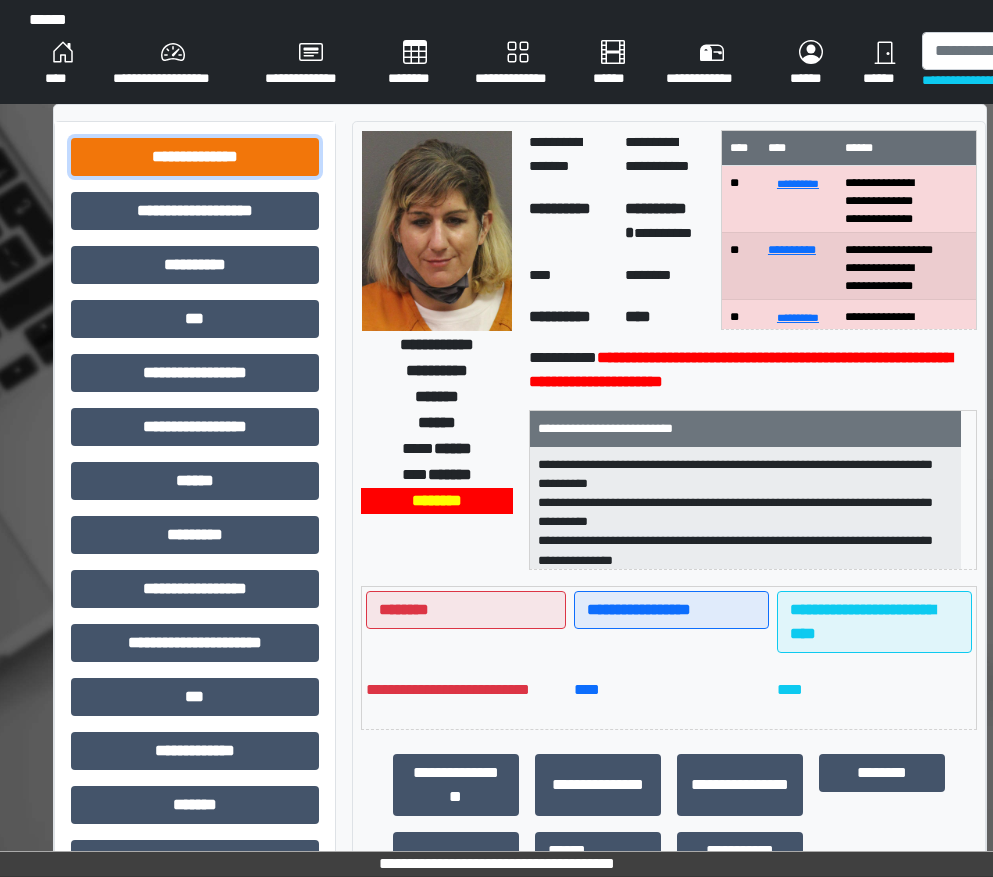 click on "**********" at bounding box center (195, 157) 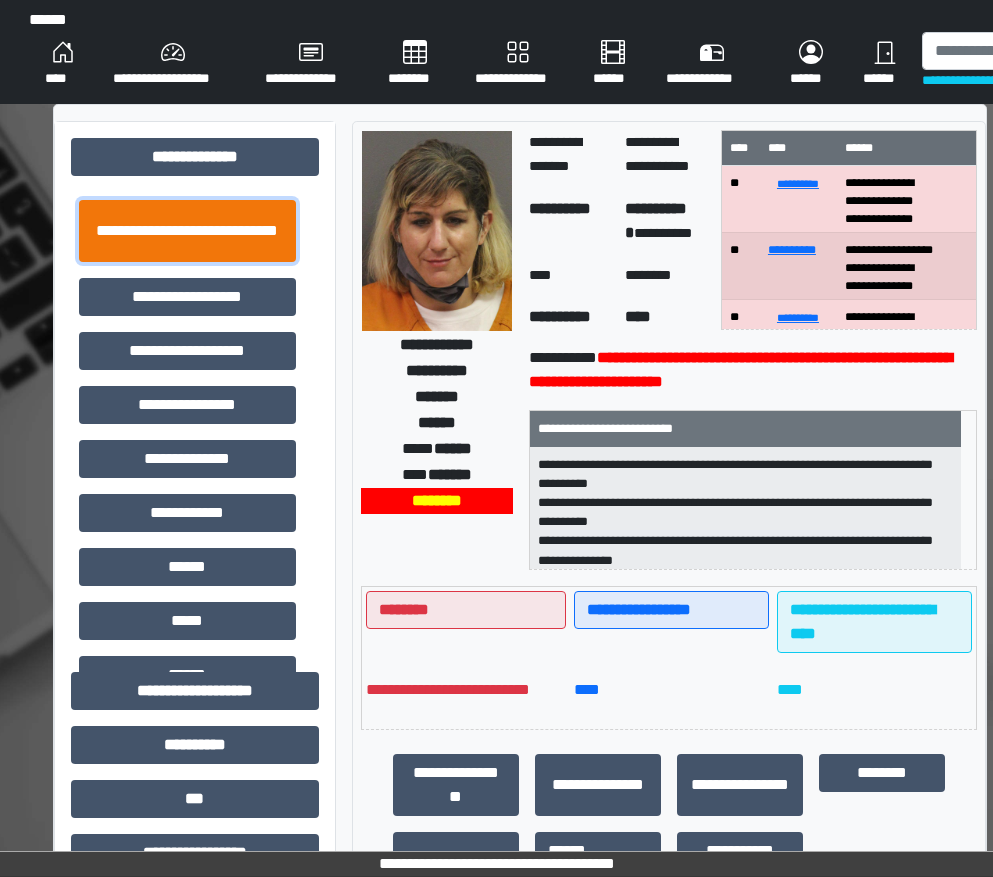 click on "**********" at bounding box center [187, 231] 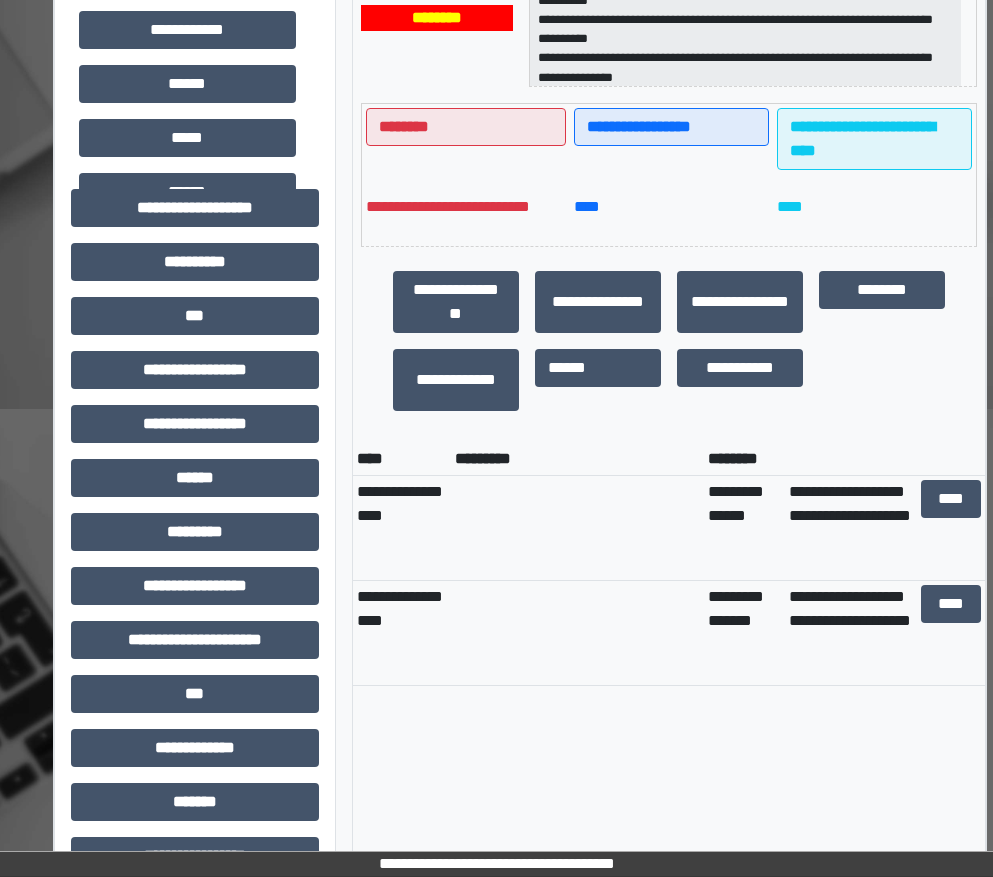 scroll, scrollTop: 500, scrollLeft: 0, axis: vertical 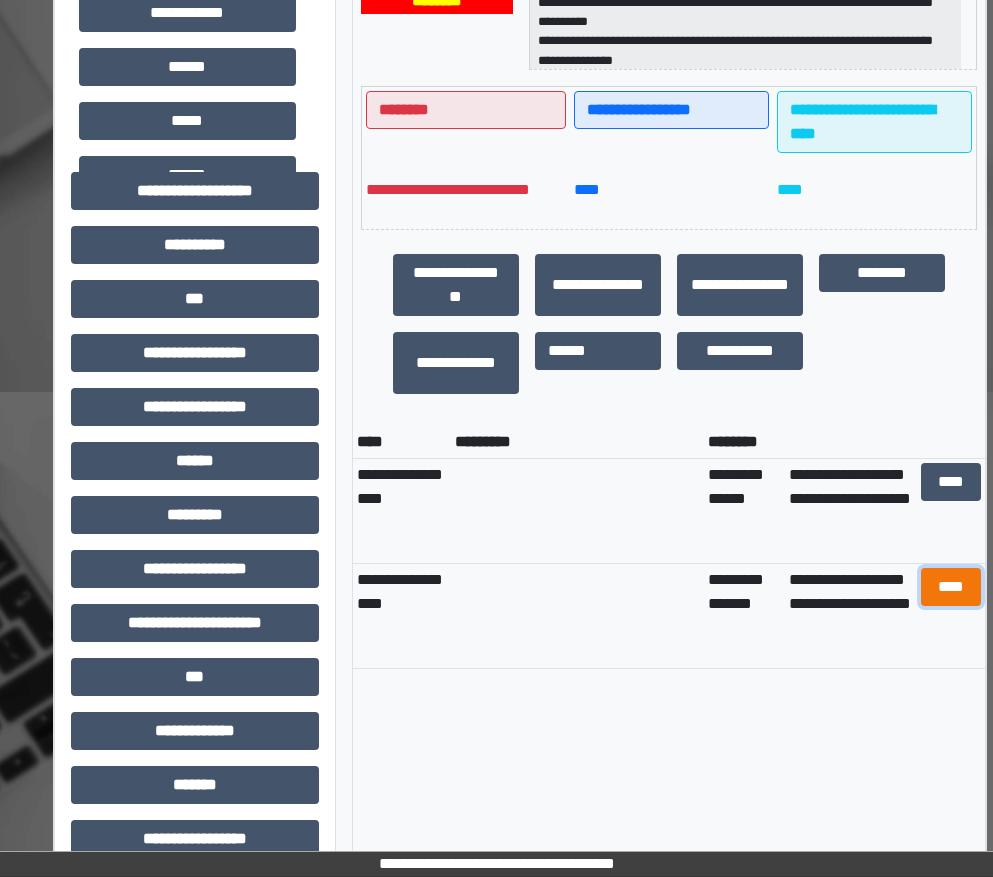 click on "****" at bounding box center (951, 587) 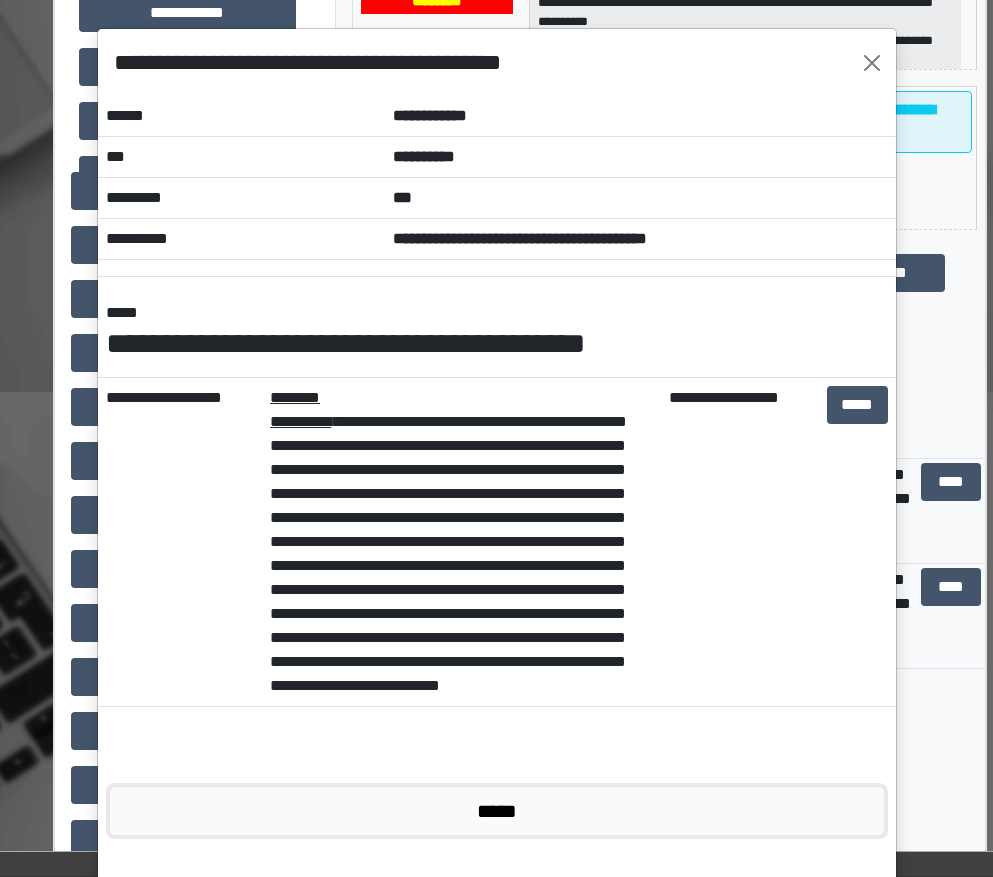 click on "*****" at bounding box center [497, 811] 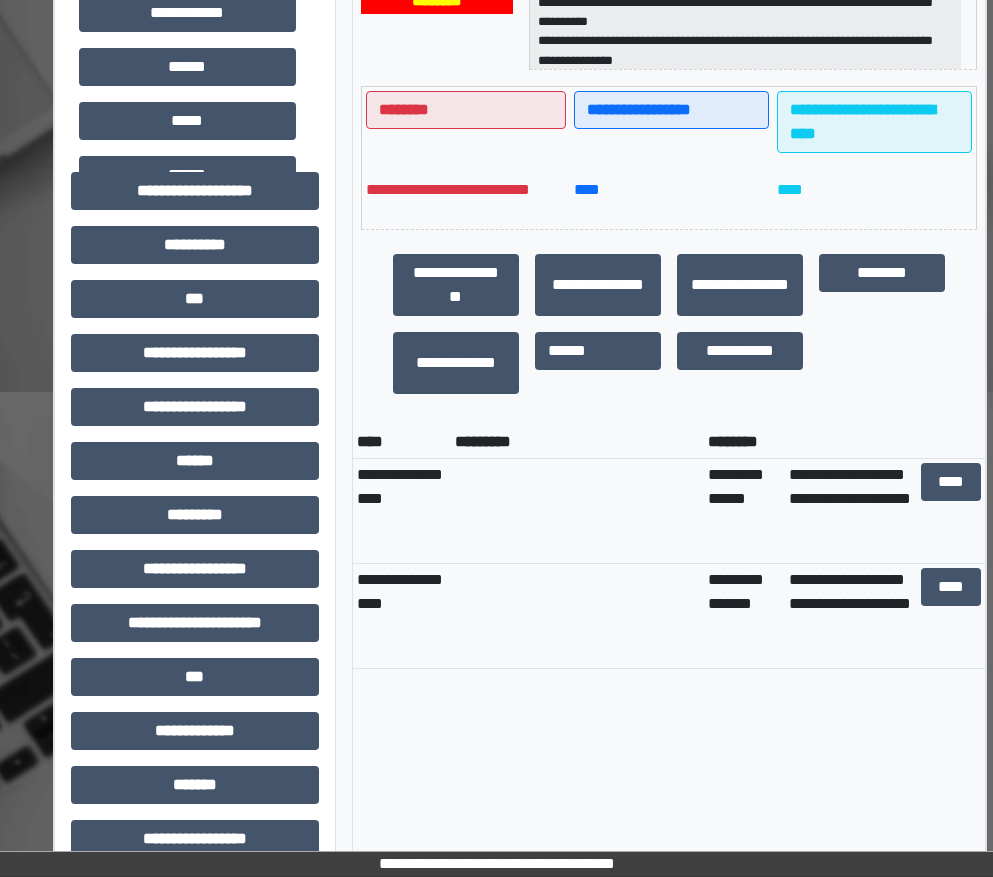 drag, startPoint x: 857, startPoint y: 435, endPoint x: 799, endPoint y: 423, distance: 59.22837 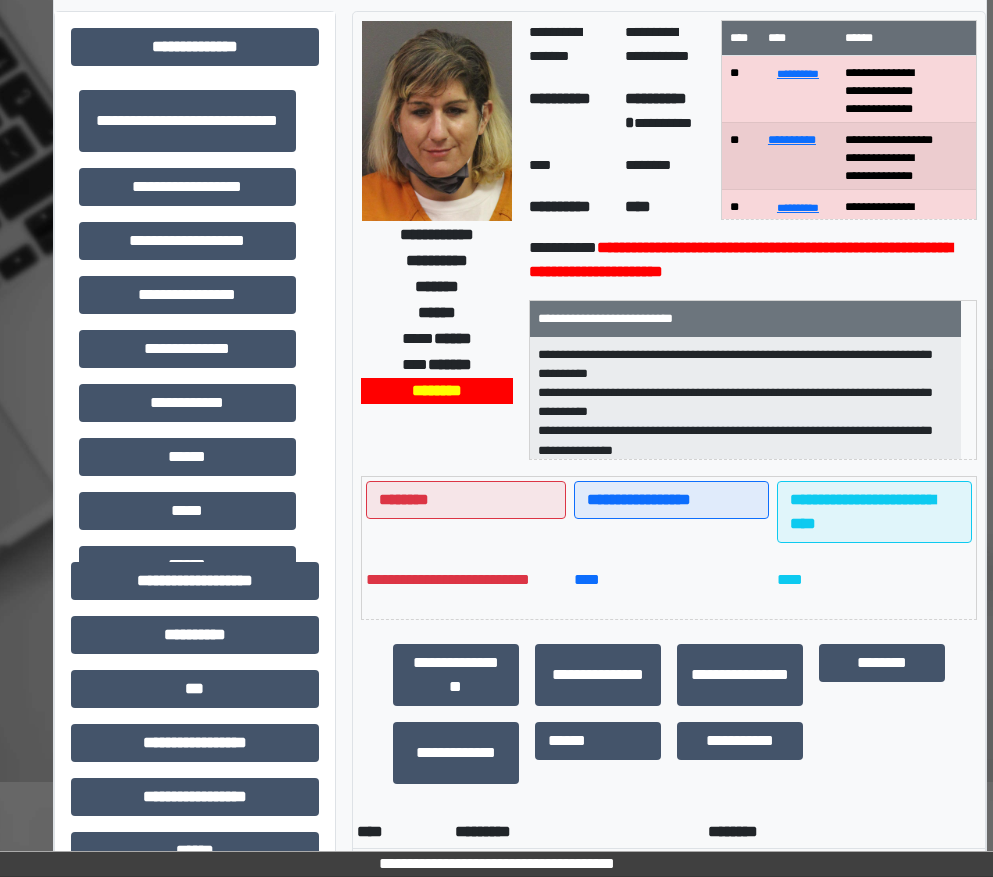 scroll, scrollTop: 0, scrollLeft: 0, axis: both 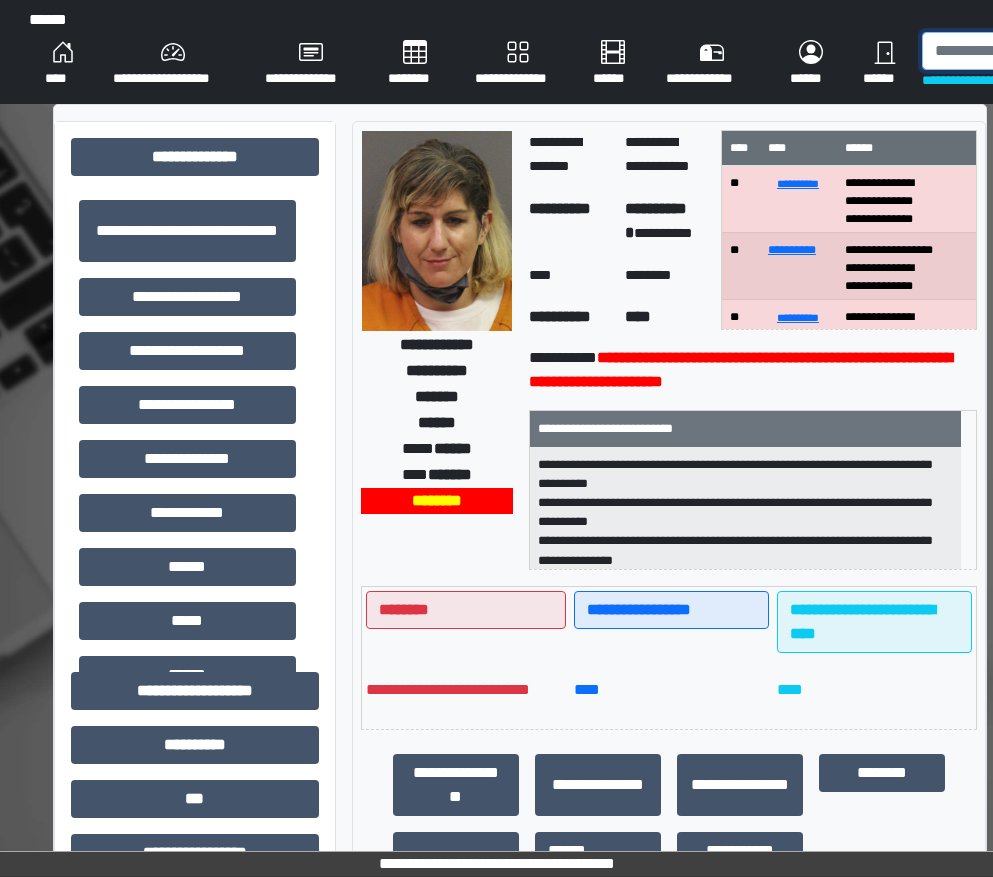 click at bounding box center (1025, 51) 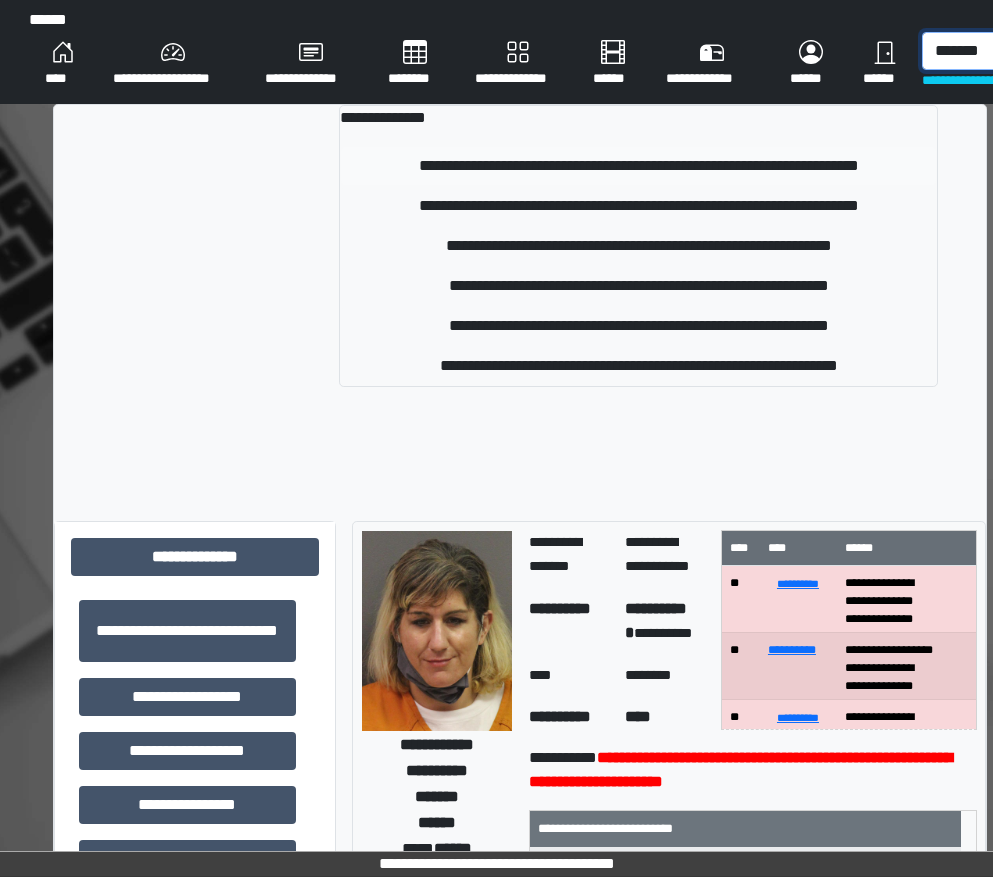 type on "*******" 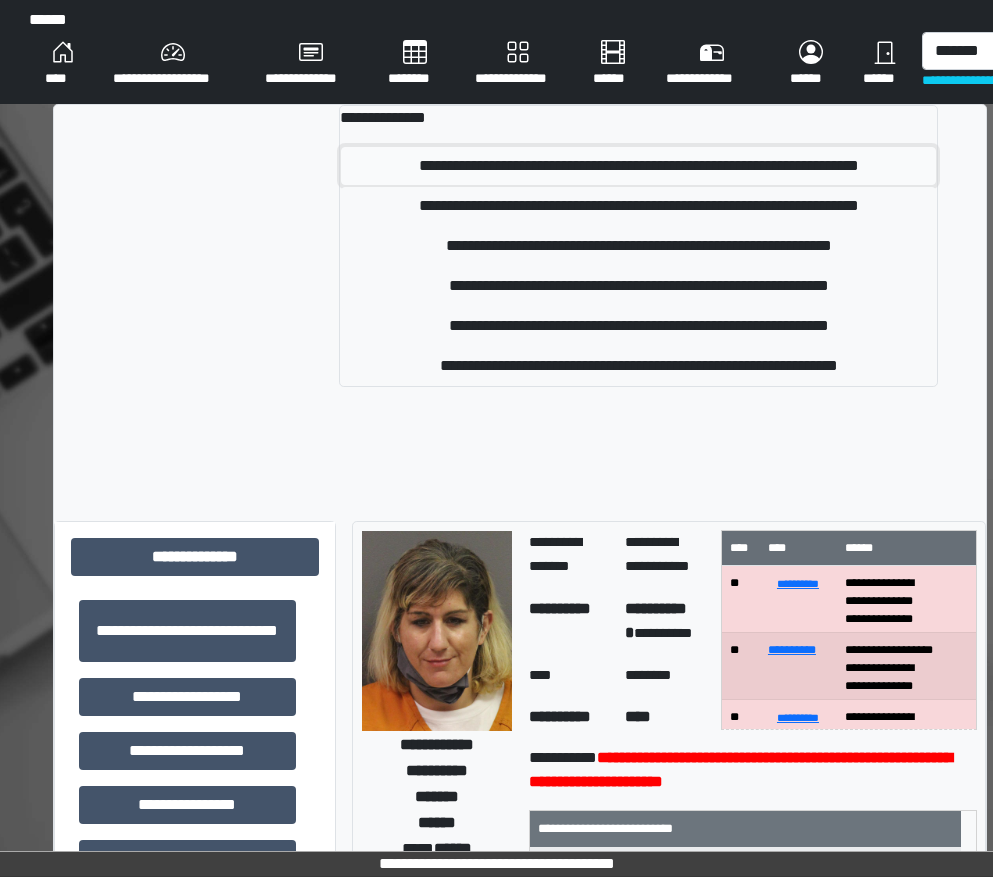 click on "**********" at bounding box center [638, 166] 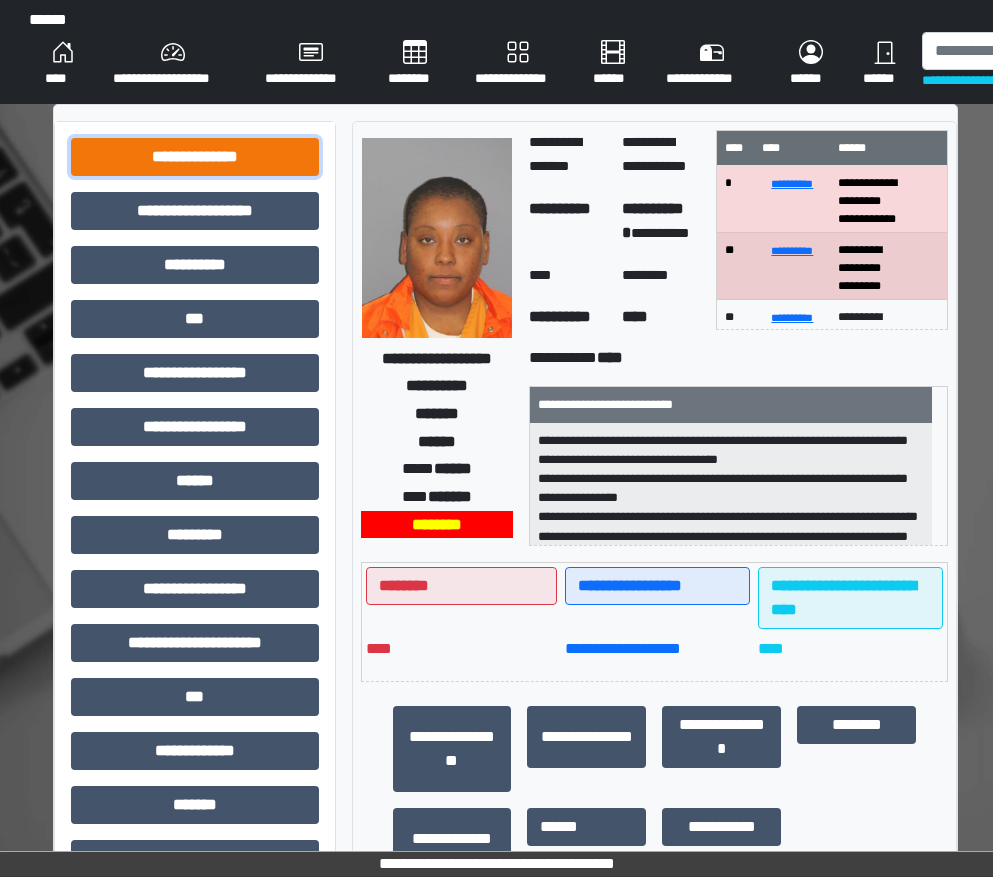 click on "**********" at bounding box center (195, 157) 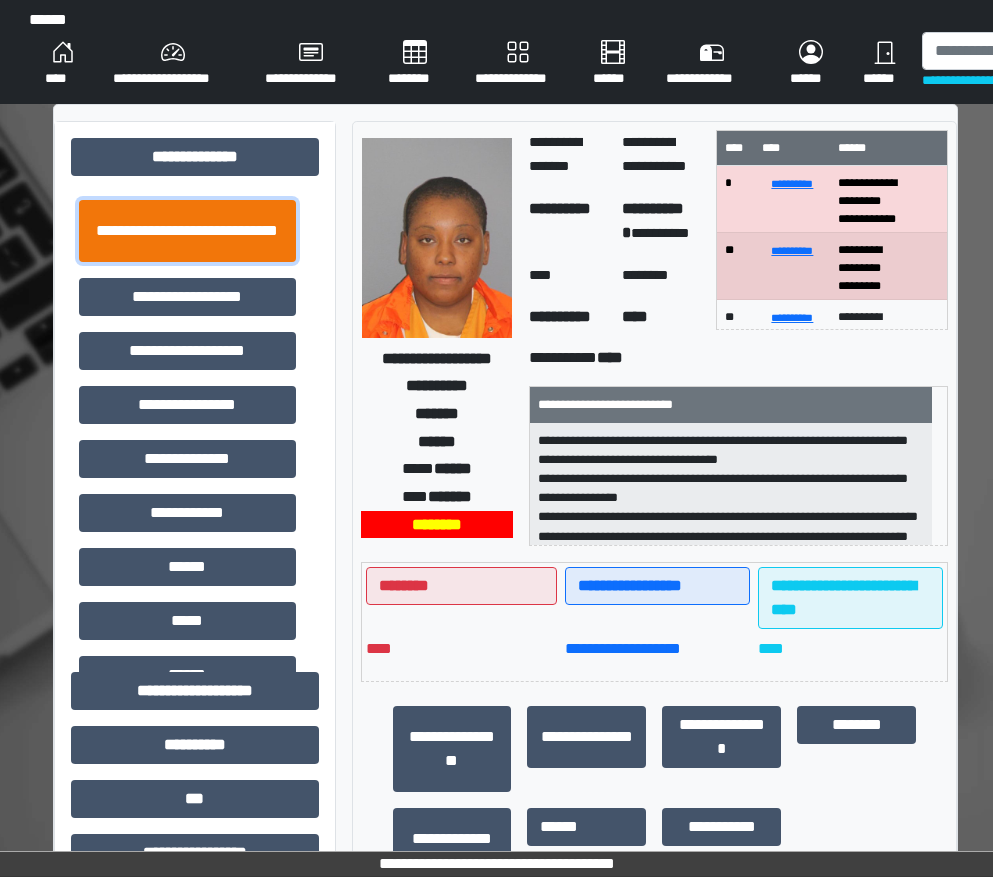 click on "**********" at bounding box center (187, 231) 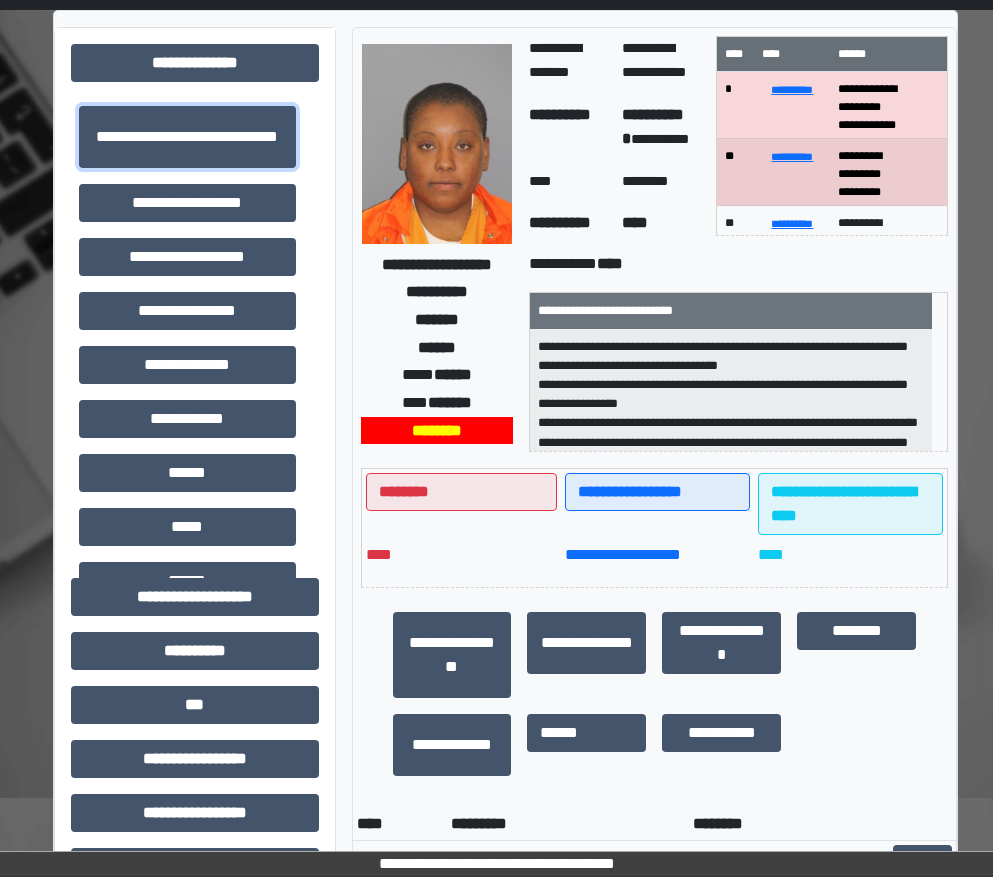 scroll, scrollTop: 300, scrollLeft: 0, axis: vertical 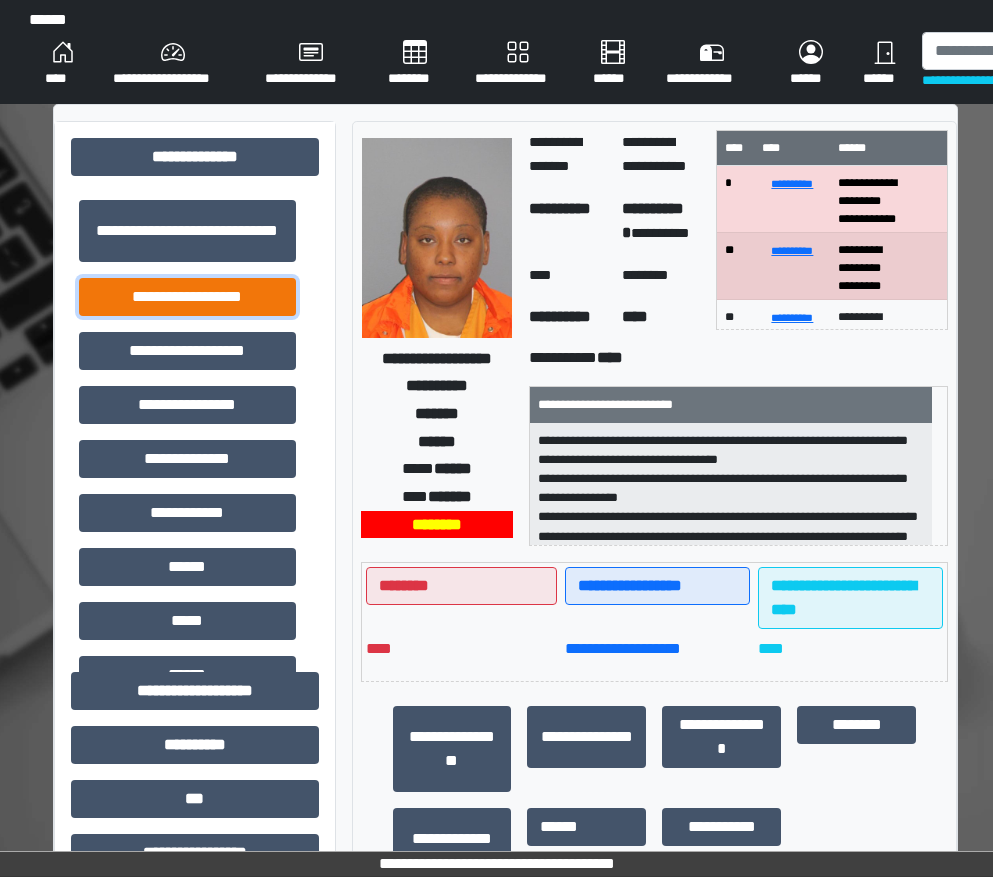click on "**********" at bounding box center [187, 297] 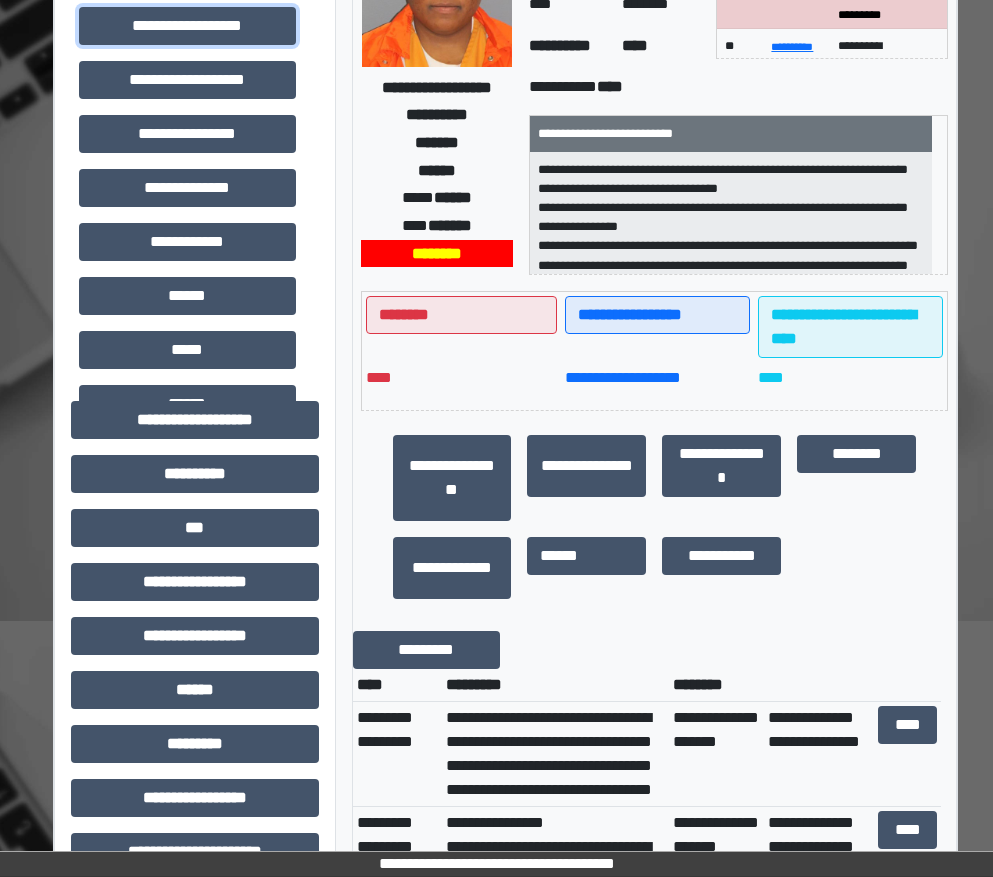 scroll, scrollTop: 500, scrollLeft: 0, axis: vertical 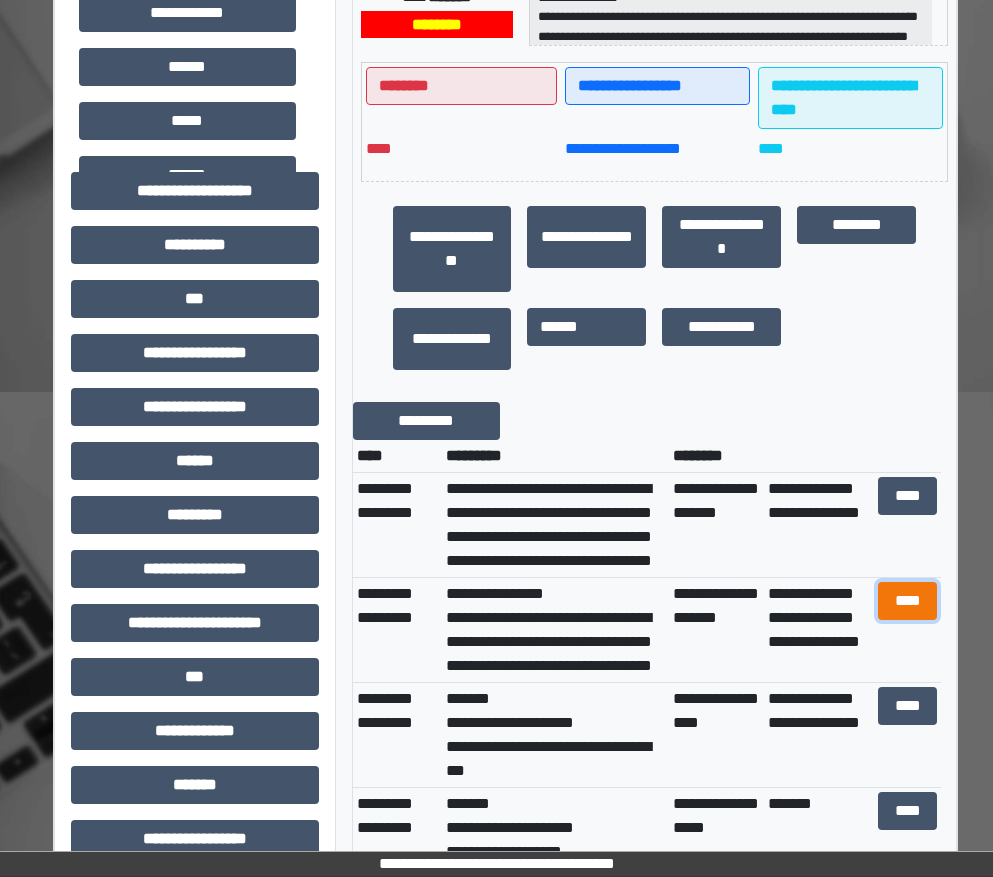 click on "****" at bounding box center (908, 601) 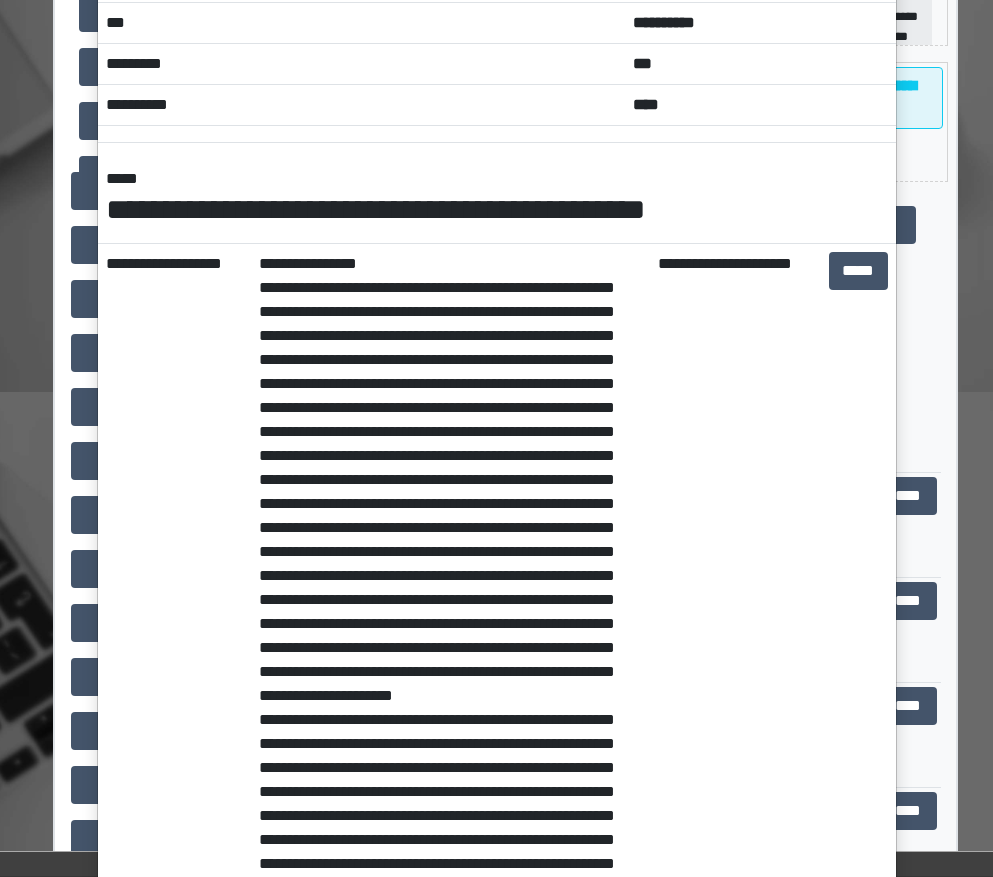 scroll, scrollTop: 0, scrollLeft: 0, axis: both 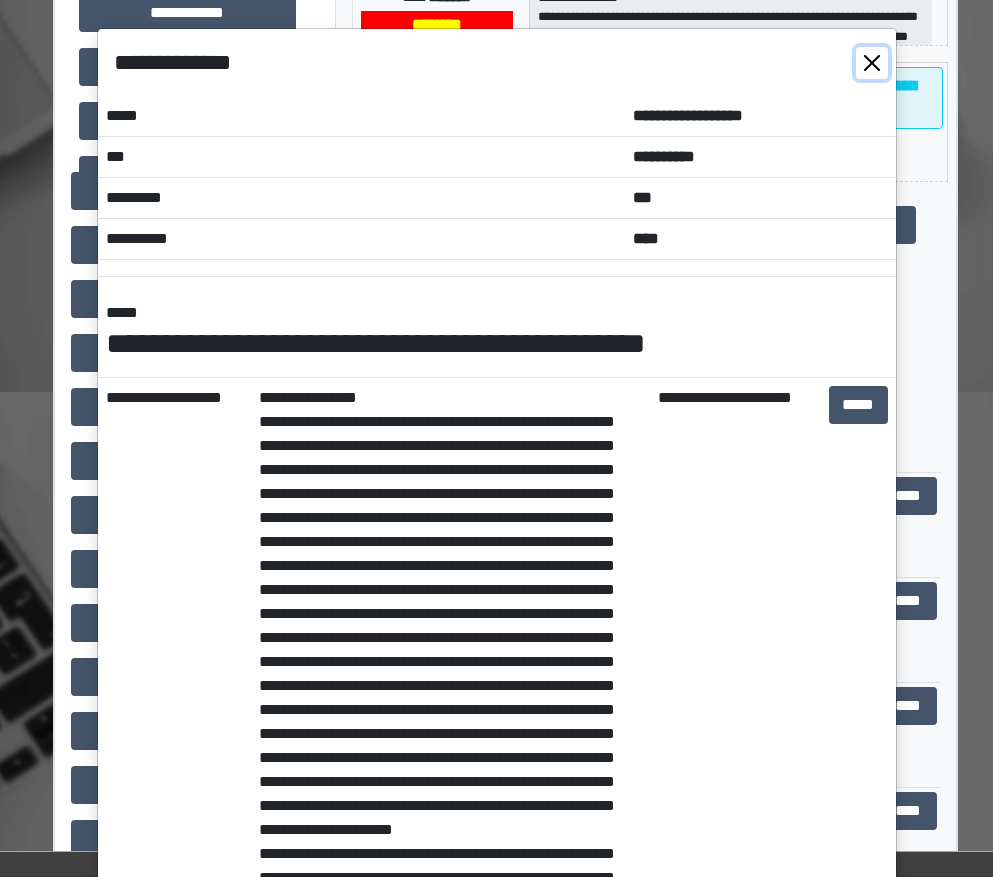 click at bounding box center [872, 63] 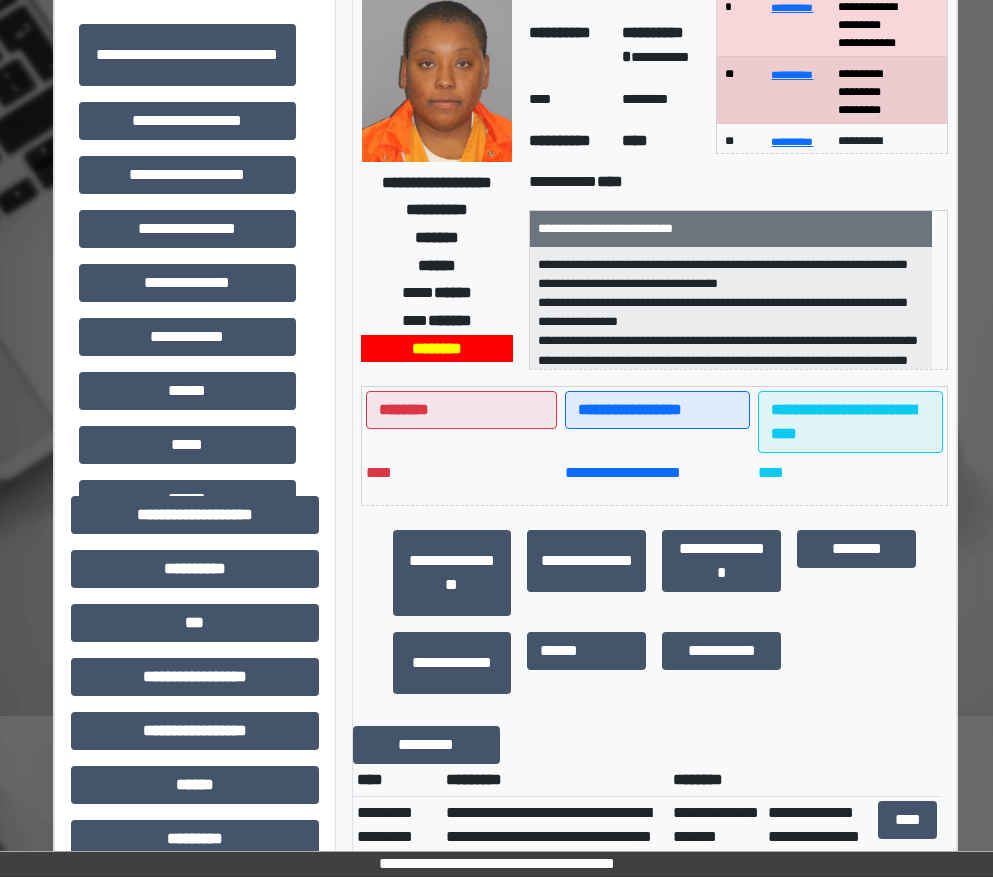 scroll, scrollTop: 0, scrollLeft: 0, axis: both 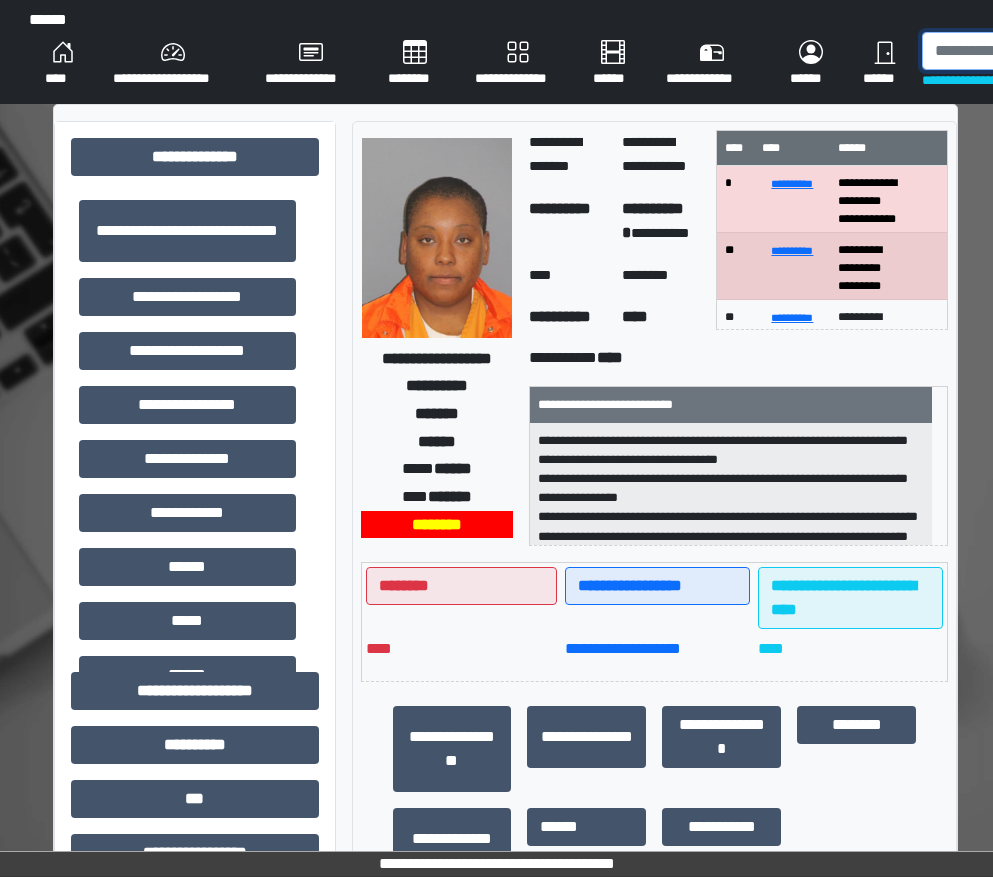 click at bounding box center (1025, 51) 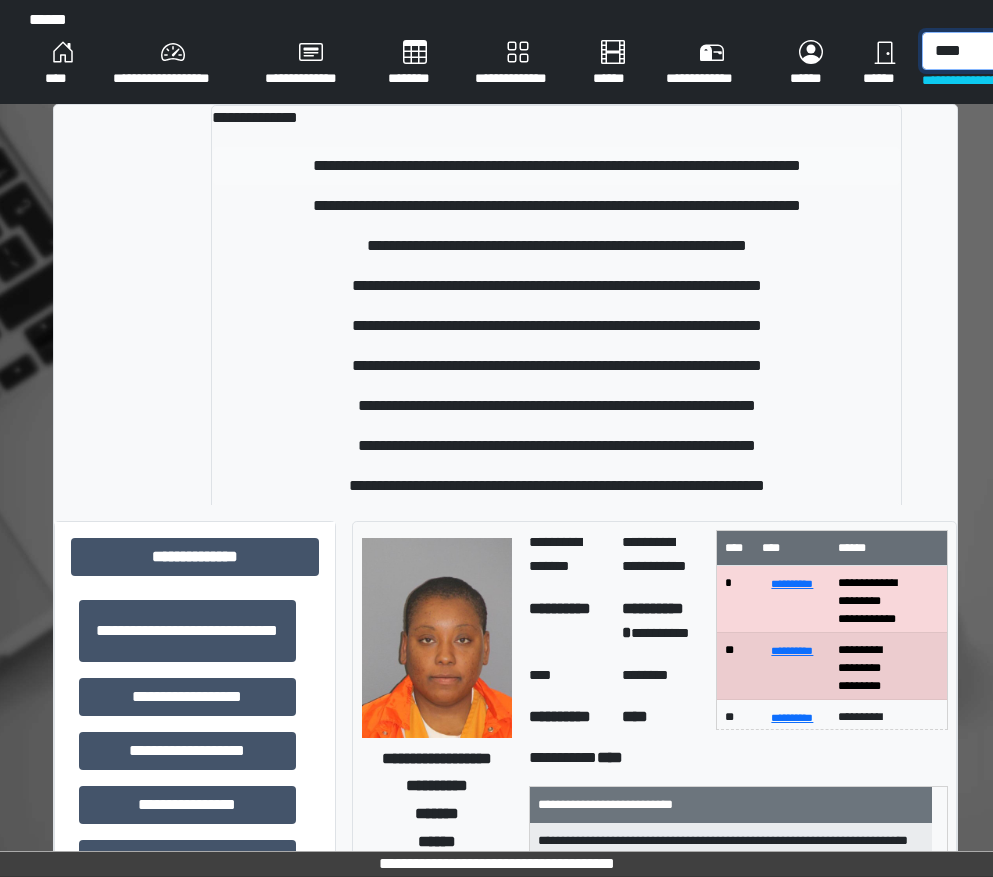type on "****" 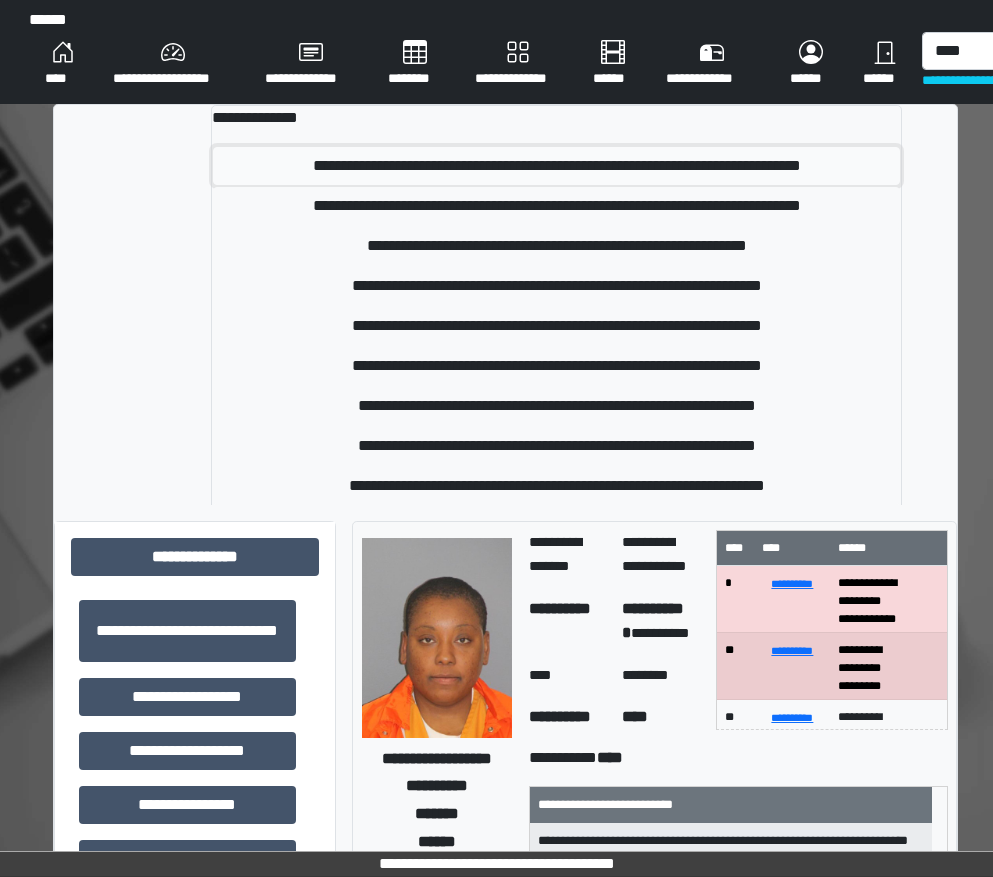 click on "**********" at bounding box center [556, 166] 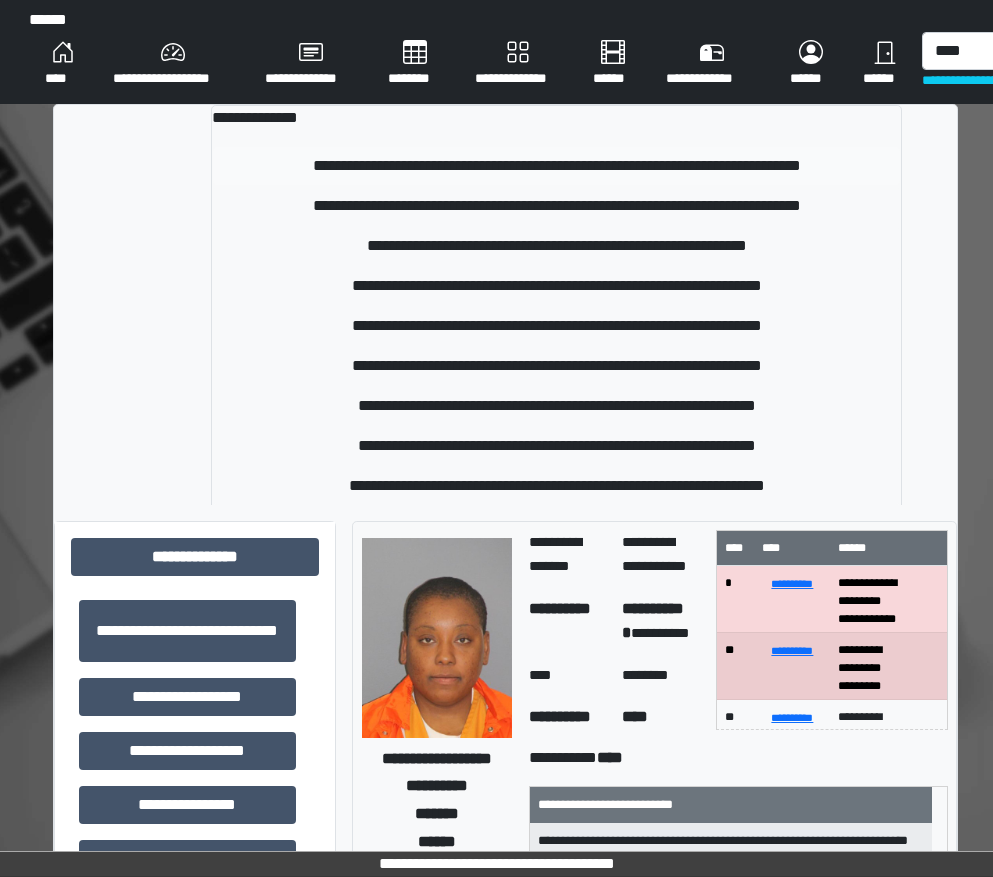 type 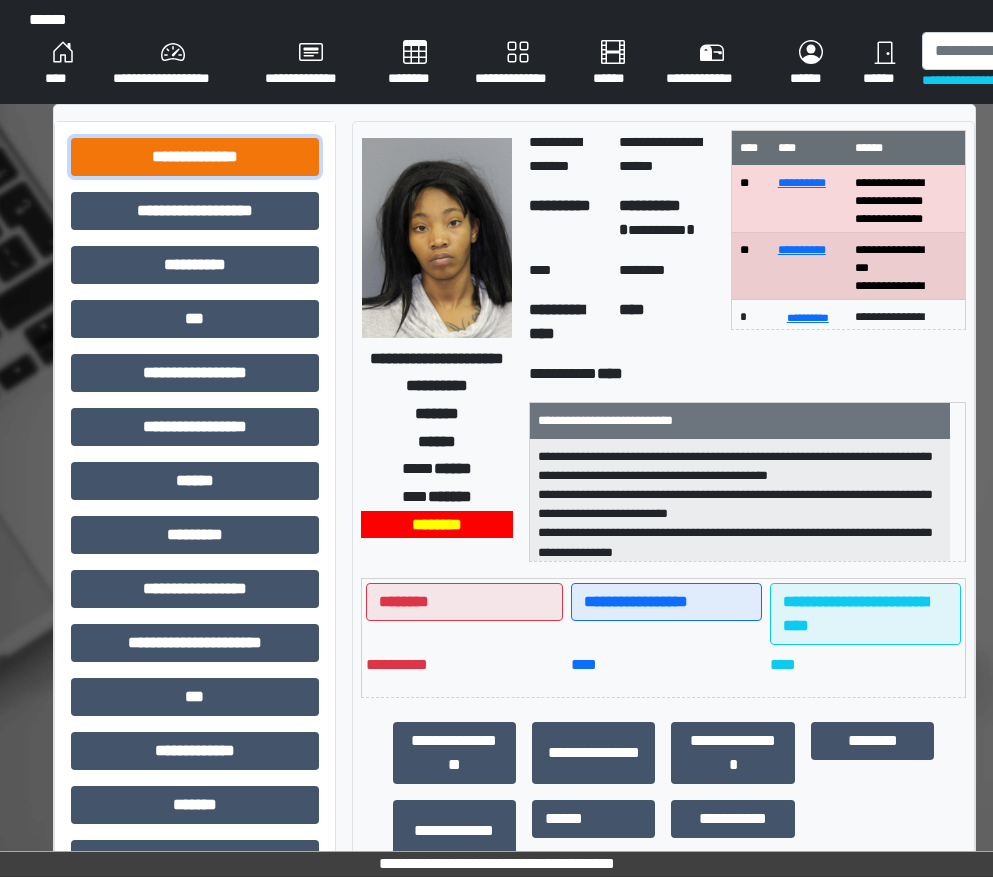 click on "**********" at bounding box center (195, 157) 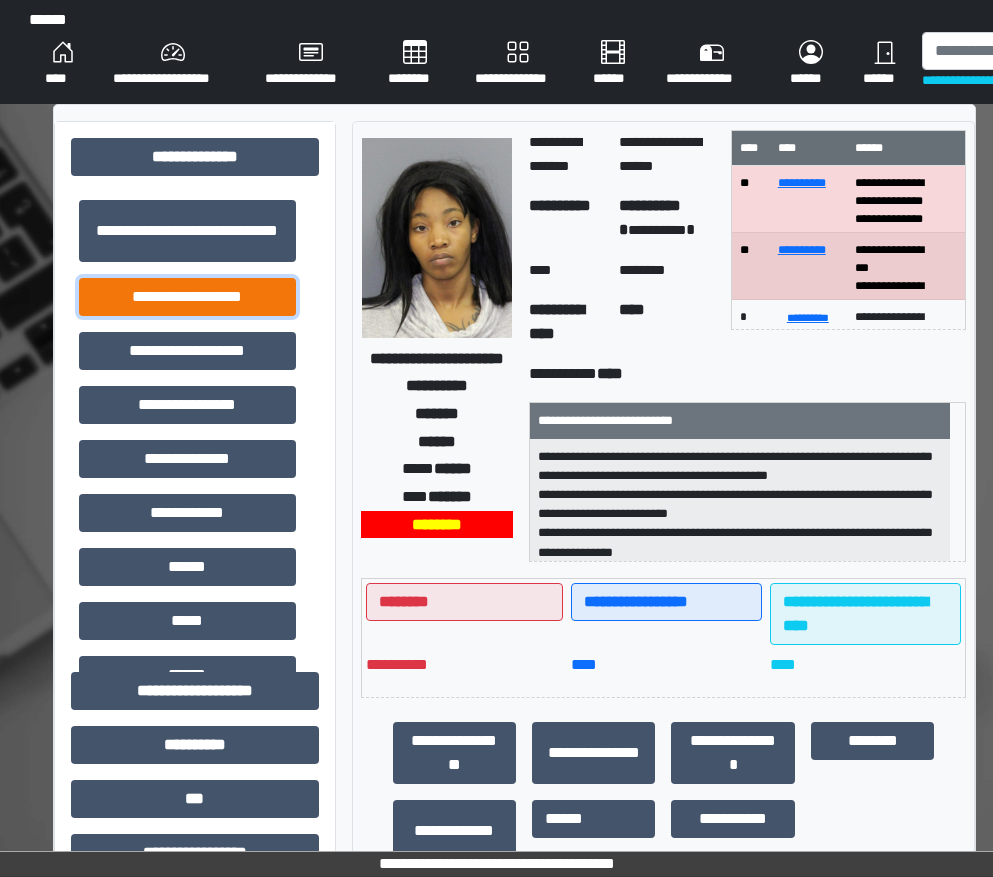 click on "**********" at bounding box center [187, 297] 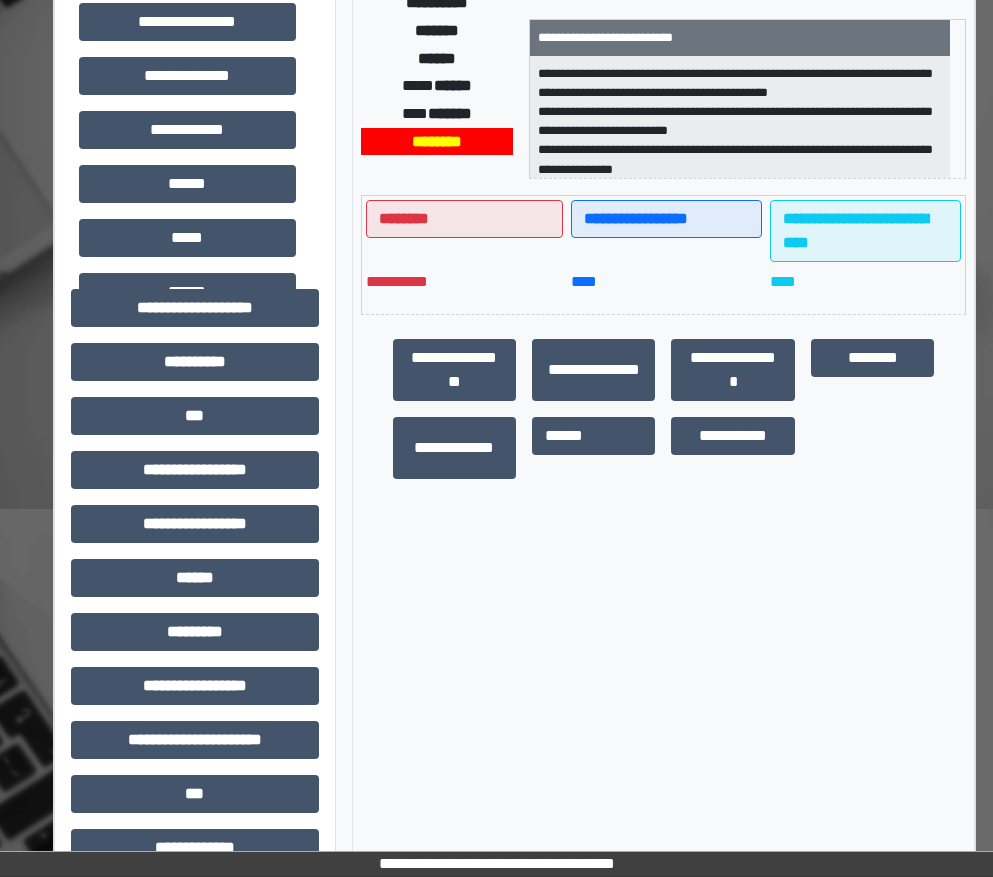 scroll, scrollTop: 600, scrollLeft: 0, axis: vertical 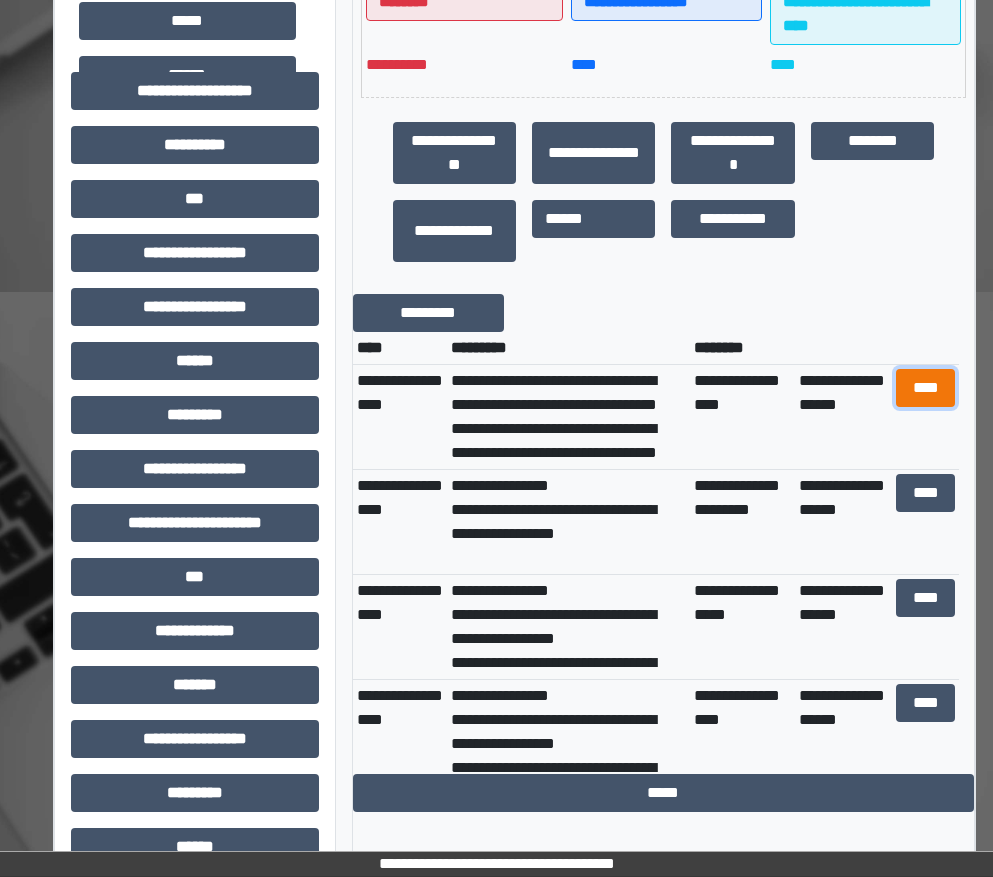 click on "****" at bounding box center (926, 388) 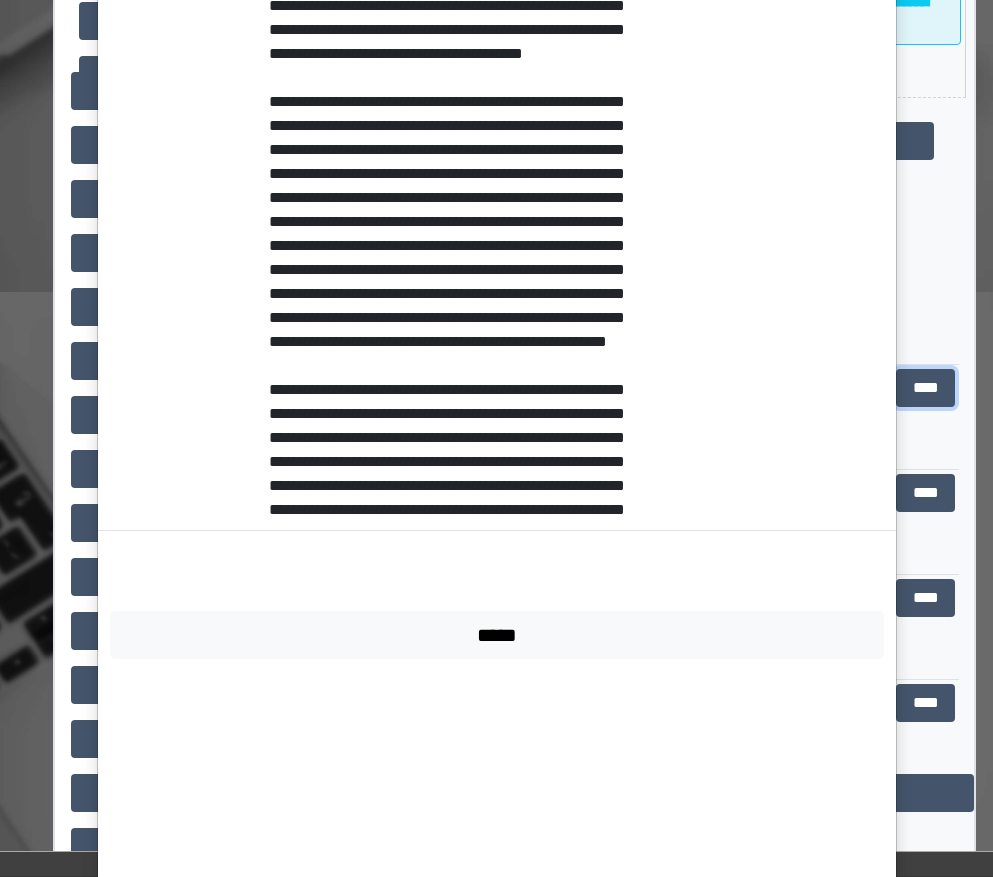 scroll, scrollTop: 1200, scrollLeft: 0, axis: vertical 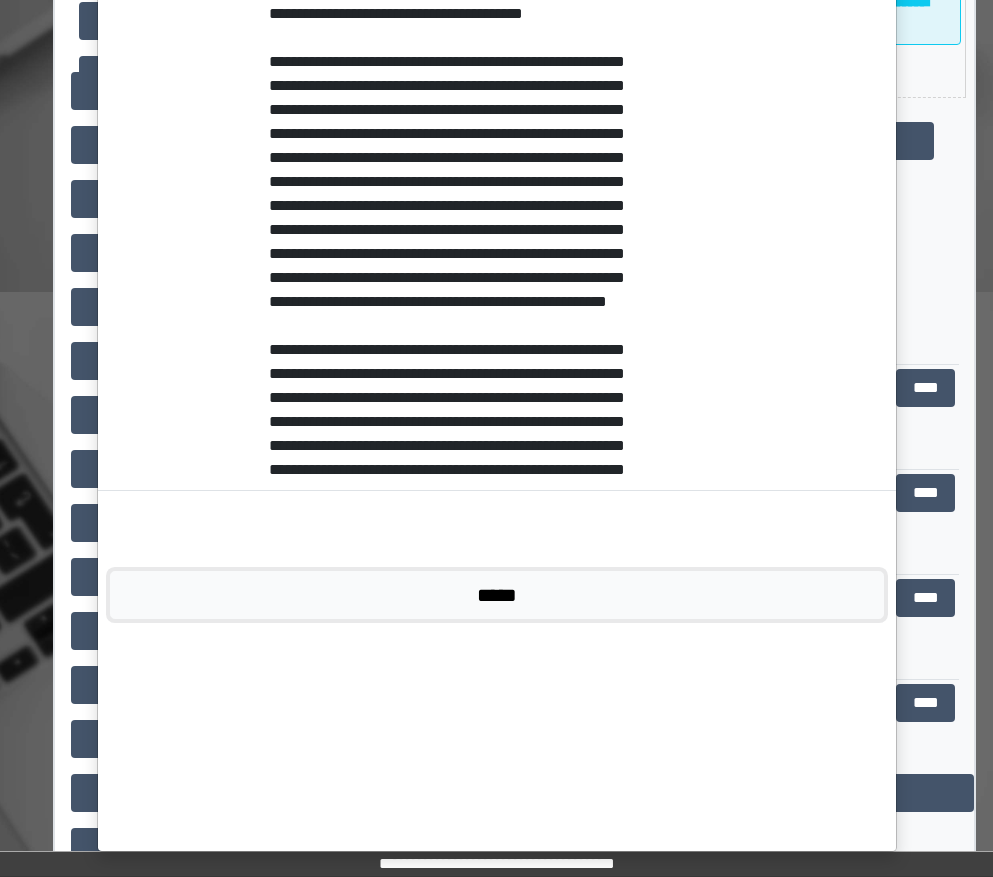 click on "*****" at bounding box center (497, 595) 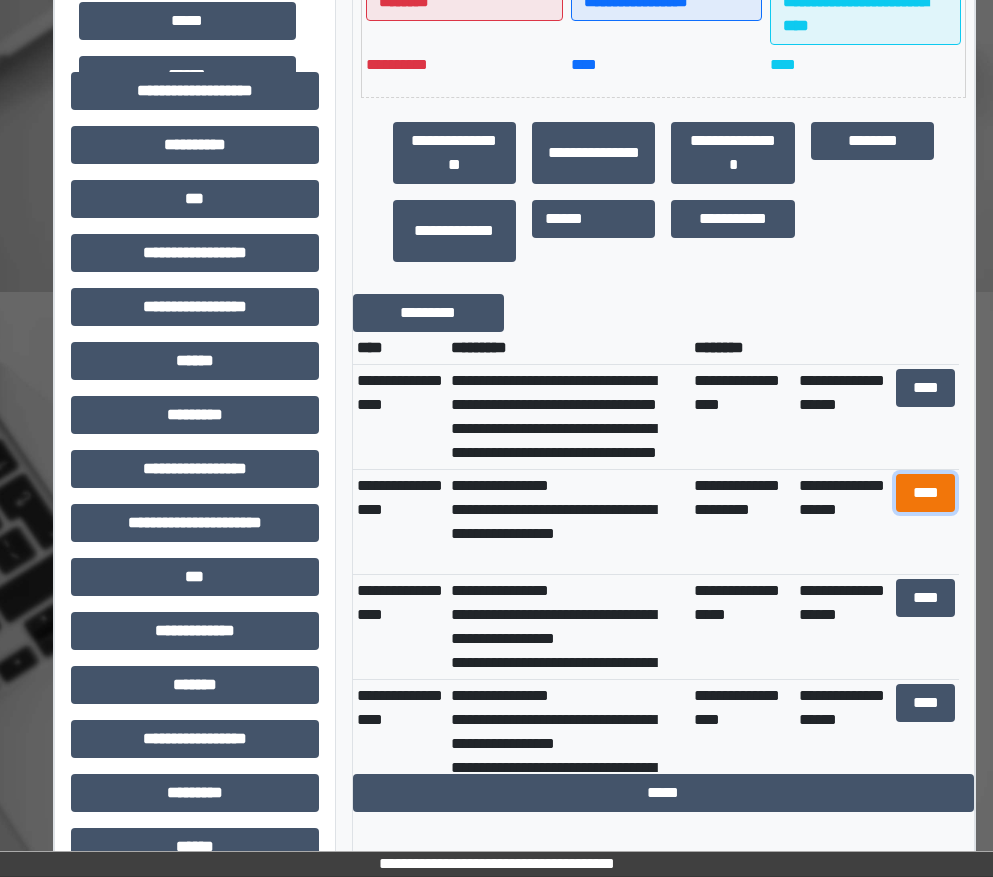 click on "****" at bounding box center (926, 493) 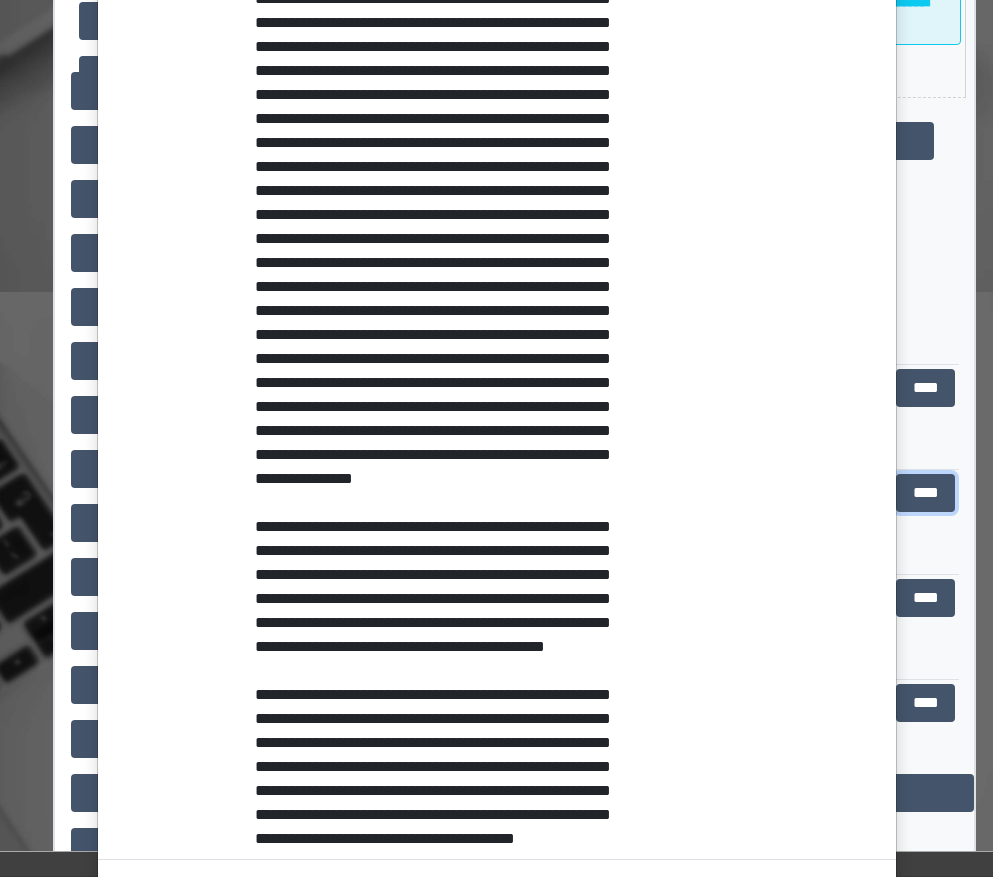 scroll, scrollTop: 371, scrollLeft: 0, axis: vertical 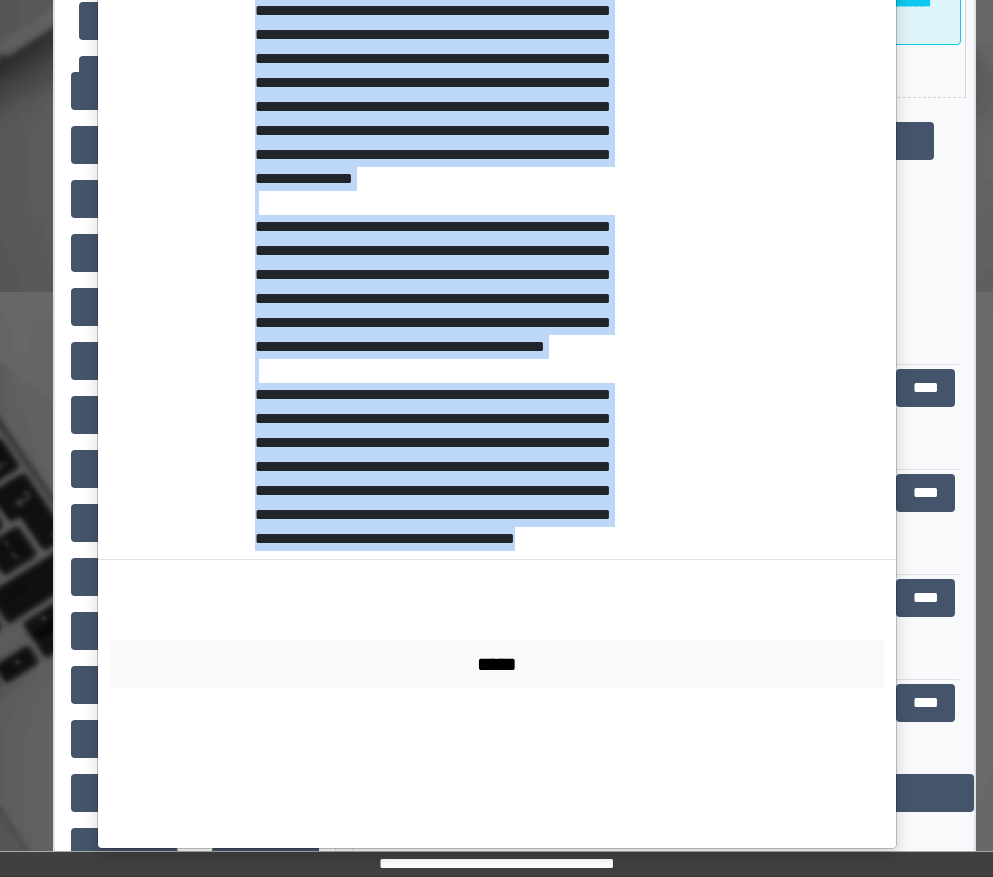 drag, startPoint x: 241, startPoint y: 126, endPoint x: 618, endPoint y: 677, distance: 667.6301 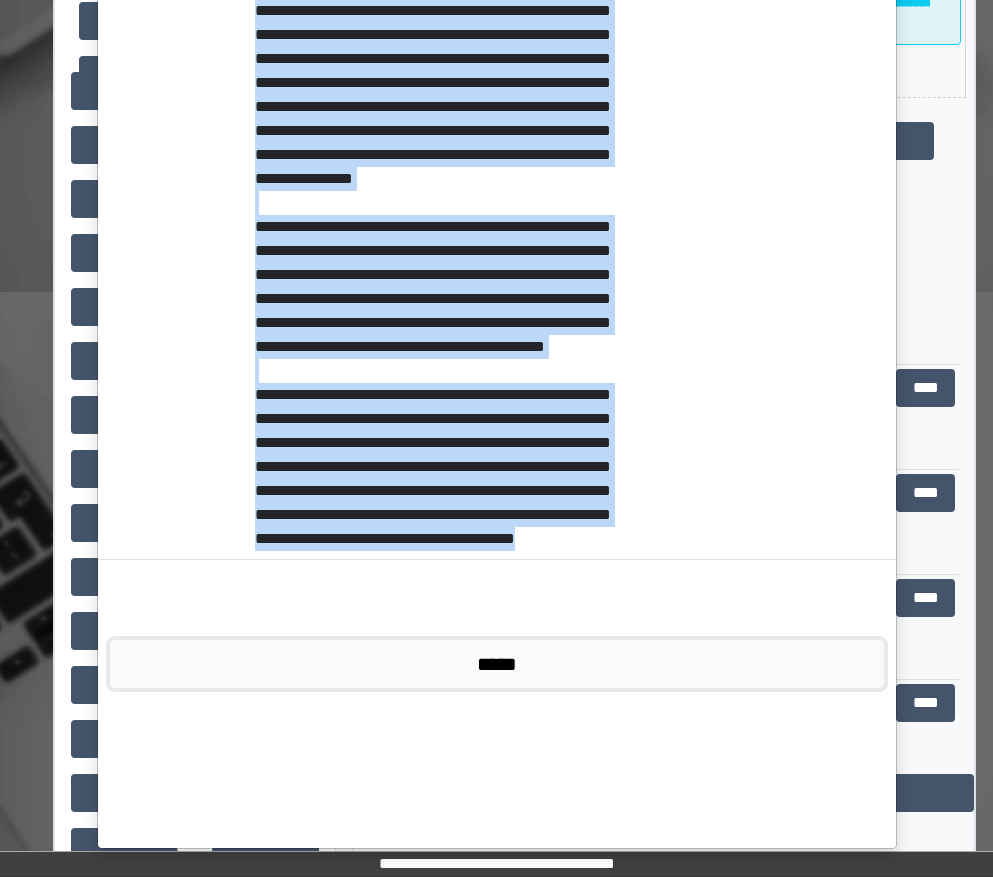 click on "*****" at bounding box center (497, 664) 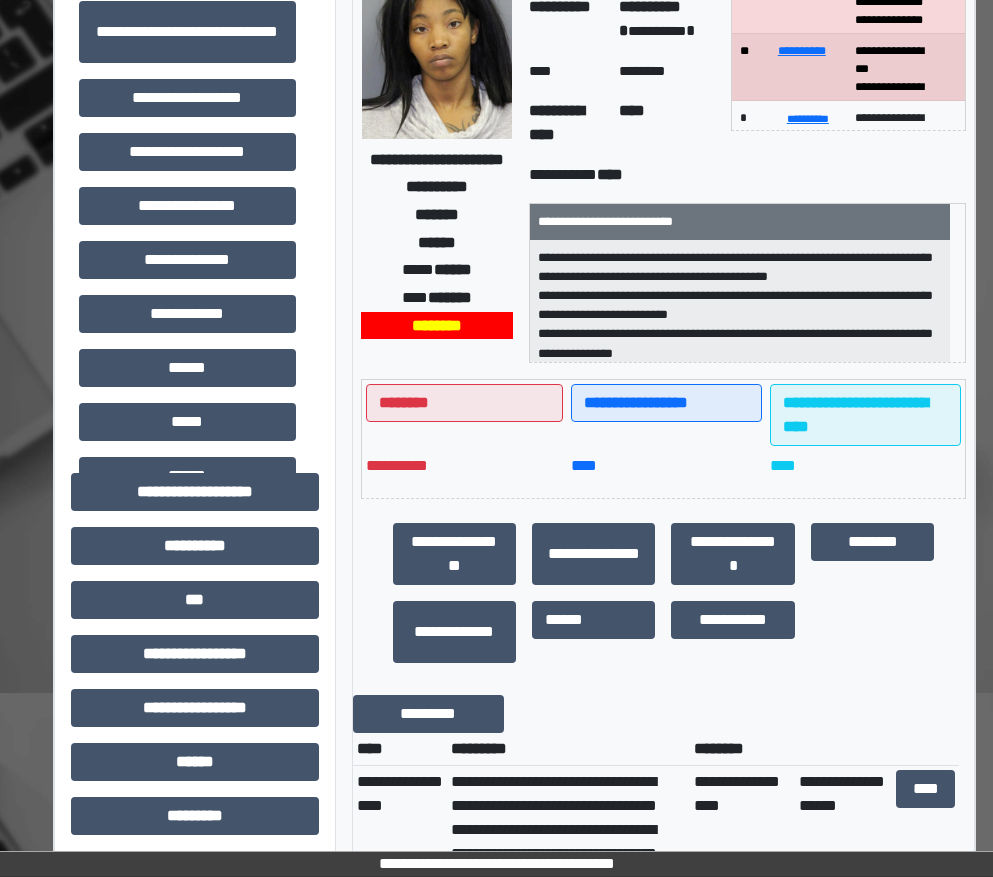 scroll, scrollTop: 400, scrollLeft: 0, axis: vertical 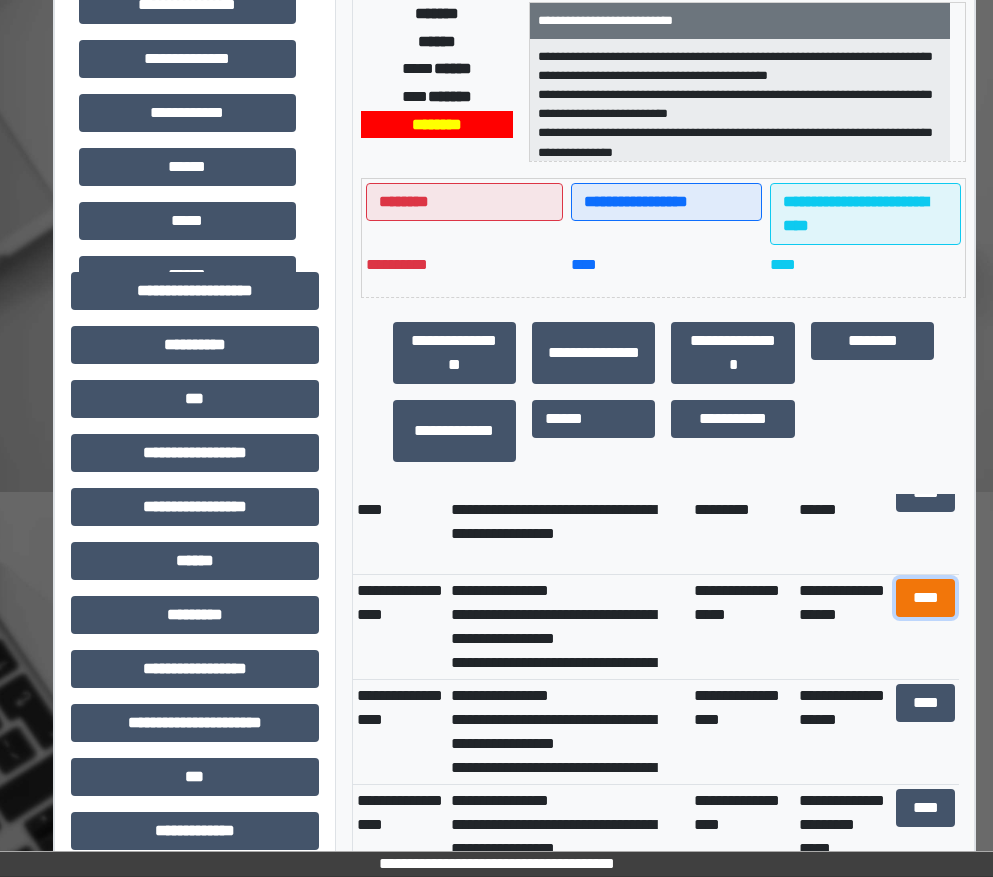 click on "****" at bounding box center (926, 598) 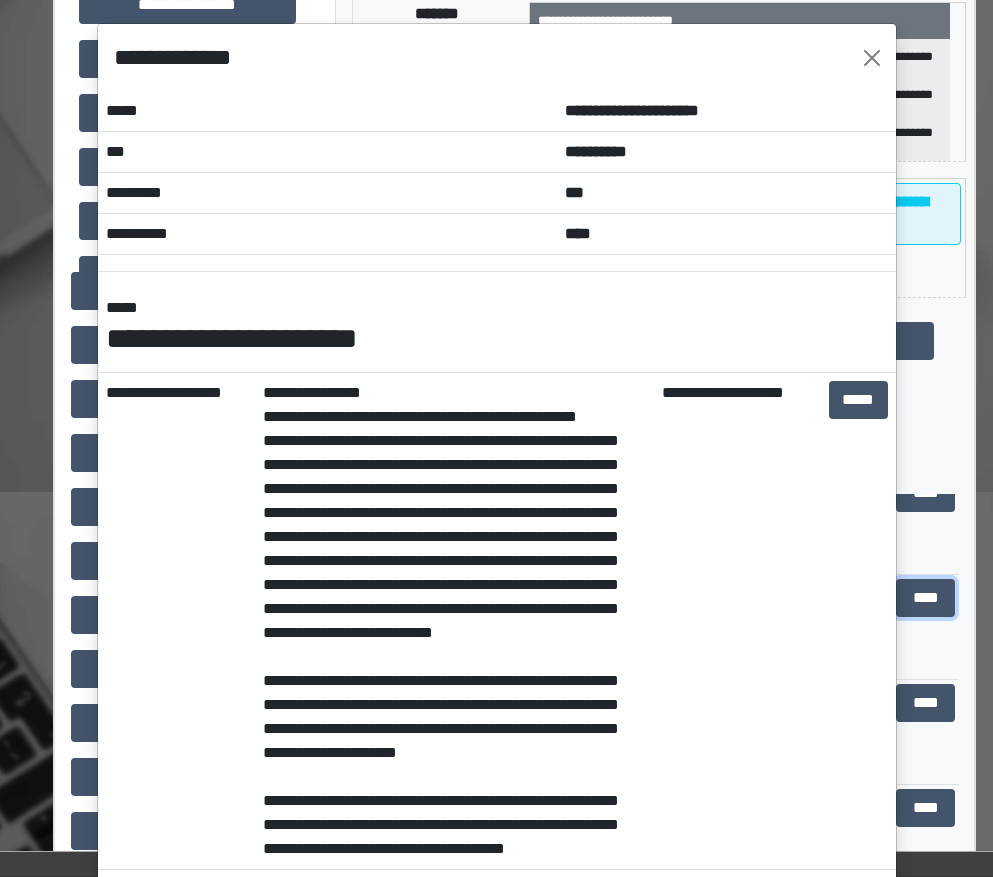 scroll, scrollTop: 0, scrollLeft: 0, axis: both 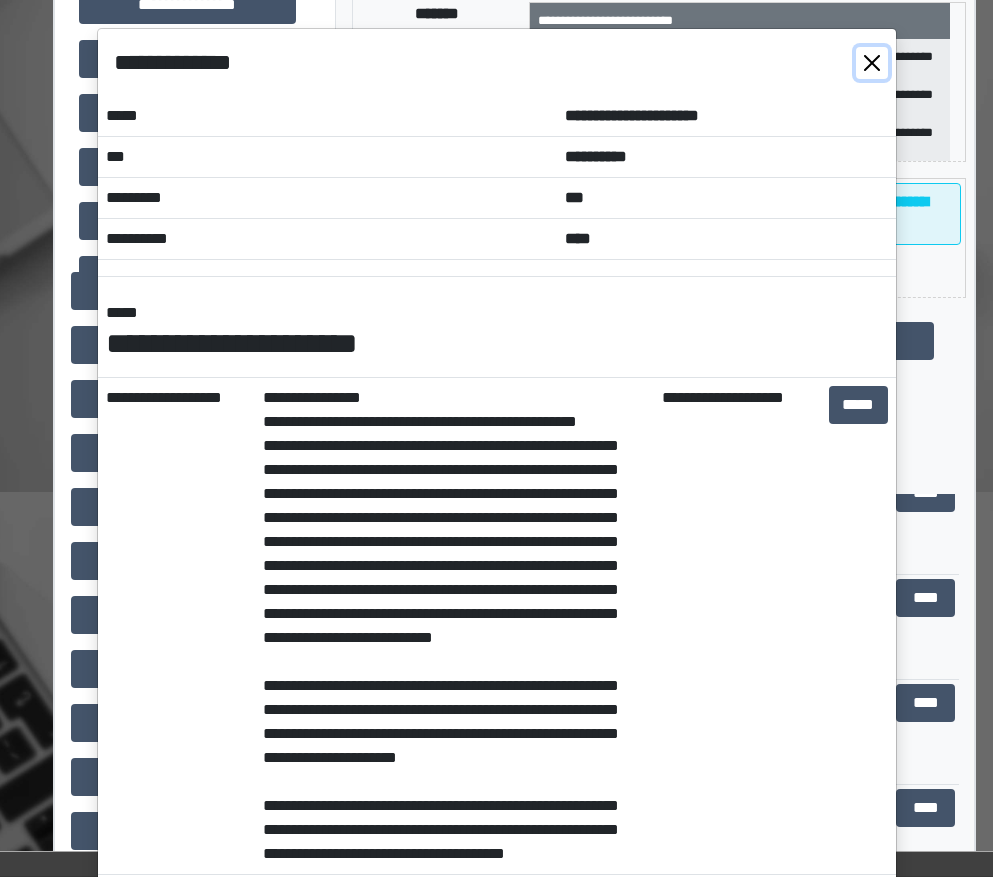 click at bounding box center [872, 63] 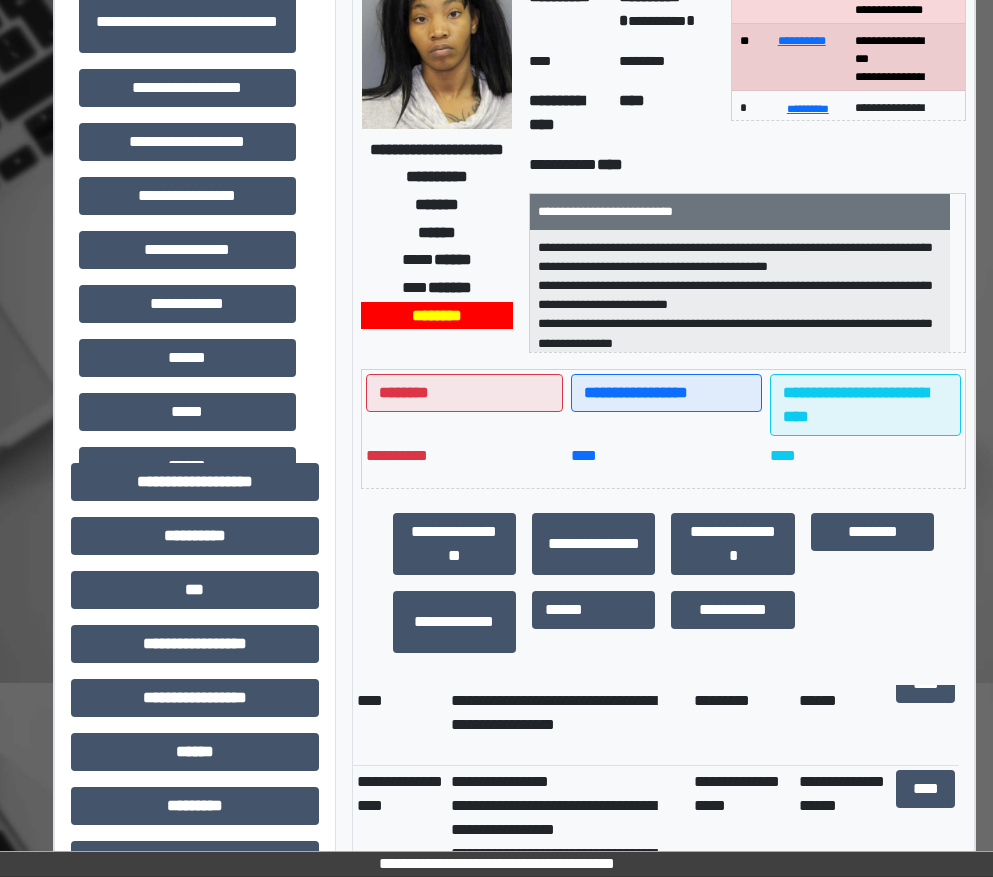 scroll, scrollTop: 200, scrollLeft: 0, axis: vertical 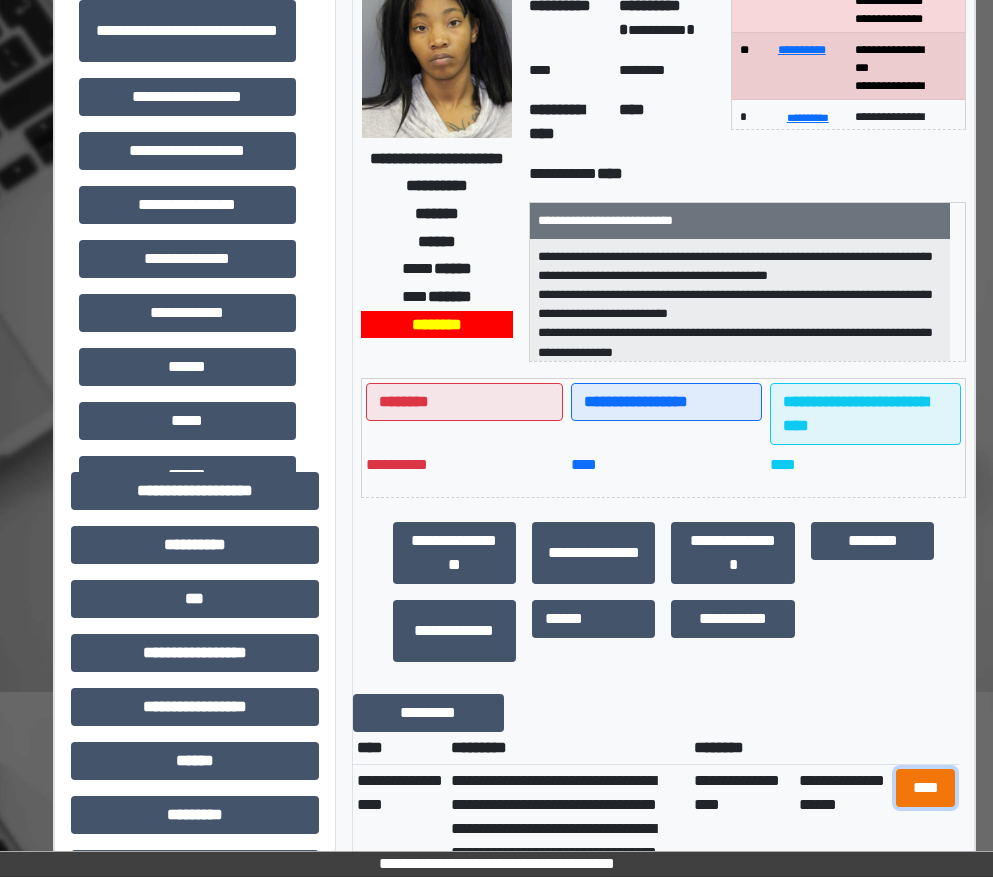 click on "****" at bounding box center [926, 788] 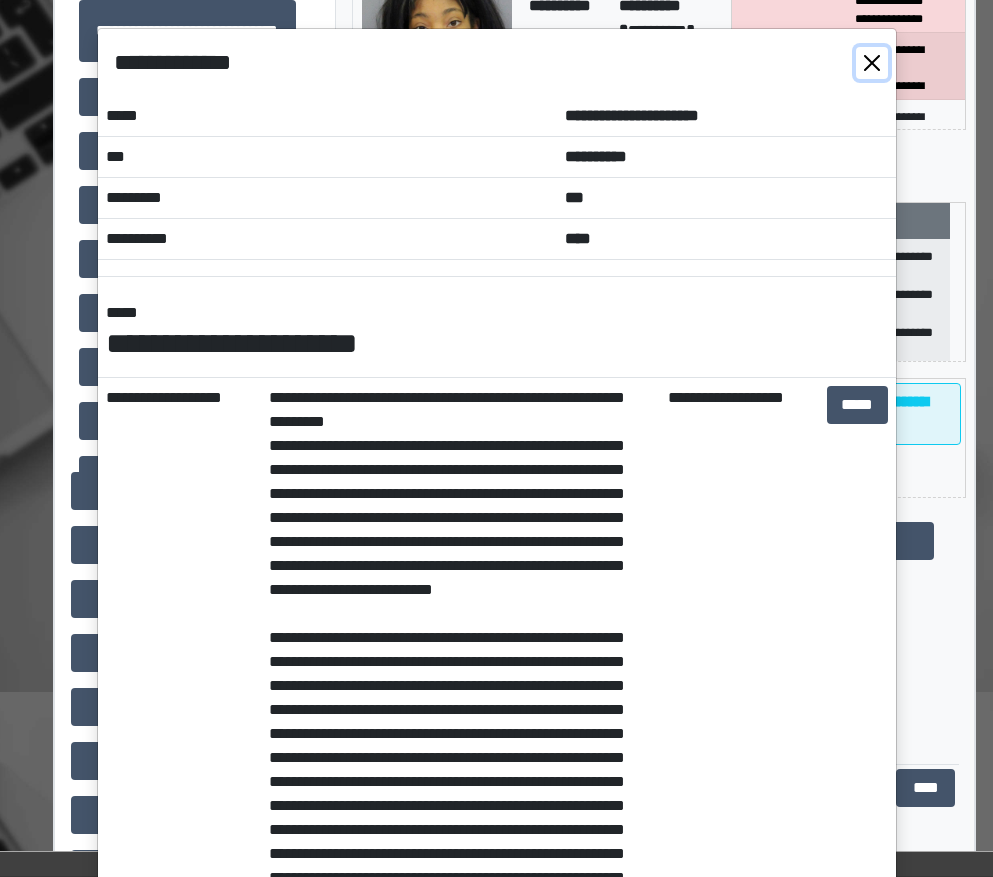 click at bounding box center [872, 63] 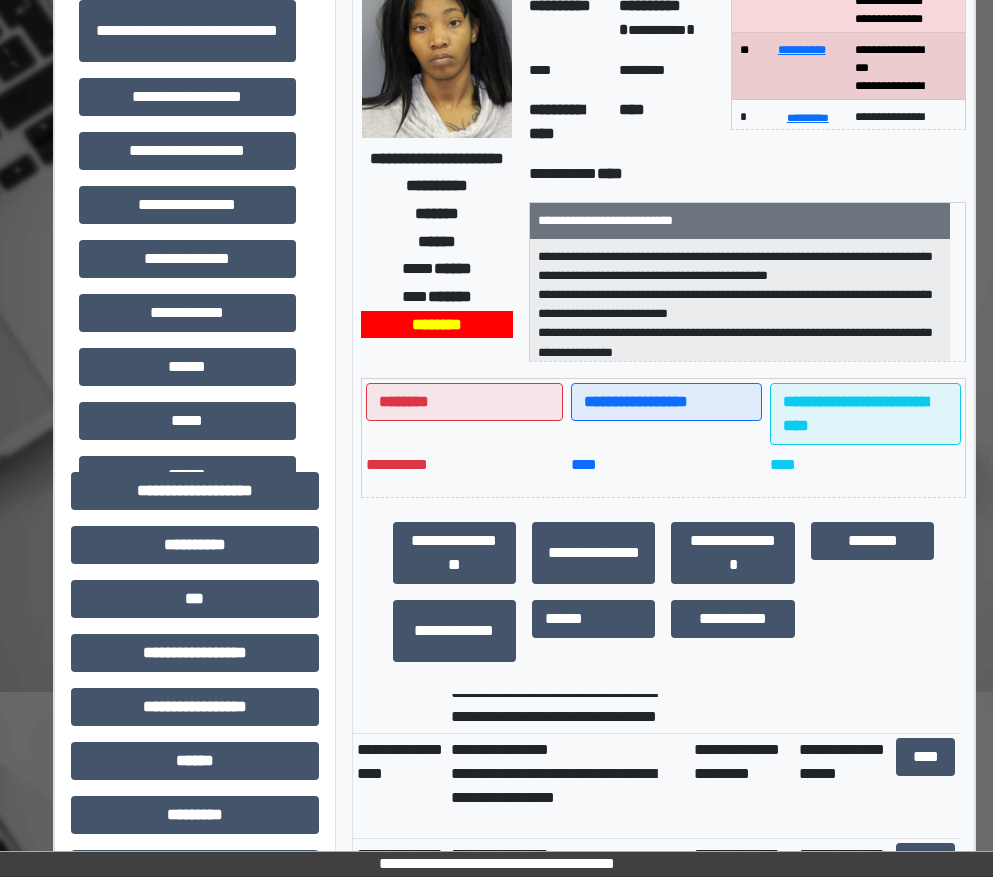 scroll, scrollTop: 100, scrollLeft: 0, axis: vertical 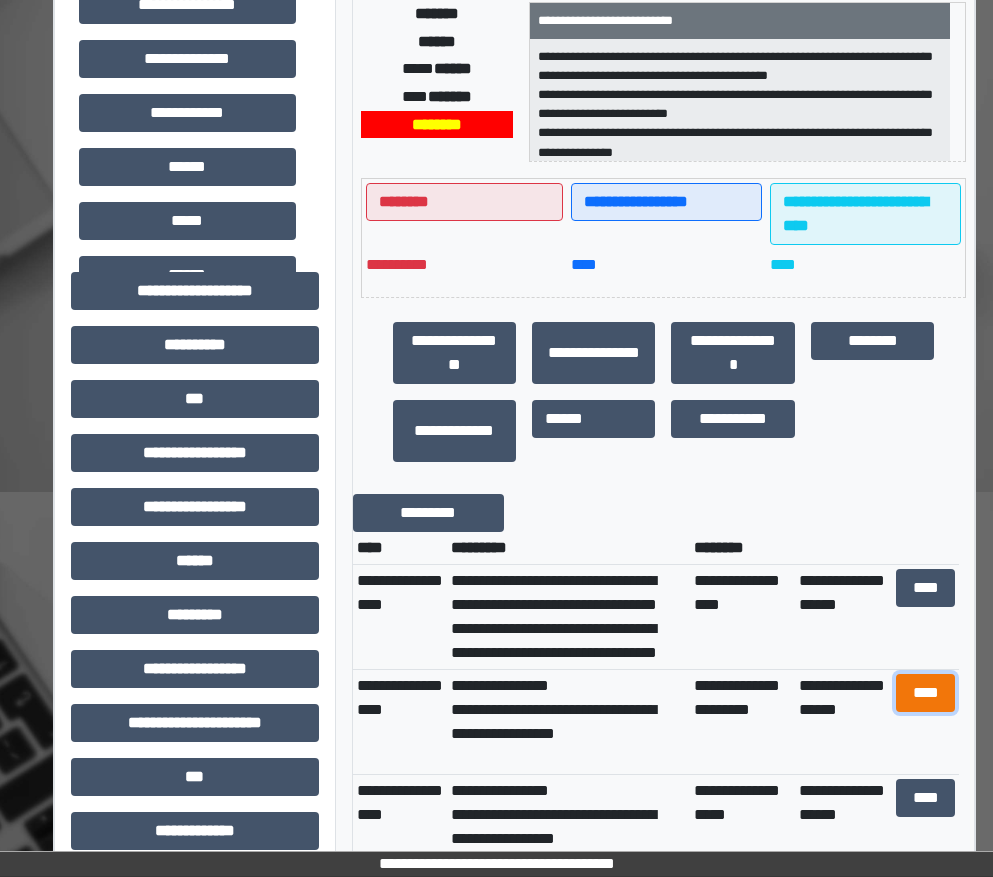 click on "****" at bounding box center (926, 693) 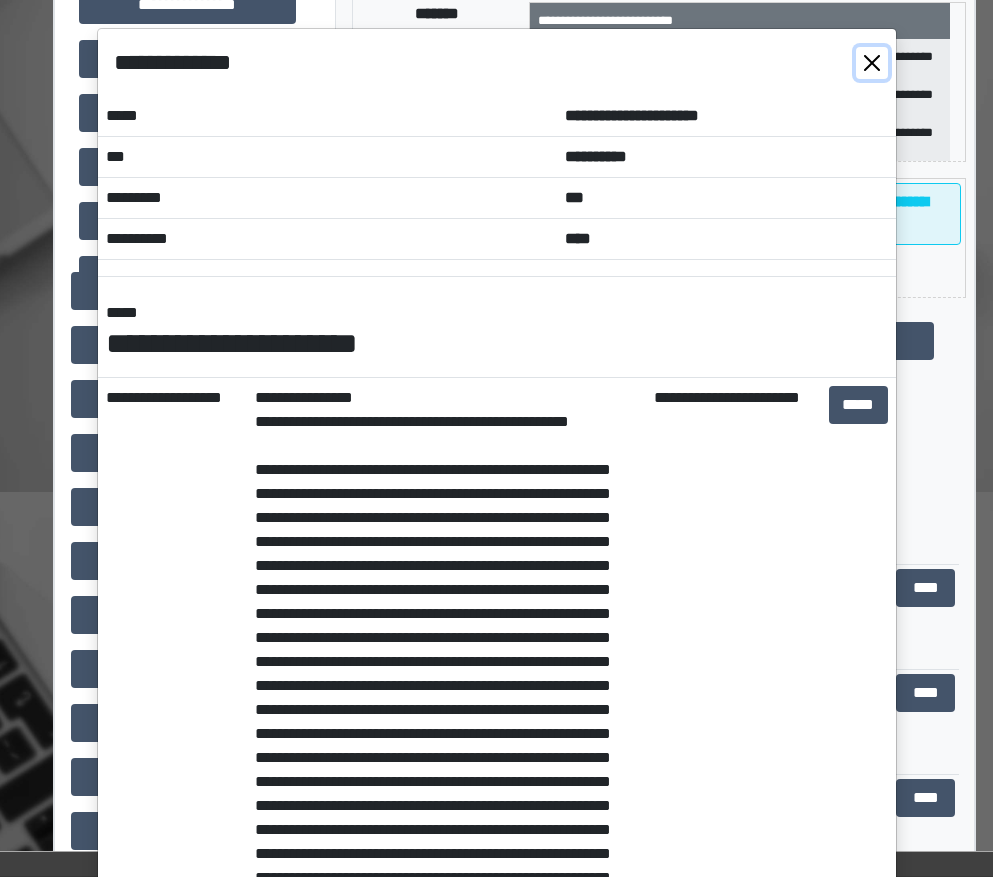 click at bounding box center [872, 63] 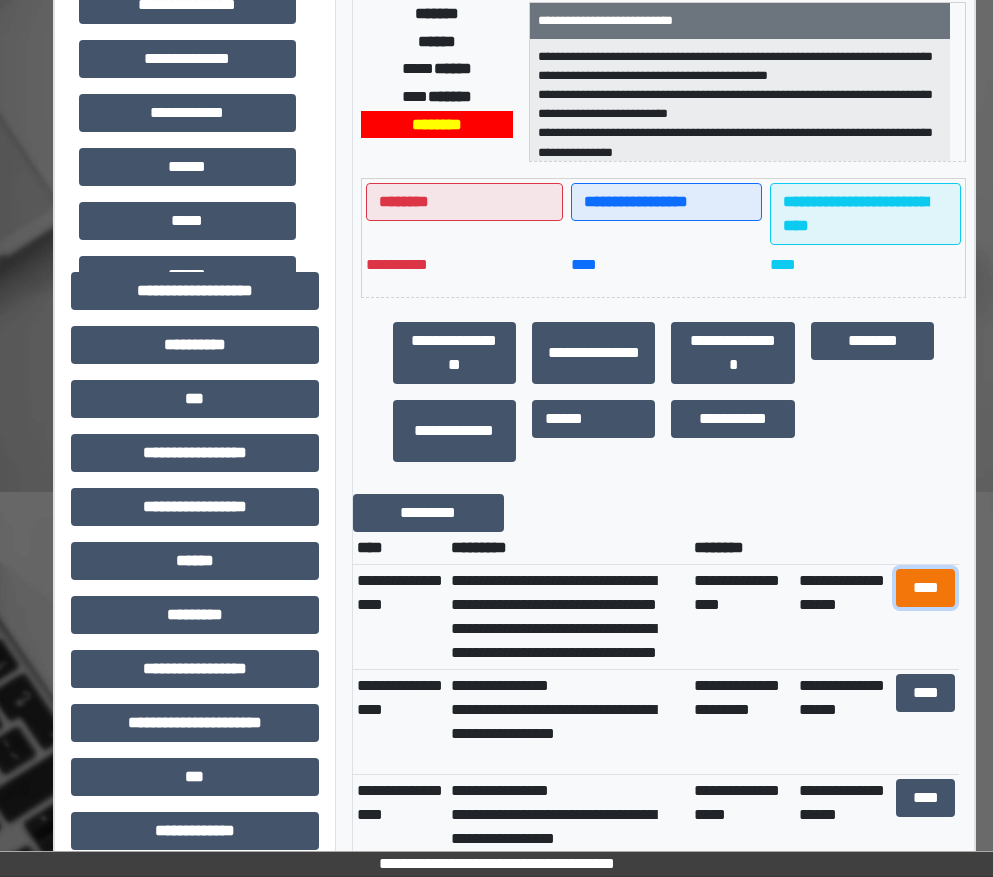 click on "****" at bounding box center [926, 588] 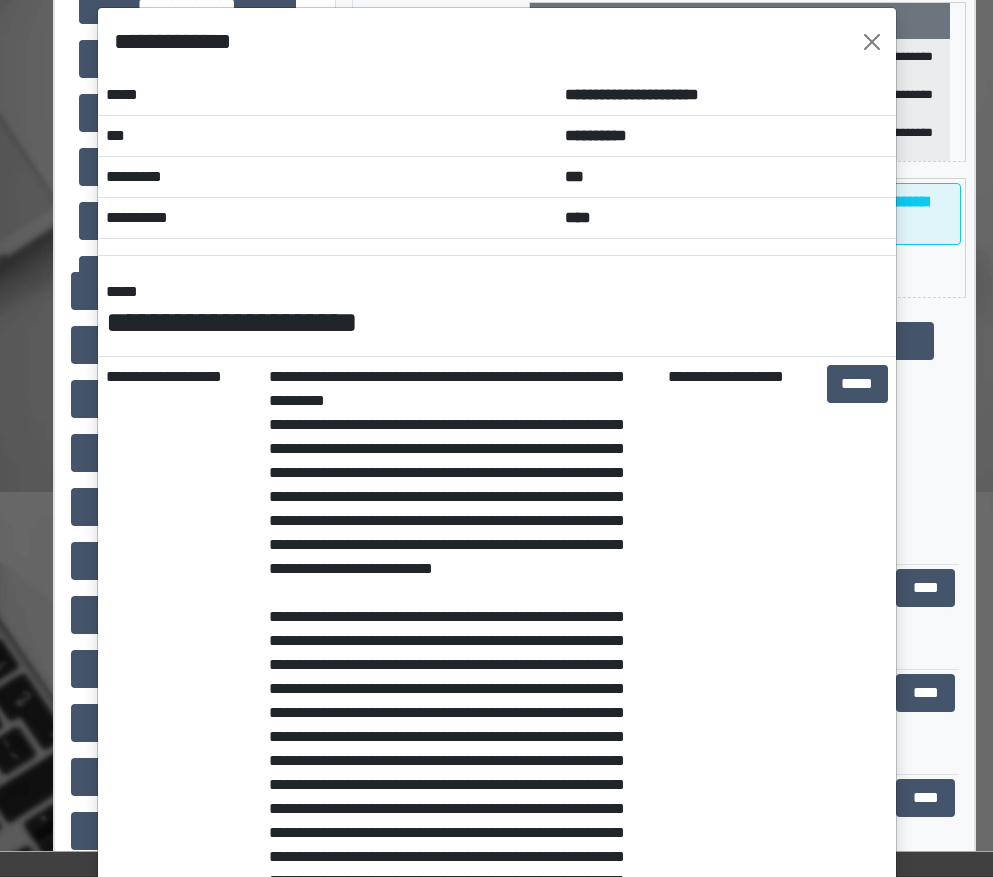 scroll, scrollTop: 0, scrollLeft: 0, axis: both 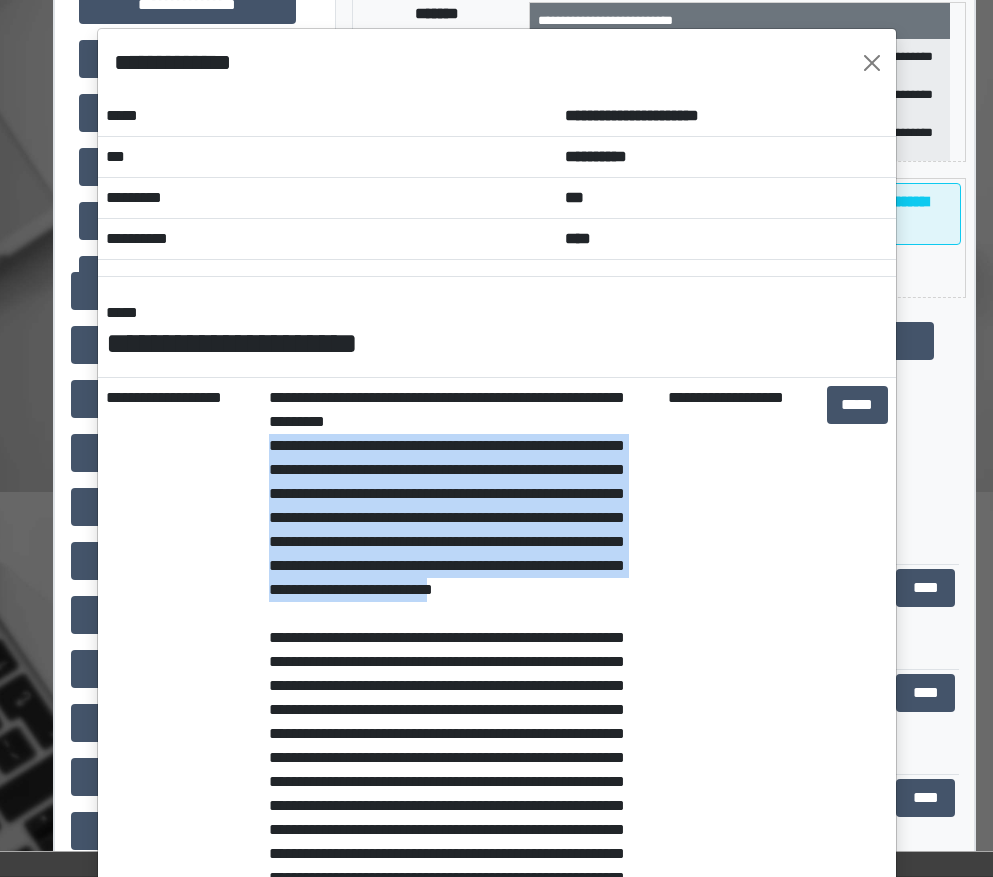 drag, startPoint x: 559, startPoint y: 617, endPoint x: 292, endPoint y: 456, distance: 311.7852 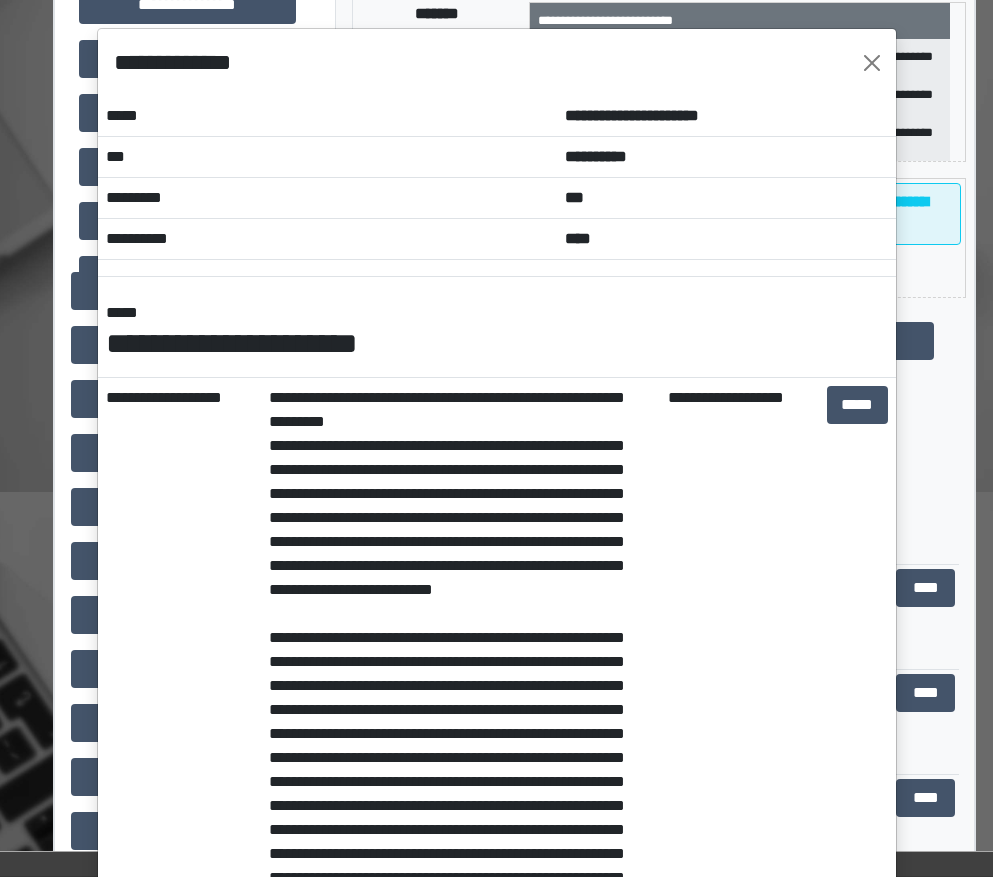 drag, startPoint x: 616, startPoint y: 614, endPoint x: 595, endPoint y: 614, distance: 21 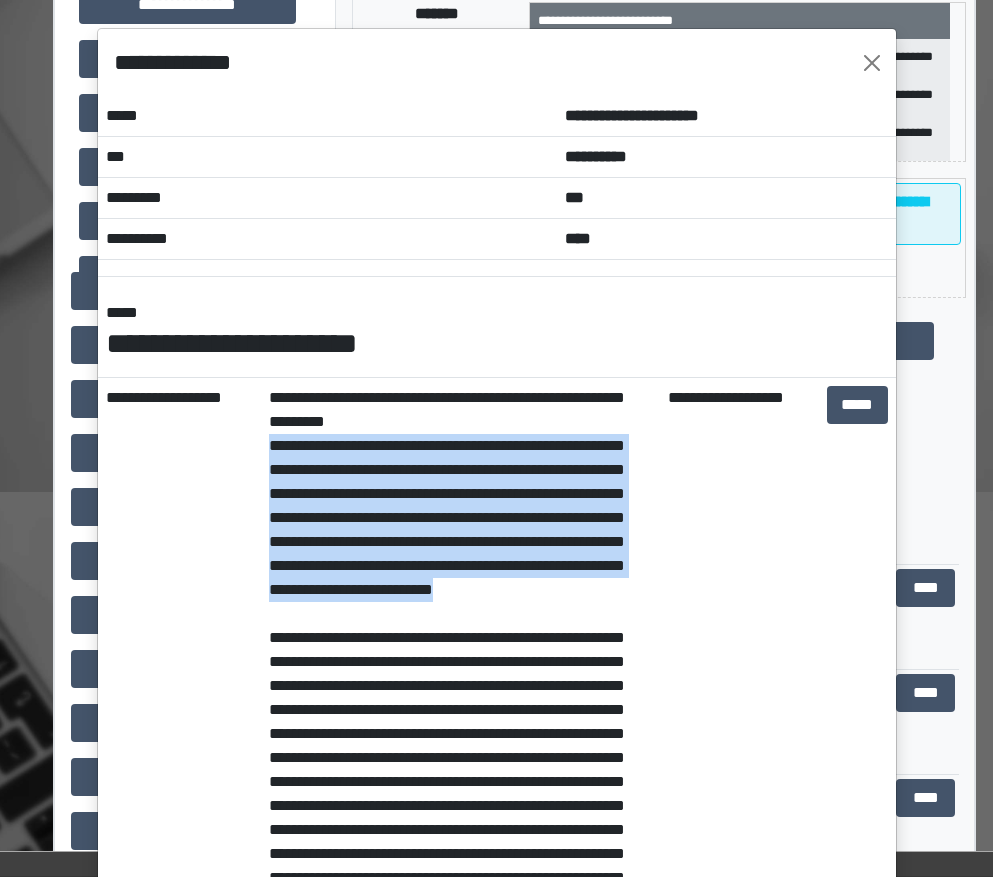 drag, startPoint x: 569, startPoint y: 612, endPoint x: 263, endPoint y: 451, distance: 345.77014 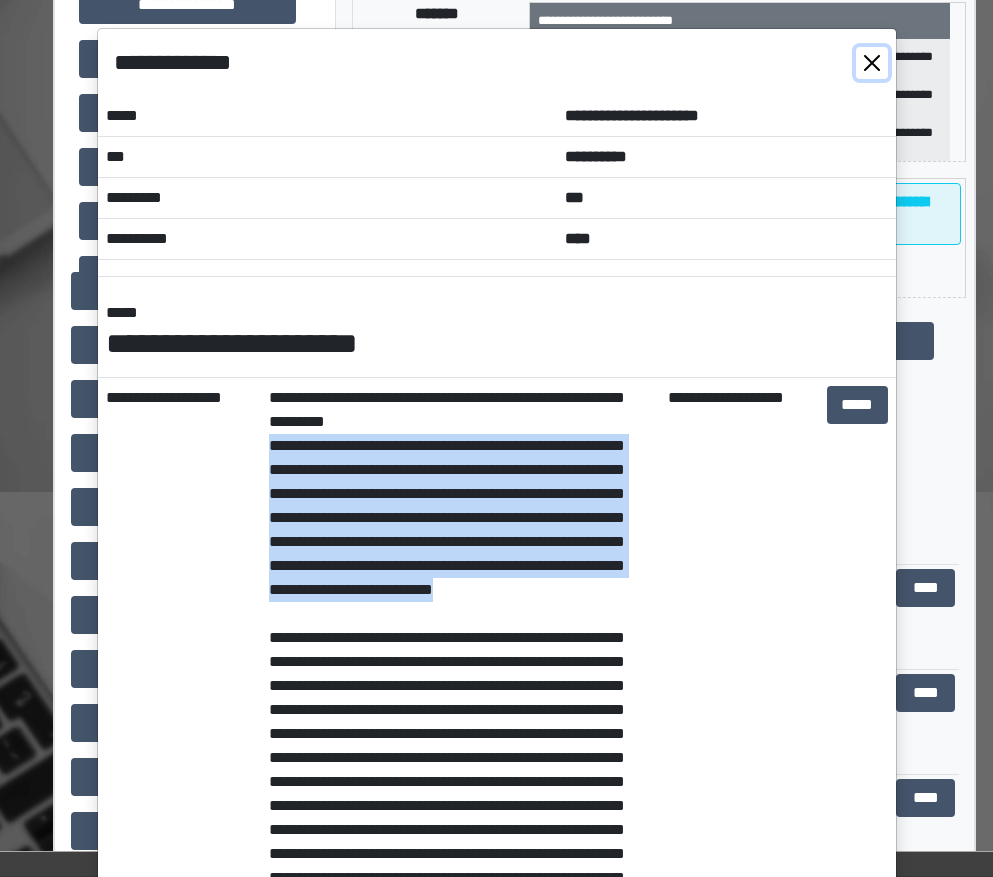 click at bounding box center (872, 63) 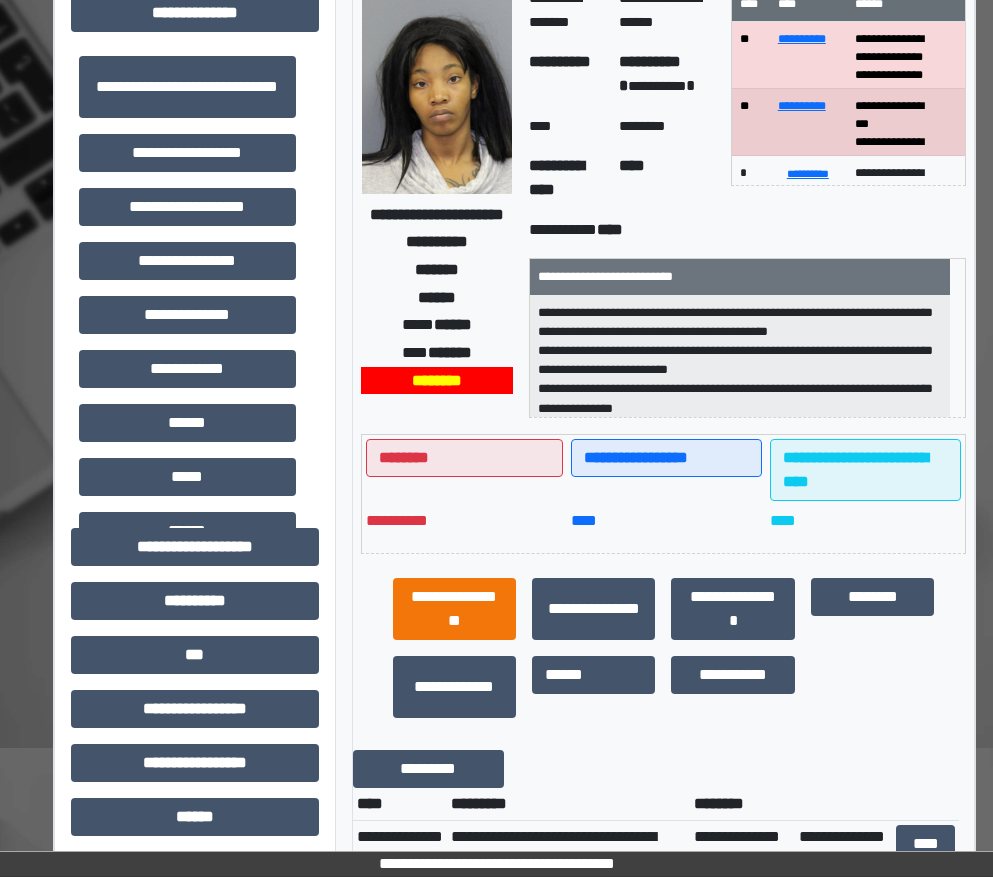scroll, scrollTop: 400, scrollLeft: 0, axis: vertical 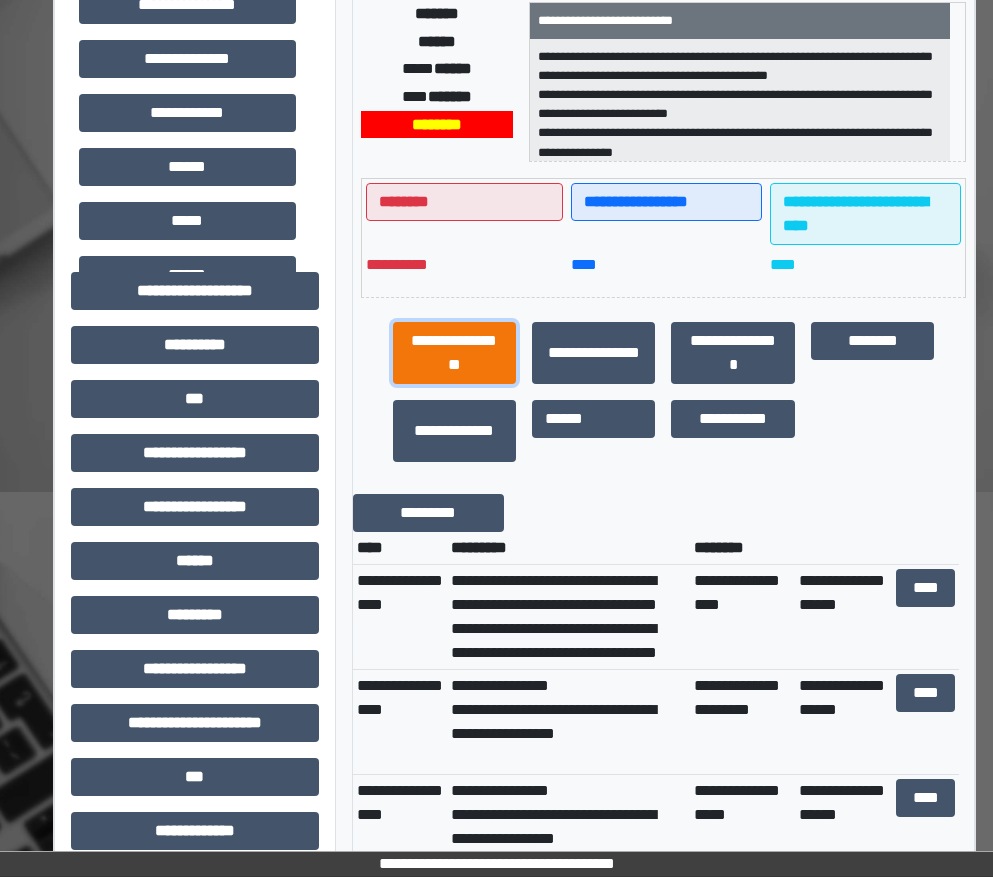 click on "**********" at bounding box center (454, 353) 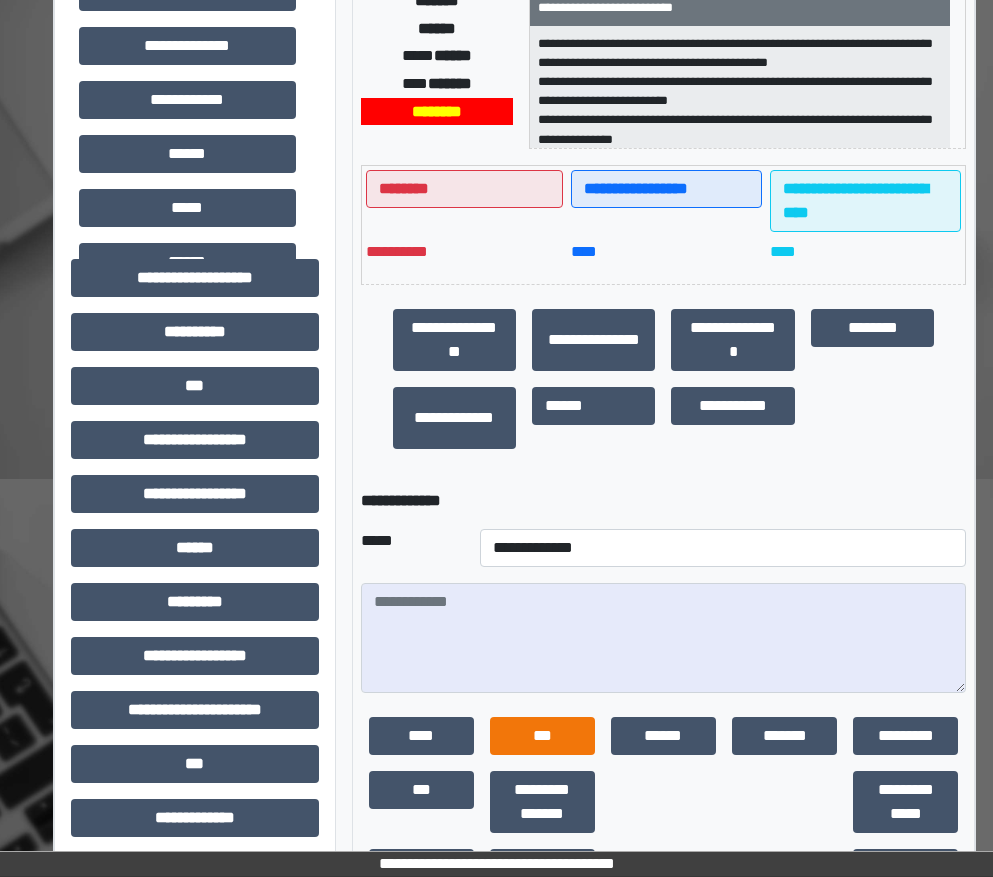 scroll, scrollTop: 500, scrollLeft: 0, axis: vertical 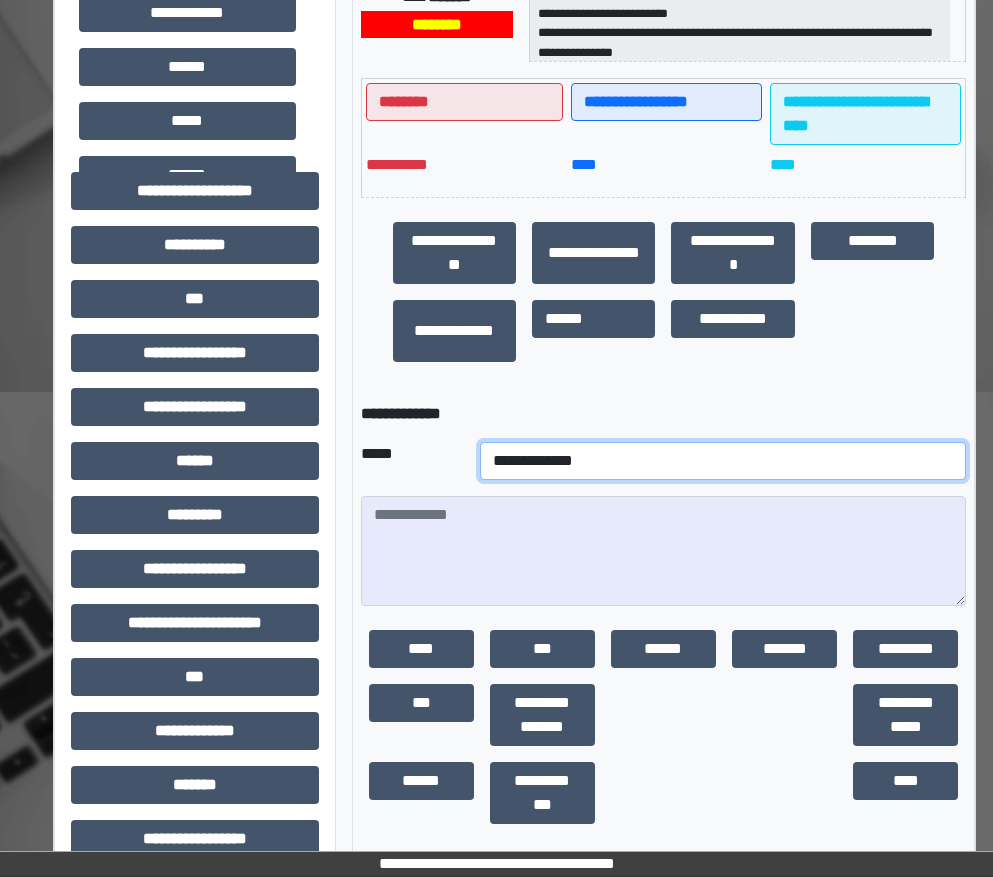 click on "**********" at bounding box center [723, 461] 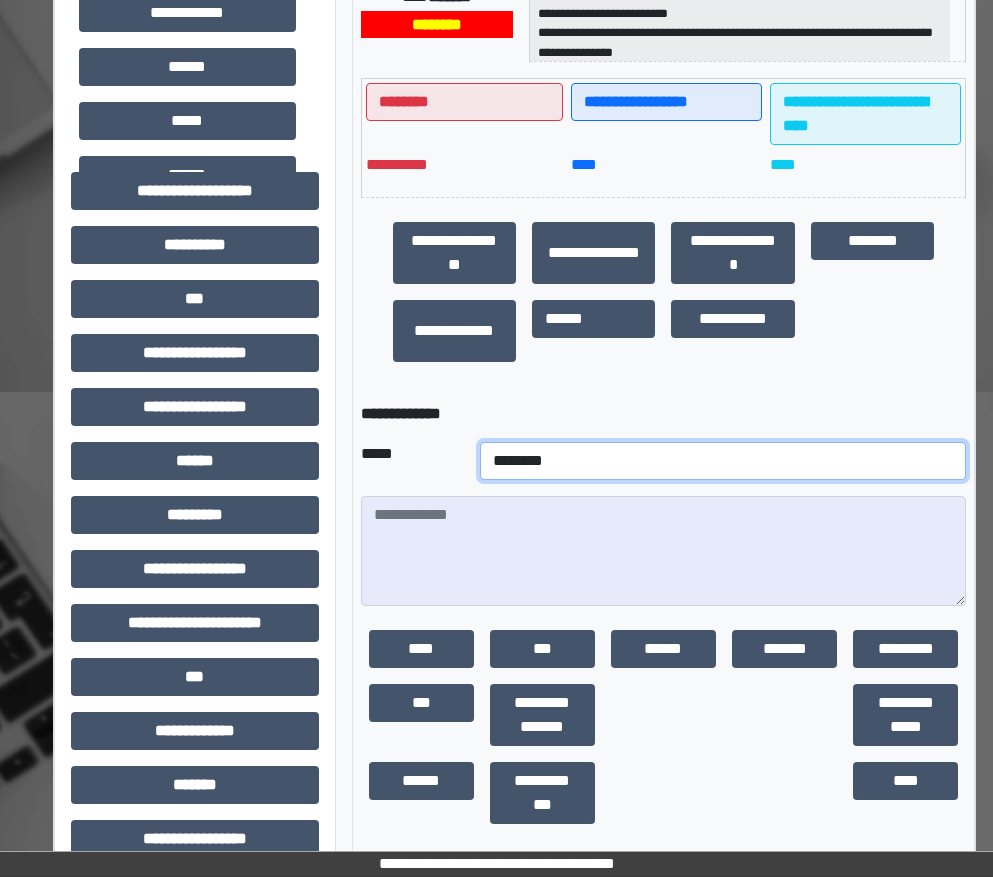 click on "**********" at bounding box center (723, 461) 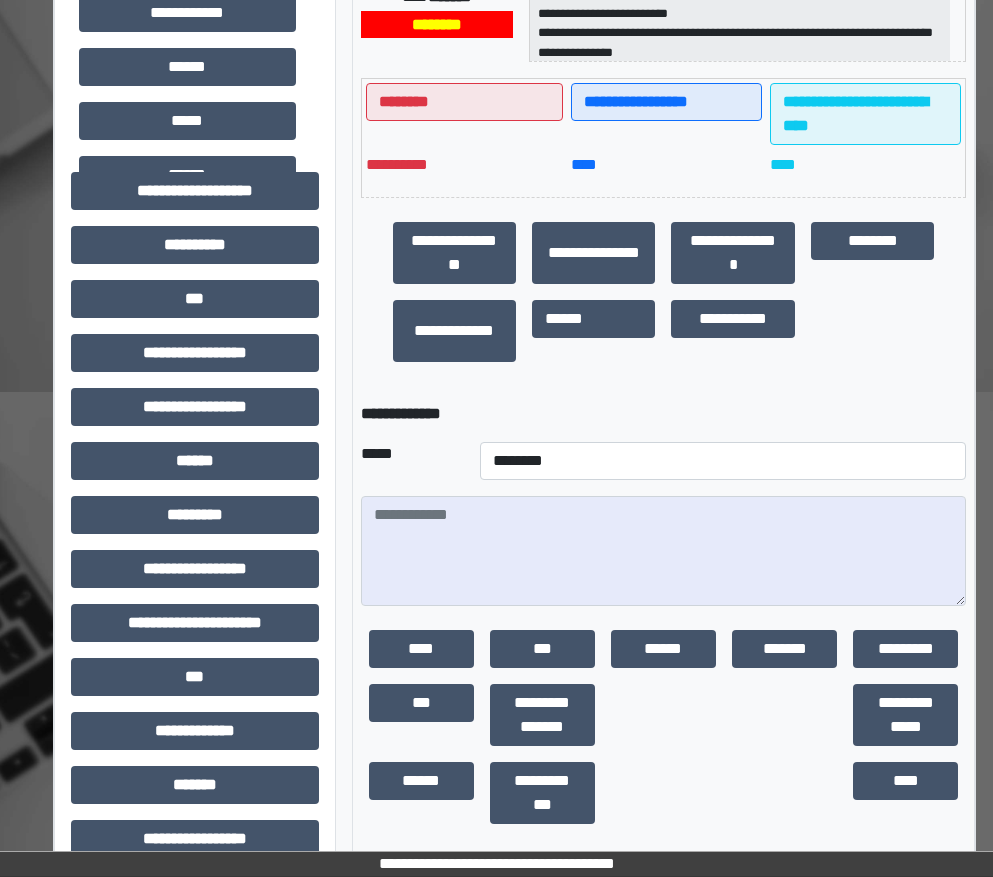 click on "**********" at bounding box center [664, 414] 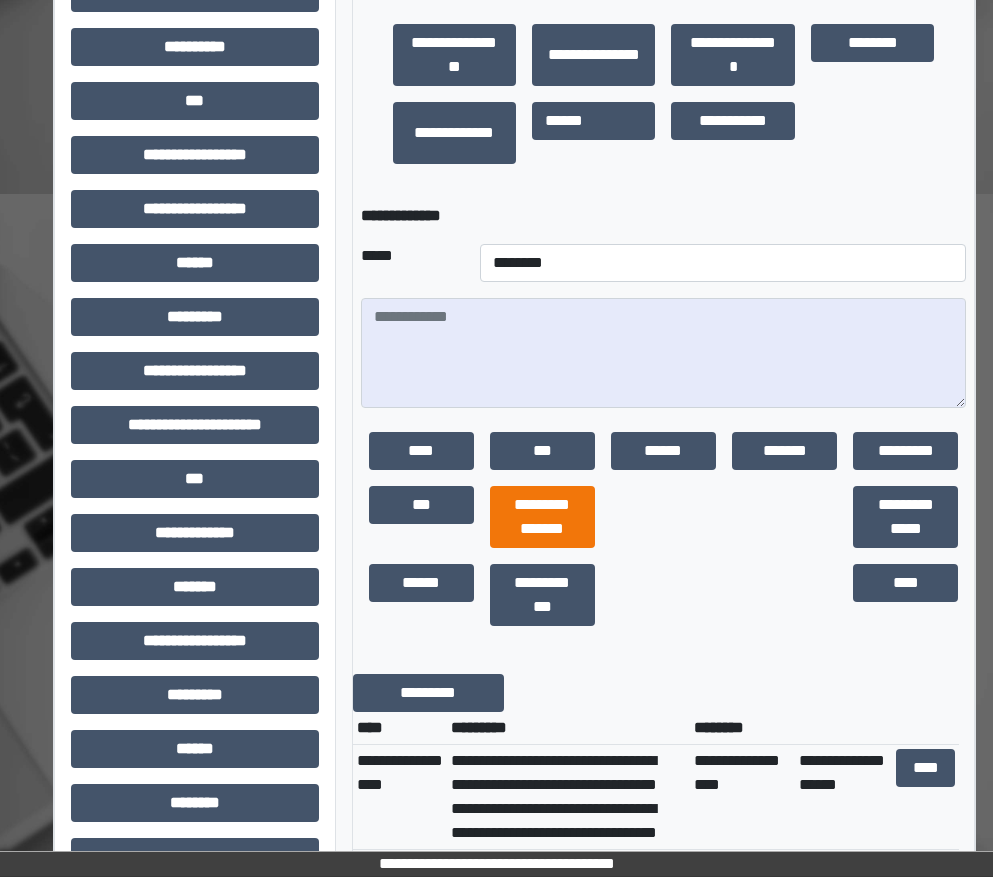 scroll, scrollTop: 700, scrollLeft: 0, axis: vertical 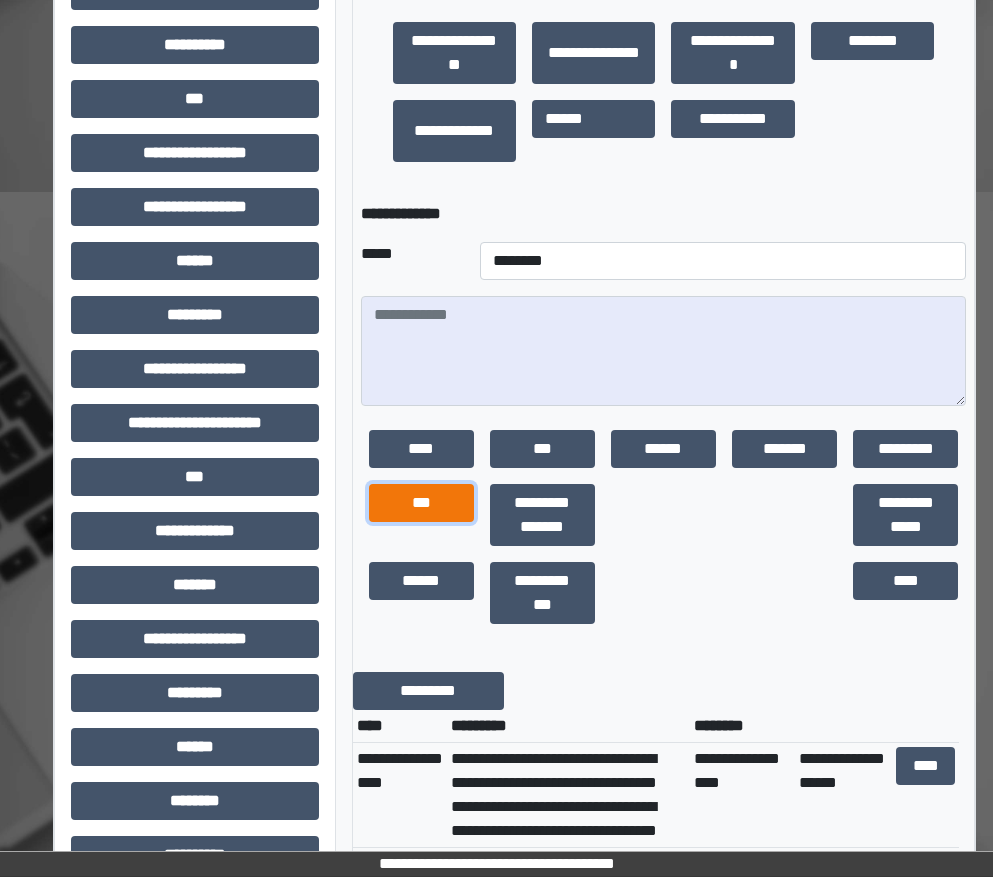 click on "***" at bounding box center (421, 503) 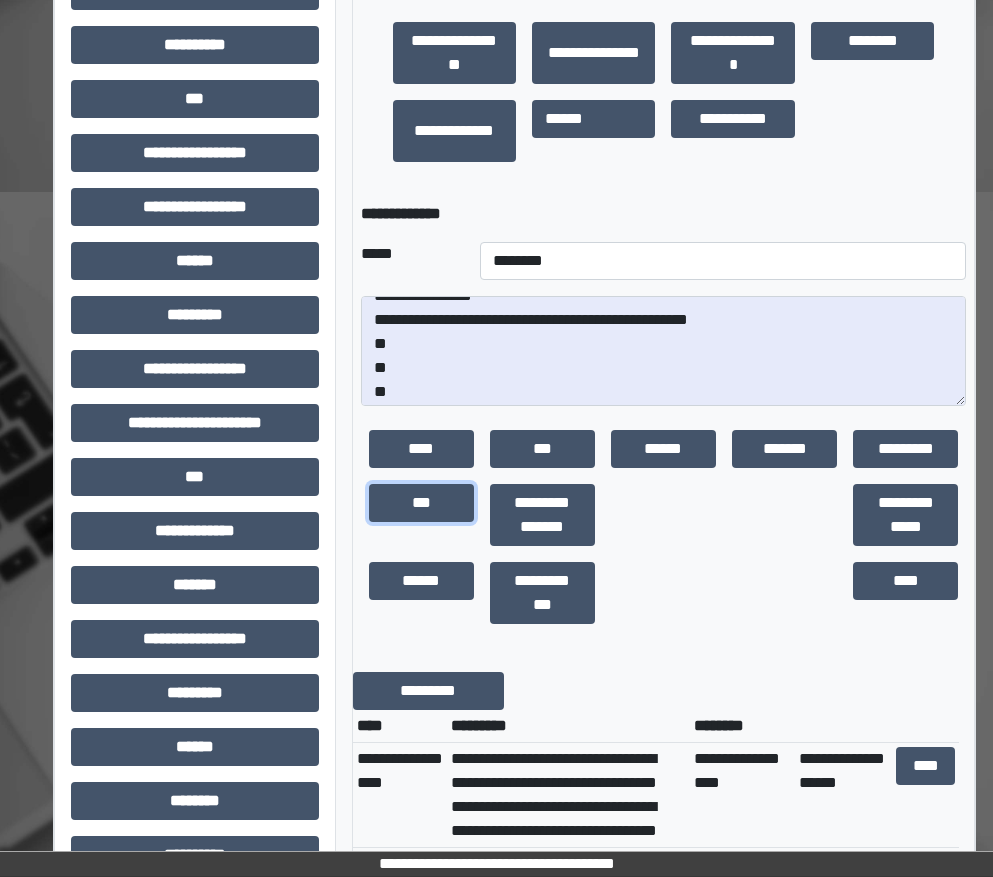 scroll, scrollTop: 24, scrollLeft: 0, axis: vertical 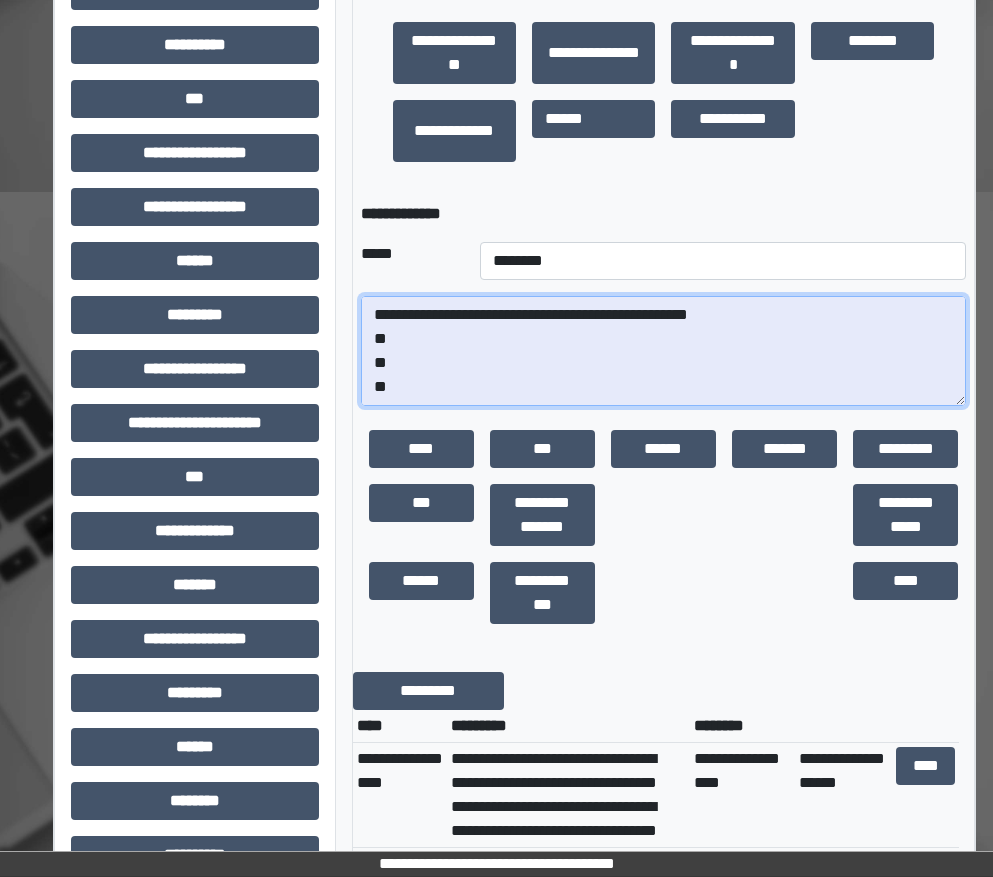 click on "**********" at bounding box center (664, 351) 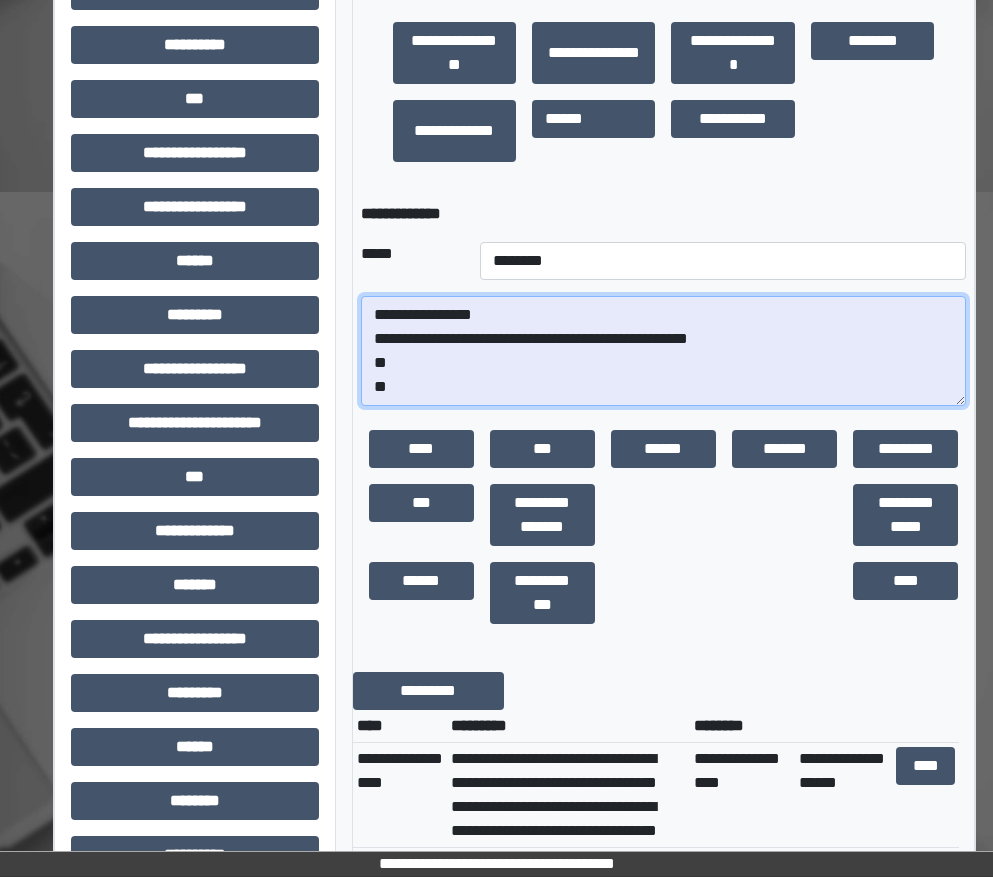 scroll, scrollTop: 0, scrollLeft: 0, axis: both 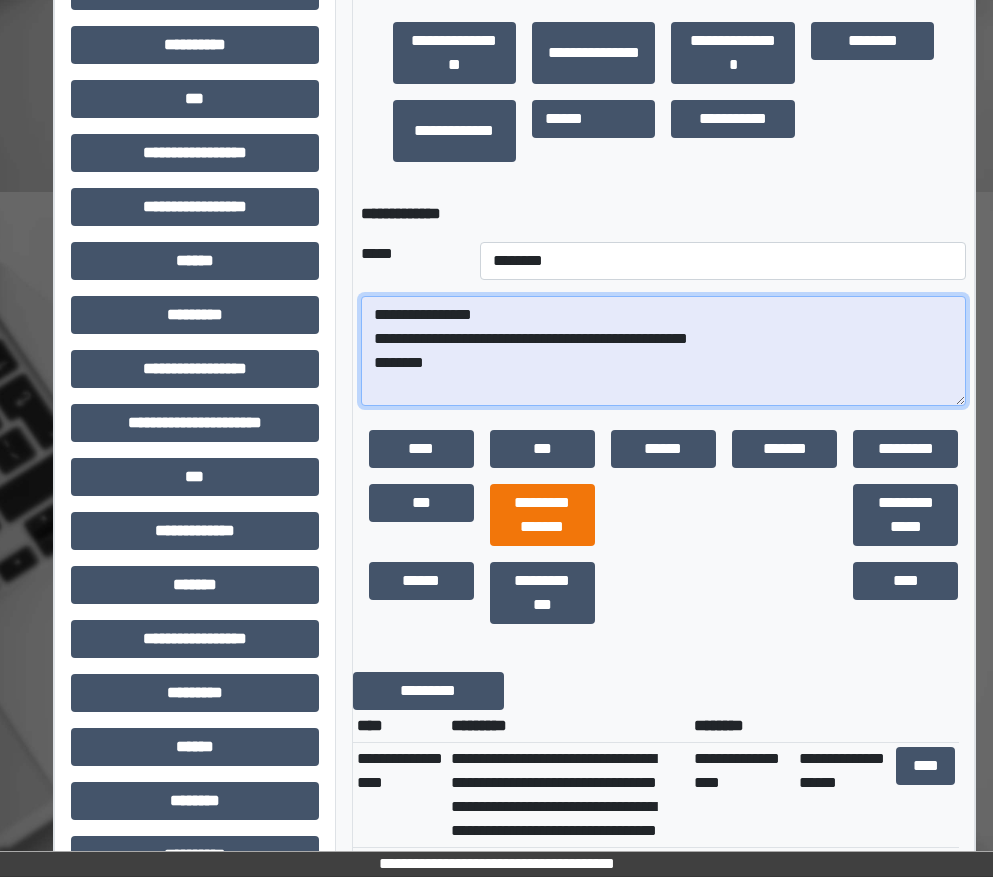 paste on "**********" 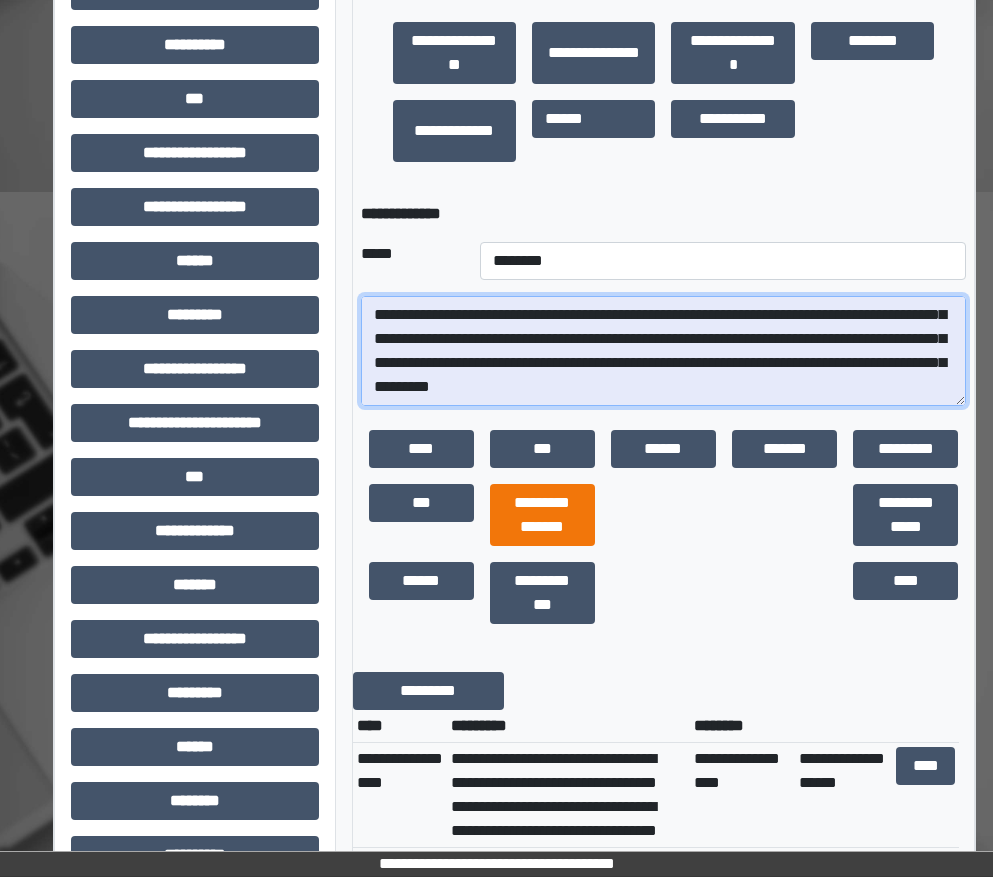 scroll, scrollTop: 161, scrollLeft: 0, axis: vertical 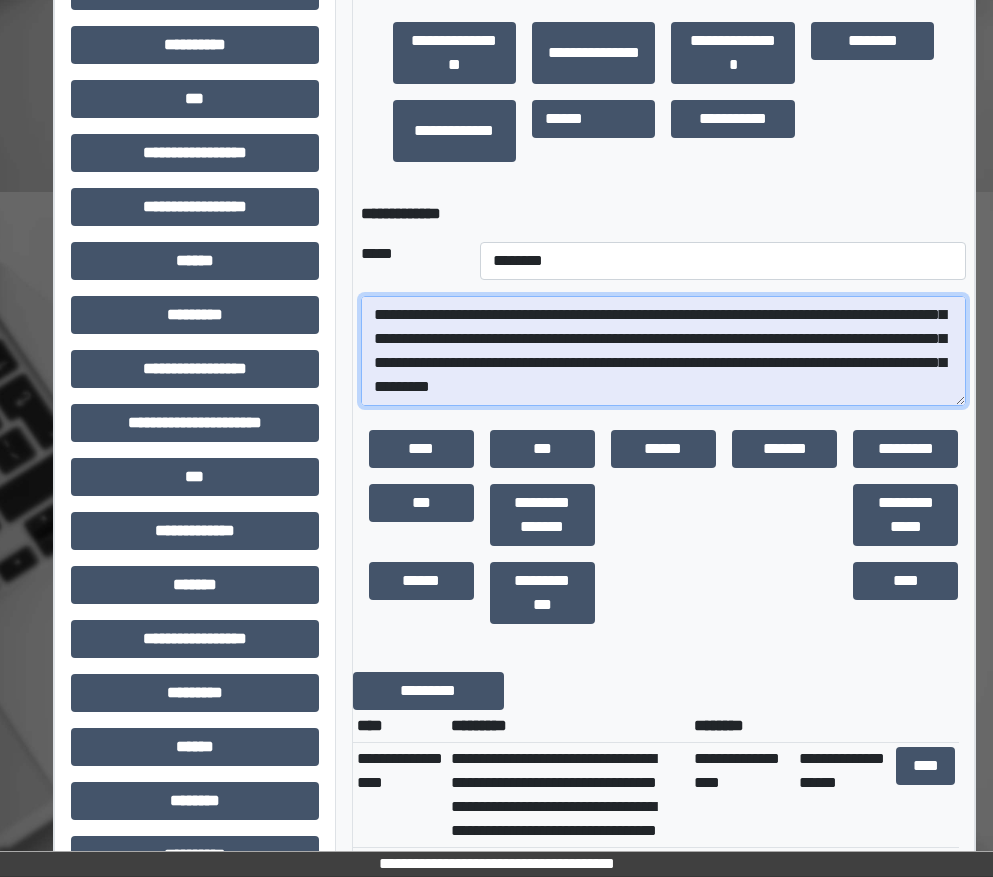 click on "**********" at bounding box center (664, 351) 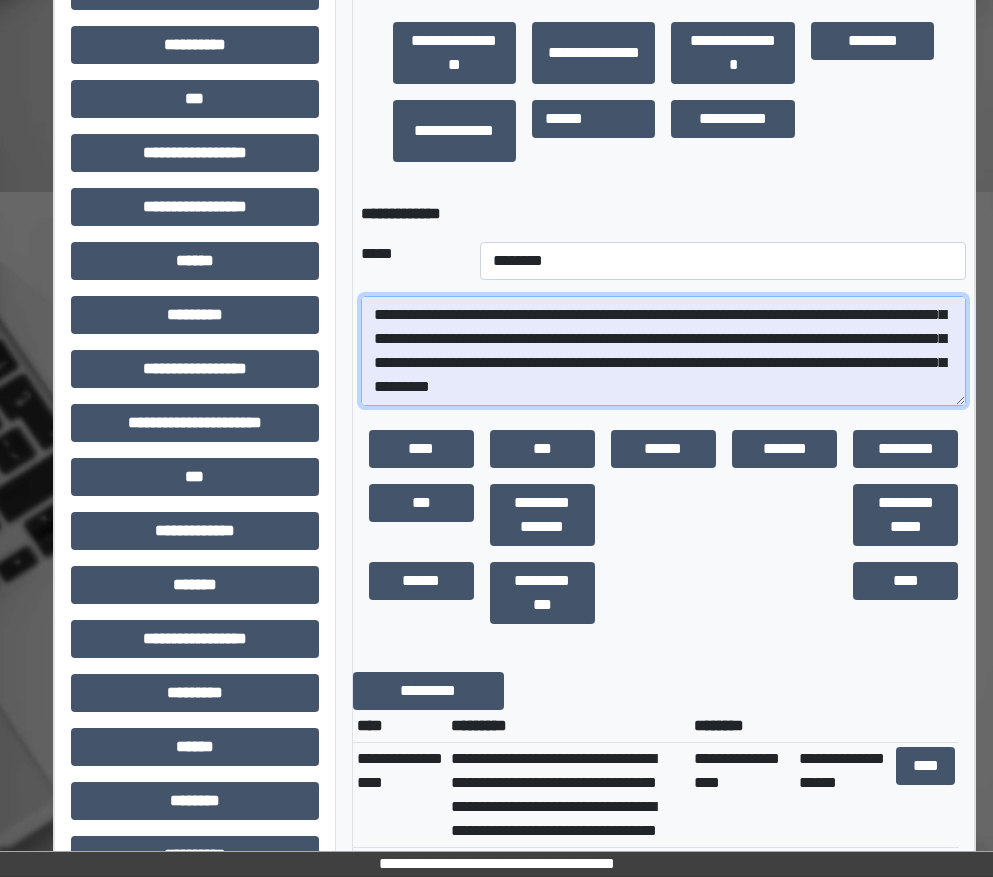 paste on "**********" 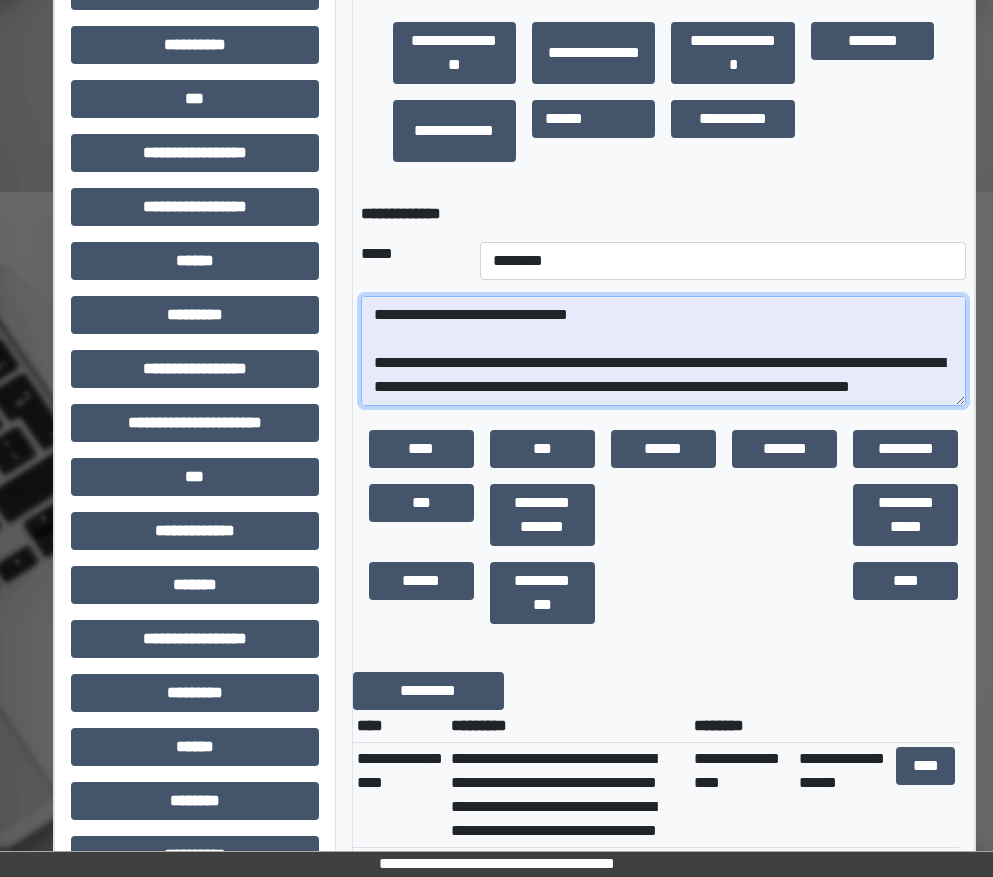scroll, scrollTop: 809, scrollLeft: 0, axis: vertical 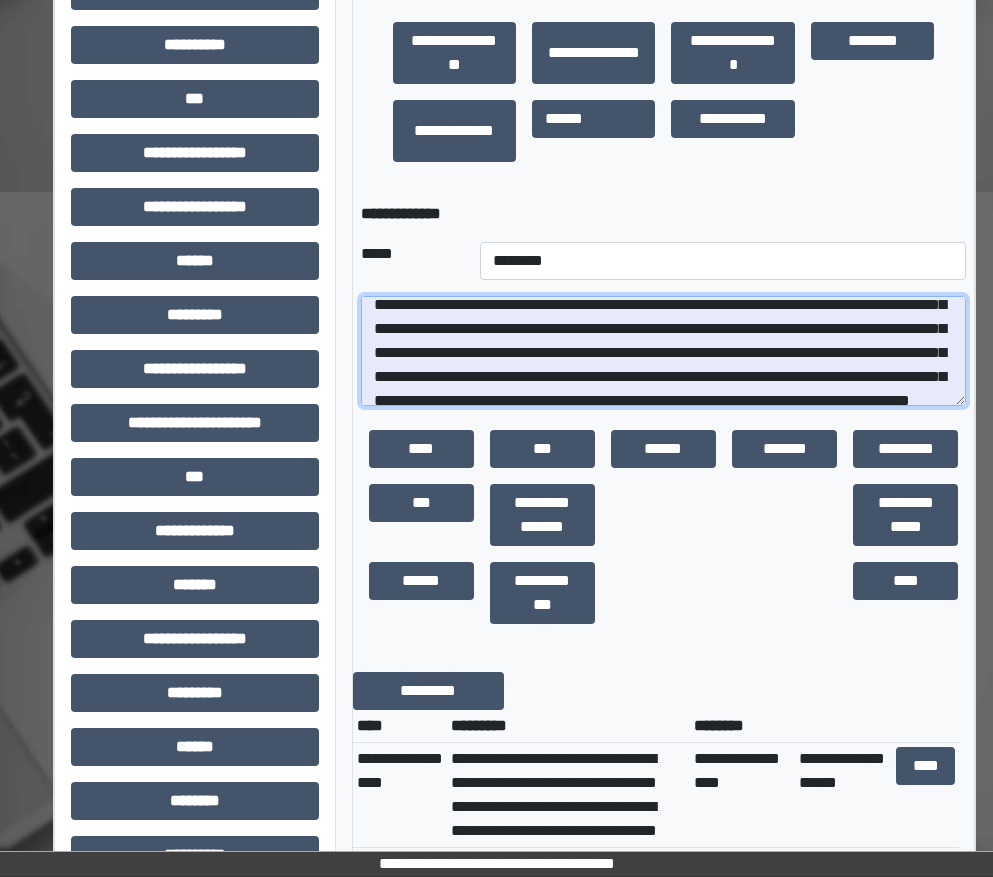 drag, startPoint x: 635, startPoint y: 395, endPoint x: 634, endPoint y: 378, distance: 17.029387 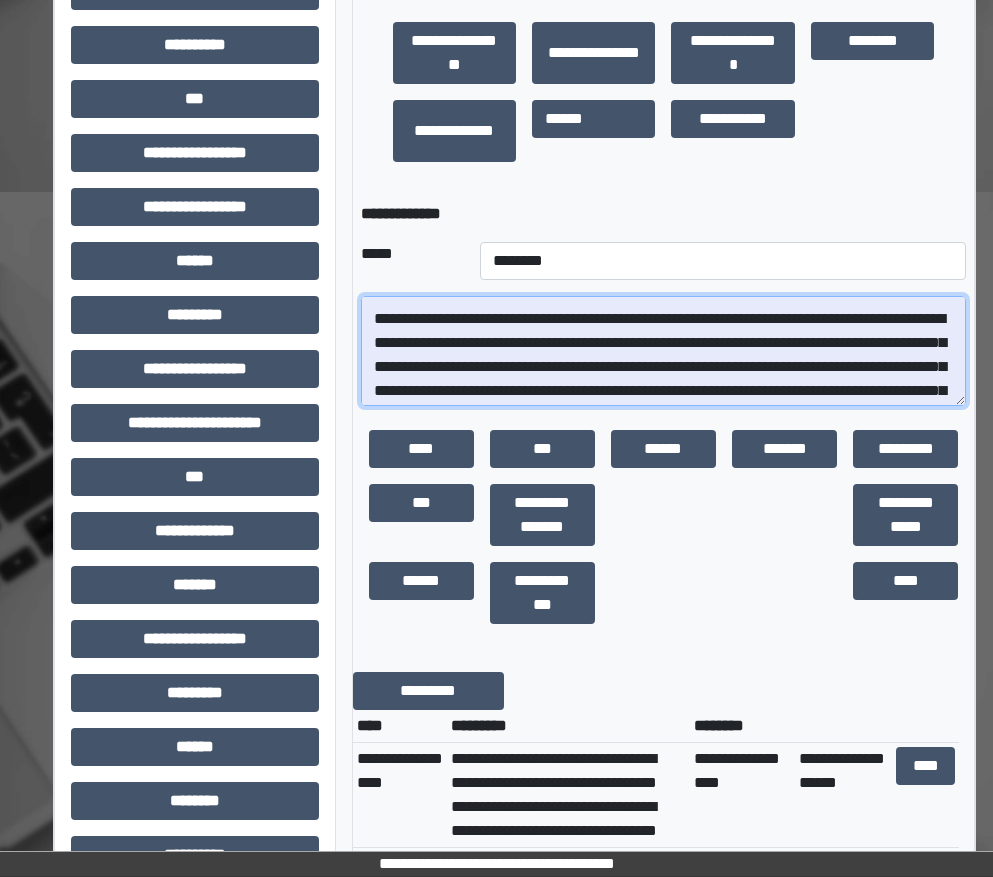 scroll, scrollTop: 232, scrollLeft: 0, axis: vertical 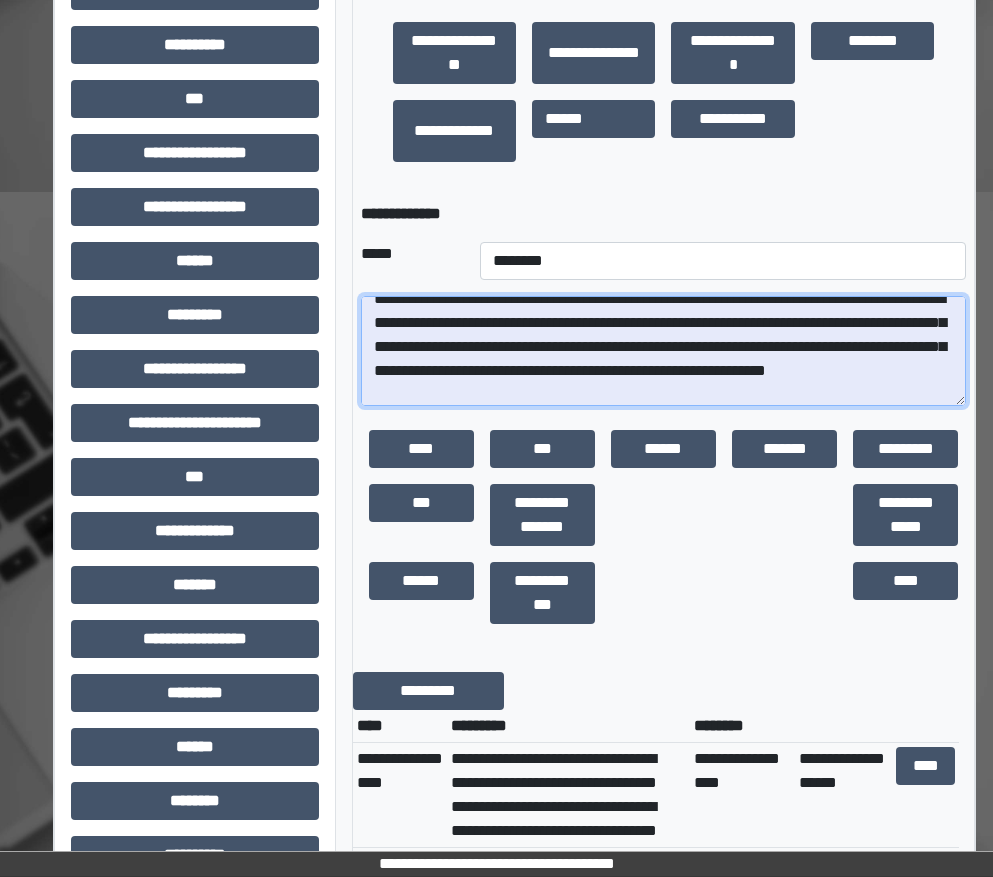 click at bounding box center (664, 351) 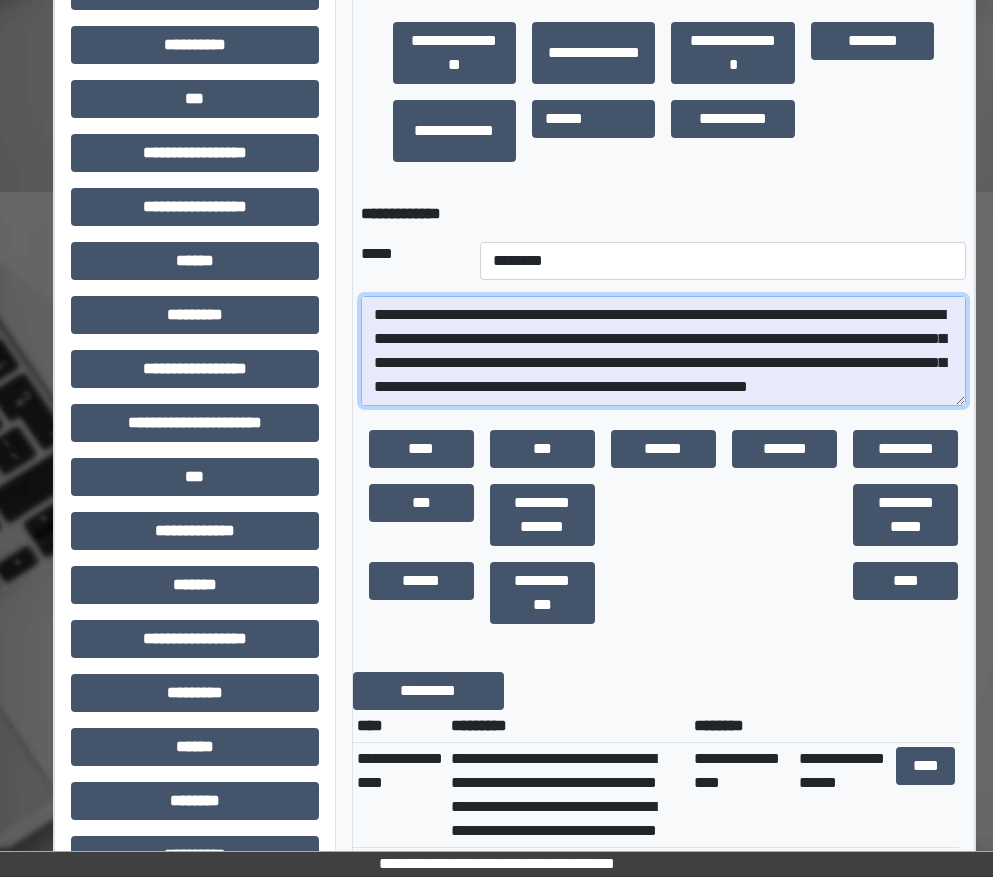 scroll, scrollTop: 1145, scrollLeft: 0, axis: vertical 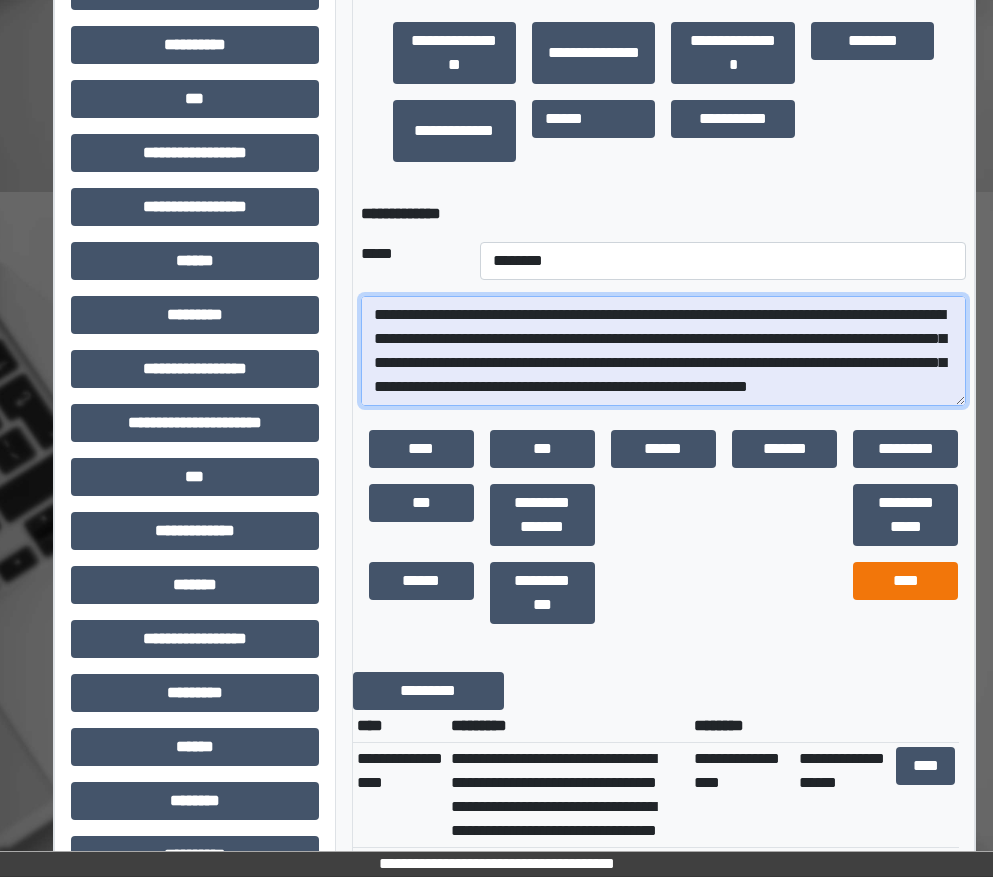 type on "**********" 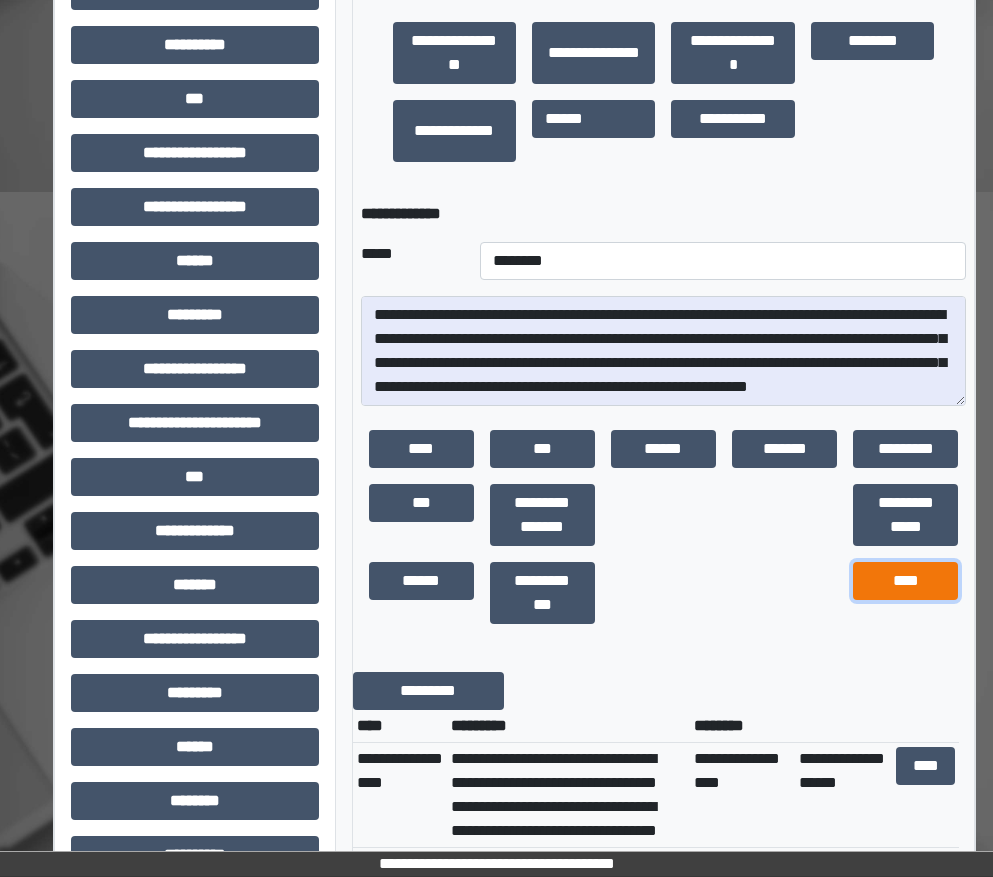 click on "****" at bounding box center (905, 581) 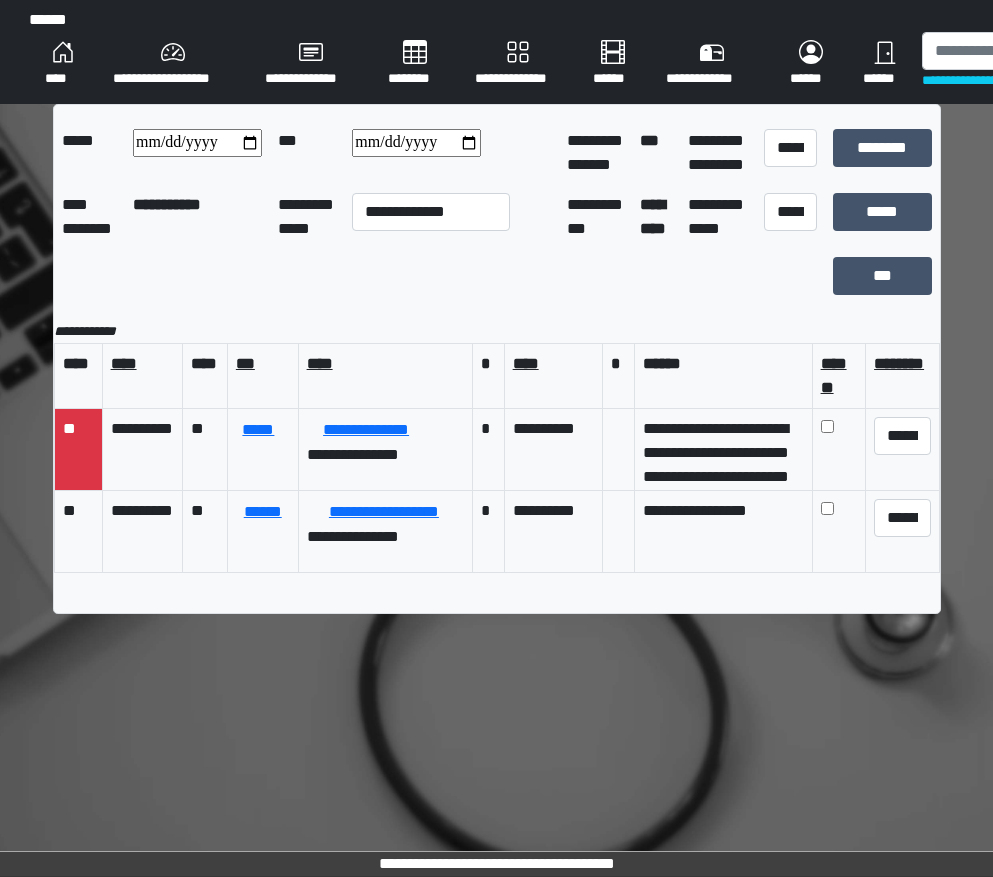 scroll, scrollTop: 15, scrollLeft: 0, axis: vertical 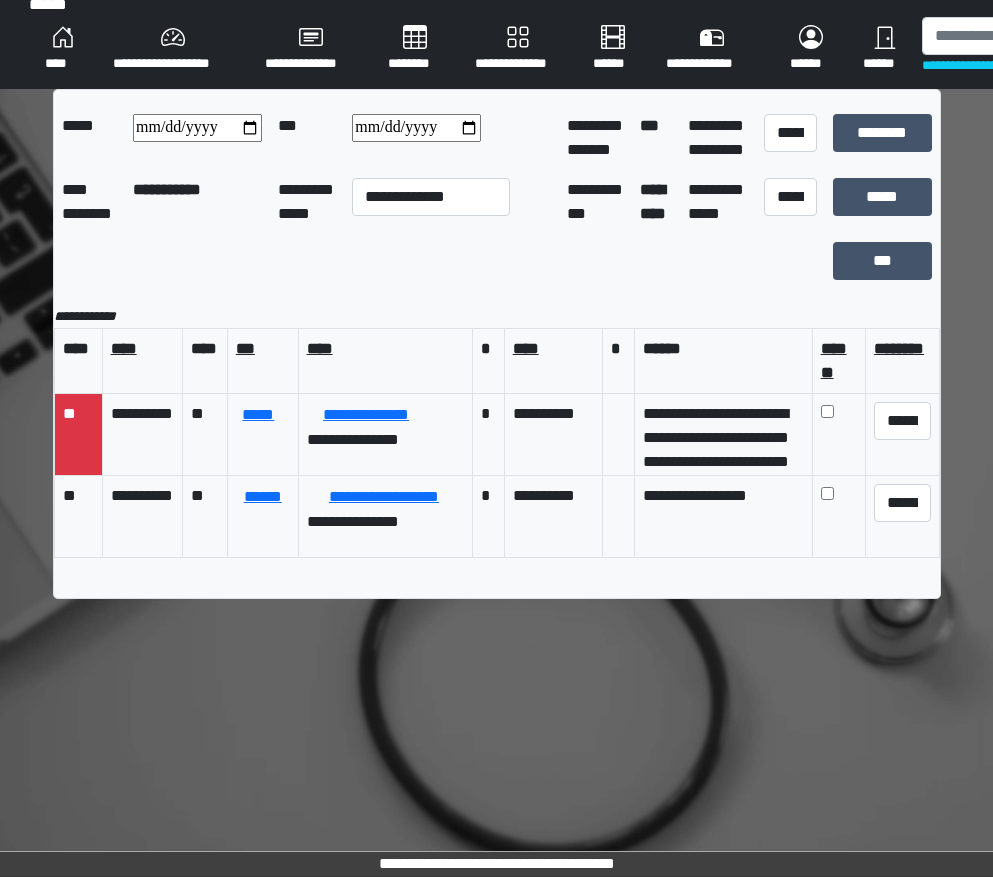 click on "****" at bounding box center [63, 49] 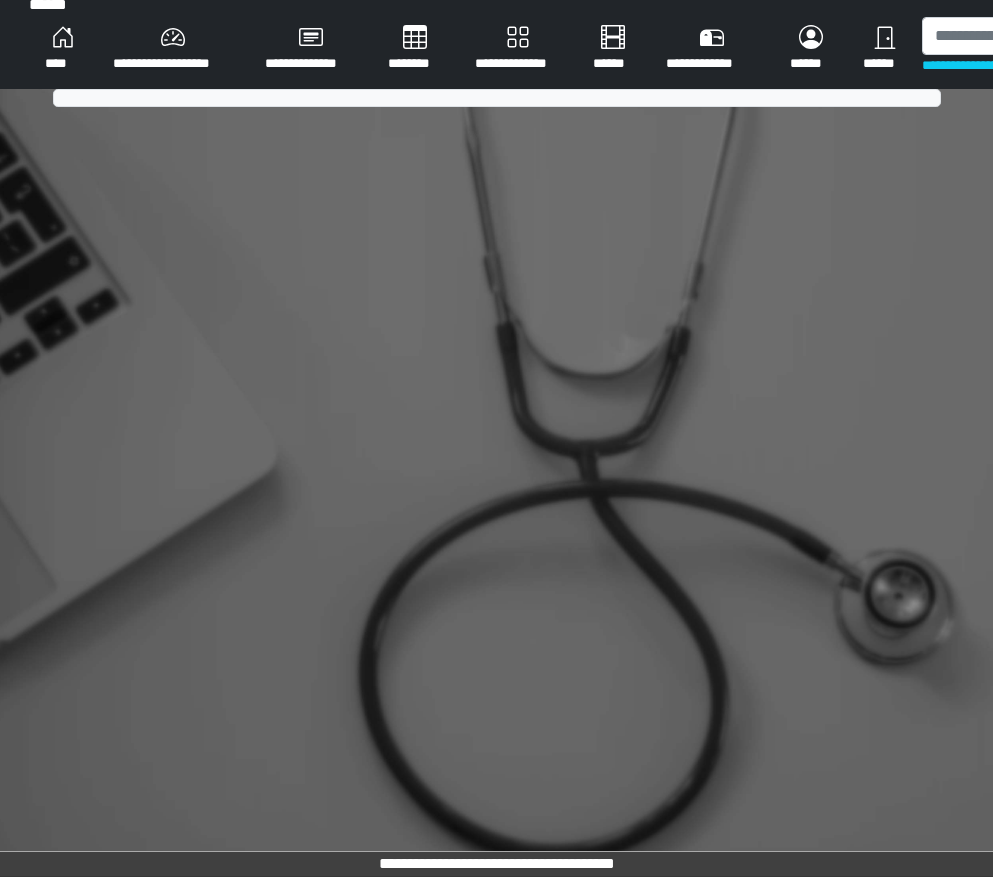 scroll, scrollTop: 0, scrollLeft: 0, axis: both 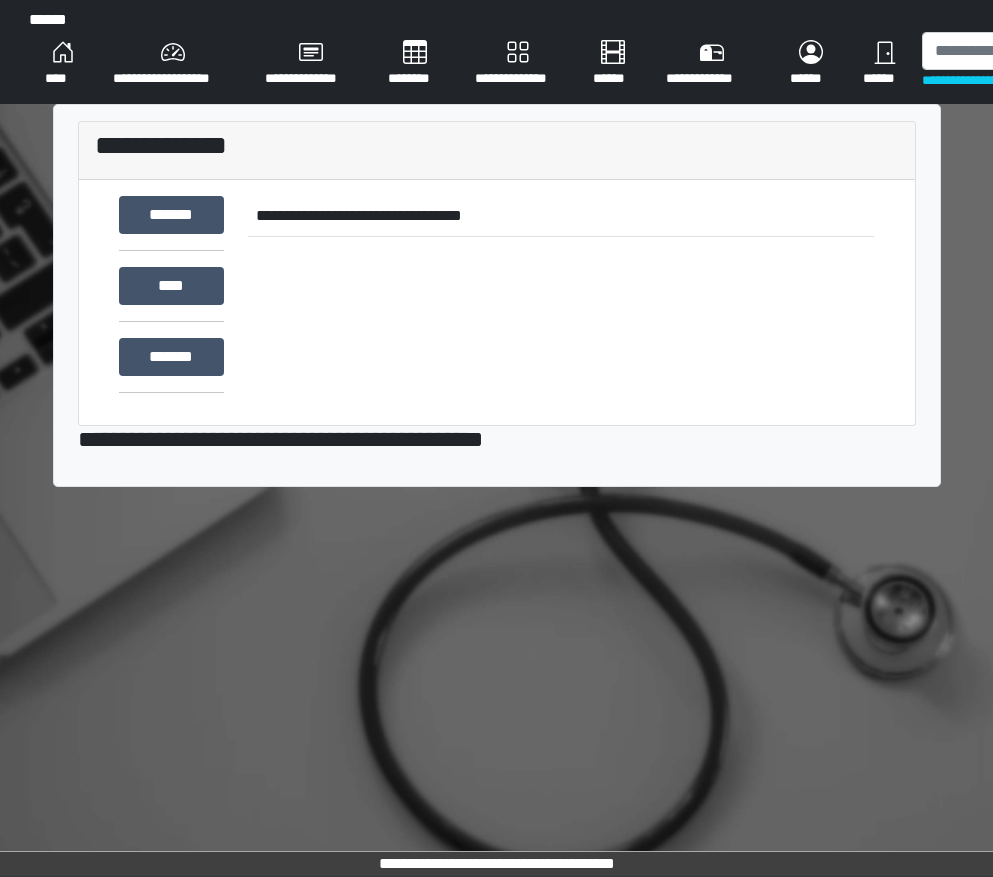 click on "**********" at bounding box center [173, 64] 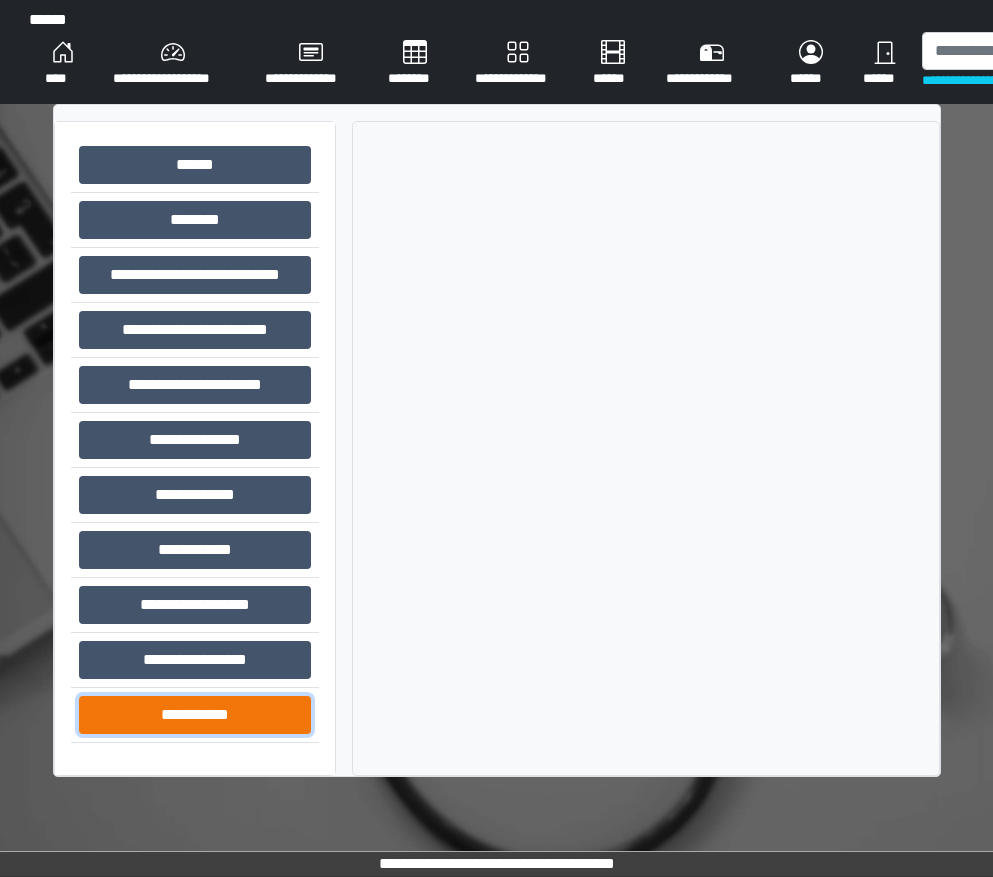 click on "**********" at bounding box center (195, 715) 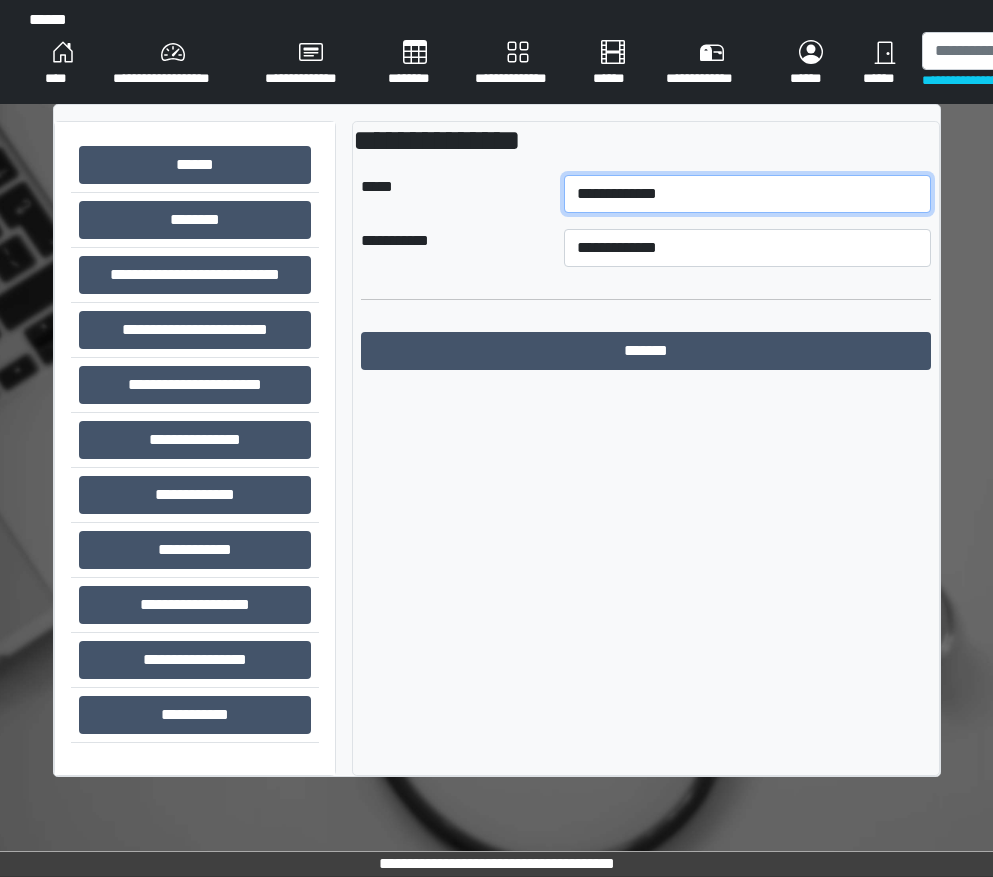 click on "**********" at bounding box center (747, 194) 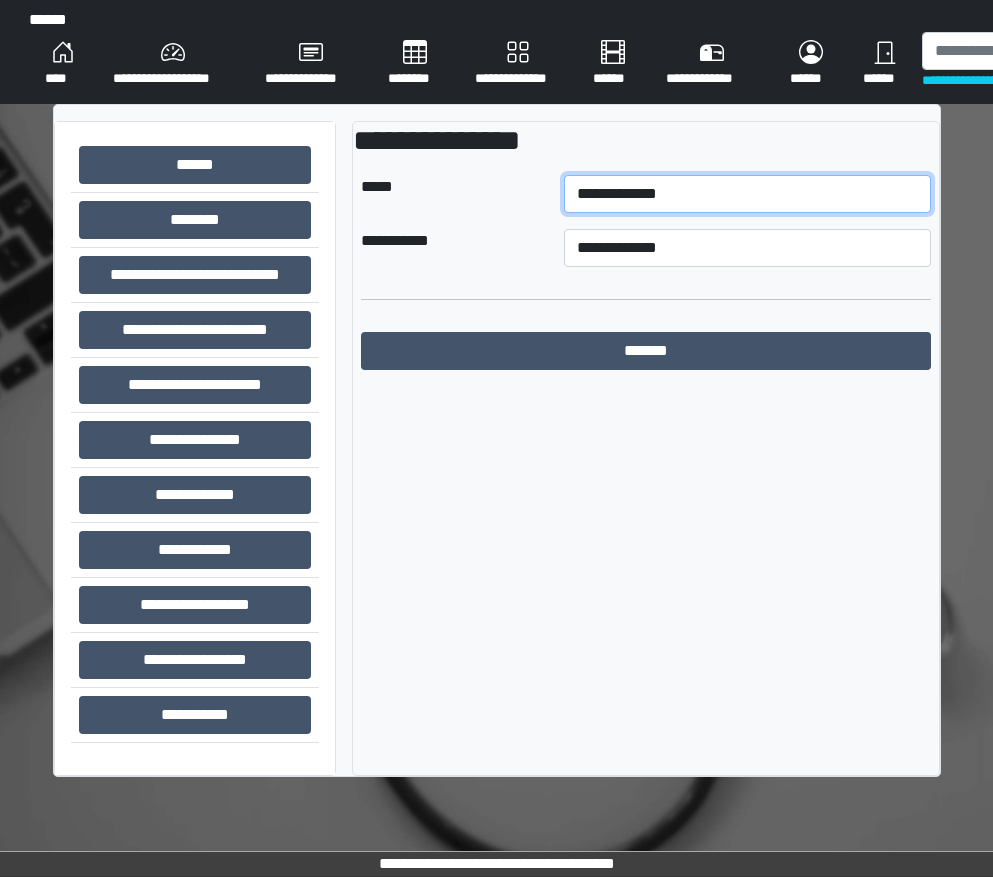 select on "**" 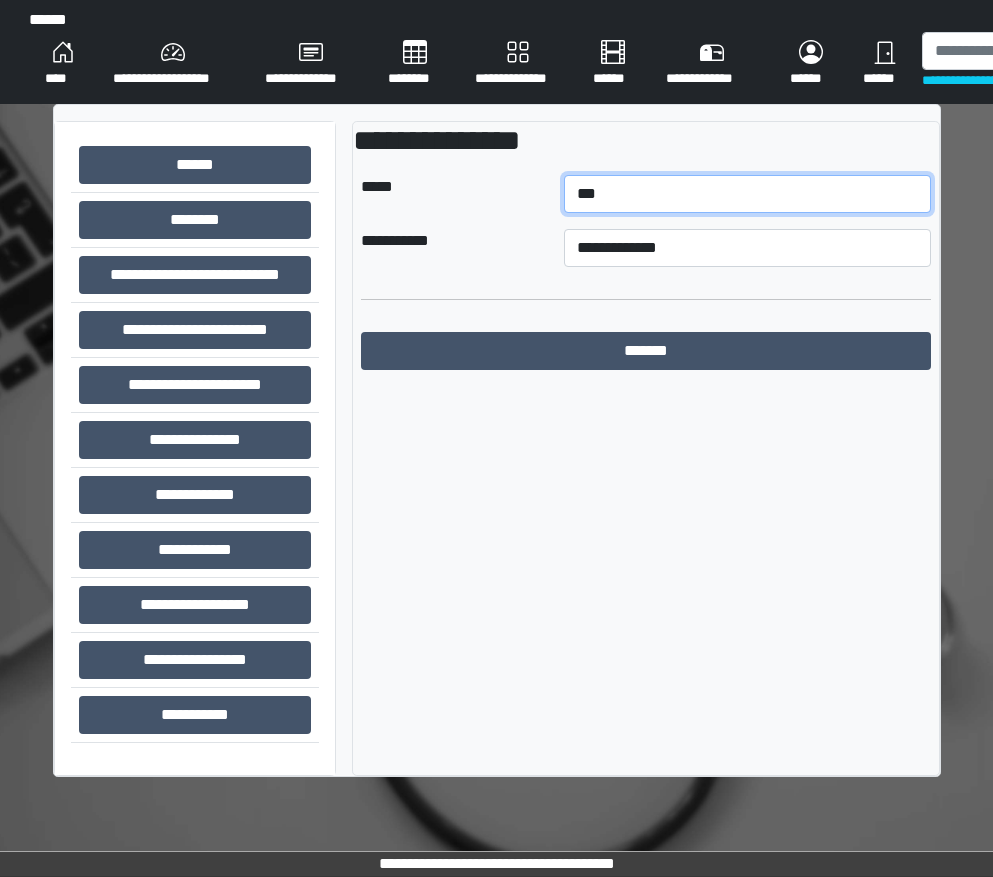click on "**********" at bounding box center (747, 194) 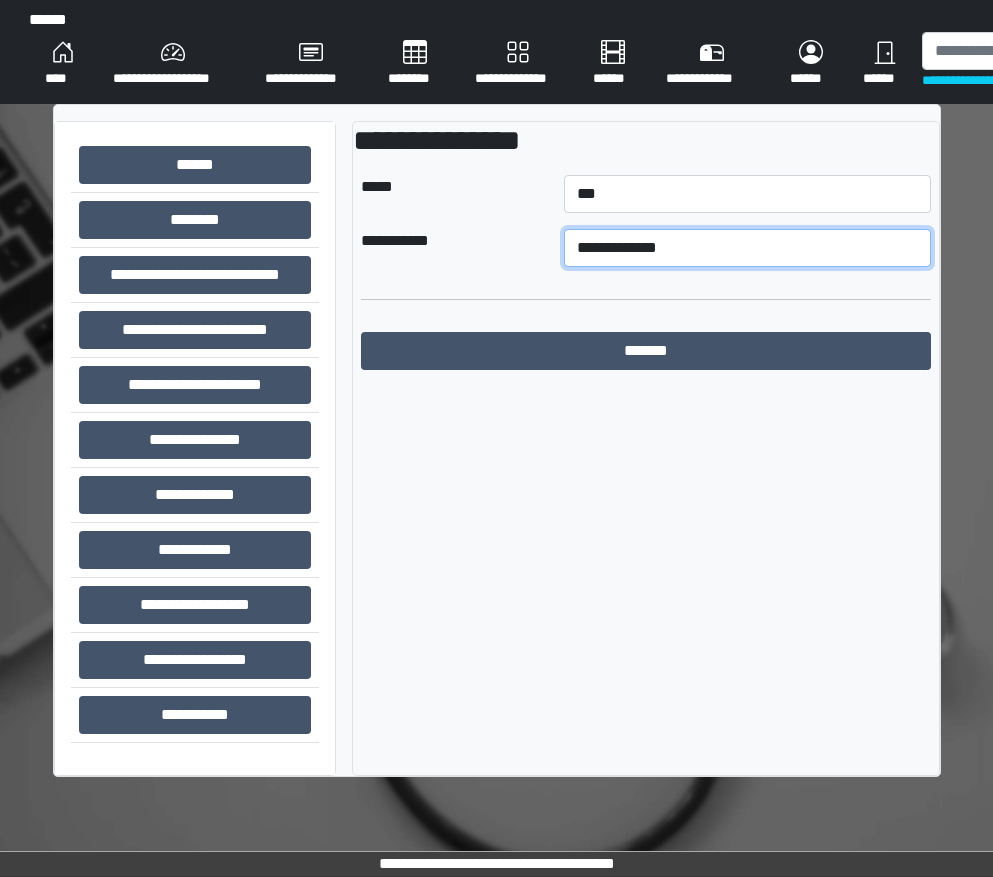 click on "**********" at bounding box center [747, 248] 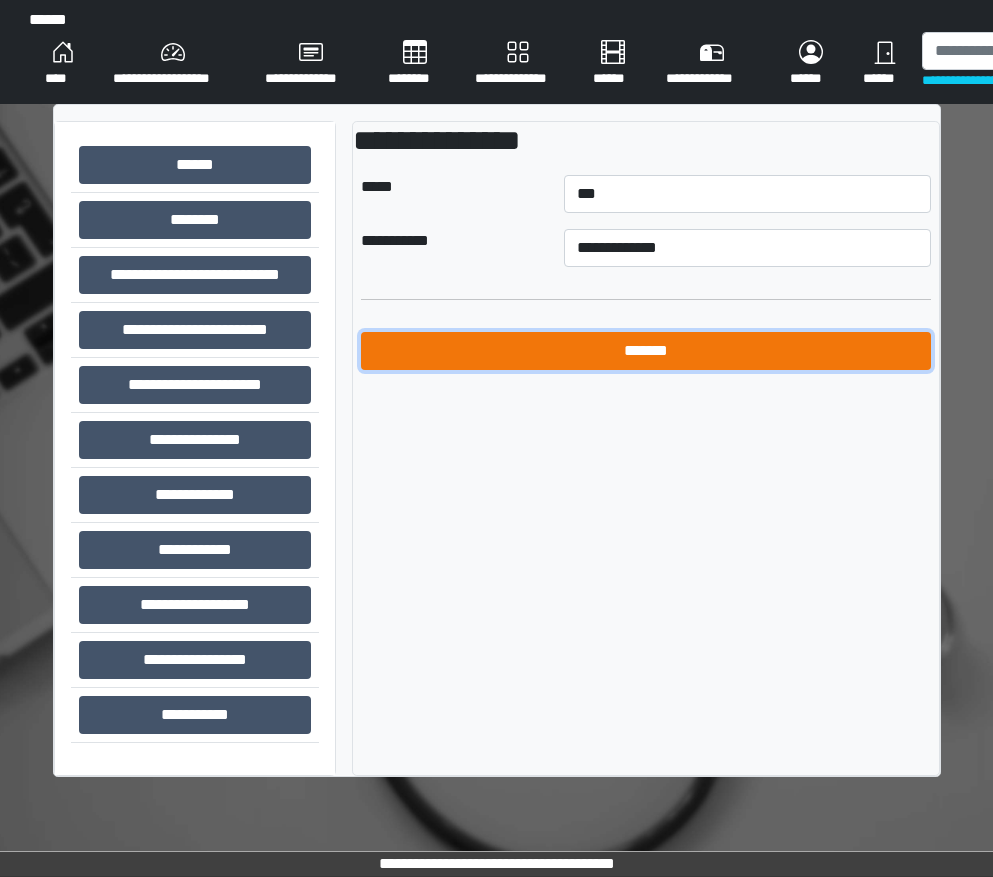 click on "*******" at bounding box center [646, 351] 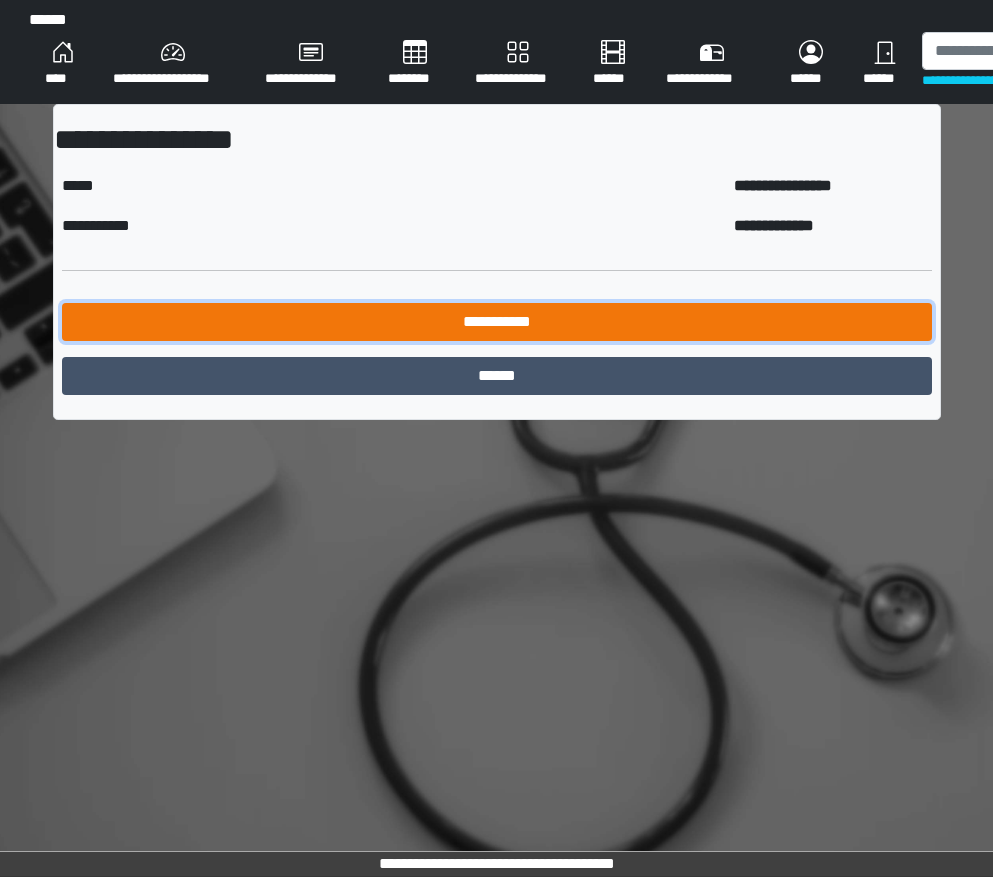 click on "**********" at bounding box center (497, 322) 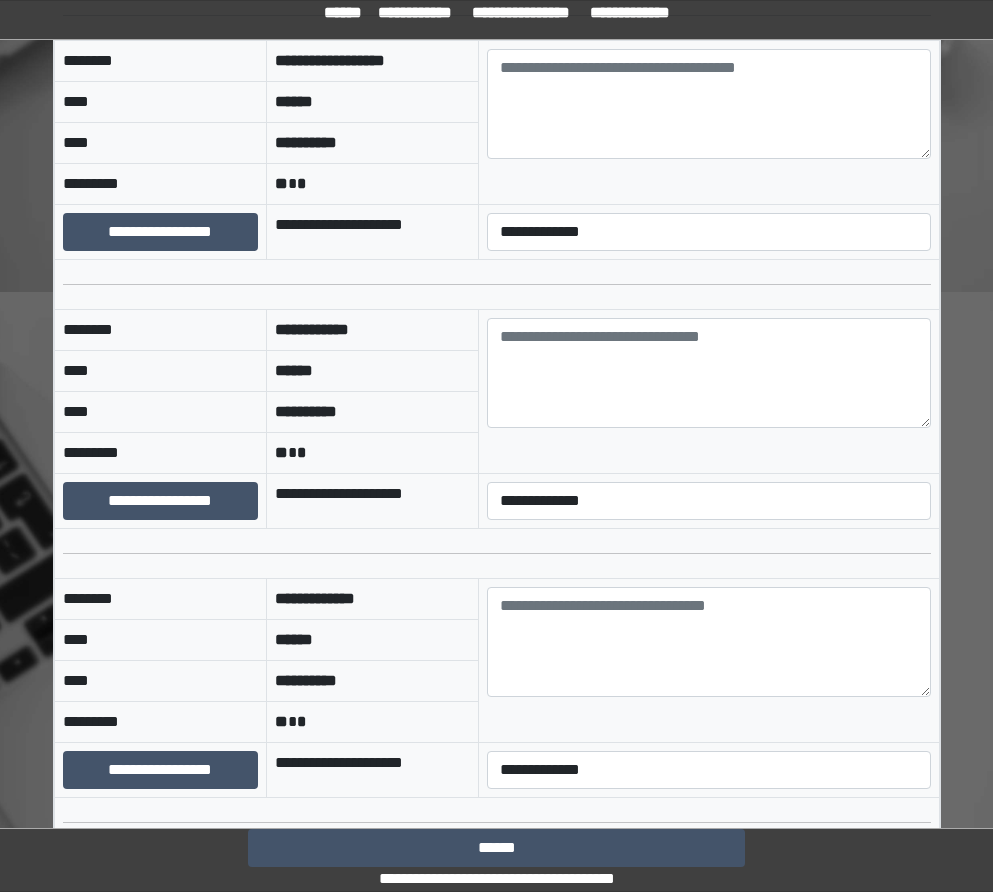 scroll, scrollTop: 800, scrollLeft: 0, axis: vertical 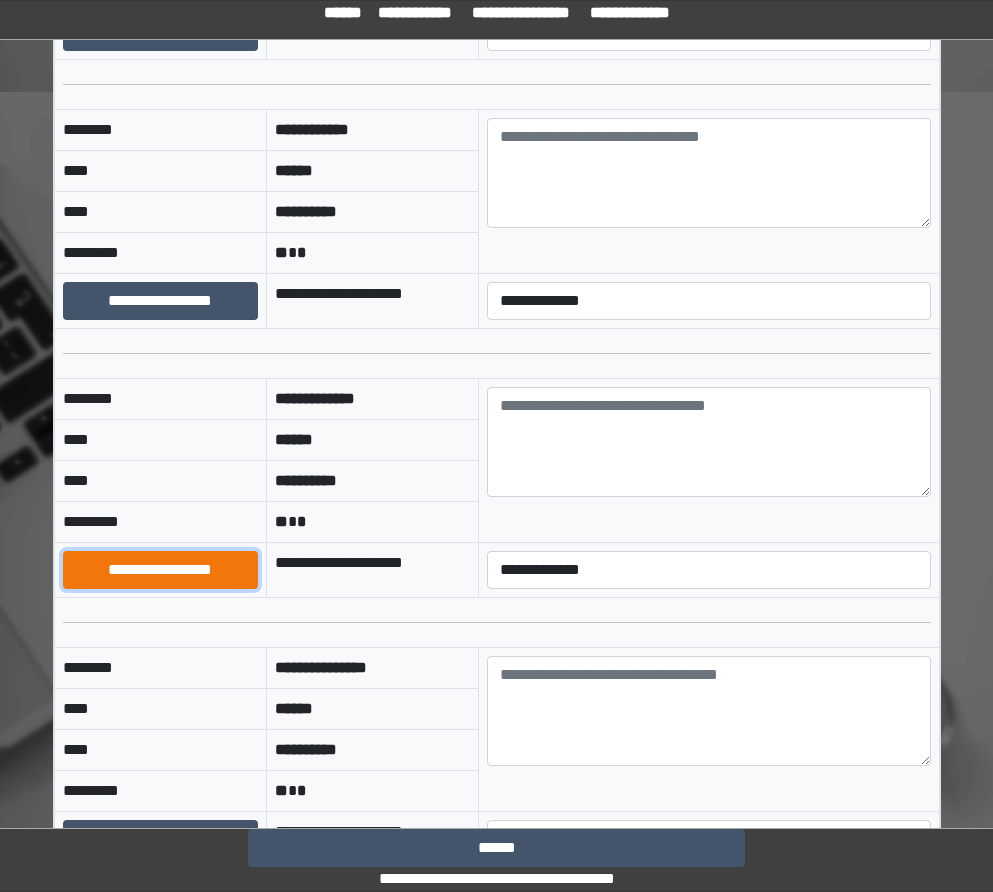 click on "**********" at bounding box center [160, 570] 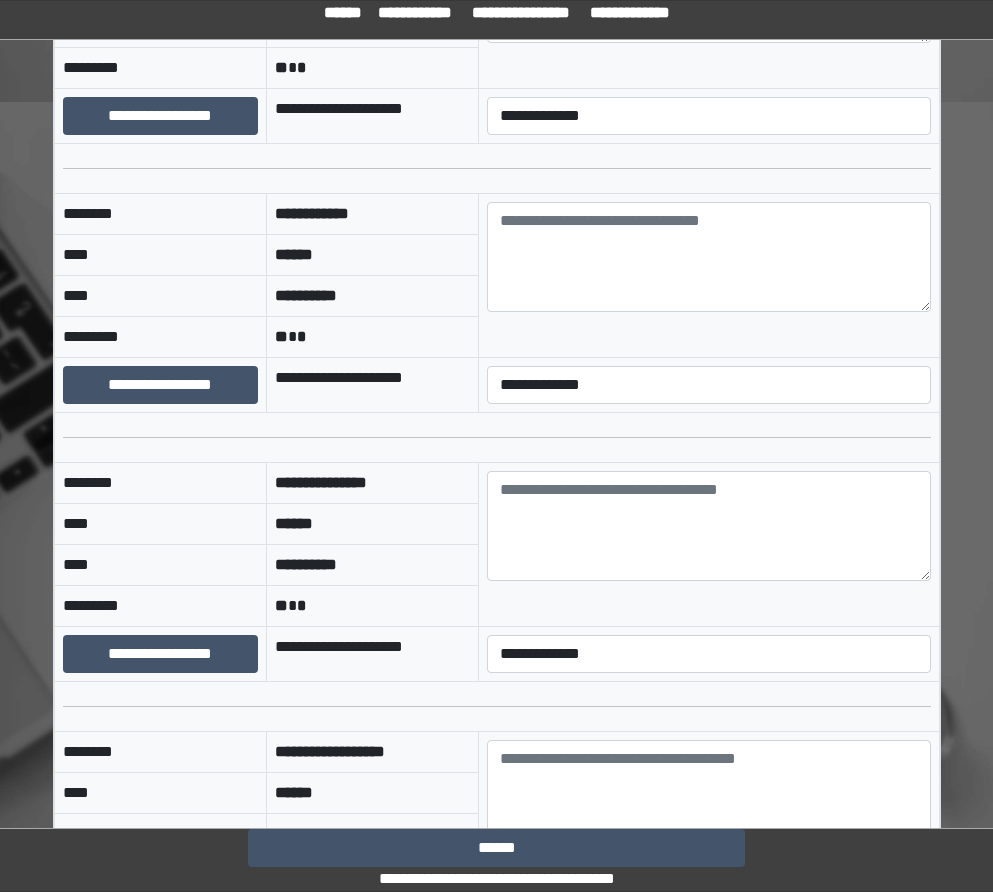 scroll, scrollTop: 900, scrollLeft: 0, axis: vertical 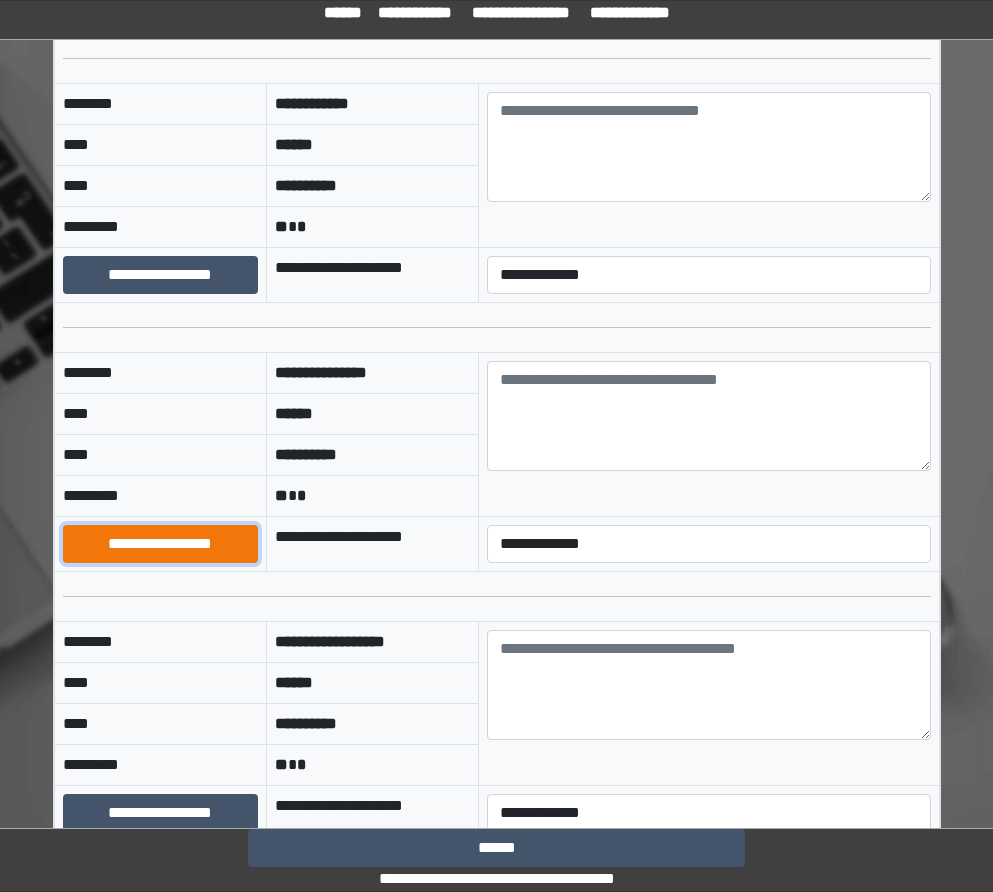 click on "**********" at bounding box center [160, 544] 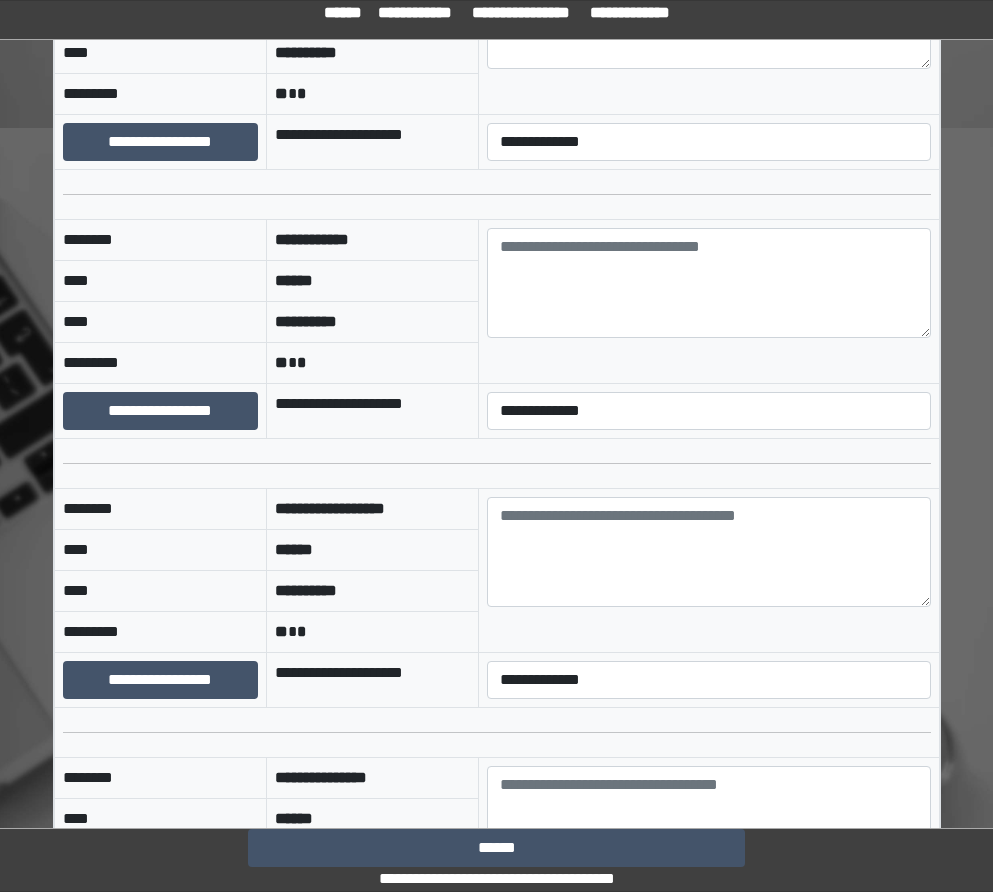 scroll, scrollTop: 900, scrollLeft: 0, axis: vertical 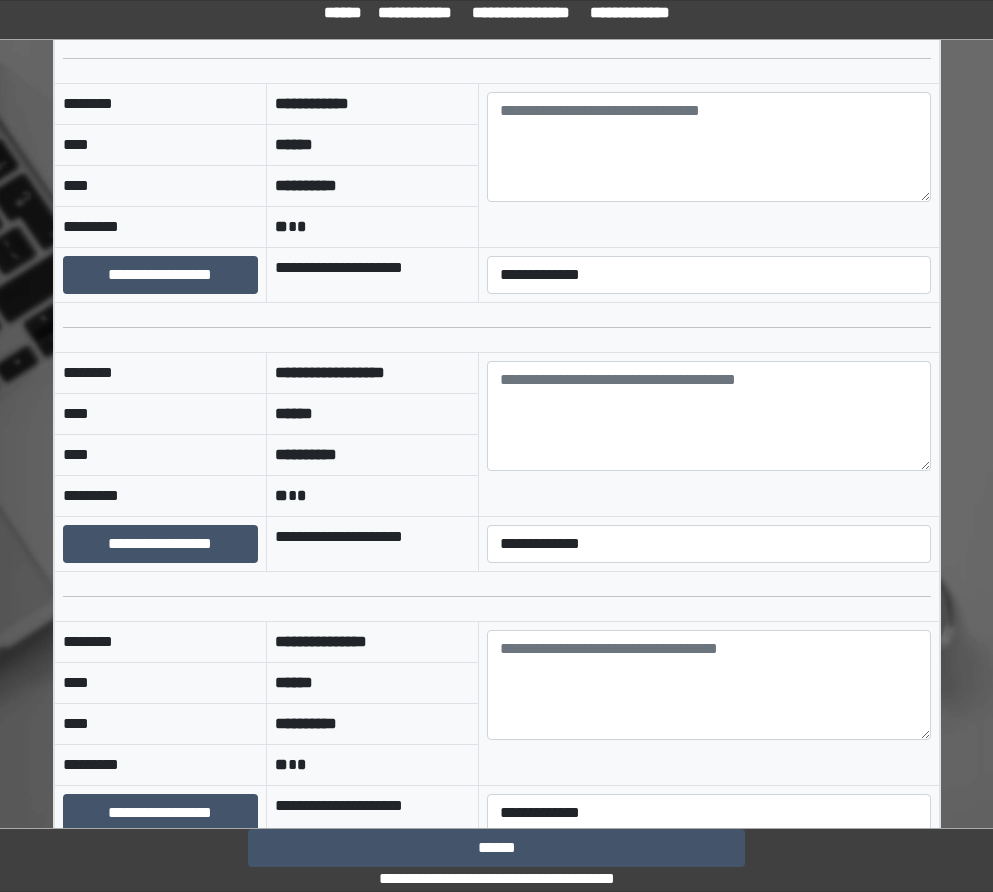 click on "**********" at bounding box center (160, 544) 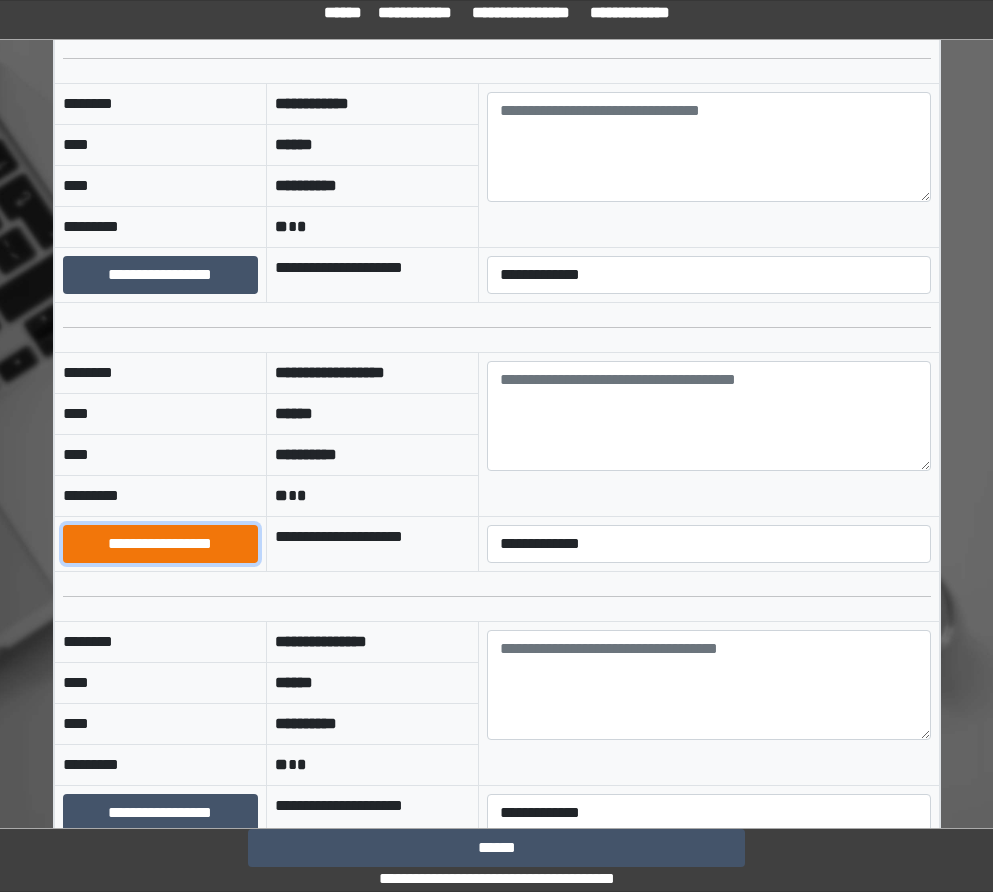 click on "**********" at bounding box center [160, 544] 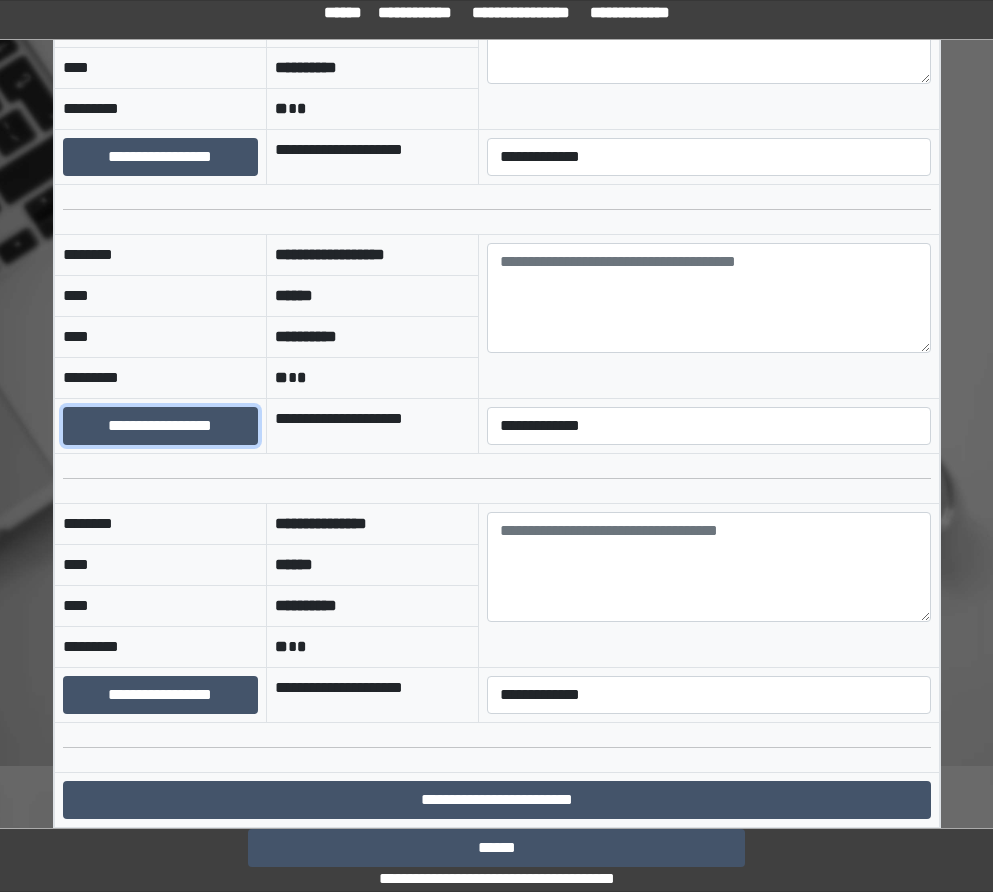 scroll, scrollTop: 1200, scrollLeft: 0, axis: vertical 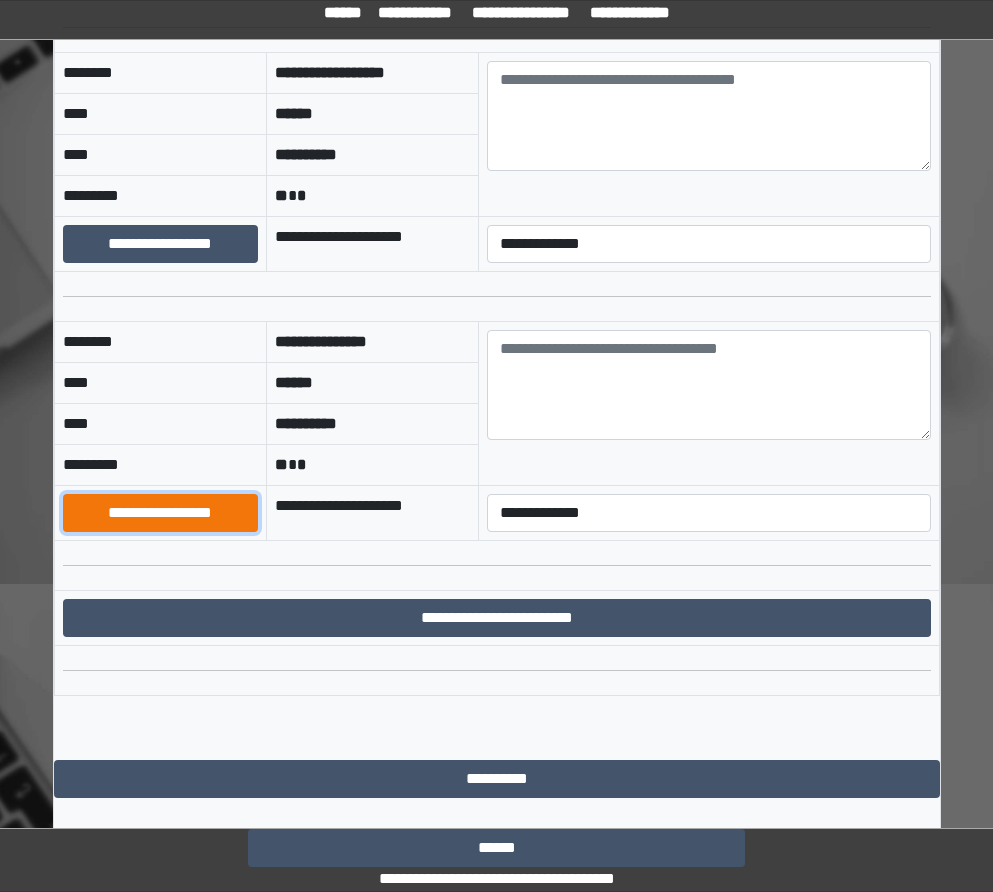 click on "**********" at bounding box center (160, 513) 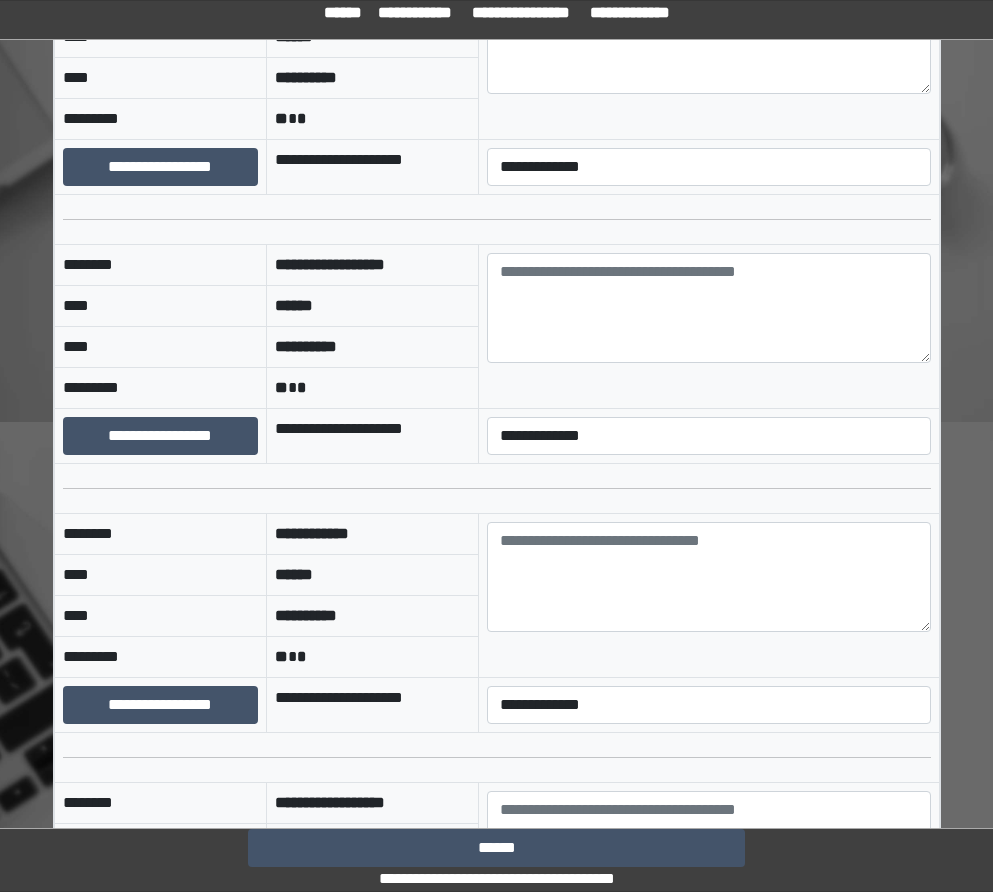 scroll, scrollTop: 800, scrollLeft: 0, axis: vertical 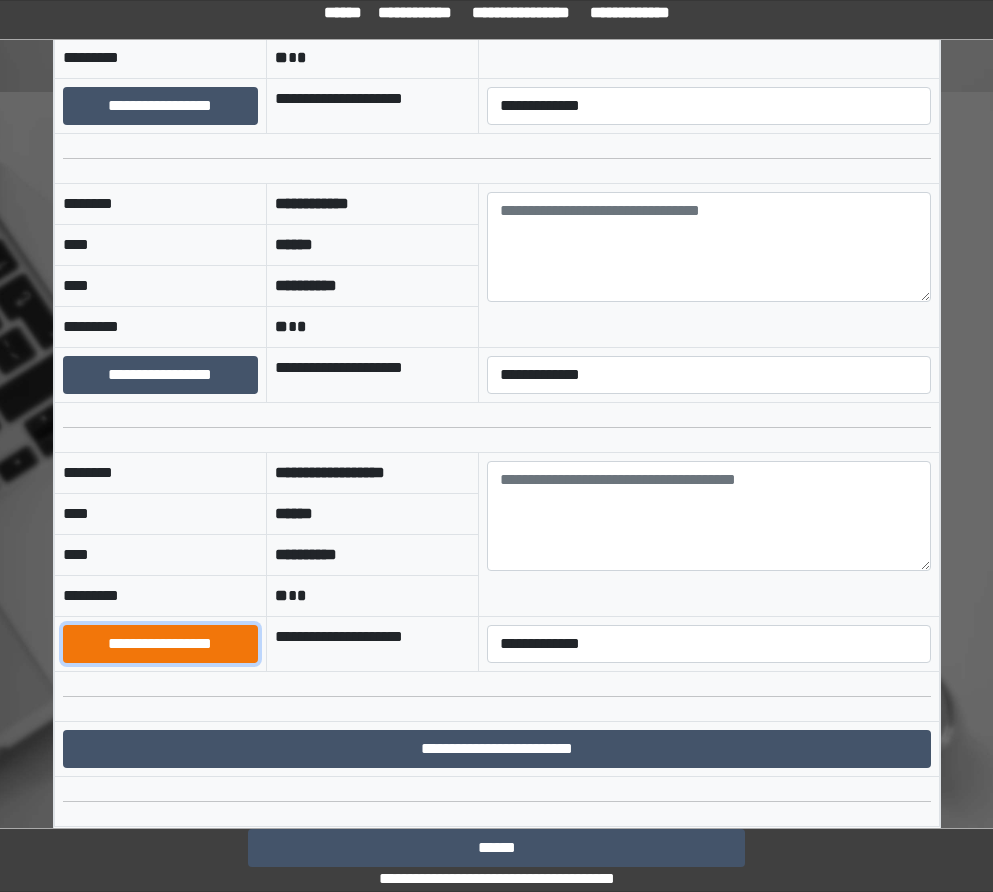 click on "**********" at bounding box center (160, 644) 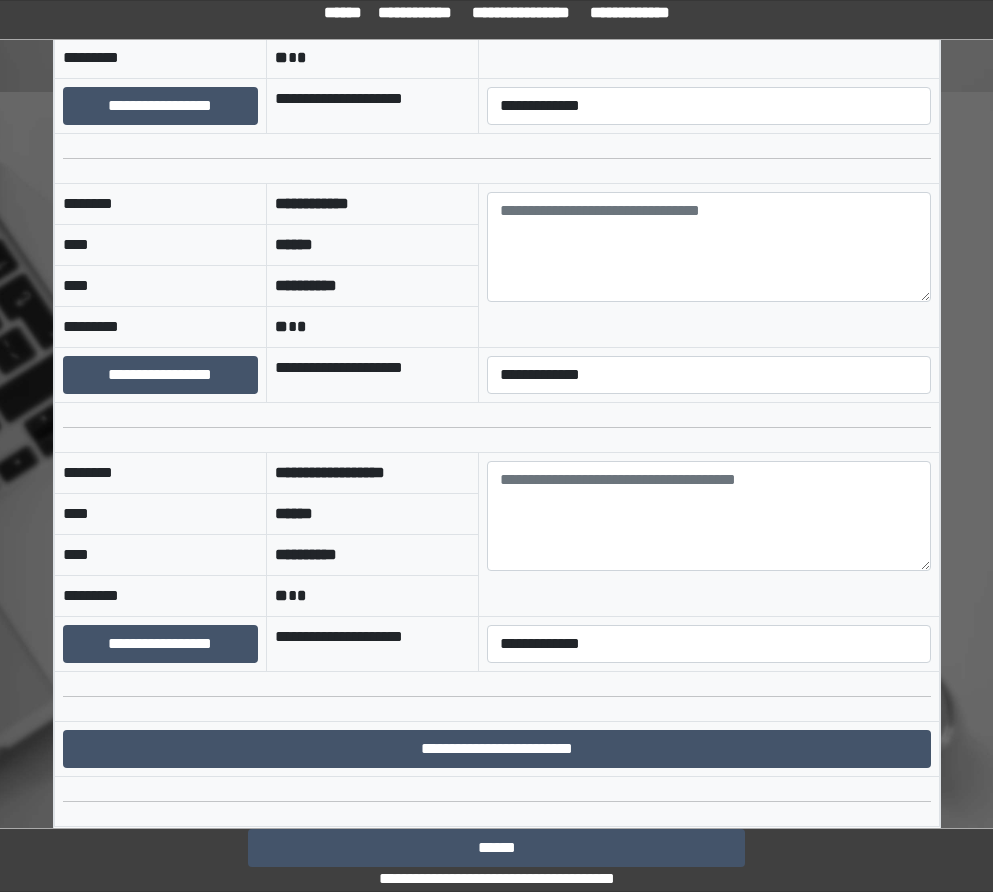 click on "**********" at bounding box center (160, 644) 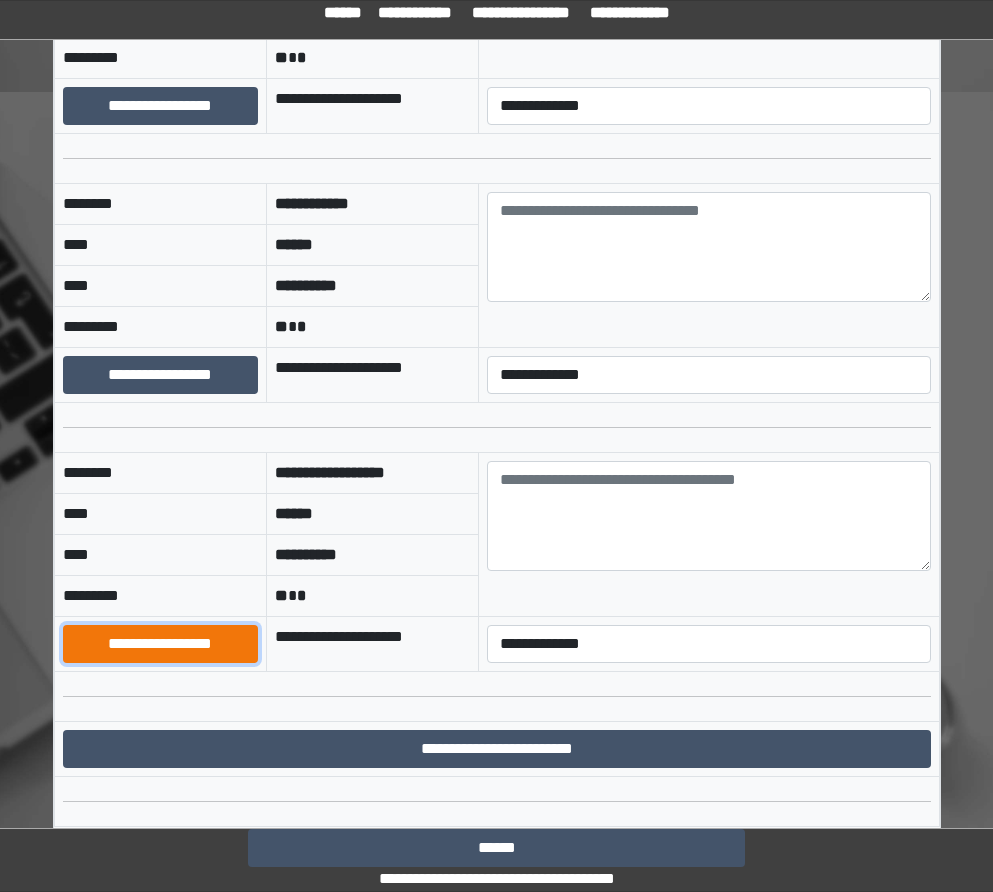 click on "**********" at bounding box center (160, 644) 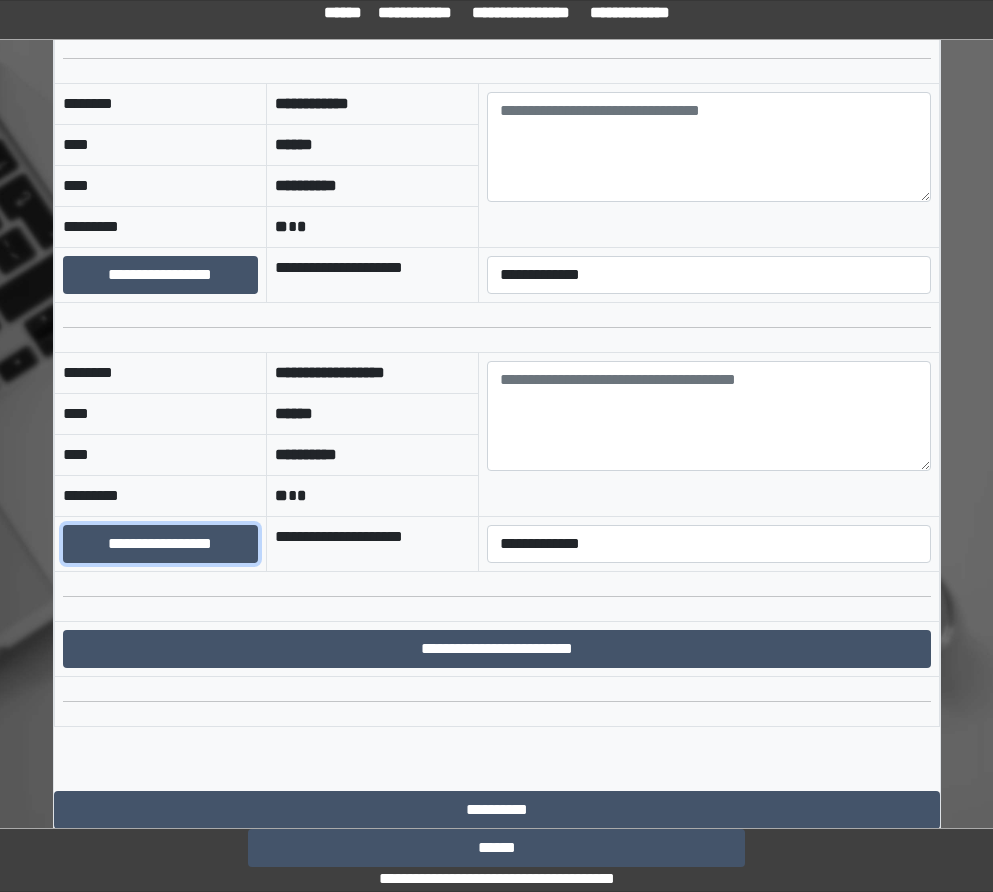 scroll, scrollTop: 950, scrollLeft: 0, axis: vertical 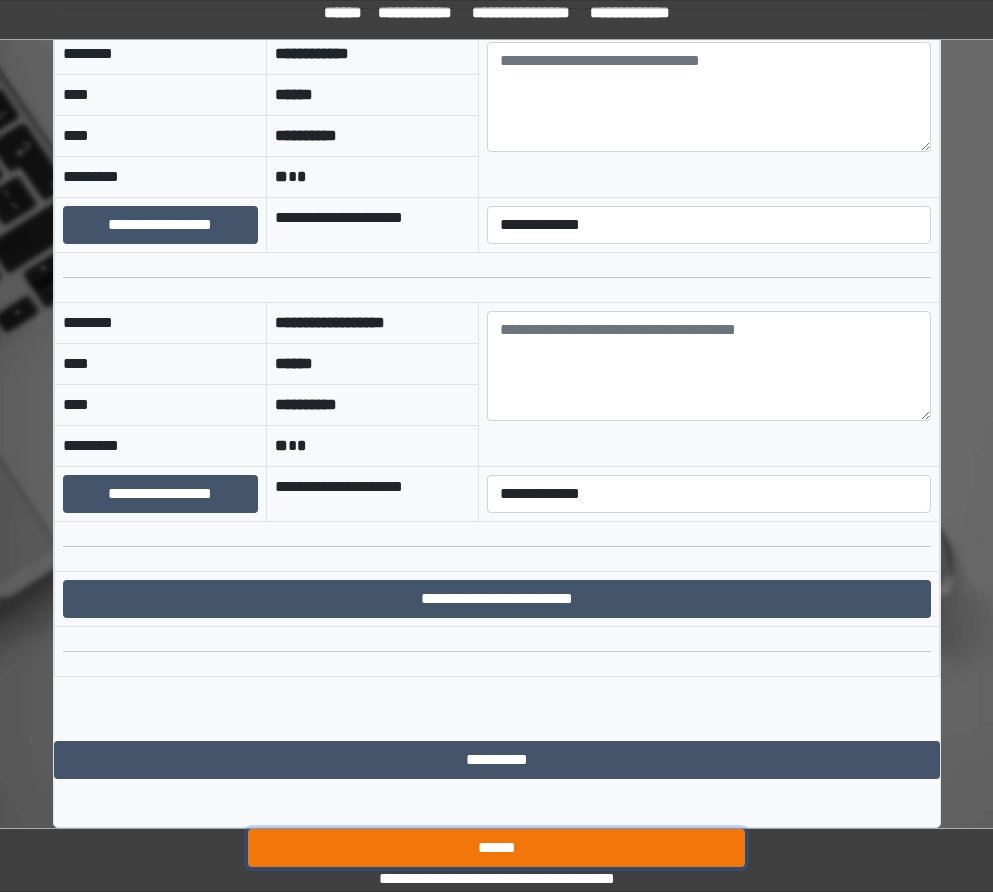 click on "******" at bounding box center (496, 848) 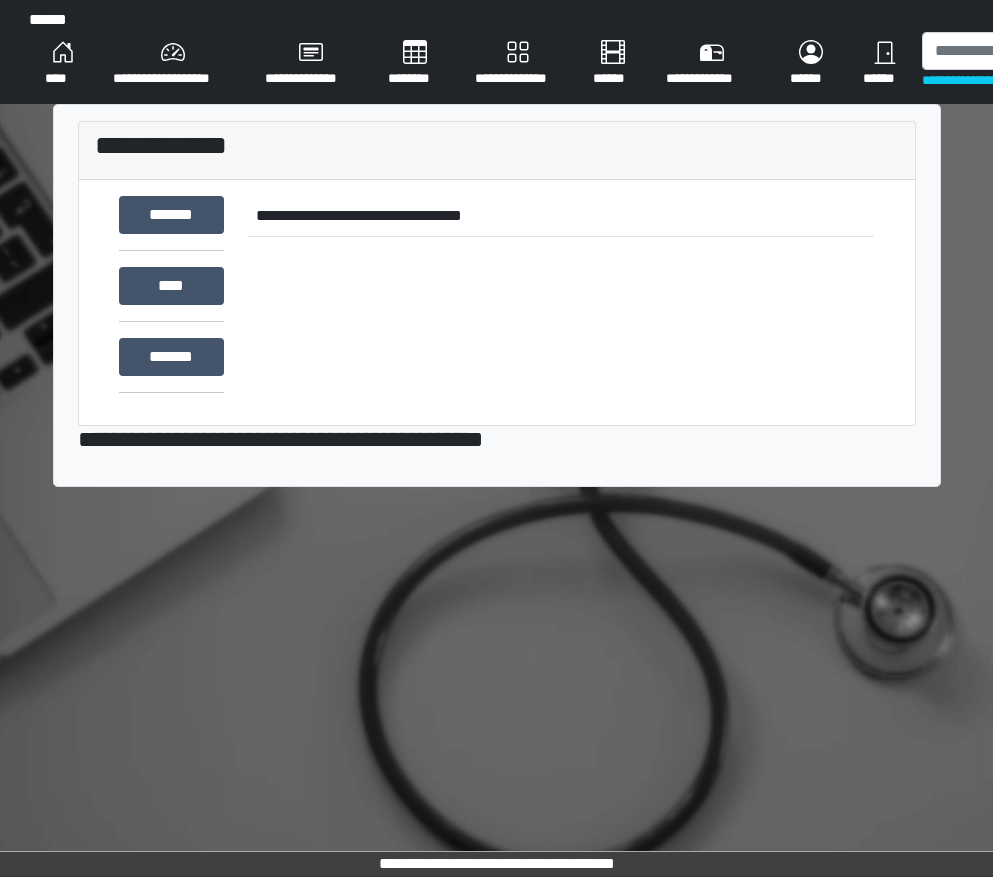 scroll, scrollTop: 0, scrollLeft: 0, axis: both 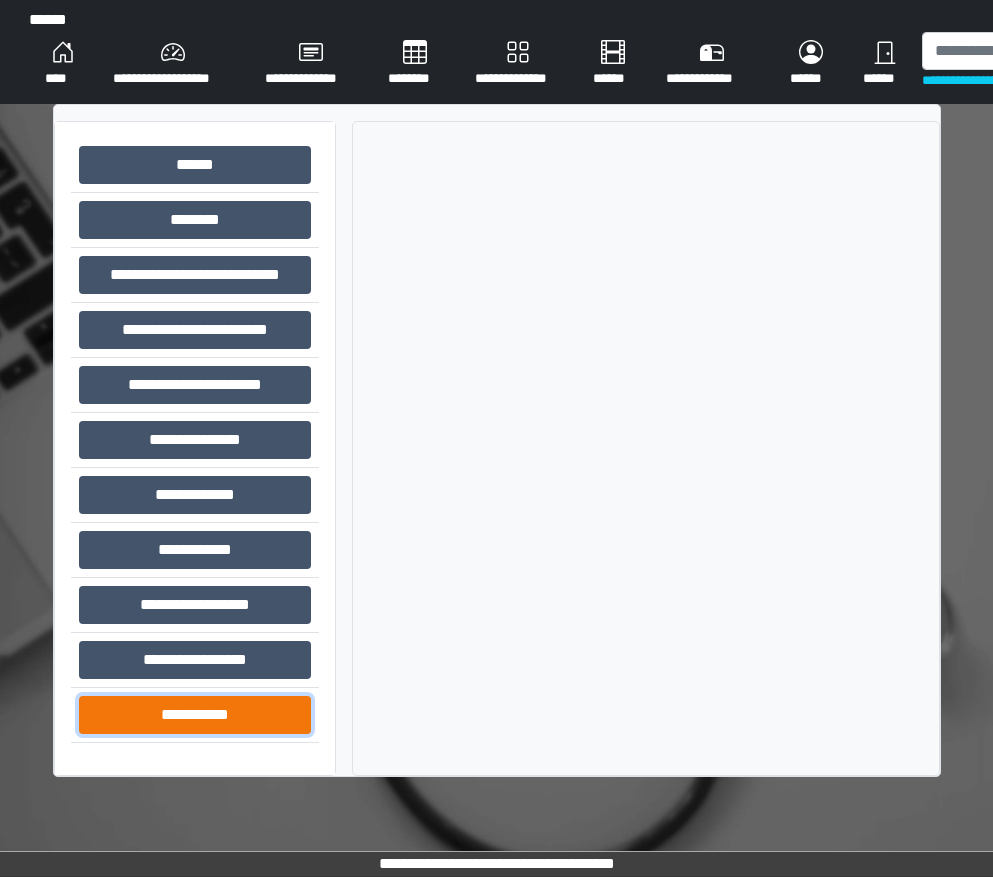 click on "**********" at bounding box center [195, 715] 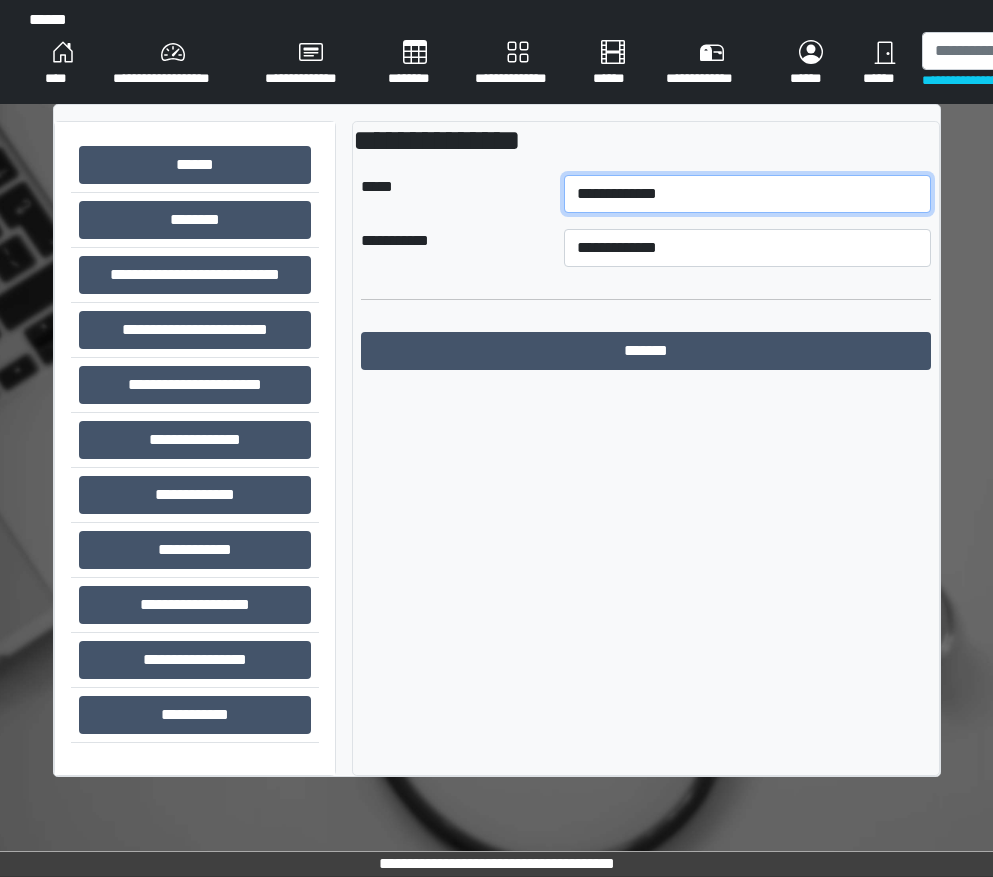 click on "**********" at bounding box center [747, 194] 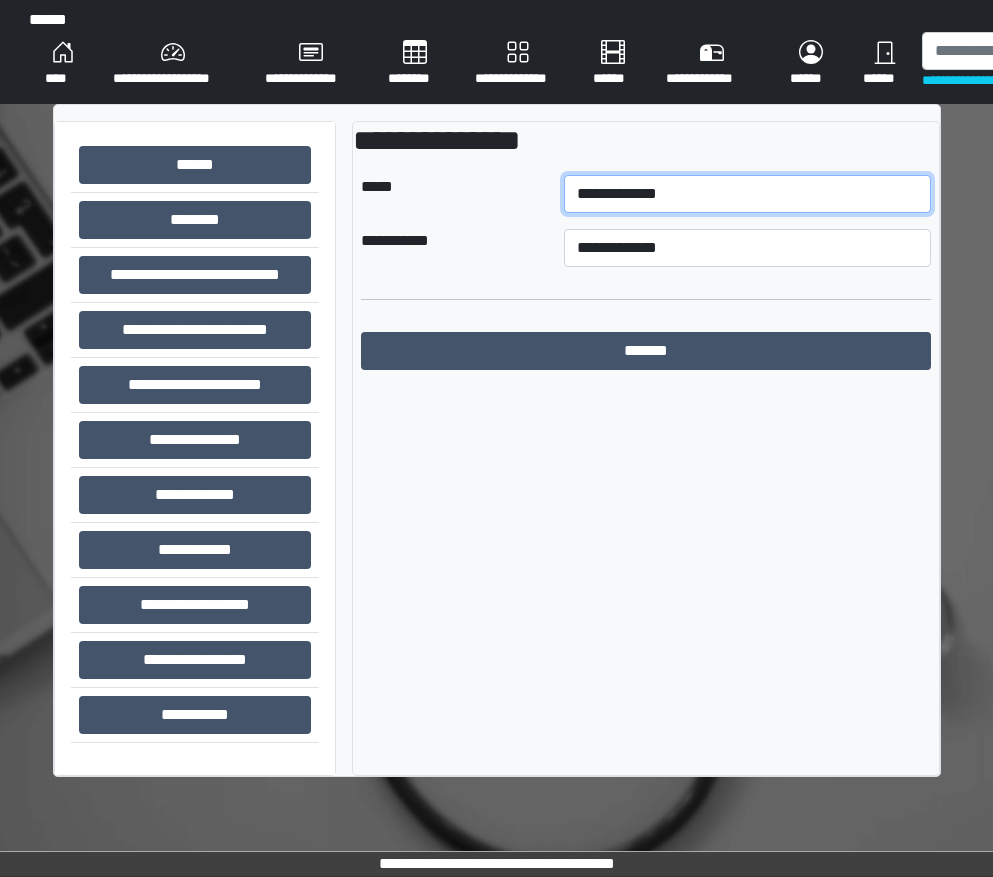 select on "**" 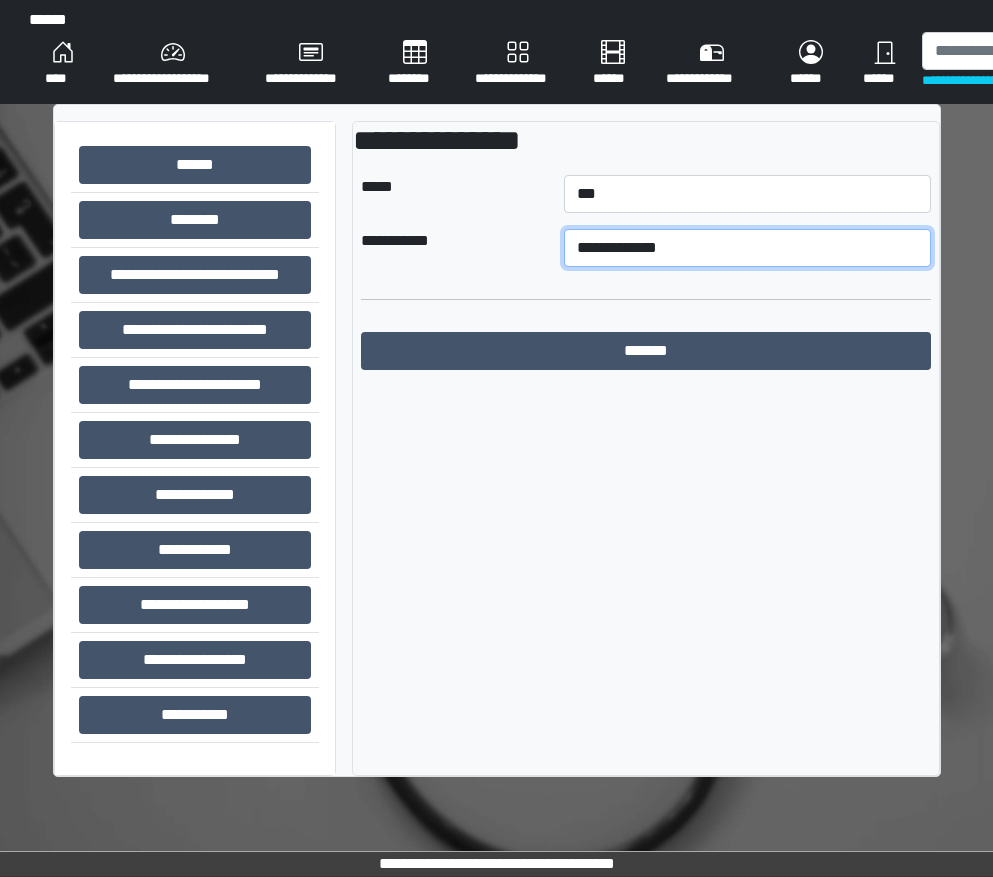 click on "**********" at bounding box center [747, 248] 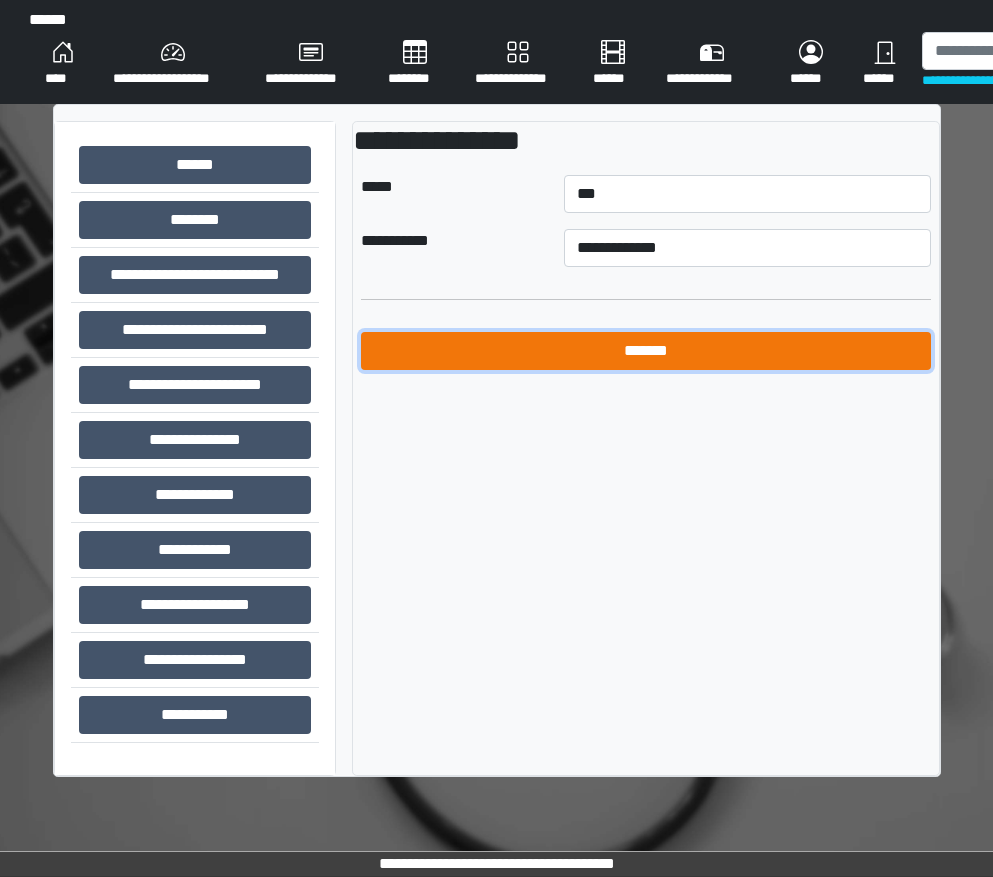 click on "*******" at bounding box center (646, 351) 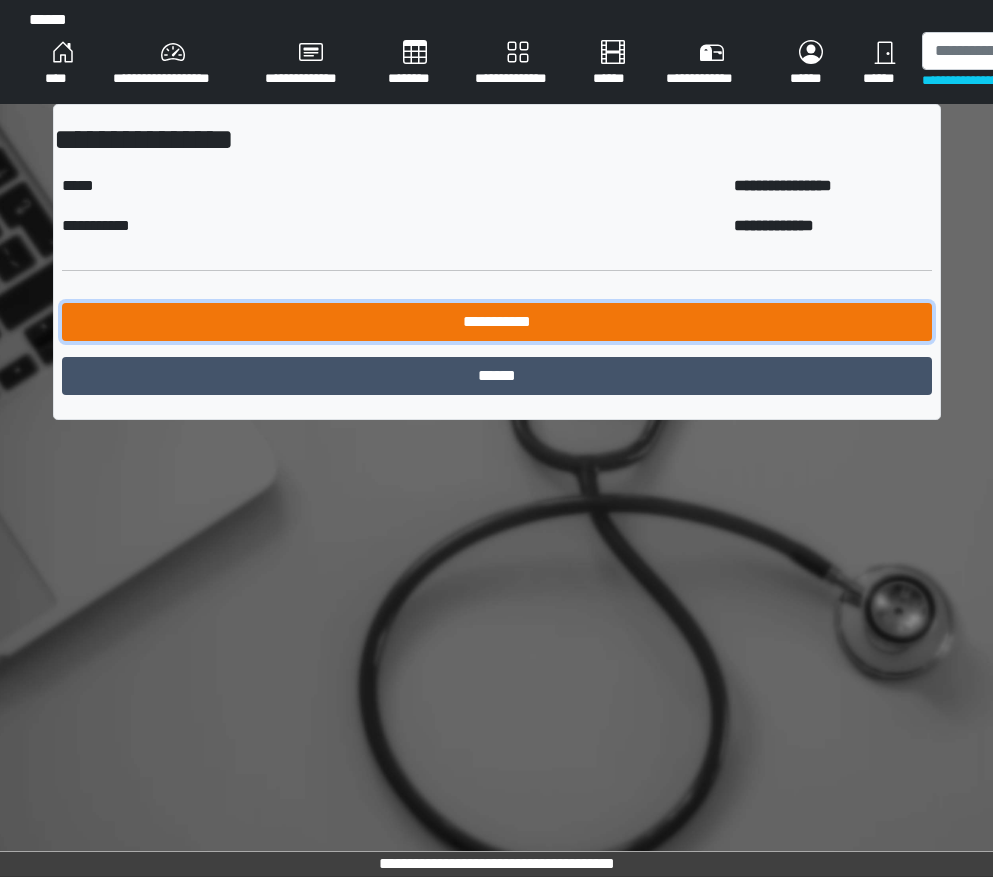 click on "**********" at bounding box center [497, 322] 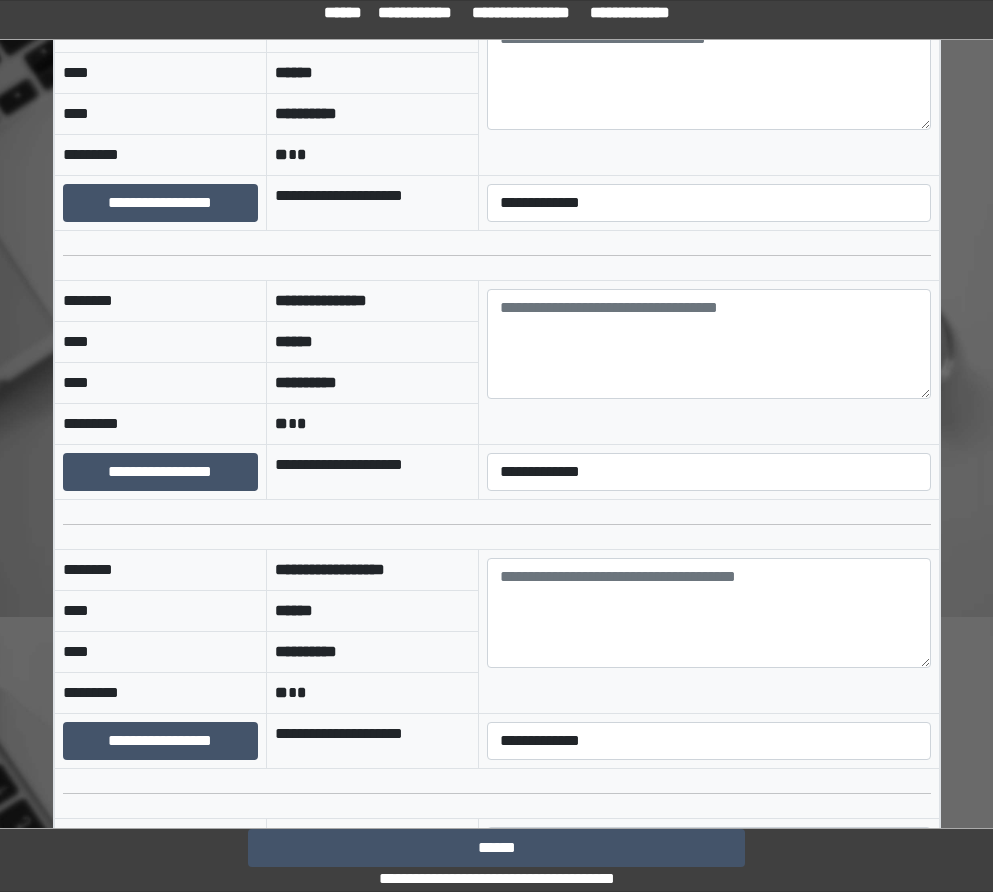 scroll, scrollTop: 1300, scrollLeft: 0, axis: vertical 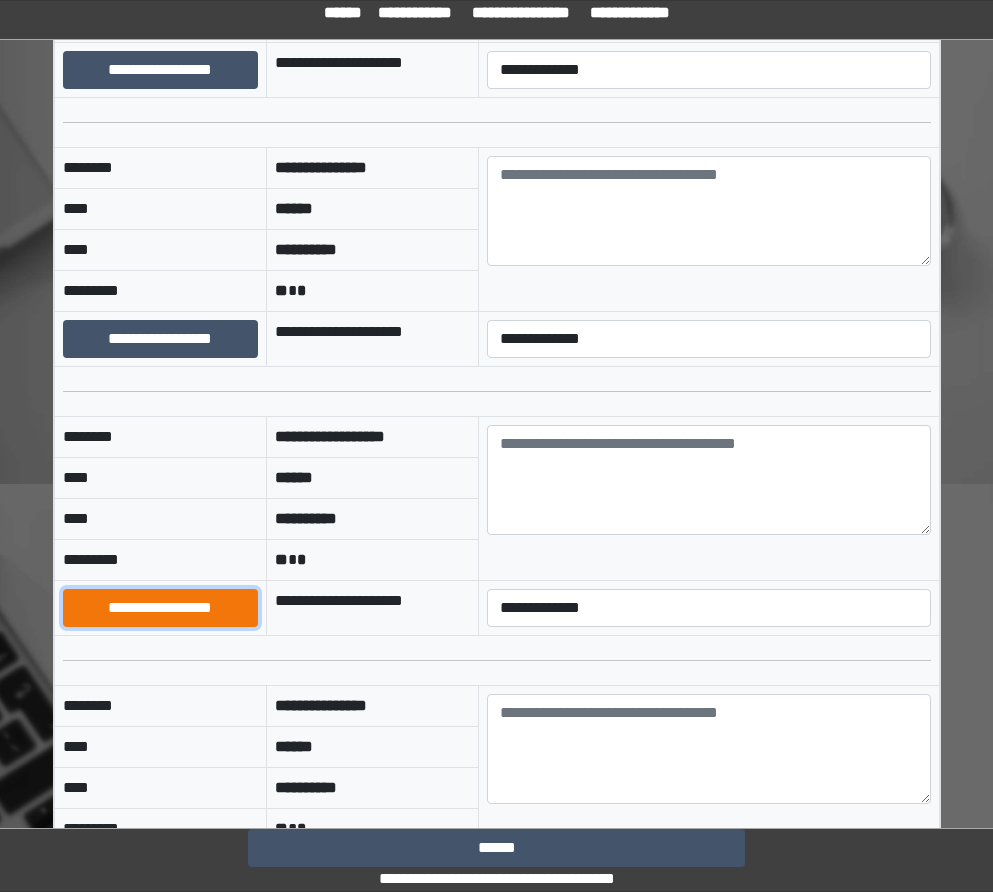 click on "**********" at bounding box center (160, 608) 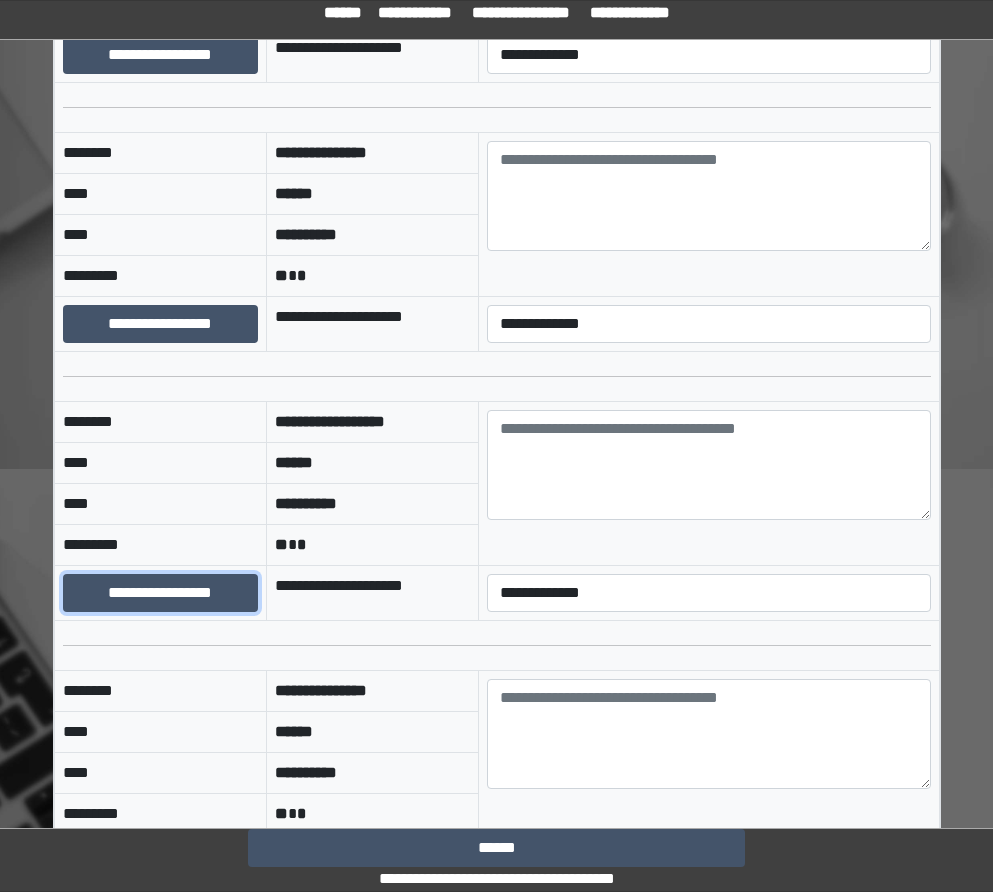 scroll, scrollTop: 1683, scrollLeft: 0, axis: vertical 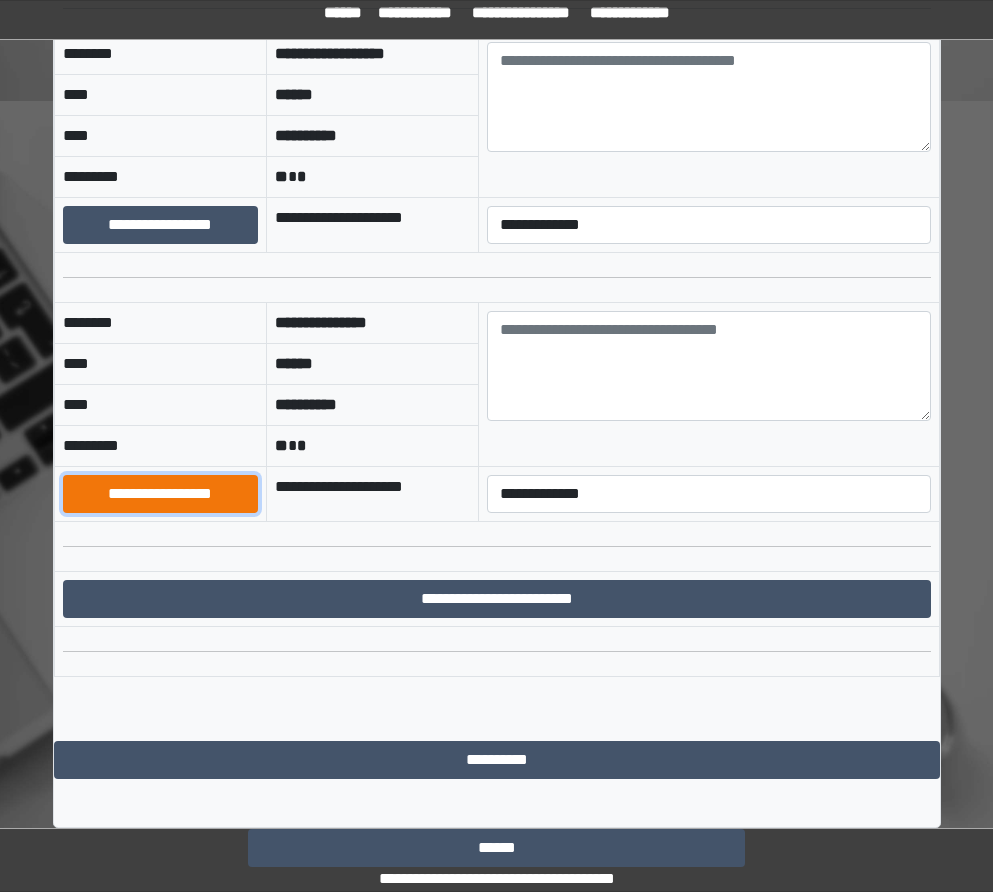 click on "**********" at bounding box center [160, 494] 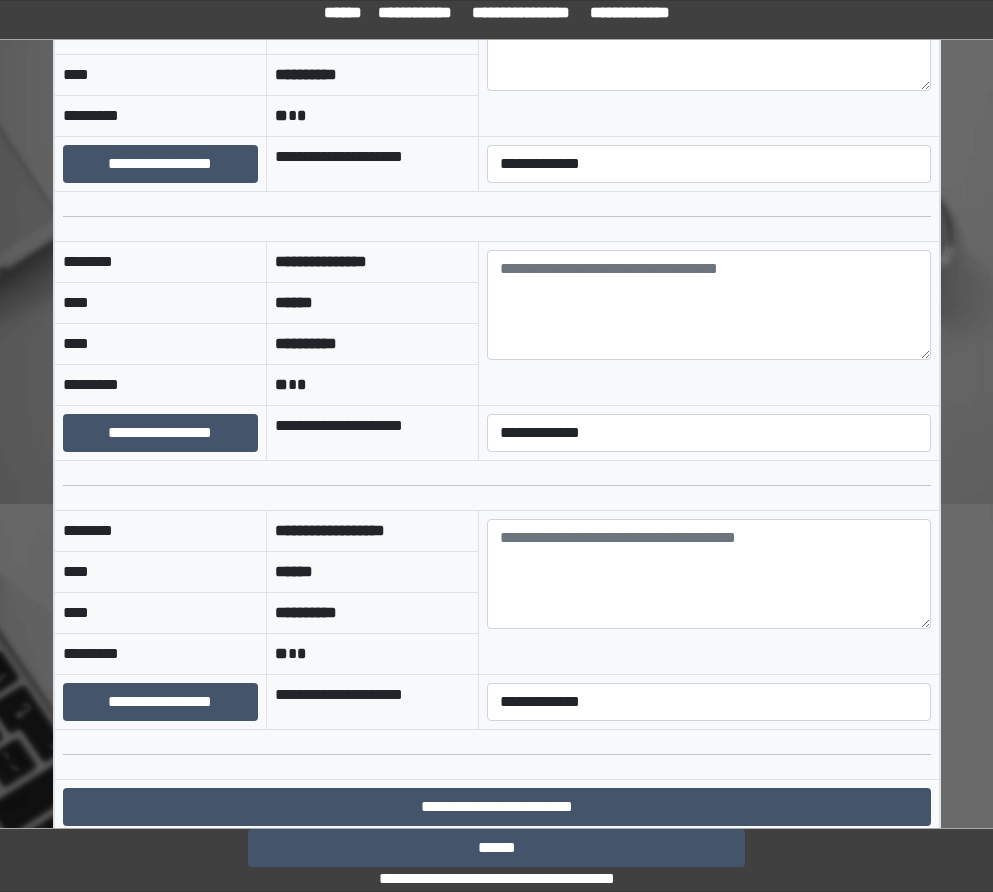 scroll, scrollTop: 1300, scrollLeft: 0, axis: vertical 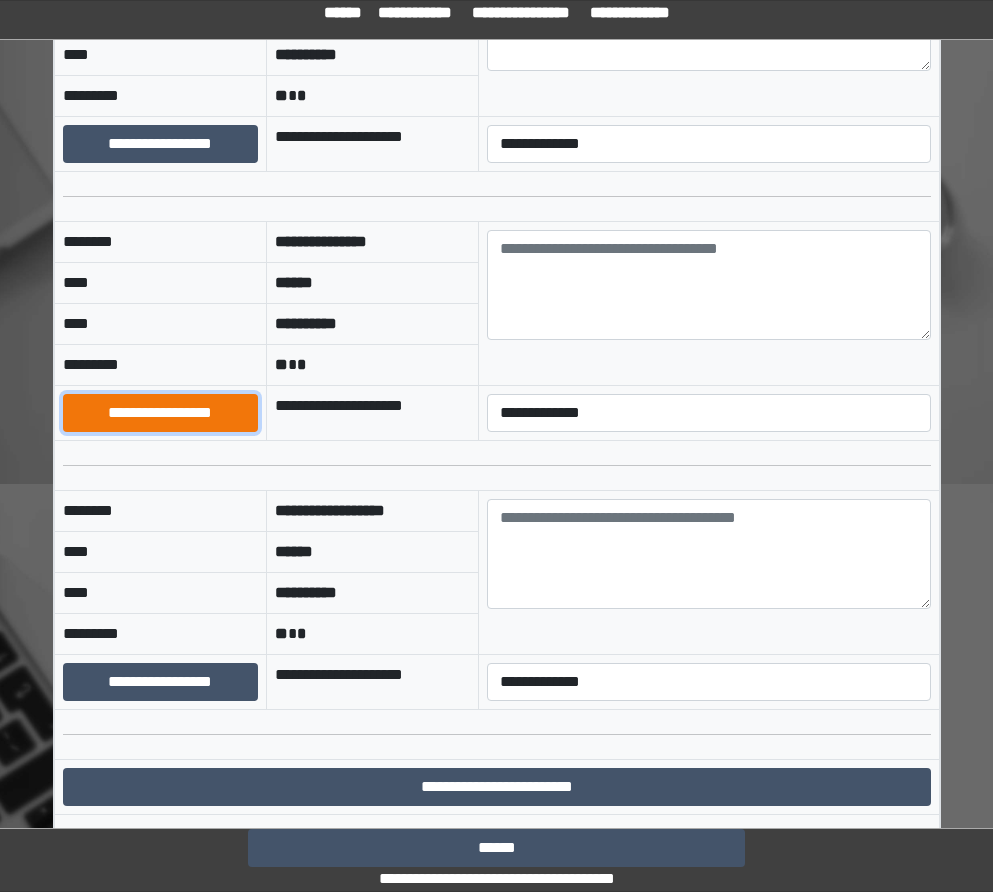click on "**********" at bounding box center [160, 413] 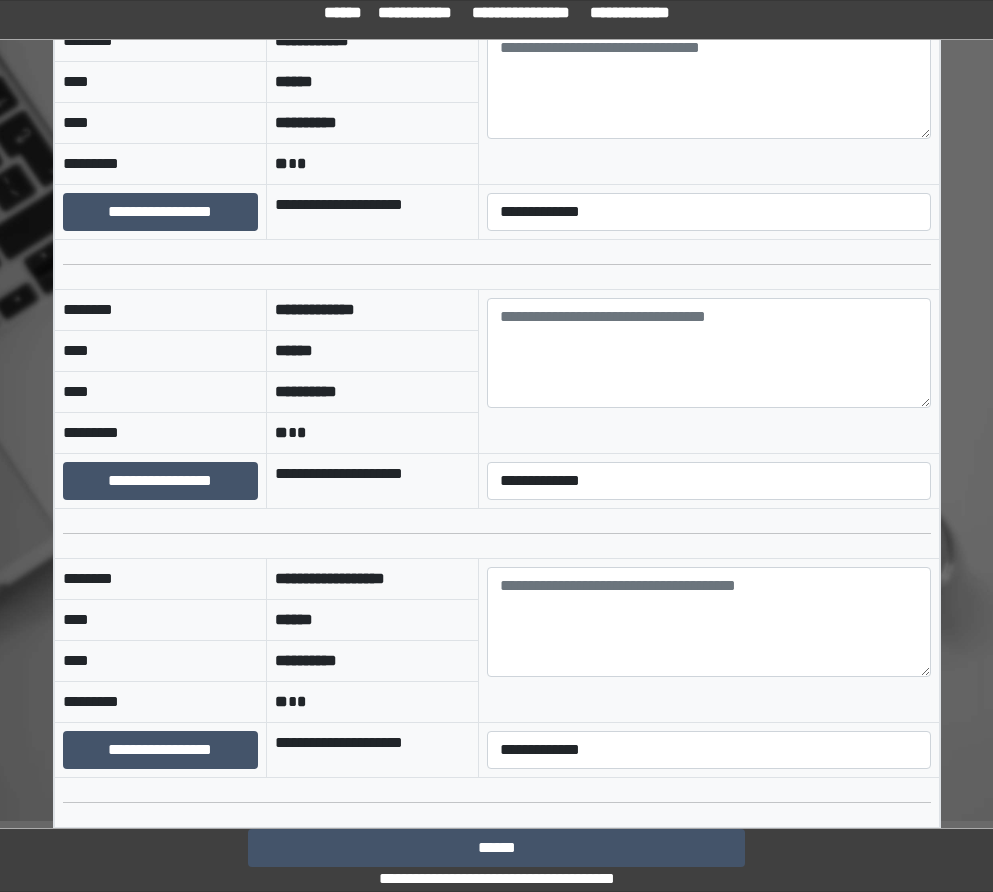 scroll, scrollTop: 1000, scrollLeft: 0, axis: vertical 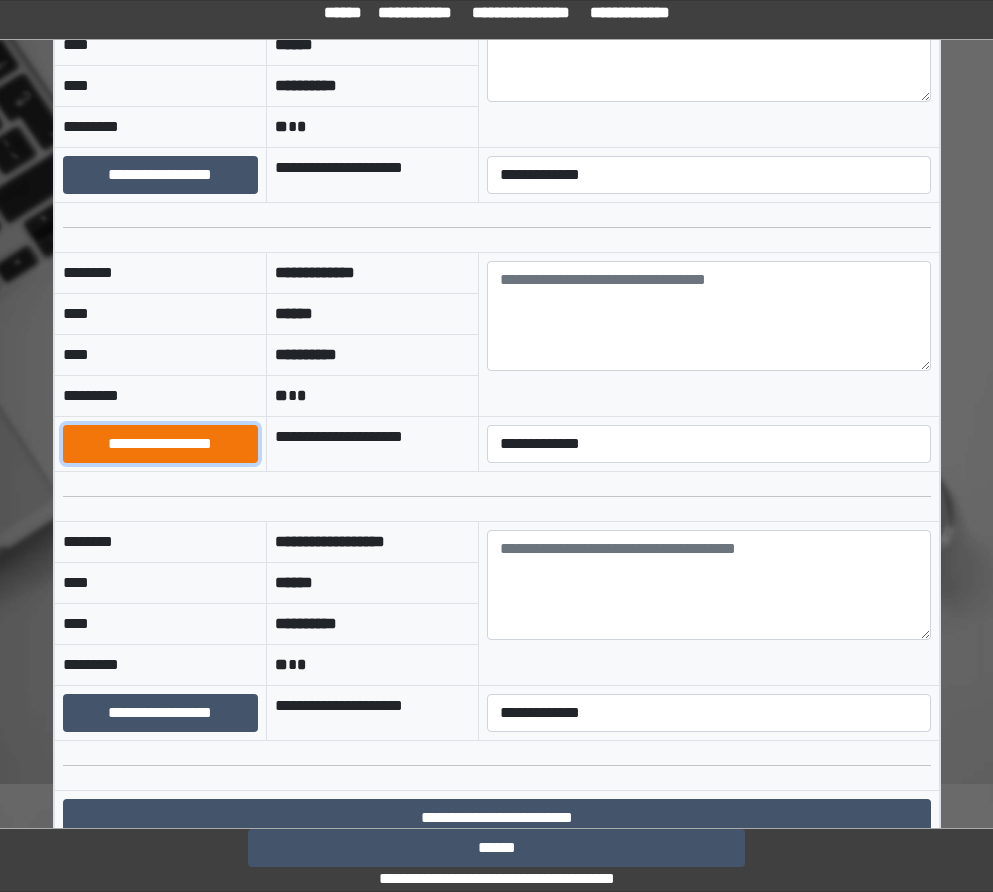 click on "**********" at bounding box center (160, 444) 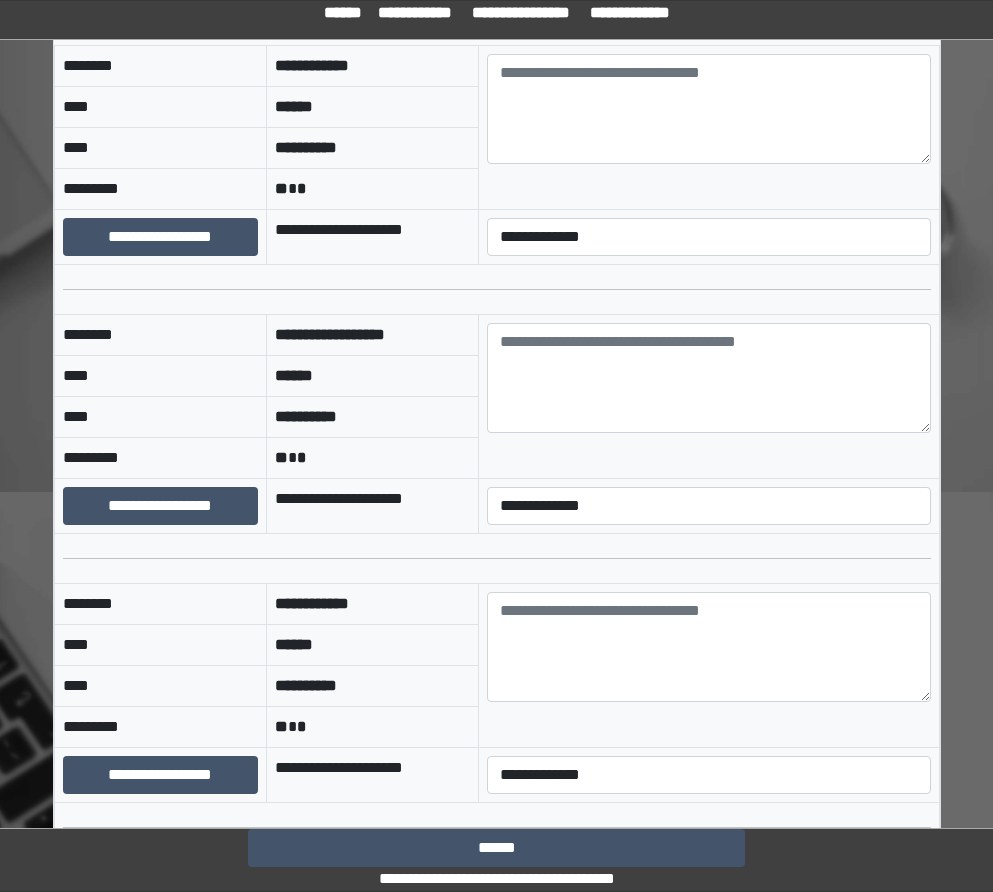 scroll, scrollTop: 950, scrollLeft: 0, axis: vertical 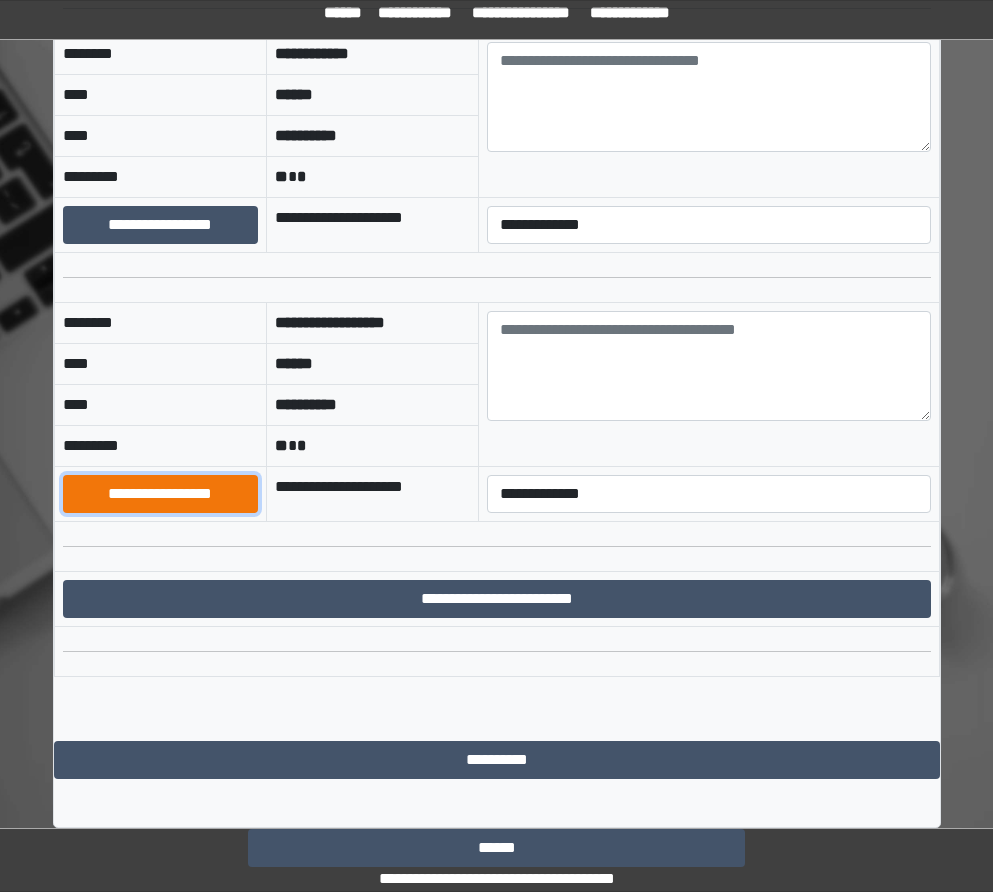 click on "**********" at bounding box center (160, 494) 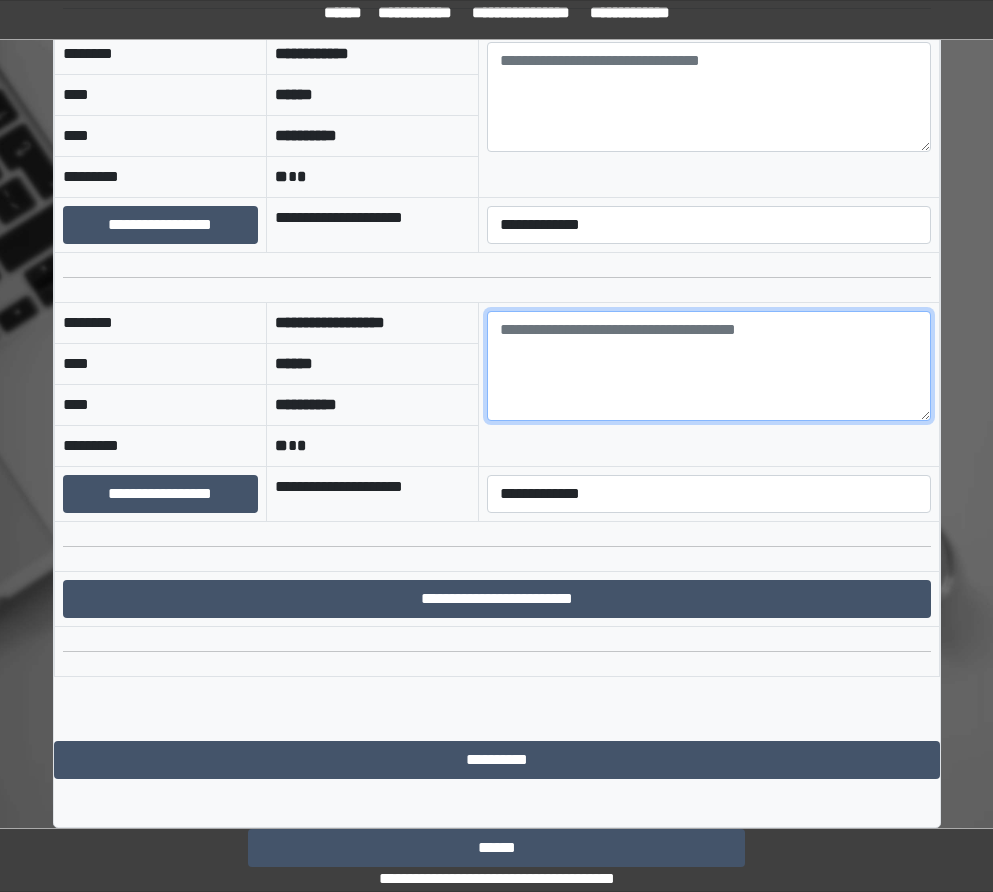 click at bounding box center [708, 366] 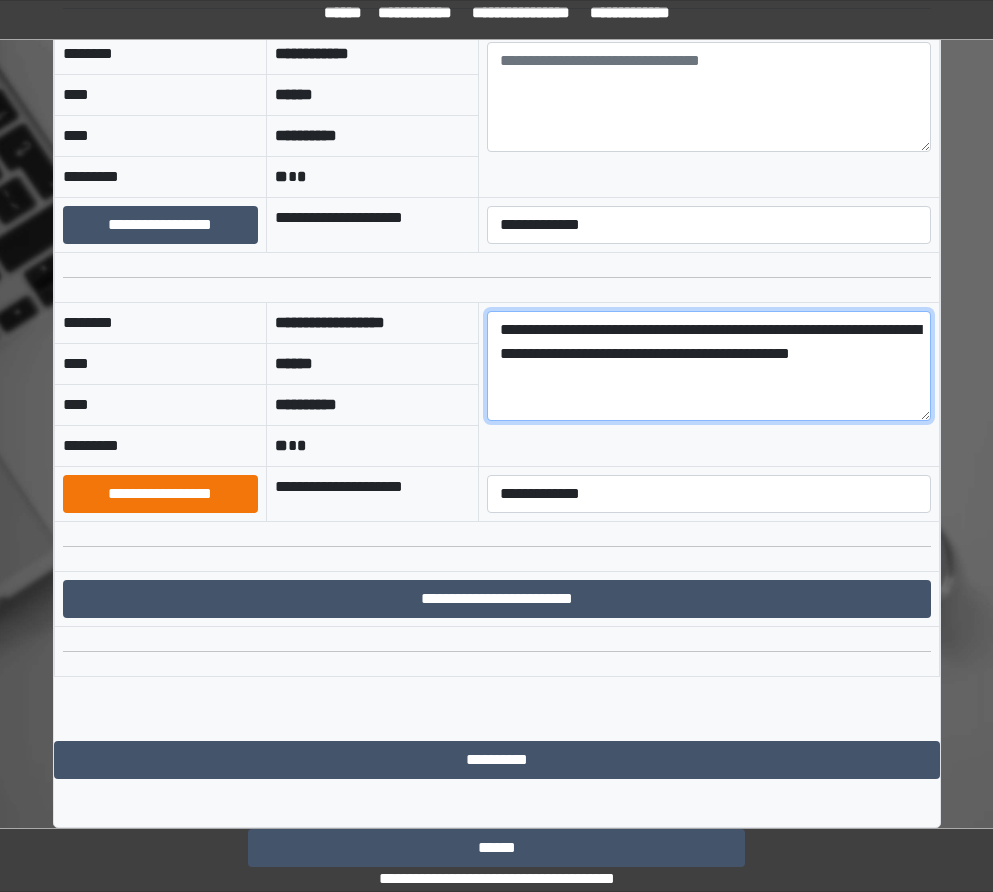 type on "**********" 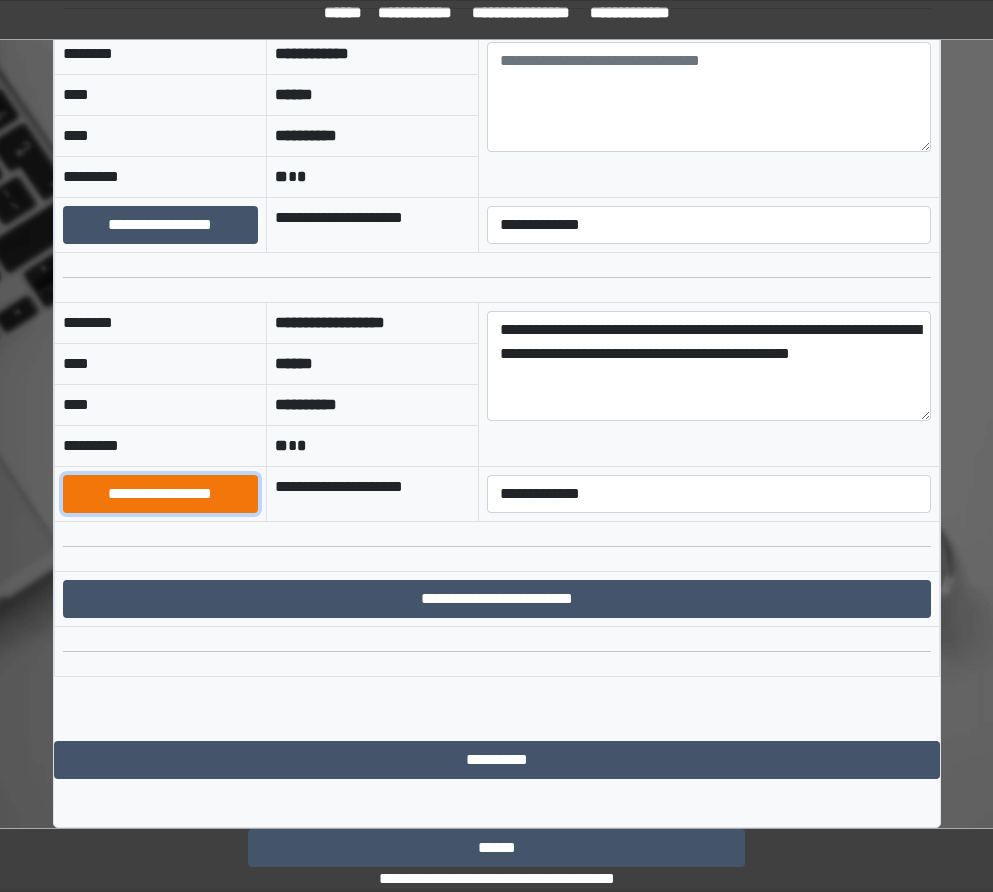 click on "**********" at bounding box center [160, 494] 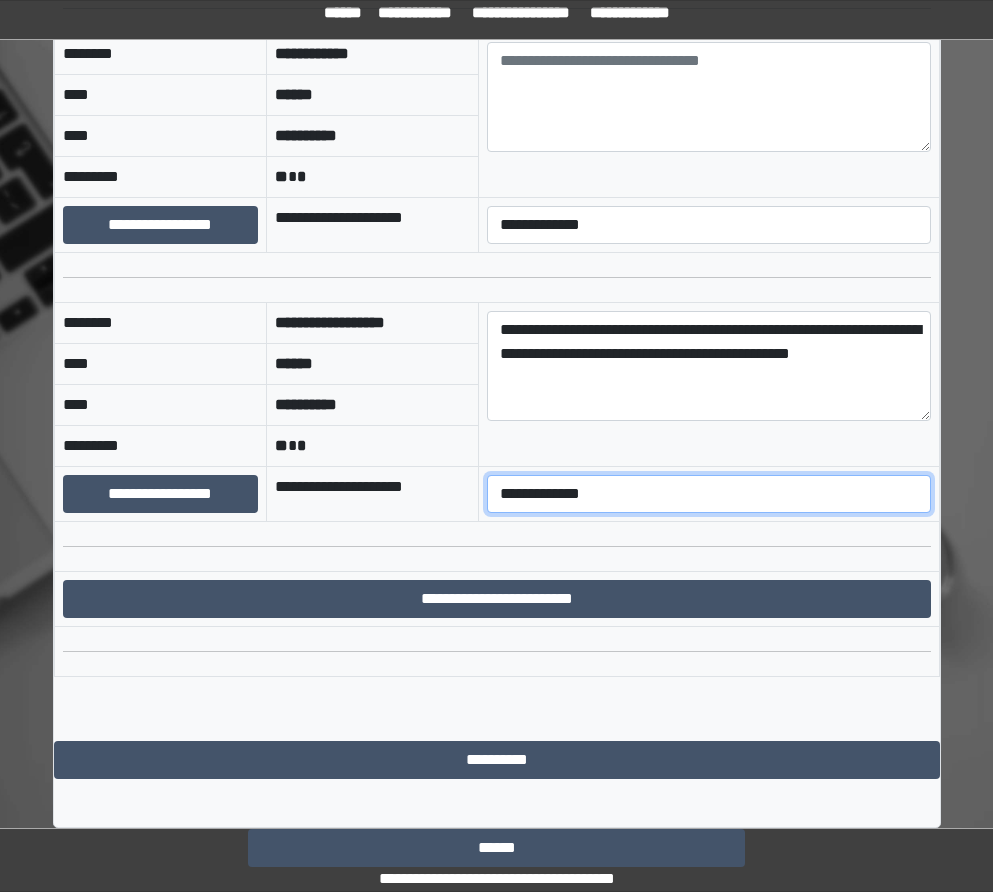 click on "**********" at bounding box center (708, 494) 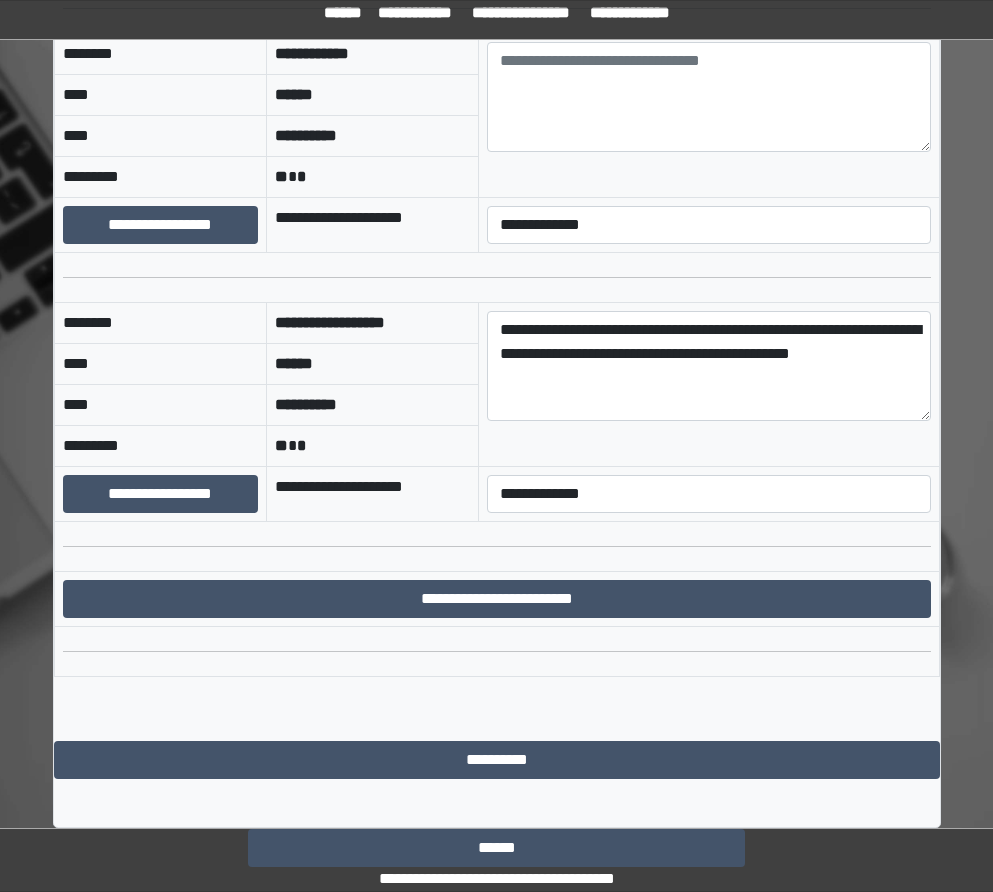 click at bounding box center [496, 547] 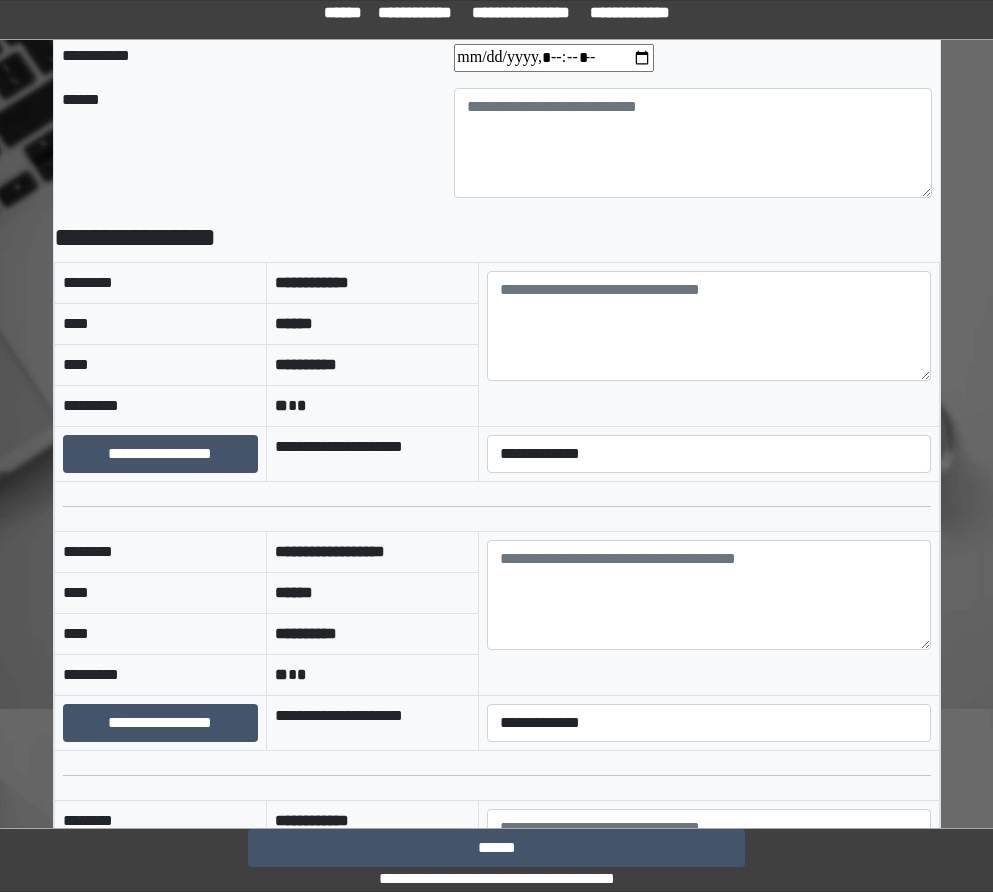 scroll, scrollTop: 150, scrollLeft: 0, axis: vertical 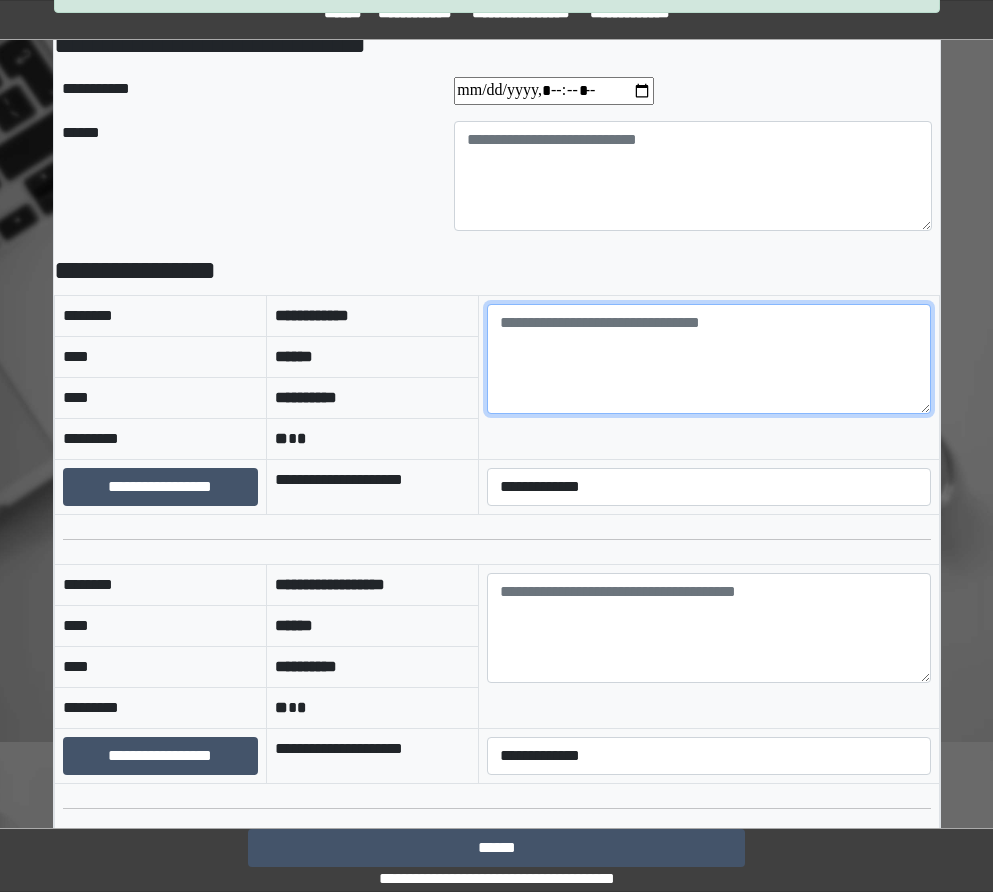 click at bounding box center [708, 359] 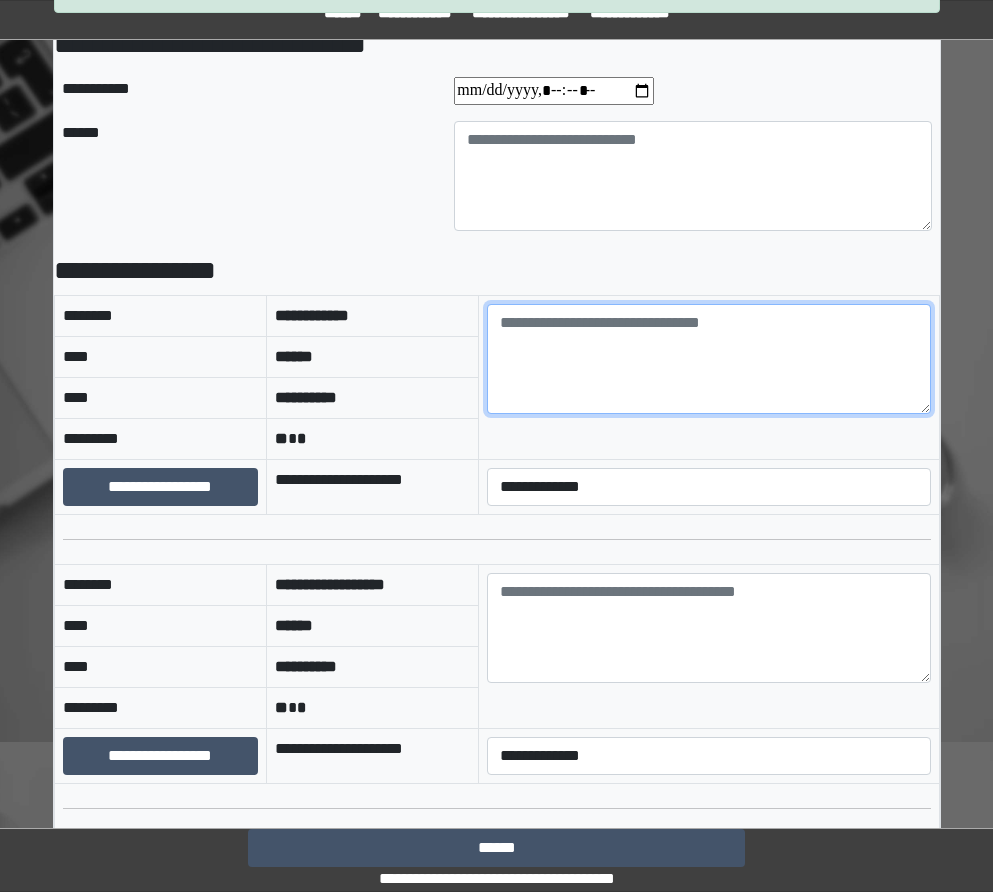 paste on "**********" 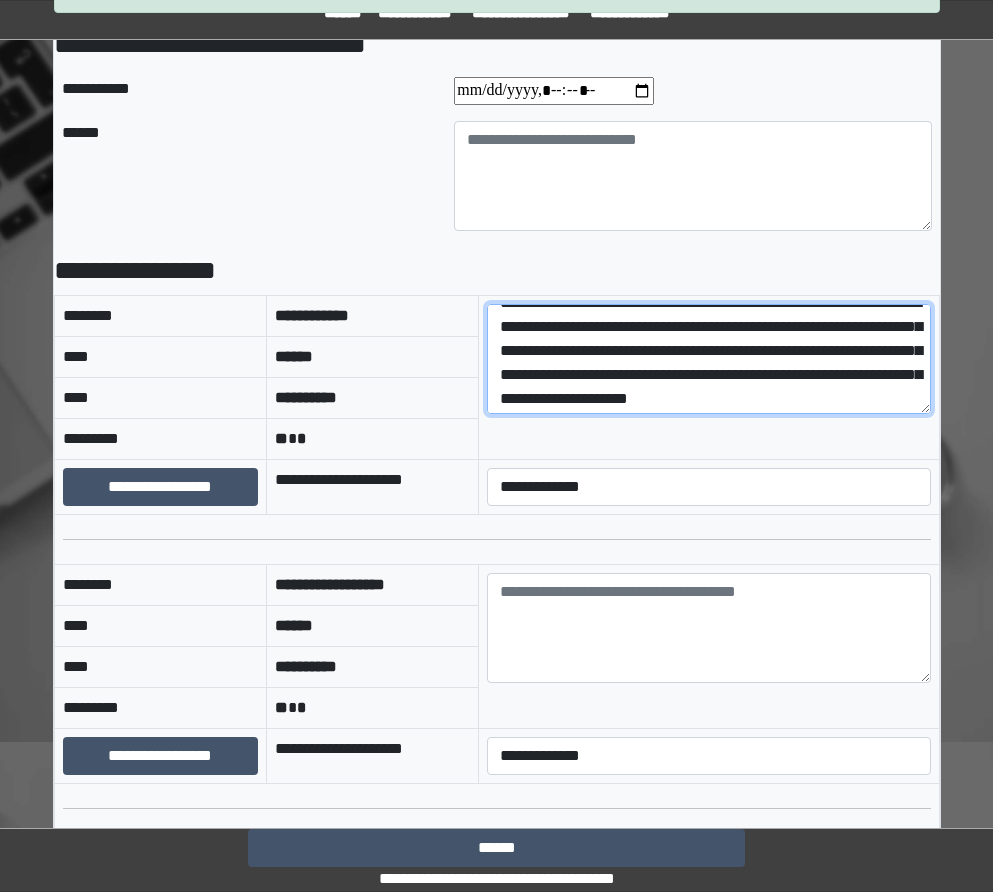 scroll, scrollTop: 0, scrollLeft: 0, axis: both 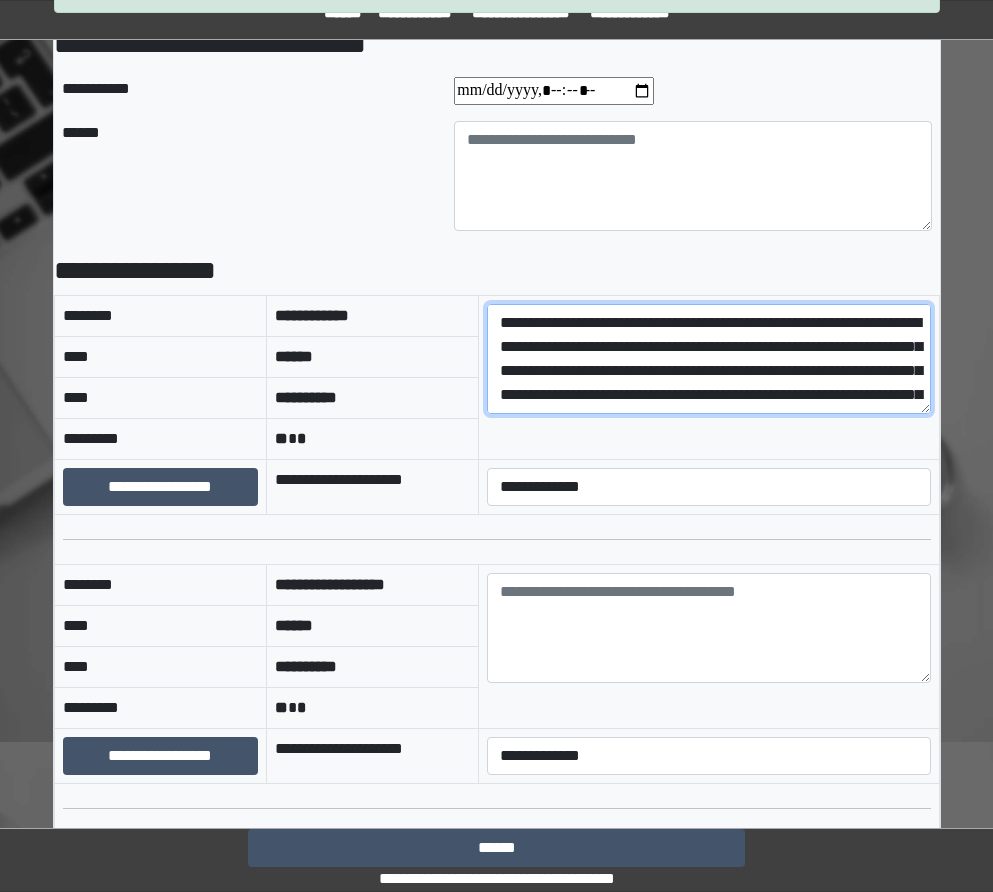 type on "**********" 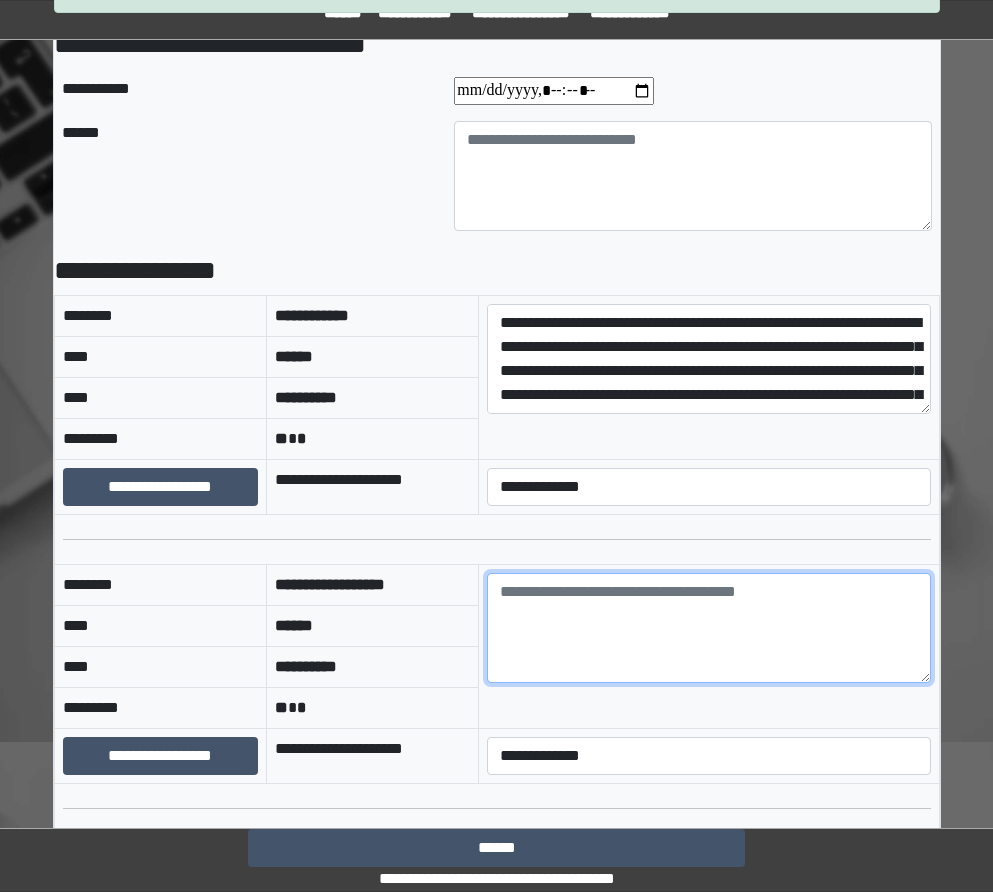 paste on "**********" 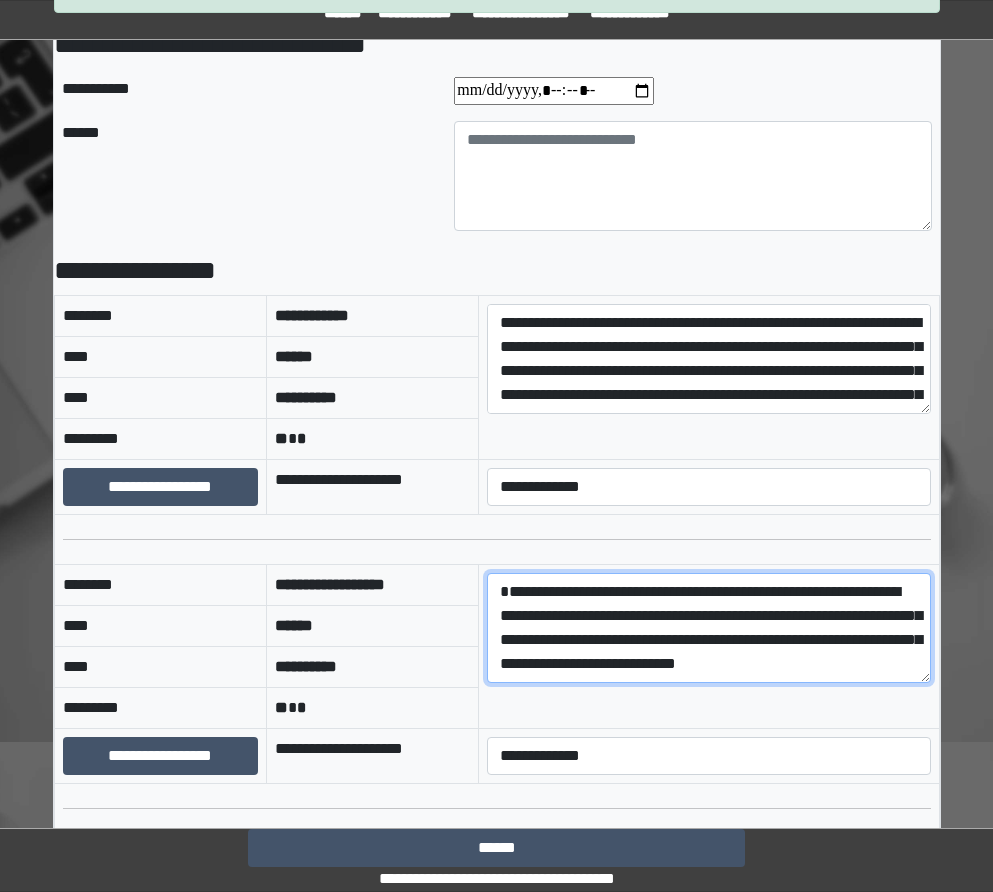 scroll, scrollTop: 17, scrollLeft: 0, axis: vertical 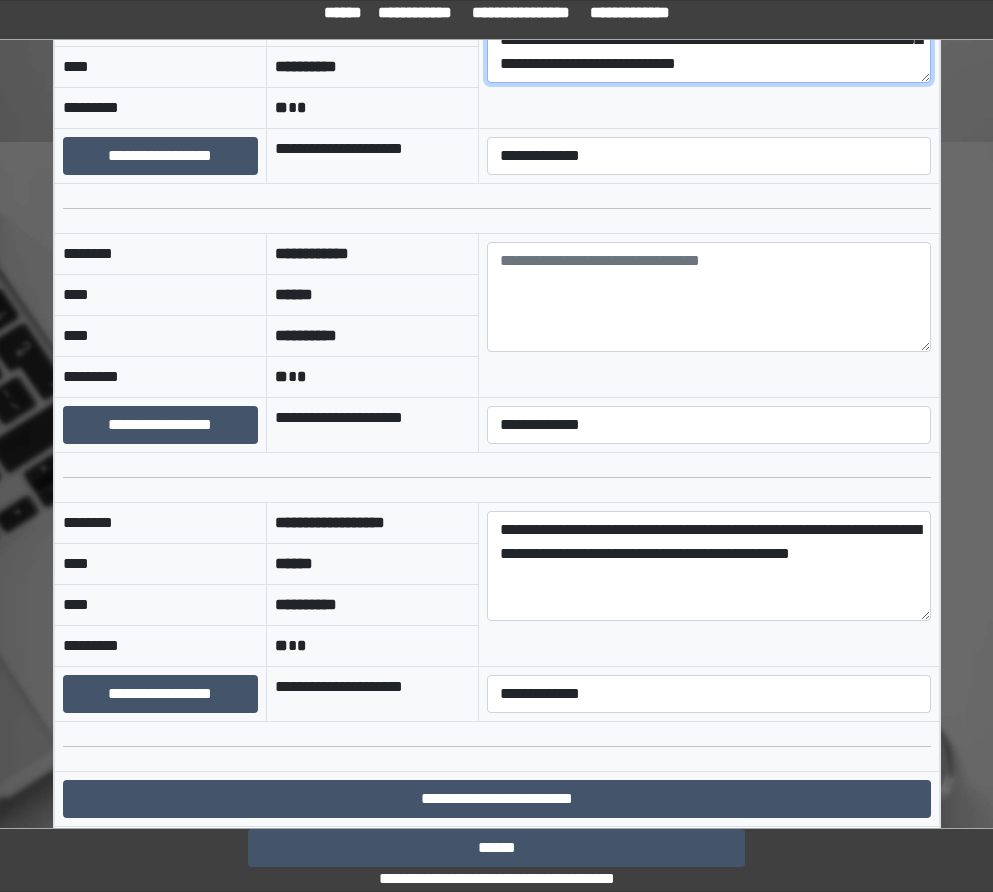 type on "**********" 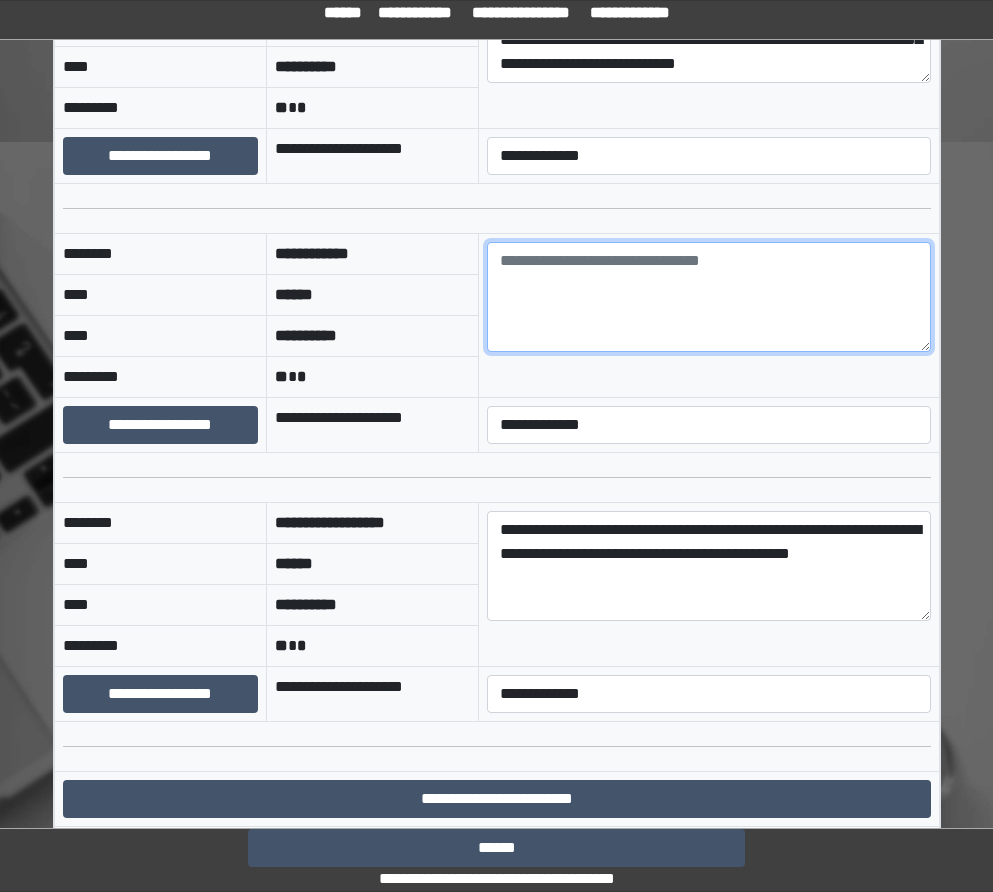 paste on "**********" 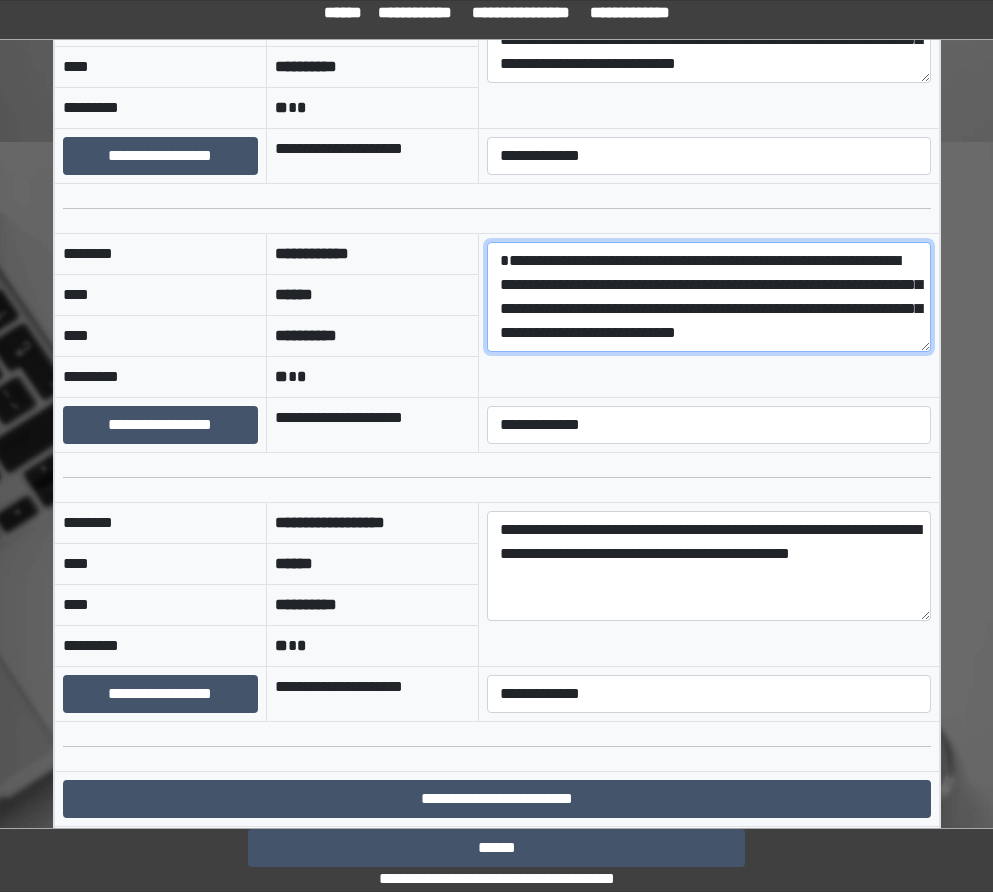 scroll, scrollTop: 17, scrollLeft: 0, axis: vertical 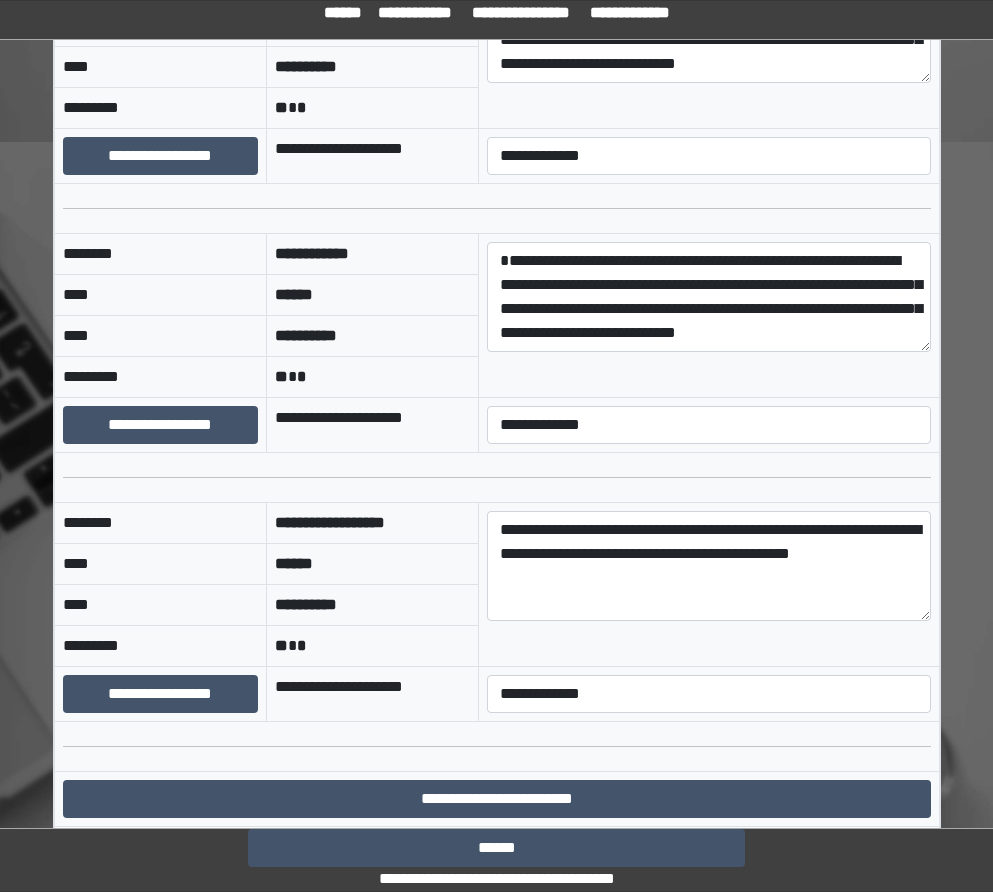 drag, startPoint x: 619, startPoint y: 277, endPoint x: 417, endPoint y: 188, distance: 220.7374 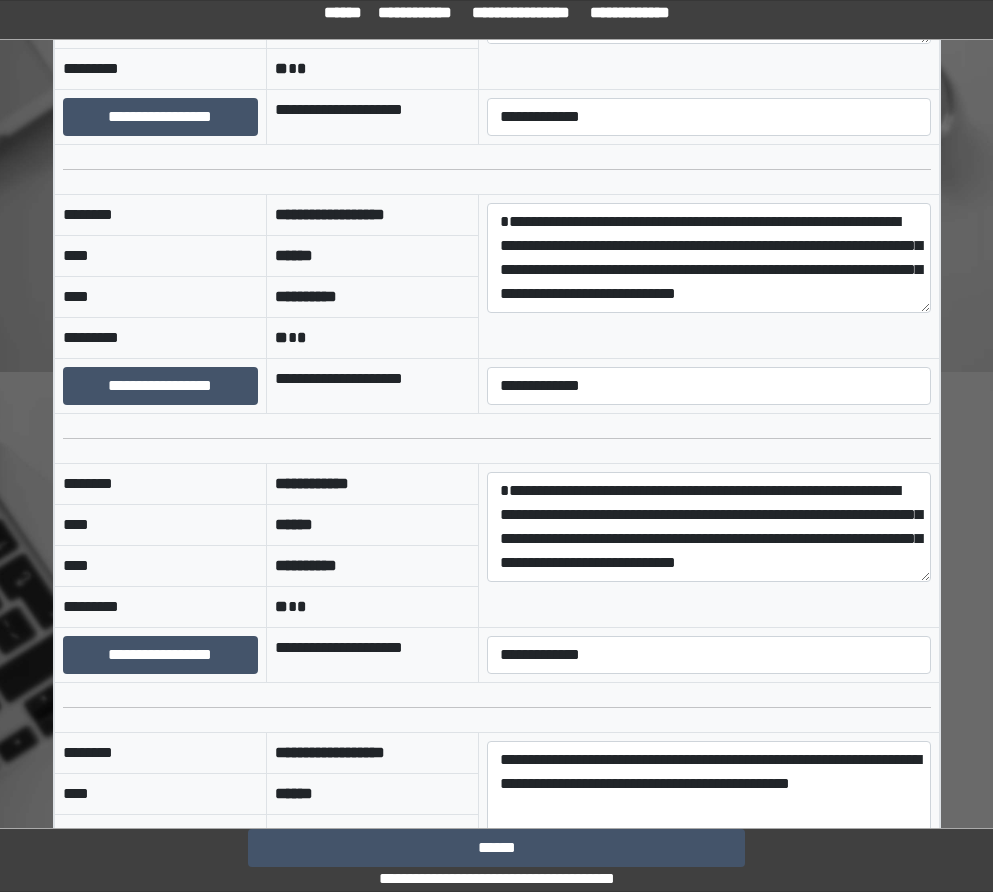 scroll, scrollTop: 350, scrollLeft: 0, axis: vertical 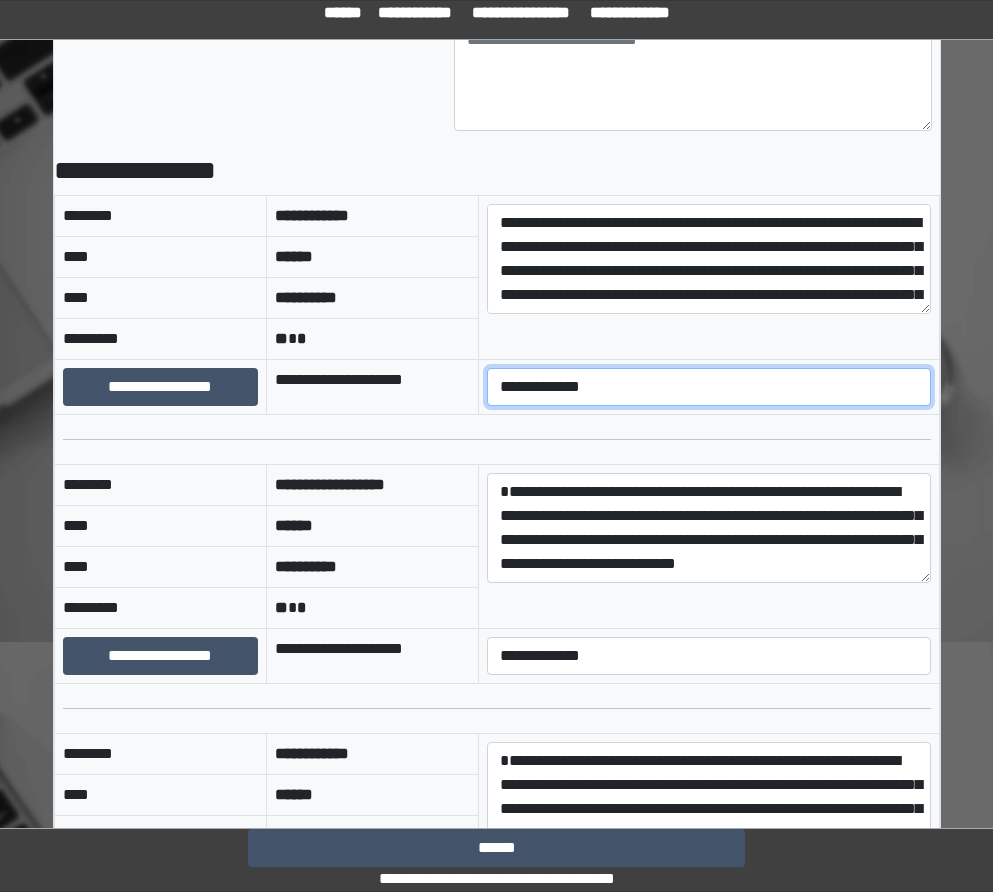 click on "**********" at bounding box center [708, 387] 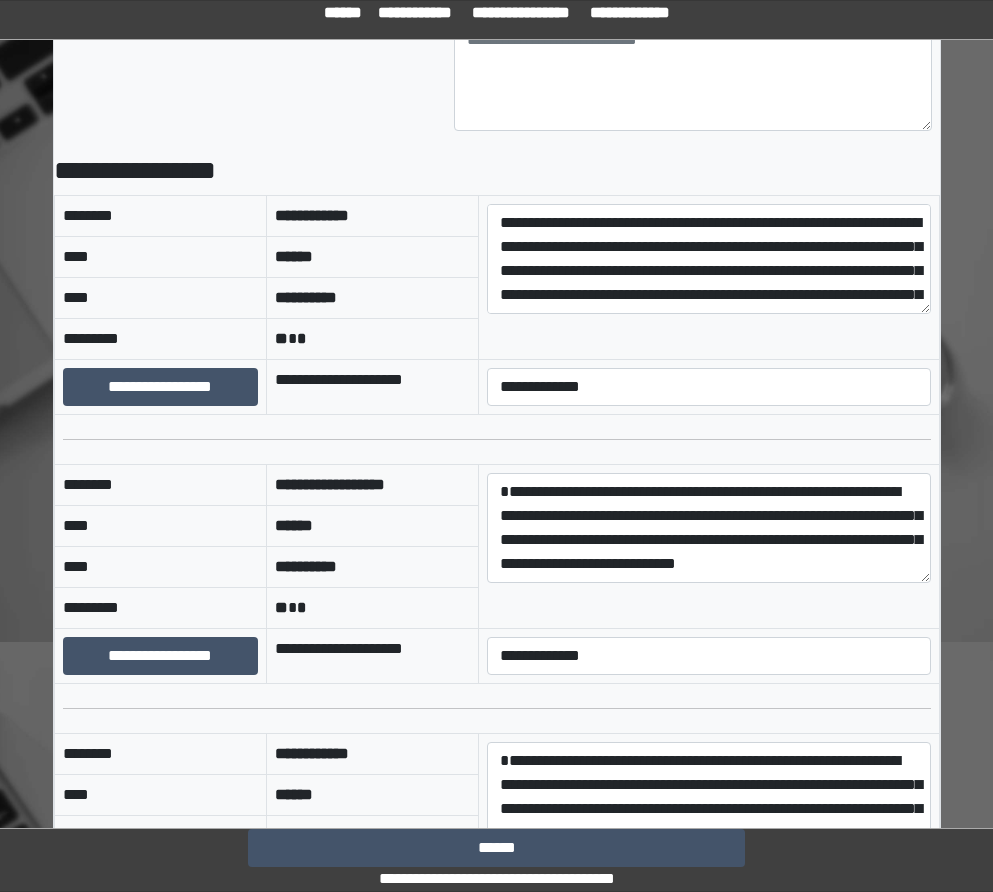 click on "** * *" at bounding box center (372, 339) 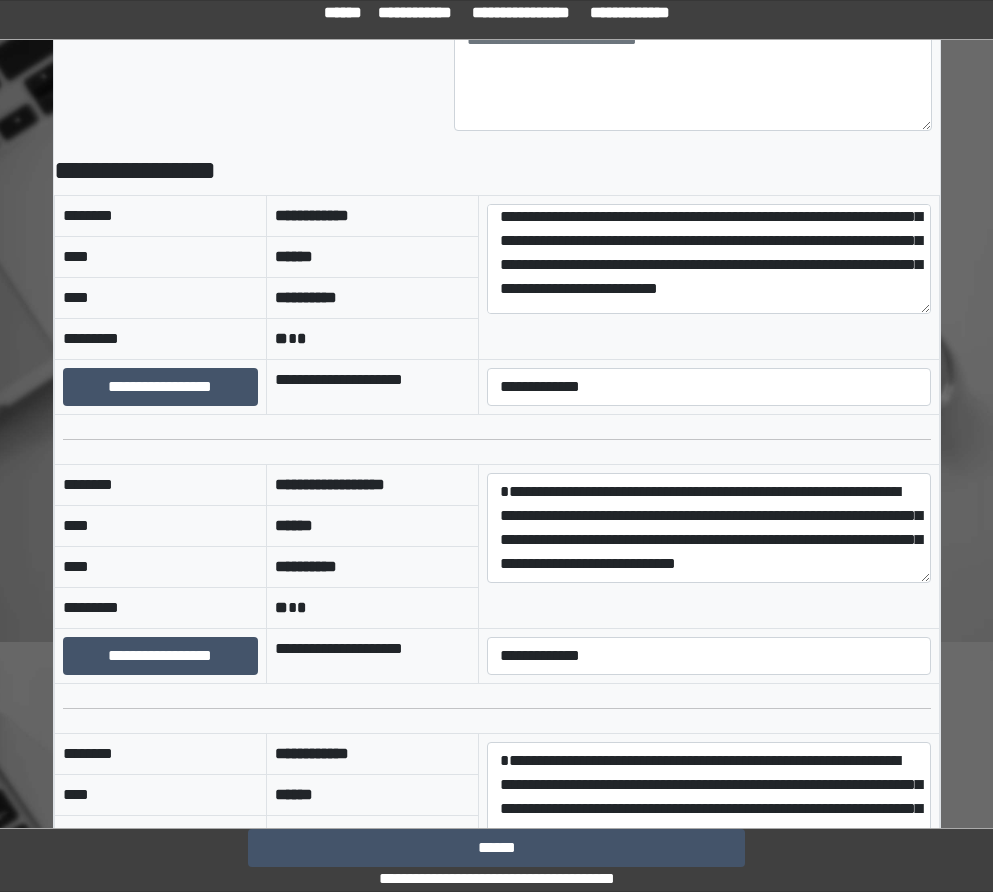 scroll, scrollTop: 576, scrollLeft: 0, axis: vertical 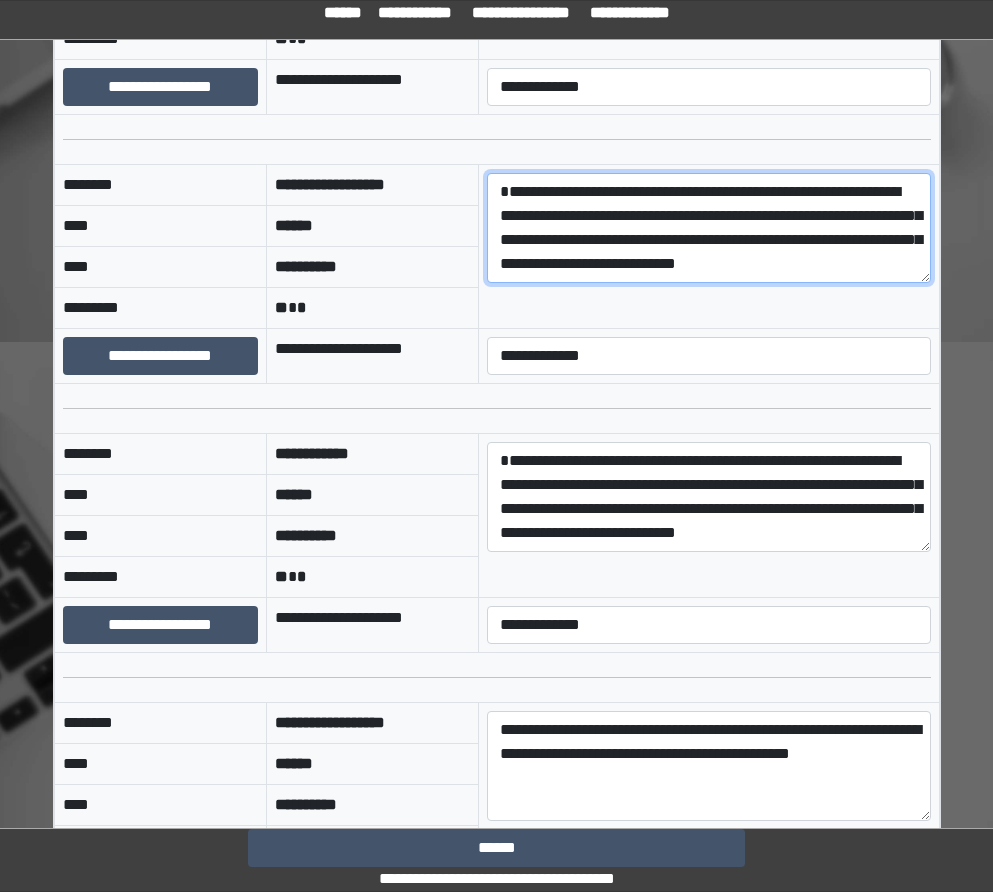 drag, startPoint x: 556, startPoint y: 264, endPoint x: 497, endPoint y: 187, distance: 97.00516 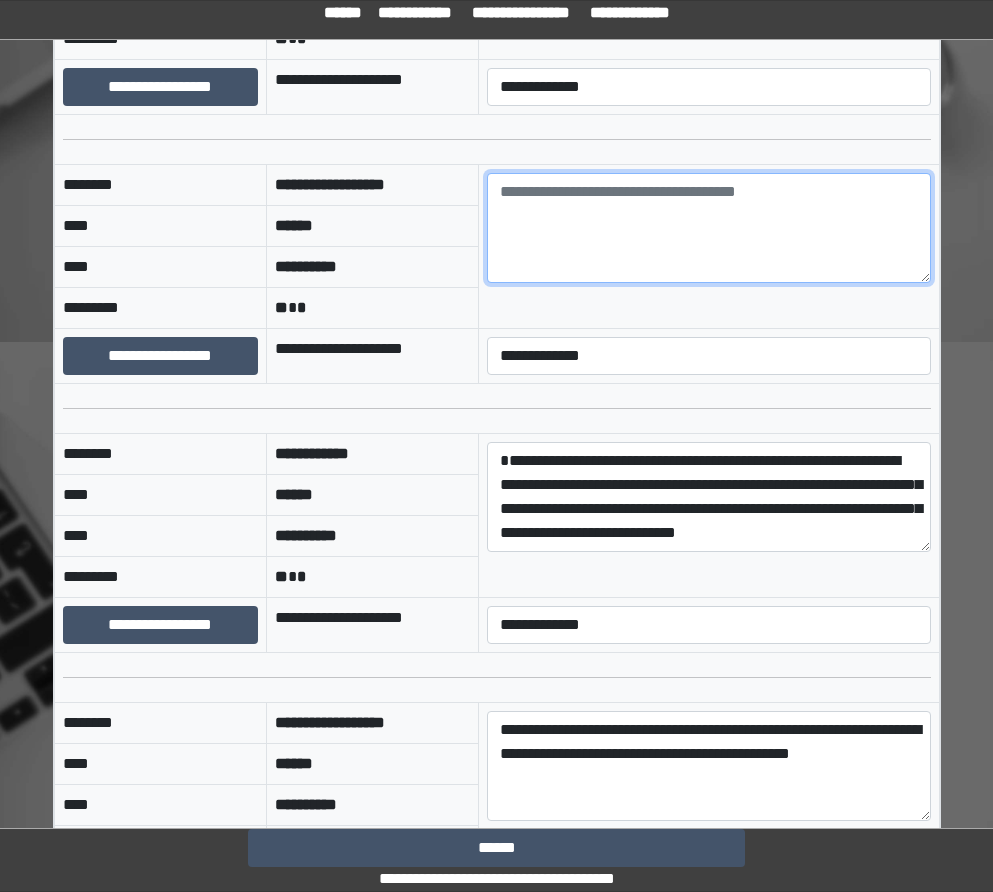 paste on "**********" 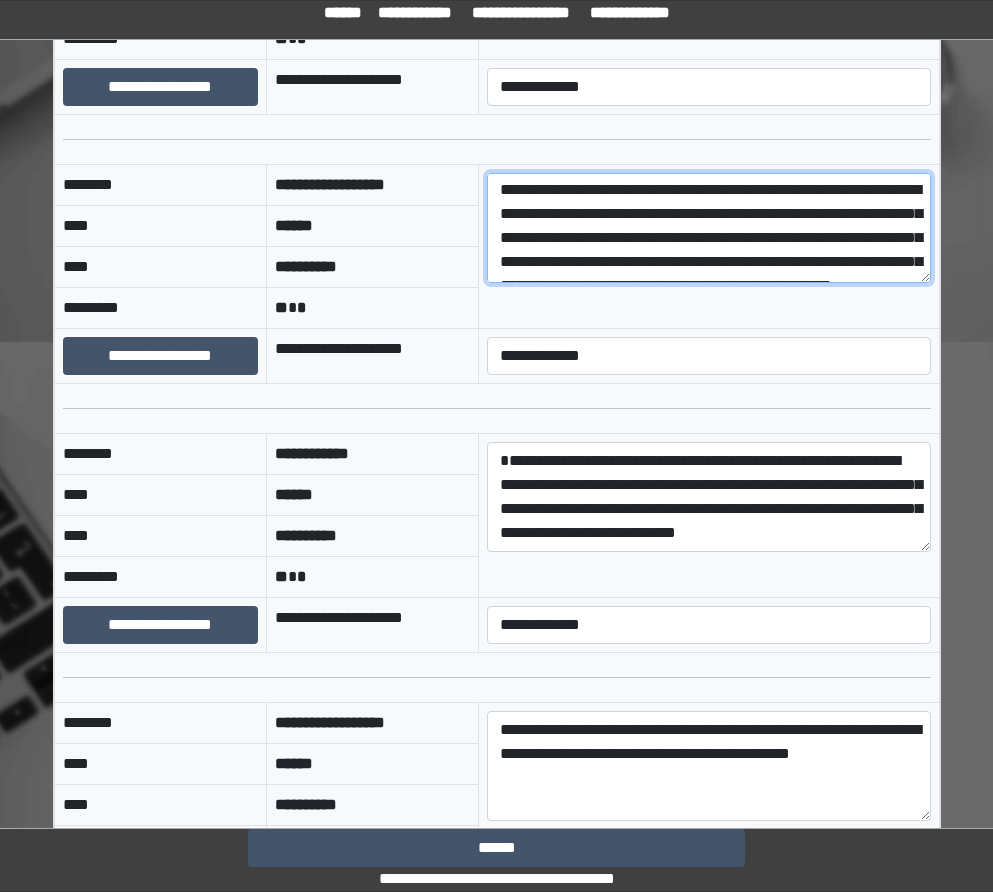 scroll, scrollTop: 0, scrollLeft: 0, axis: both 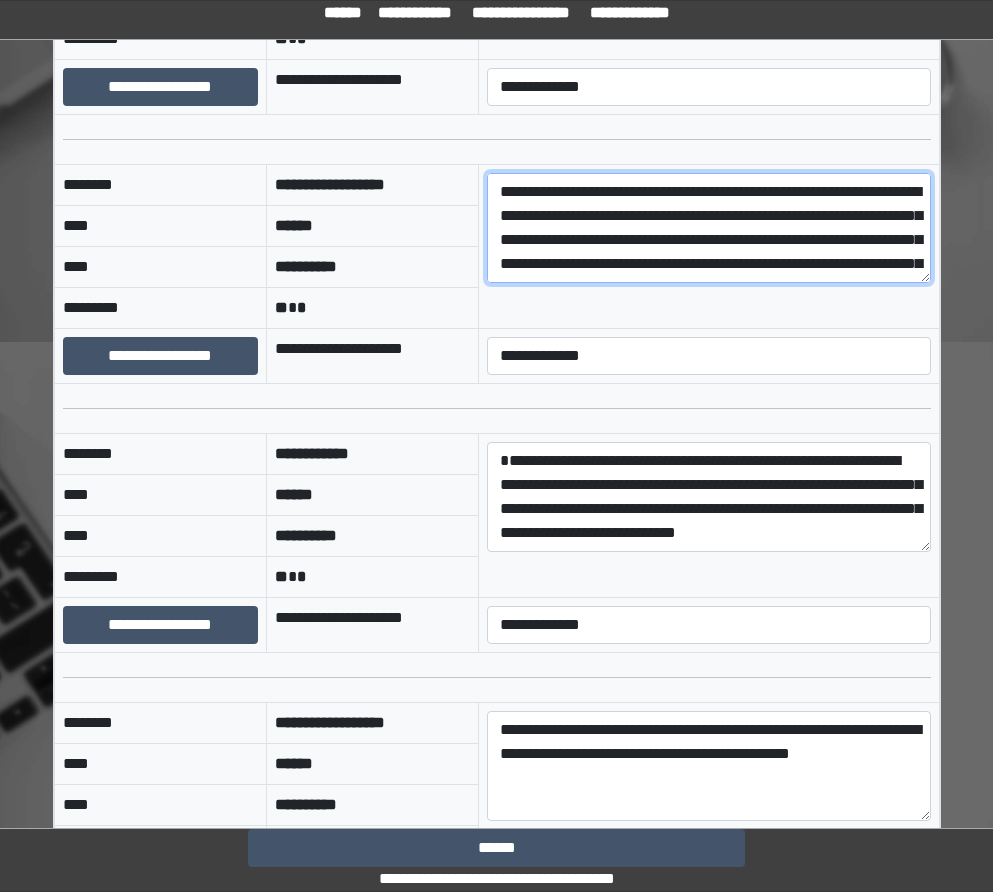 type on "**********" 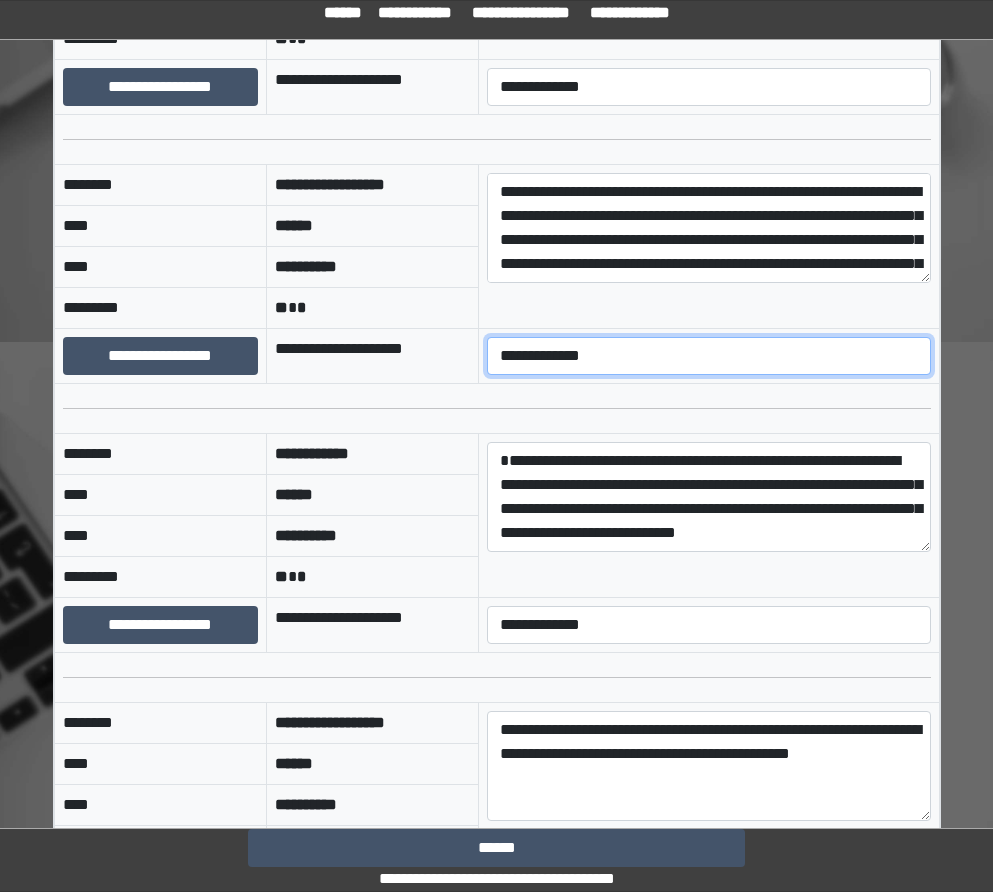 click on "**********" at bounding box center (708, 356) 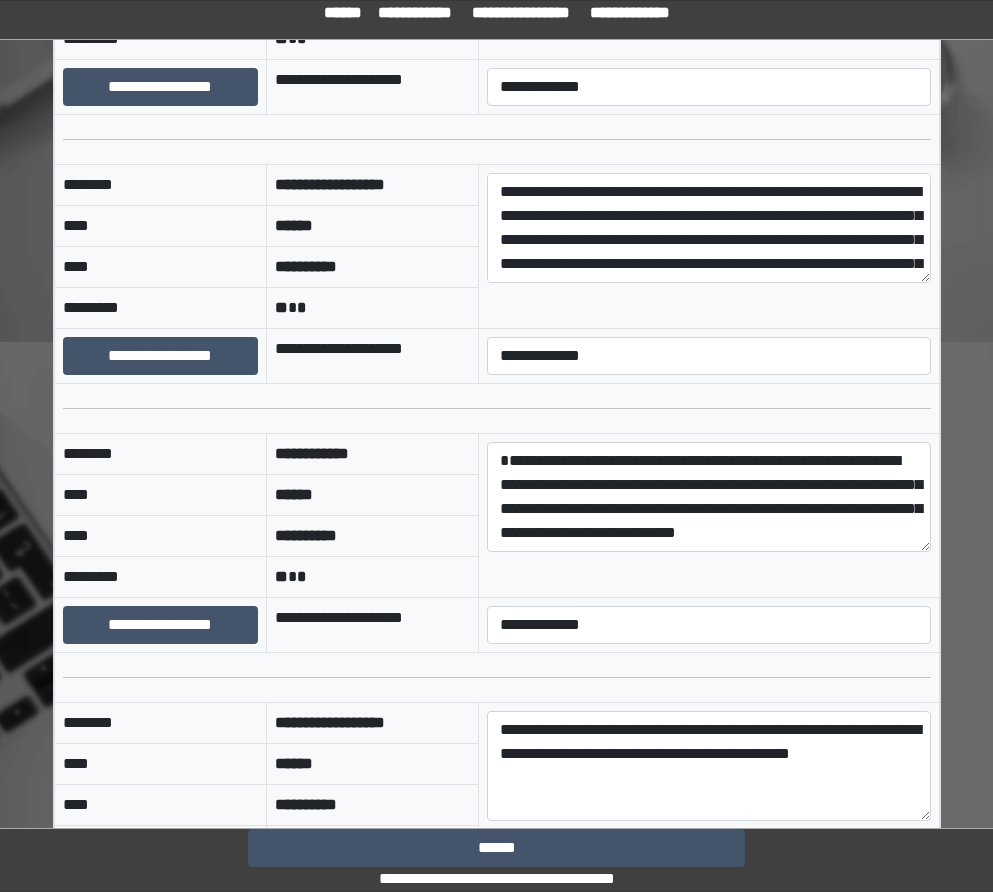 click at bounding box center [496, 409] 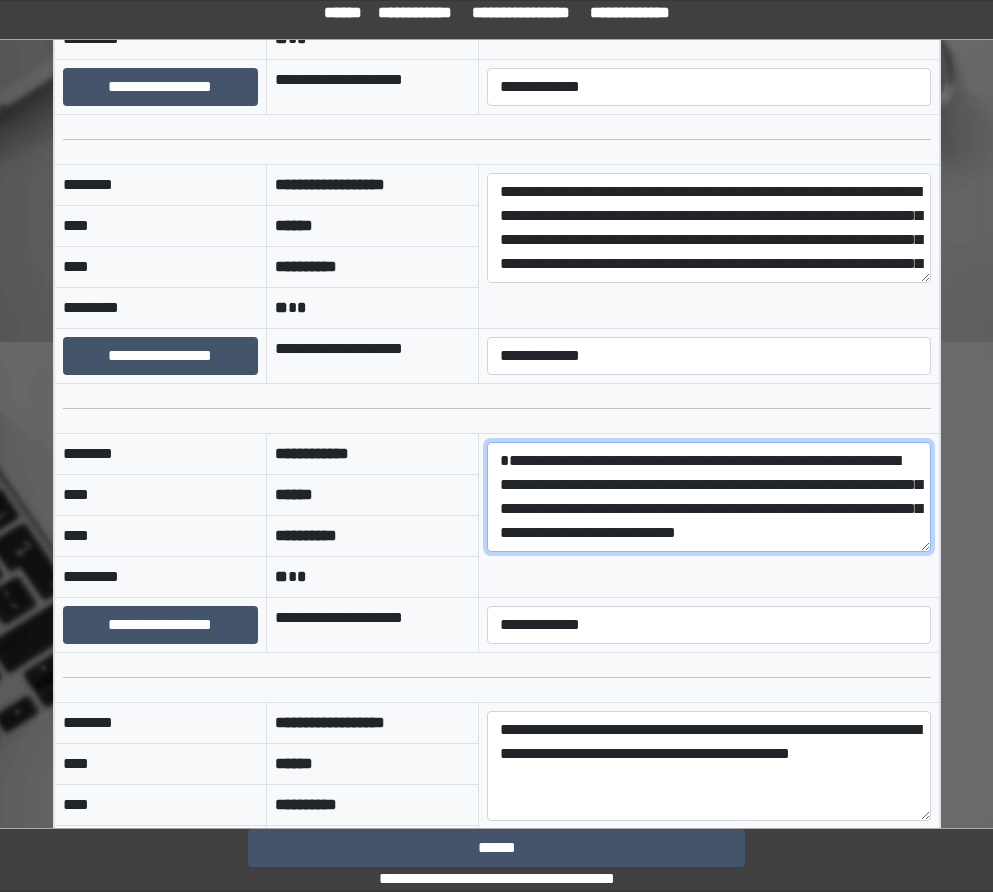 scroll, scrollTop: 0, scrollLeft: 0, axis: both 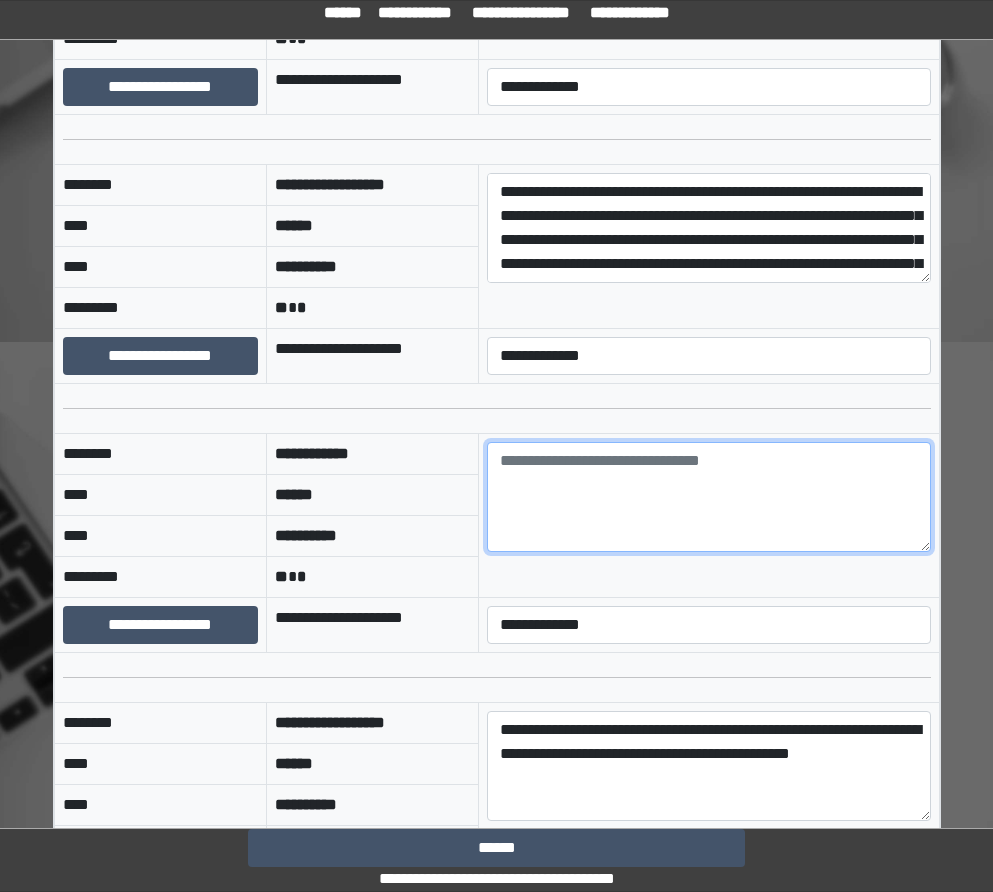 paste on "**********" 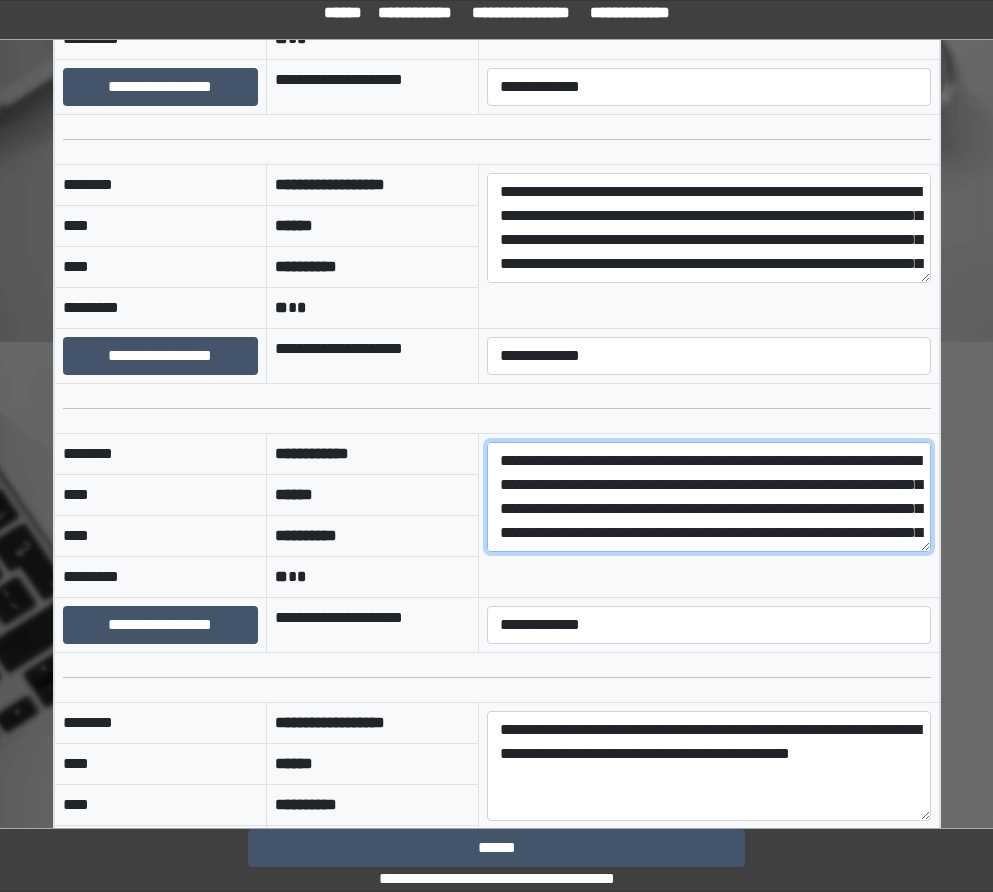 scroll, scrollTop: 497, scrollLeft: 0, axis: vertical 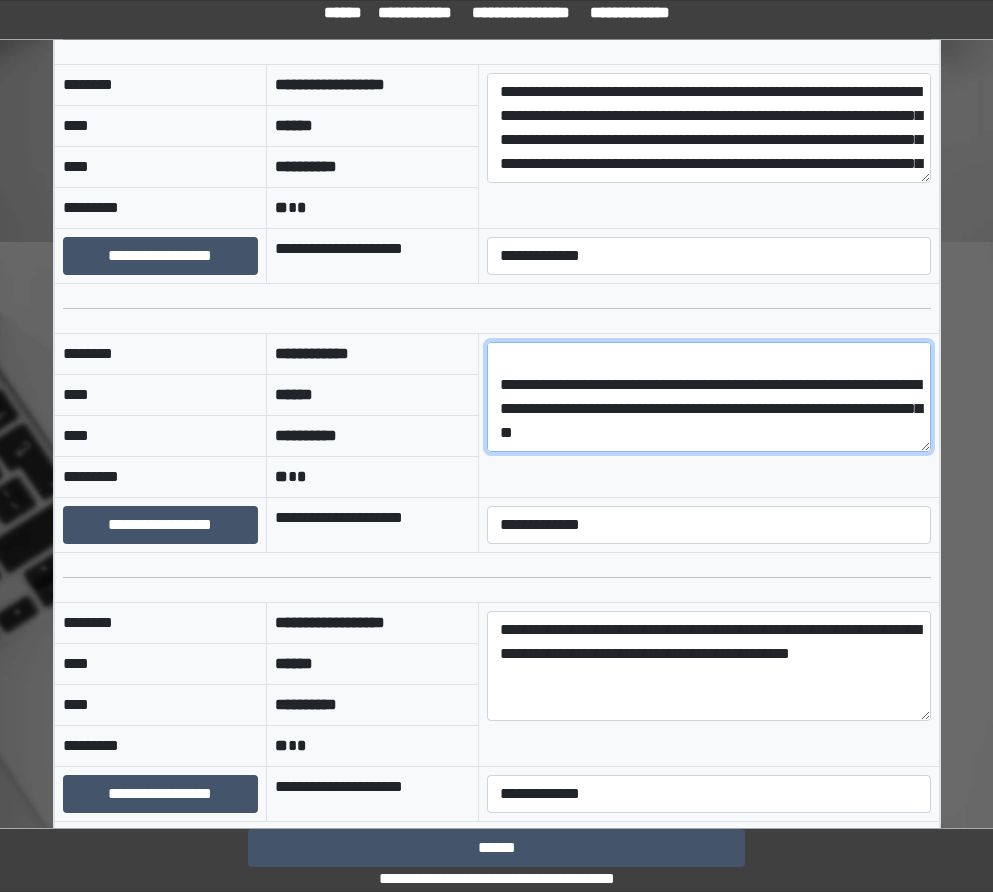type on "**********" 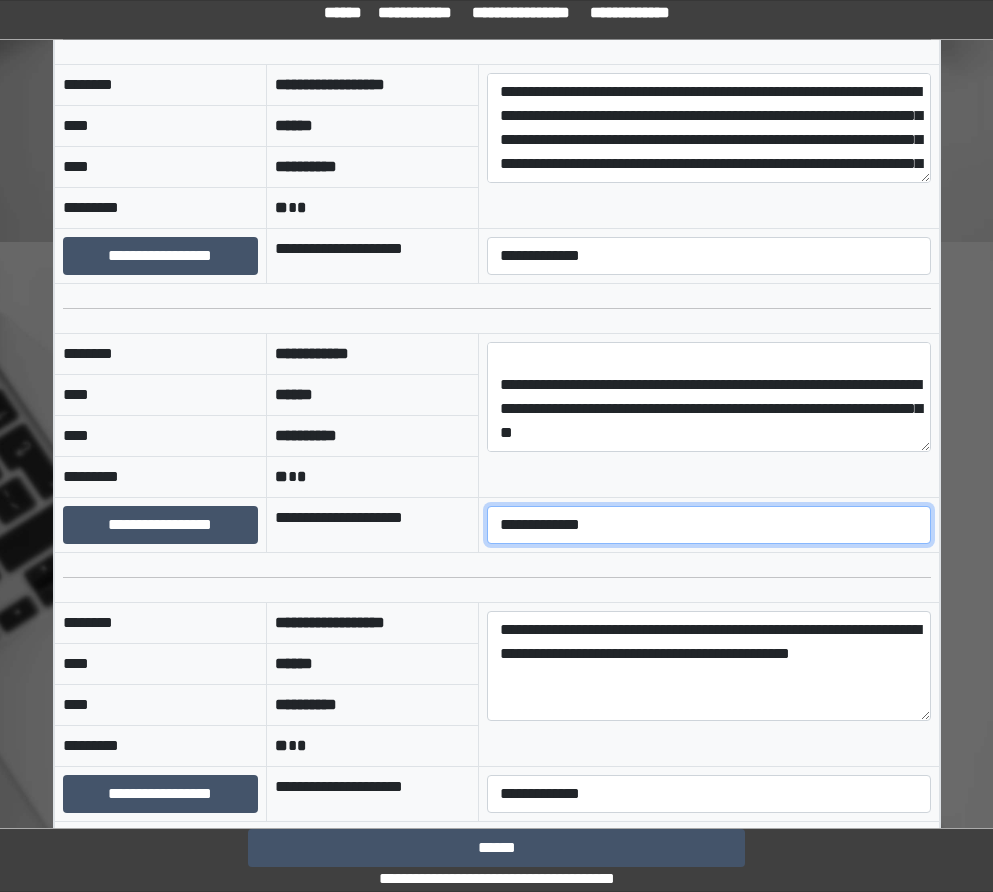 click on "**********" at bounding box center (708, 525) 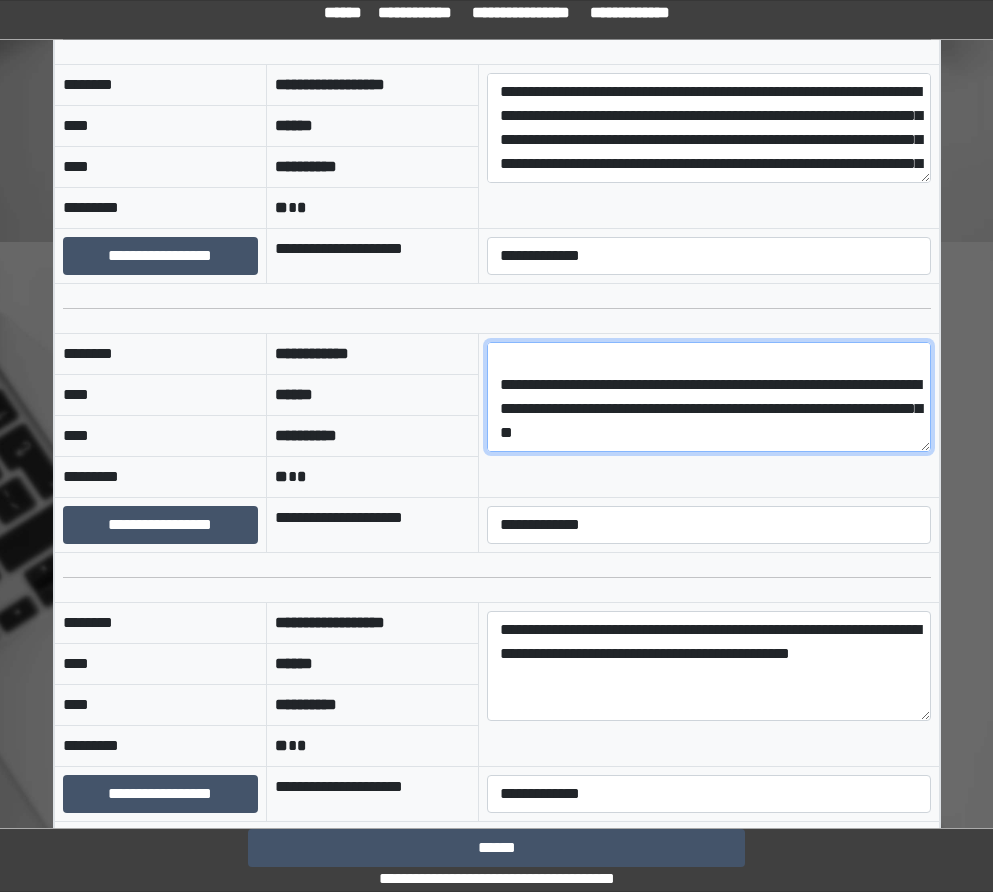 click at bounding box center (708, 397) 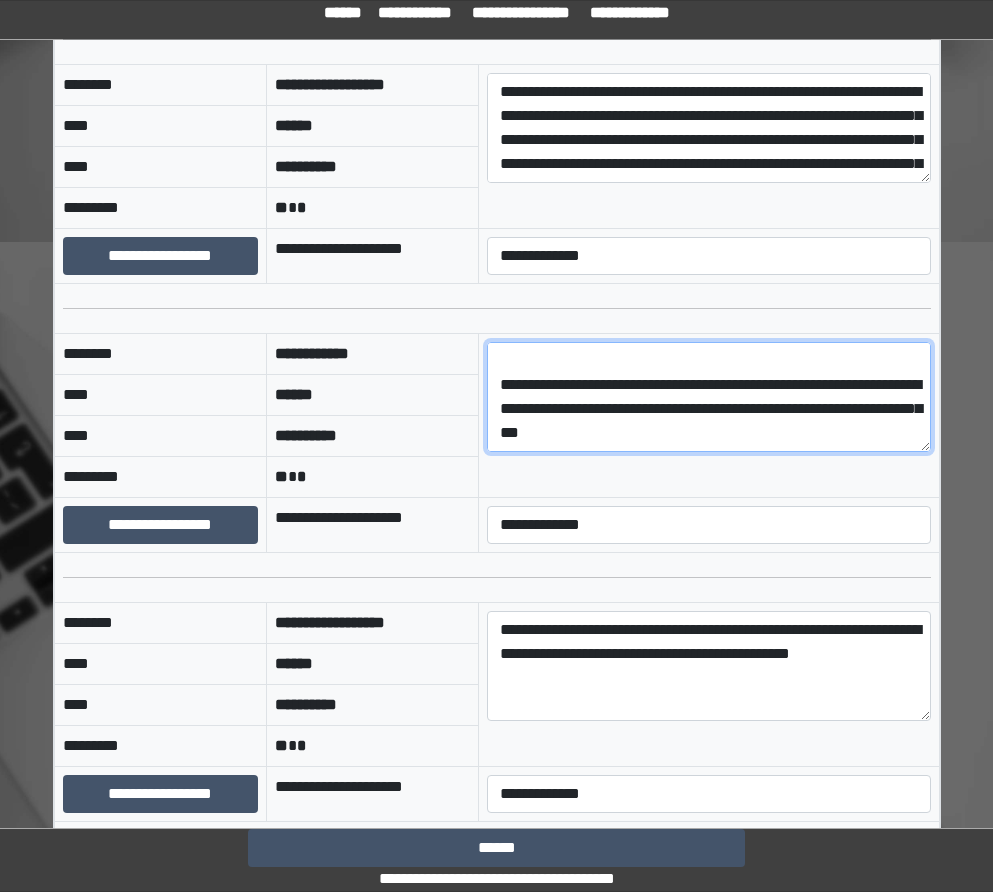 paste on "**********" 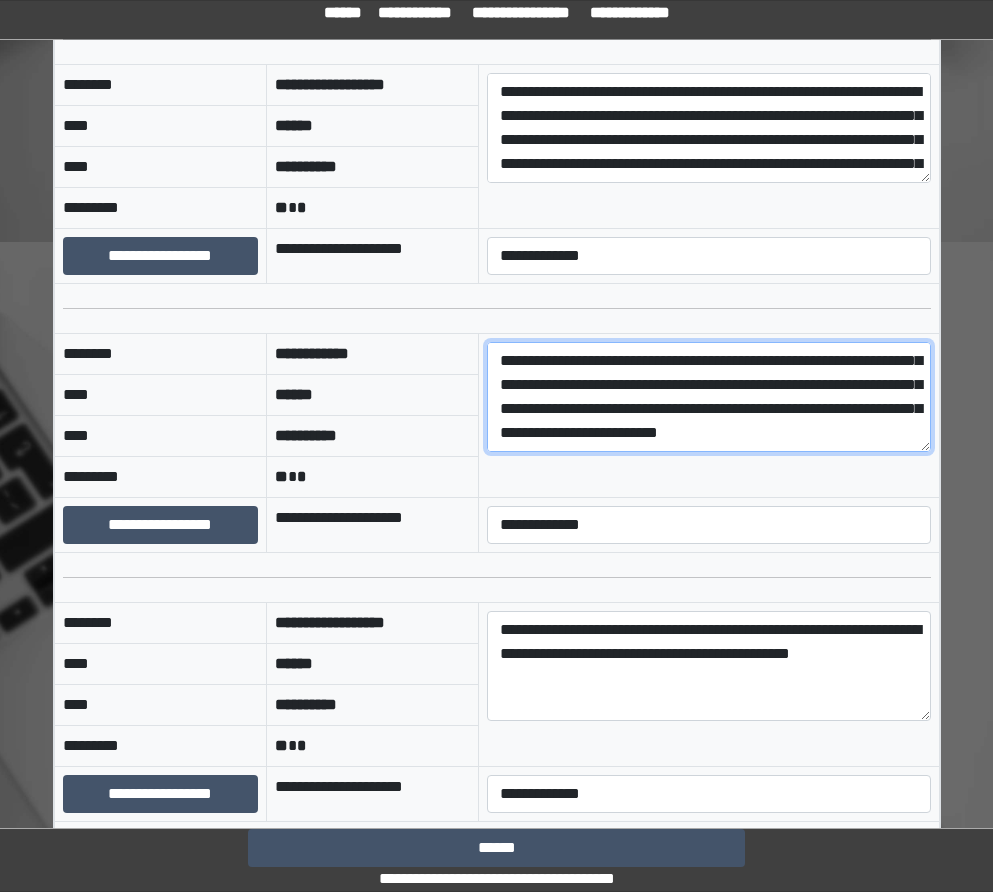 scroll, scrollTop: 569, scrollLeft: 0, axis: vertical 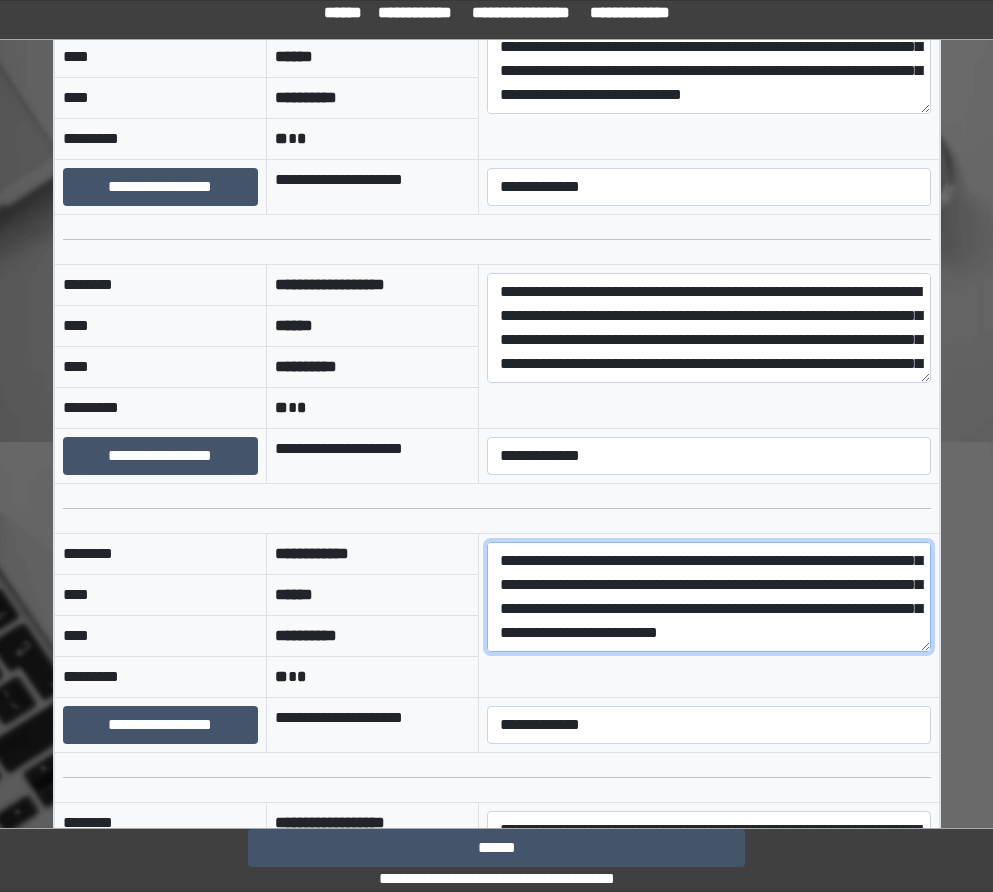 type on "**********" 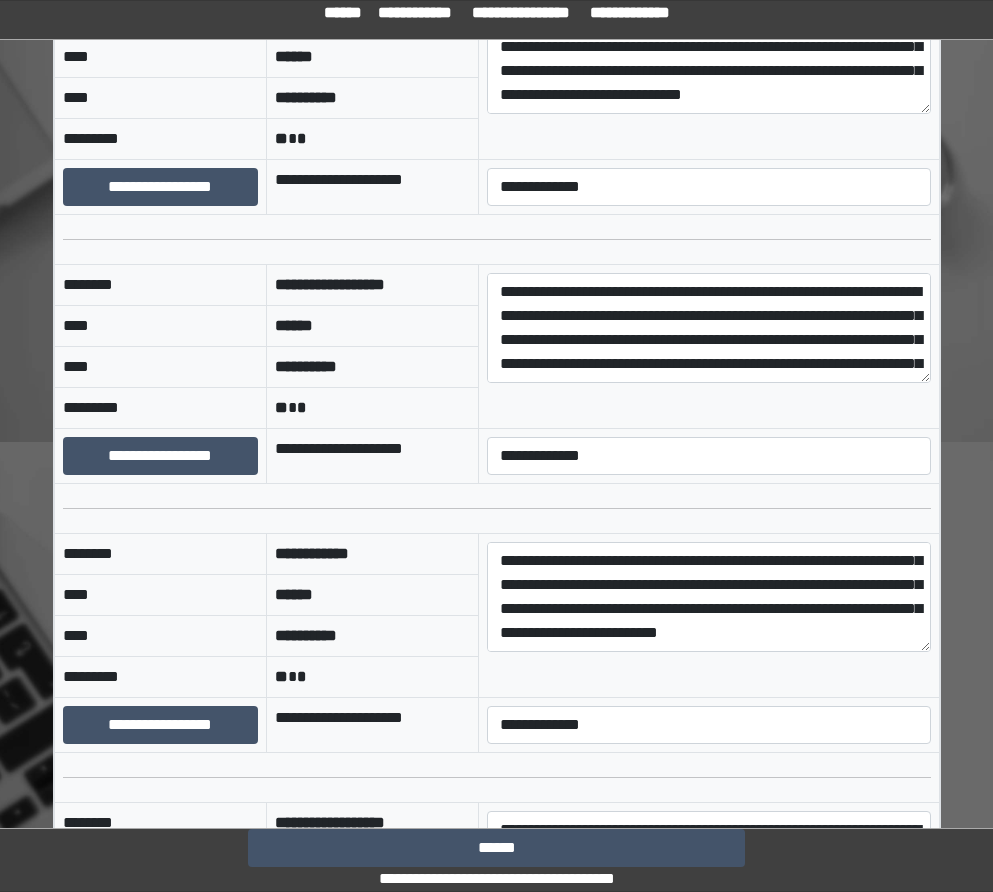 click on "**********" at bounding box center [372, 367] 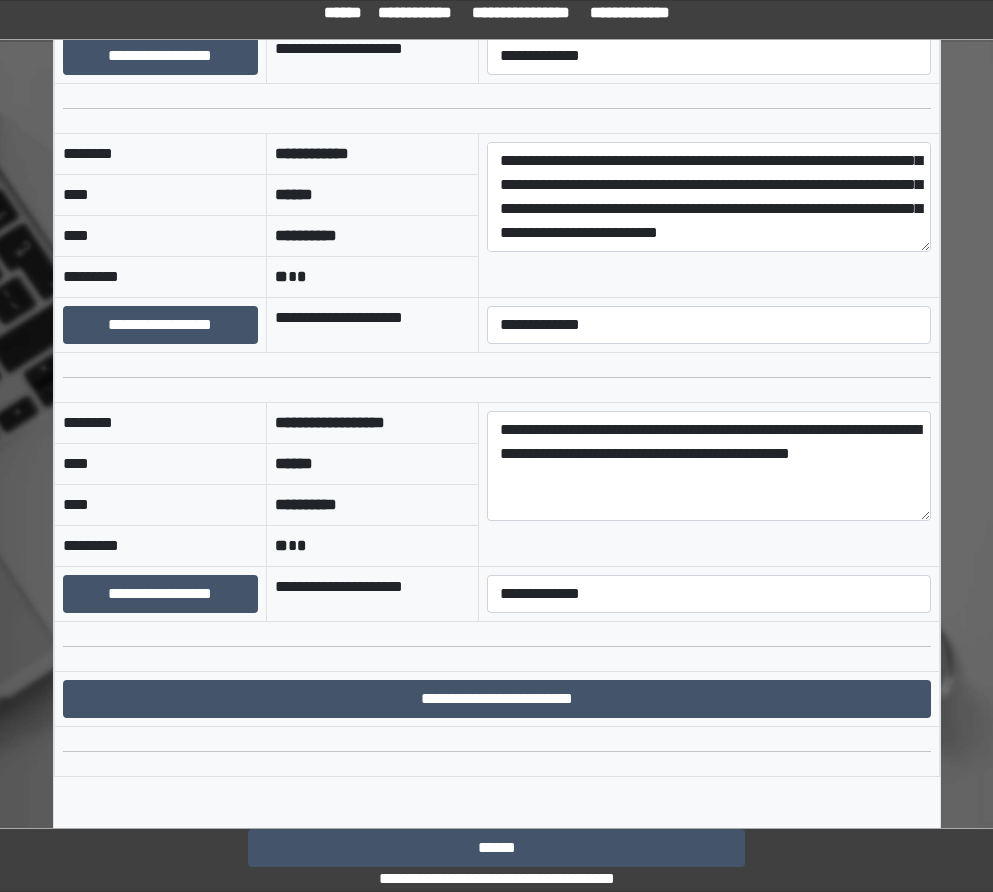 scroll, scrollTop: 950, scrollLeft: 0, axis: vertical 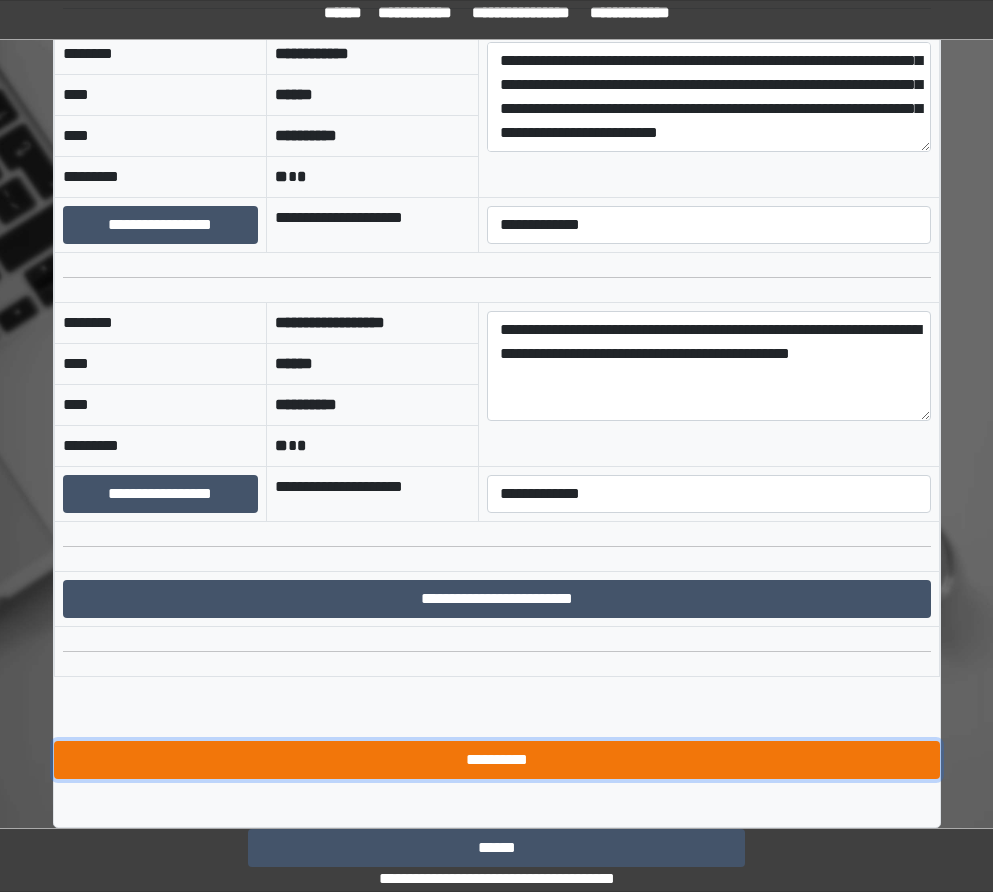 click on "**********" at bounding box center [497, 760] 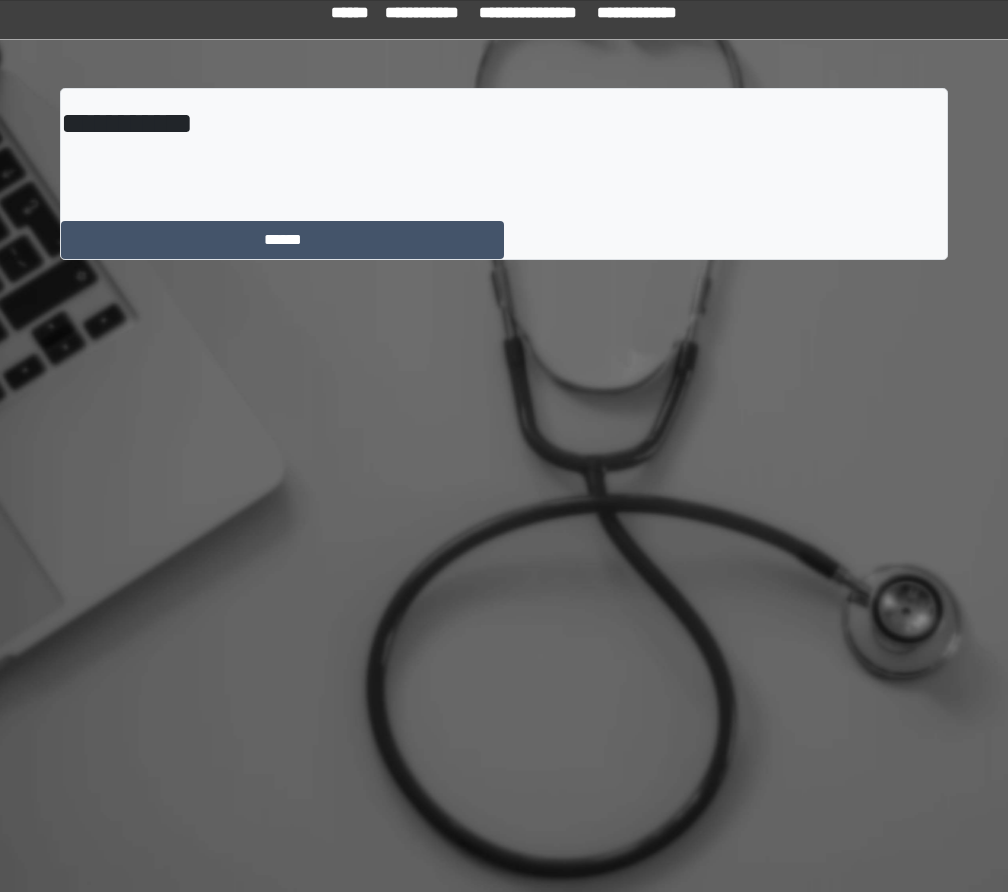 scroll, scrollTop: 0, scrollLeft: 0, axis: both 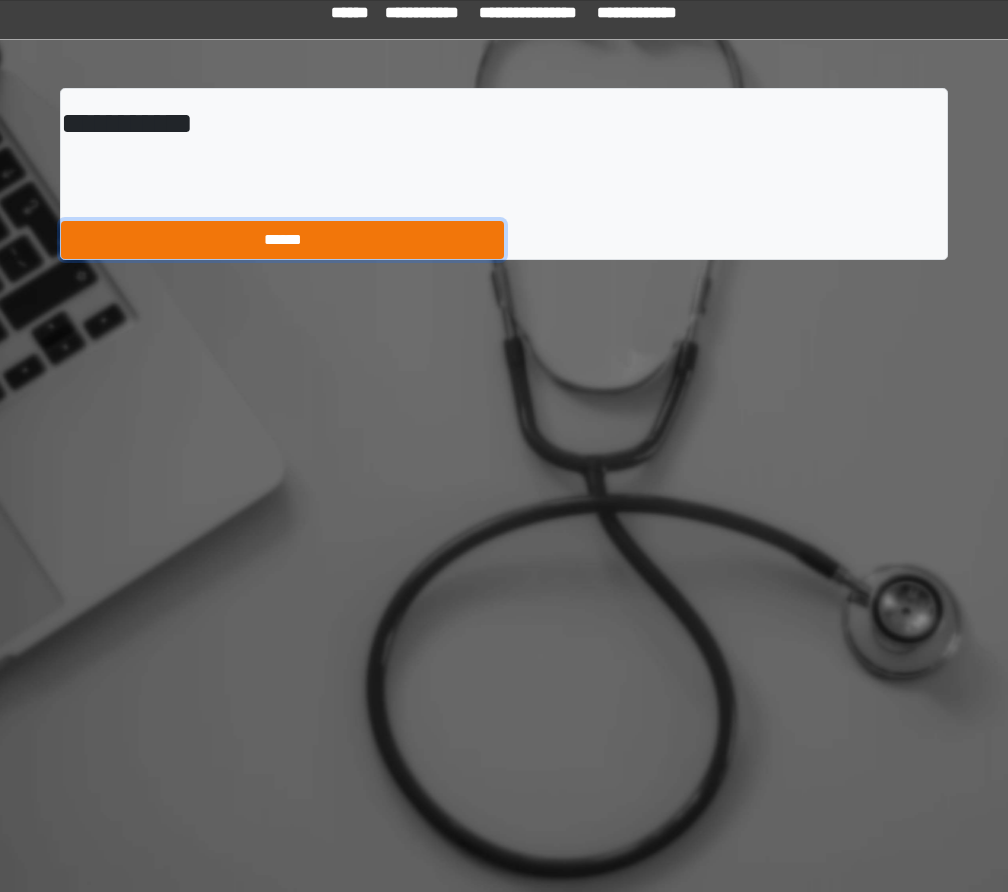 click on "******" at bounding box center (282, 240) 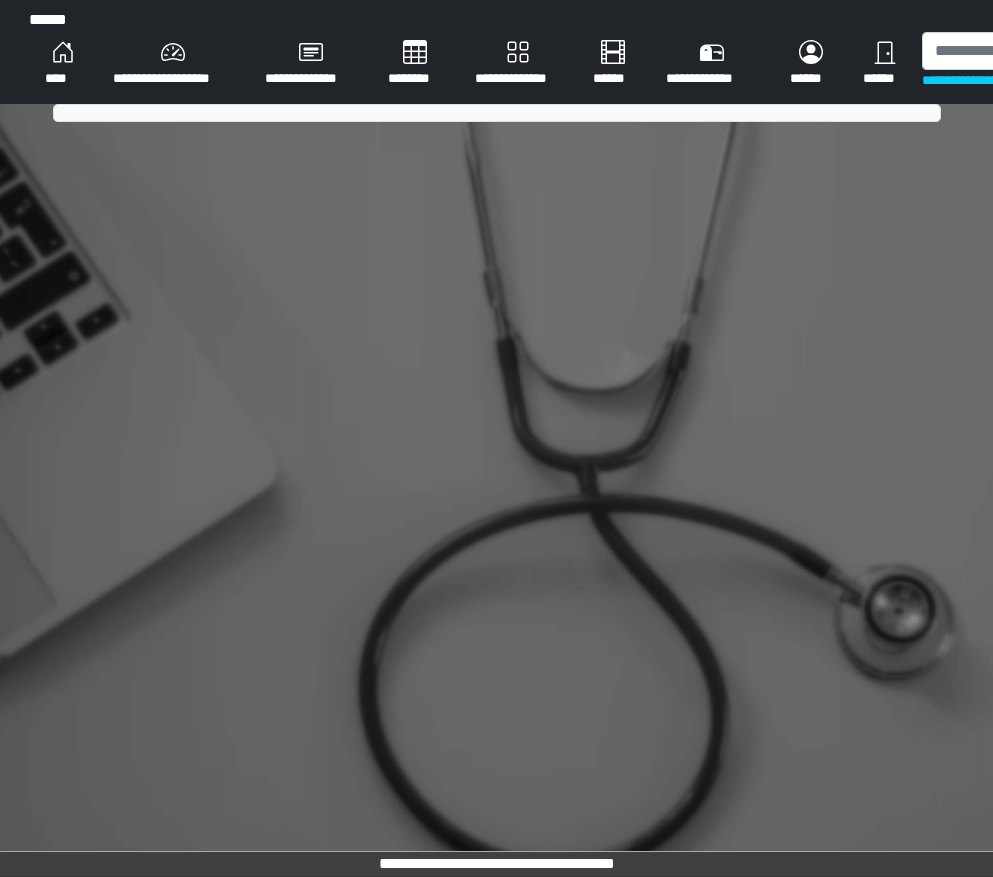 scroll, scrollTop: 0, scrollLeft: 0, axis: both 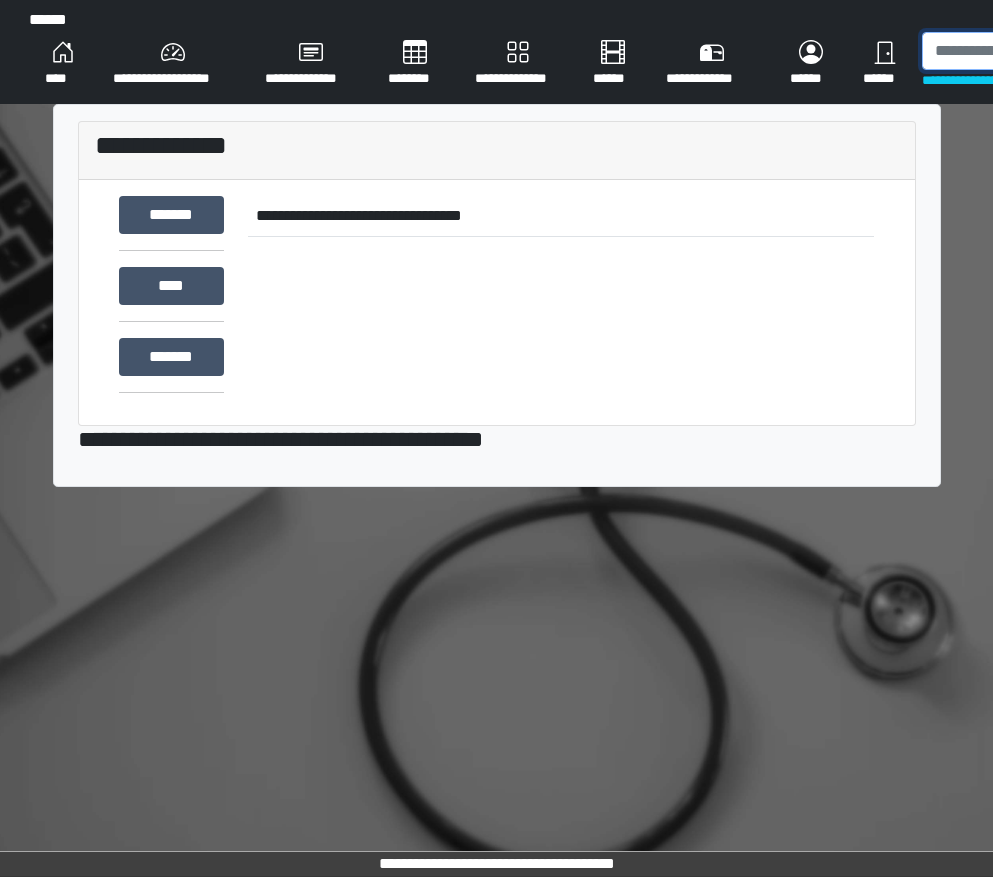 click at bounding box center (1025, 51) 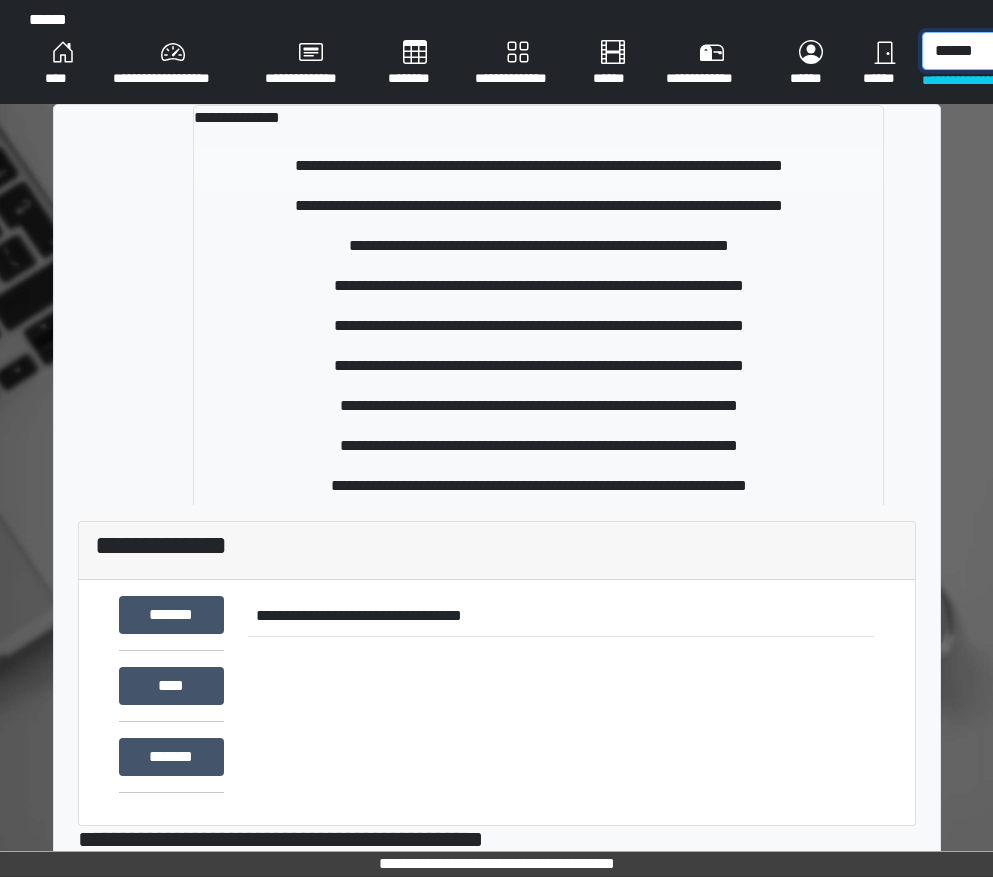 type on "******" 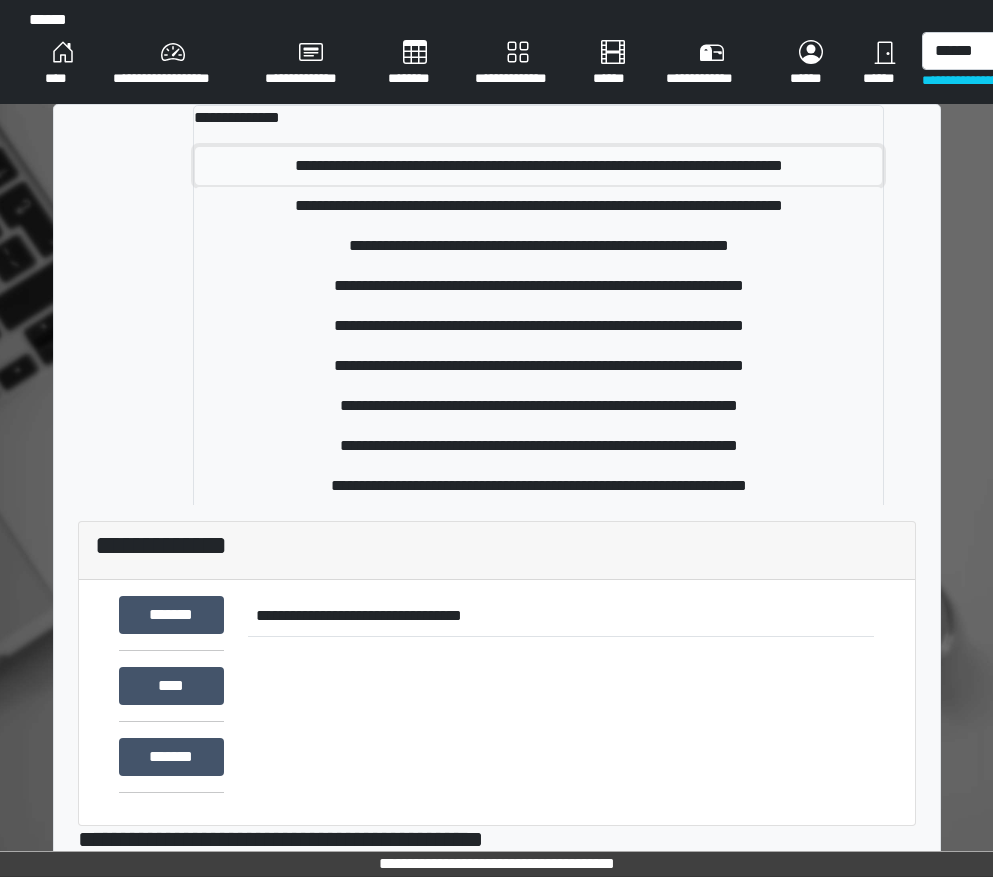 click on "**********" at bounding box center [538, 166] 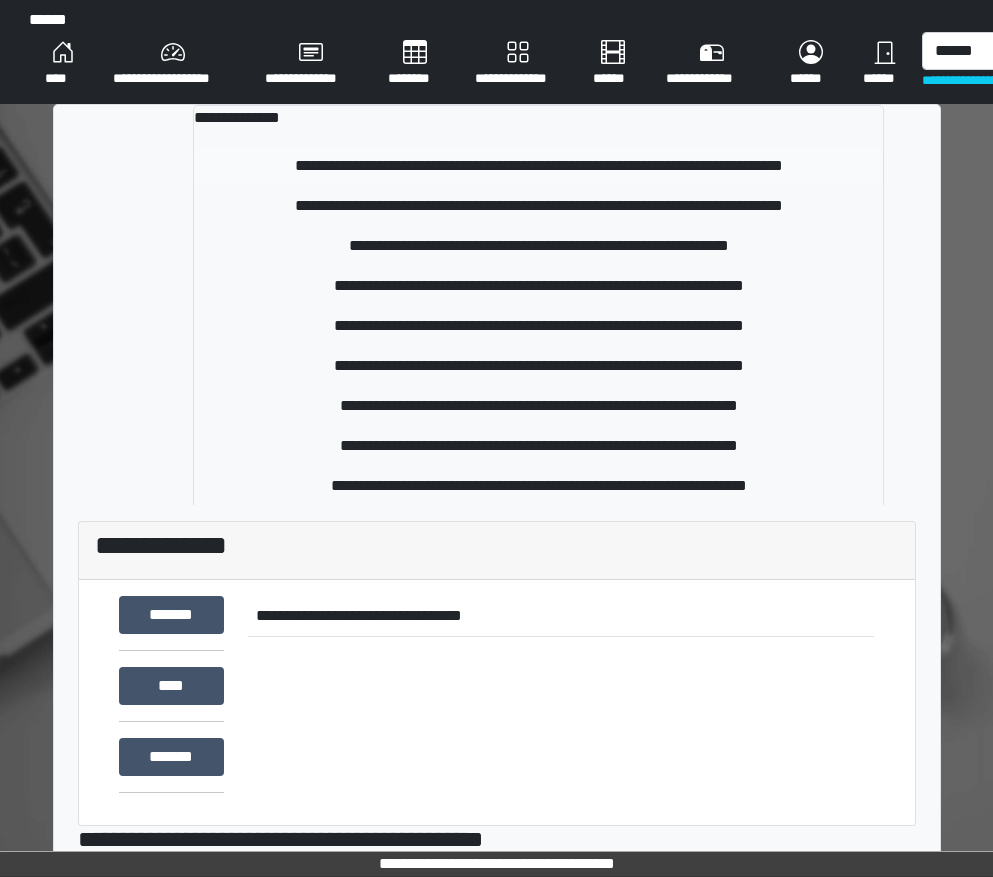 type 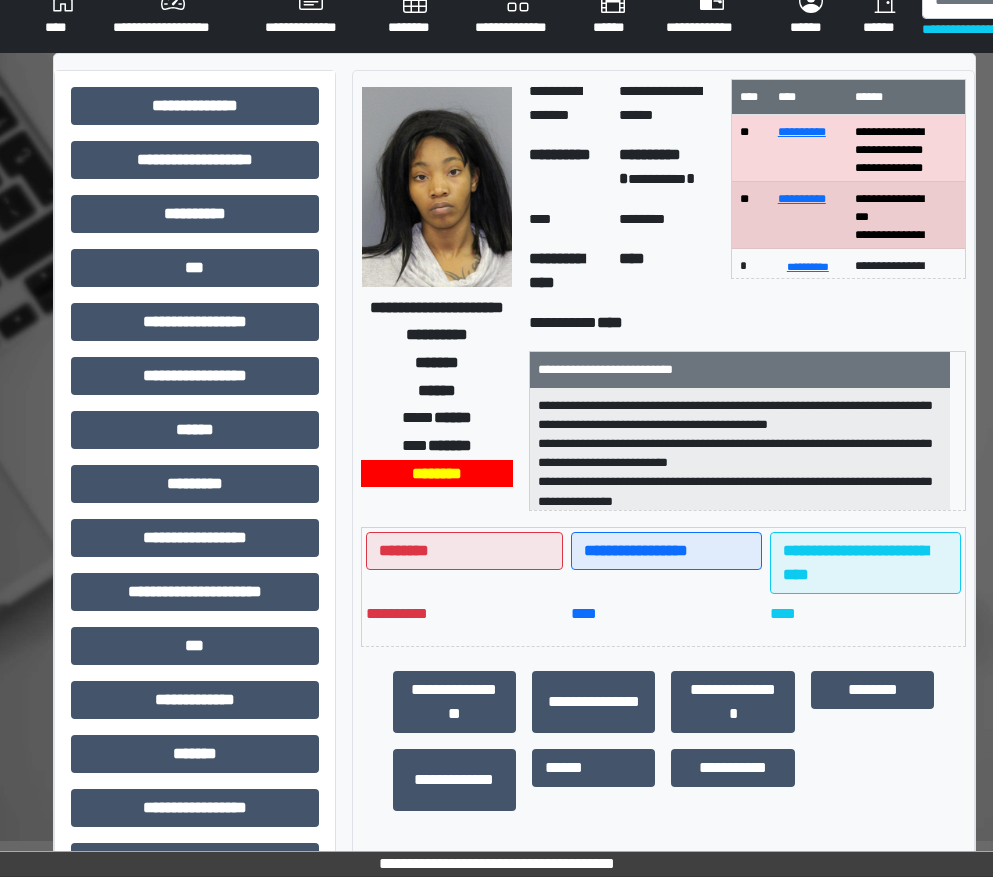 scroll, scrollTop: 100, scrollLeft: 0, axis: vertical 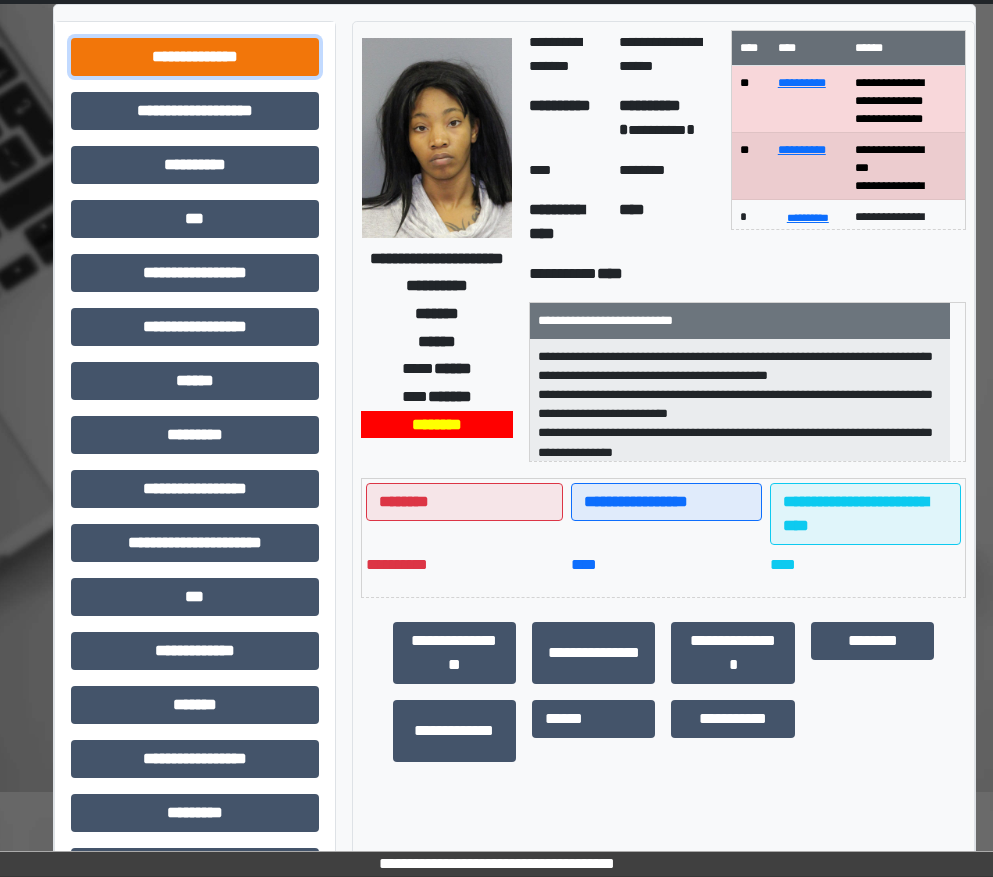 click on "**********" at bounding box center [195, 57] 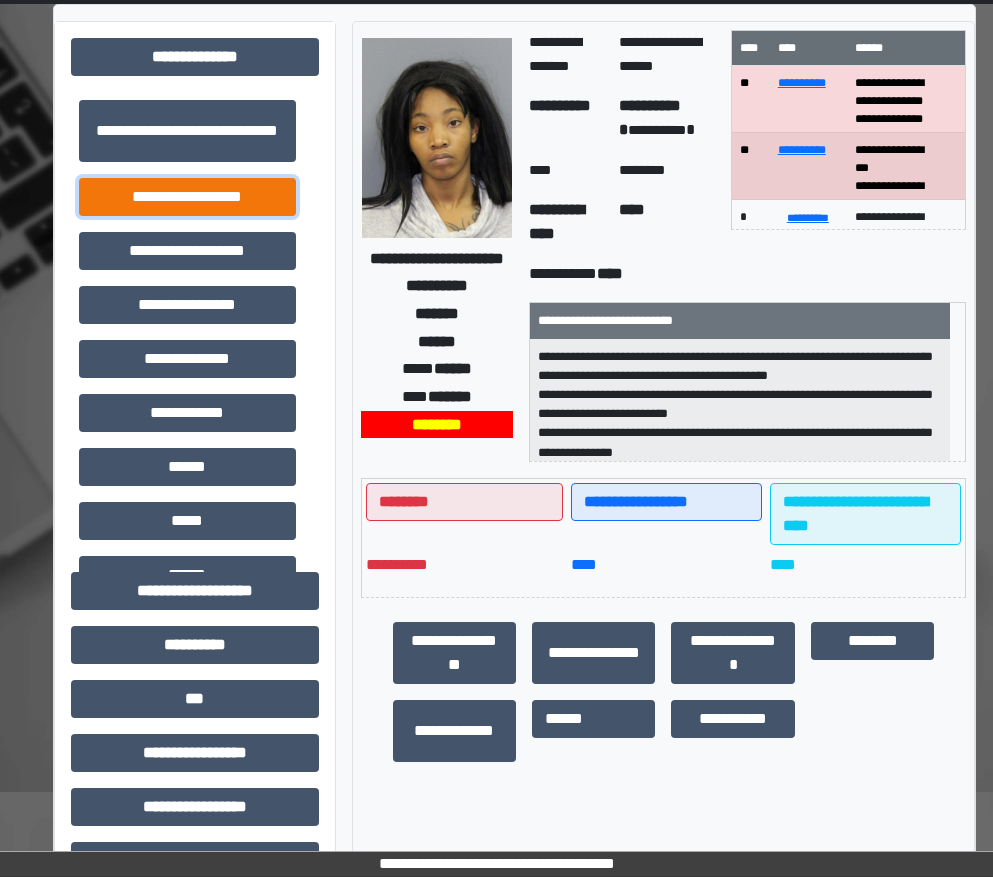 click on "**********" at bounding box center (187, 197) 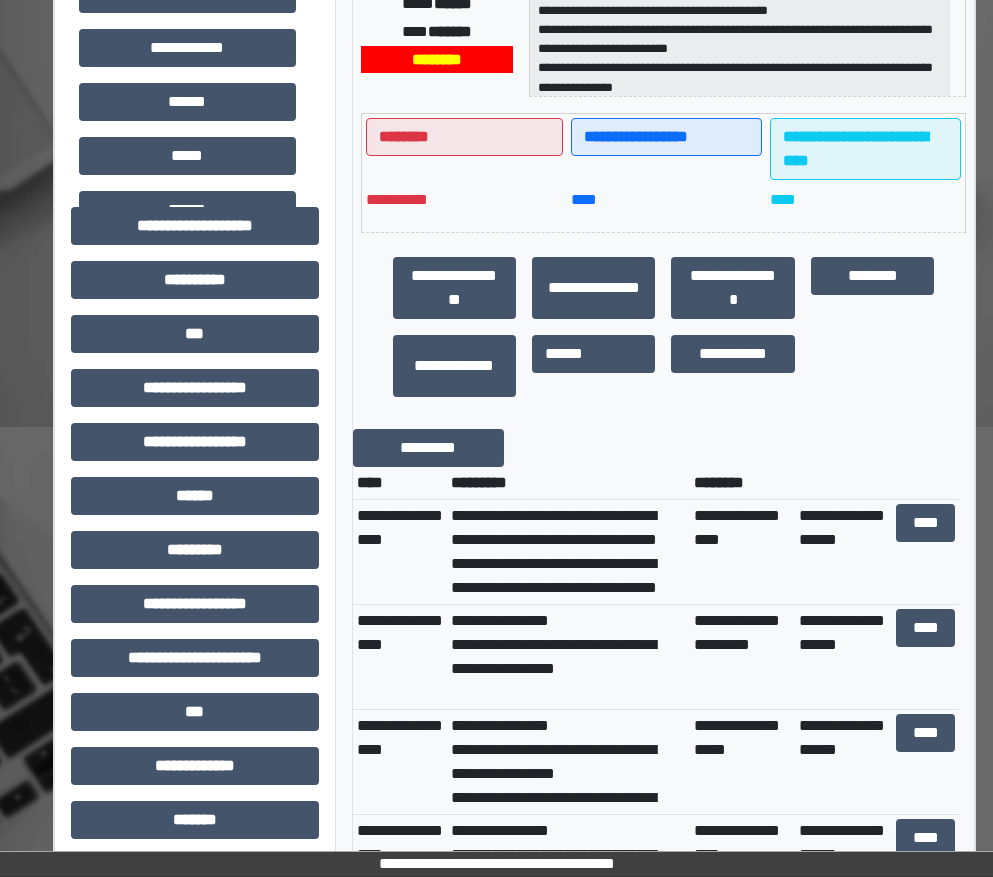 scroll, scrollTop: 500, scrollLeft: 0, axis: vertical 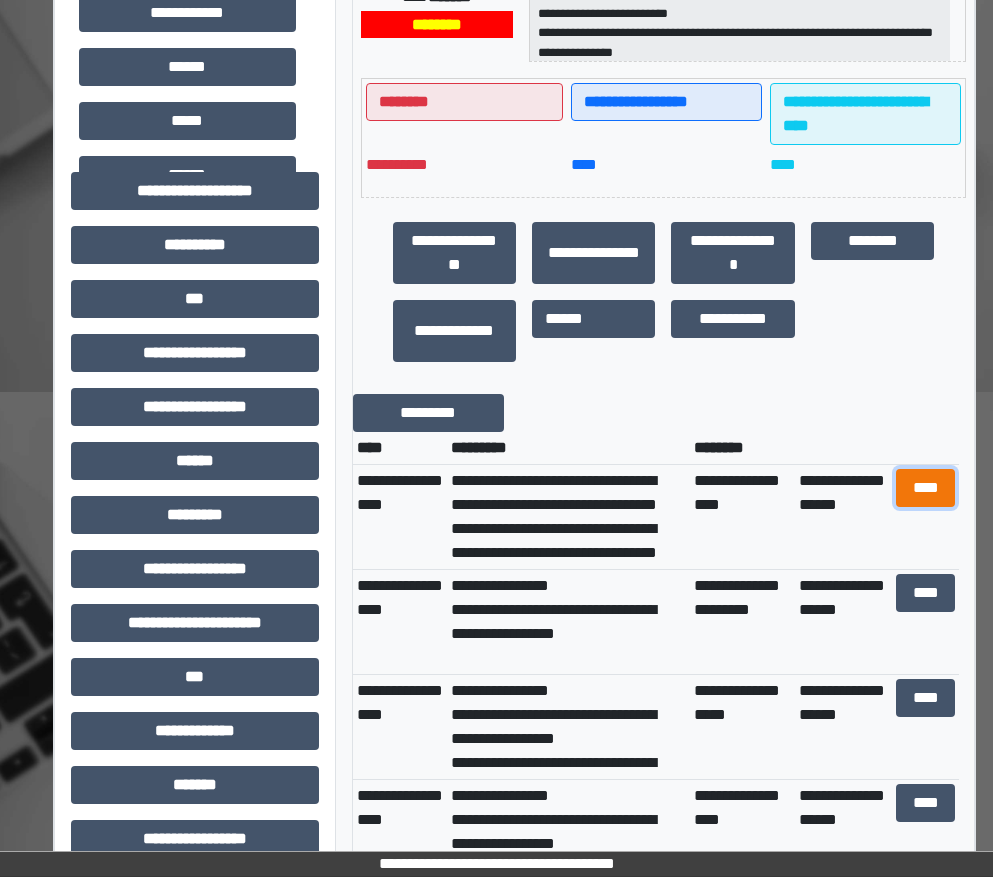 click on "****" at bounding box center [926, 488] 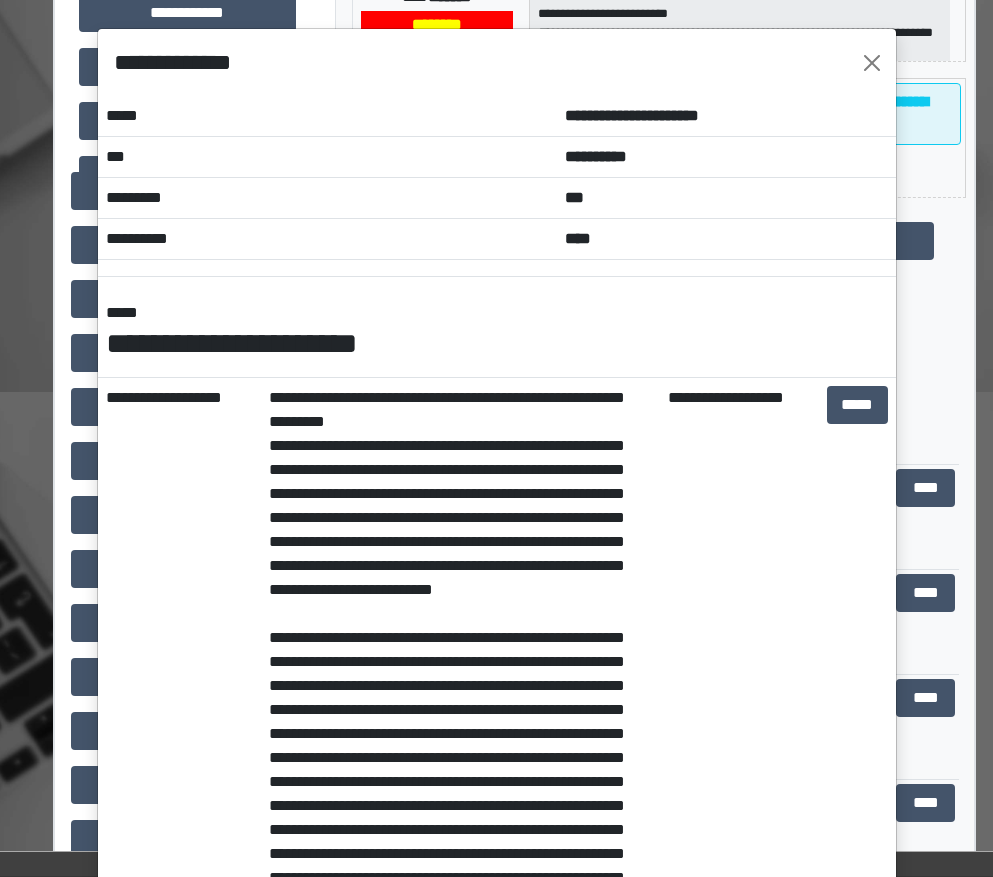 click on "**********" at bounding box center [460, 1034] 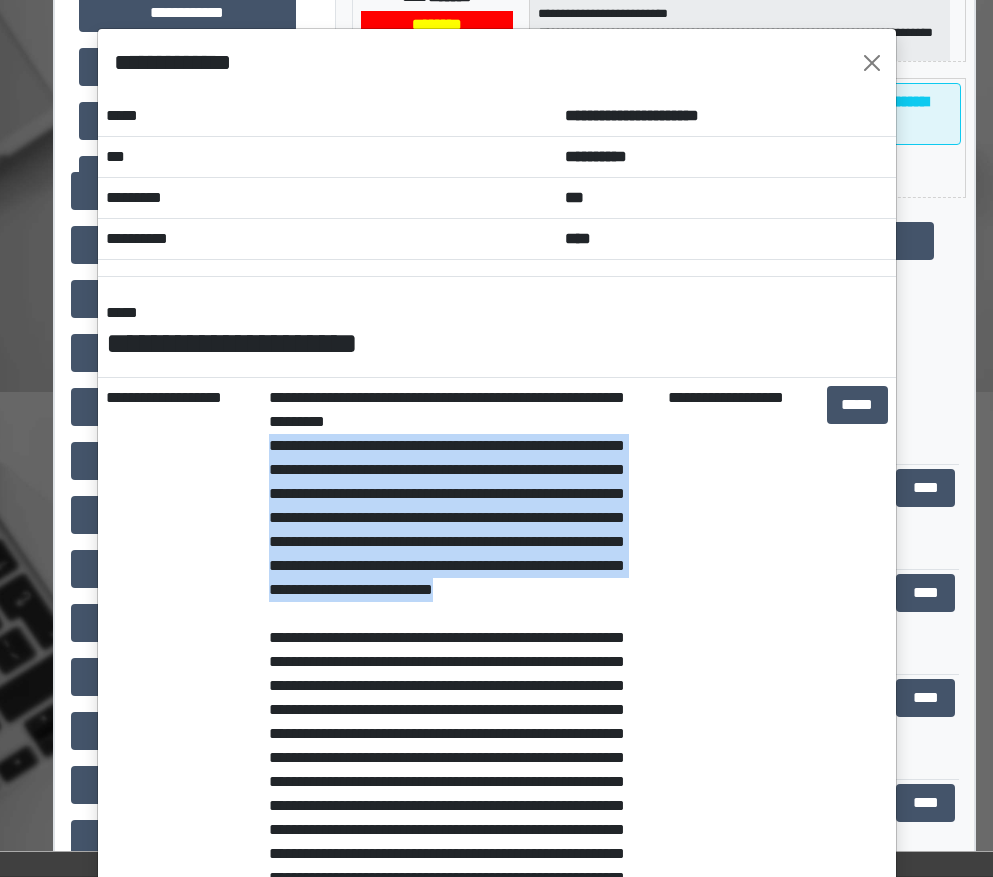drag, startPoint x: 259, startPoint y: 444, endPoint x: 591, endPoint y: 611, distance: 371.63556 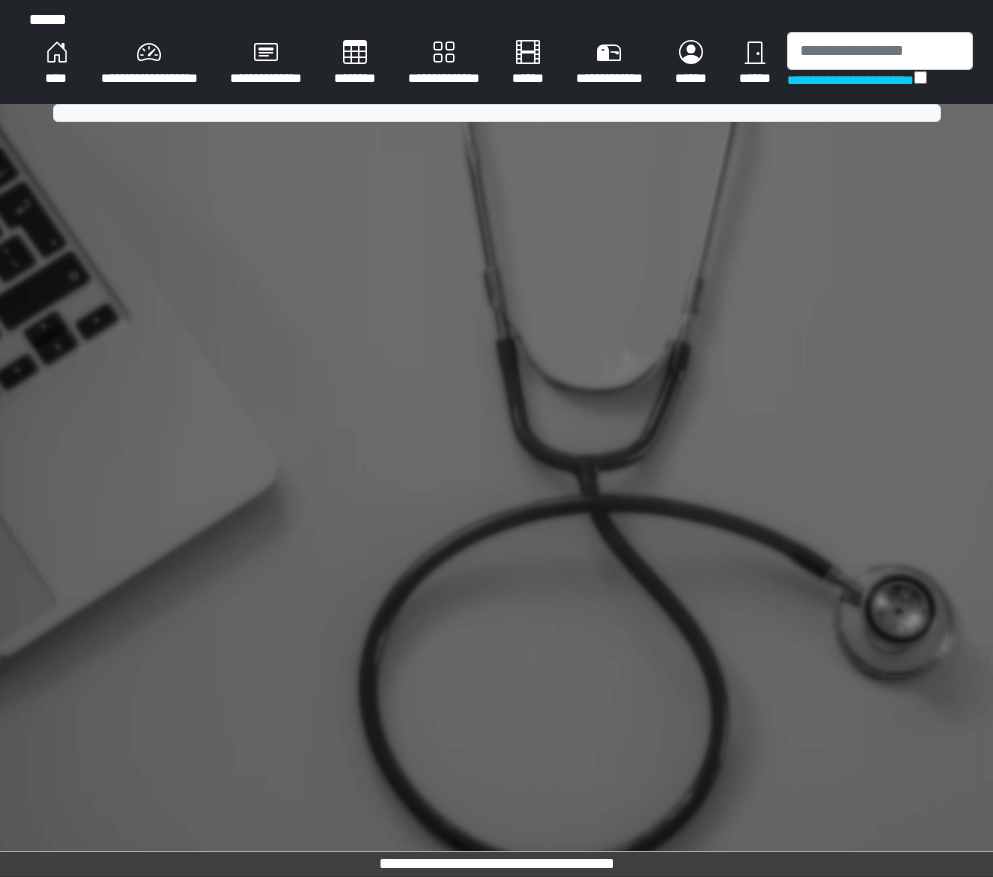 scroll, scrollTop: 0, scrollLeft: 0, axis: both 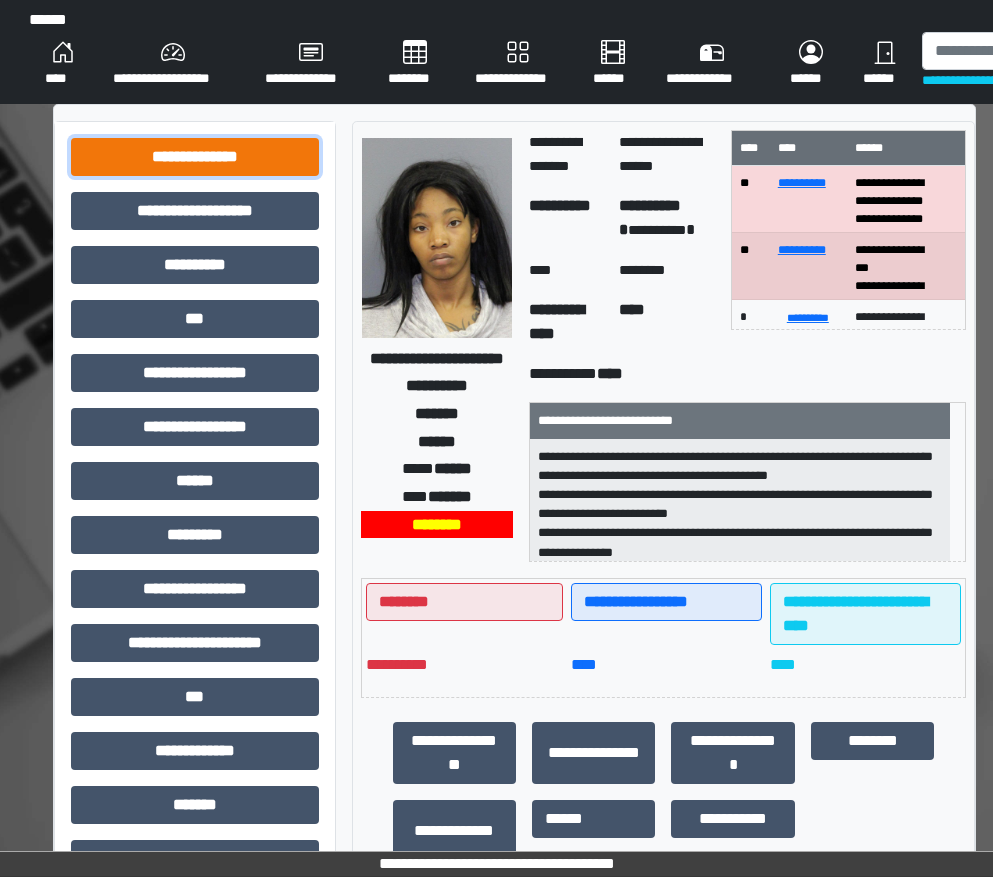 click on "**********" at bounding box center [195, 157] 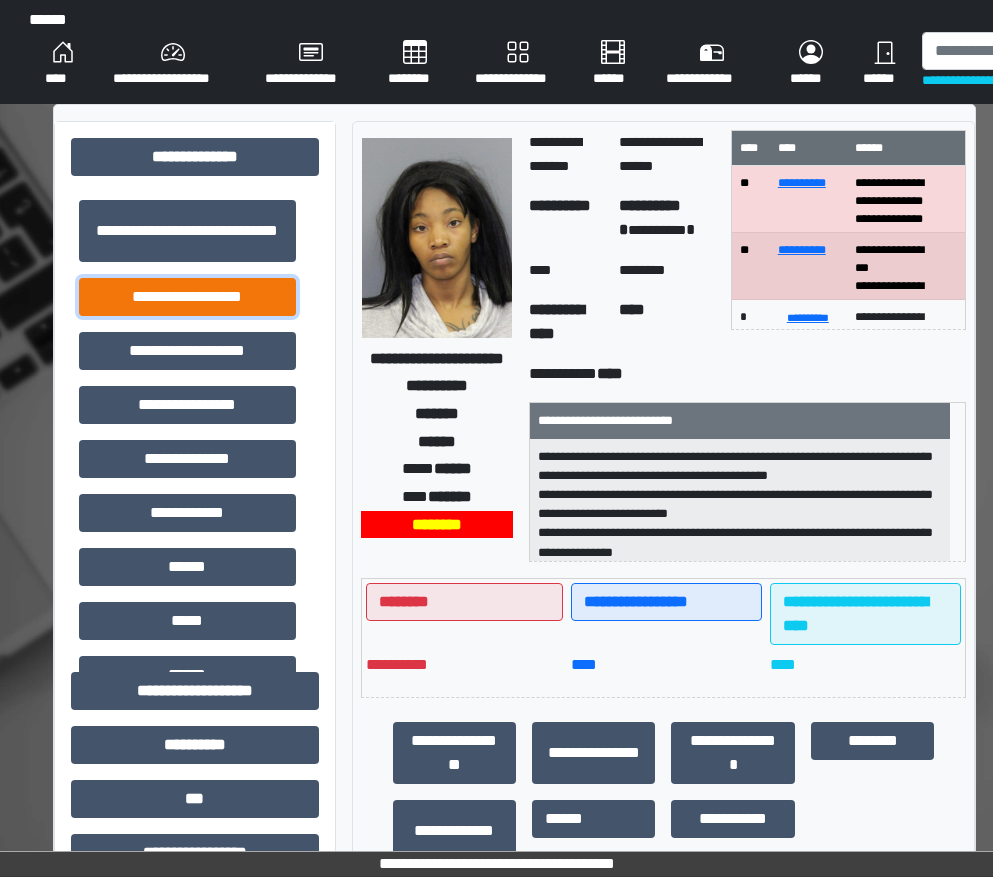 click on "**********" at bounding box center [187, 297] 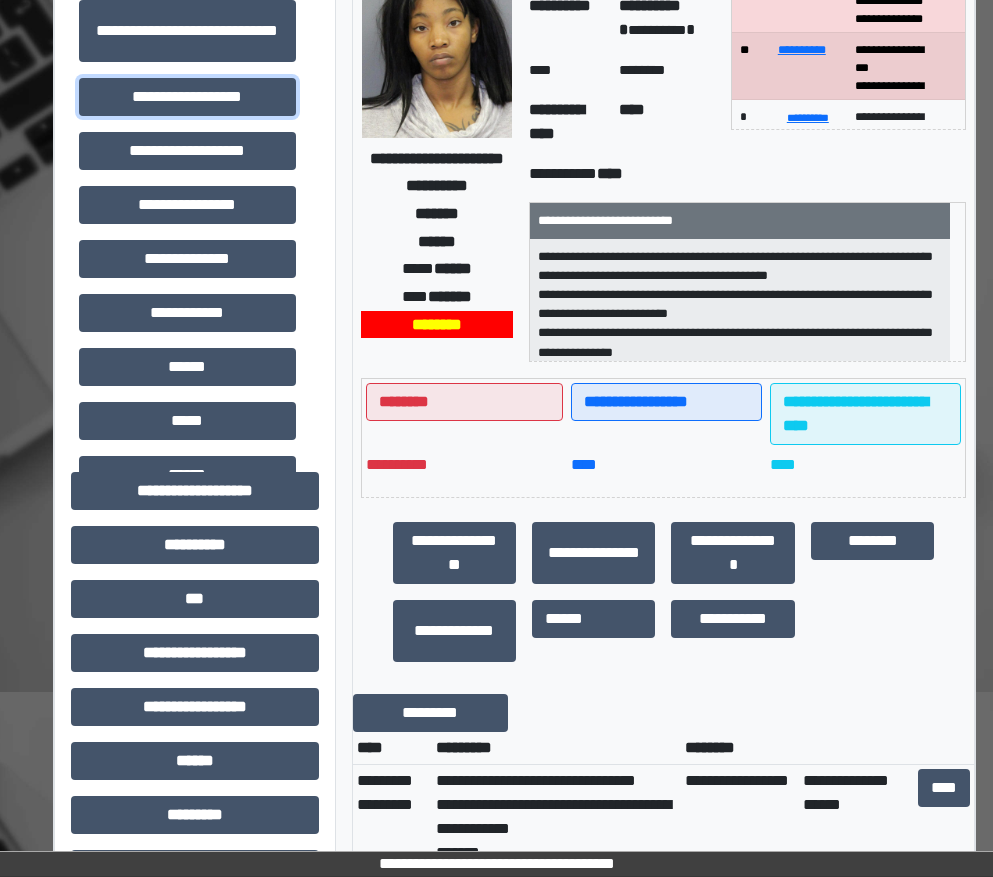 scroll, scrollTop: 500, scrollLeft: 0, axis: vertical 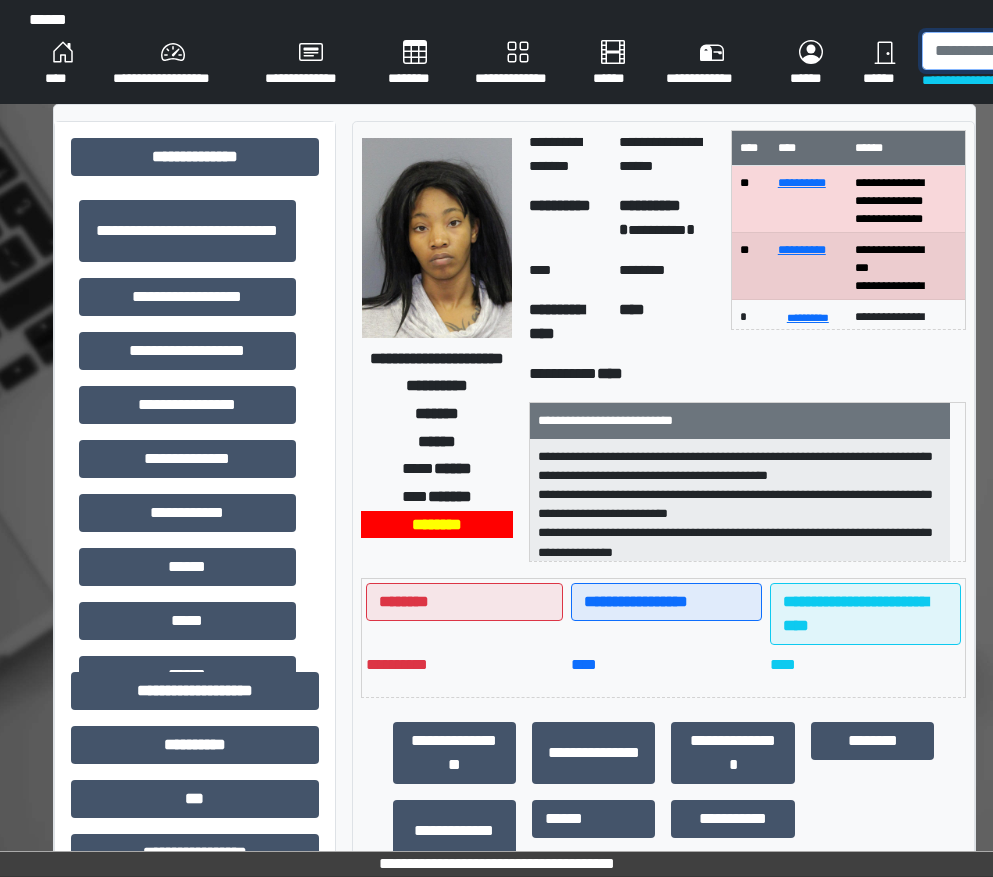 click at bounding box center [1025, 51] 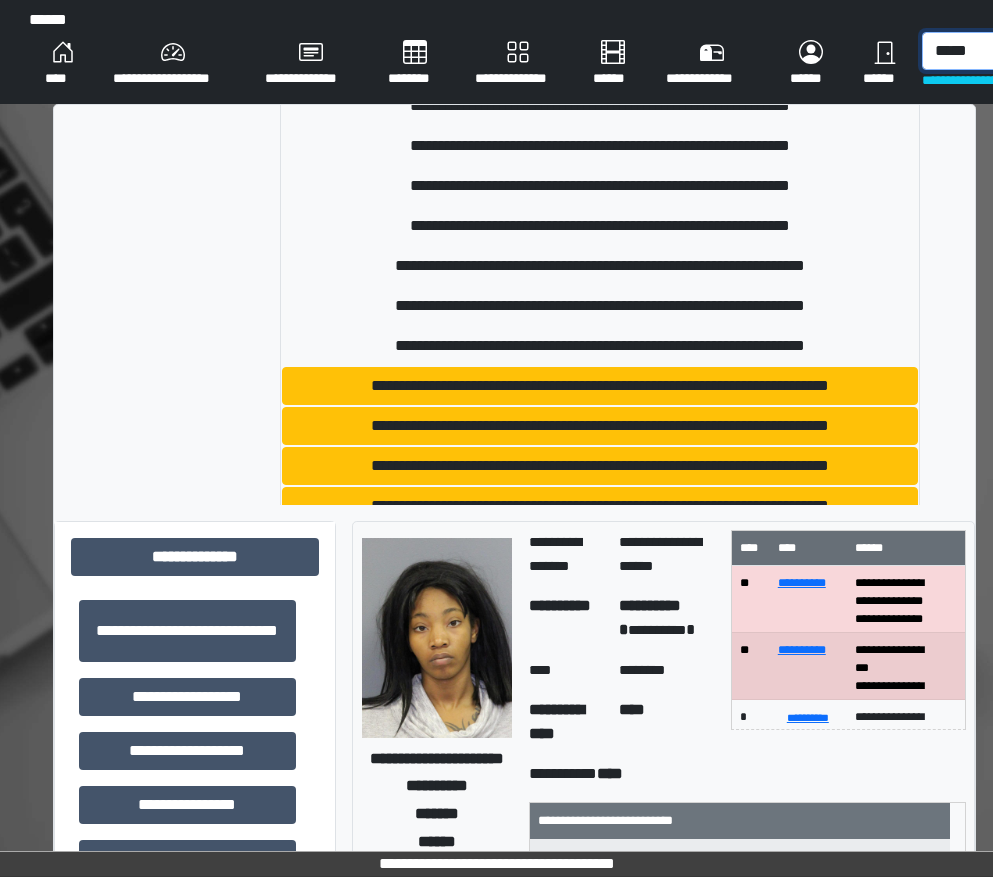 scroll, scrollTop: 0, scrollLeft: 0, axis: both 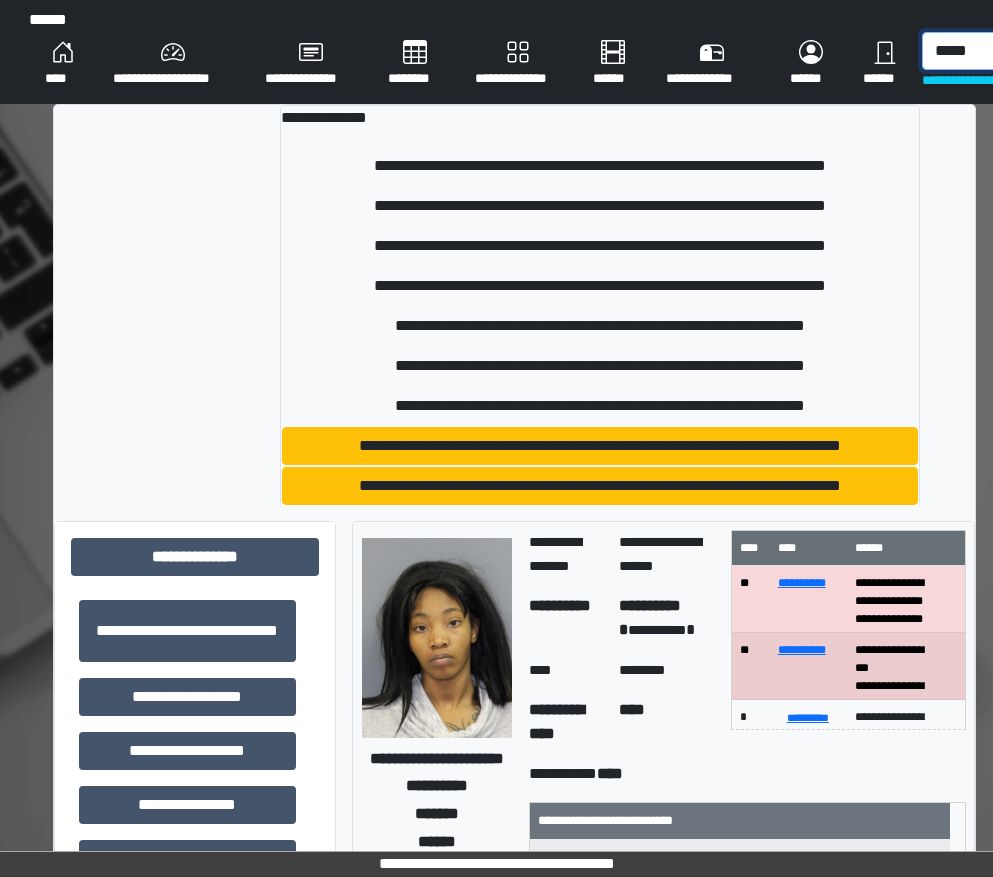 drag, startPoint x: 975, startPoint y: 49, endPoint x: 934, endPoint y: 56, distance: 41.59327 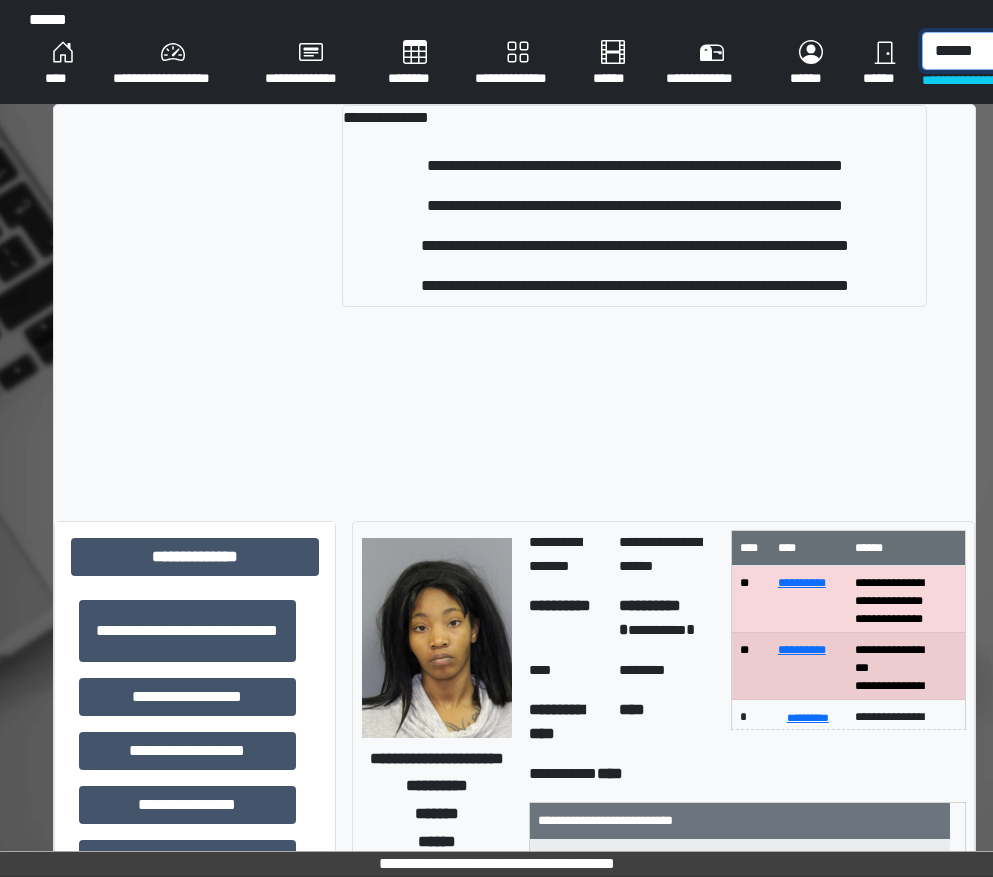 type on "******" 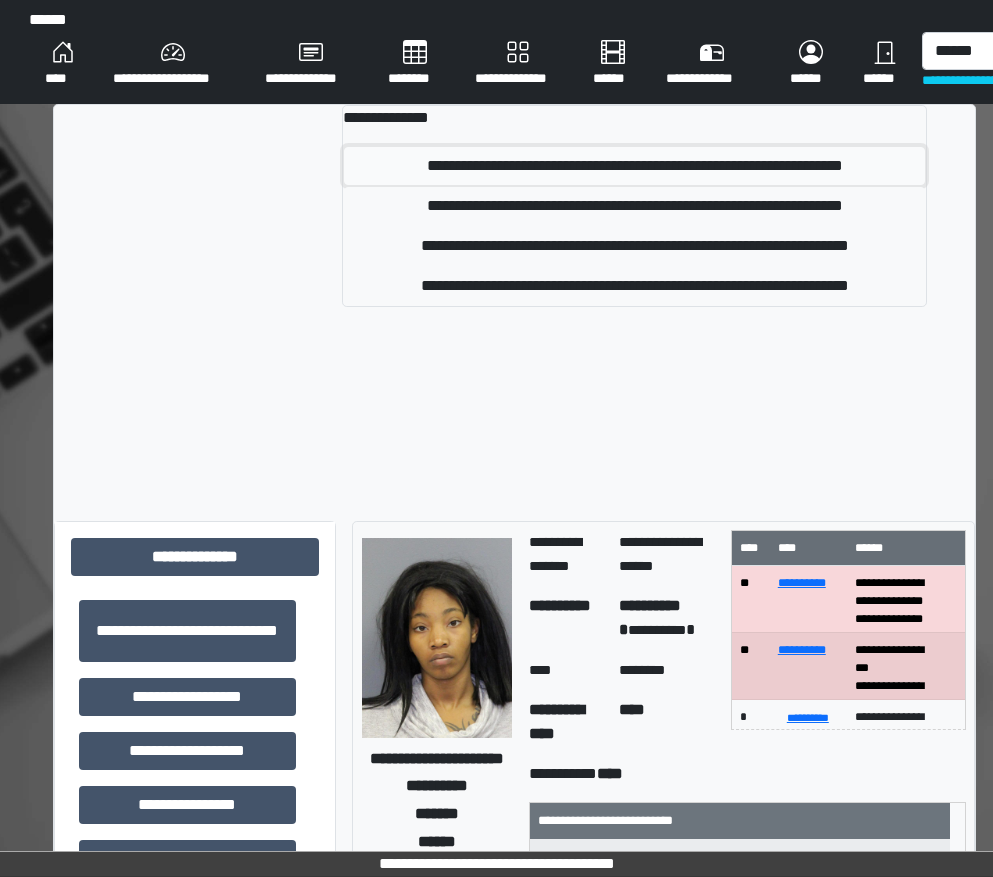 click on "**********" at bounding box center (634, 166) 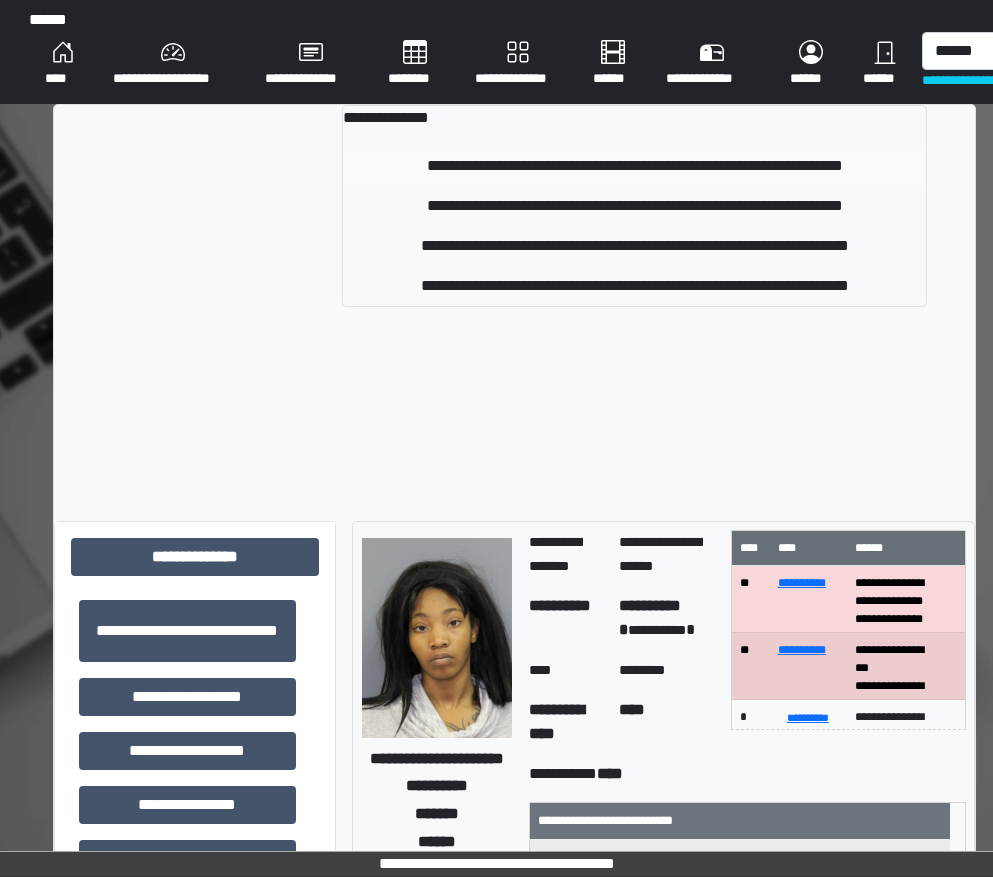 type 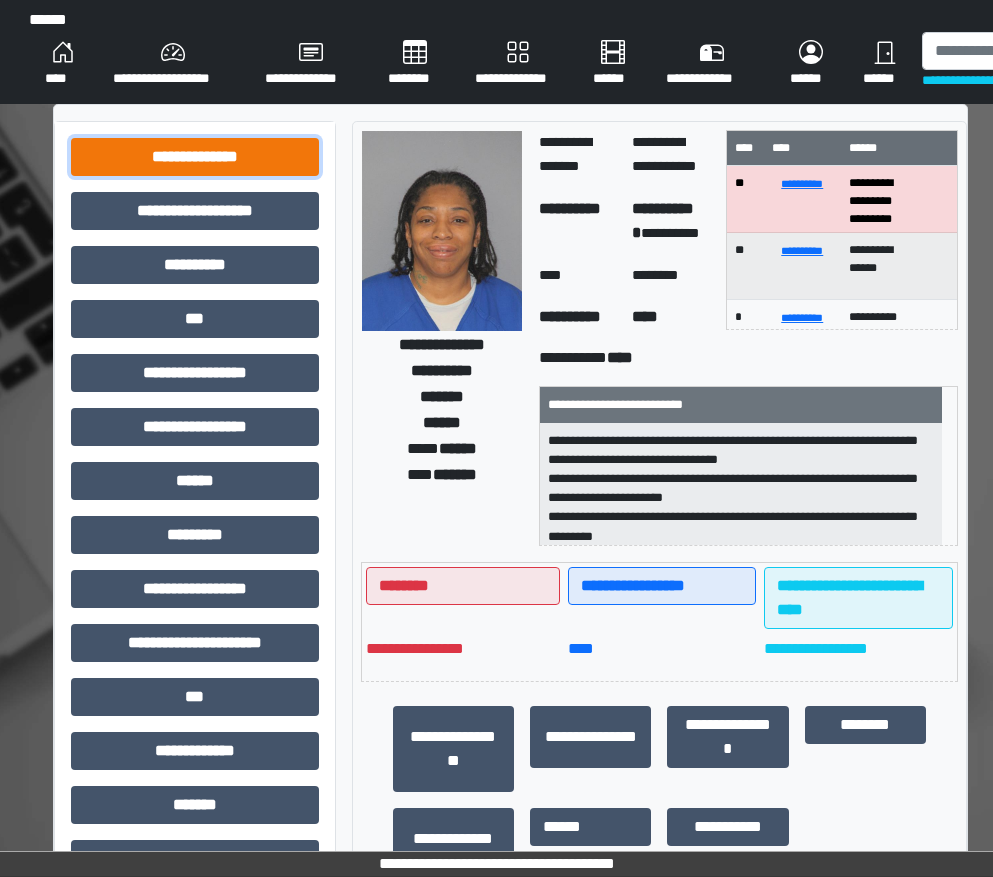 click on "**********" at bounding box center [195, 157] 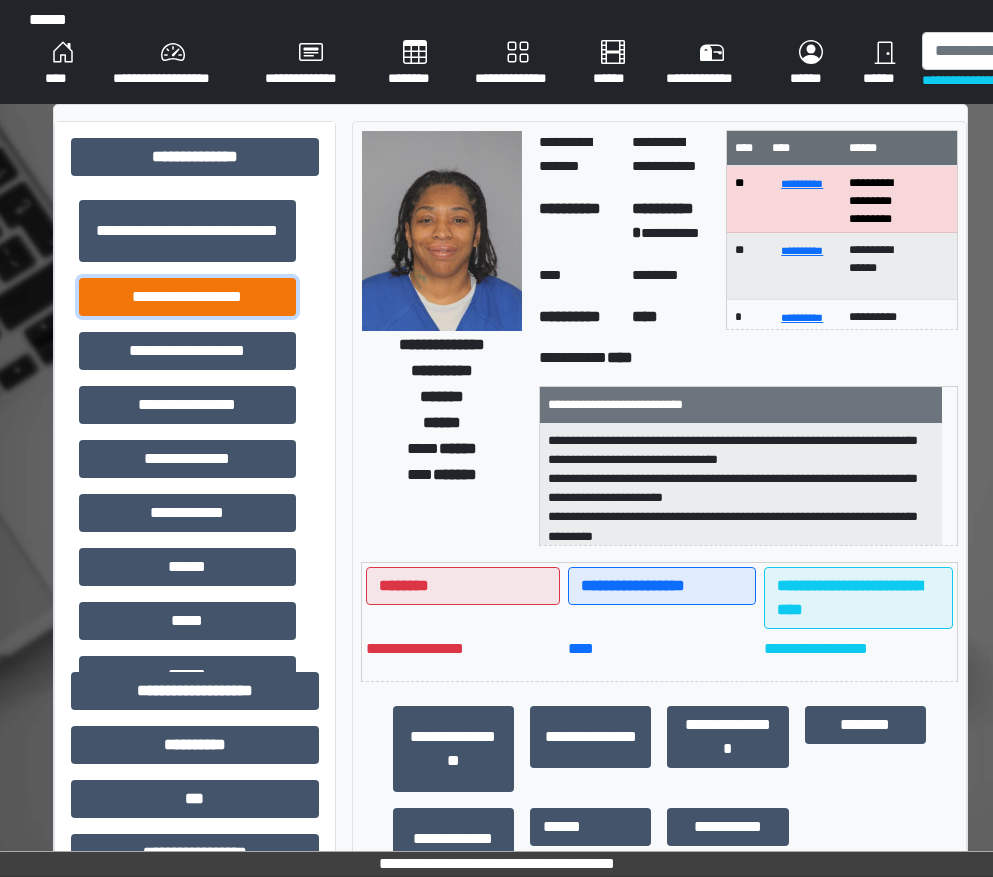 click on "**********" at bounding box center (187, 297) 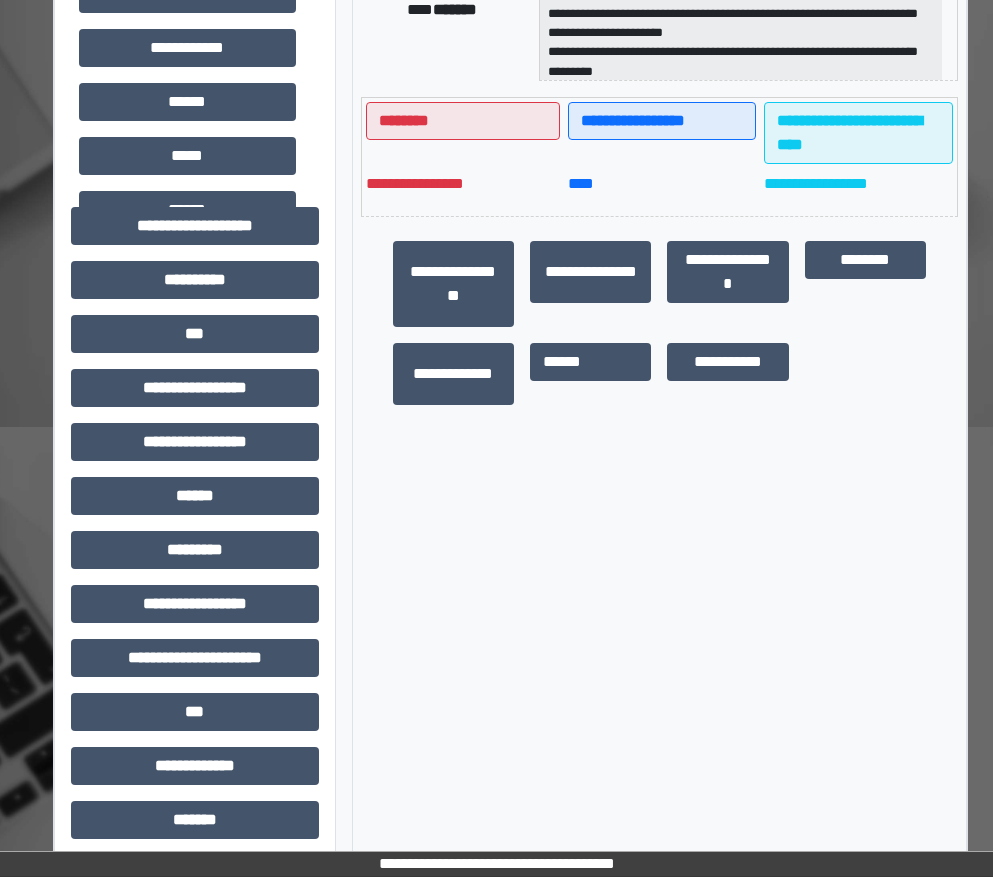 scroll, scrollTop: 600, scrollLeft: 0, axis: vertical 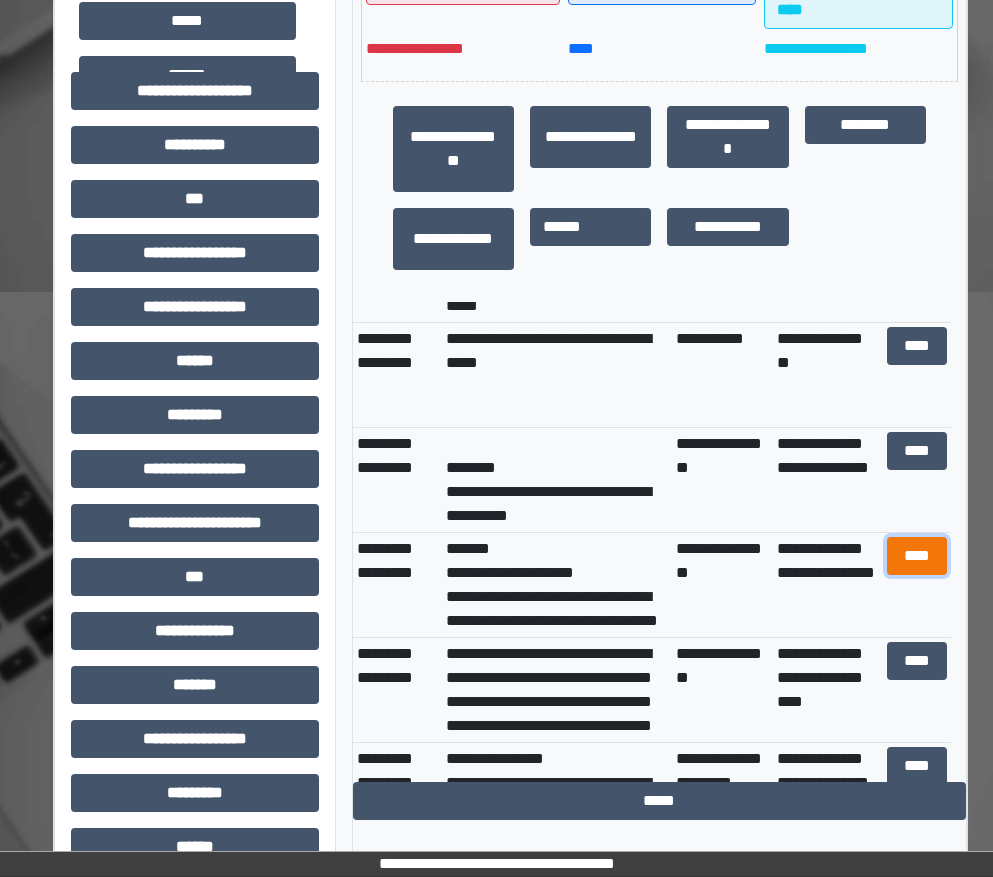 click on "****" at bounding box center [917, 556] 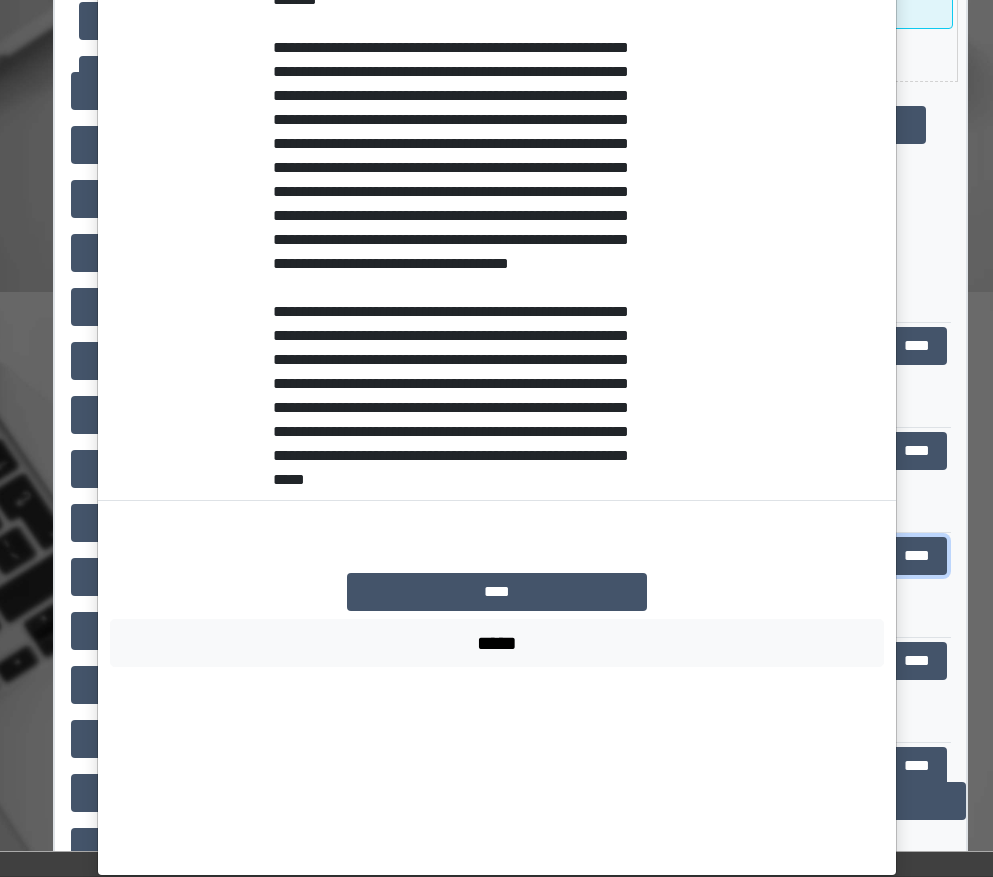 scroll, scrollTop: 1289, scrollLeft: 0, axis: vertical 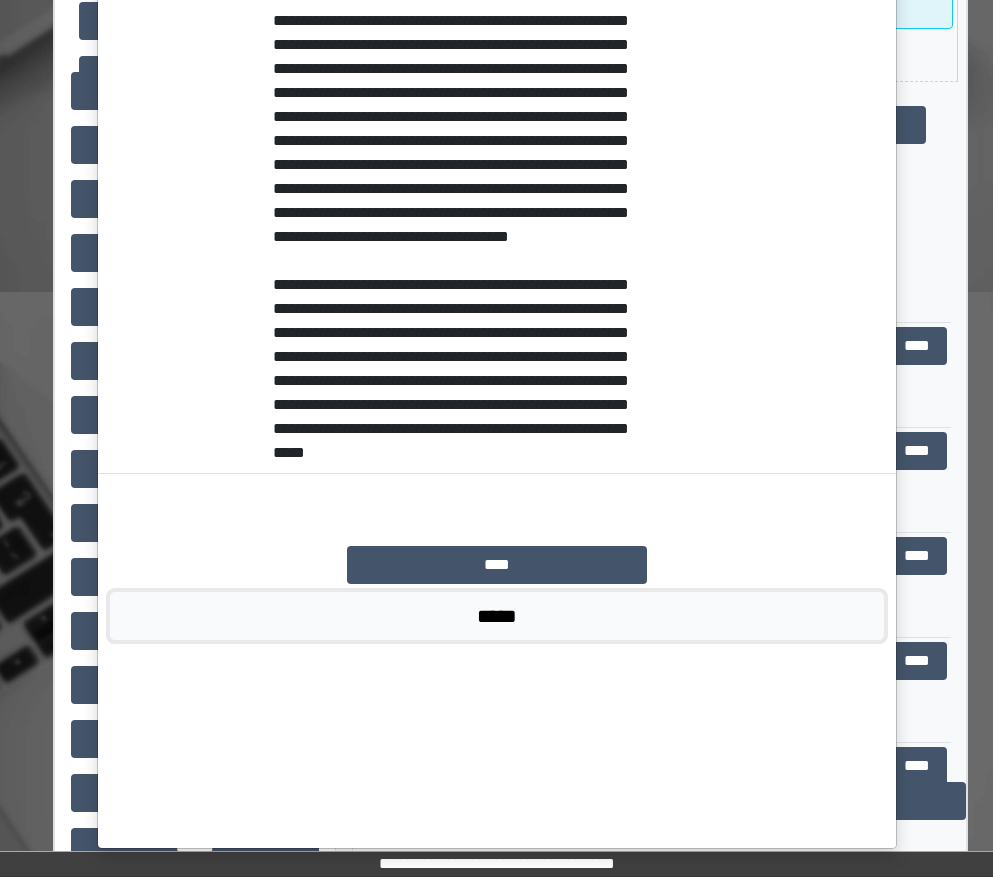 click on "*****" at bounding box center [497, 616] 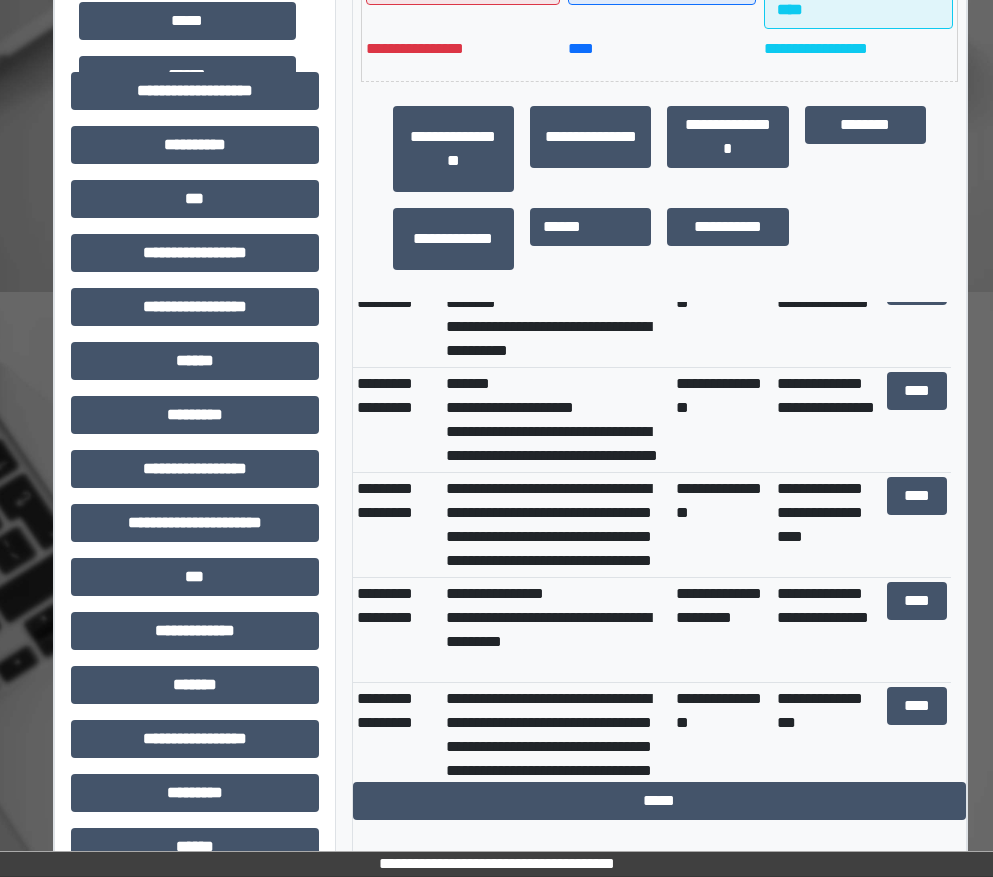 scroll, scrollTop: 1300, scrollLeft: 0, axis: vertical 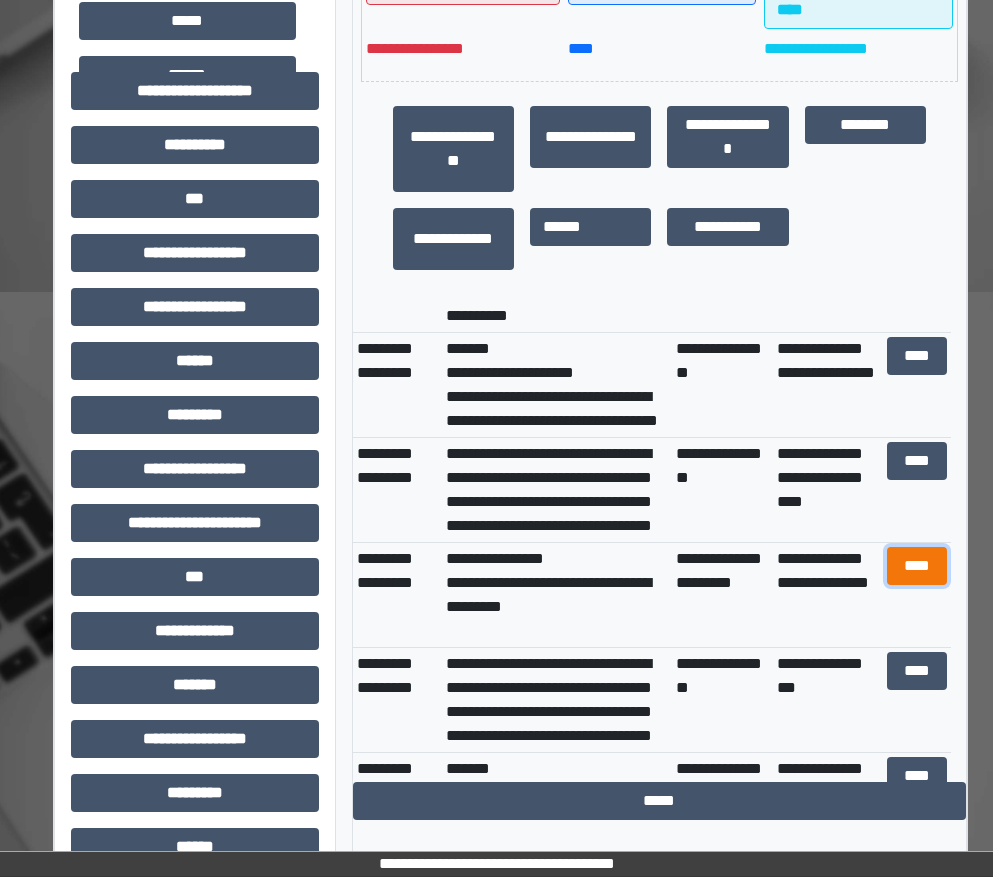 click on "****" at bounding box center [917, 566] 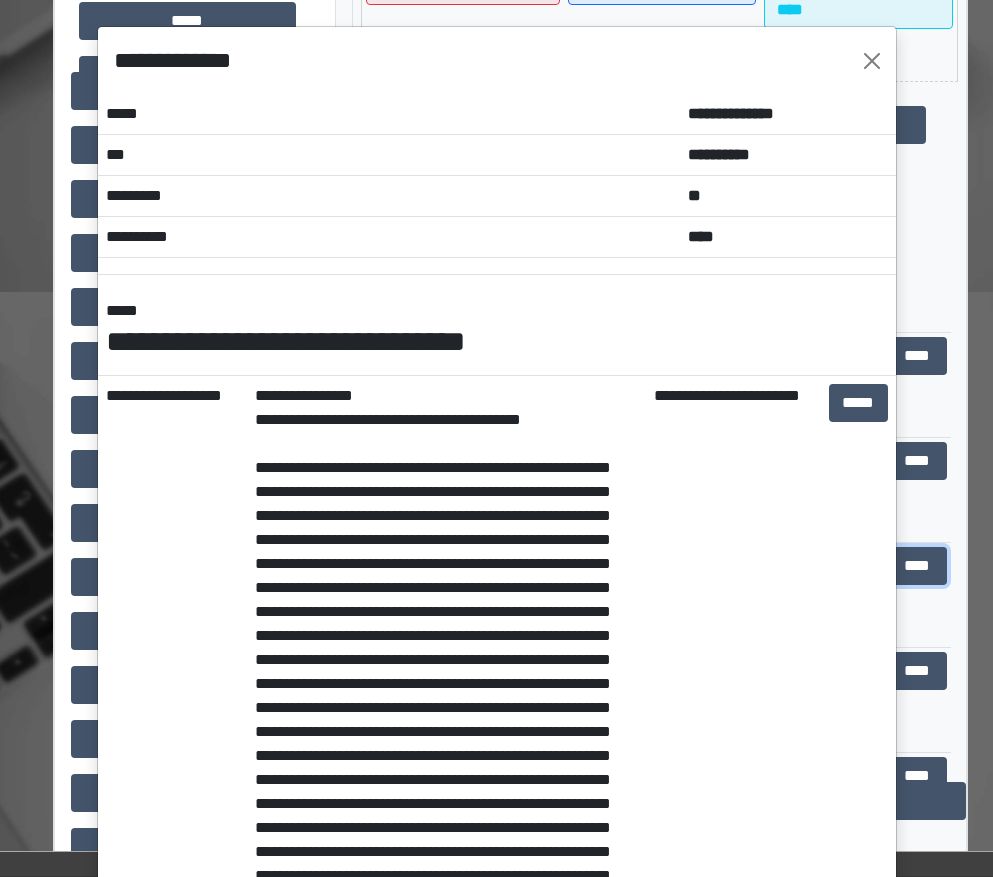scroll, scrollTop: 0, scrollLeft: 0, axis: both 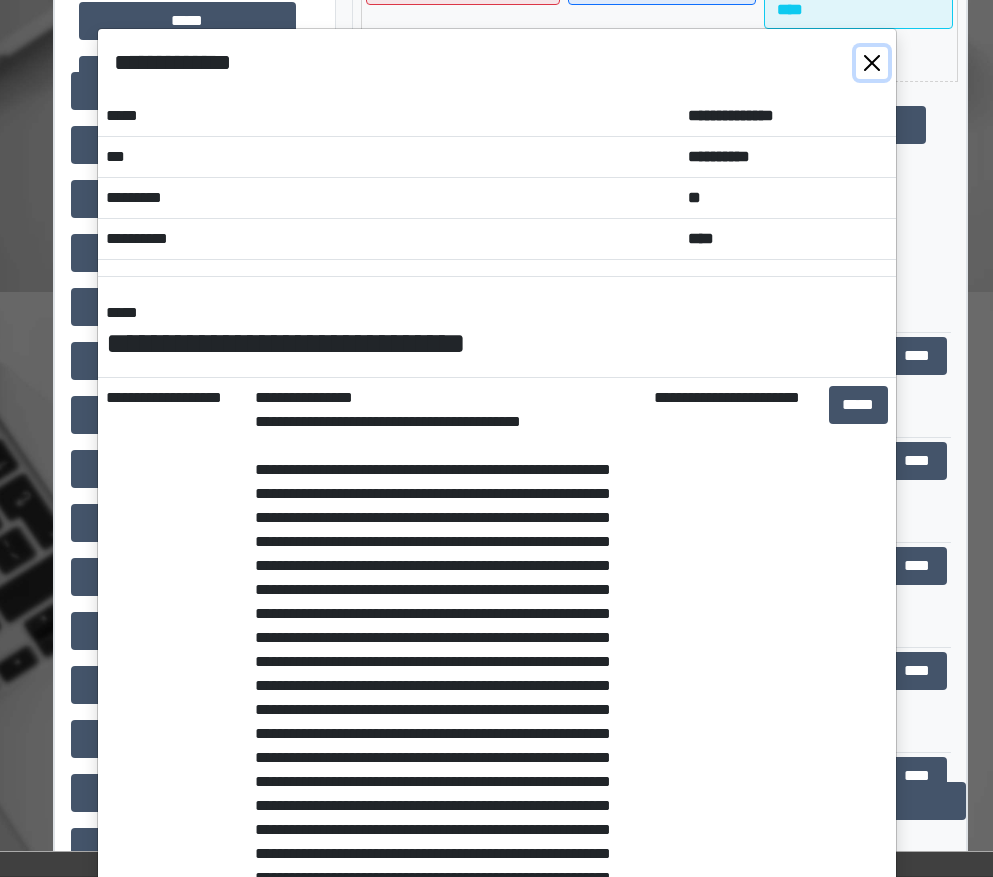 click at bounding box center (872, 63) 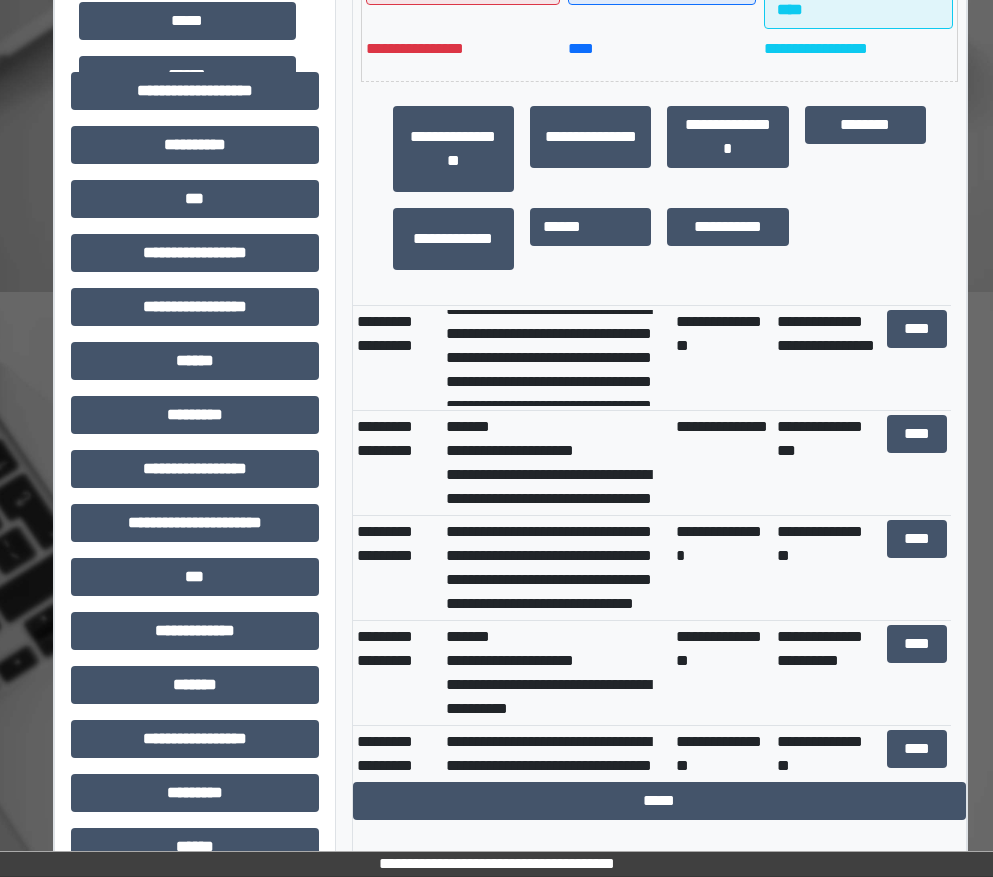 scroll, scrollTop: 0, scrollLeft: 0, axis: both 